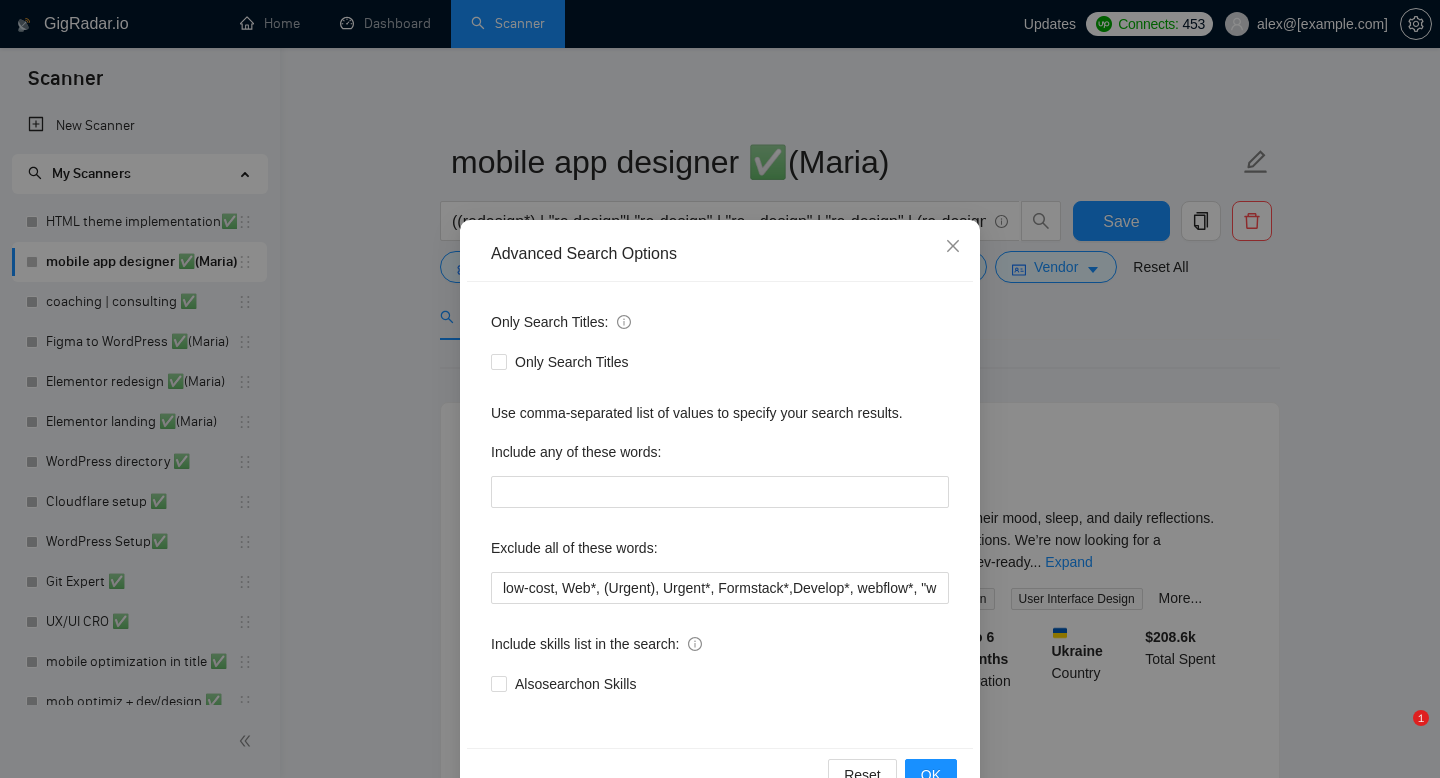 scroll, scrollTop: 0, scrollLeft: 0, axis: both 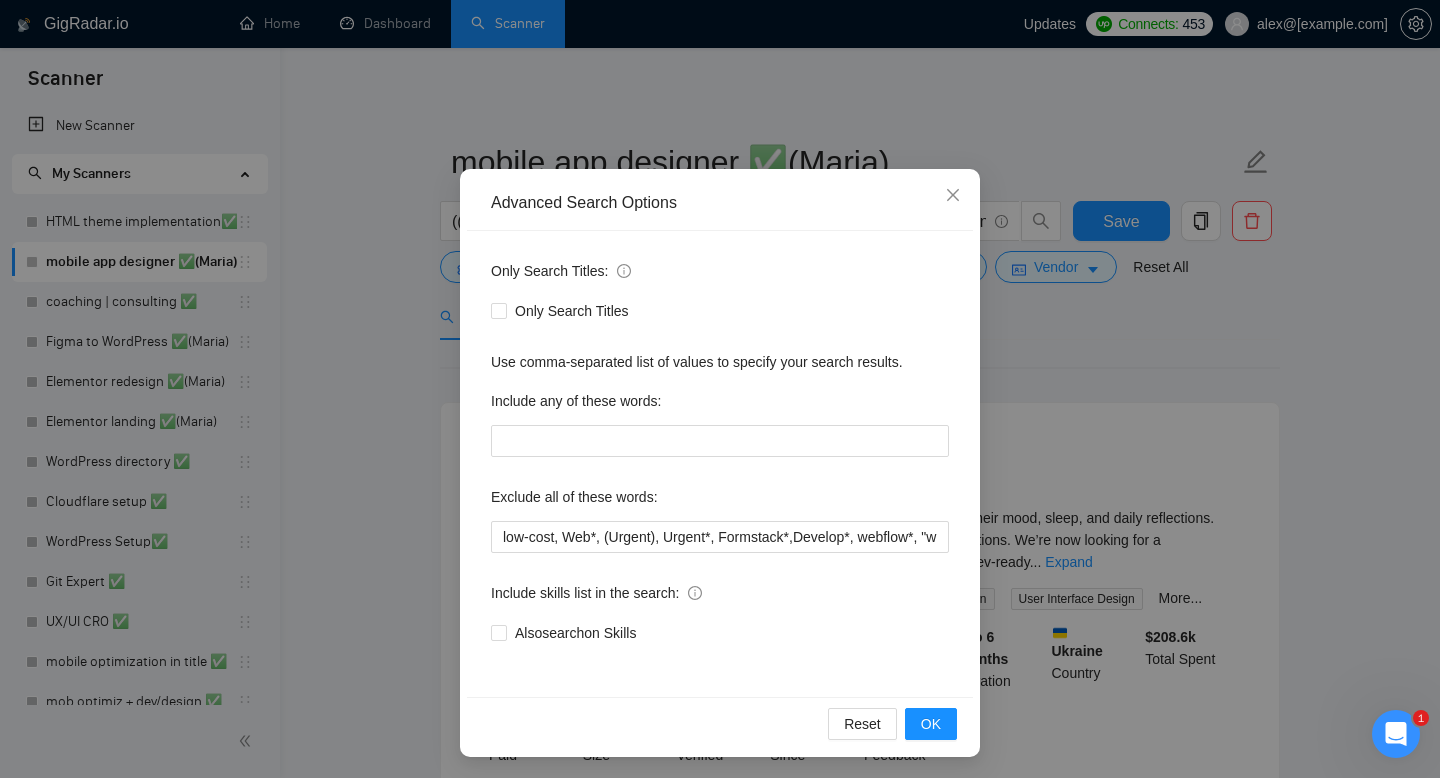 click on "Advanced Search Options Only Search Titles:   Only Search Titles Use comma-separated list of values to specify your search results. Include any of these words: Exclude all of these words: low-cost, Web*, (Urgent), Urgent*, Formstack*,Develop*, webflow*, "web flow", (Wix*), Framer*, (Shopify*), Squarespace*, Kajabi*, ClickFunnels*, "Click Funnels", "Hub Spot", HubSpot, "Bricks Builder", GoHighLevel*, (bug*), "short term", asap*, today*, tomorrow*, tutor*, coach*, "teach me", "no agency", "no agencies", "BigCommerce", "Big Commerce", python*, react*, django*, zoho*, "Oxygen Builder", Funnelish*, "Custom illustration", "Progressive Web App", (PWA), PWA*, "Freelancers only", "join our team", "Video Editor", Elementor*, Graphic*, wpbakery*, guidance*, Lovable*, FlutterFlow*, Flutter*, PowerAutomate*, Magento*, Angular*,  "Facebook ad",  "Facebook ads", "no design", "Go High Level", XenForo* Include skills list in the search:   Also  search  on Skills Reset OK" at bounding box center [720, 389] 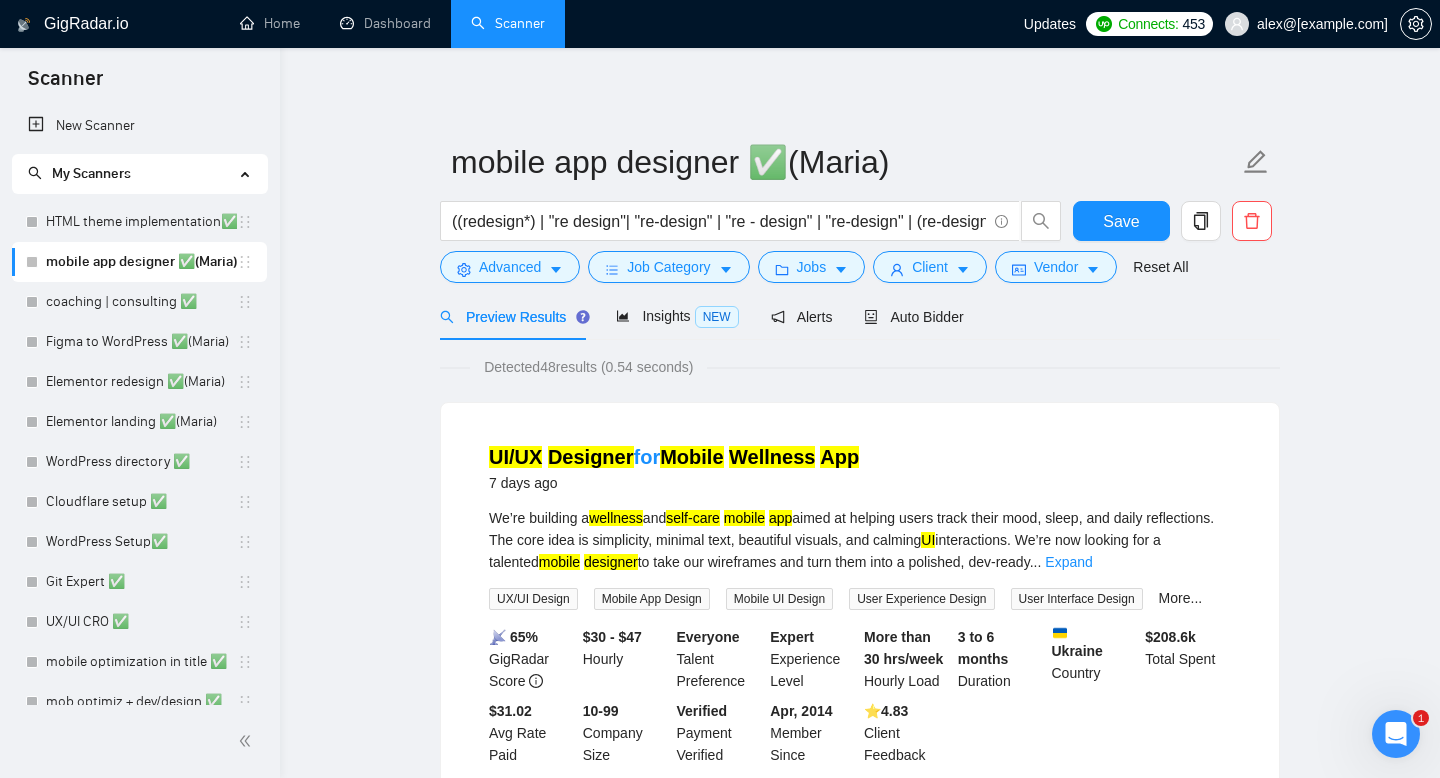 scroll, scrollTop: 0, scrollLeft: 0, axis: both 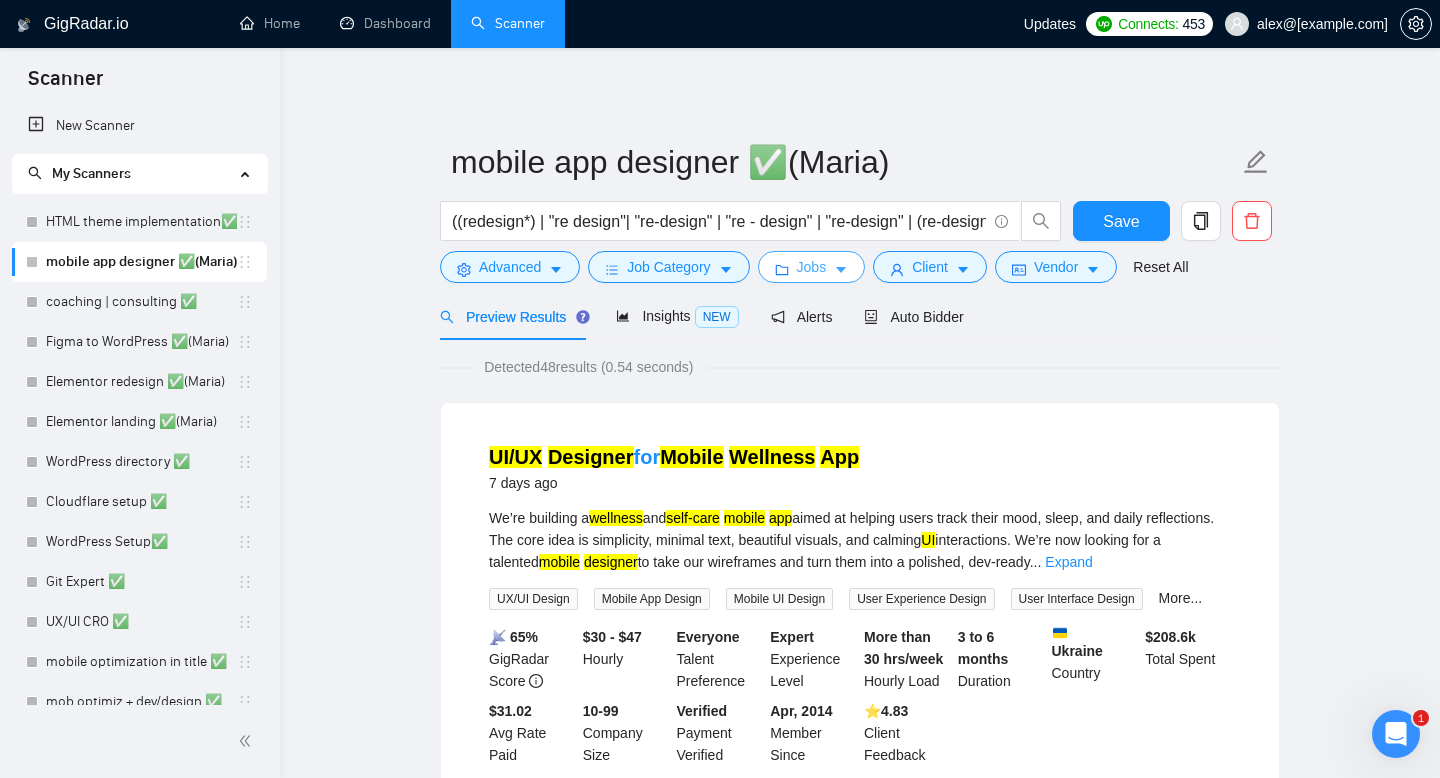 click on "Jobs" at bounding box center [812, 267] 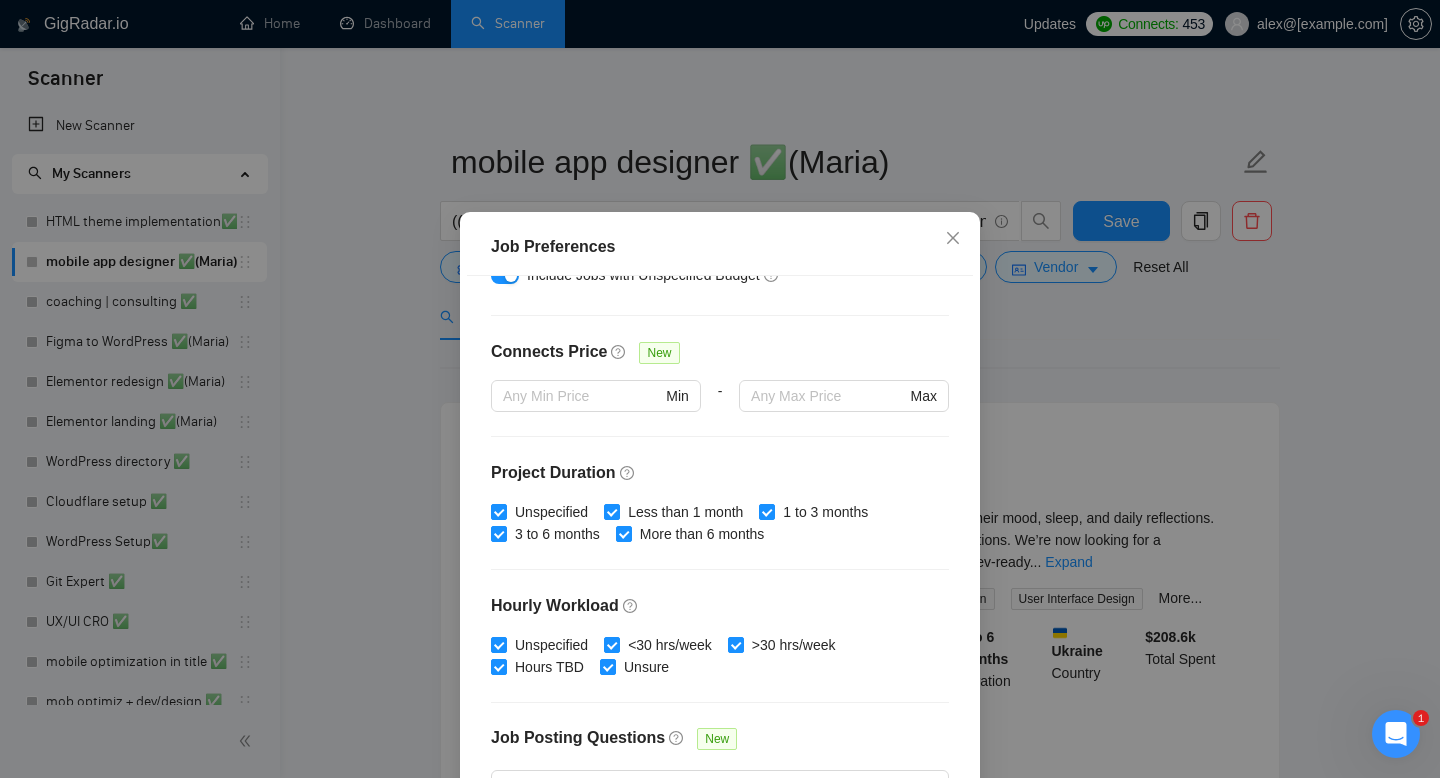 scroll, scrollTop: 488, scrollLeft: 0, axis: vertical 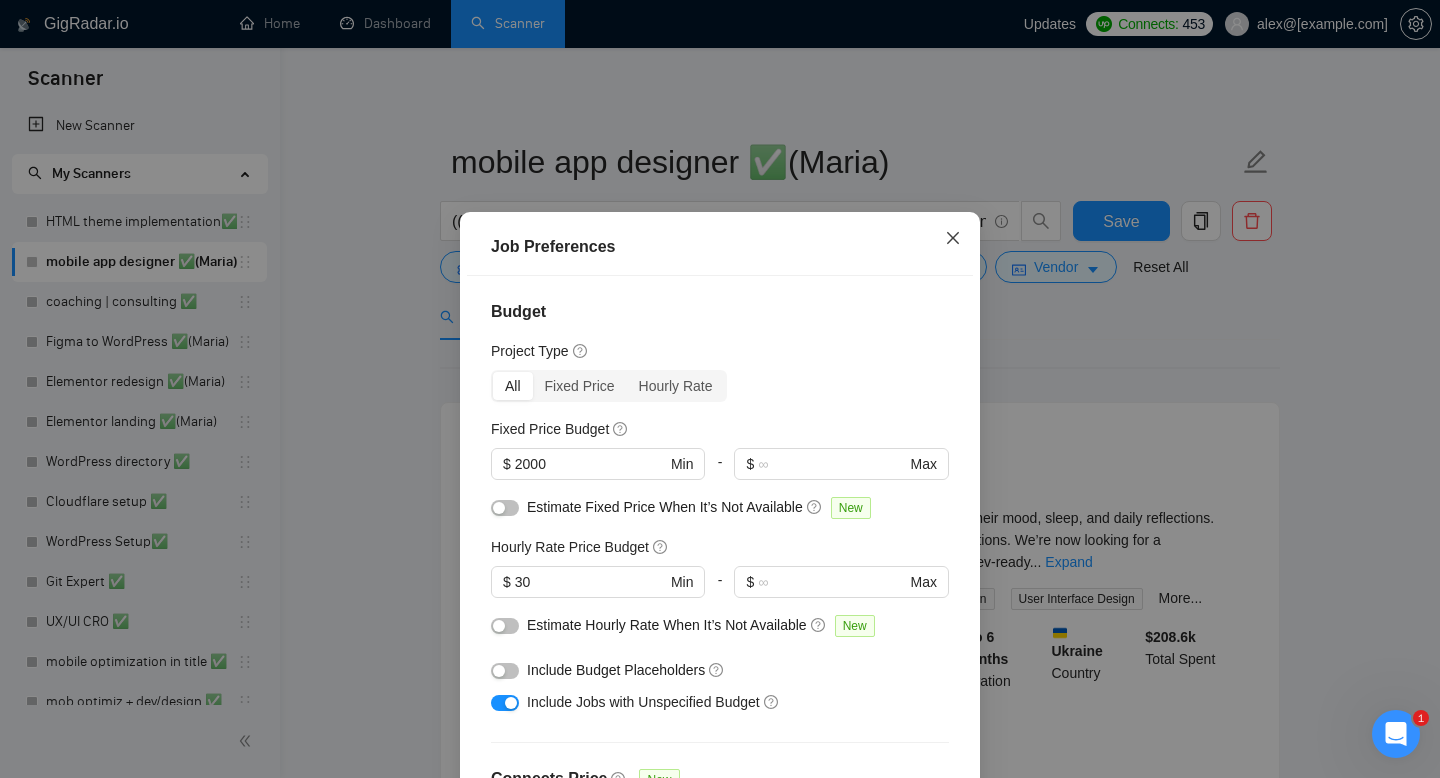 click 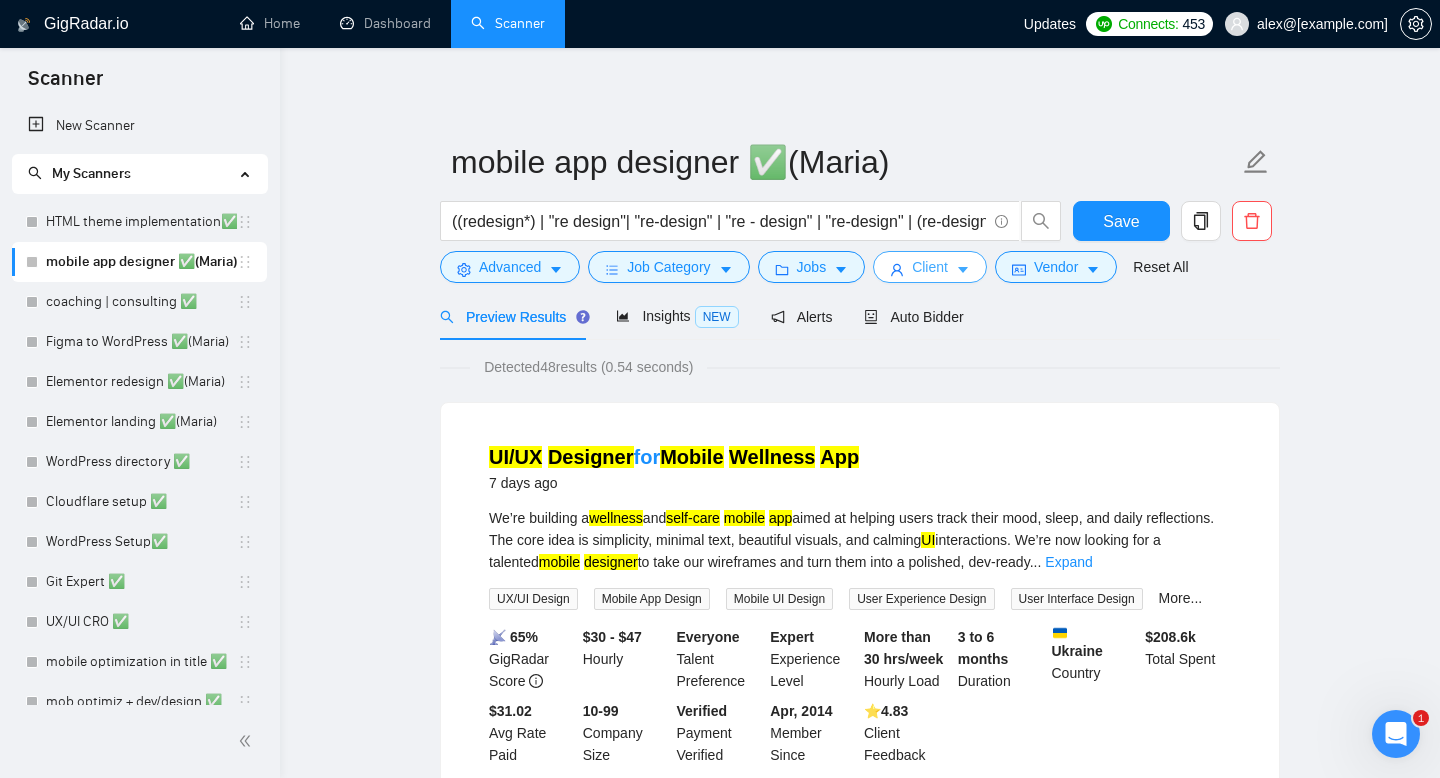 click on "Client" at bounding box center (930, 267) 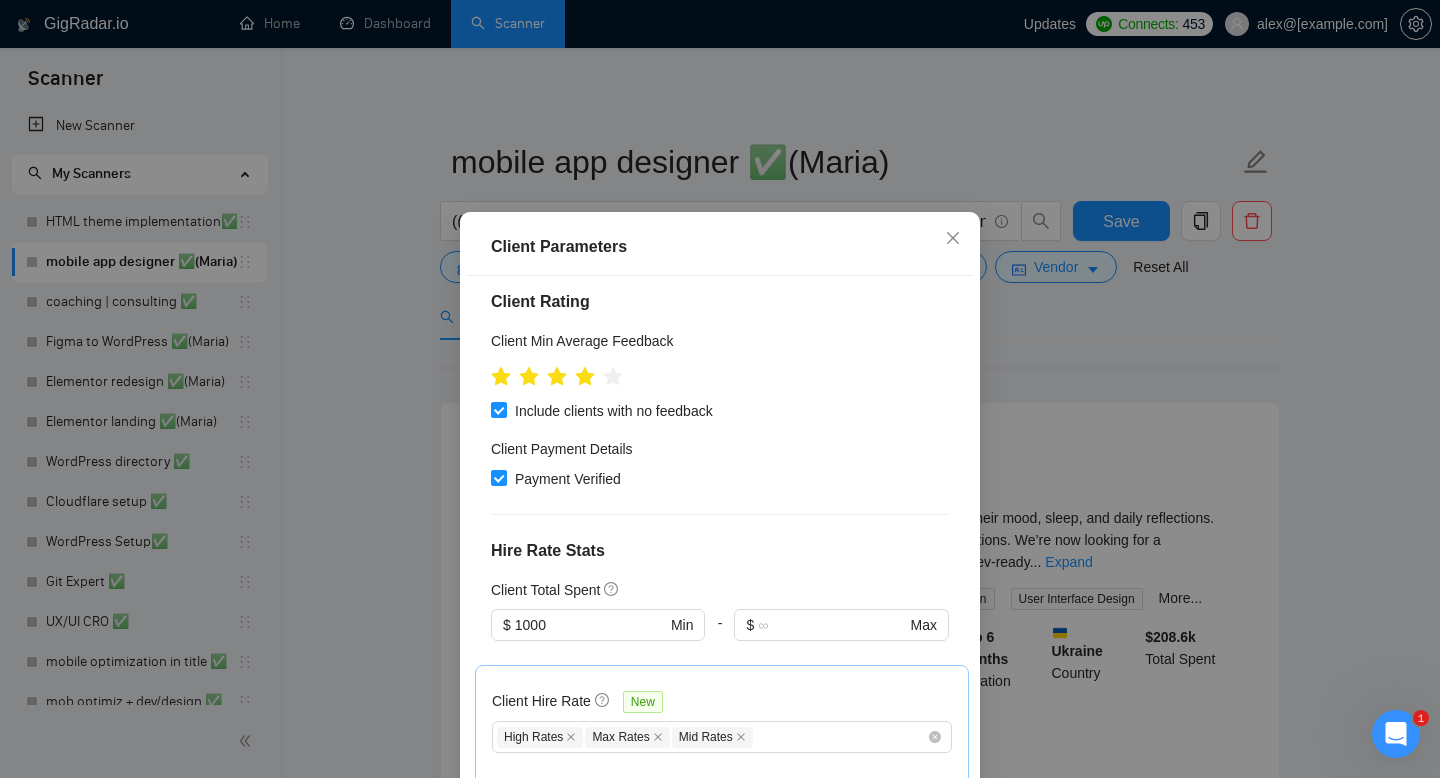 click on "Client Location Include Client Countries   Select Exclude Client Countries Africa India Pakistan Russia Nigeria Malaysia Bangladesh   Client Rating Client Min Average Feedback Include clients with no feedback Client Payment Details Payment Verified Hire Rate Stats   Client Total Spent $ 1000 Min - $ Max Client Hire Rate New High Rates Max Rates Mid Rates     Avg Hourly Rate Paid New $ 20 Min - $ Max Include Clients without Sufficient History Client Profile Client Industry New   Any industry Client Company Size   Any company size Enterprise Clients New   Any clients" at bounding box center (720, 548) 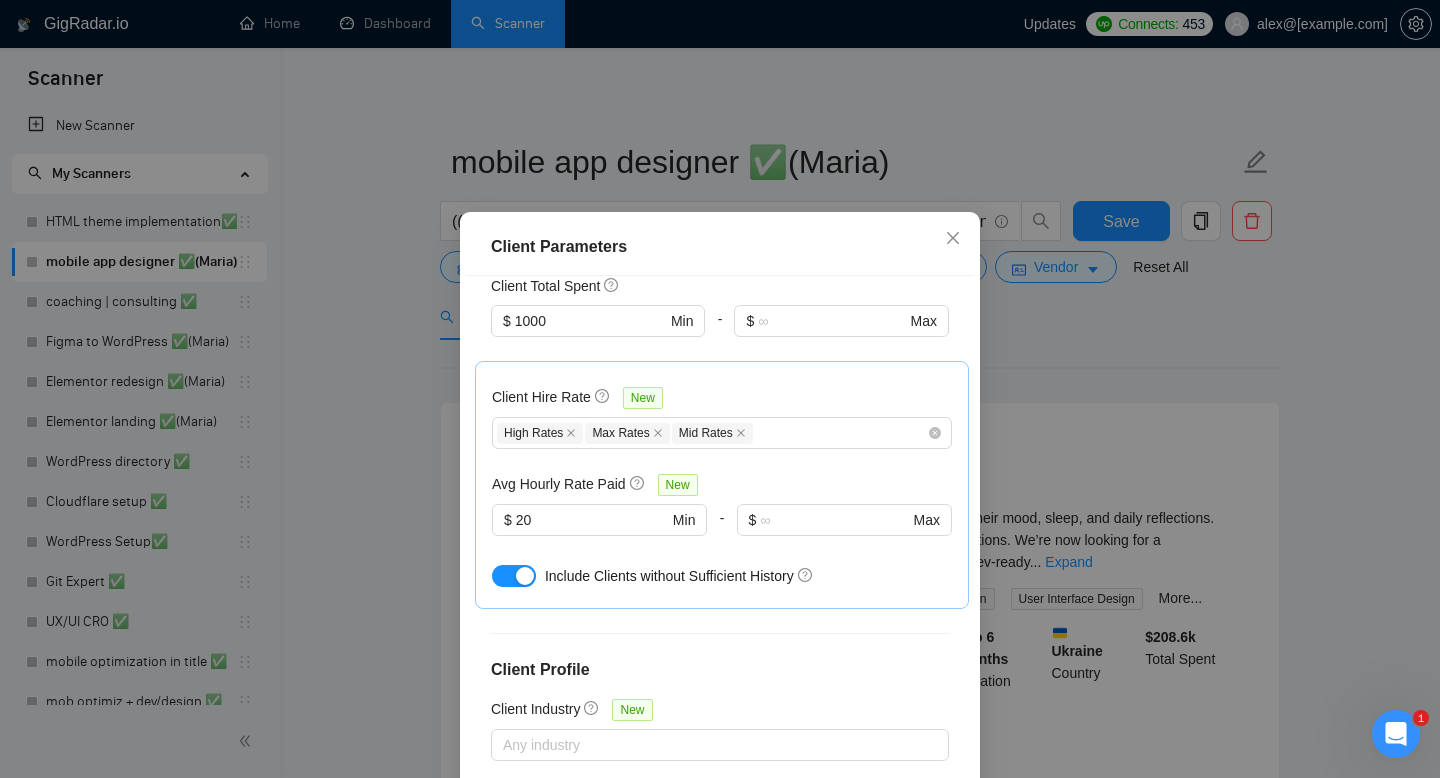 scroll, scrollTop: 617, scrollLeft: 0, axis: vertical 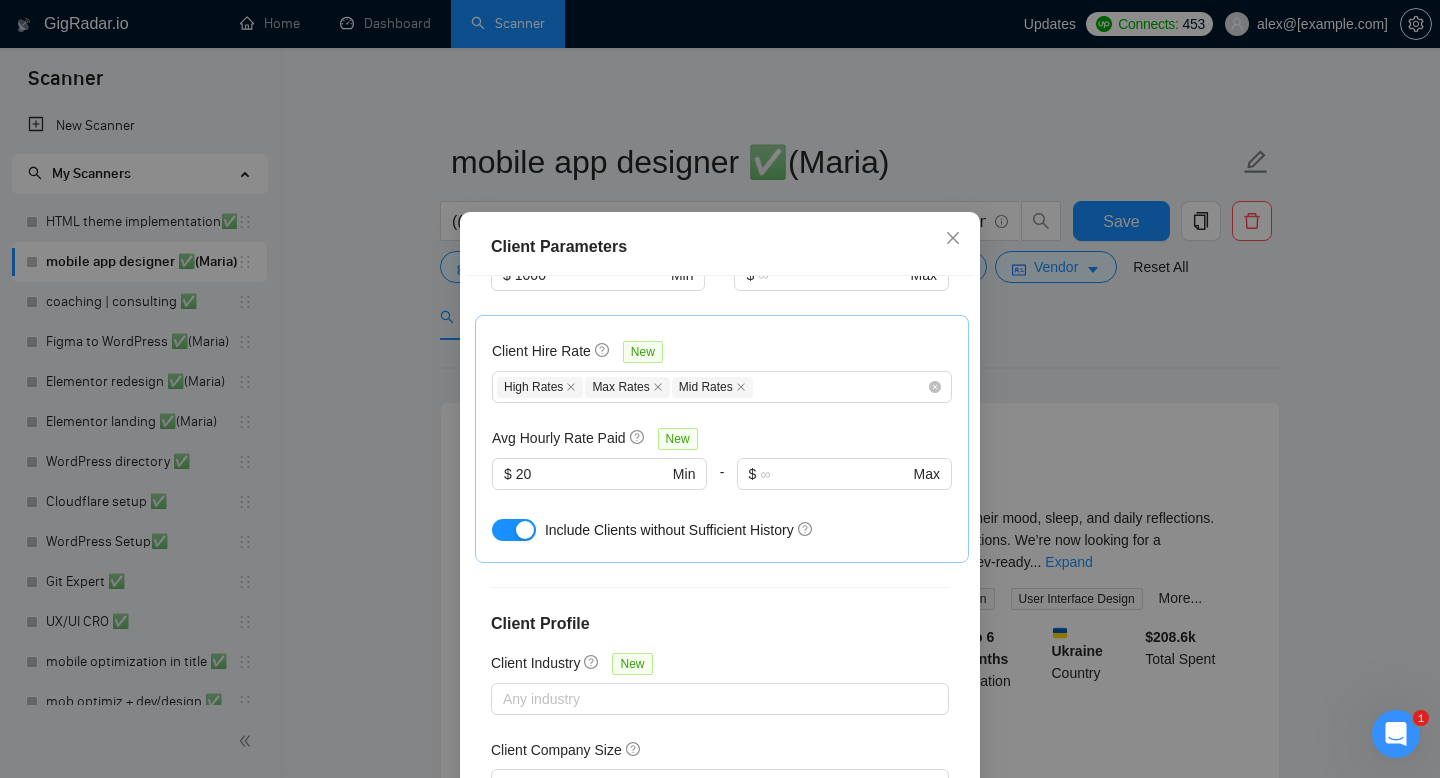 click on "Client Parameters Client Location Include Client Countries   Select Exclude Client Countries Africa India Pakistan Russia Nigeria Malaysia Bangladesh   Client Rating Client Min Average Feedback Include clients with no feedback Client Payment Details Payment Verified Hire Rate Stats   Client Total Spent $ 1000 Min - $ Max Client Hire Rate New High Rates Max Rates Mid Rates     Avg Hourly Rate Paid New $ 20 Min - $ Max Include Clients without Sufficient History Client Profile Client Industry New   Any industry Client Company Size   Any company size Enterprise Clients New   Any clients Reset OK" at bounding box center [720, 389] 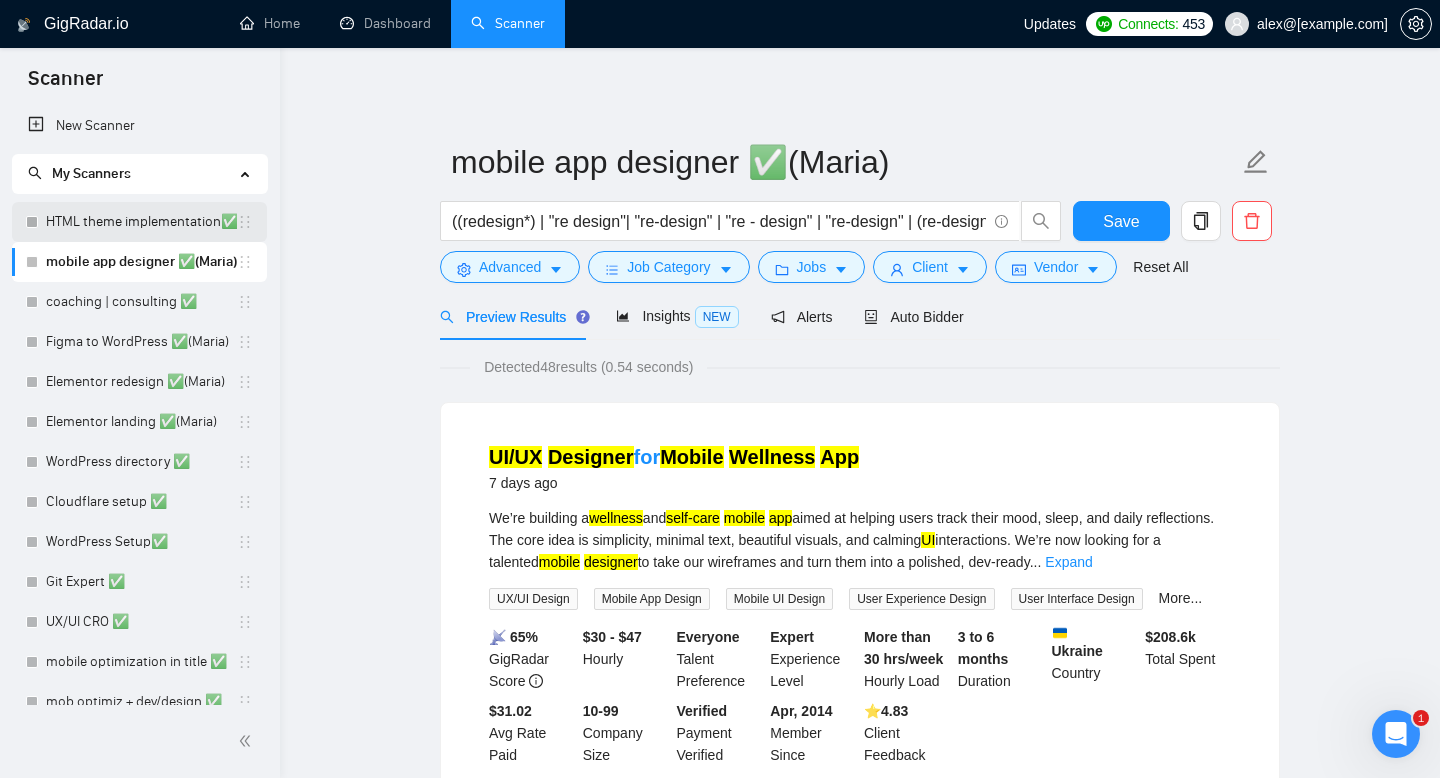 click on "HTML theme implementation✅" at bounding box center (141, 222) 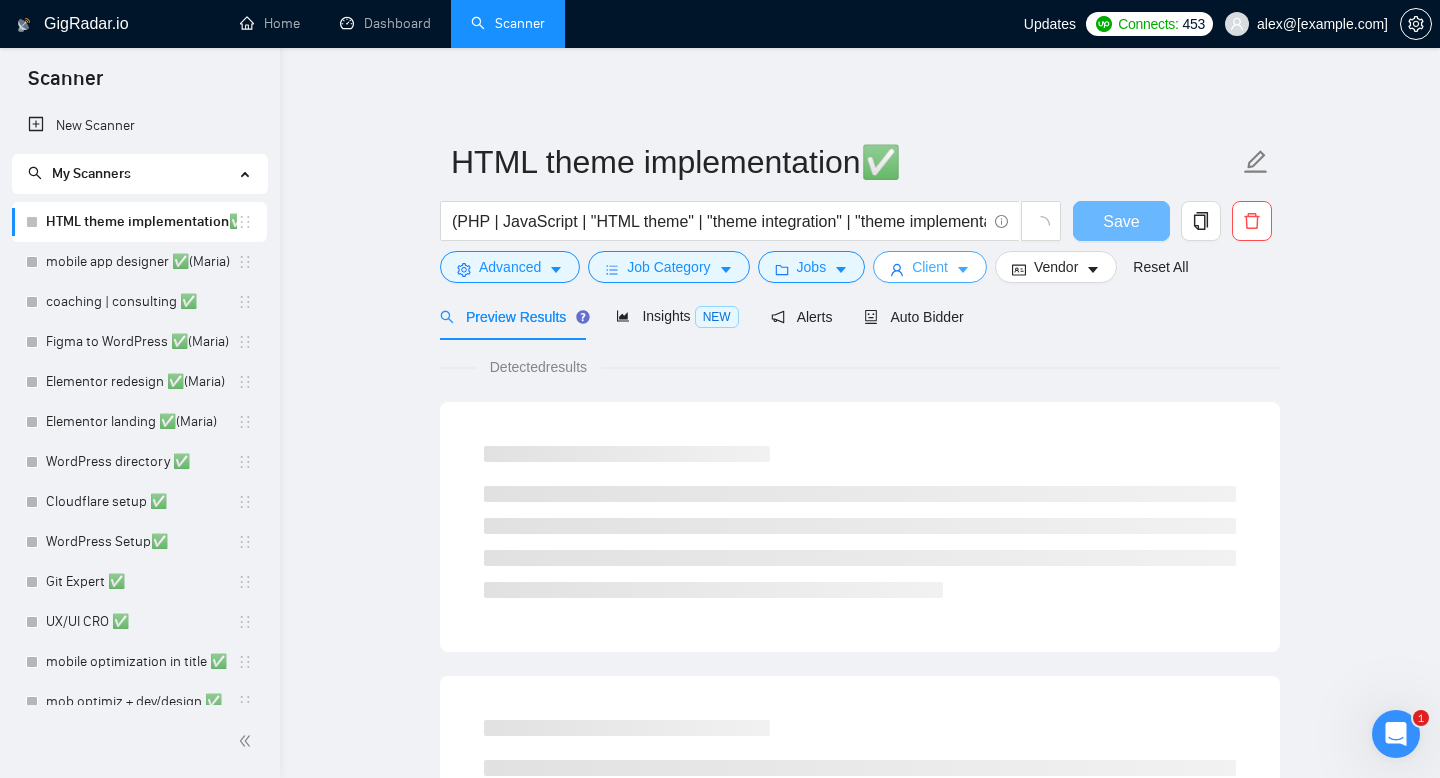 click on "Client" at bounding box center [930, 267] 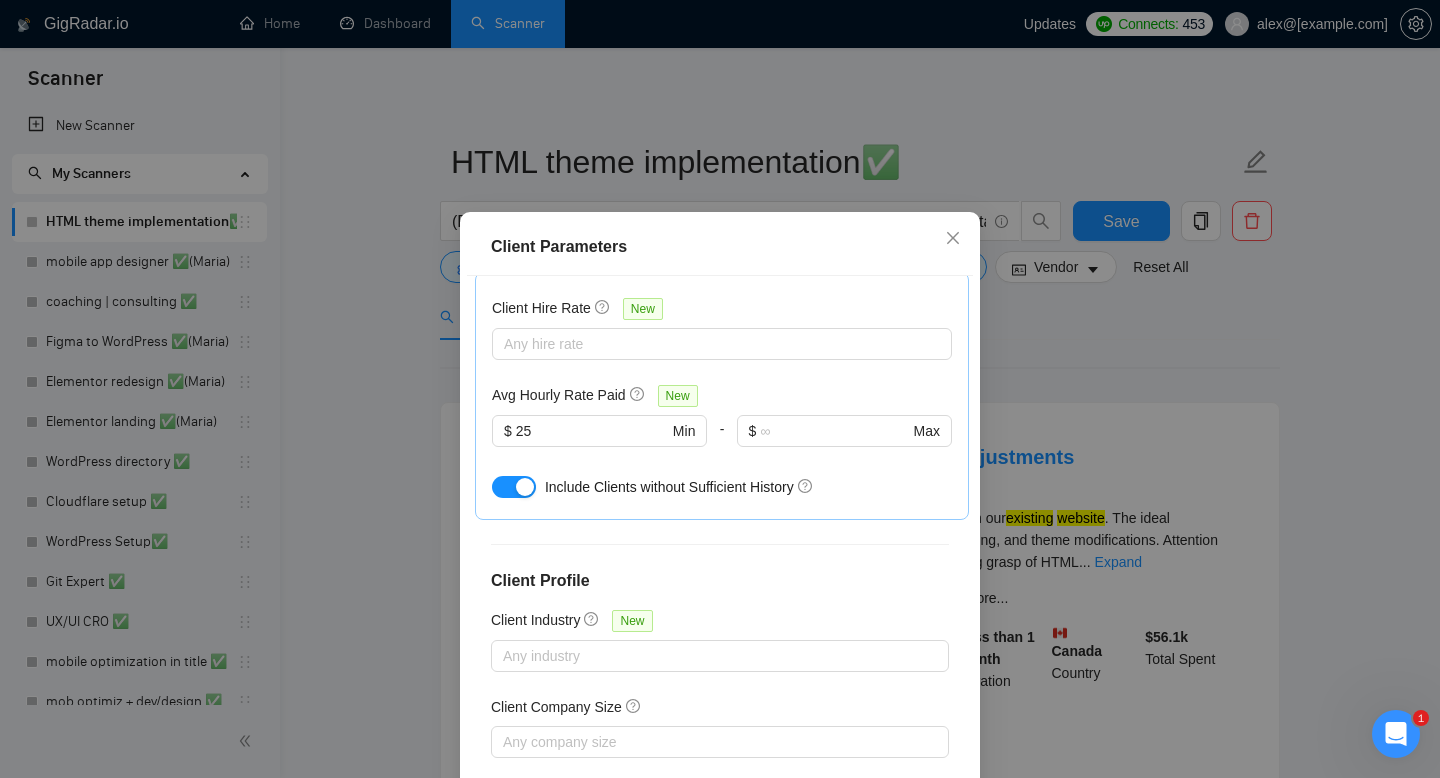 scroll, scrollTop: 701, scrollLeft: 0, axis: vertical 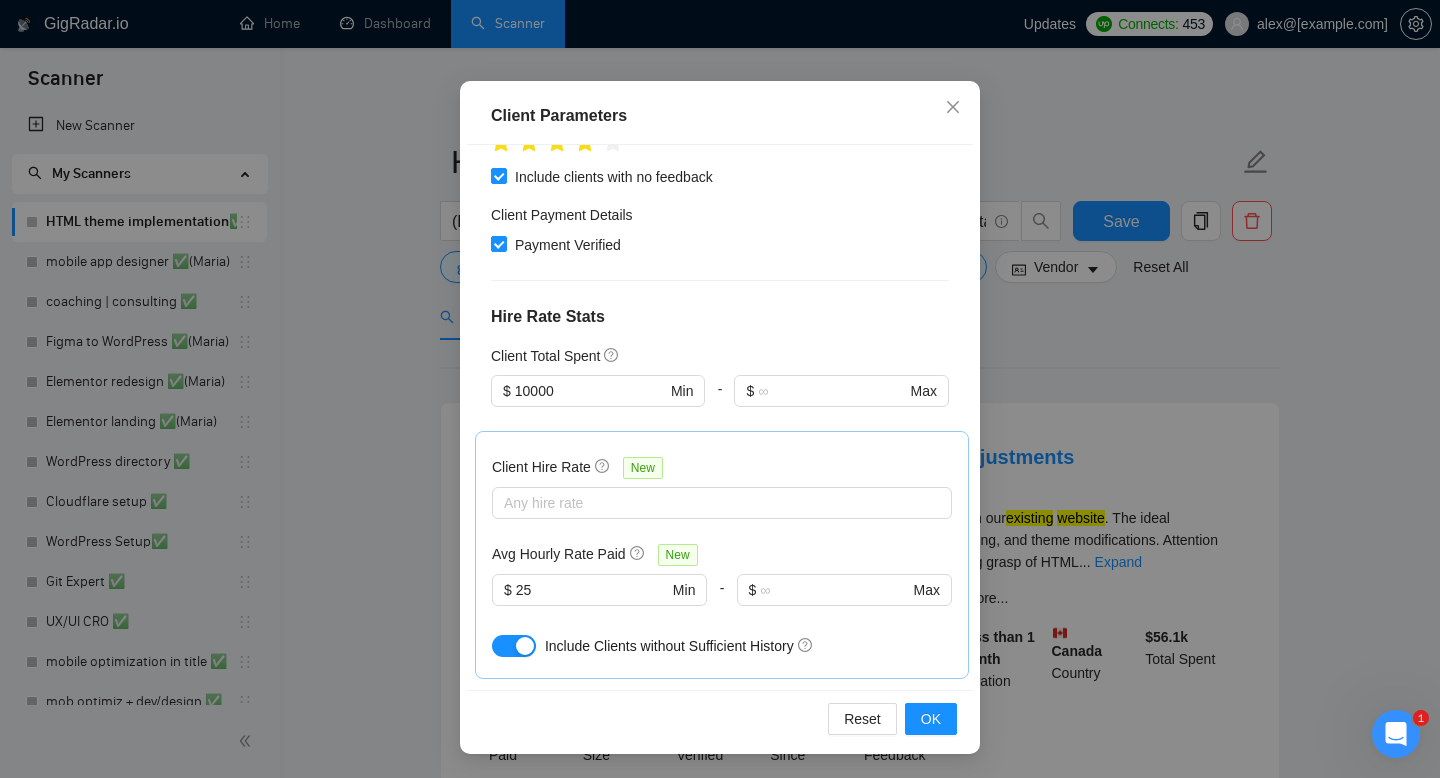 click on "Client Parameters Client Location Include Client Countries   Select Exclude Client Countries   Select Client Rating Client Min Average Feedback Include clients with no feedback Client Payment Details Payment Verified Hire Rate Stats   Client Total Spent $ 10000 Min - $ Max Client Hire Rate New   Any hire rate   Avg Hourly Rate Paid New $ 25 Min - $ Max Include Clients without Sufficient History Client Profile Client Industry New   Any industry Client Company Size   Any company size Enterprise Clients New   Any clients Reset OK" at bounding box center [720, 389] 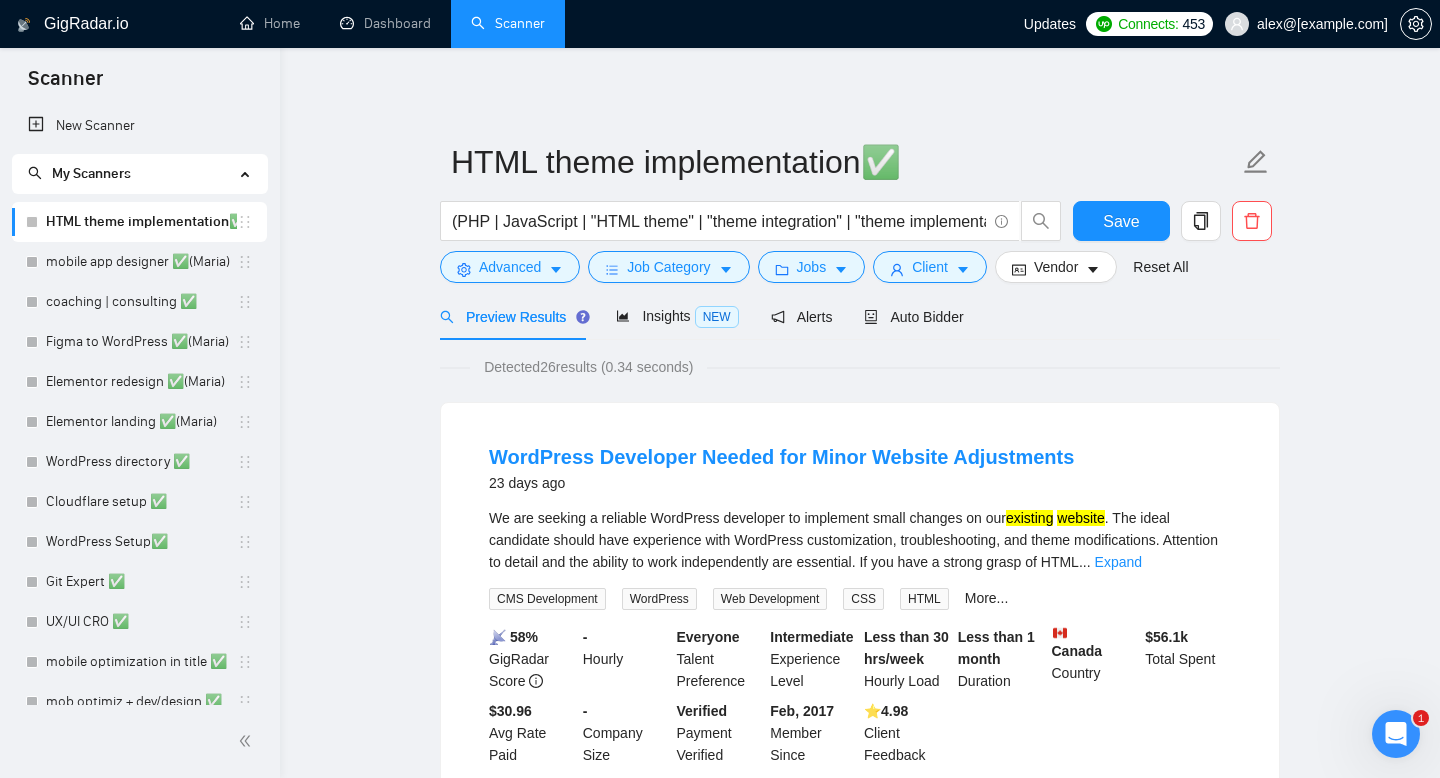scroll, scrollTop: 38, scrollLeft: 0, axis: vertical 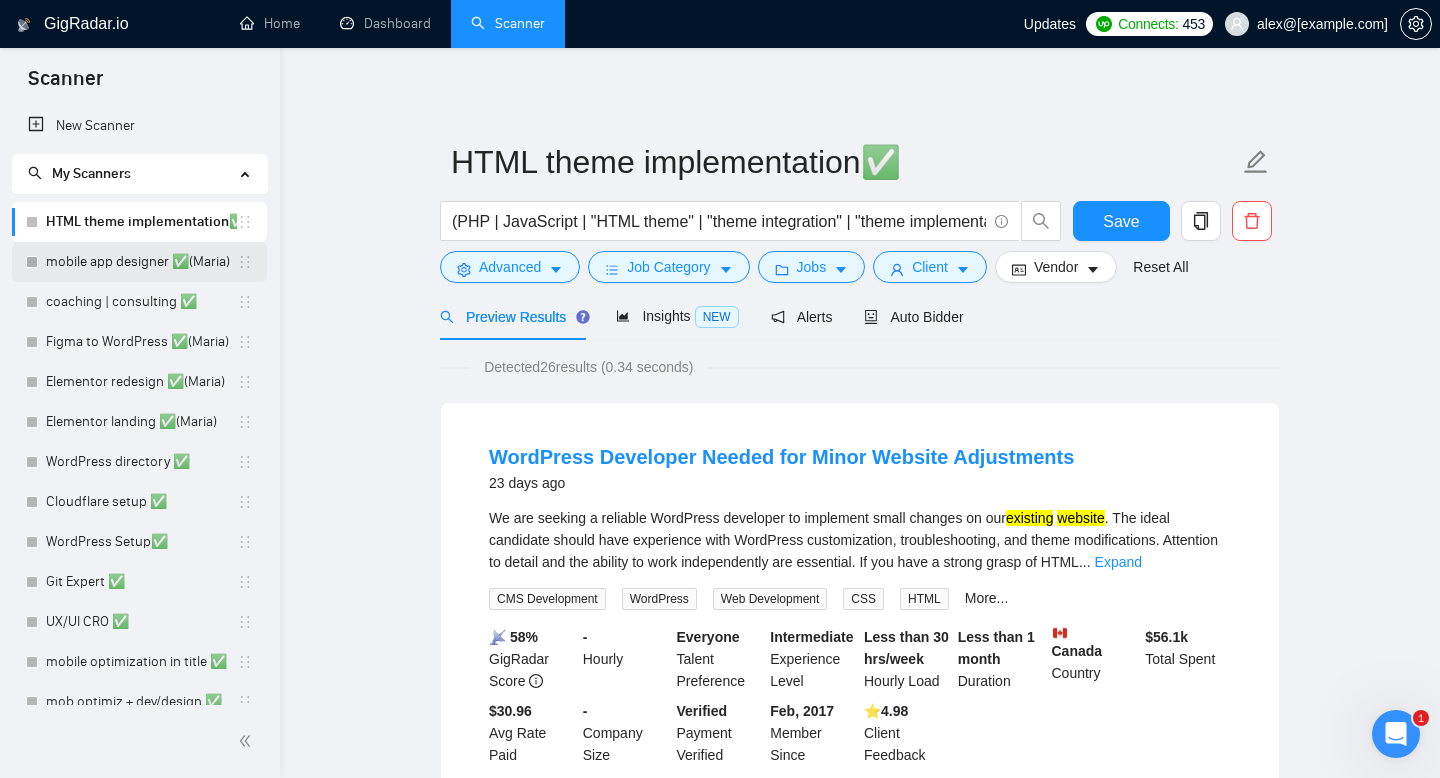 click on "mobile app designer ✅(Maria)" at bounding box center [141, 262] 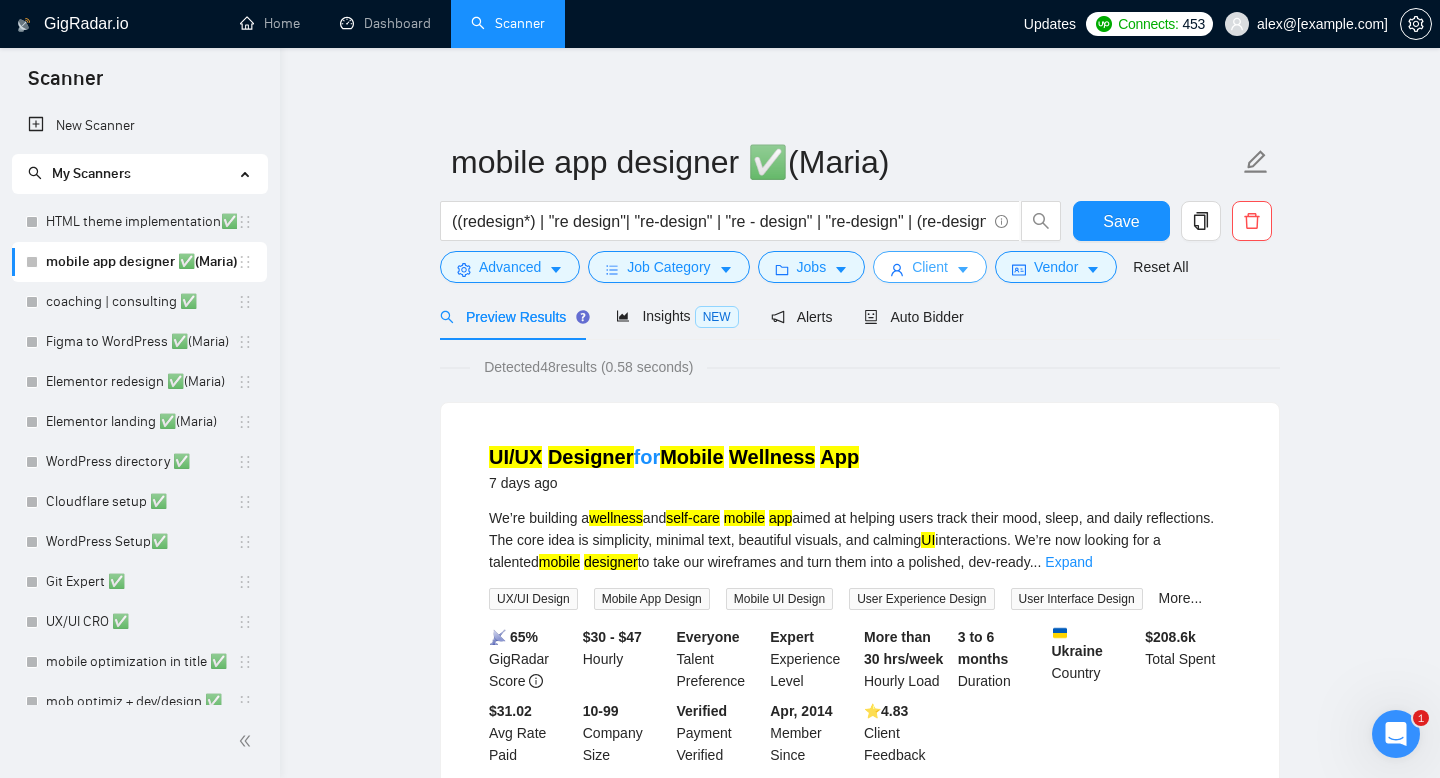 click on "Client" at bounding box center (930, 267) 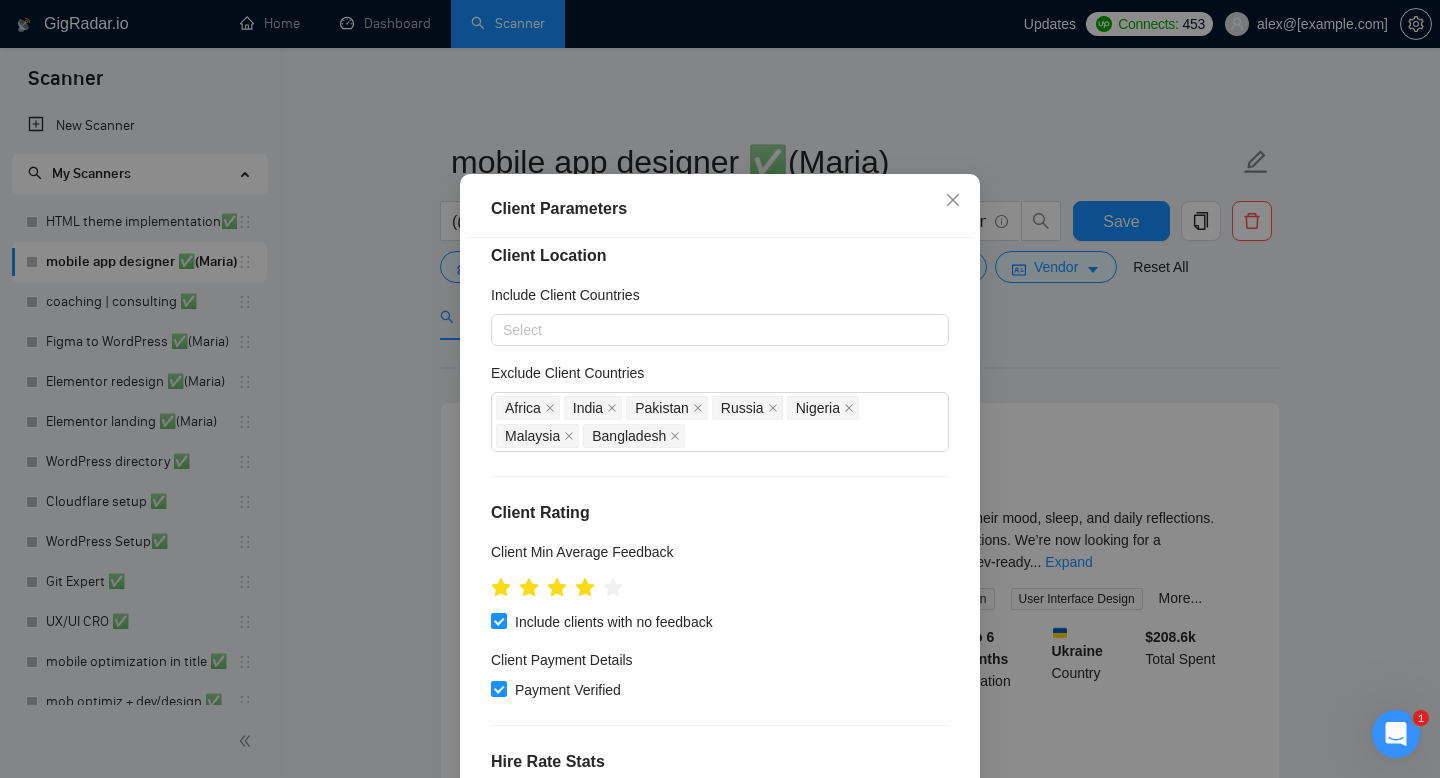 scroll, scrollTop: 0, scrollLeft: 0, axis: both 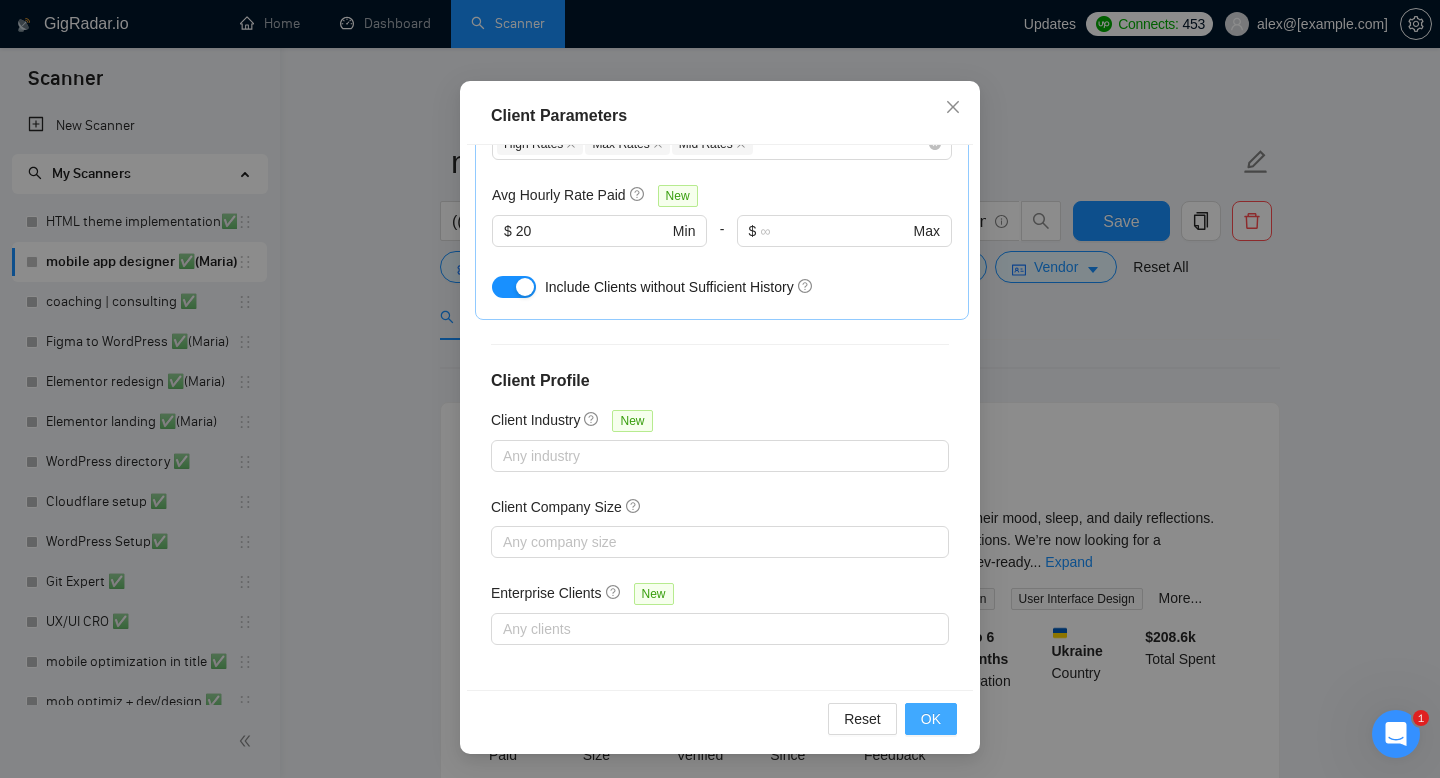 click on "OK" at bounding box center (931, 719) 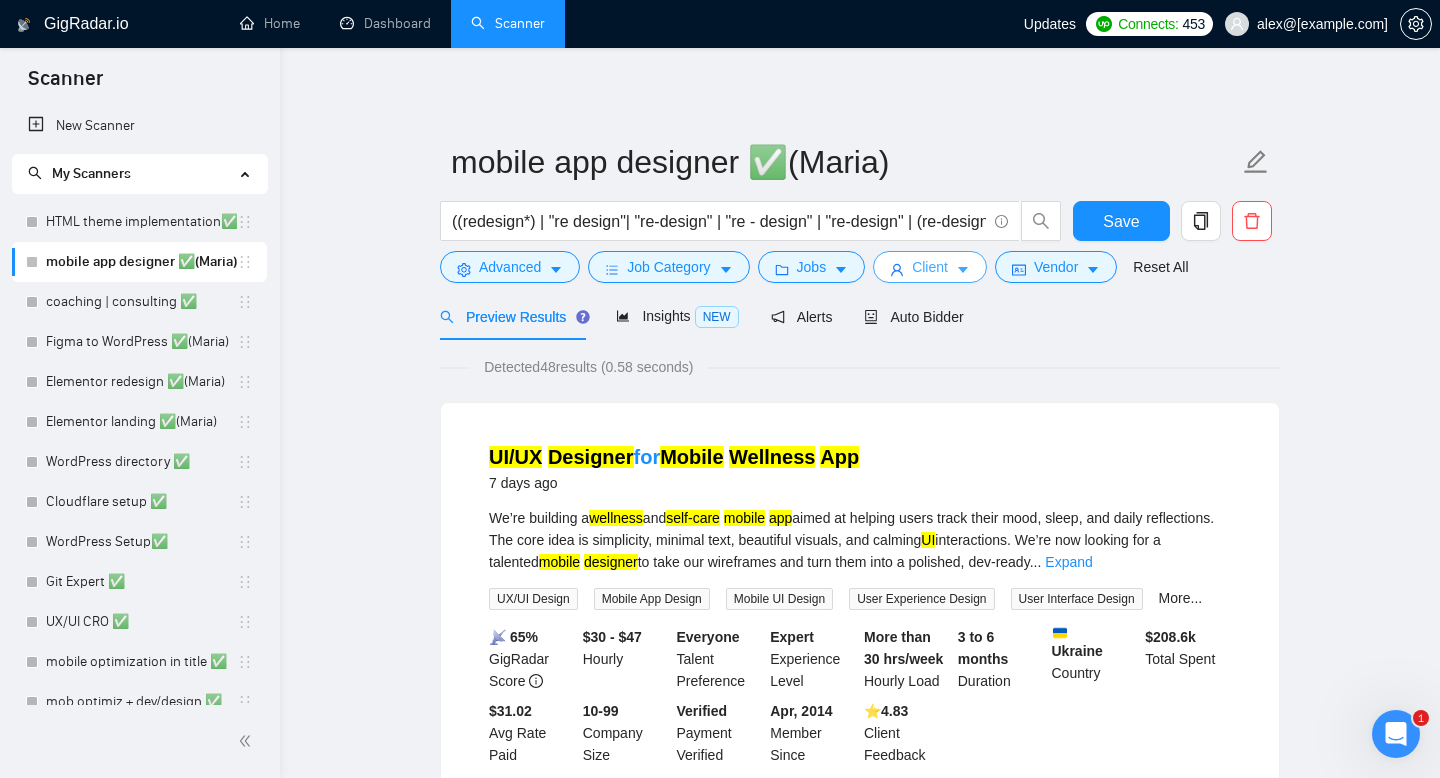 scroll, scrollTop: 0, scrollLeft: 0, axis: both 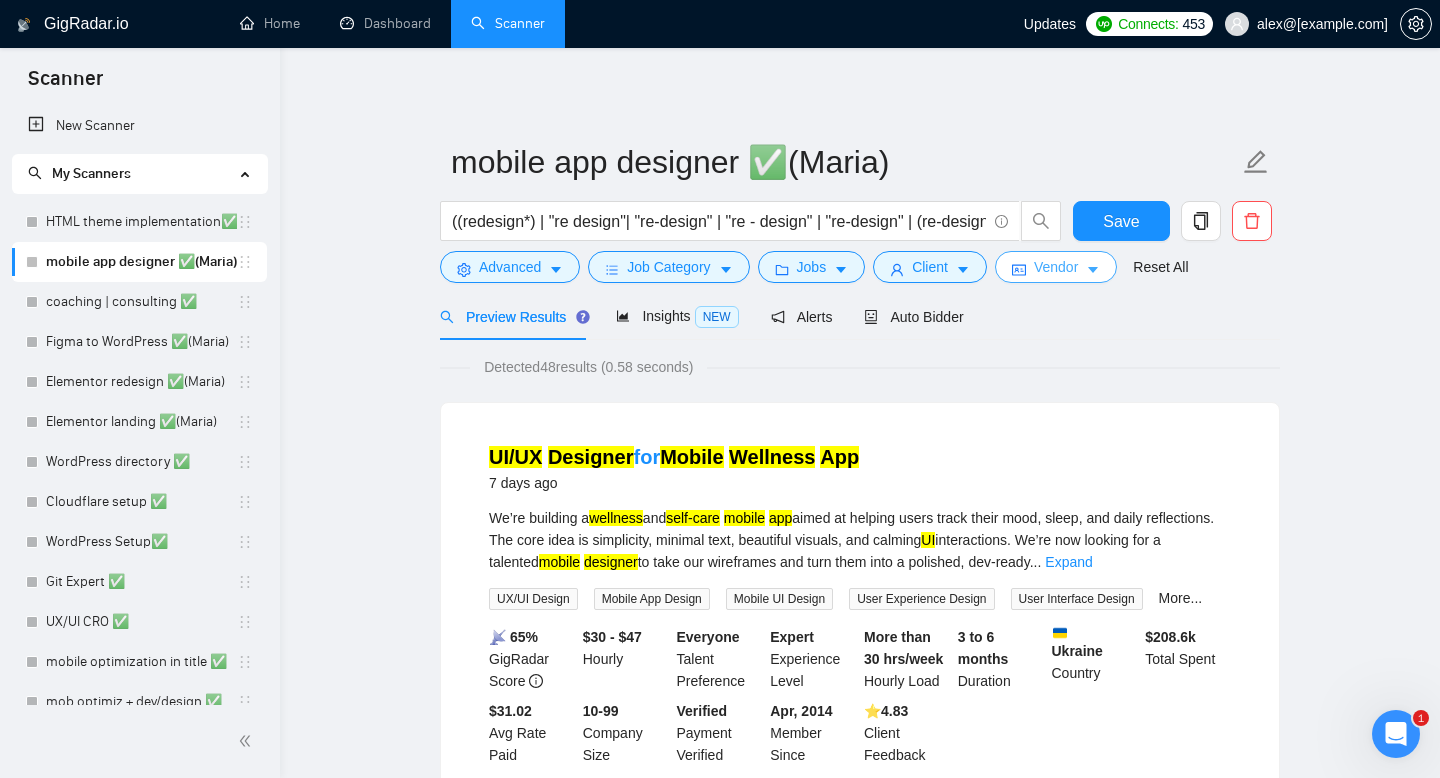 click on "Vendor" at bounding box center (1056, 267) 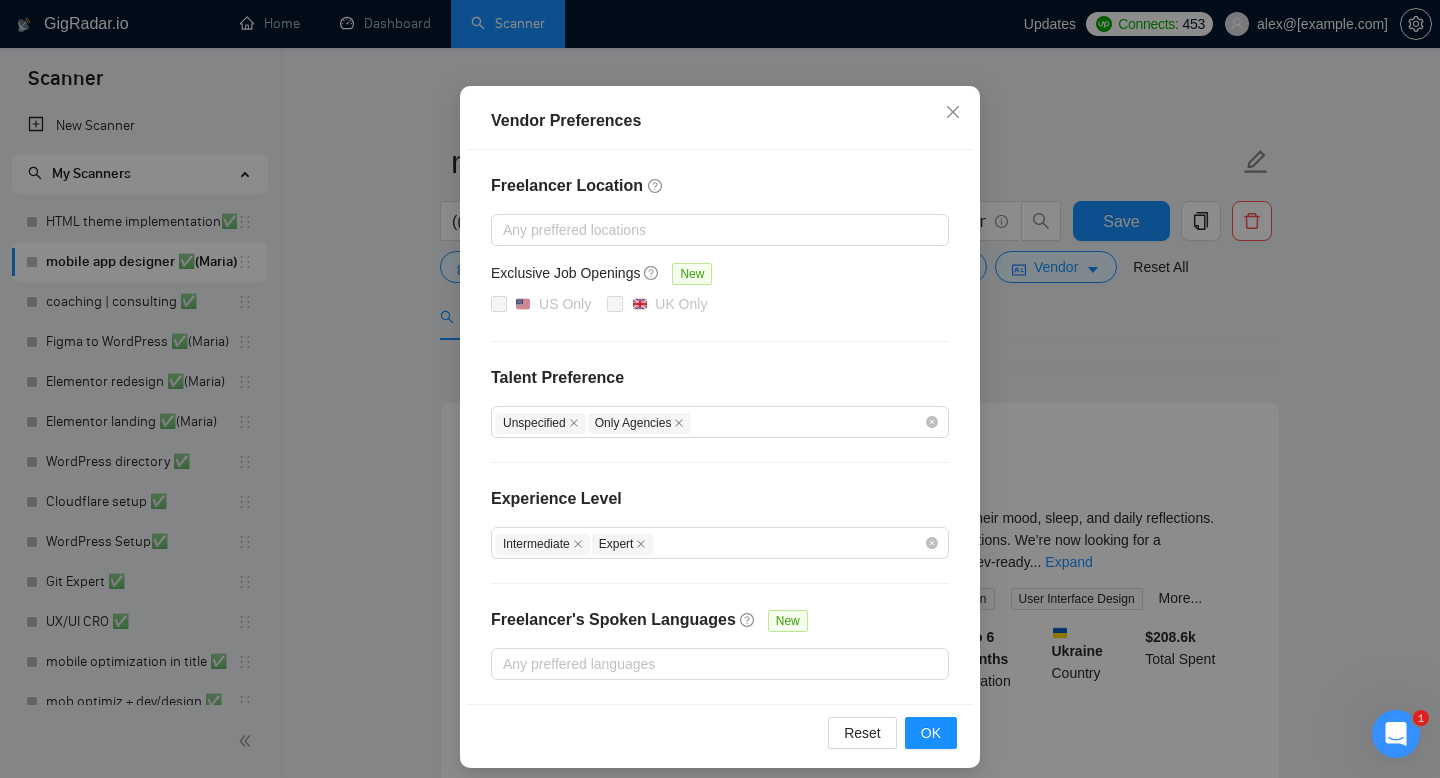 scroll, scrollTop: 147, scrollLeft: 0, axis: vertical 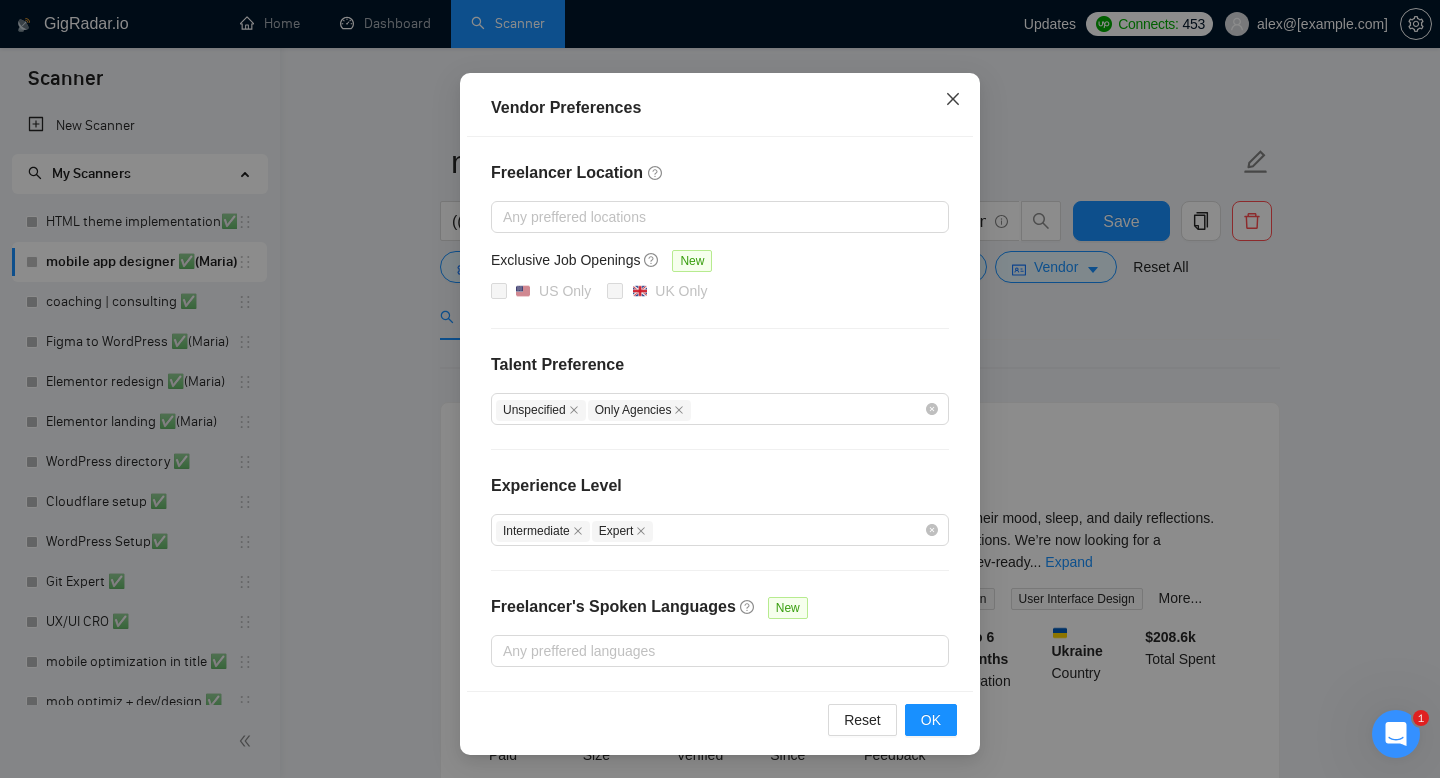 click 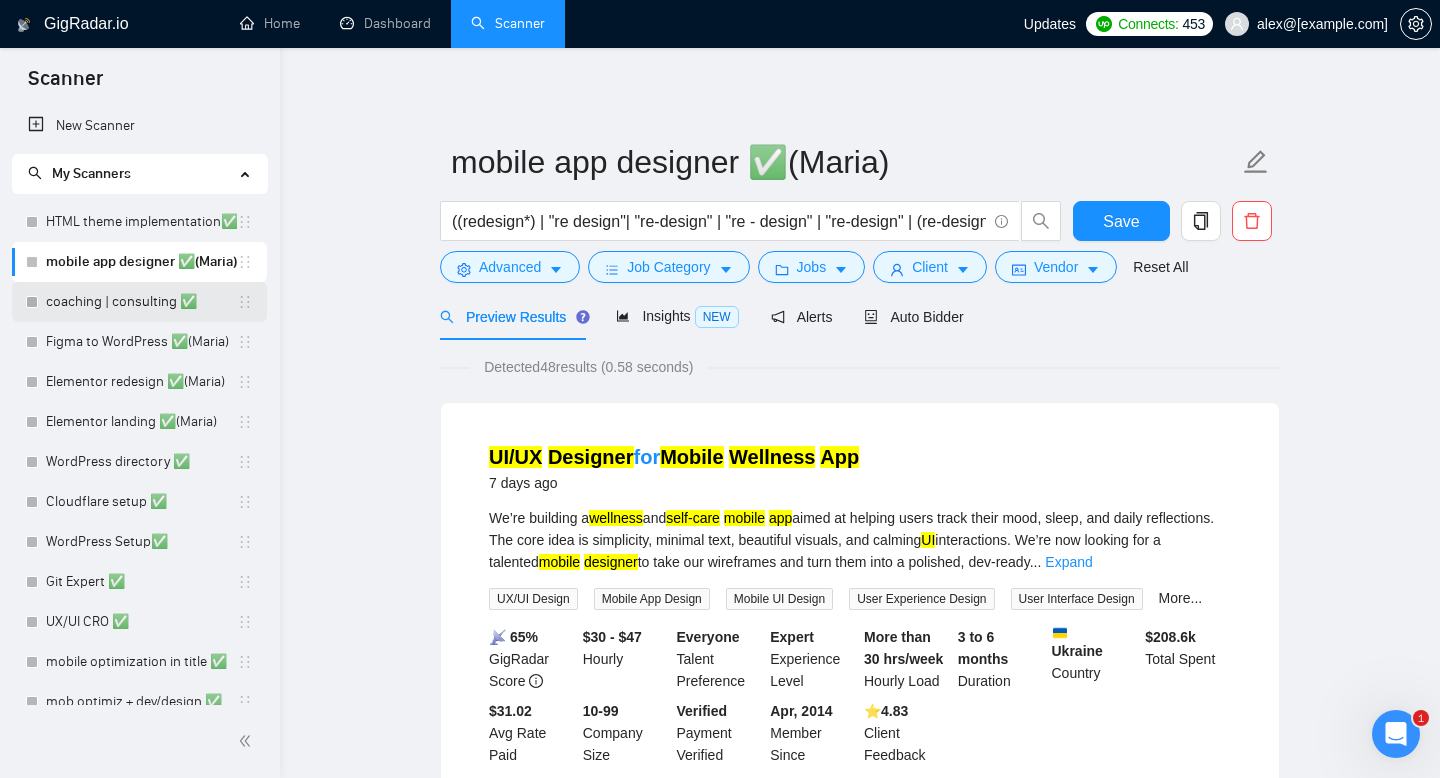 scroll, scrollTop: 47, scrollLeft: 0, axis: vertical 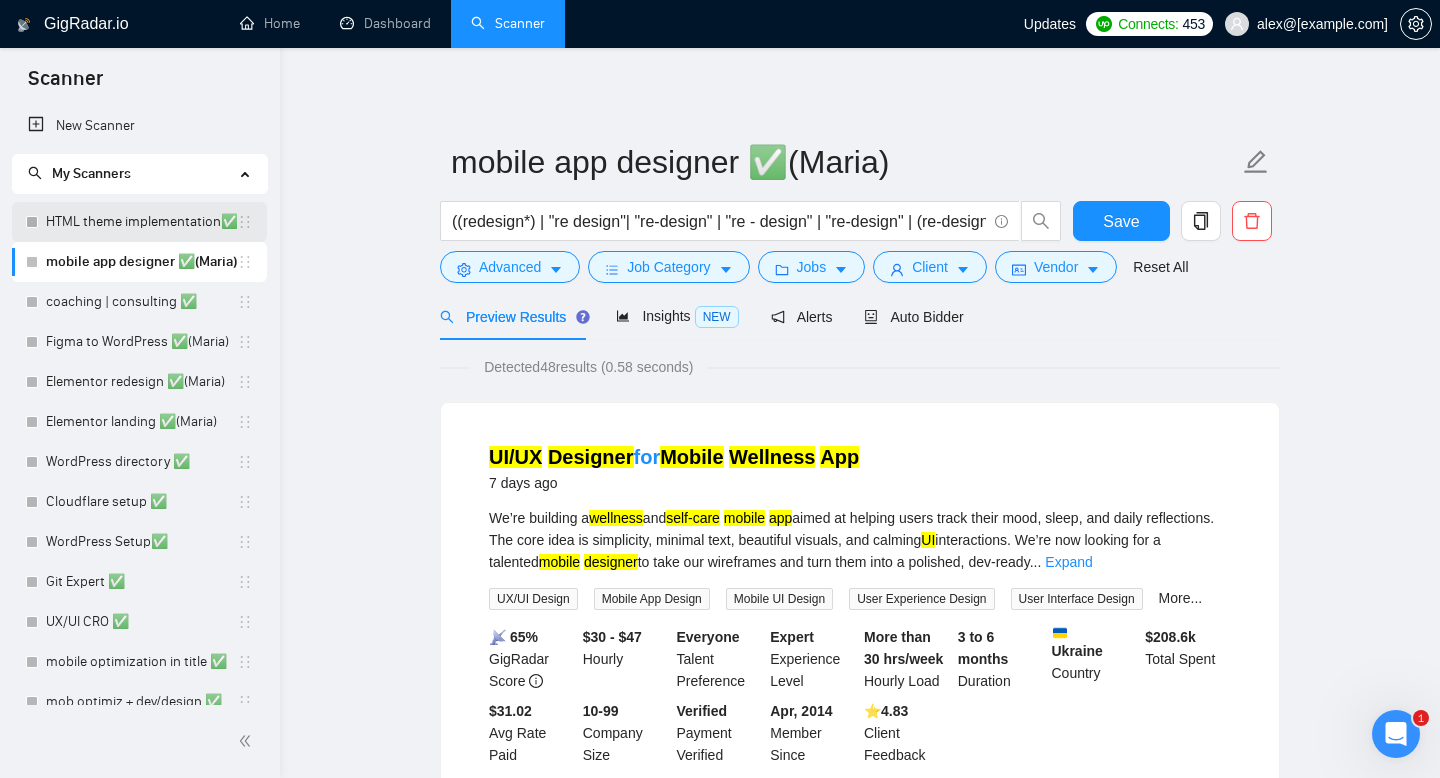 click on "HTML theme implementation✅" at bounding box center (141, 222) 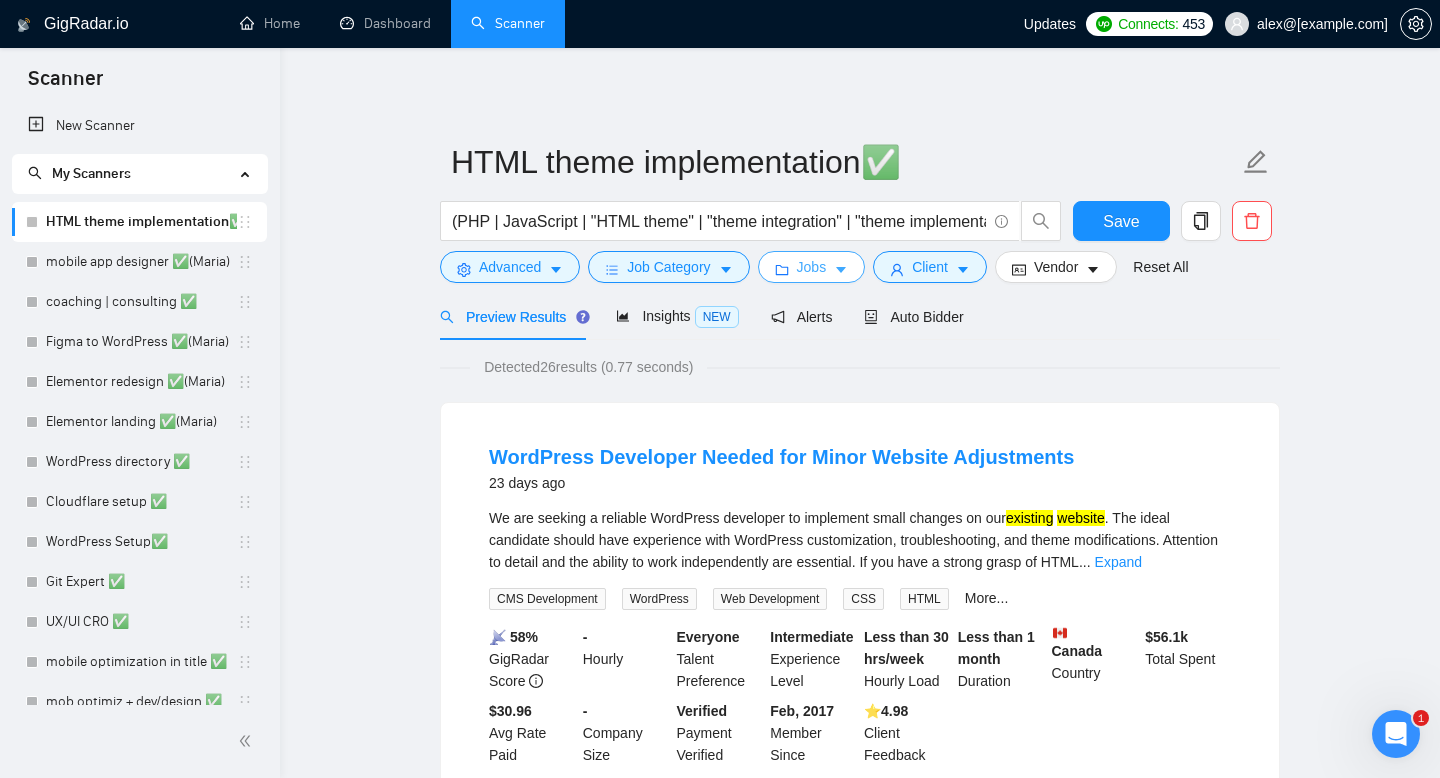 click on "Jobs" at bounding box center [812, 267] 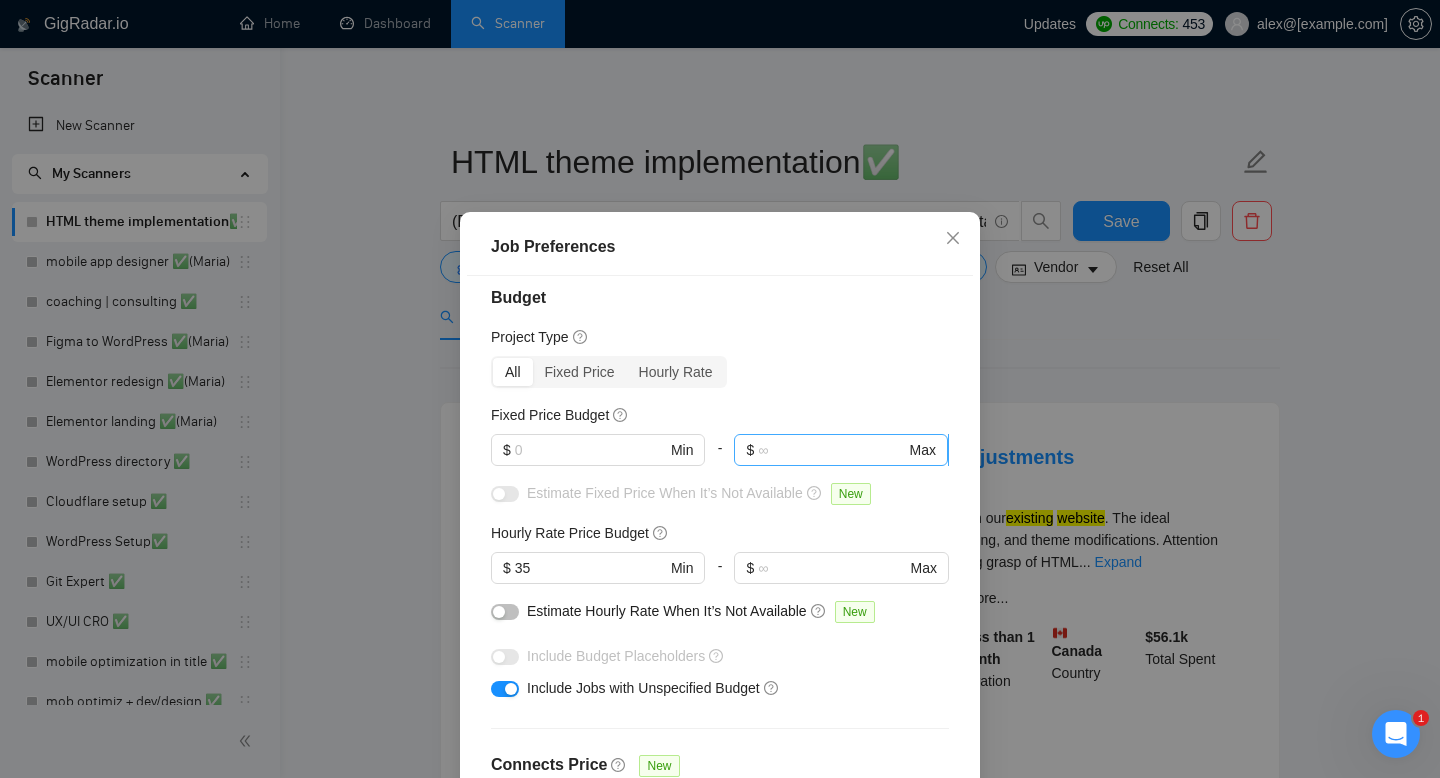 scroll, scrollTop: 0, scrollLeft: 0, axis: both 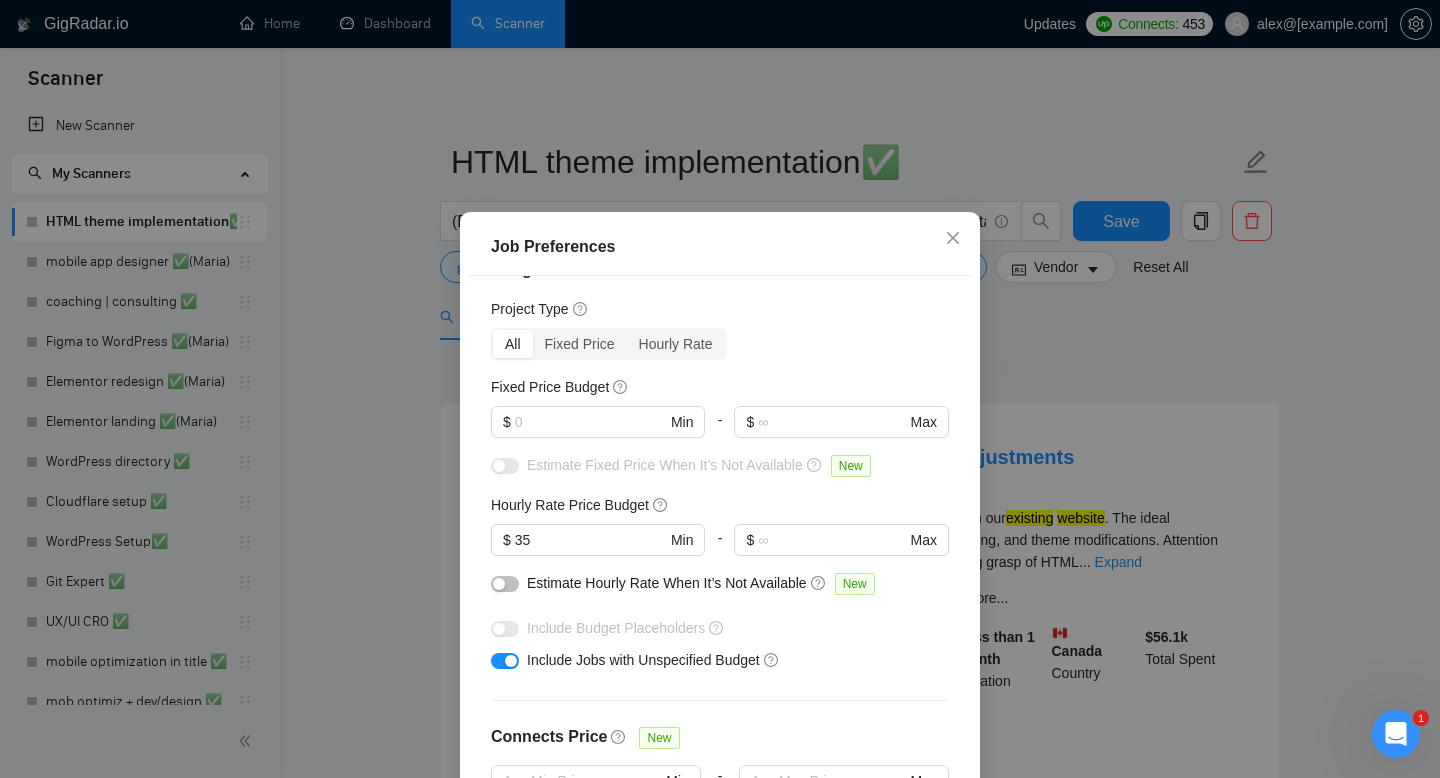 click on "Job Preferences Budget Project Type All Fixed Price Hourly Rate   Fixed Price Budget $ Min - $ Max Estimate Fixed Price When It’s Not Available New   Hourly Rate Price Budget $ 35 Min - $ Max Estimate Hourly Rate When It’s Not Available New Include Budget Placeholders Include Jobs with Unspecified Budget   Connects Price New Min - Max Project Duration   Unspecified Less than 1 month 1 to 3 months 3 to 6 months More than 6 months Hourly Workload   Unspecified <30 hrs/week >30 hrs/week Hours TBD Unsure Job Posting Questions New   Any posting questions Description Preferences Description Size New   Any description size Reset OK" at bounding box center [720, 389] 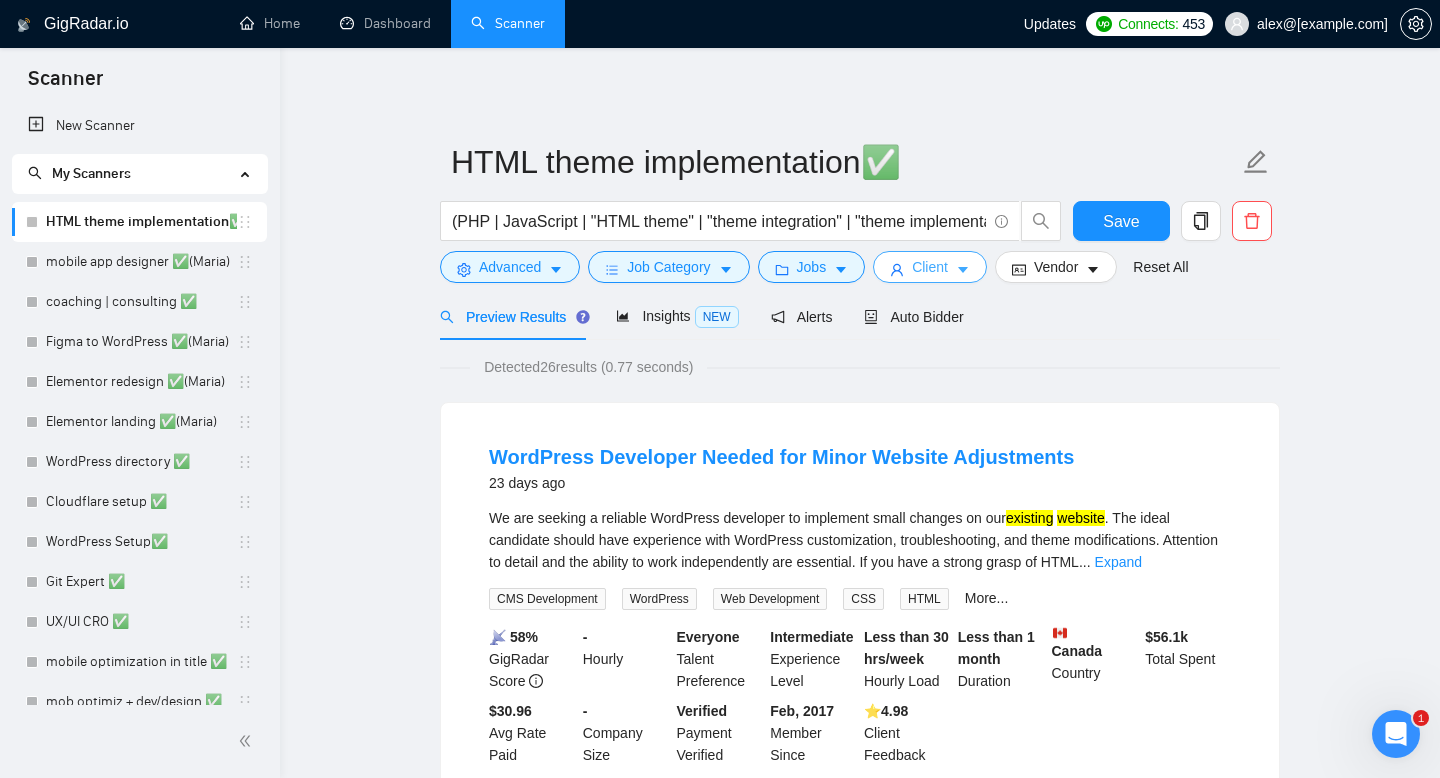 click on "Client" at bounding box center (930, 267) 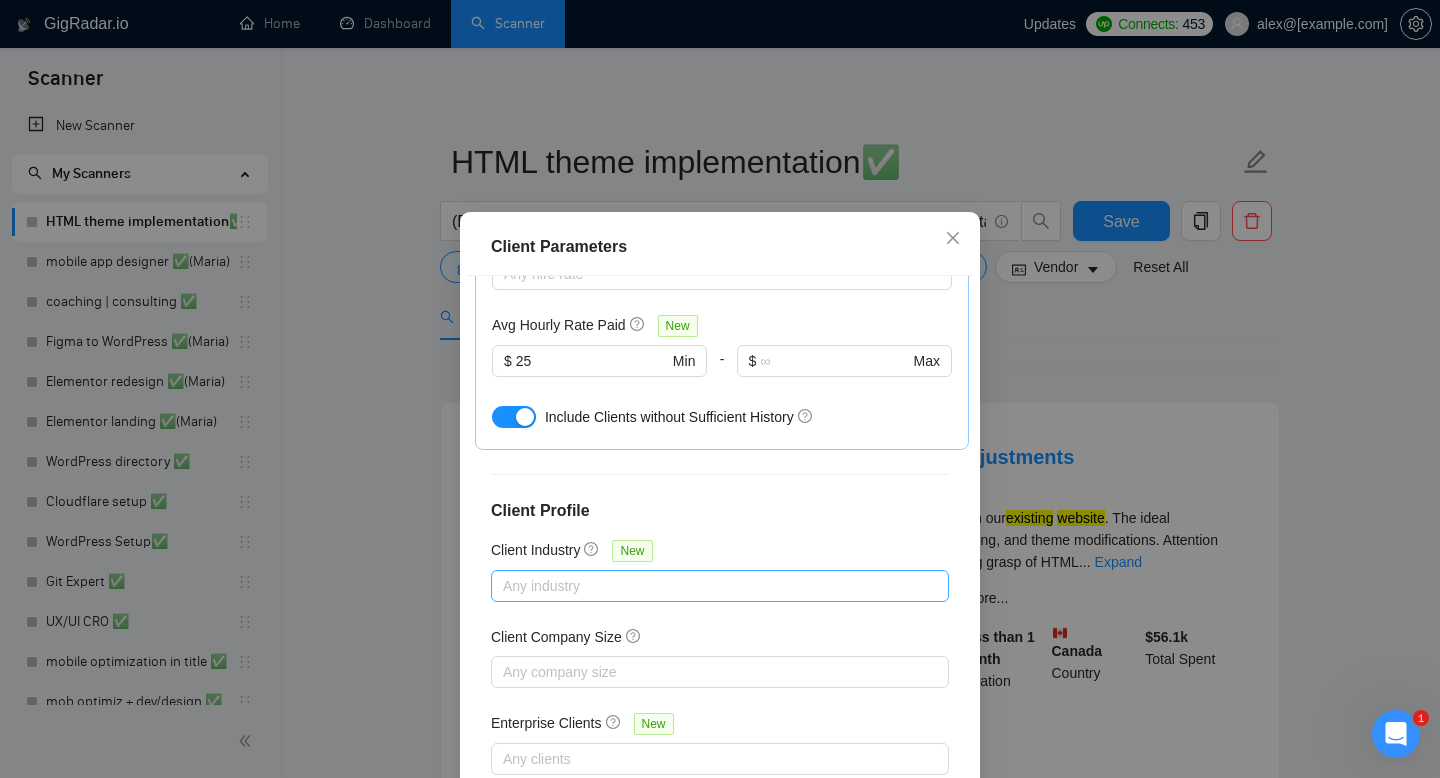scroll, scrollTop: 701, scrollLeft: 0, axis: vertical 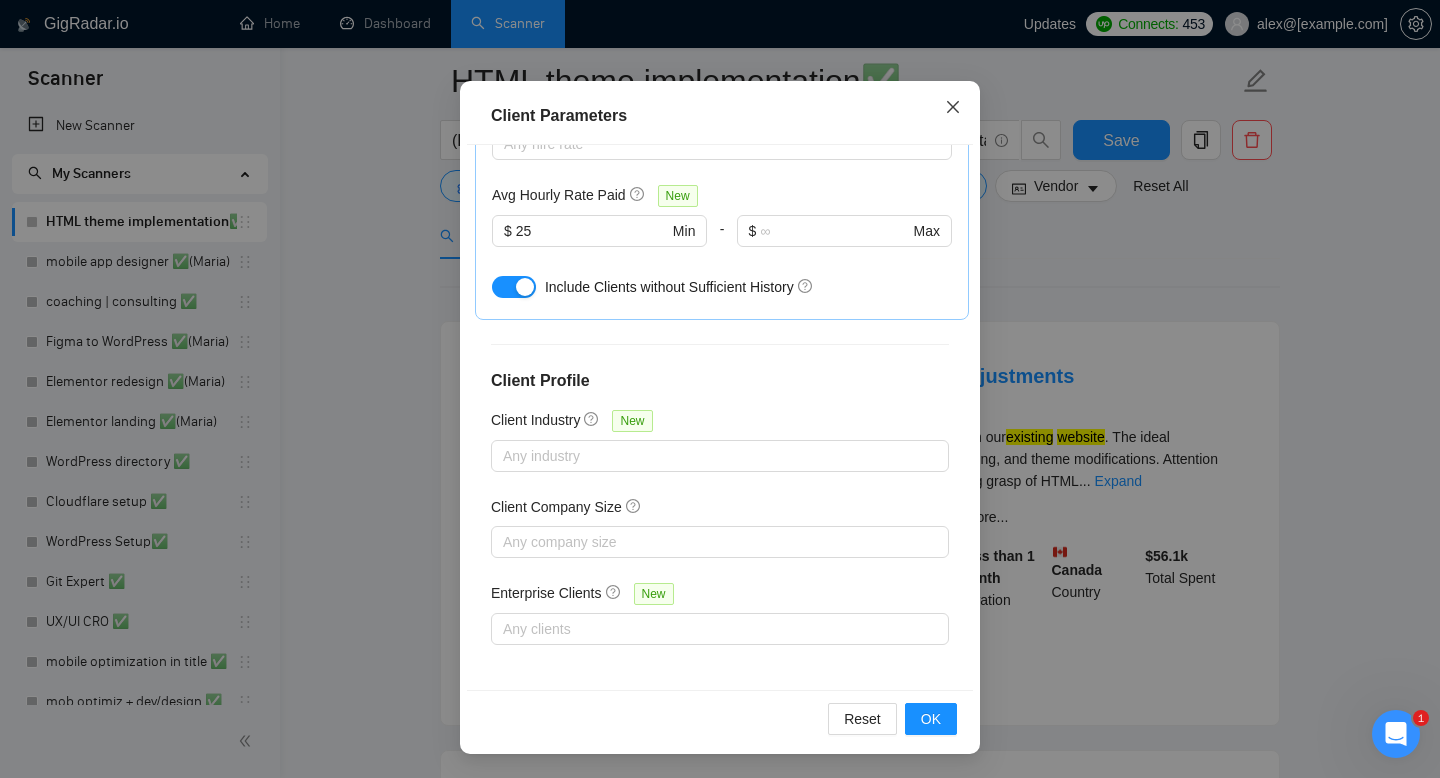 click 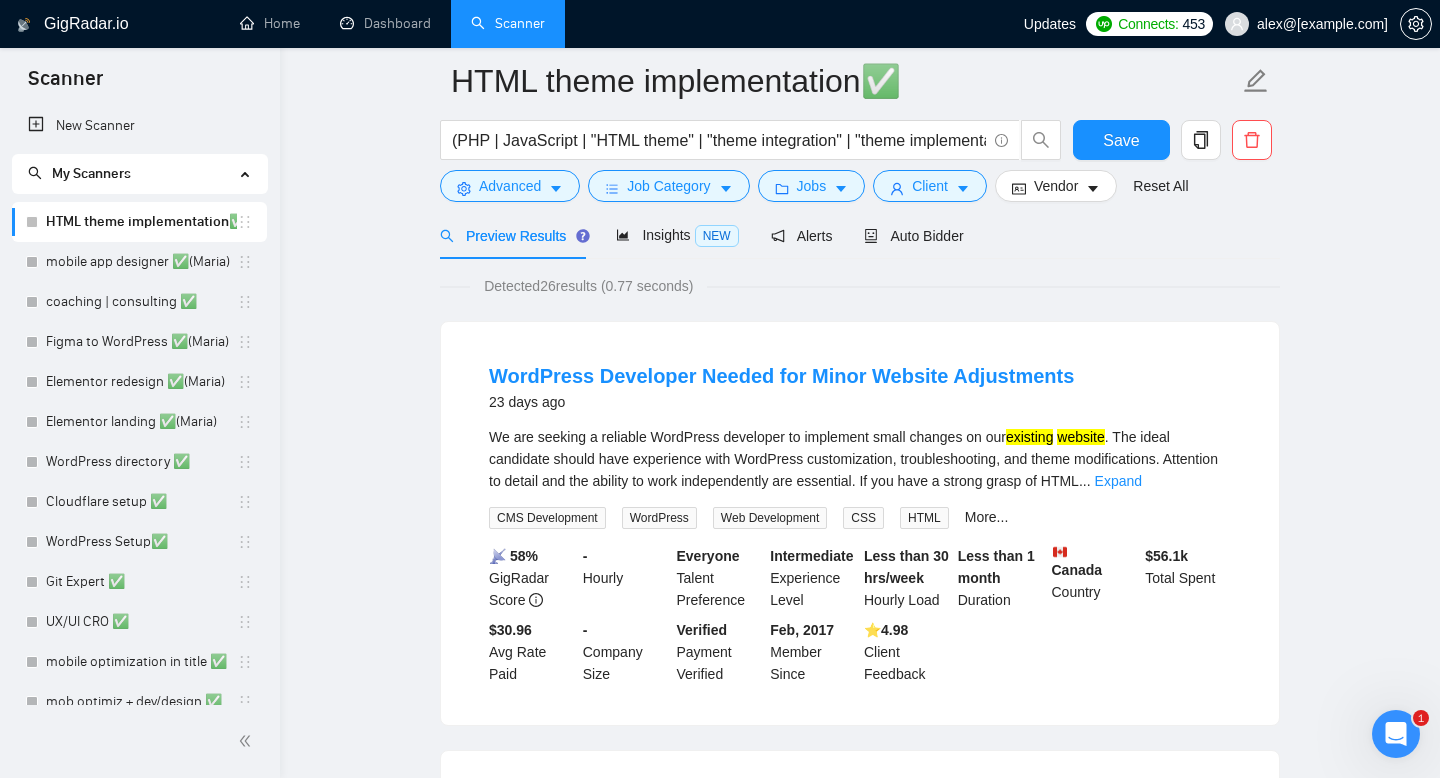 scroll, scrollTop: 38, scrollLeft: 0, axis: vertical 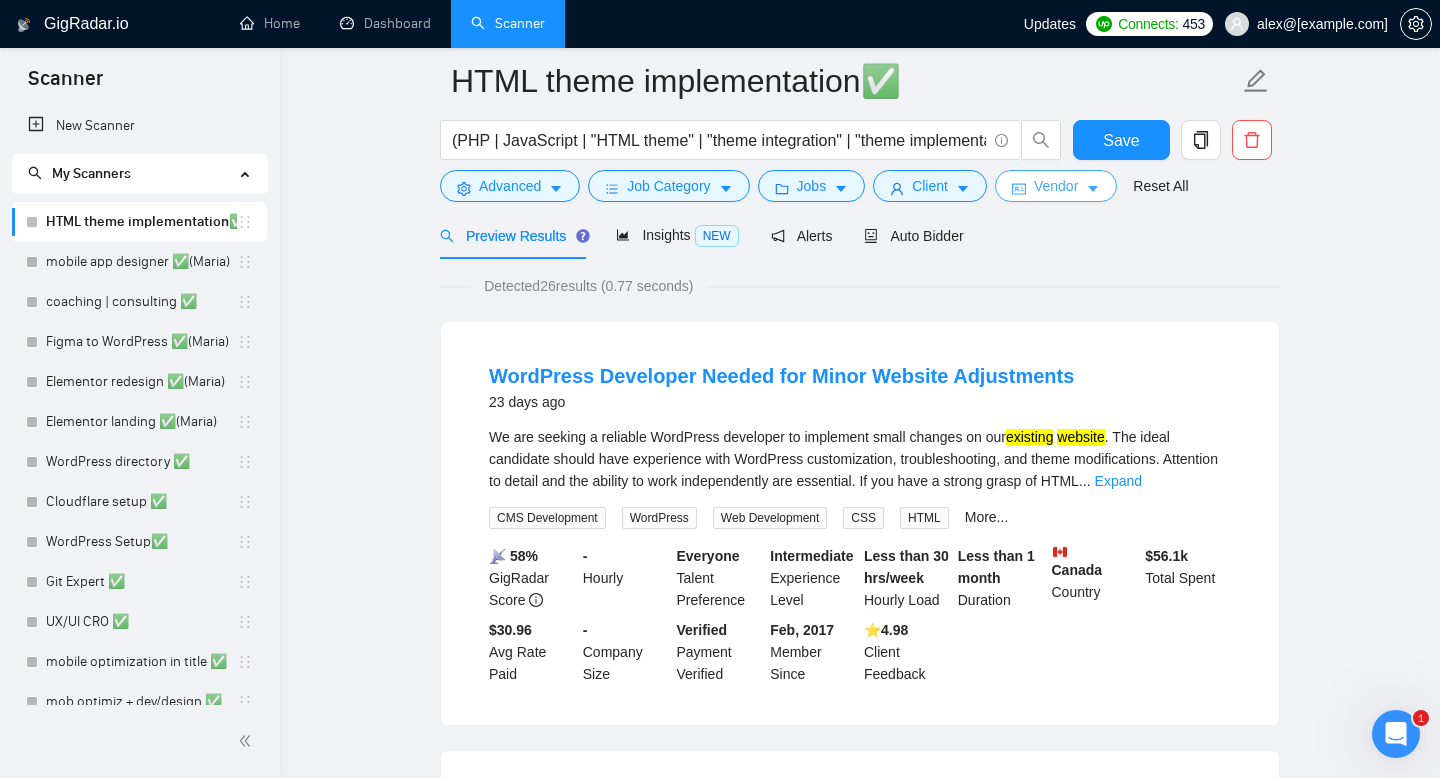 click on "Vendor" at bounding box center (1056, 186) 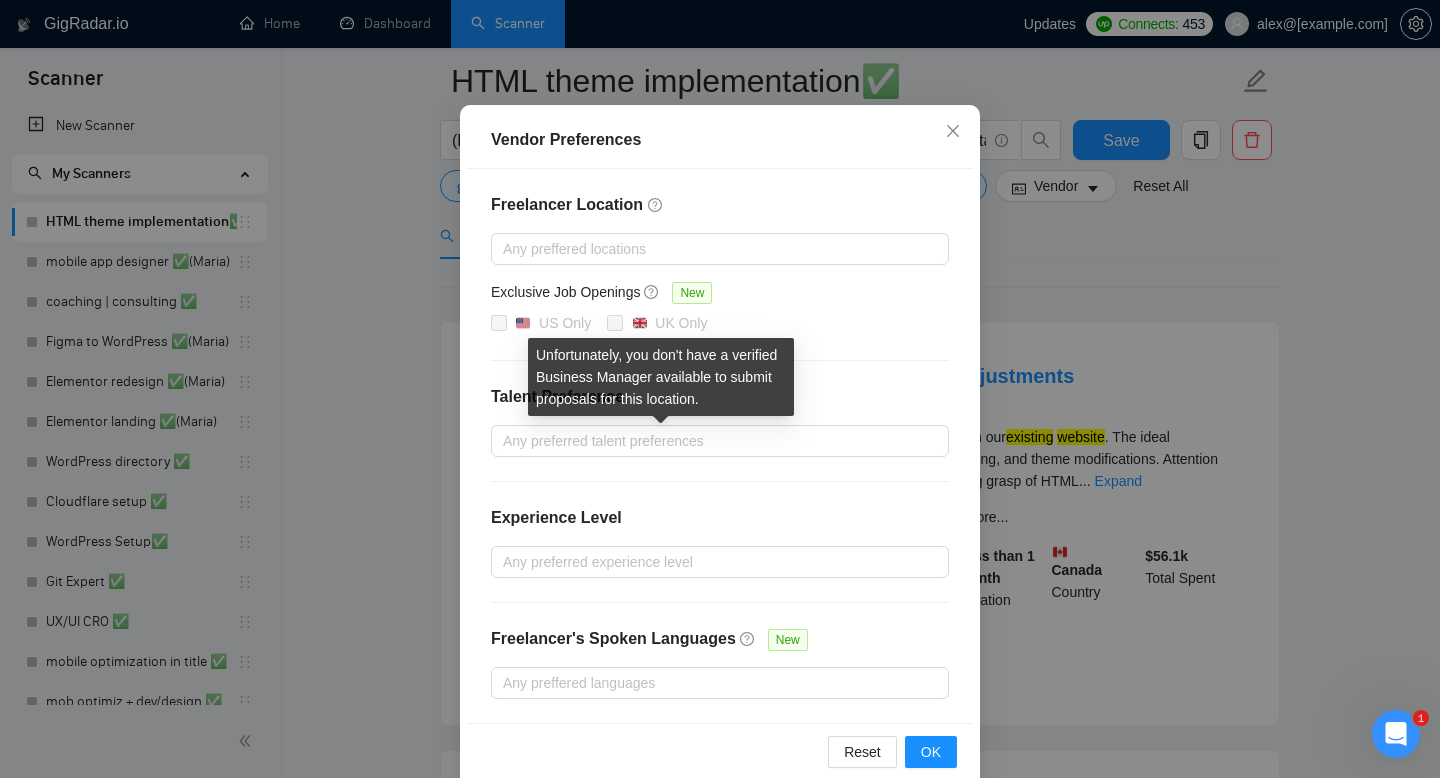 scroll, scrollTop: 147, scrollLeft: 0, axis: vertical 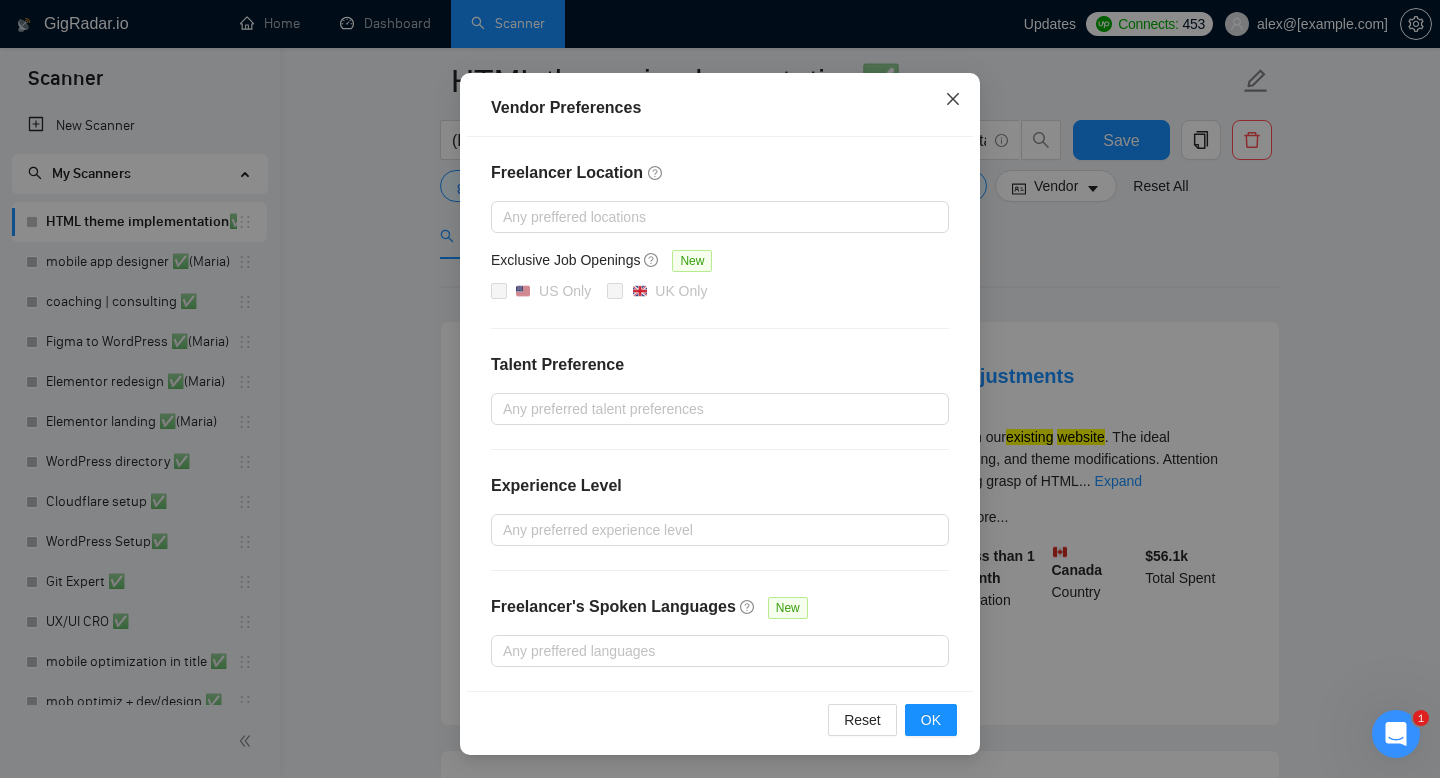 click 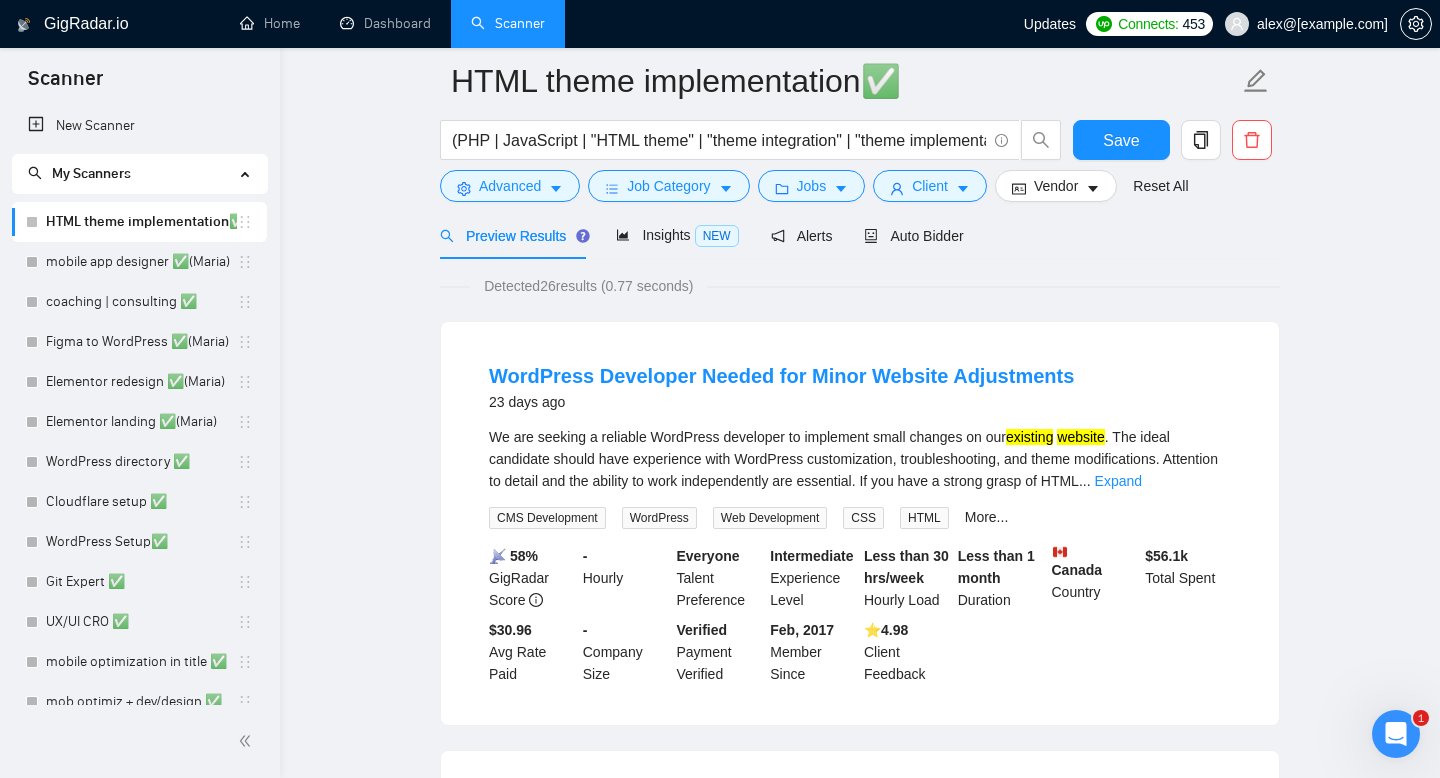 scroll, scrollTop: 47, scrollLeft: 0, axis: vertical 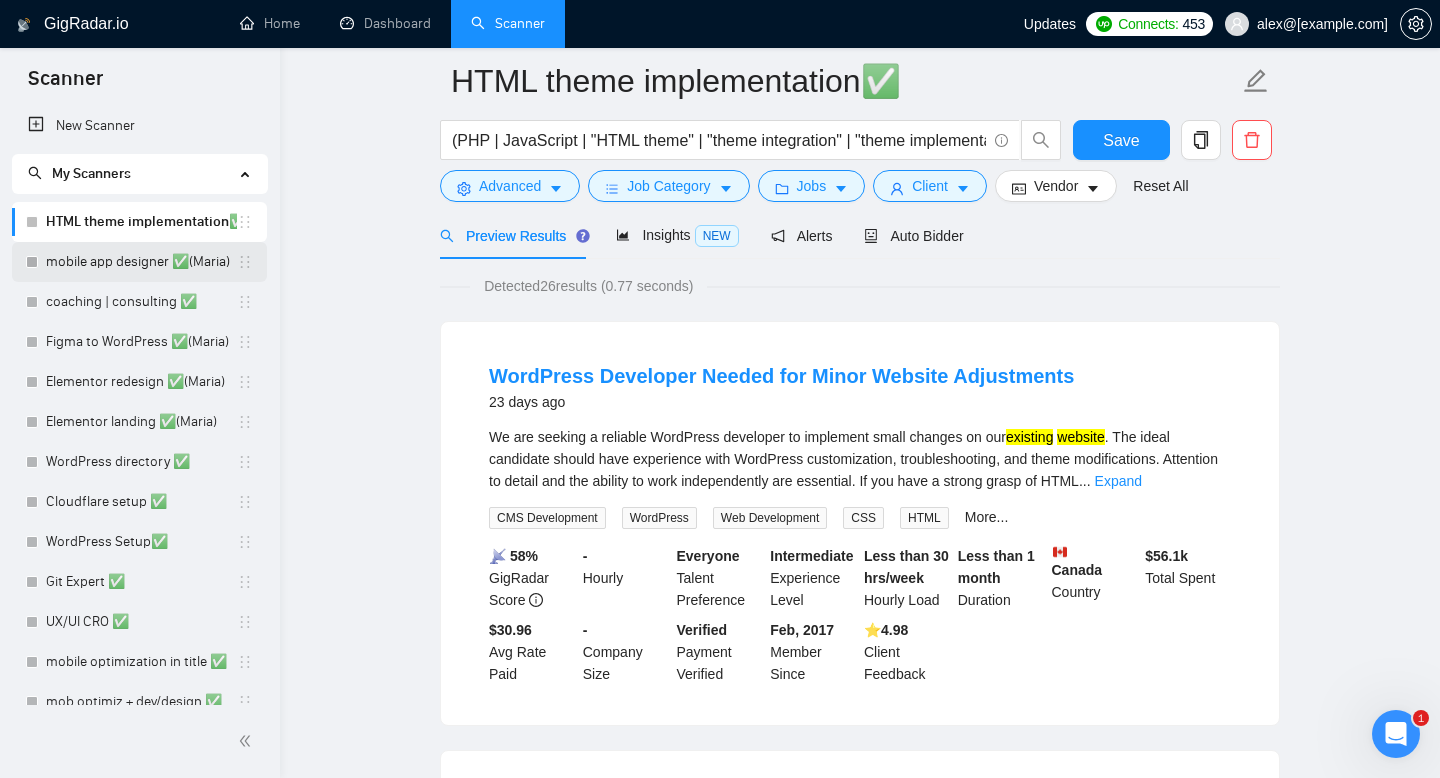 click on "mobile app designer ✅(Maria)" at bounding box center (141, 262) 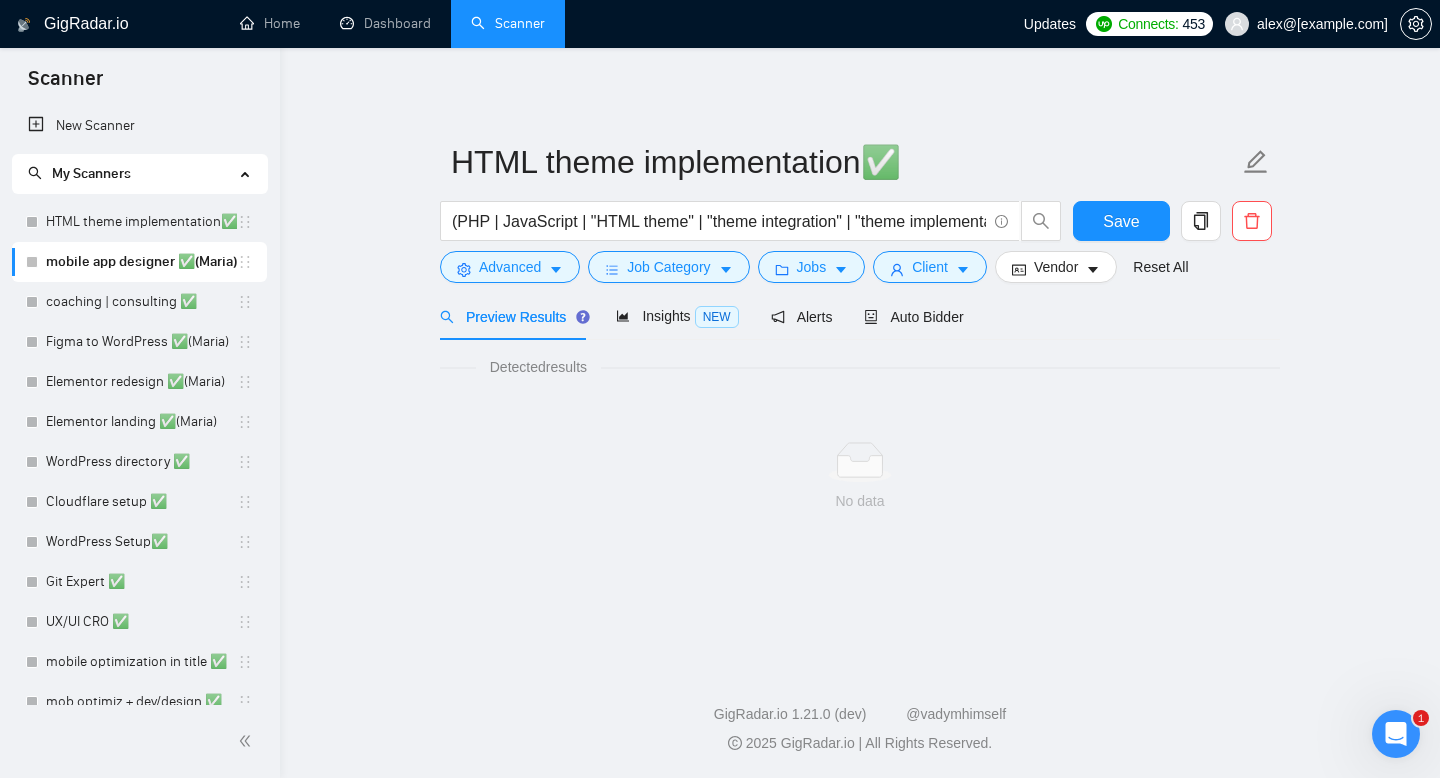 scroll, scrollTop: 0, scrollLeft: 0, axis: both 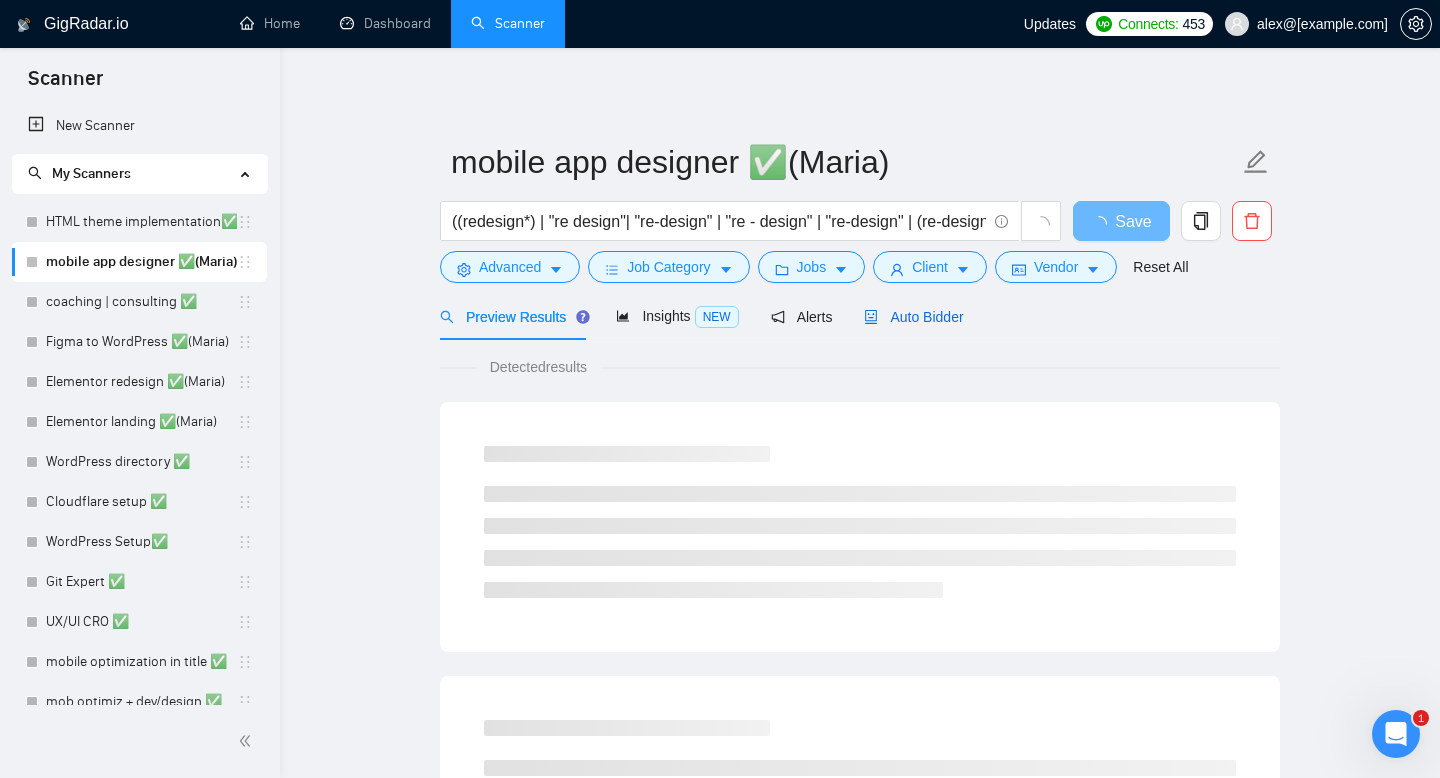 click on "Auto Bidder" at bounding box center (913, 317) 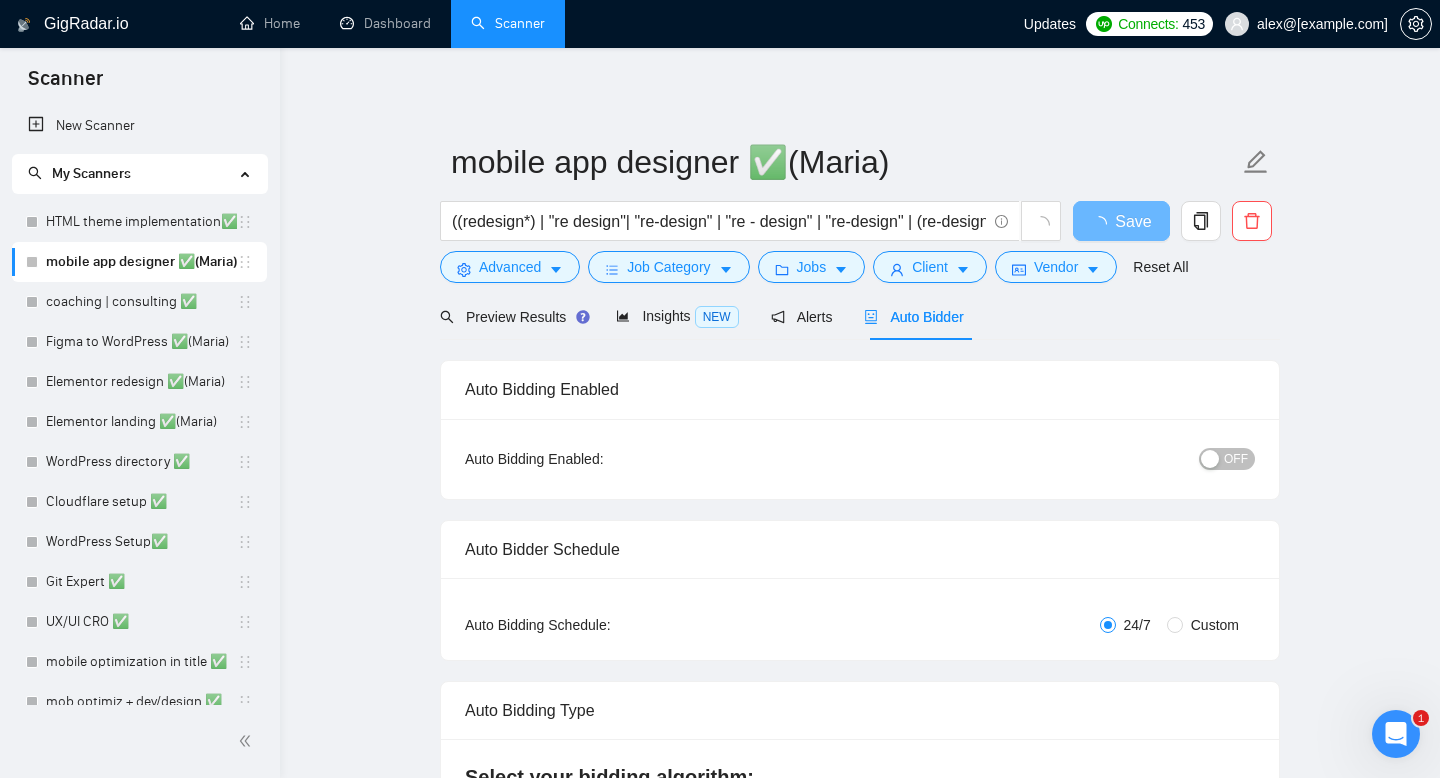 type 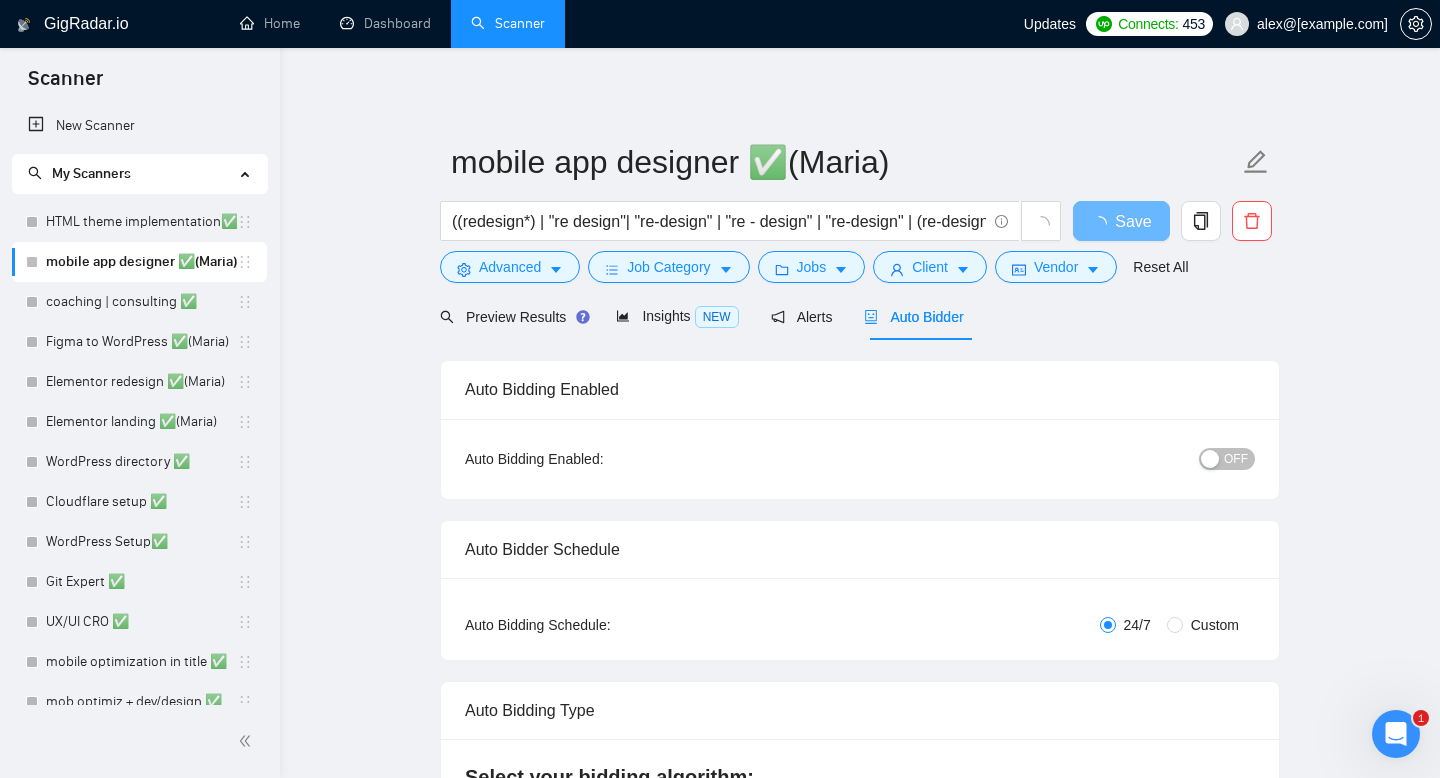radio on "false" 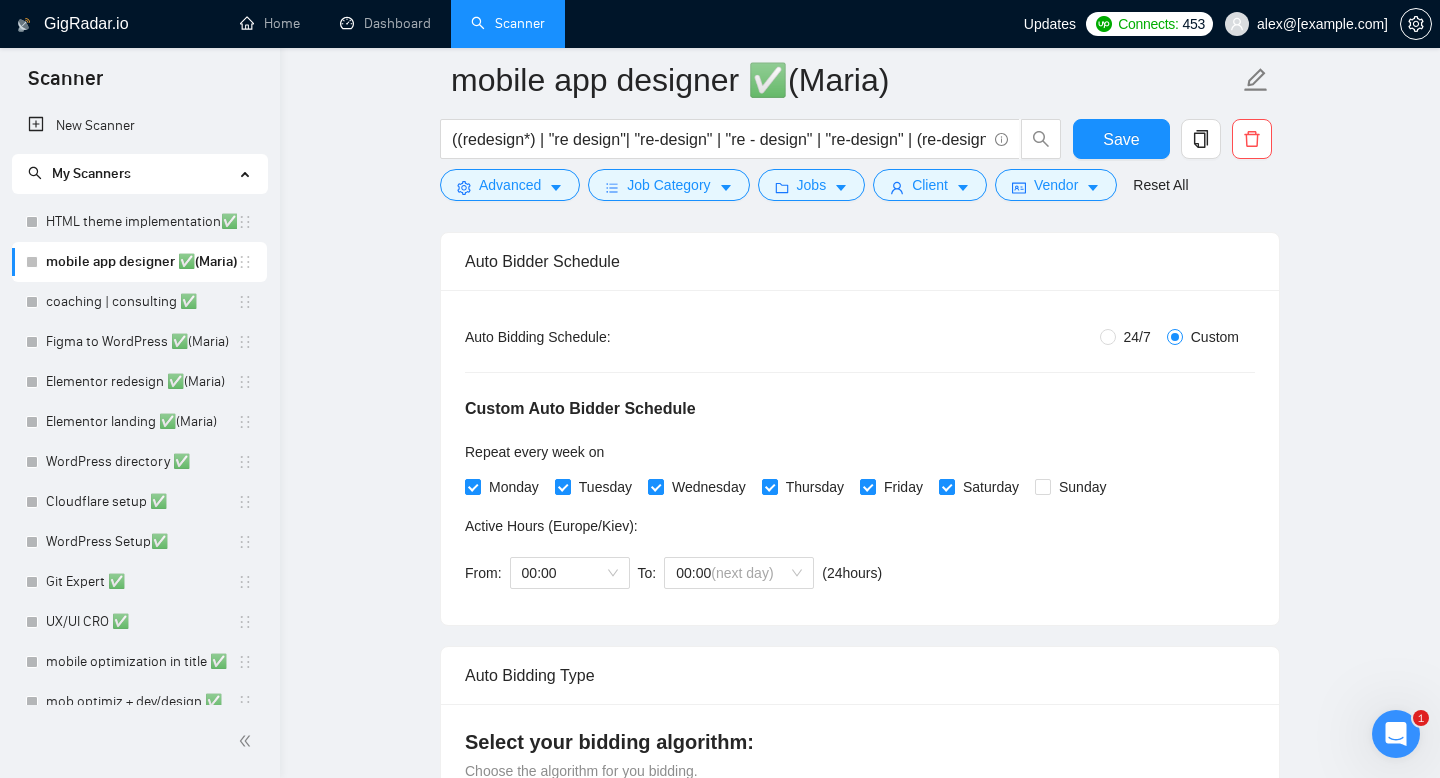scroll, scrollTop: 342, scrollLeft: 0, axis: vertical 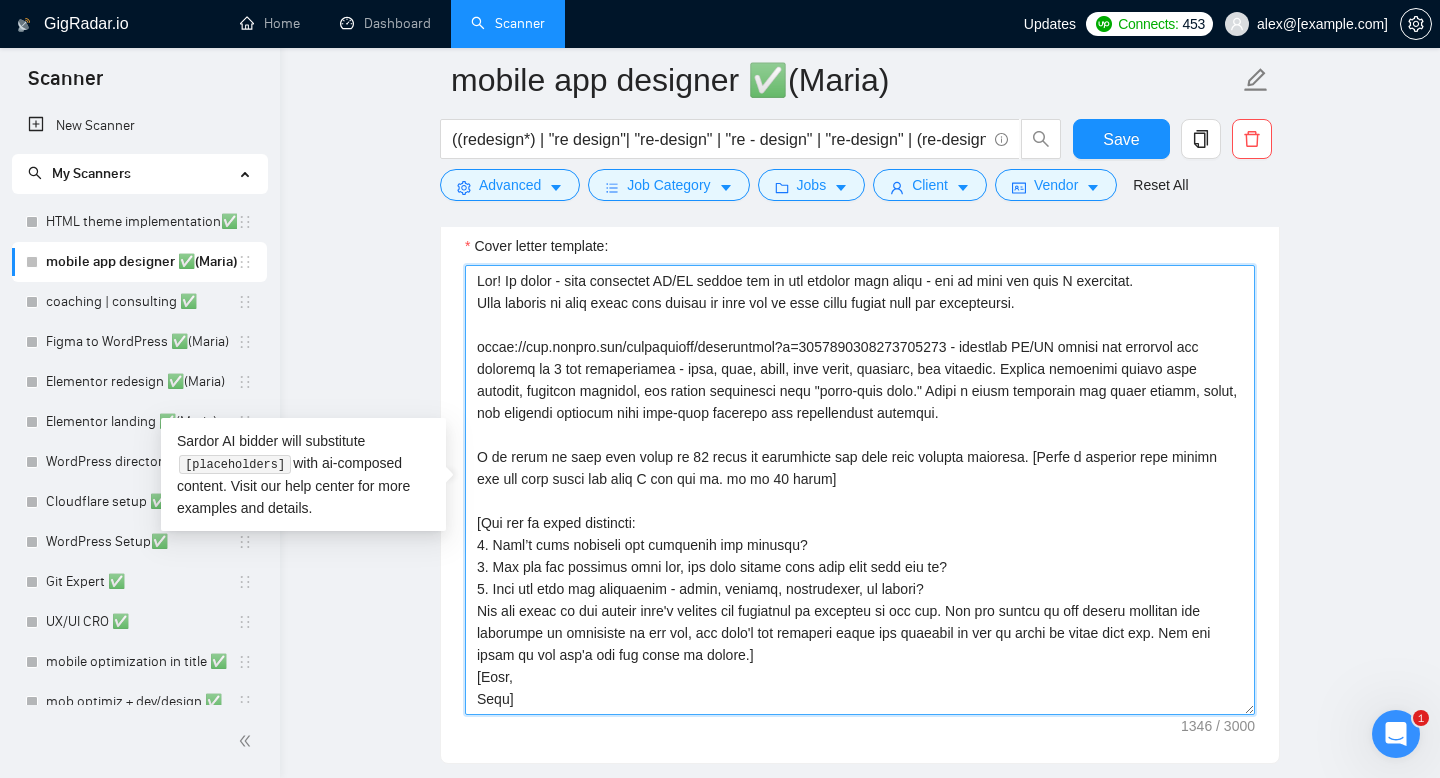 drag, startPoint x: 517, startPoint y: 700, endPoint x: 470, endPoint y: 267, distance: 435.54333 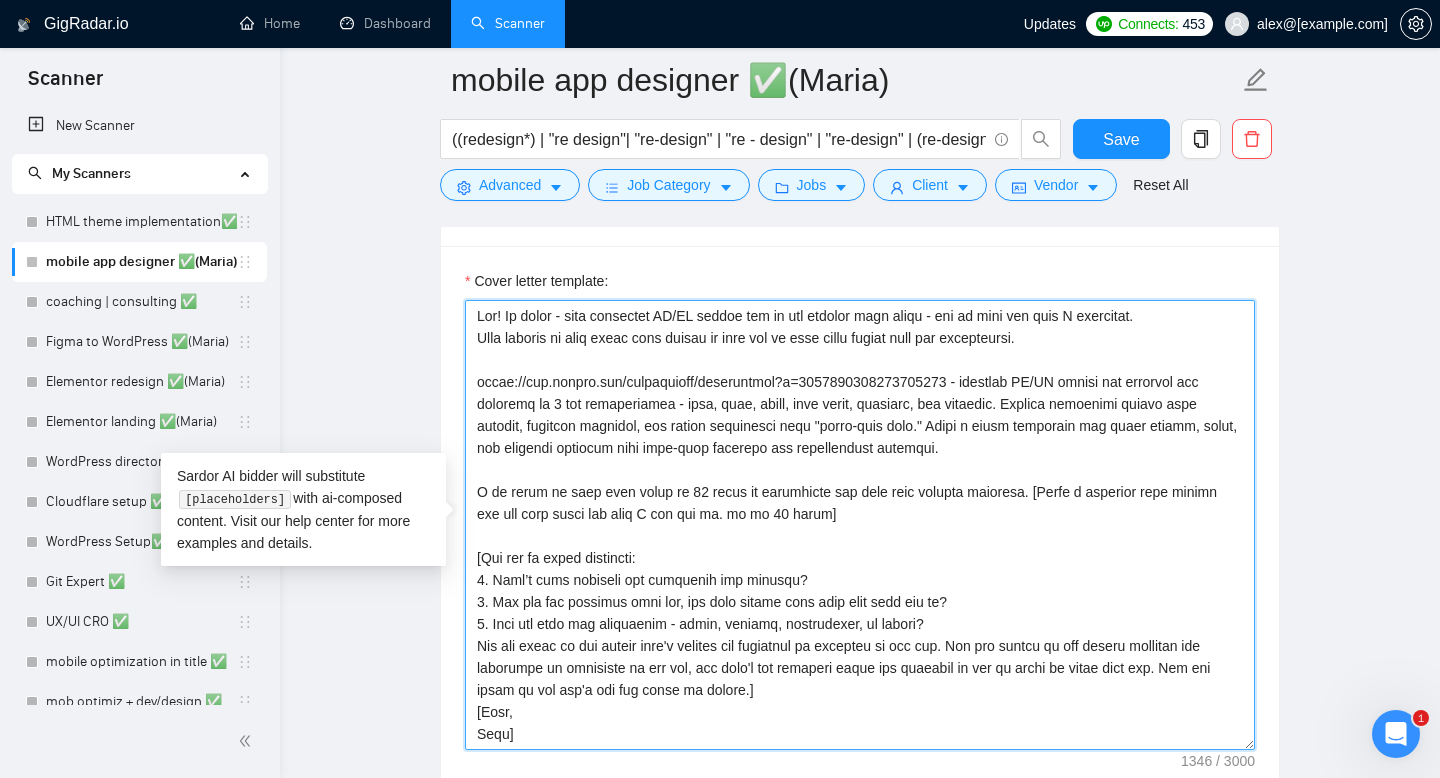 scroll, scrollTop: 1597, scrollLeft: 0, axis: vertical 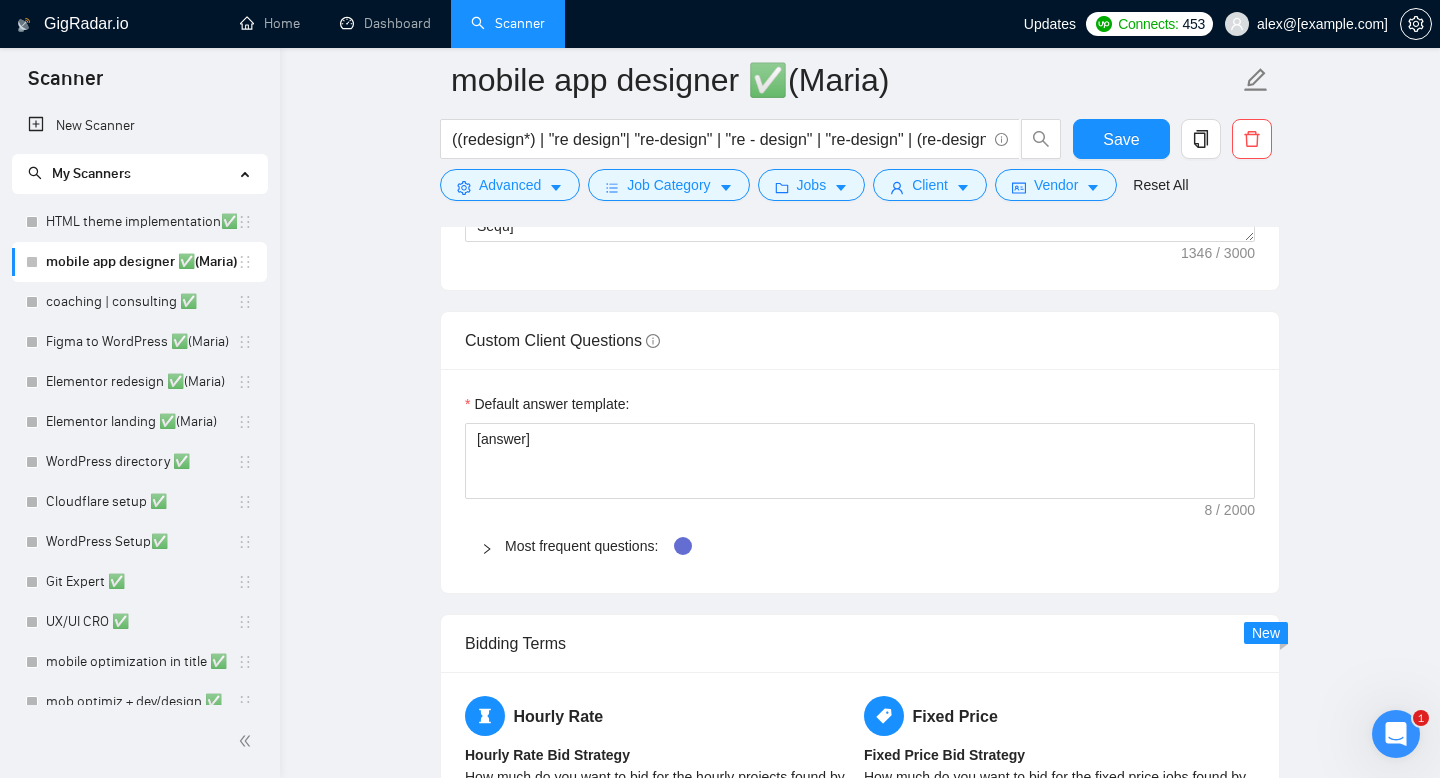 click 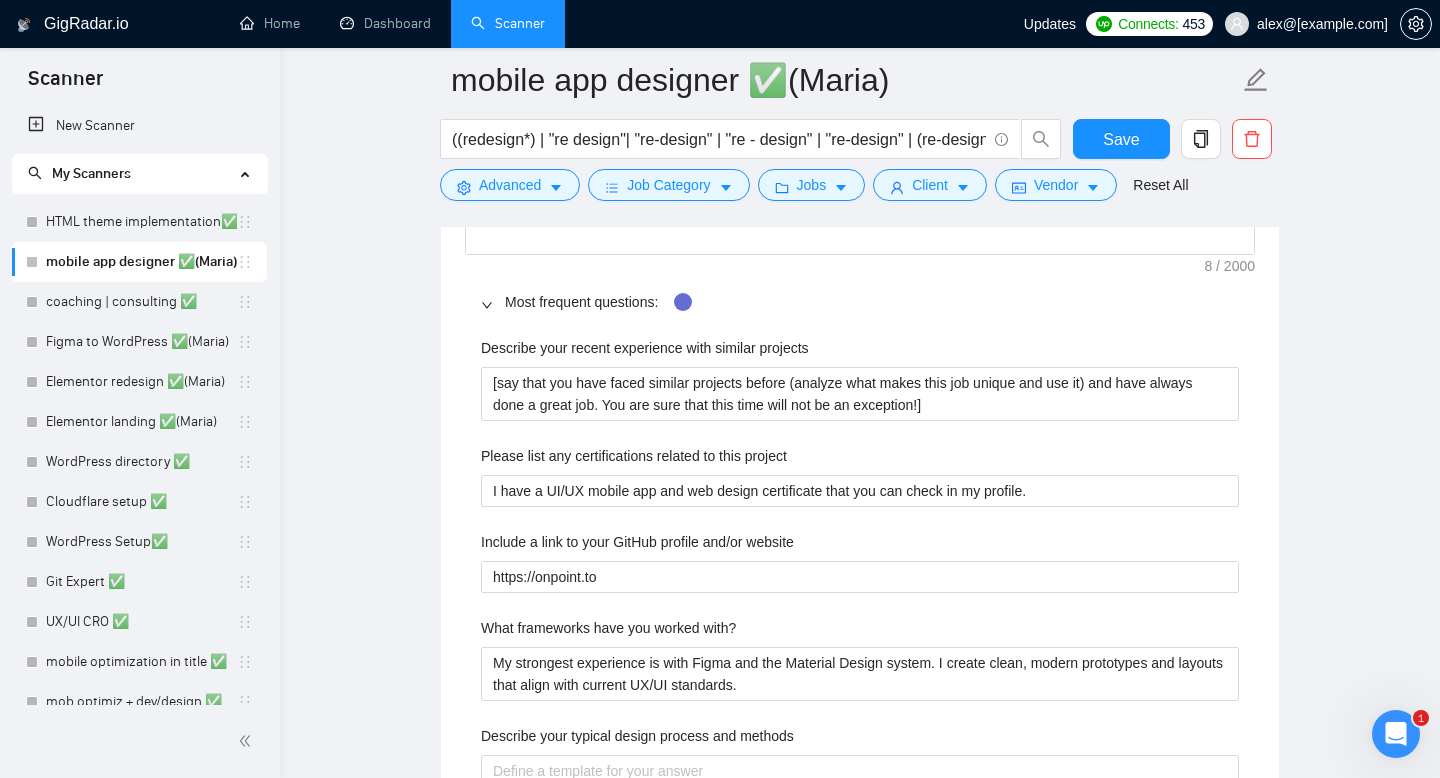 scroll, scrollTop: 2345, scrollLeft: 0, axis: vertical 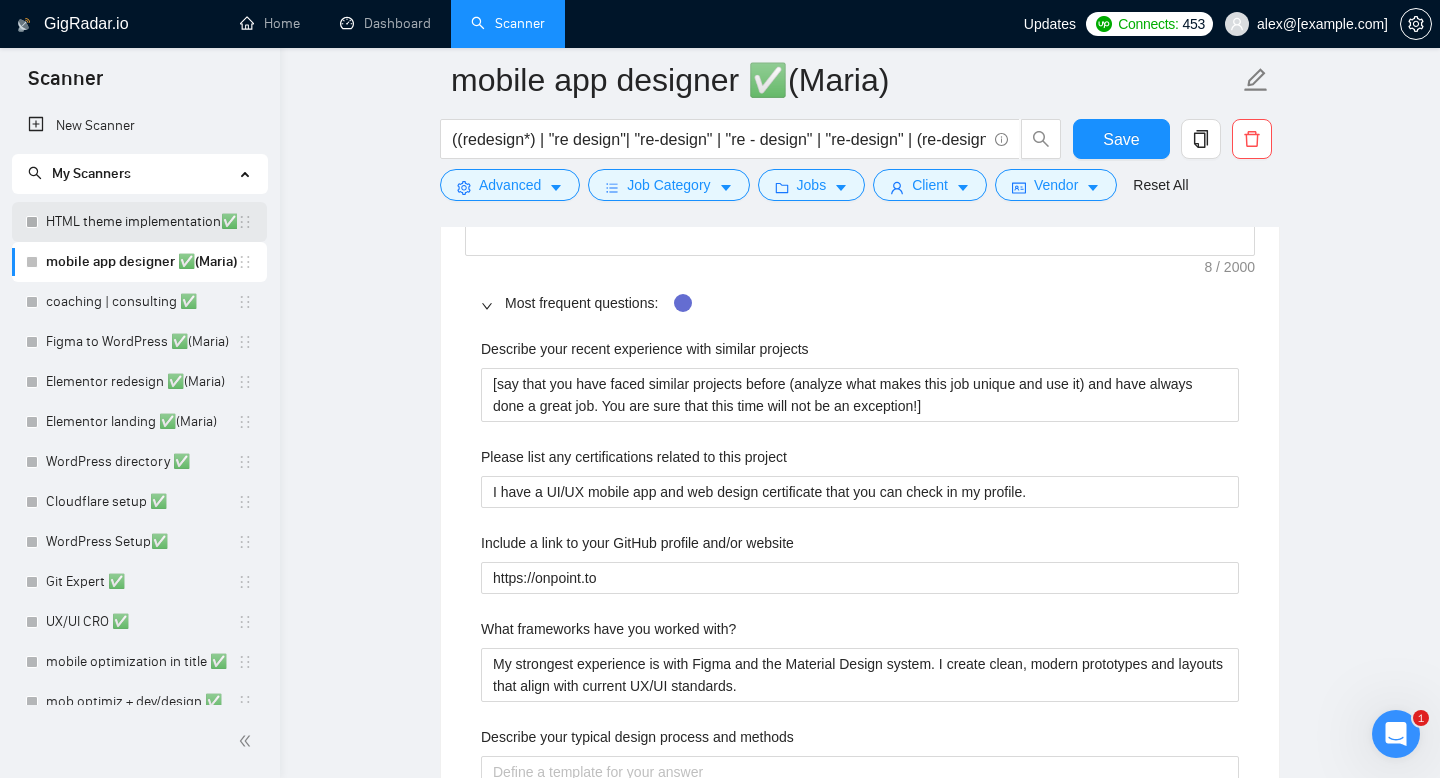 click on "HTML theme implementation✅" at bounding box center [141, 222] 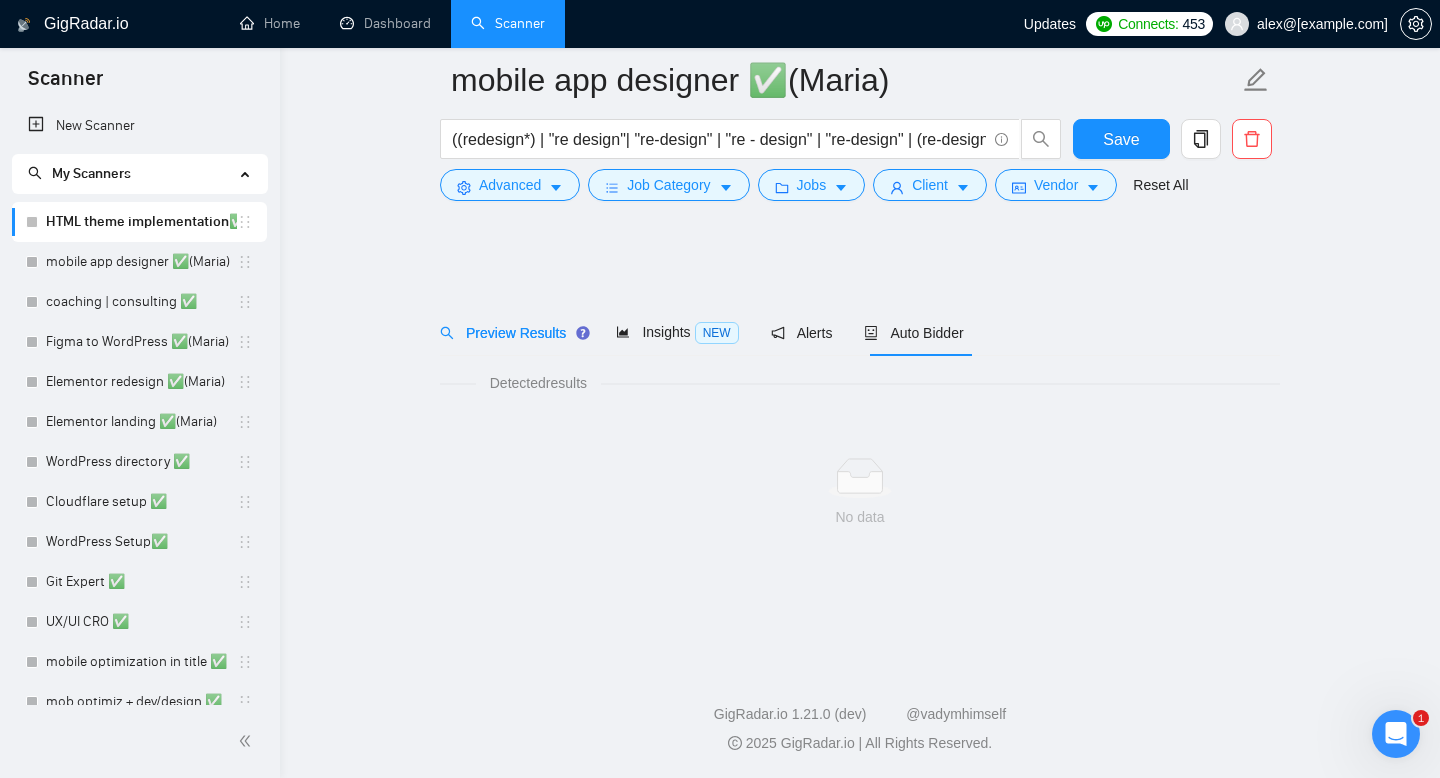 scroll, scrollTop: 0, scrollLeft: 0, axis: both 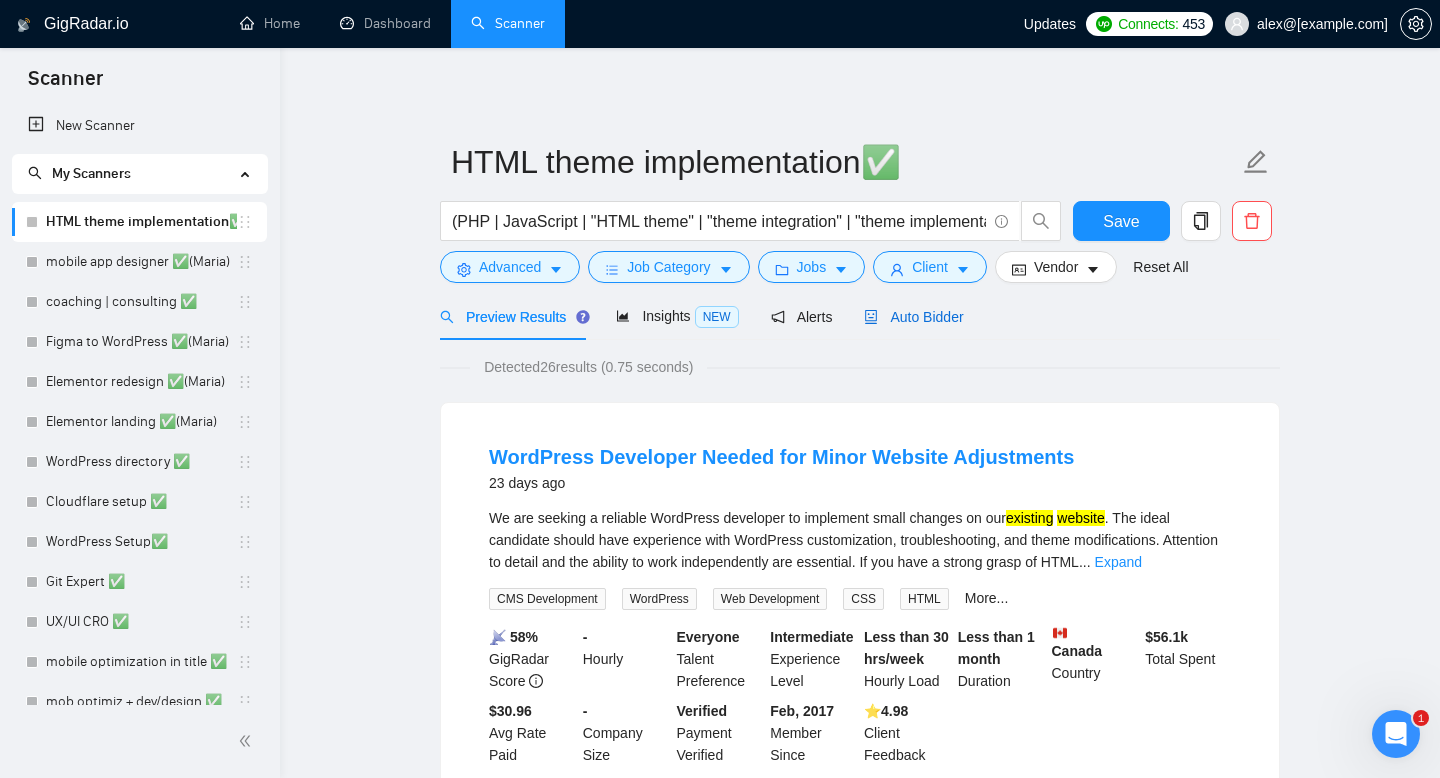 click on "Auto Bidder" at bounding box center [913, 317] 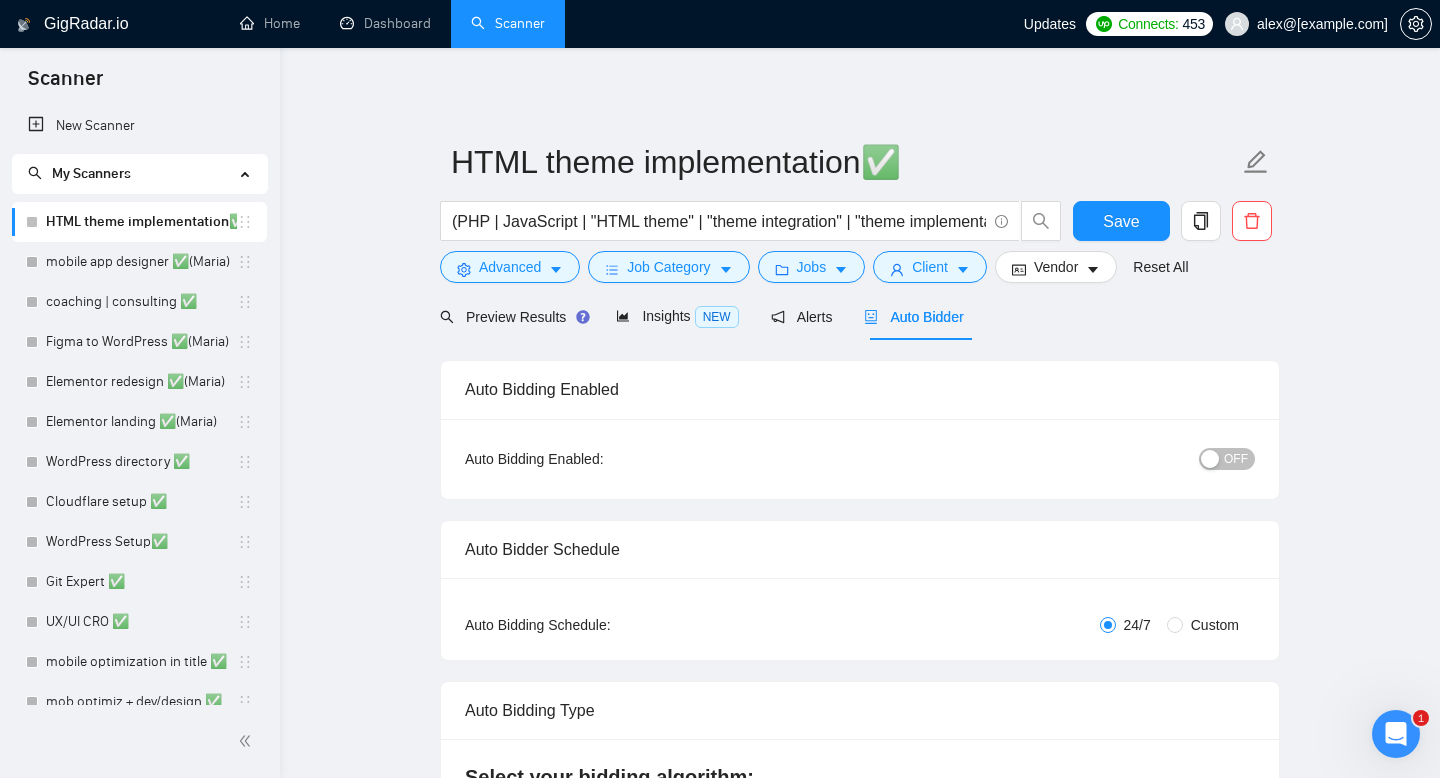 radio on "false" 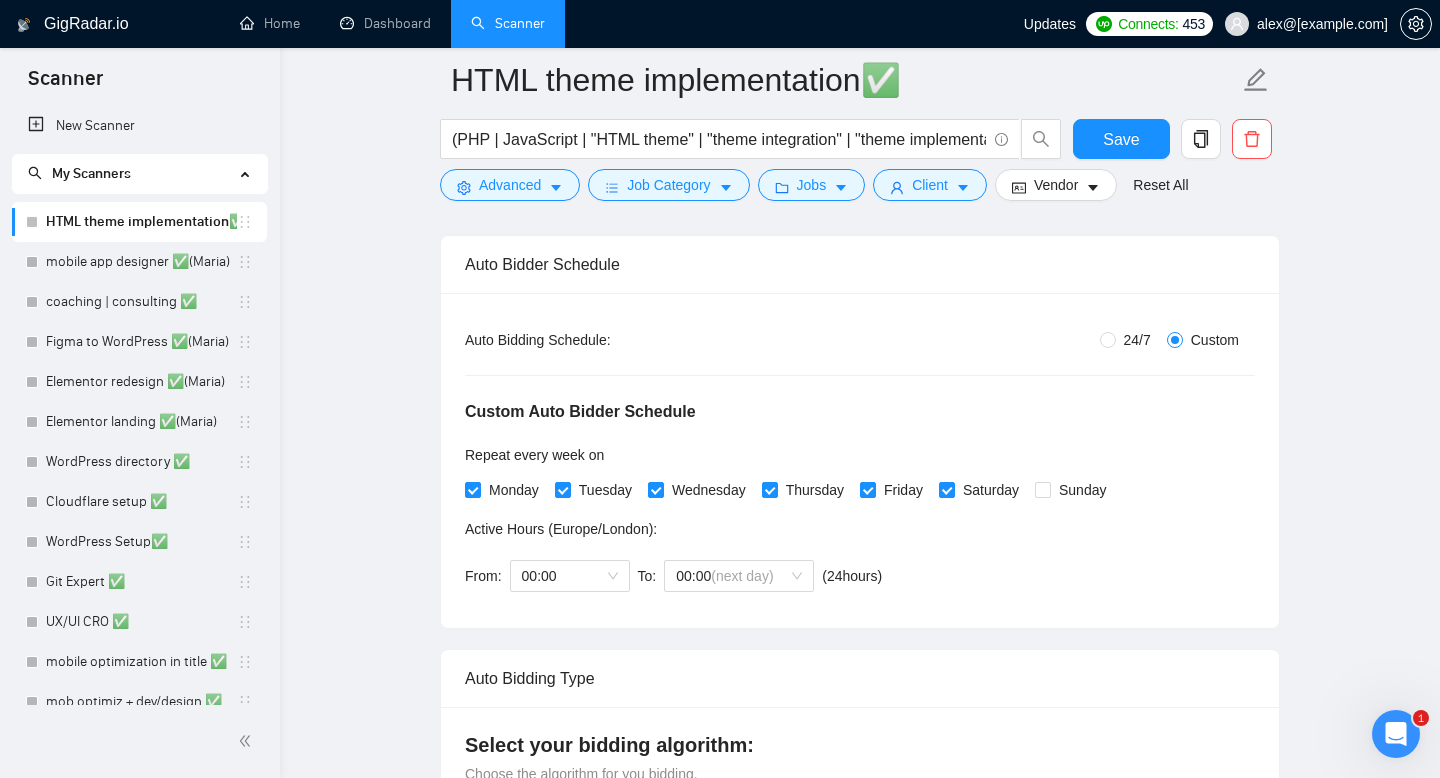 scroll, scrollTop: 308, scrollLeft: 0, axis: vertical 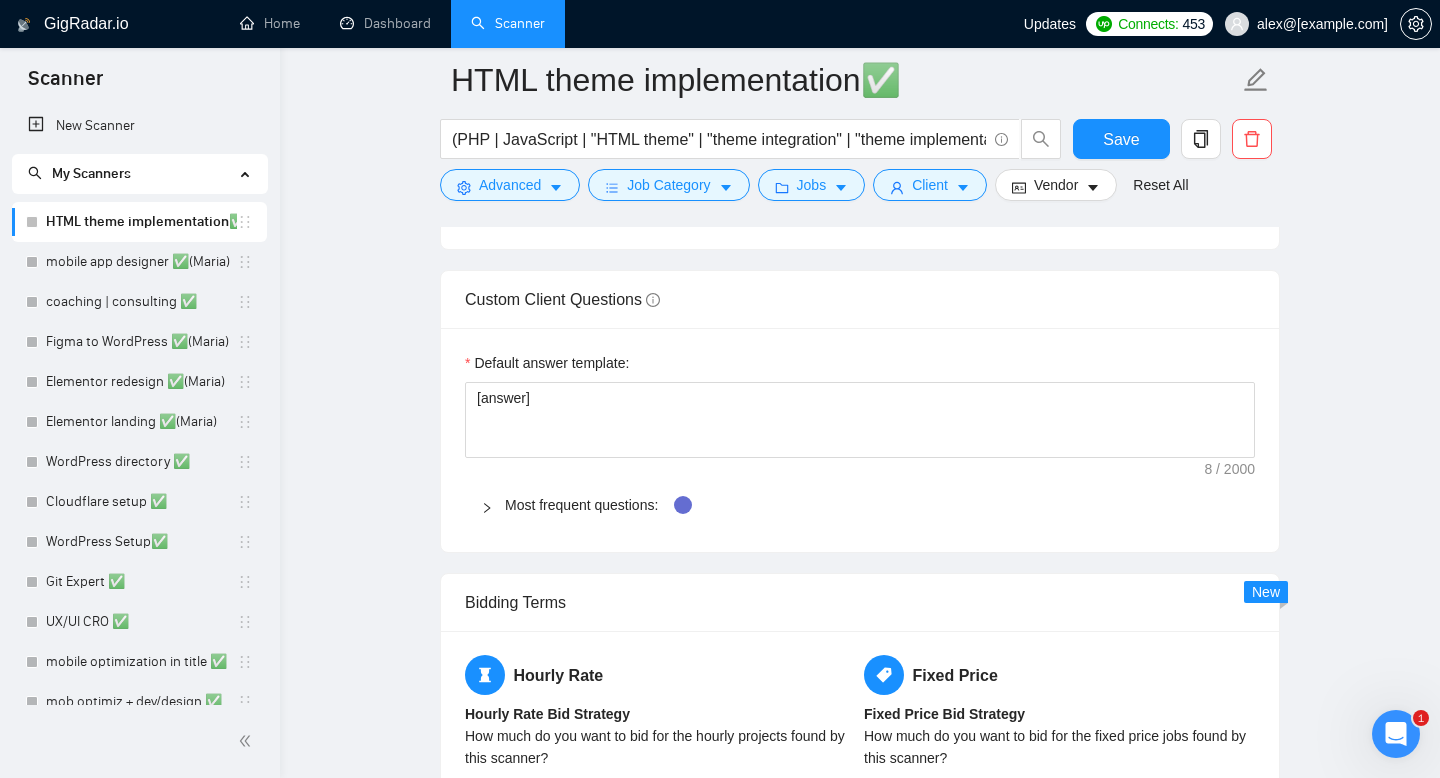 click at bounding box center (493, 505) 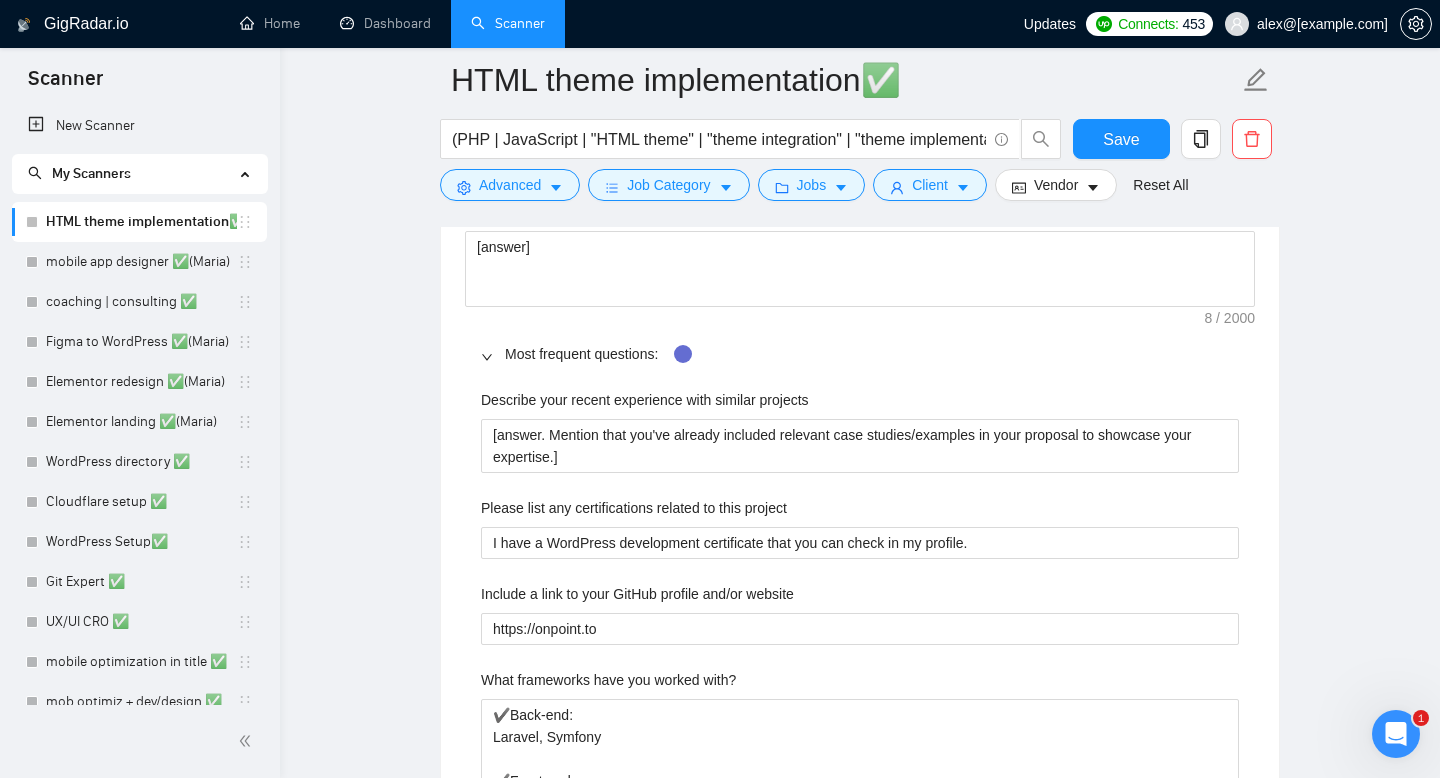 scroll, scrollTop: 2303, scrollLeft: 0, axis: vertical 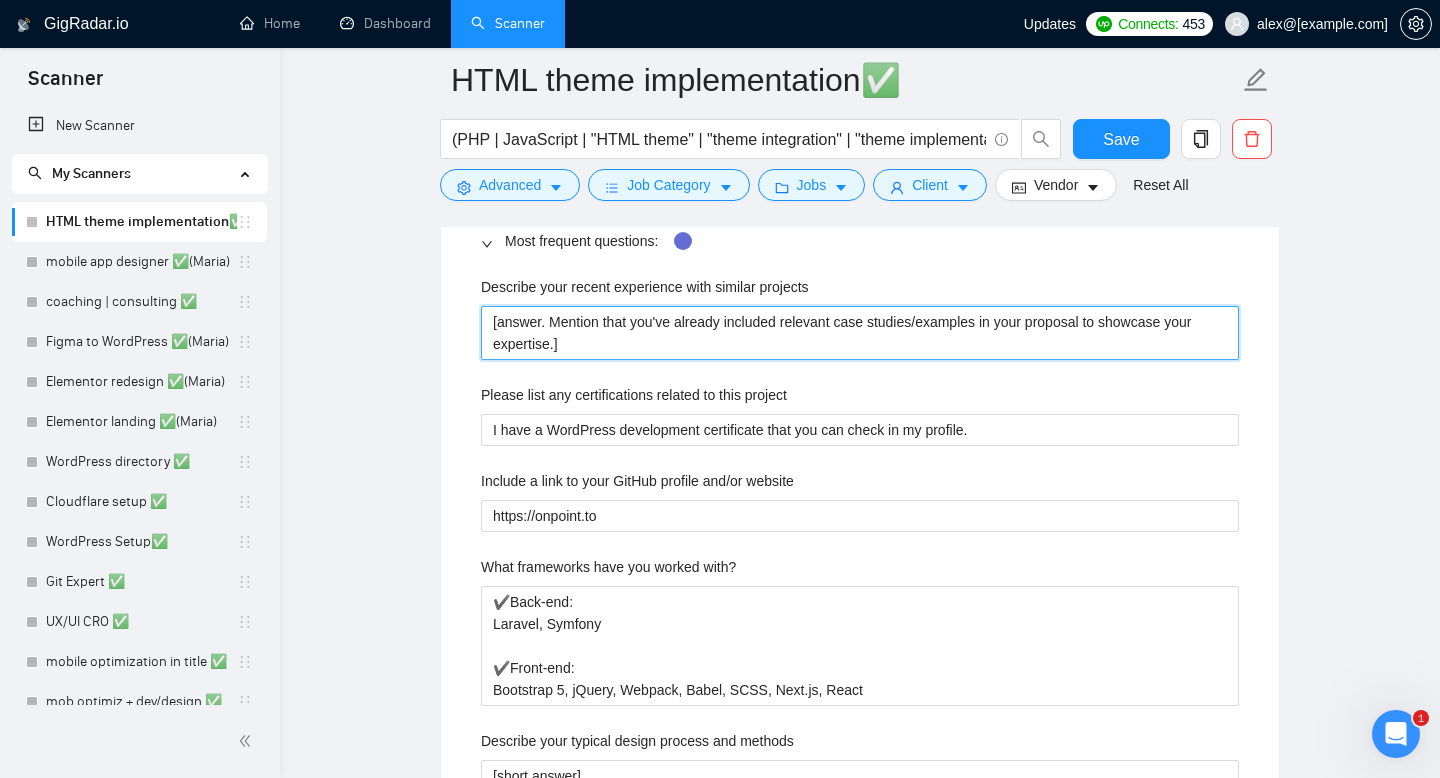 click on "[answer. Mention that you've already included relevant case studies/examples in your proposal to showcase your expertise.]" at bounding box center [860, 333] 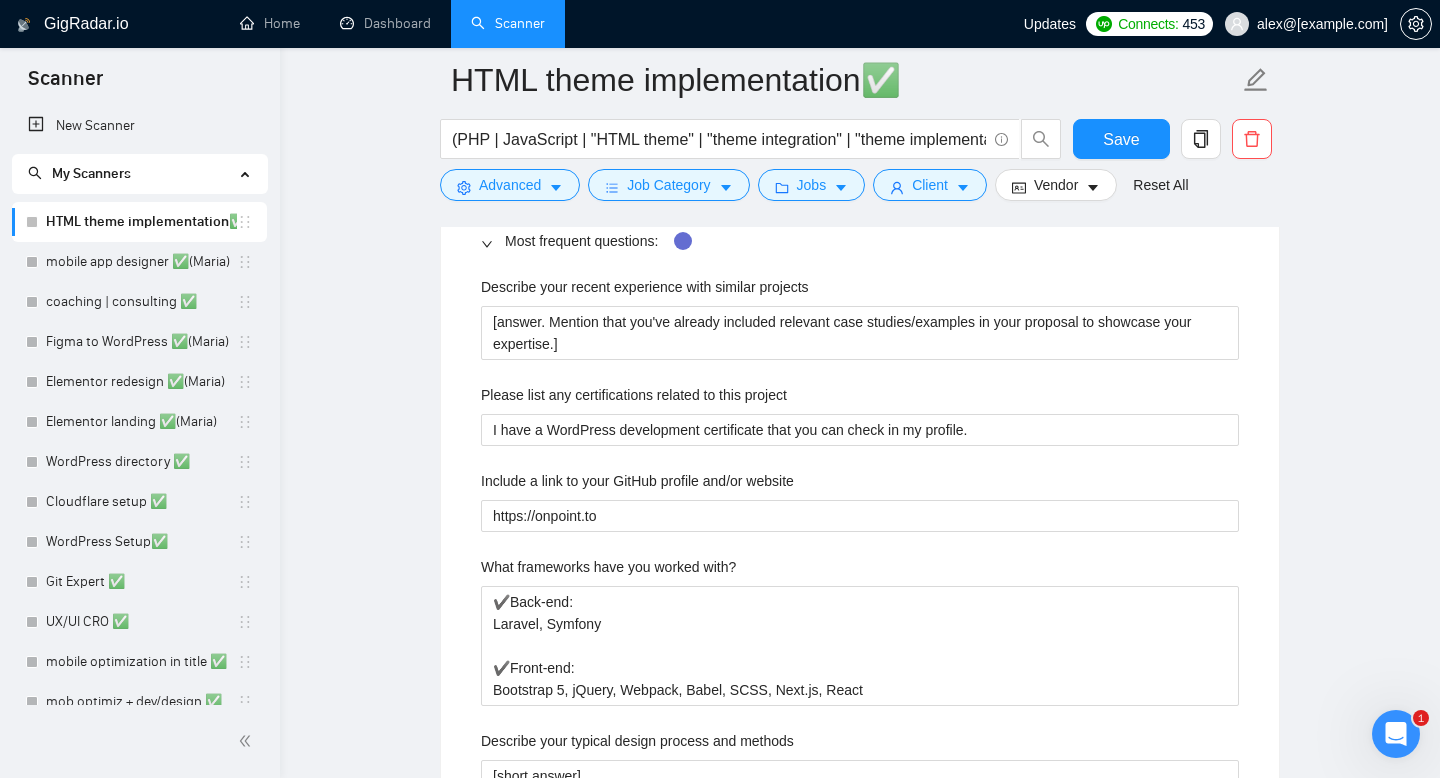click on "Default answer template: [answer] Most frequent questions:  Describe your recent experience with similar projects [answer. Mention that you've already included relevant case studies/examples in your proposal to showcase your expertise.] Please list any certifications related to this project I have a WordPress development certificate that you can check in my profile. Include a link to your GitHub profile and/or website https://onpoint.to What frameworks have you worked with? ✔️Back-end:
Laravel, Symfony
✔️Front-end:
Bootstrap 5, jQuery, Webpack, Babel, SCSS, Next.js, React Describe your typical design process and methods [short answer] What past project or job have you had that is most like this one and why? Describe your approach to testing and improving QA I test the website manually on Windows 11 / Mac OS / IOS / Android and at different screen resolutions and run automated tests. How do you use metrics to inform your strategy? [short answer] Do you have any questions about the job description?" at bounding box center [860, 794] 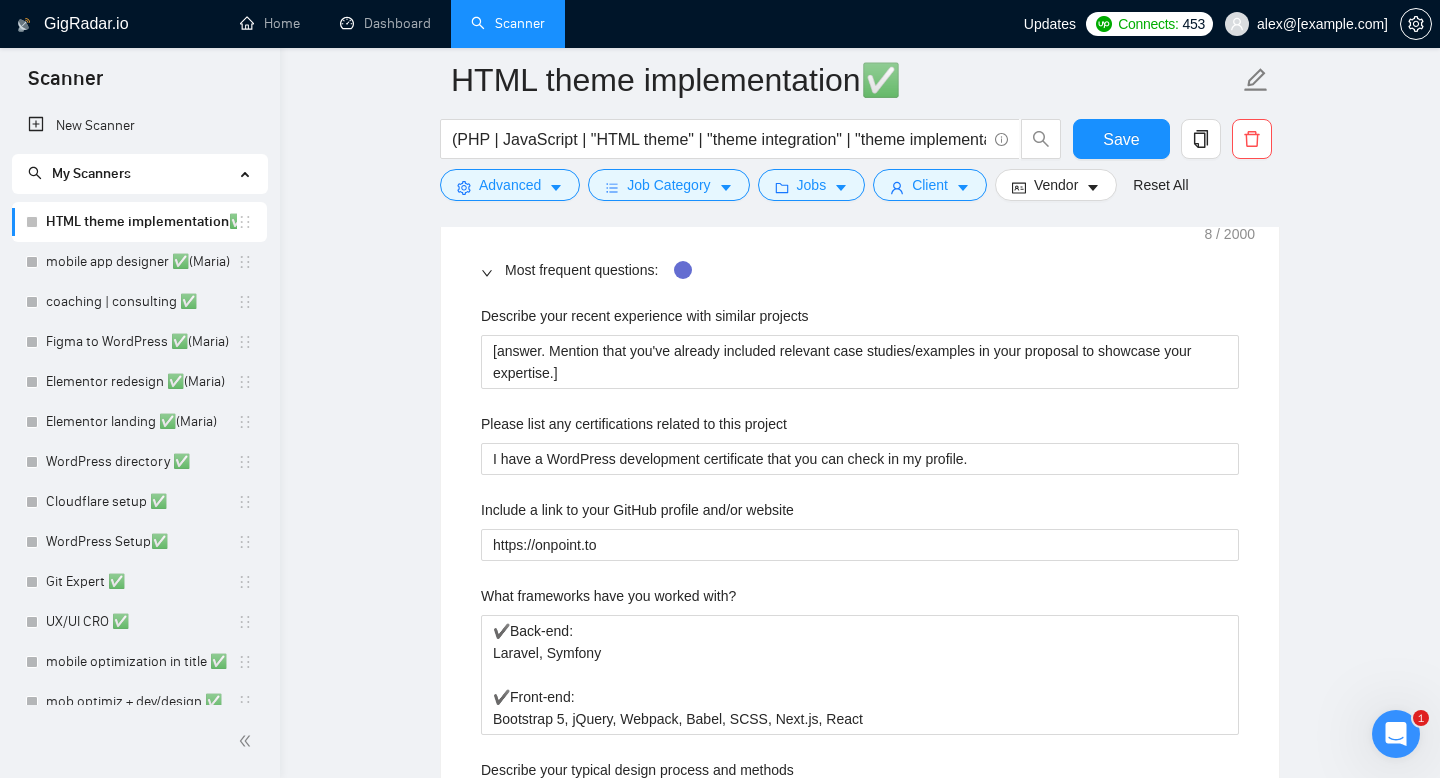 scroll, scrollTop: 2369, scrollLeft: 0, axis: vertical 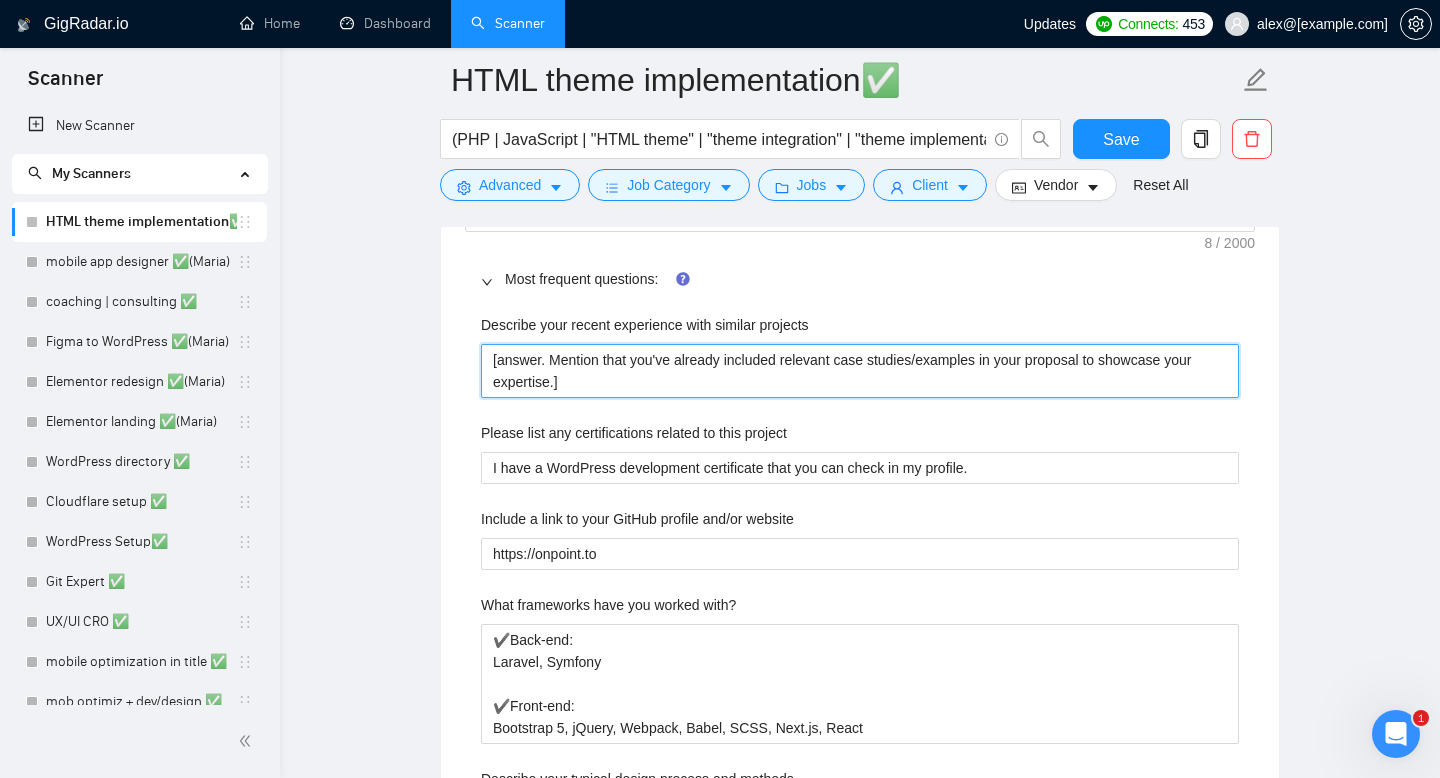 click on "[answer. Mention that you've already included relevant case studies/examples in your proposal to showcase your expertise.]" at bounding box center [860, 371] 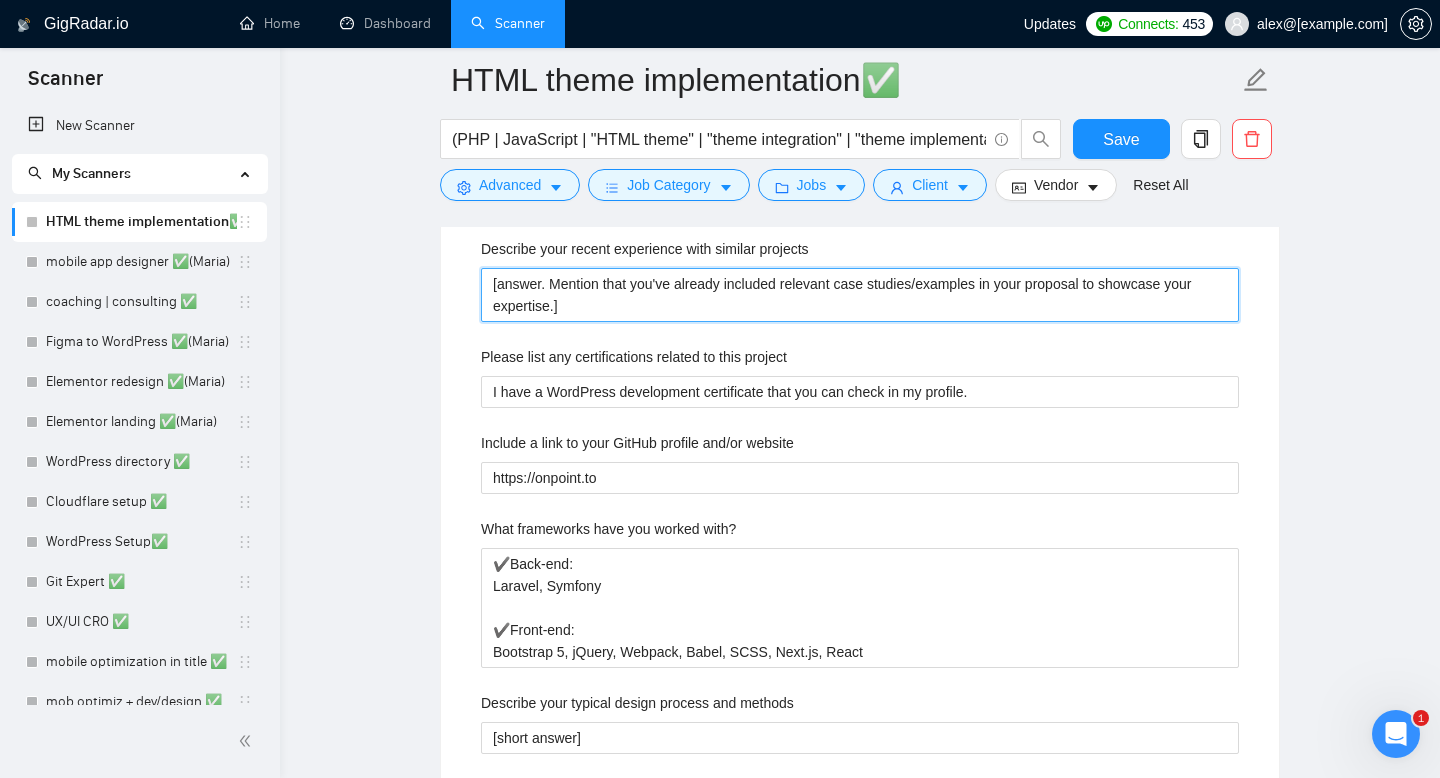 scroll, scrollTop: 2449, scrollLeft: 0, axis: vertical 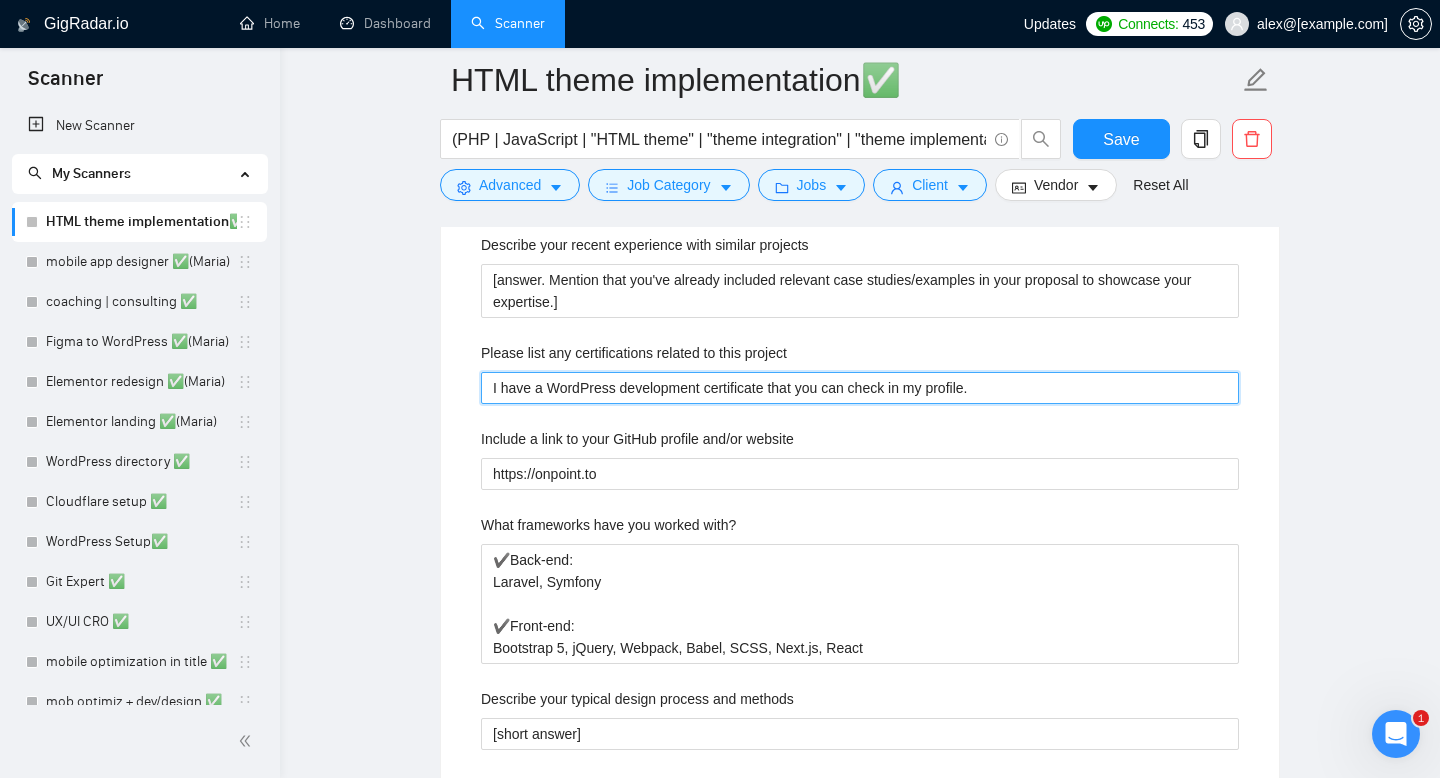 click on "I have a WordPress development certificate that you can check in my profile." at bounding box center (860, 388) 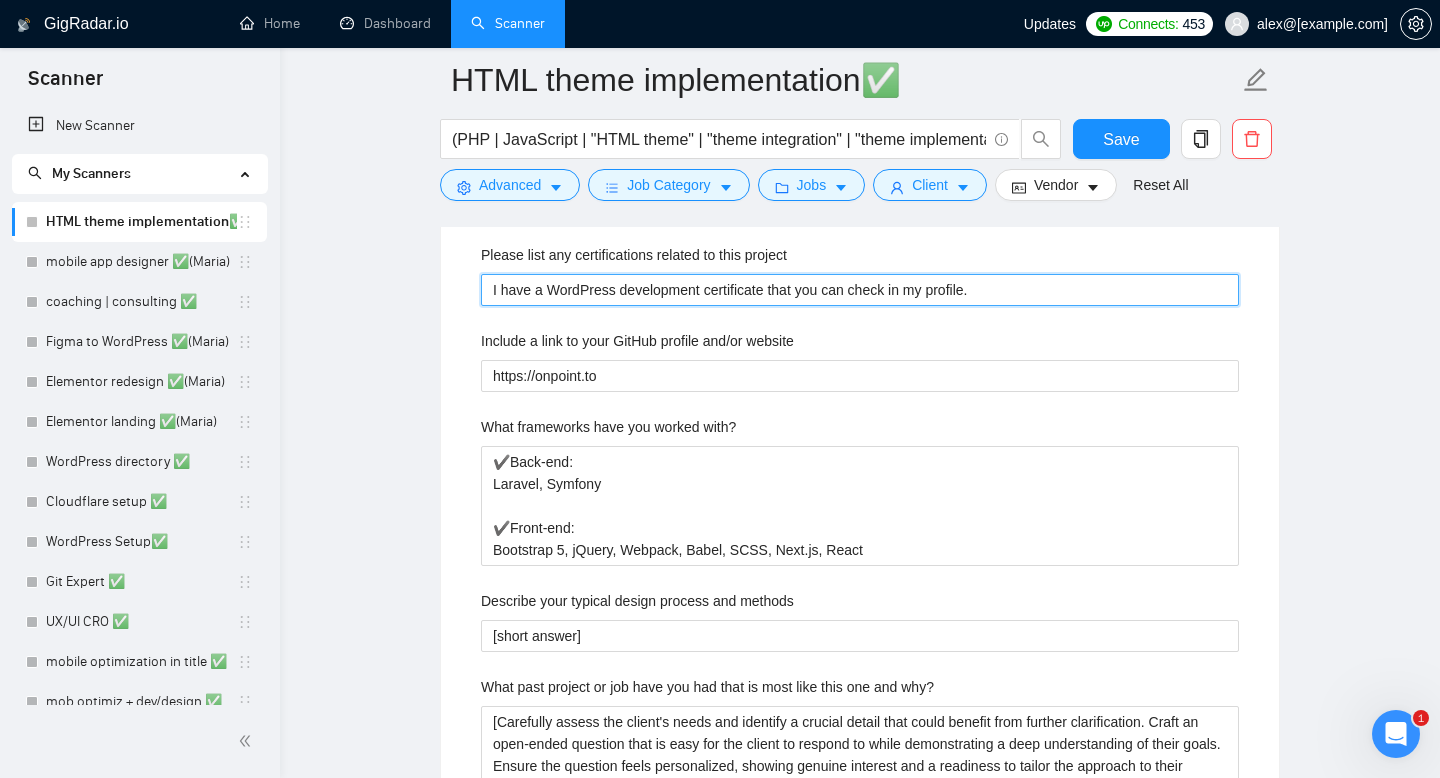 scroll, scrollTop: 2555, scrollLeft: 0, axis: vertical 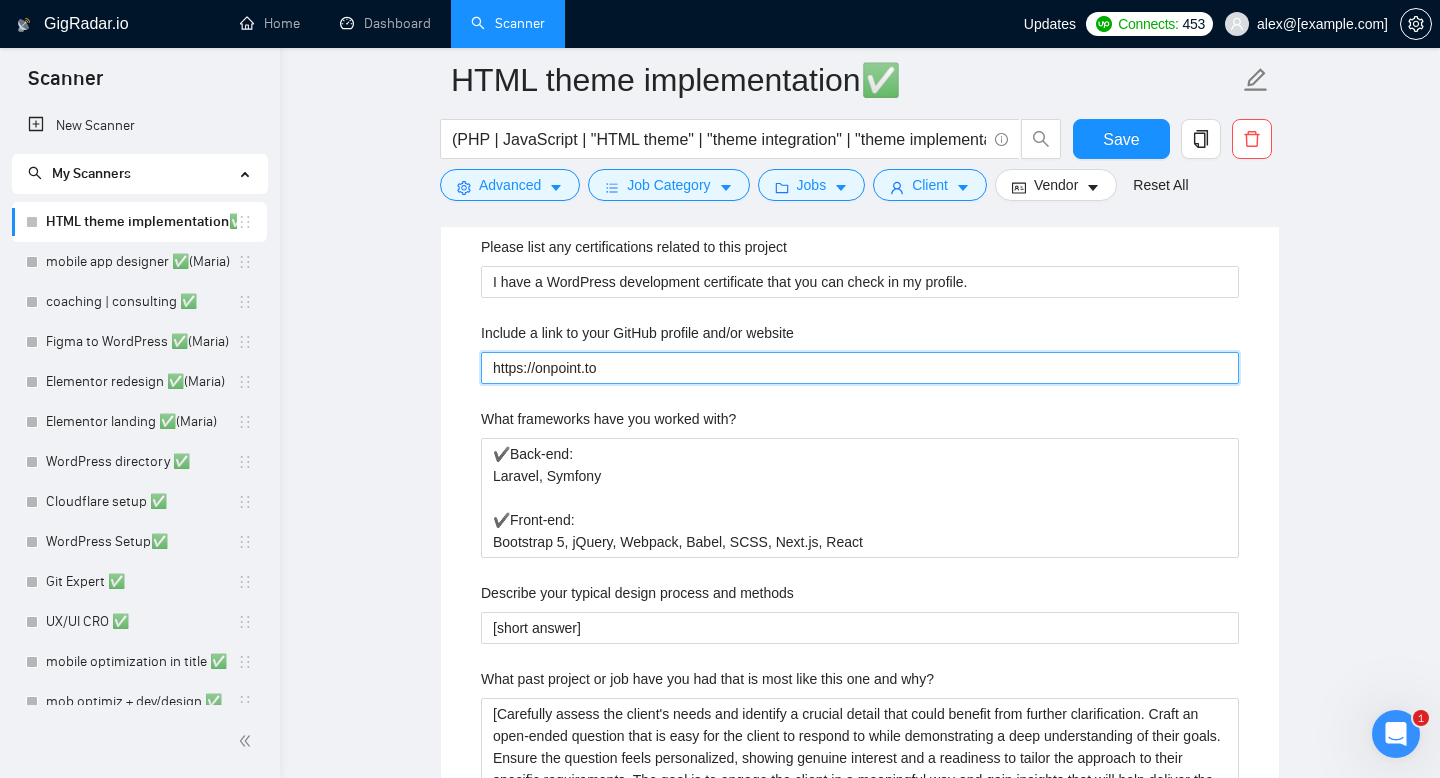 click on "https://onpoint.to" at bounding box center [860, 368] 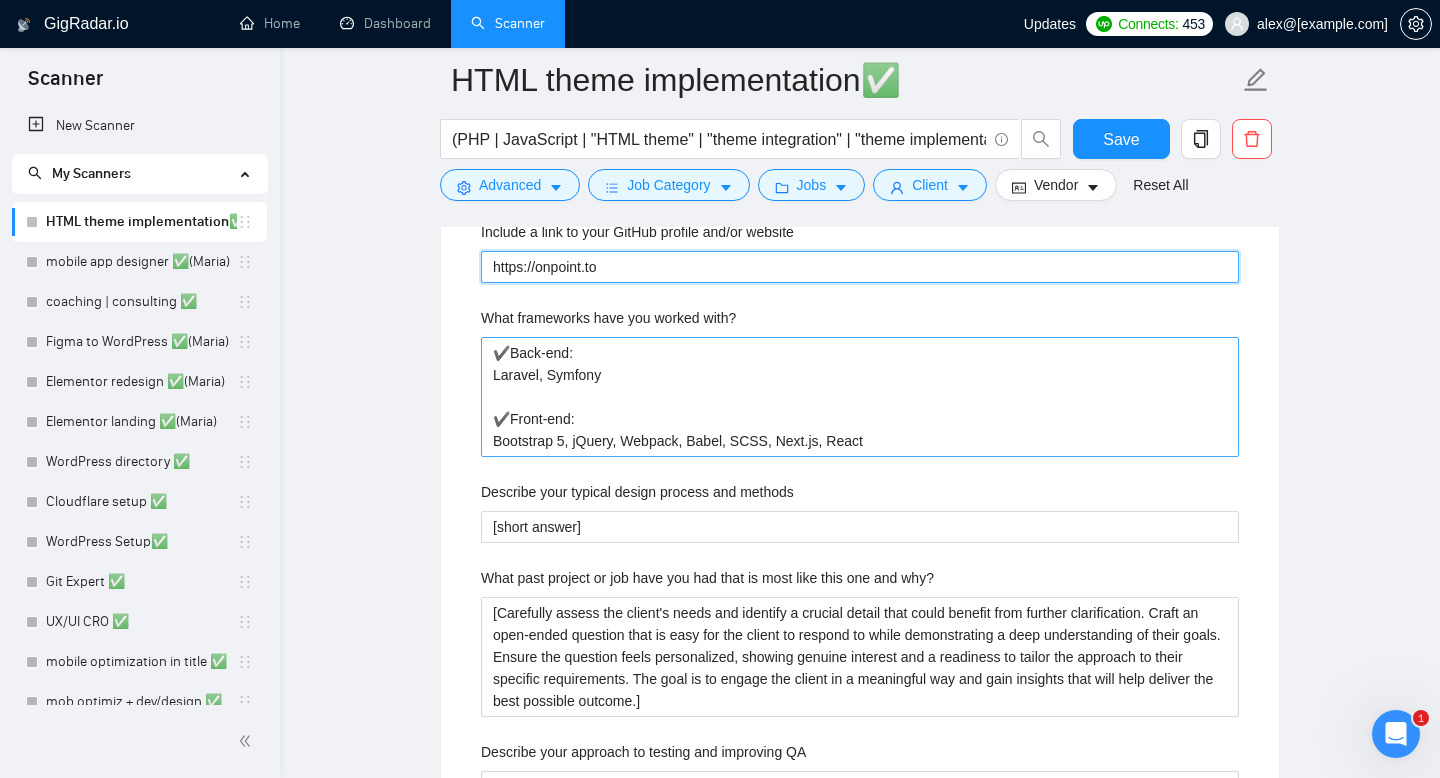 scroll, scrollTop: 2673, scrollLeft: 0, axis: vertical 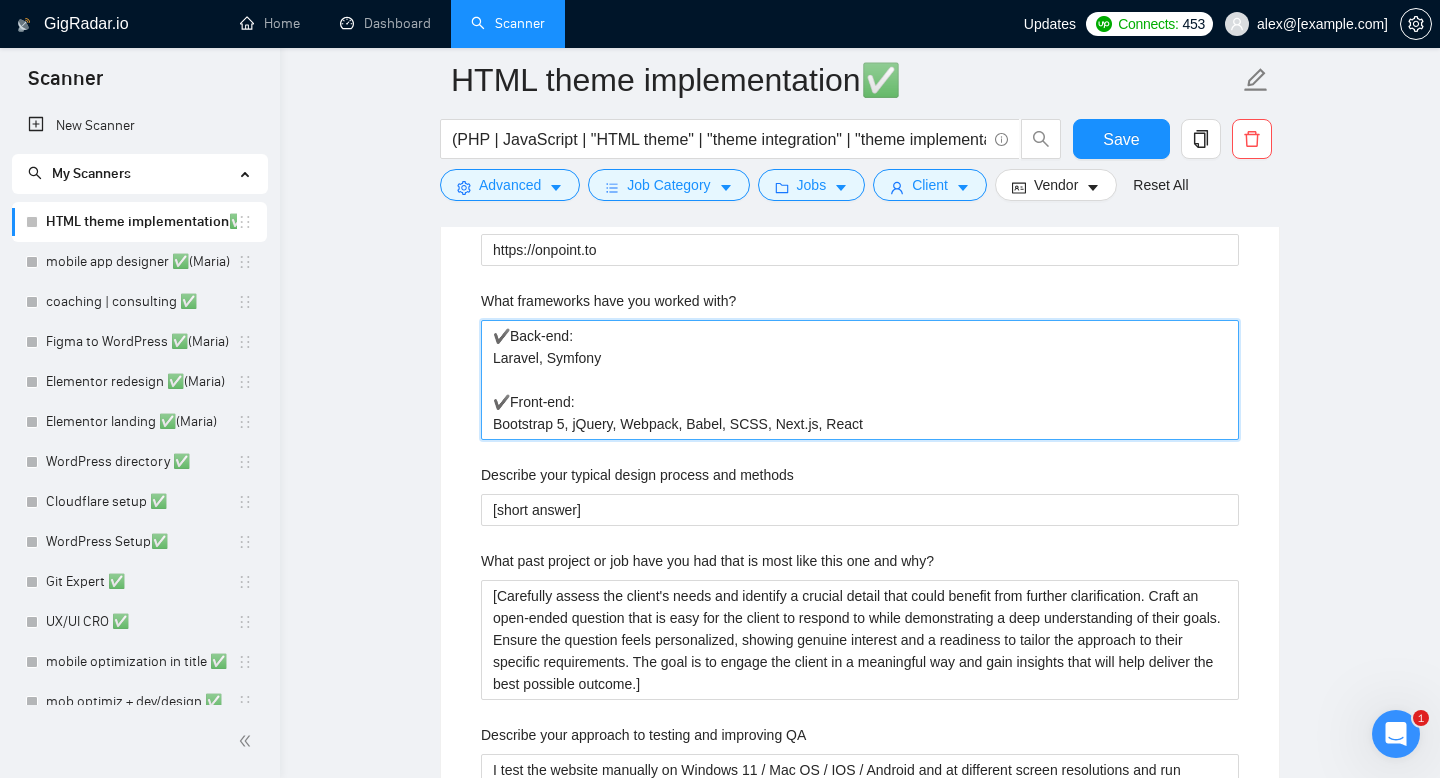 drag, startPoint x: 892, startPoint y: 427, endPoint x: 409, endPoint y: 314, distance: 496.04233 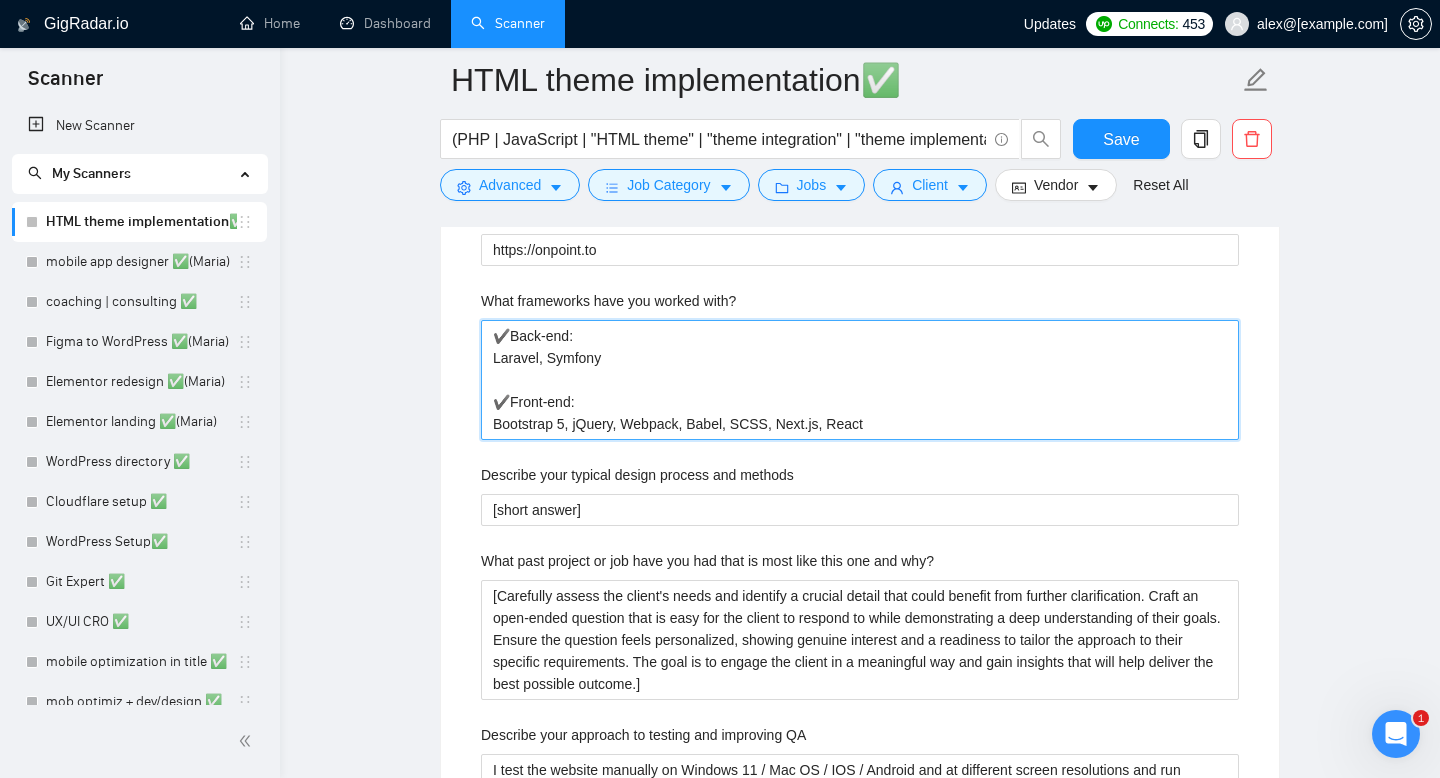click on "HTML theme implementation✅ (PHP | JavaScript | "HTML theme" | "theme integration" | "theme implementation") ("existing website" | "existing site") Save Advanced   Job Category   Jobs   Client   Vendor   Reset All Preview Results Insights NEW Alerts Auto Bidder Auto Bidding Enabled Auto Bidding Enabled: OFF Auto Bidder Schedule Auto Bidding Type: Automated (recommended) Semi-automated Auto Bidding Schedule: 24/7 Custom Custom Auto Bidder Schedule Repeat every week on Monday Tuesday Wednesday Thursday Friday Saturday Sunday Active Hours ( Europe/London ): From: 00:00 To: 00:00  (next day) ( 24  hours) Europe/London Auto Bidding Type Select your bidding algorithm: Choose the algorithm for you bidding. The price per proposal does not include your connects expenditure. Template Bidder Works great for narrow segments and short cover letters that don't change. 0.50  credits / proposal Sardor AI 🤖 Personalise your cover letter with ai [placeholders] 1.00  credits / proposal Experimental Laziza AI  👑   NEW" at bounding box center (860, 376) 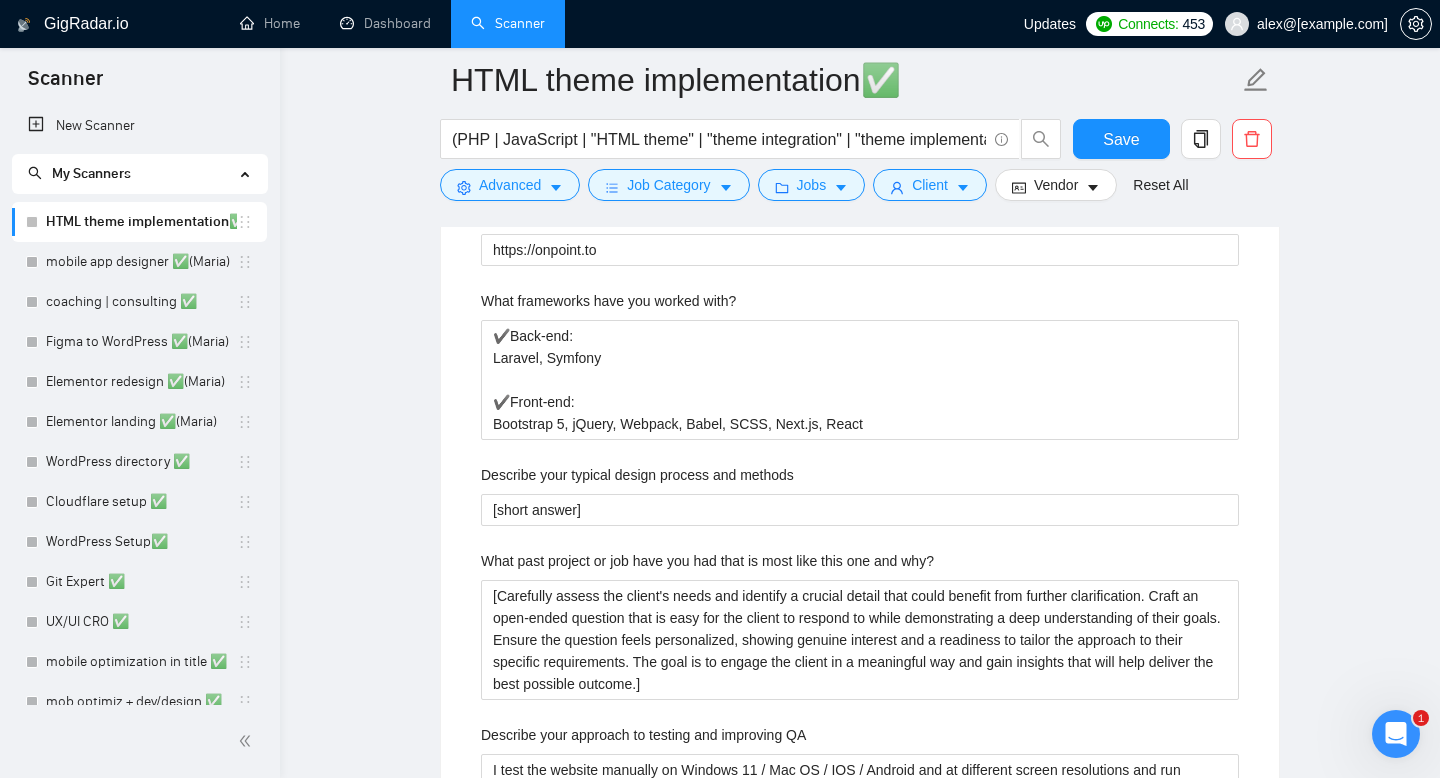 click on "Default answer template: [answer] Most frequent questions:  Describe your recent experience with similar projects [answer. Mention that you've already included relevant case studies/examples in your proposal to showcase your expertise.] Please list any certifications related to this project I have a WordPress development certificate that you can check in my profile. Include a link to your GitHub profile and/or website https://onpoint.to What frameworks have you worked with? ✔️Back-end:
Laravel, Symfony
✔️Front-end:
Bootstrap 5, jQuery, Webpack, Babel, SCSS, Next.js, React Describe your typical design process and methods [short answer] What past project or job have you had that is most like this one and why? Describe your approach to testing and improving QA I test the website manually on Windows 11 / Mac OS / IOS / Android and at different screen resolutions and run automated tests. How do you use metrics to inform your strategy? [short answer] Do you have any questions about the job description?" at bounding box center (860, 528) 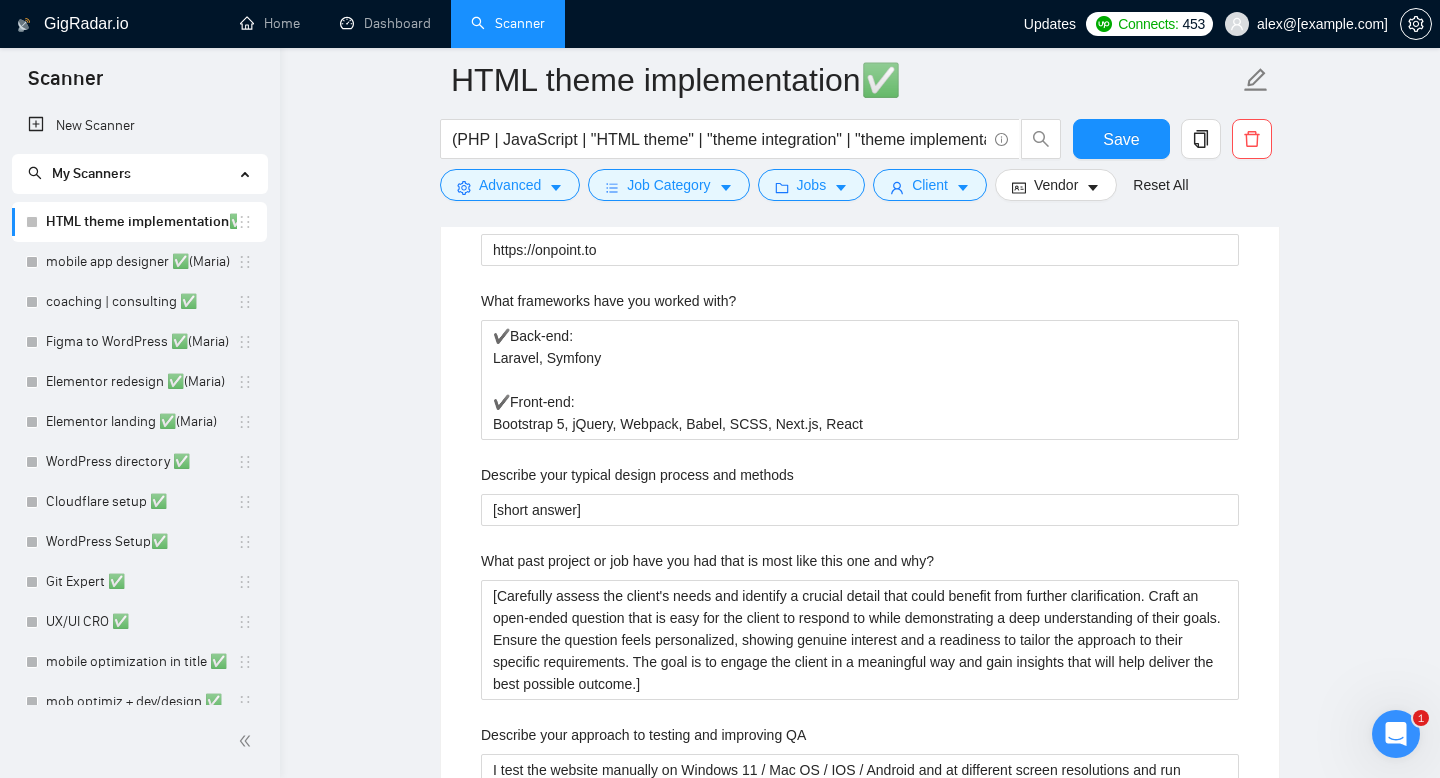 click on "What frameworks have you worked with?" at bounding box center (608, 301) 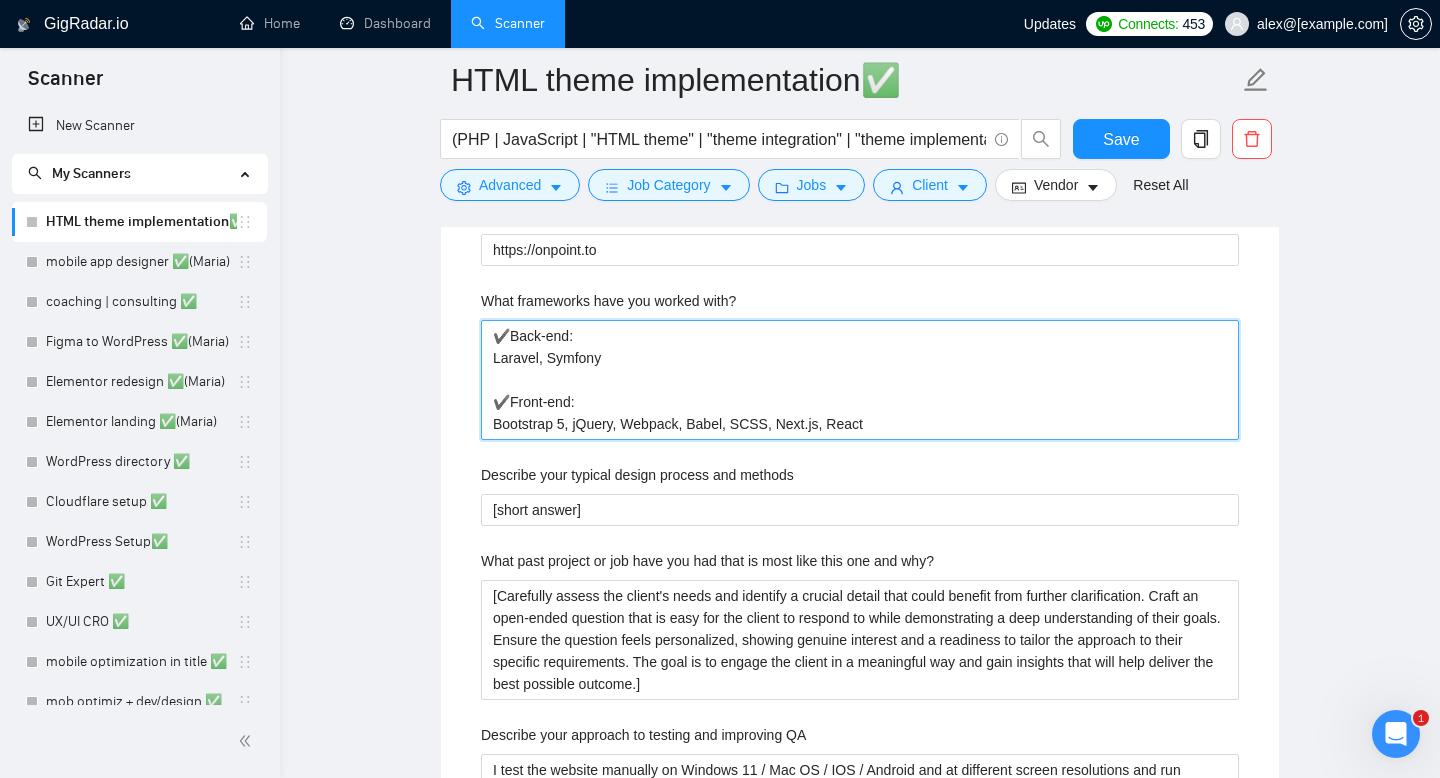 click on "✔️Back-end:
Laravel, Symfony
✔️Front-end:
Bootstrap 5, jQuery, Webpack, Babel, SCSS, Next.js, React" at bounding box center (860, 380) 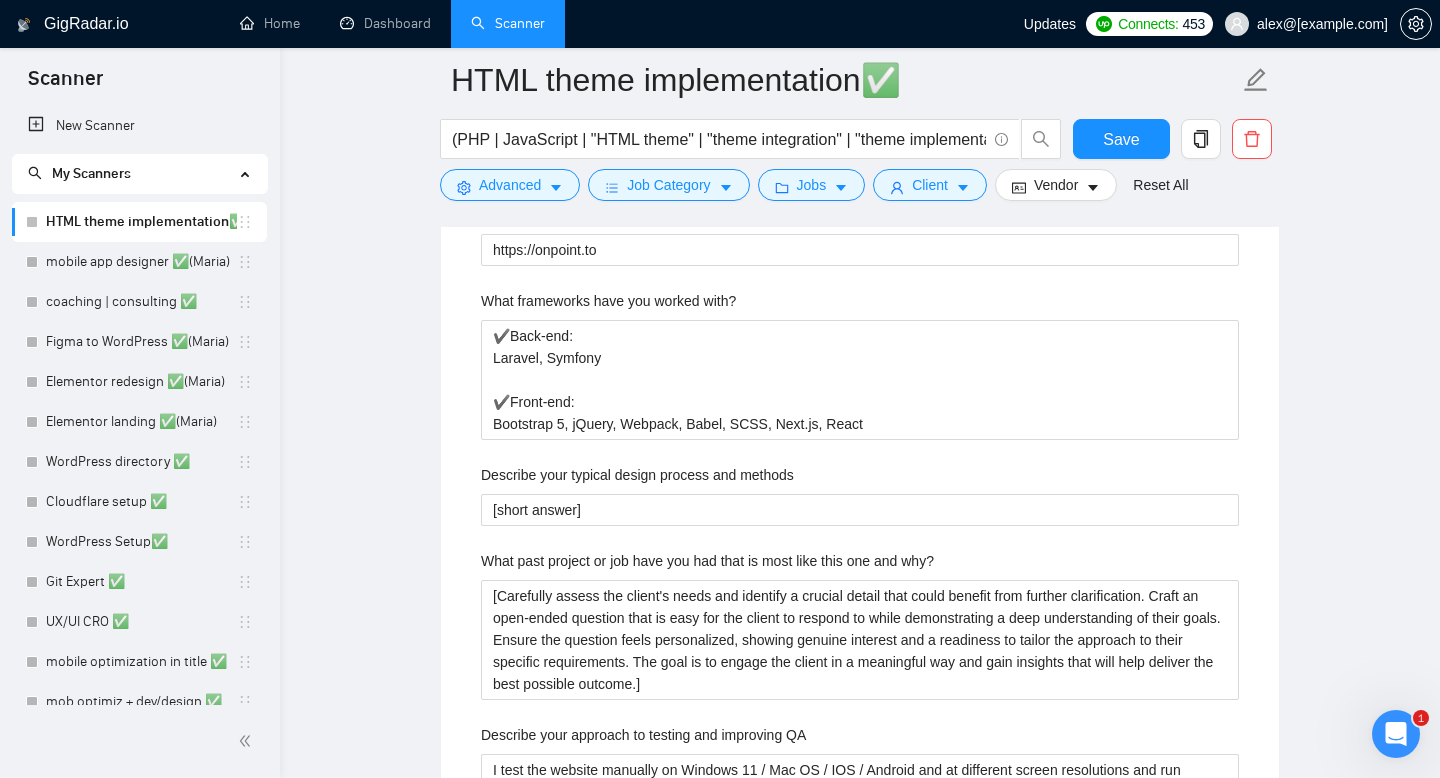 click on "What frameworks have you worked with?" at bounding box center (608, 301) 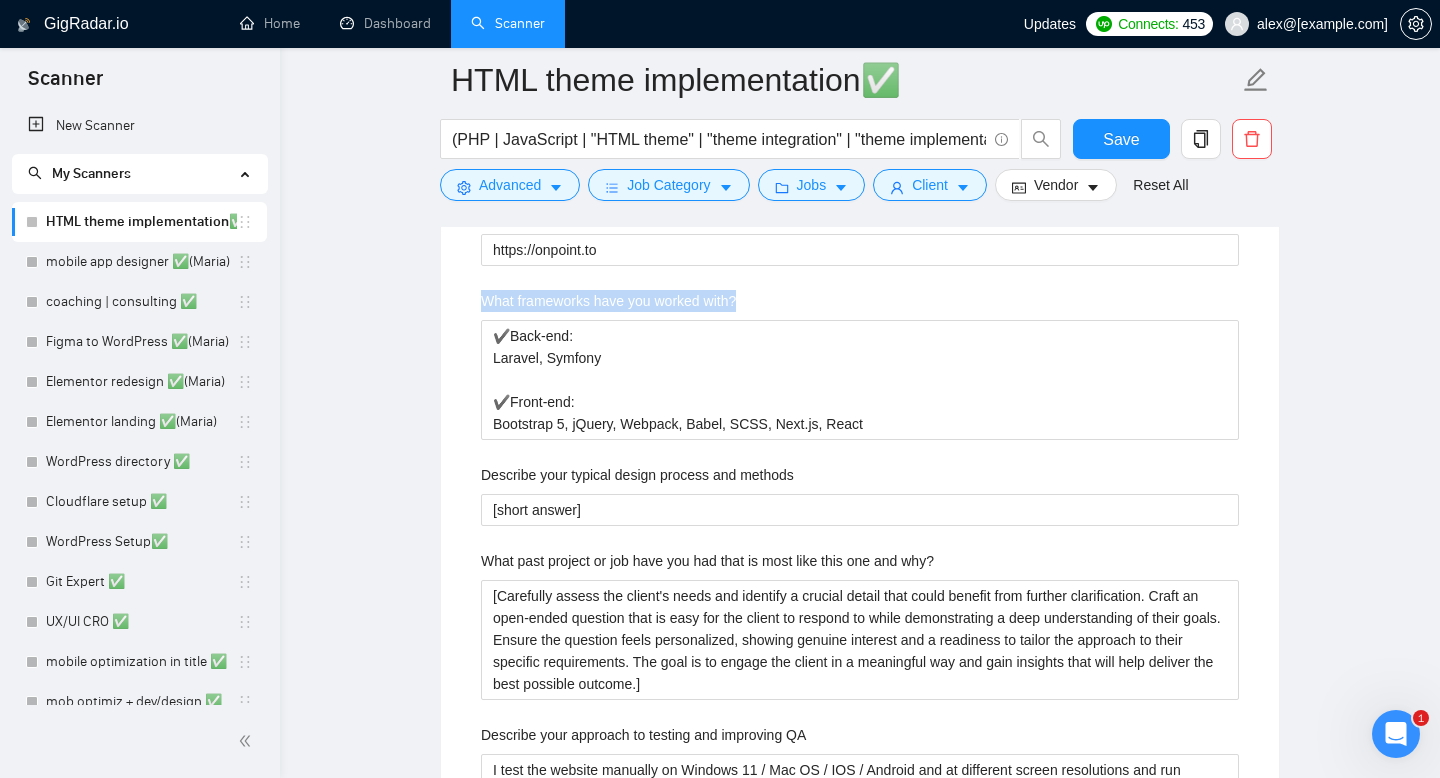 click on "What frameworks have you worked with?" at bounding box center [608, 301] 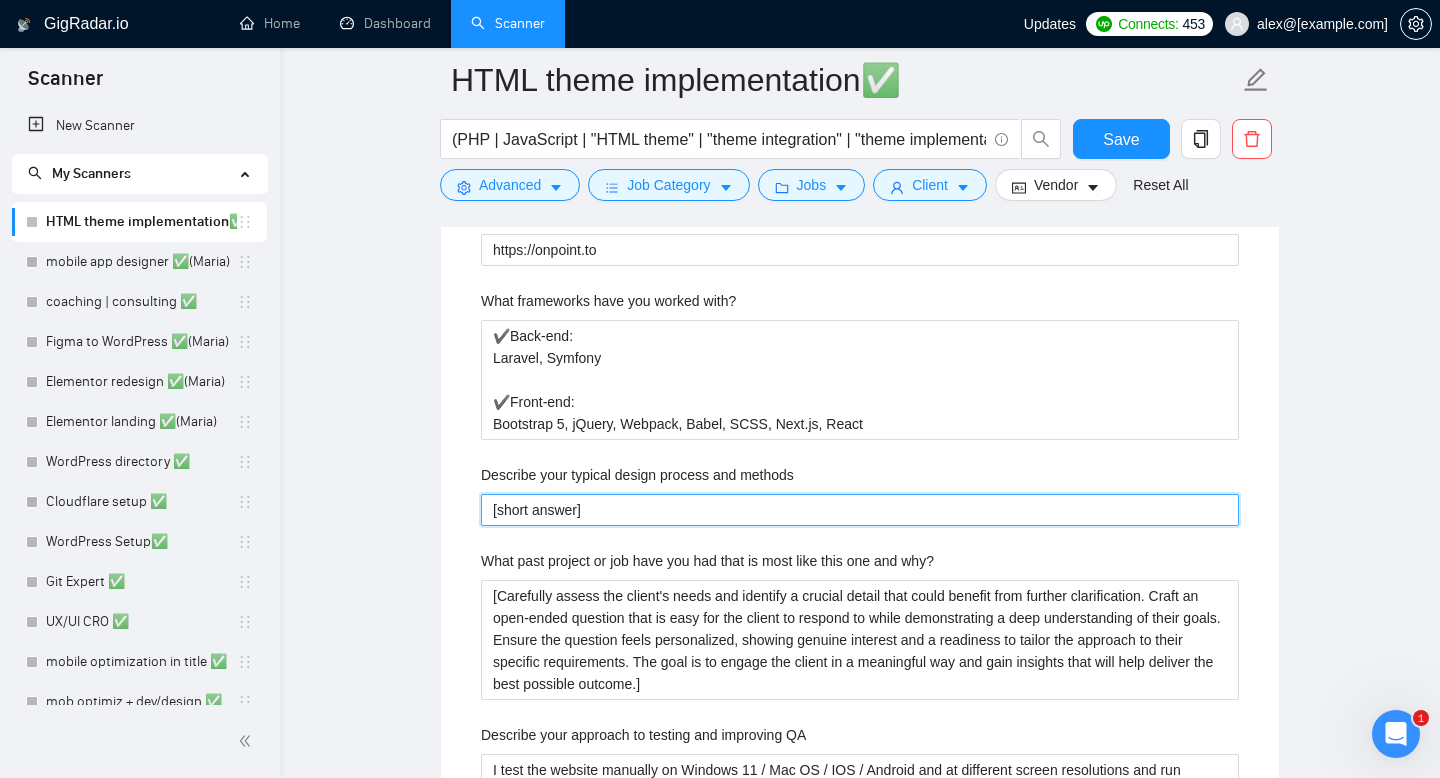 click on "[short answer]" at bounding box center [860, 510] 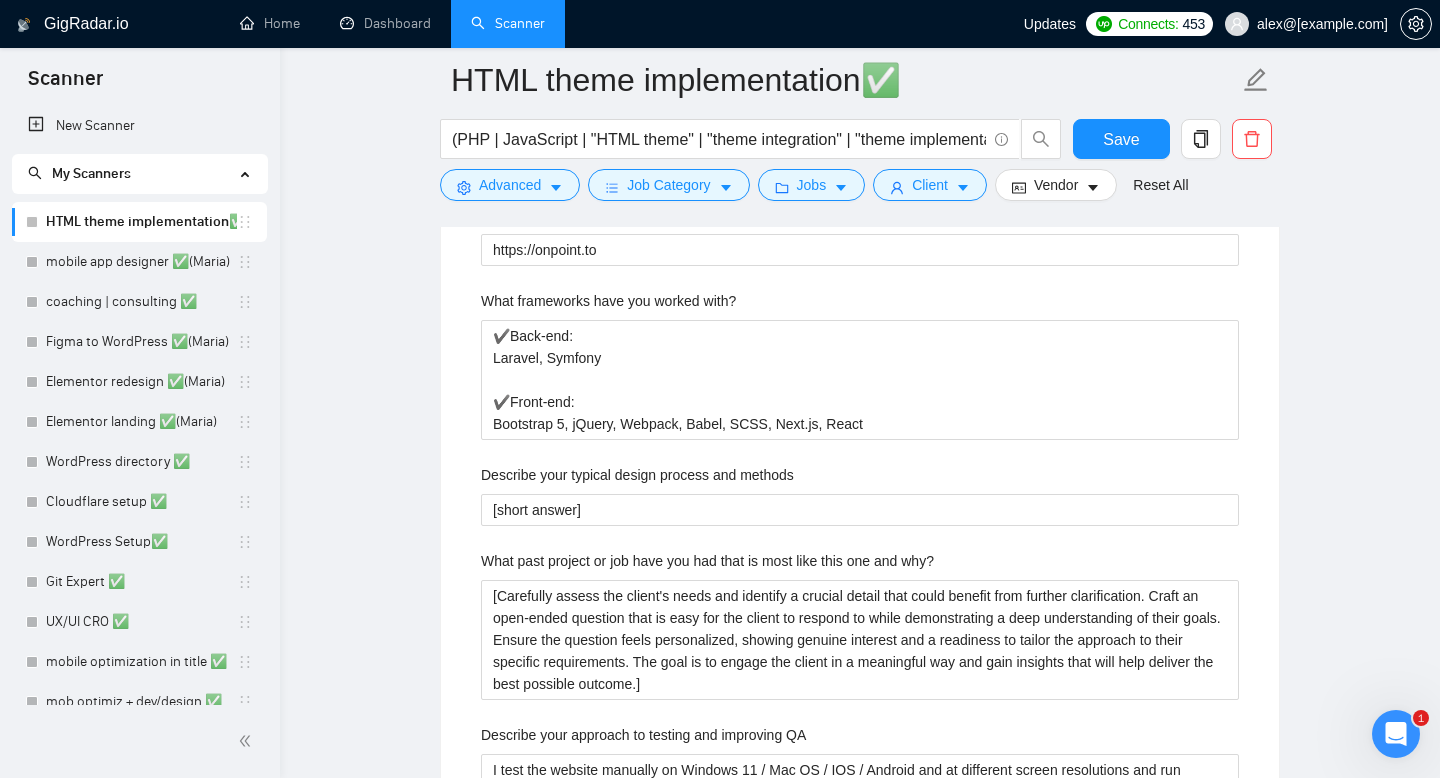 click on "Describe your typical design process and methods" at bounding box center [637, 475] 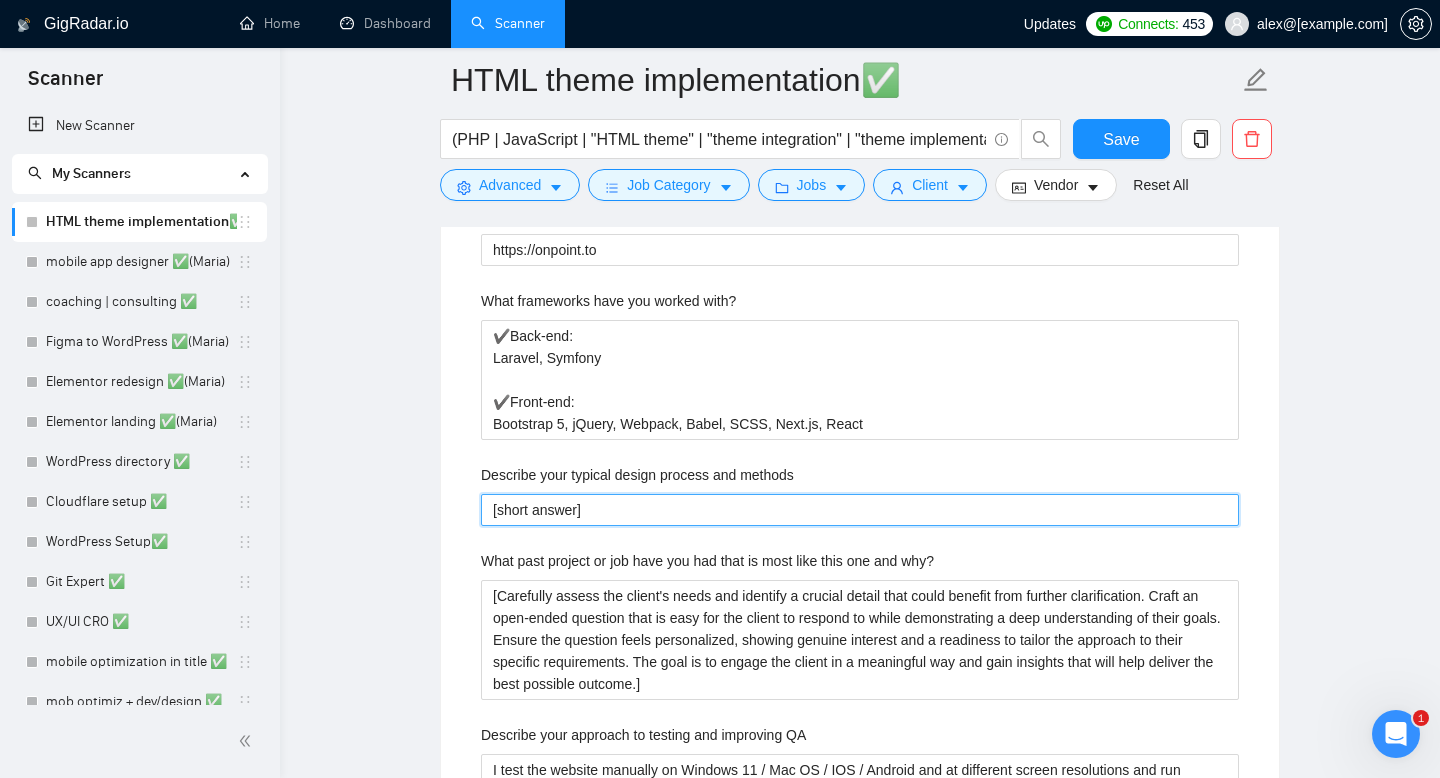click on "[short answer]" at bounding box center [860, 510] 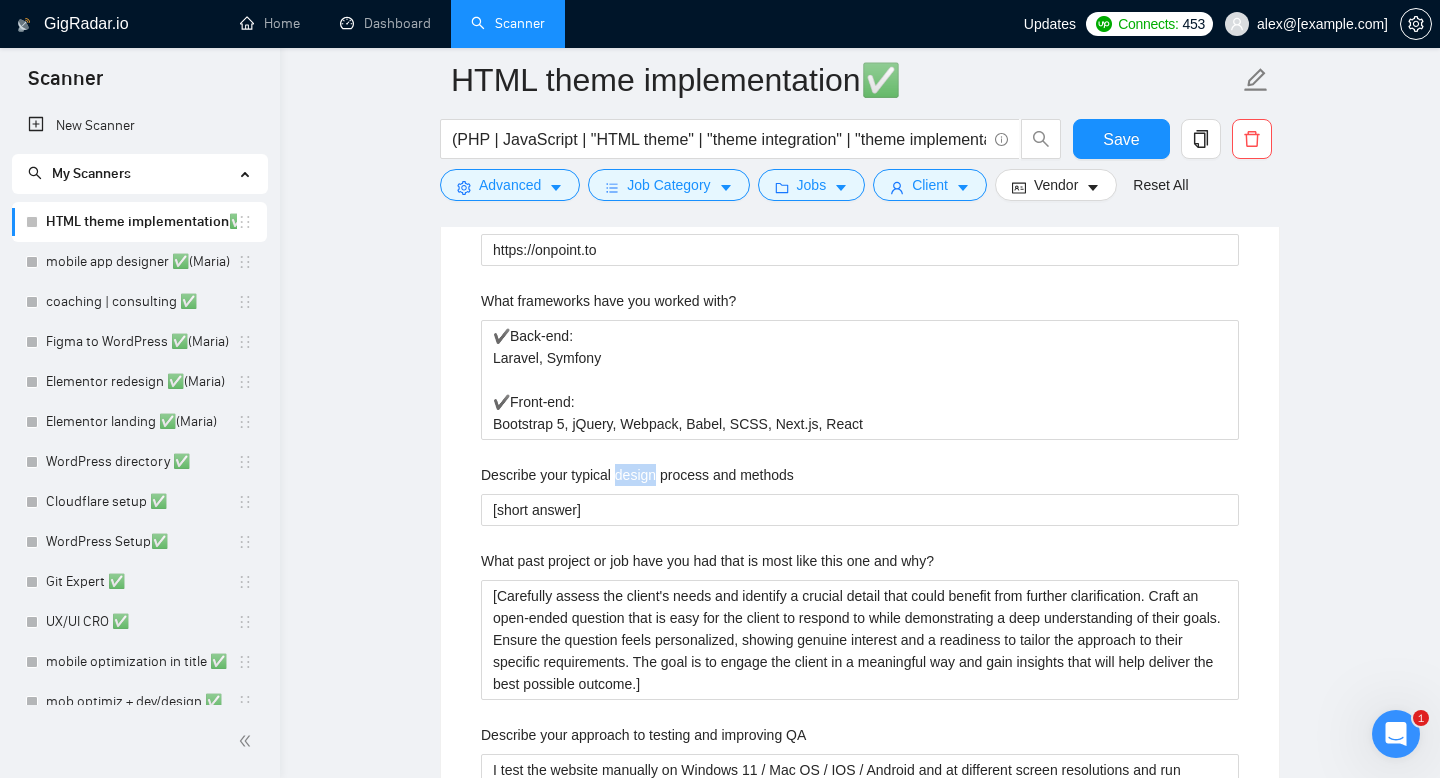 click on "Describe your typical design process and methods" at bounding box center [637, 475] 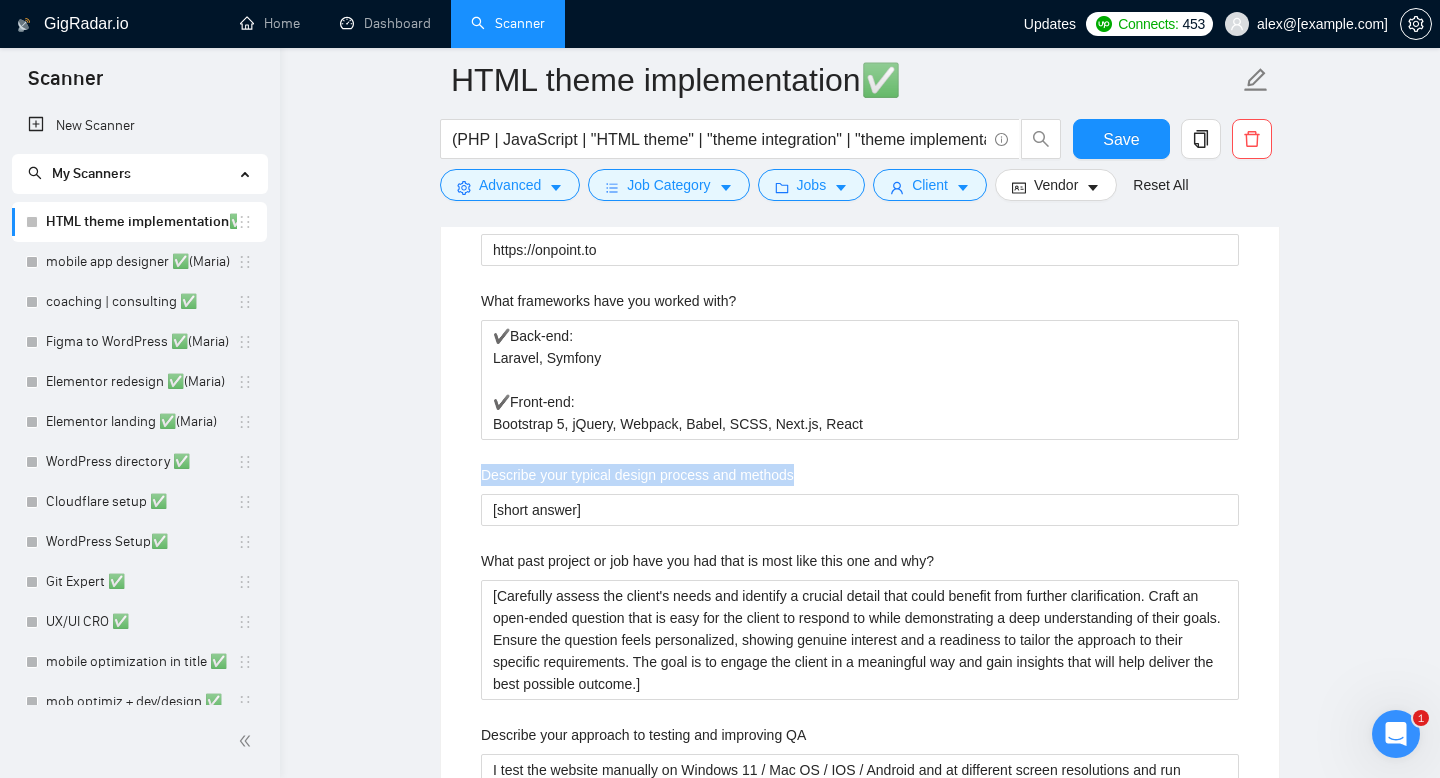 click on "Describe your typical design process and methods" at bounding box center [637, 475] 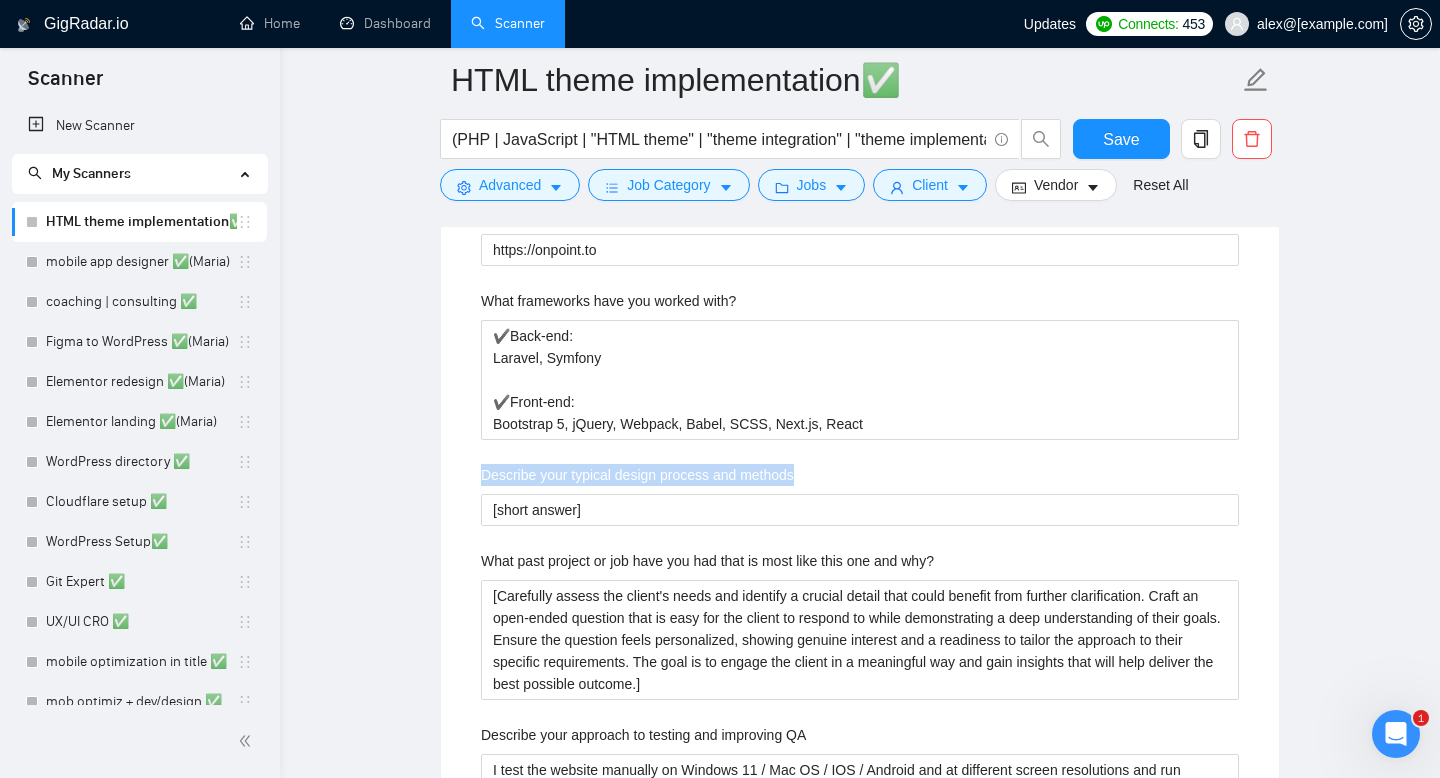 click on "[short answer]" at bounding box center [860, 510] 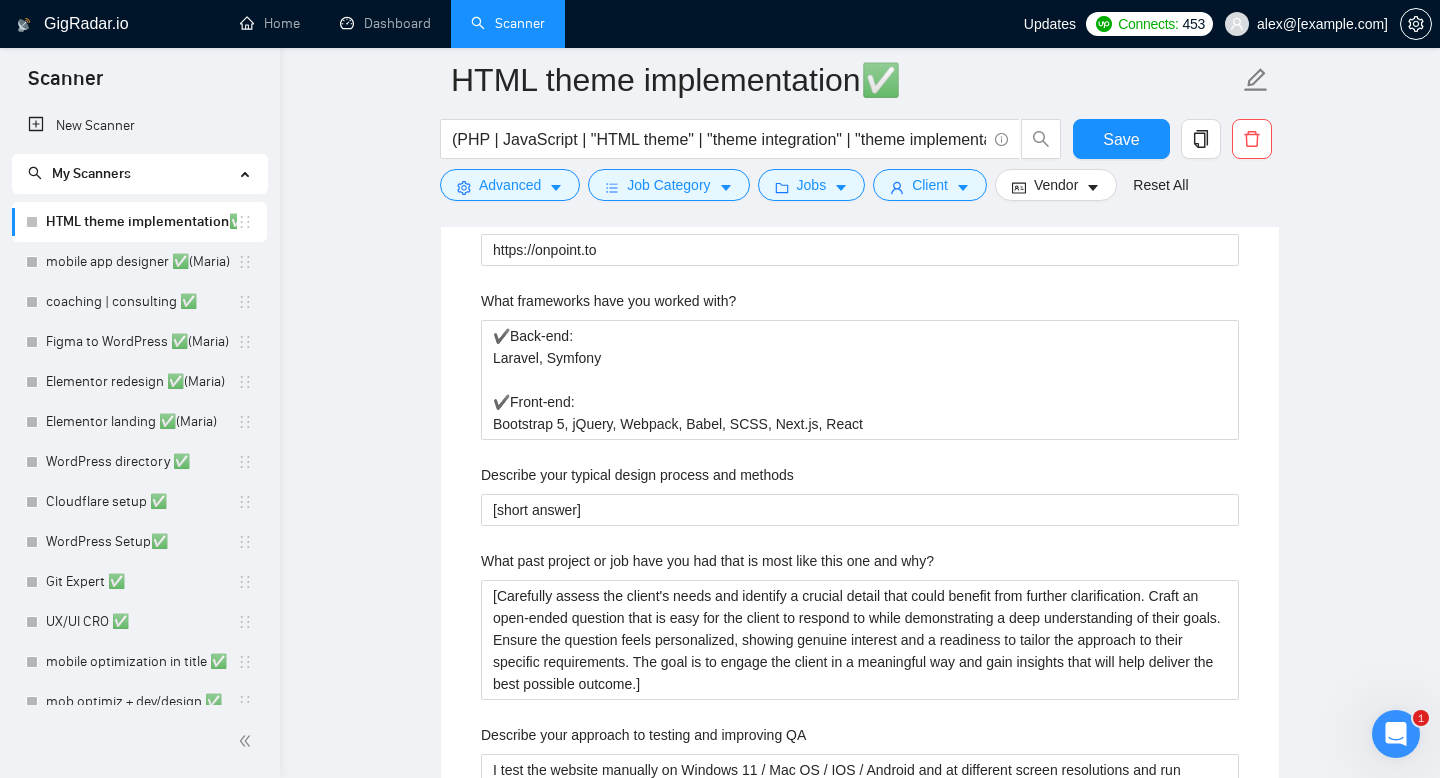 click on "Describe your recent experience with similar projects [answer. Mention that you've already included relevant case studies/examples in your proposal to showcase your expertise.] Please list any certifications related to this project I have a WordPress development certificate that you can check in my profile. Include a link to your GitHub profile and/or website https://onpoint.to What frameworks have you worked with? ✔️Back-end:
Laravel, Symfony
✔️Front-end:
Bootstrap 5, jQuery, Webpack, Babel, SCSS, Next.js, React Describe your typical design process and methods [short answer] What past project or job have you had that is most like this one and why? Describe your approach to testing and improving QA I test the website manually on Windows 11 / Mac OS / IOS / Android and at different screen resolutions and run automated tests. How do you use metrics to inform your strategy? [short answer] Do you have any questions about the job description?" at bounding box center [860, 616] 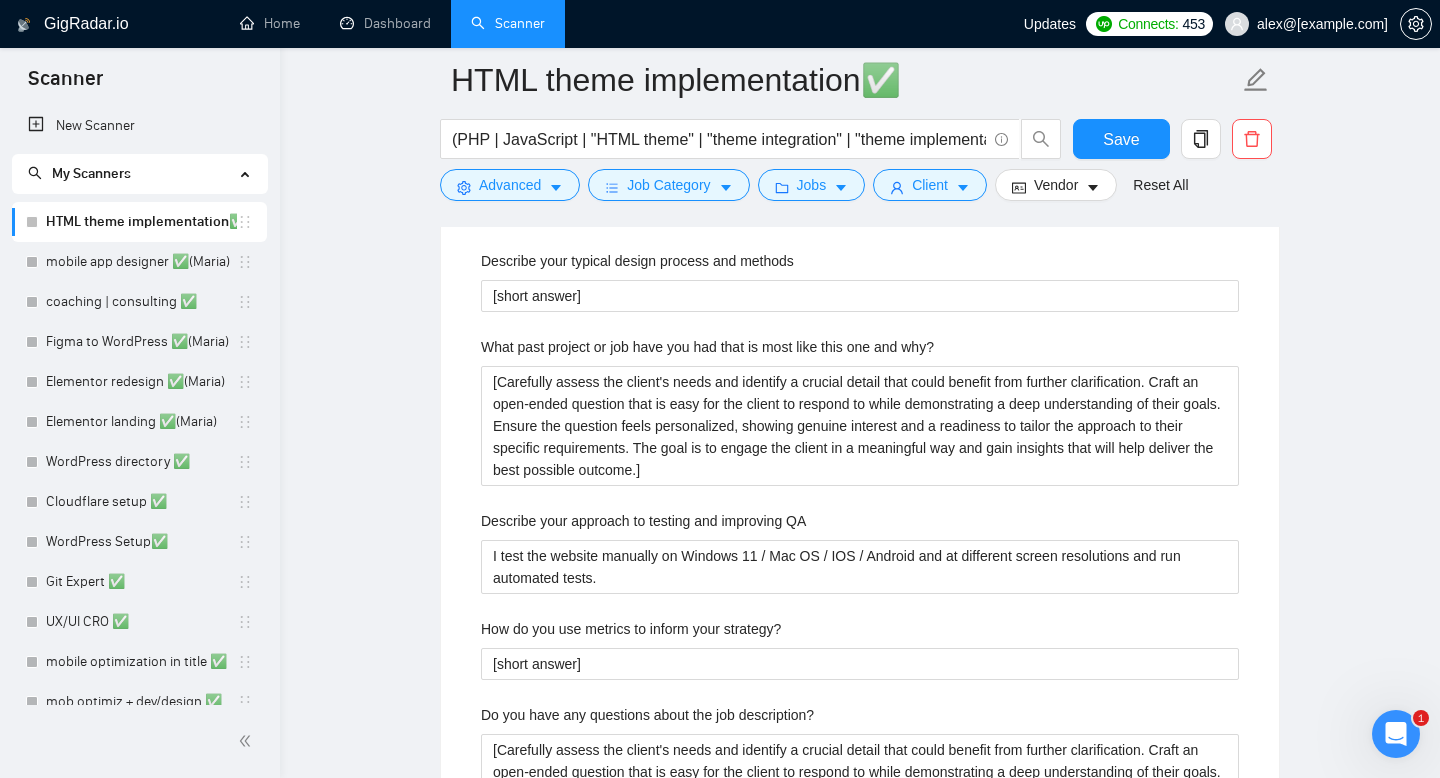 scroll, scrollTop: 2886, scrollLeft: 0, axis: vertical 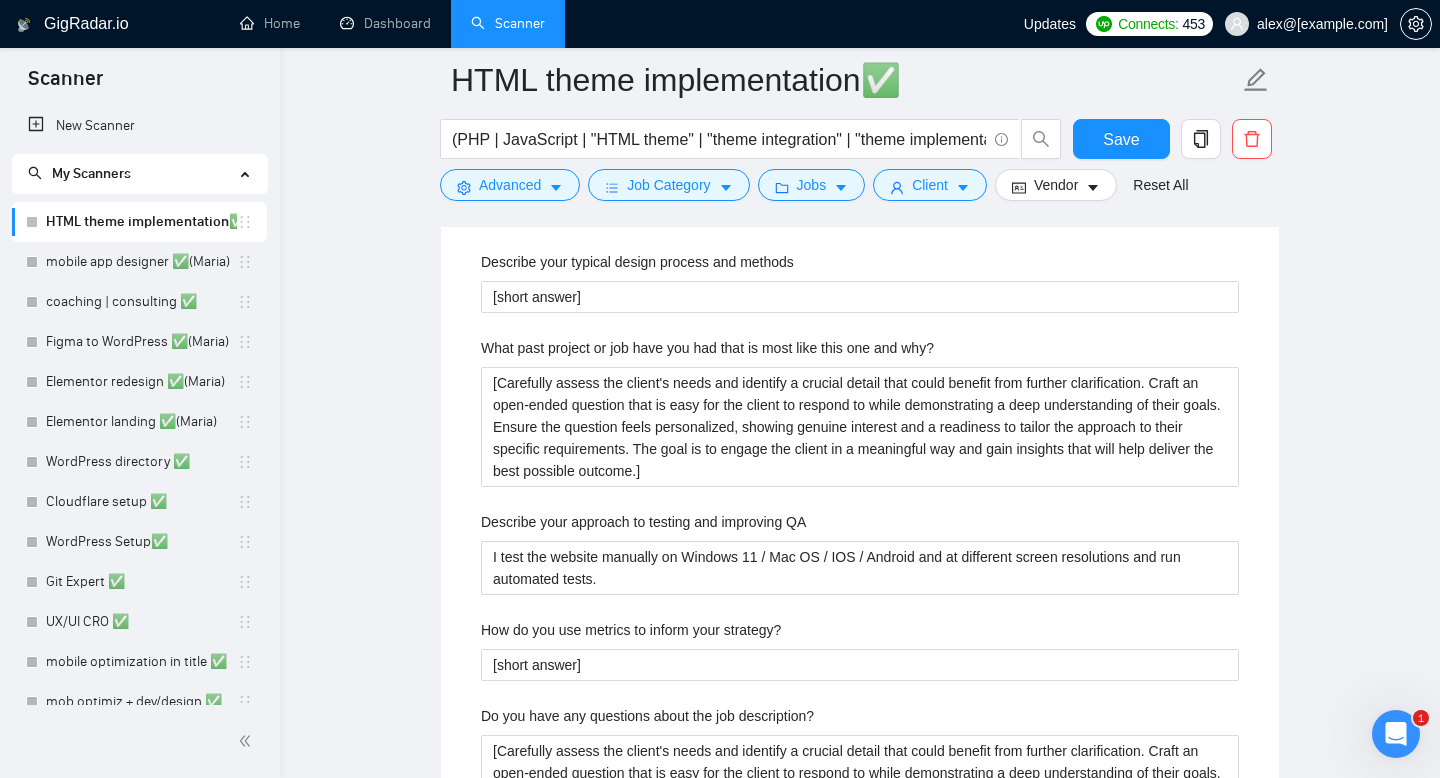 click on "What past project or job have you had that is most like this one and why?" at bounding box center [707, 348] 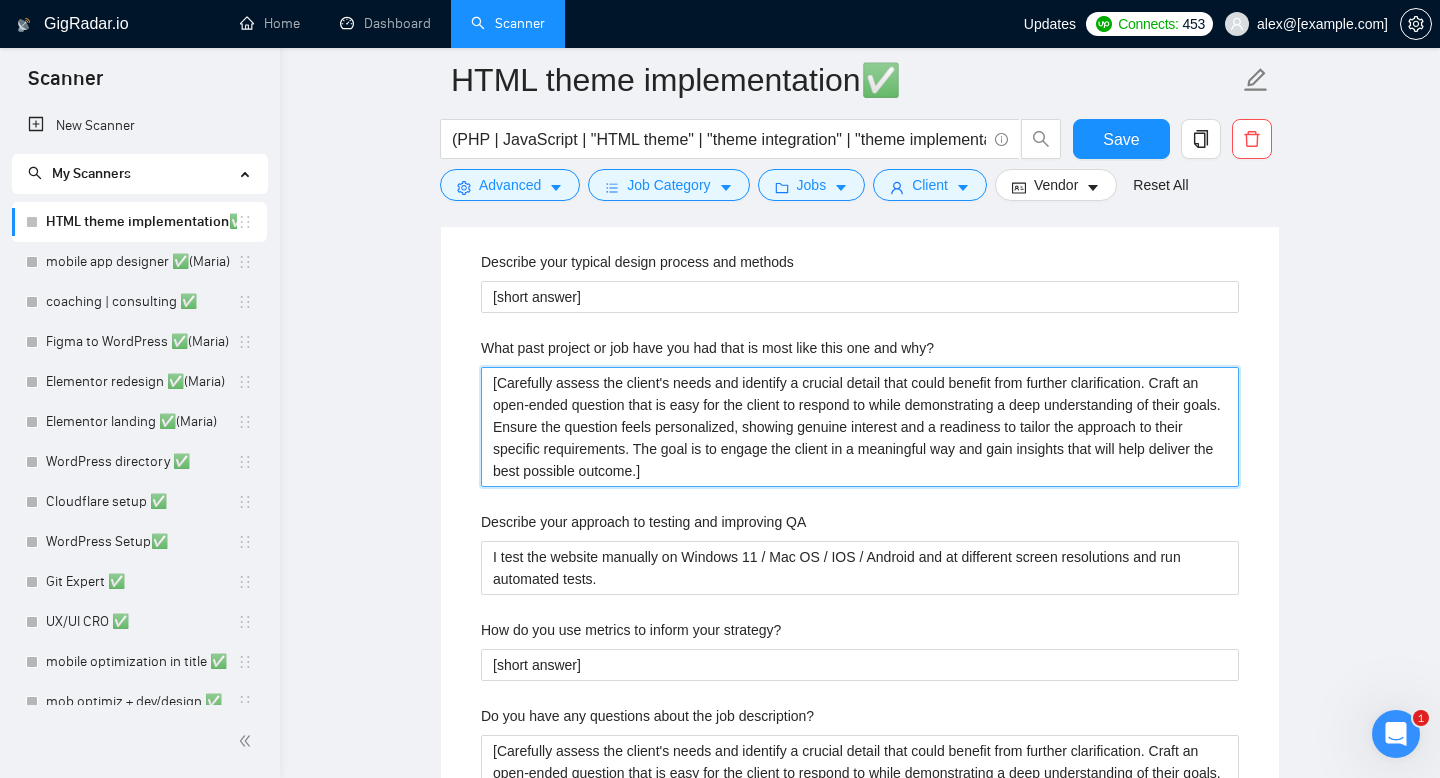 click on "[Carefully assess the client's needs and identify a crucial detail that could benefit from further clarification. Craft an open-ended question that is easy for the client to respond to while demonstrating a deep understanding of their goals. Ensure the question feels personalized, showing genuine interest and a readiness to tailor the approach to their specific requirements. The goal is to engage the client in a meaningful way and gain insights that will help deliver the best possible outcome.]" at bounding box center [860, 427] 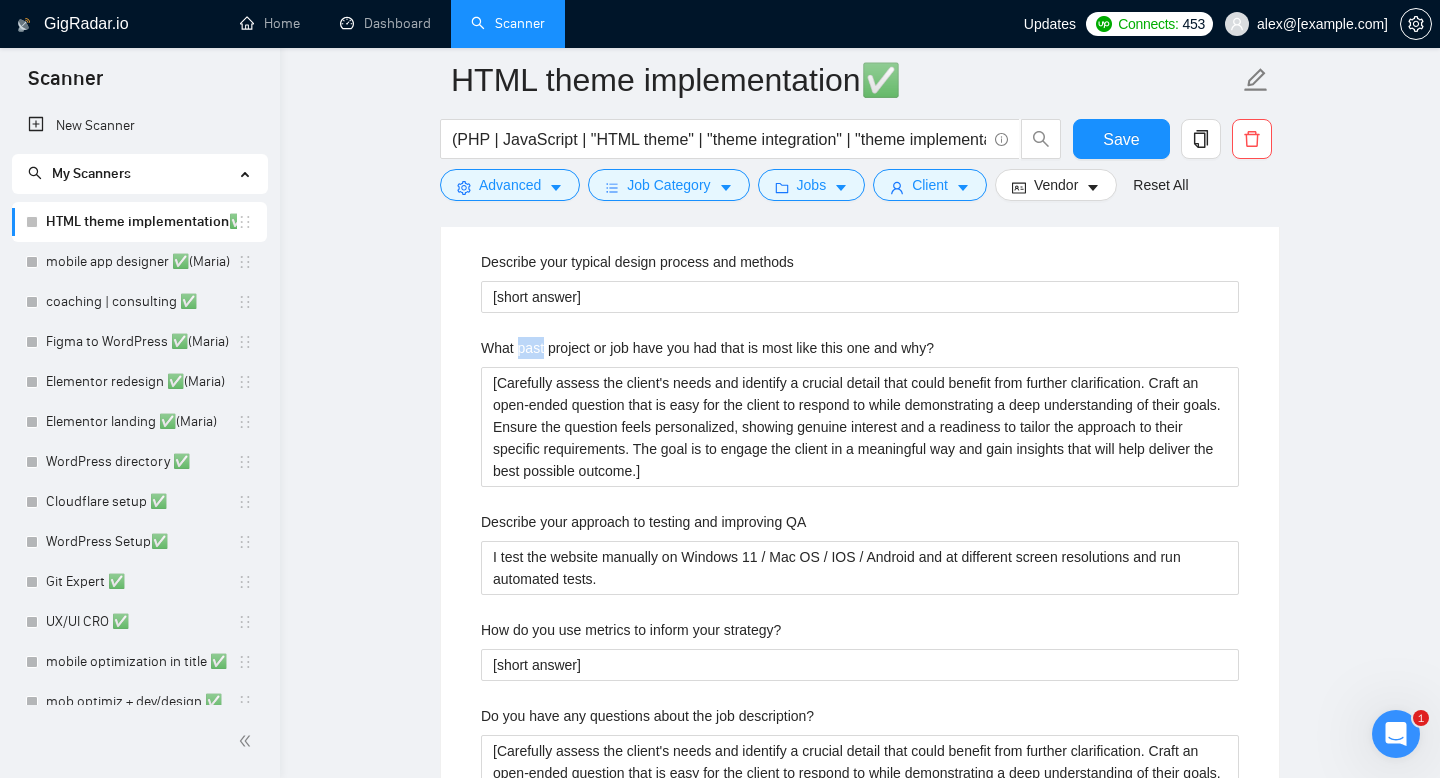 click on "What past project or job have you had that is most like this one and why?" at bounding box center (707, 348) 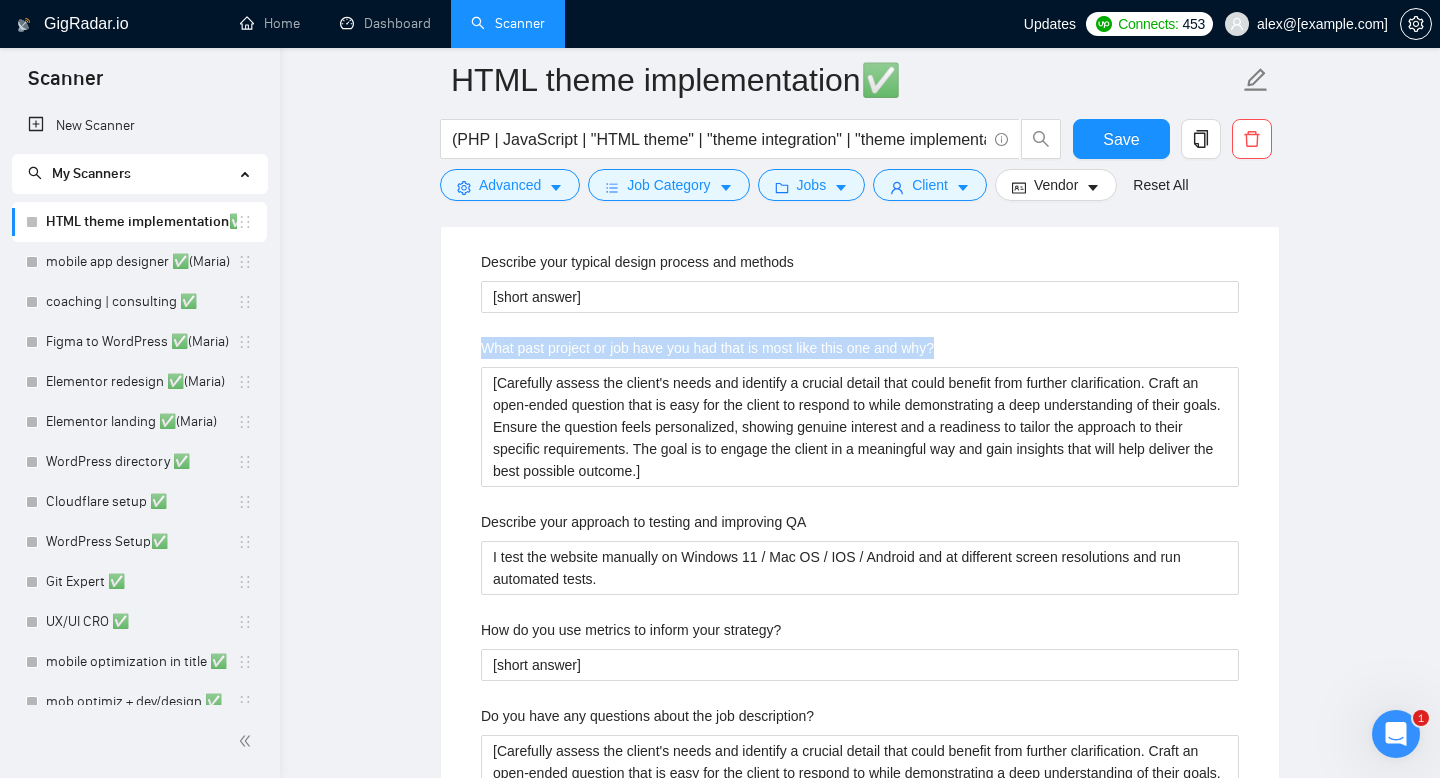 click on "What past project or job have you had that is most like this one and why?" at bounding box center [707, 348] 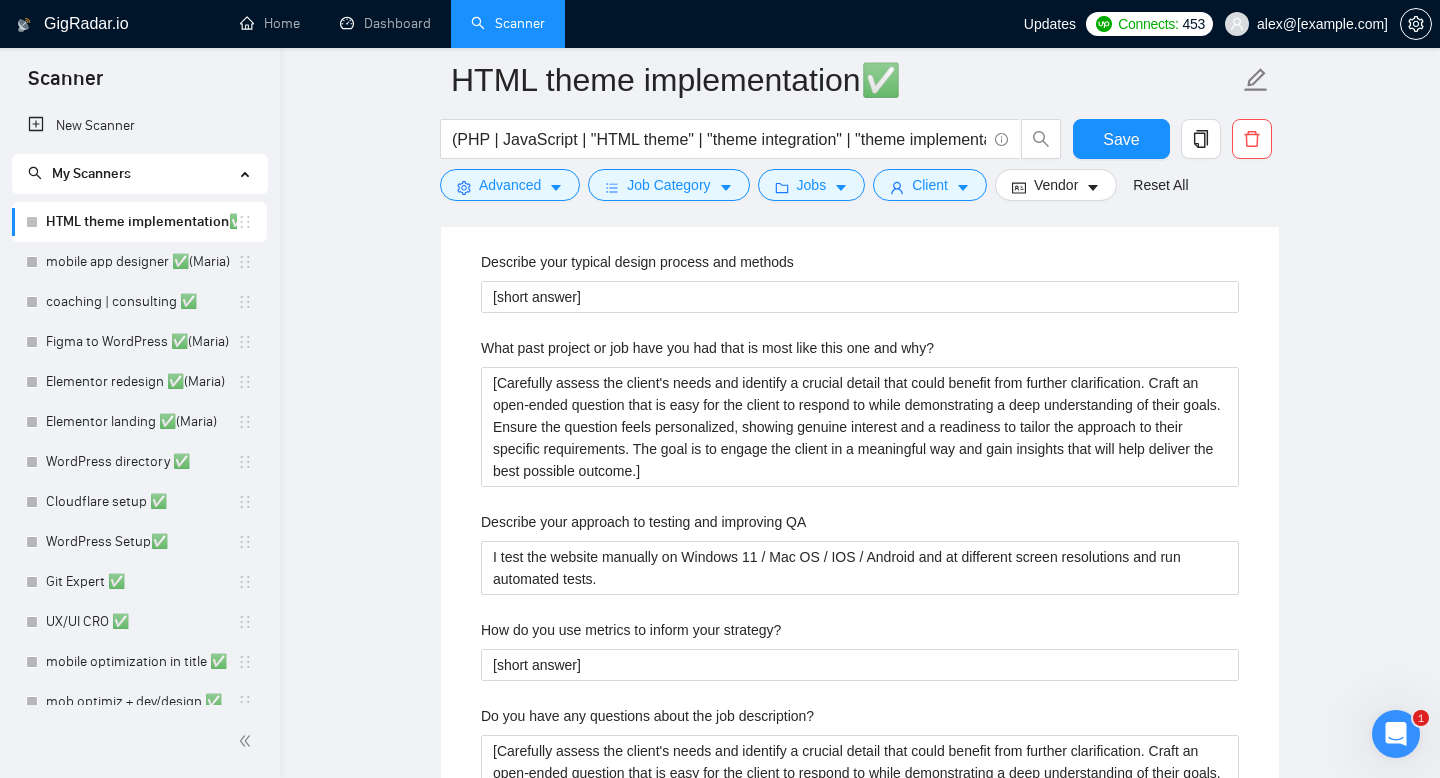 click on "Describe your typical design process and methods" at bounding box center (637, 262) 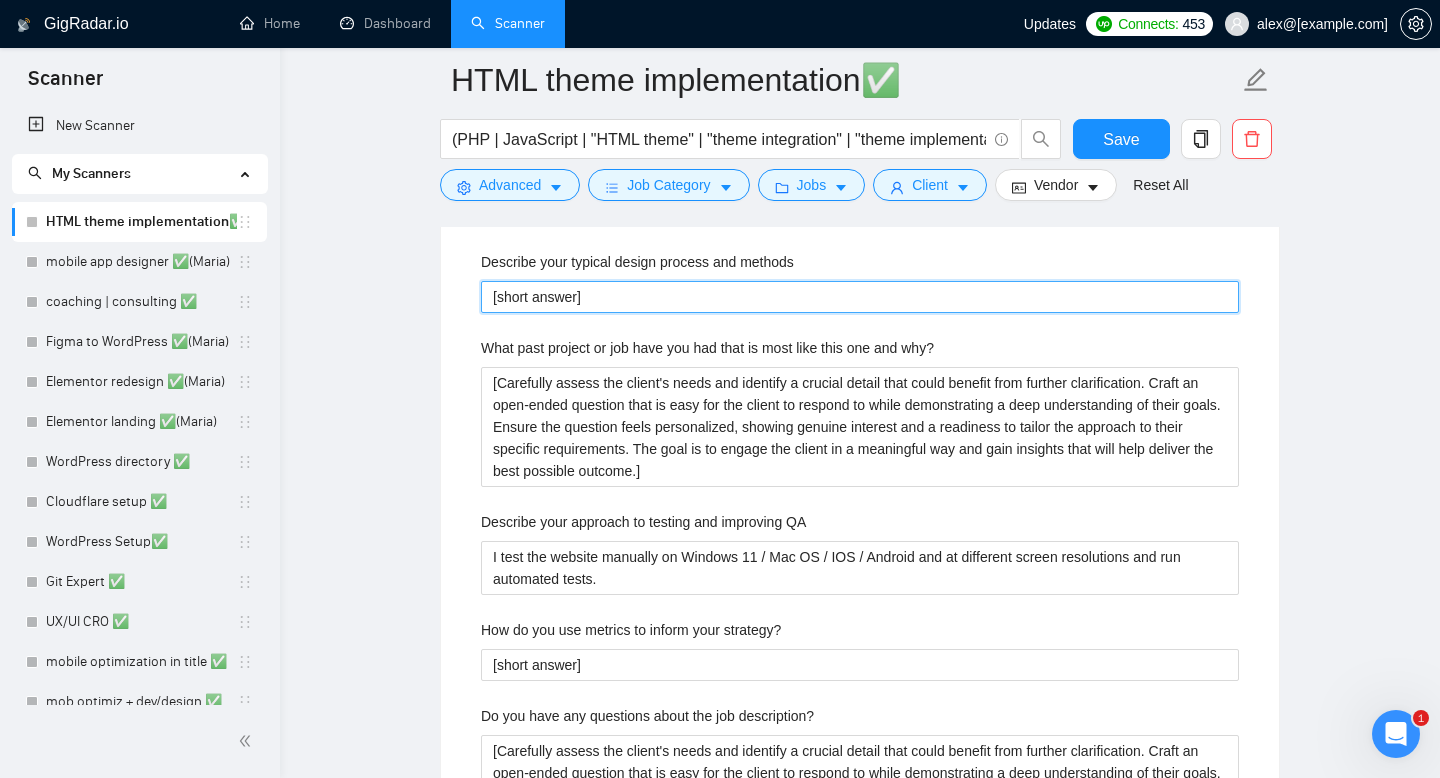 click on "[short answer]" at bounding box center (860, 297) 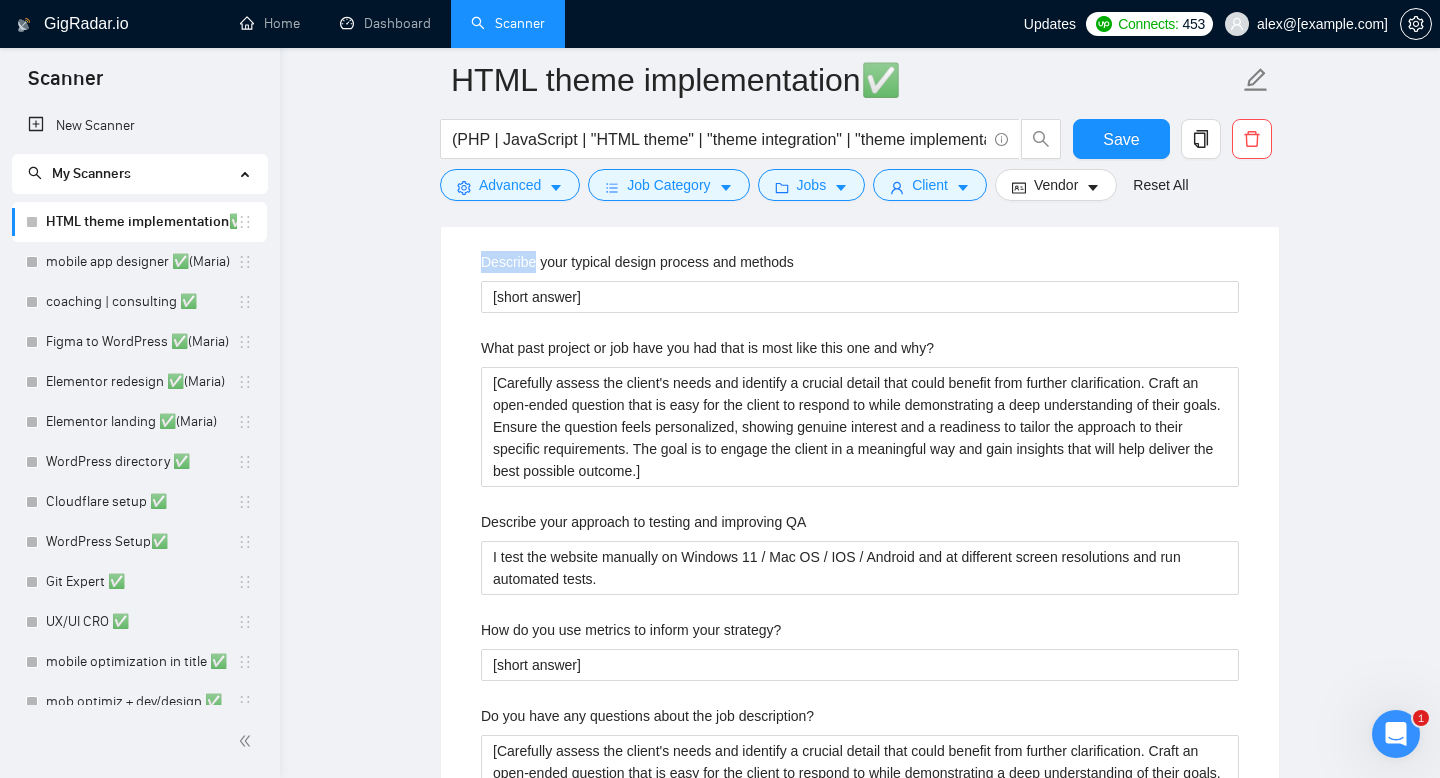 click on "Describe your typical design process and methods" at bounding box center [637, 262] 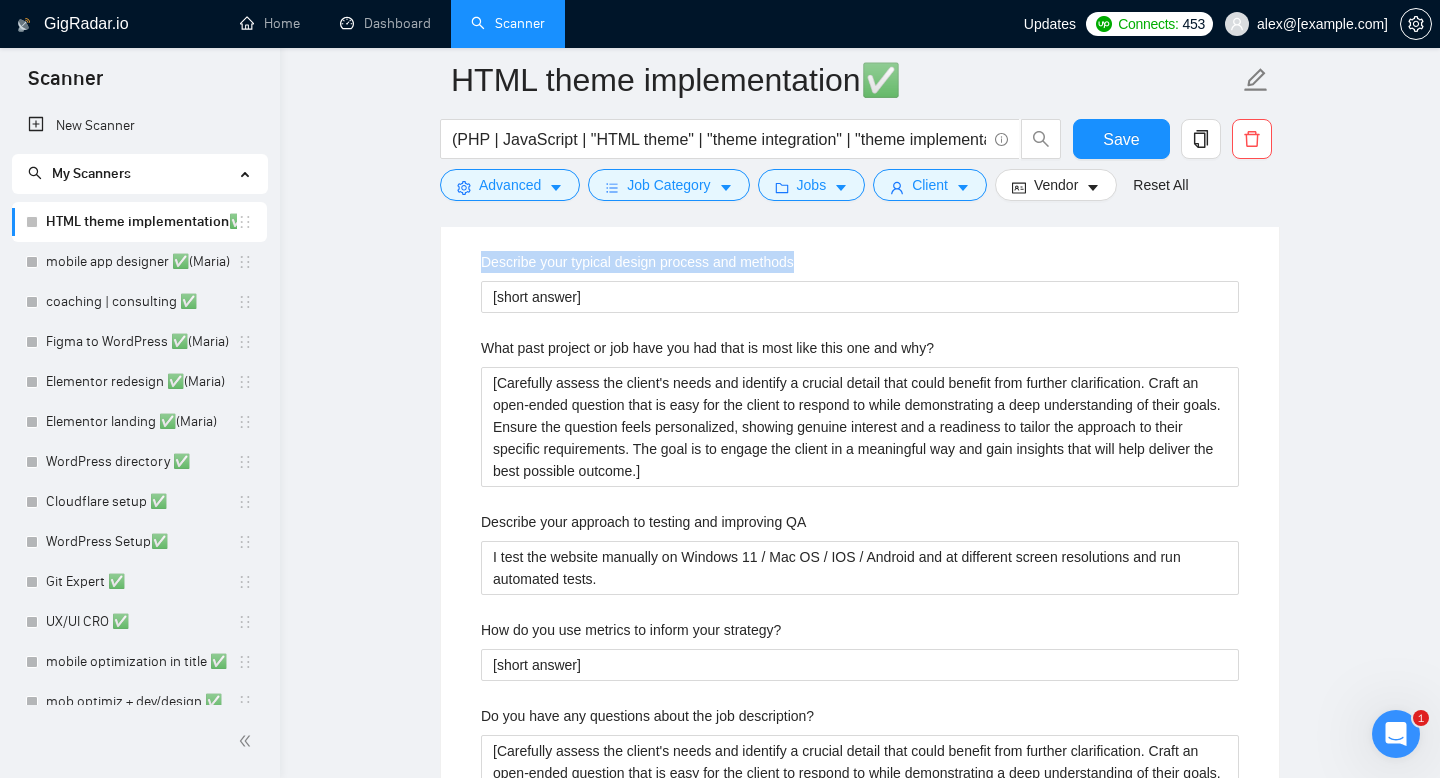 click on "Describe your typical design process and methods" at bounding box center [637, 262] 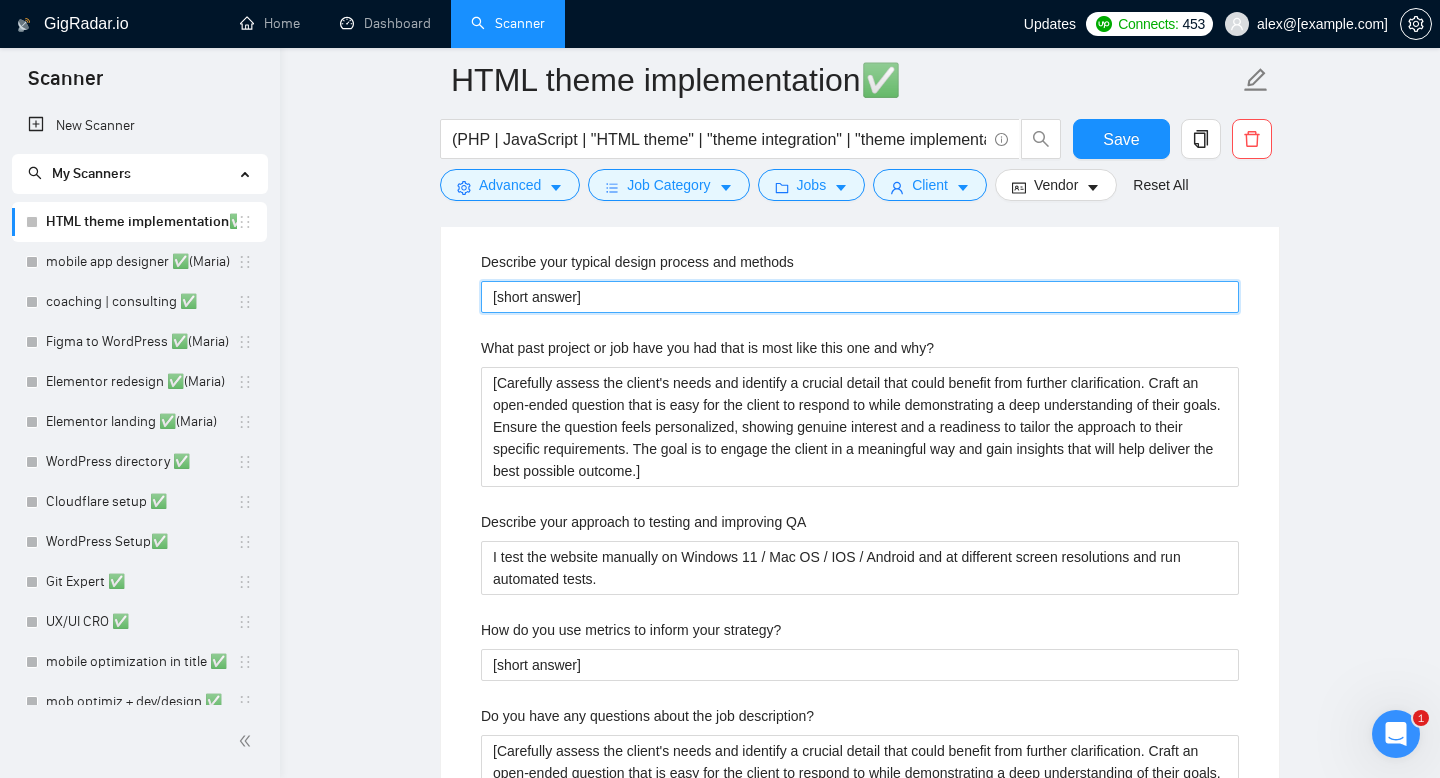 click on "[short answer]" at bounding box center (860, 297) 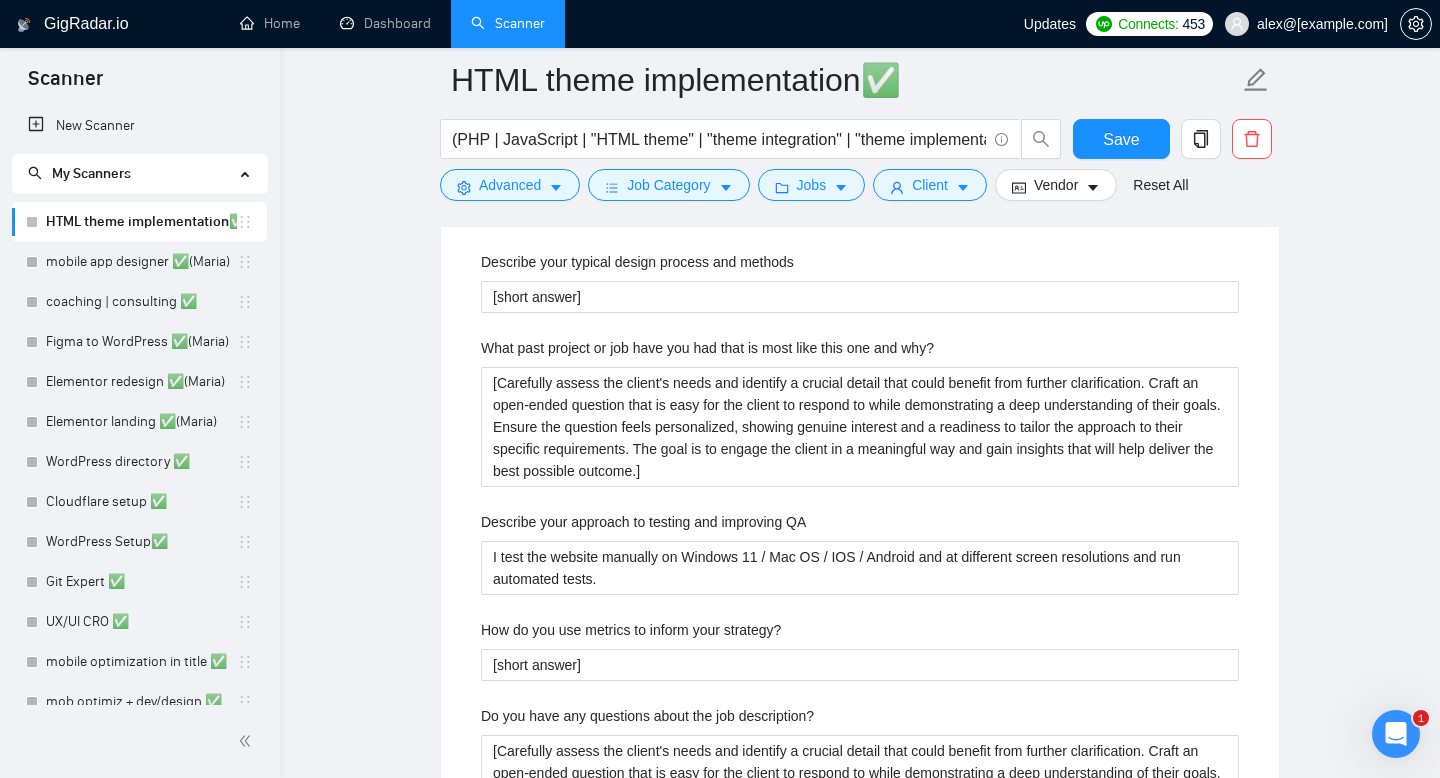 click on "What past project or job have you had that is most like this one and why?" at bounding box center (707, 348) 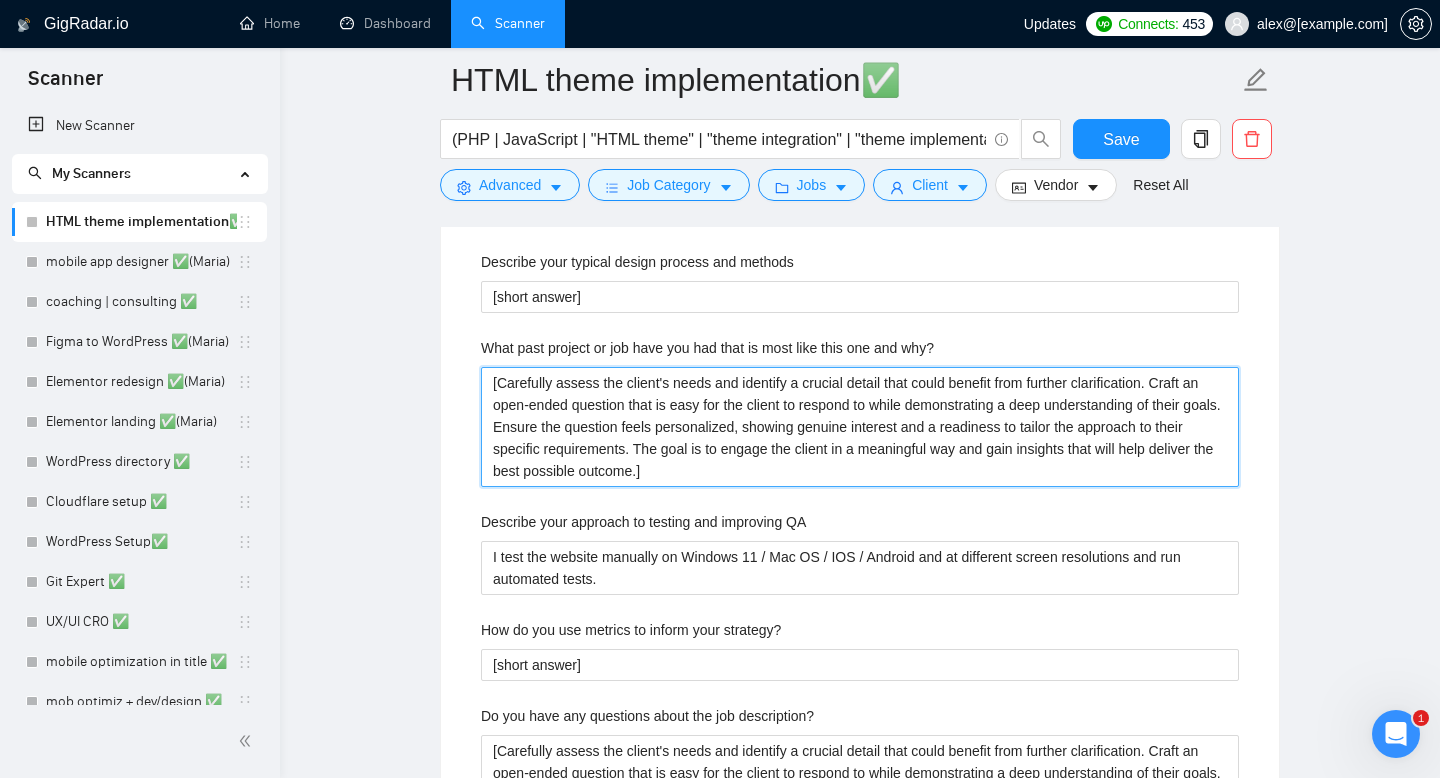 click on "[Carefully assess the client's needs and identify a crucial detail that could benefit from further clarification. Craft an open-ended question that is easy for the client to respond to while demonstrating a deep understanding of their goals. Ensure the question feels personalized, showing genuine interest and a readiness to tailor the approach to their specific requirements. The goal is to engage the client in a meaningful way and gain insights that will help deliver the best possible outcome.]" at bounding box center [860, 427] 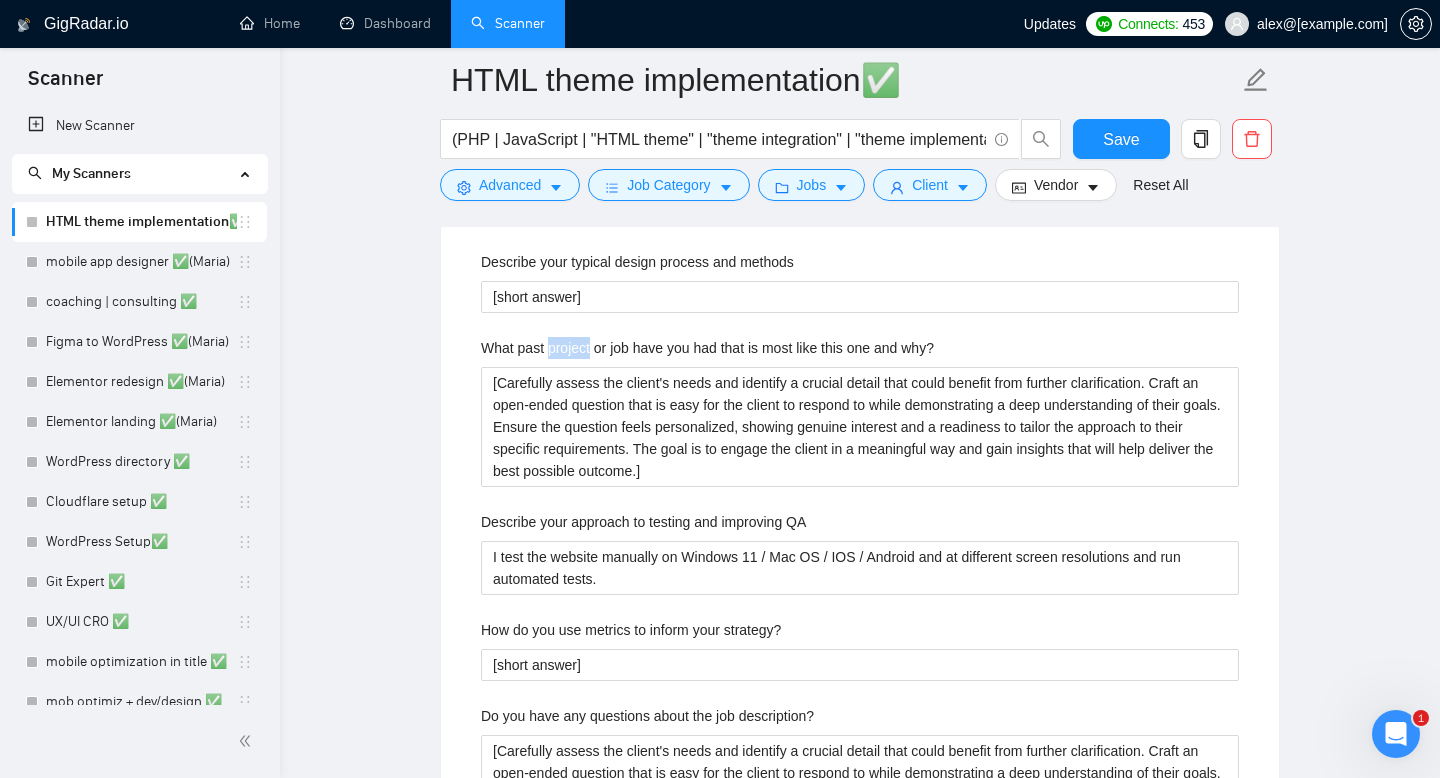 click on "What past project or job have you had that is most like this one and why?" at bounding box center [707, 348] 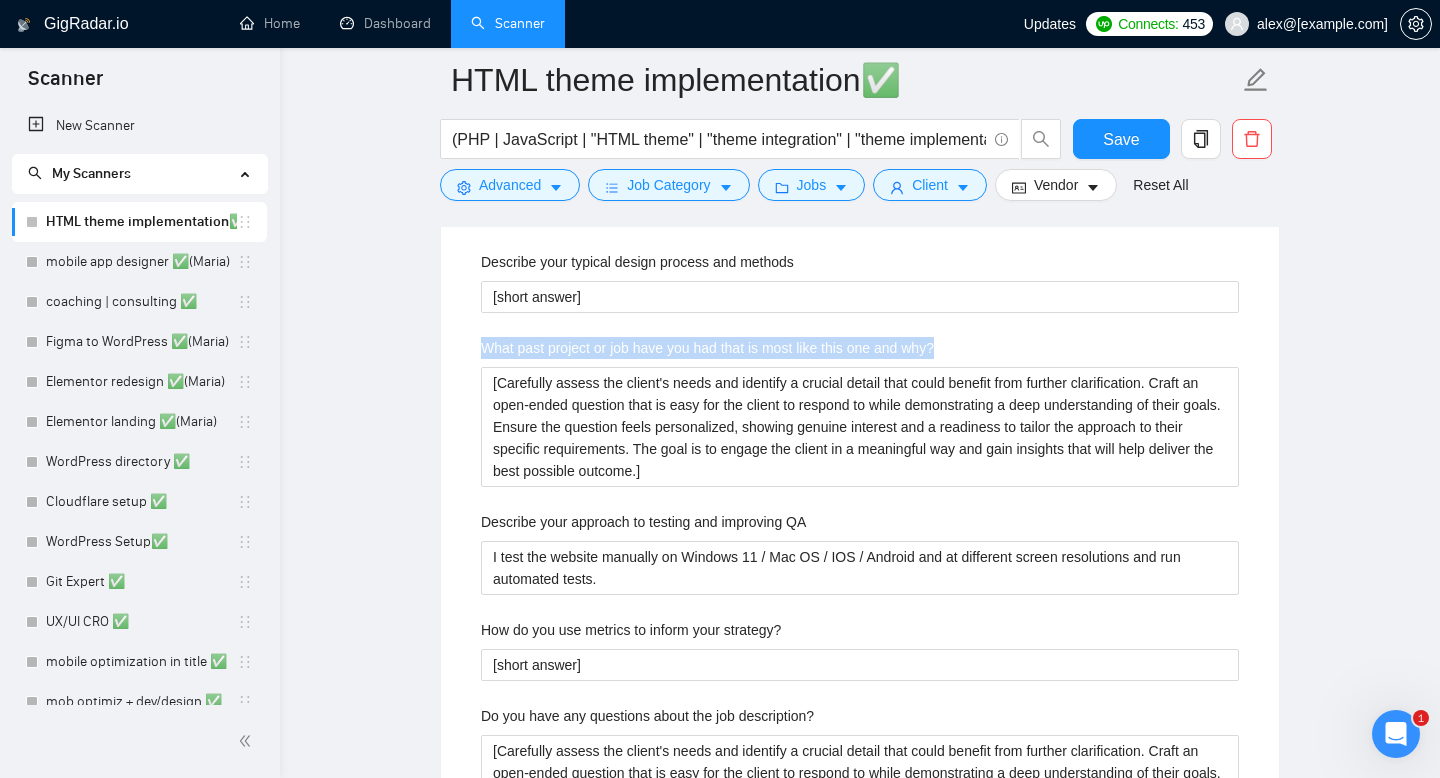 click on "What past project or job have you had that is most like this one and why?" at bounding box center (707, 348) 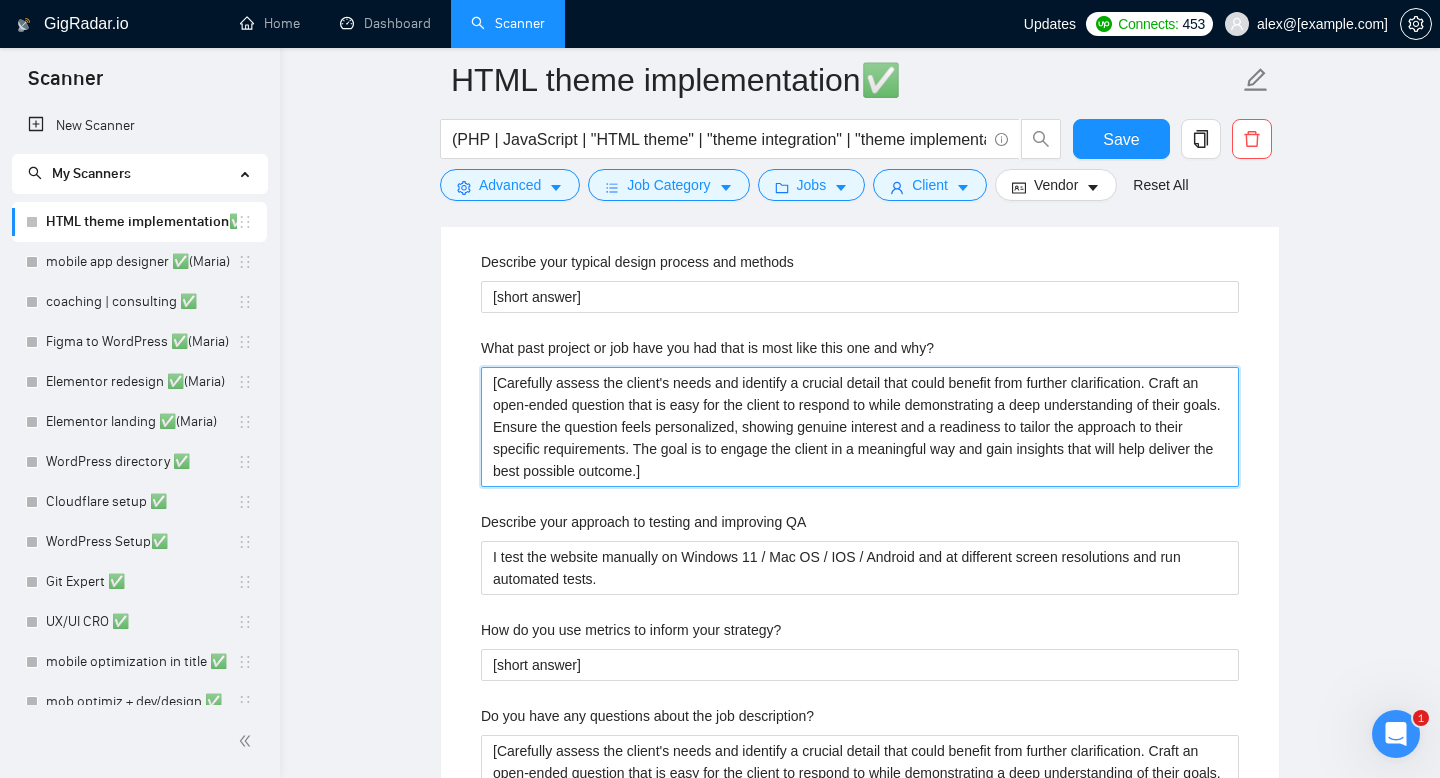 click on "[Carefully assess the client's needs and identify a crucial detail that could benefit from further clarification. Craft an open-ended question that is easy for the client to respond to while demonstrating a deep understanding of their goals. Ensure the question feels personalized, showing genuine interest and a readiness to tailor the approach to their specific requirements. The goal is to engage the client in a meaningful way and gain insights that will help deliver the best possible outcome.]" at bounding box center (860, 427) 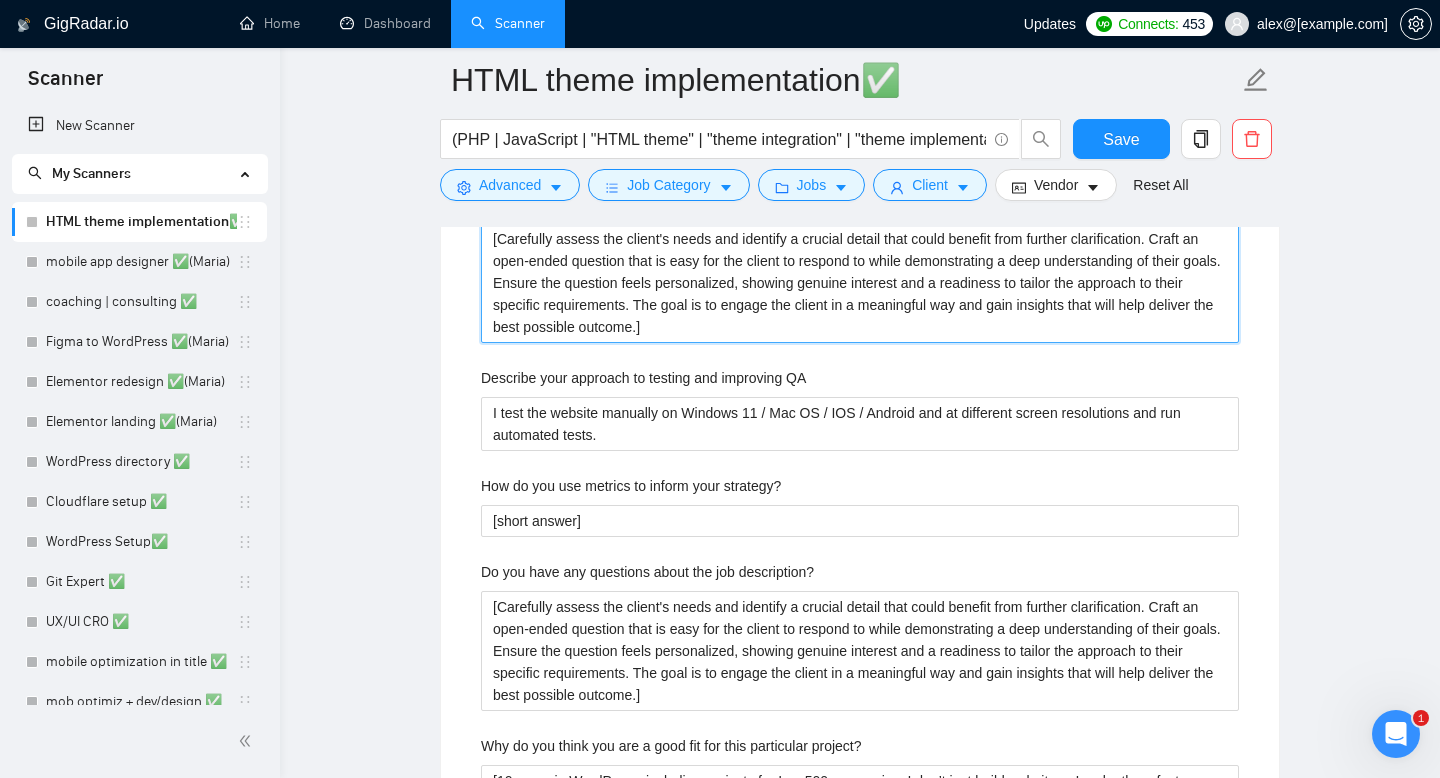 scroll, scrollTop: 3043, scrollLeft: 0, axis: vertical 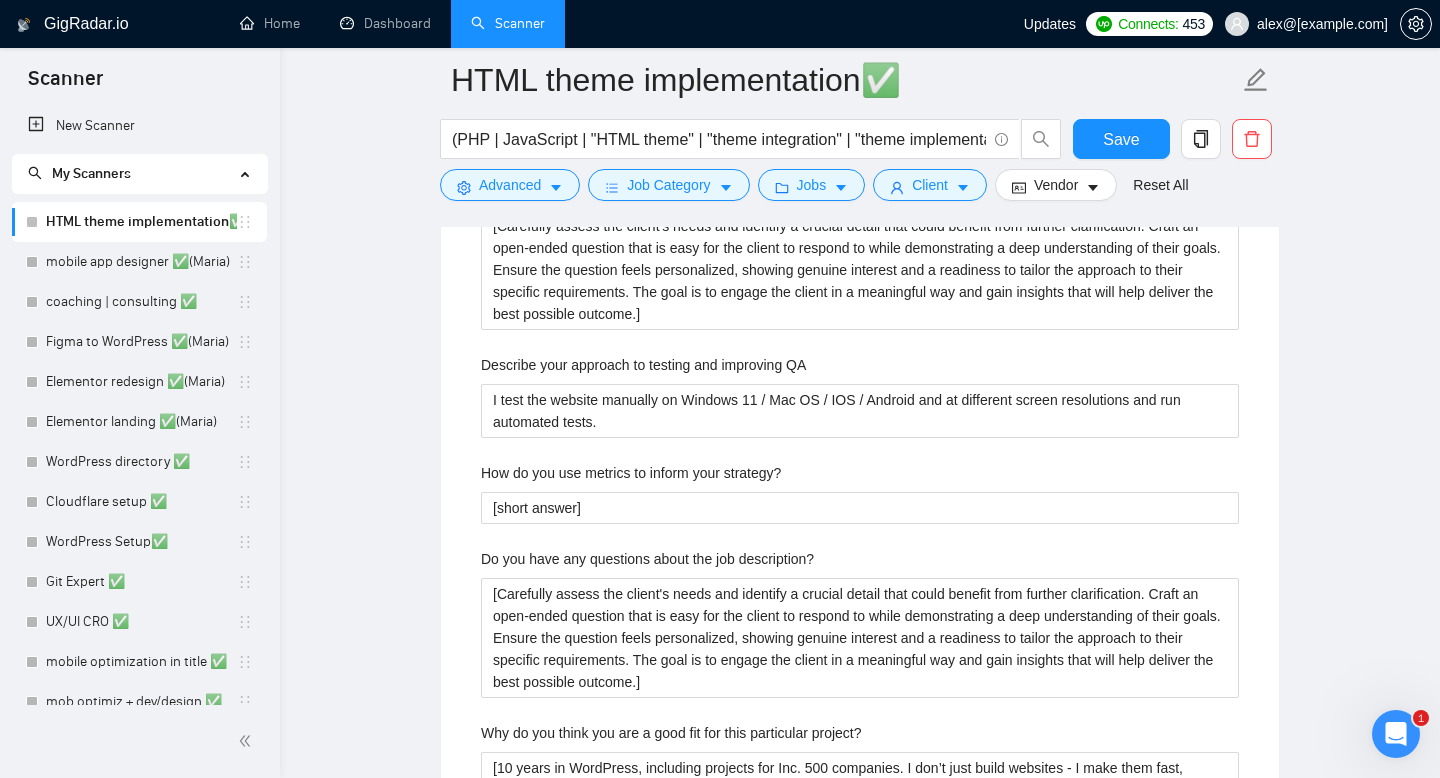 click on "Describe your approach to testing and improving QA" at bounding box center (643, 365) 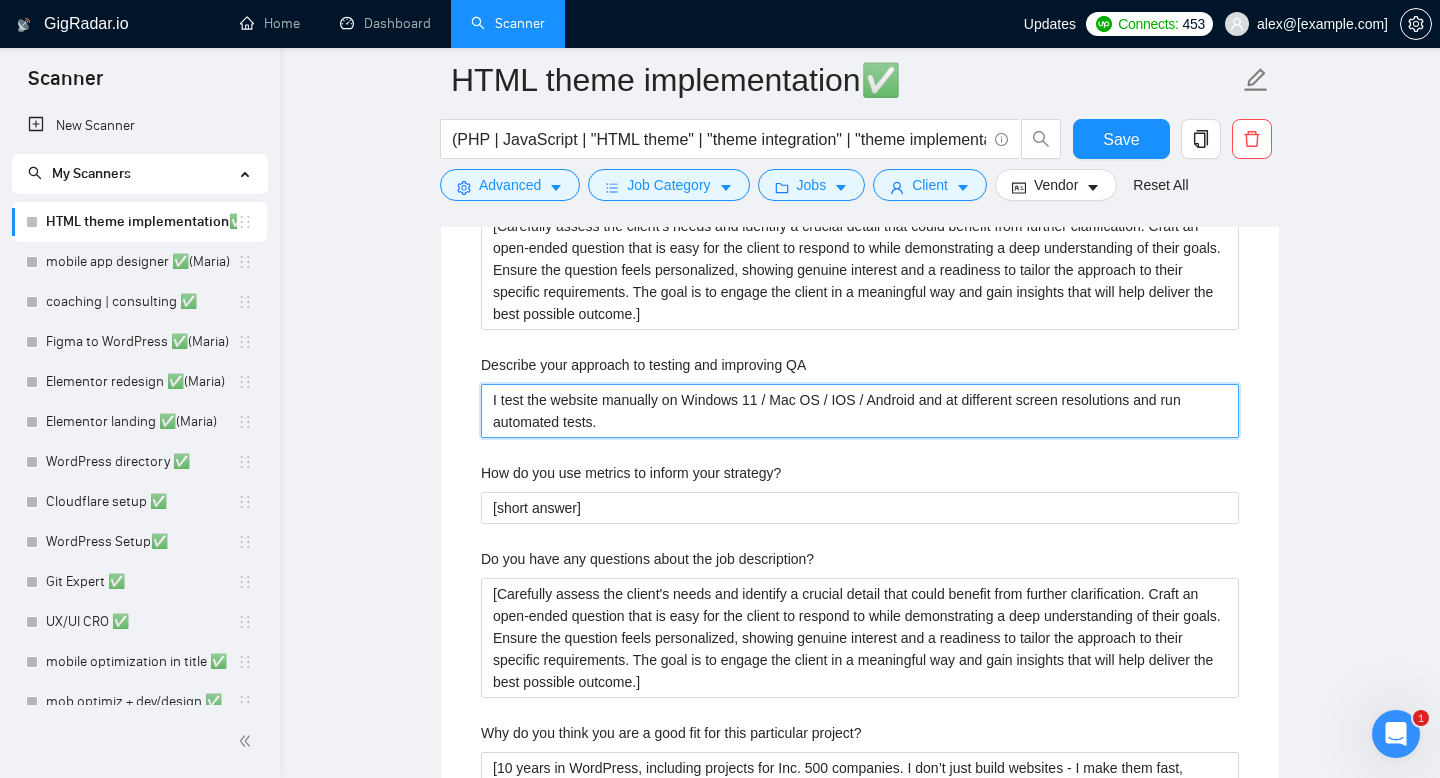 click on "I test the website manually on Windows 11 / Mac OS / IOS / Android and at different screen resolutions and run automated tests." at bounding box center (860, 411) 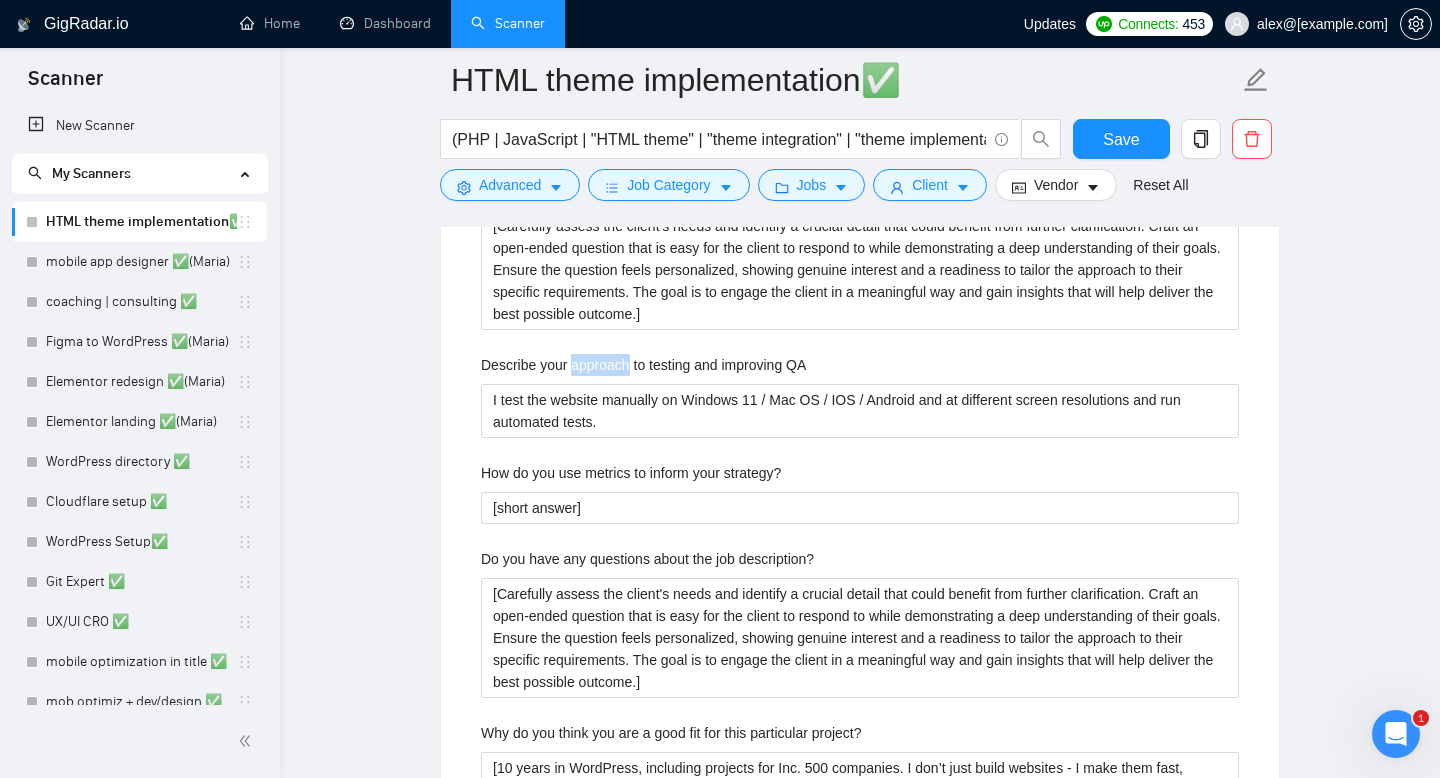 click on "Describe your approach to testing and improving QA" at bounding box center (643, 365) 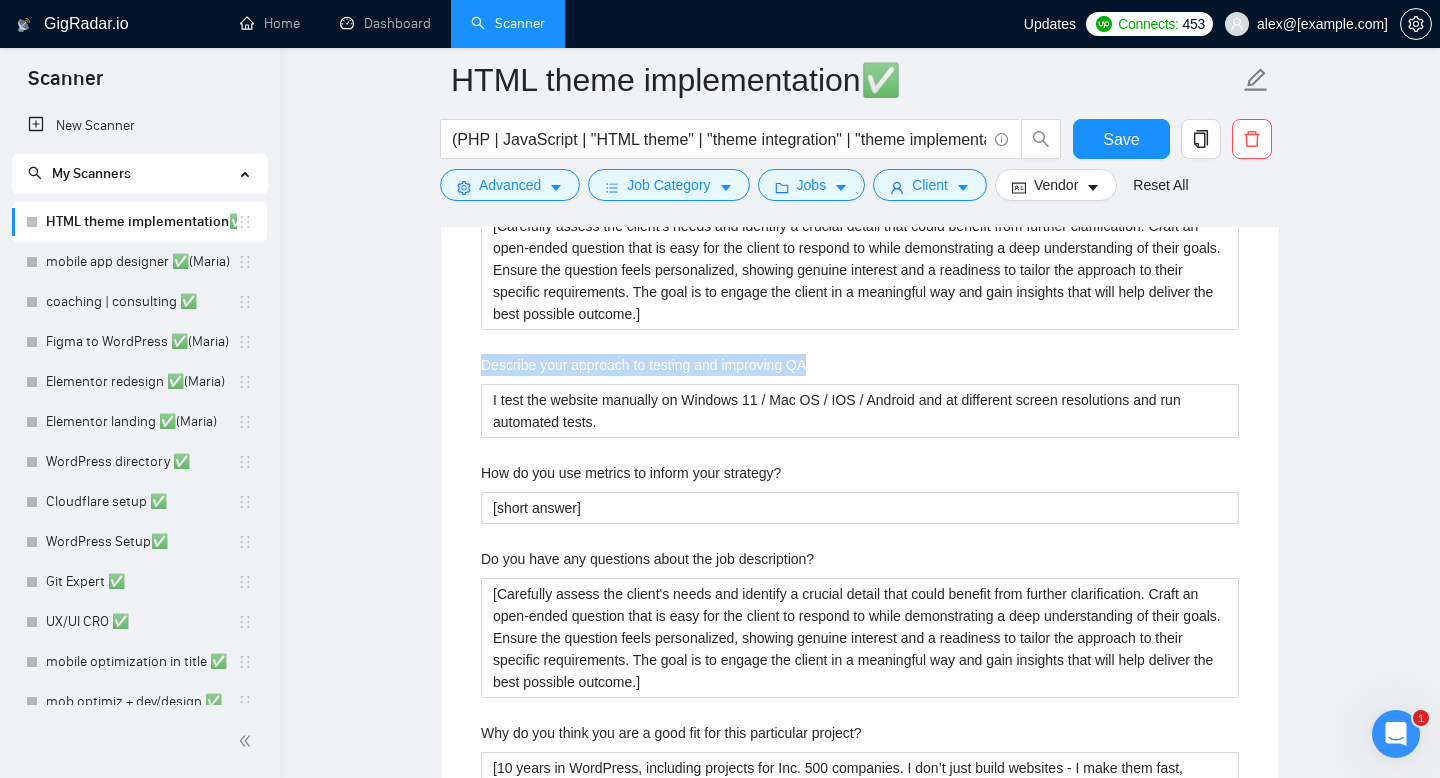click on "Describe your approach to testing and improving QA" at bounding box center (643, 365) 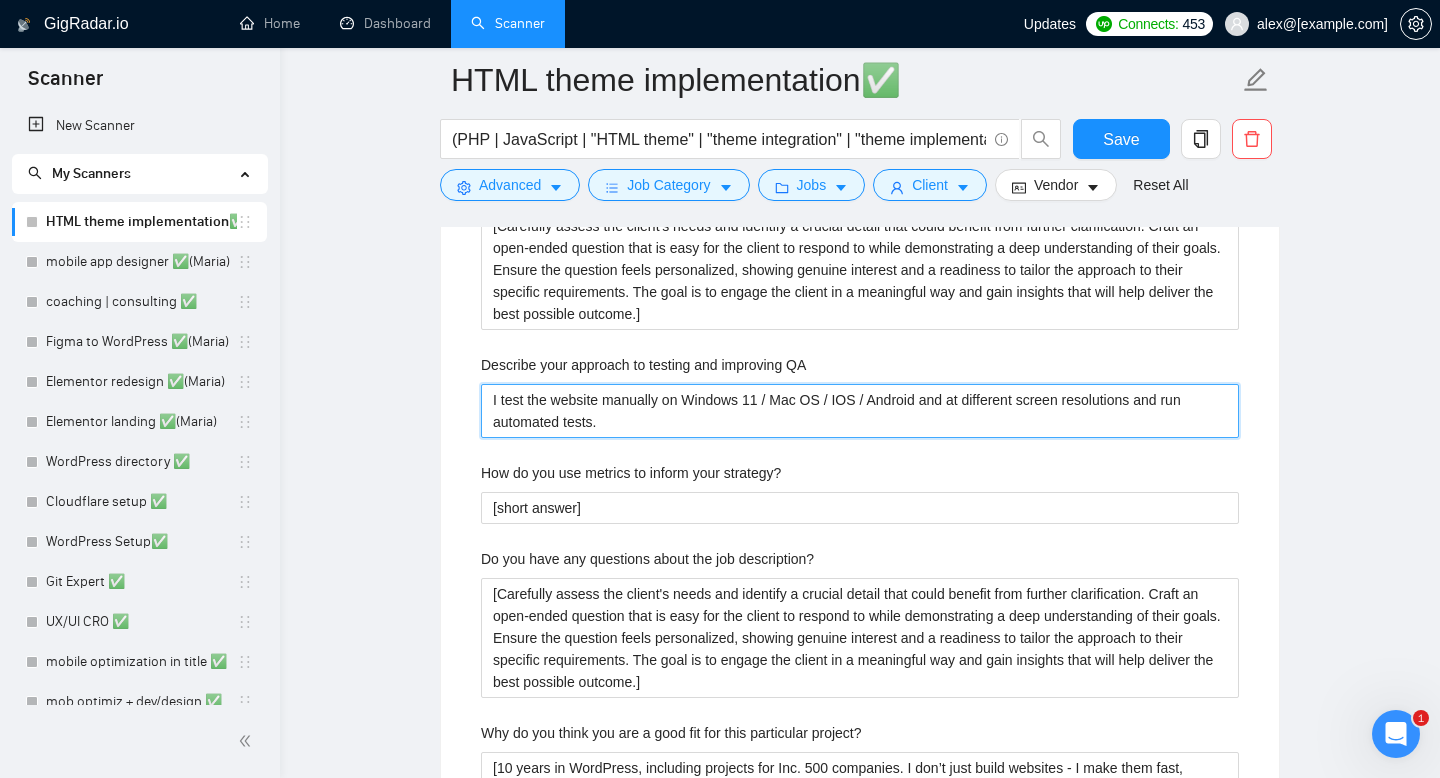 click on "I test the website manually on Windows 11 / Mac OS / IOS / Android and at different screen resolutions and run automated tests." at bounding box center (860, 411) 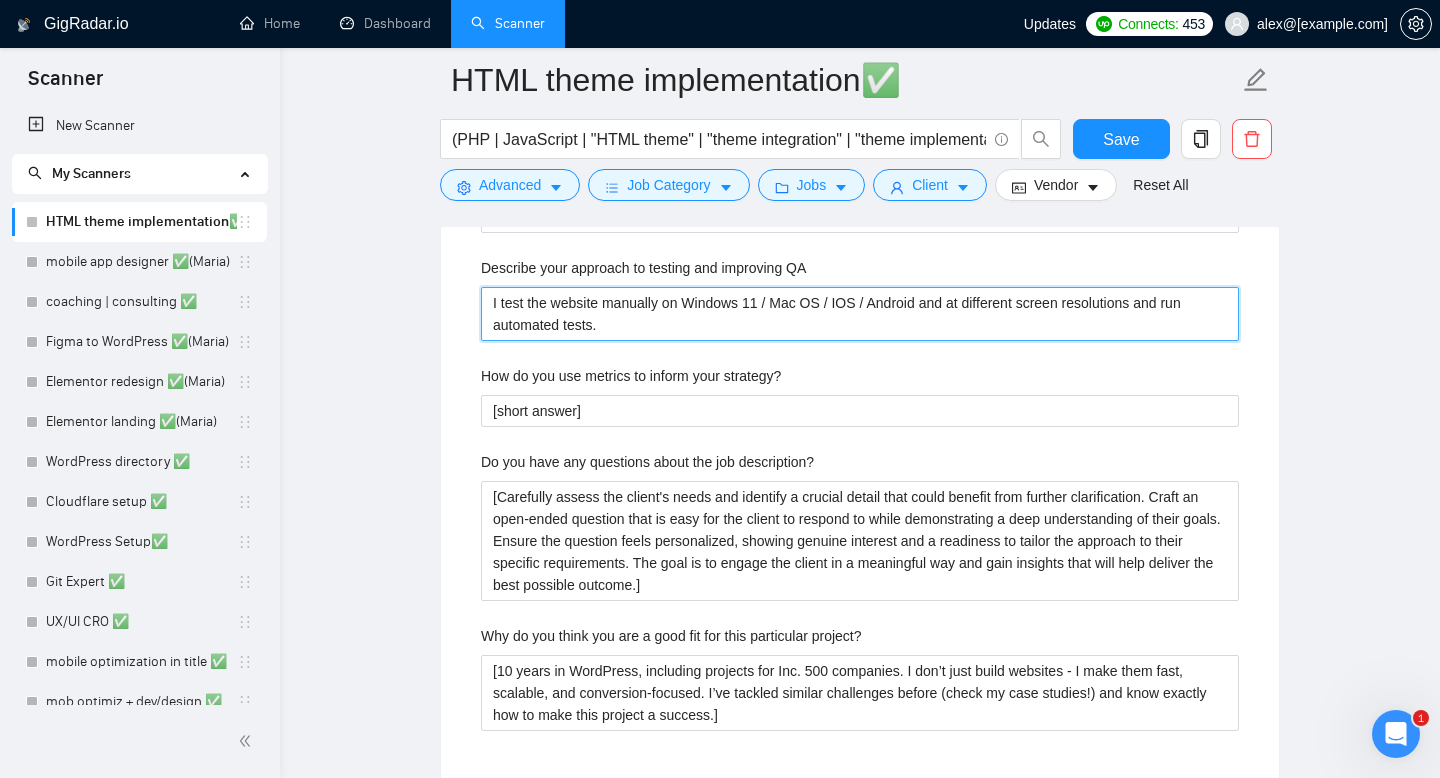 scroll, scrollTop: 3200, scrollLeft: 0, axis: vertical 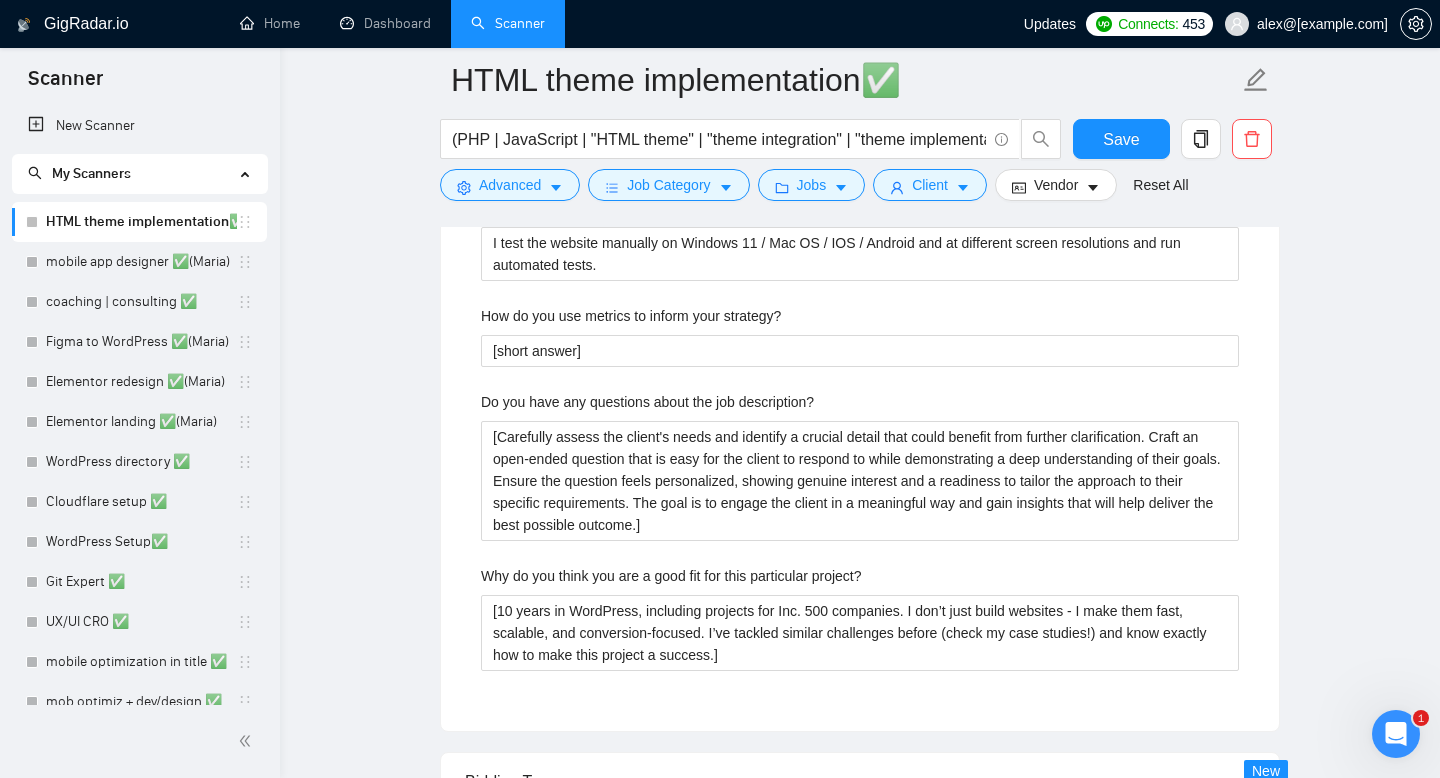 click on "How do you use metrics to inform your strategy?" at bounding box center [631, 316] 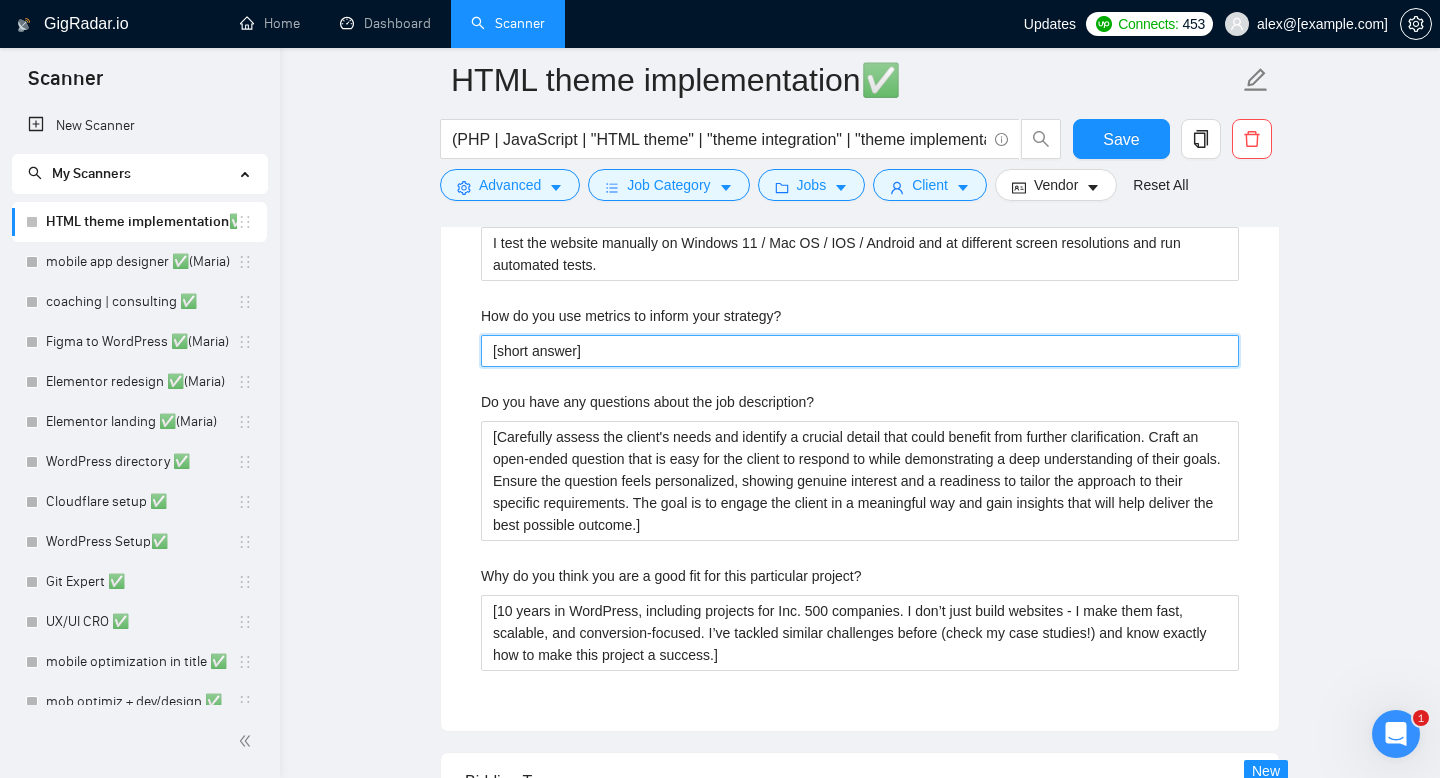 click on "[short answer]" at bounding box center [860, 351] 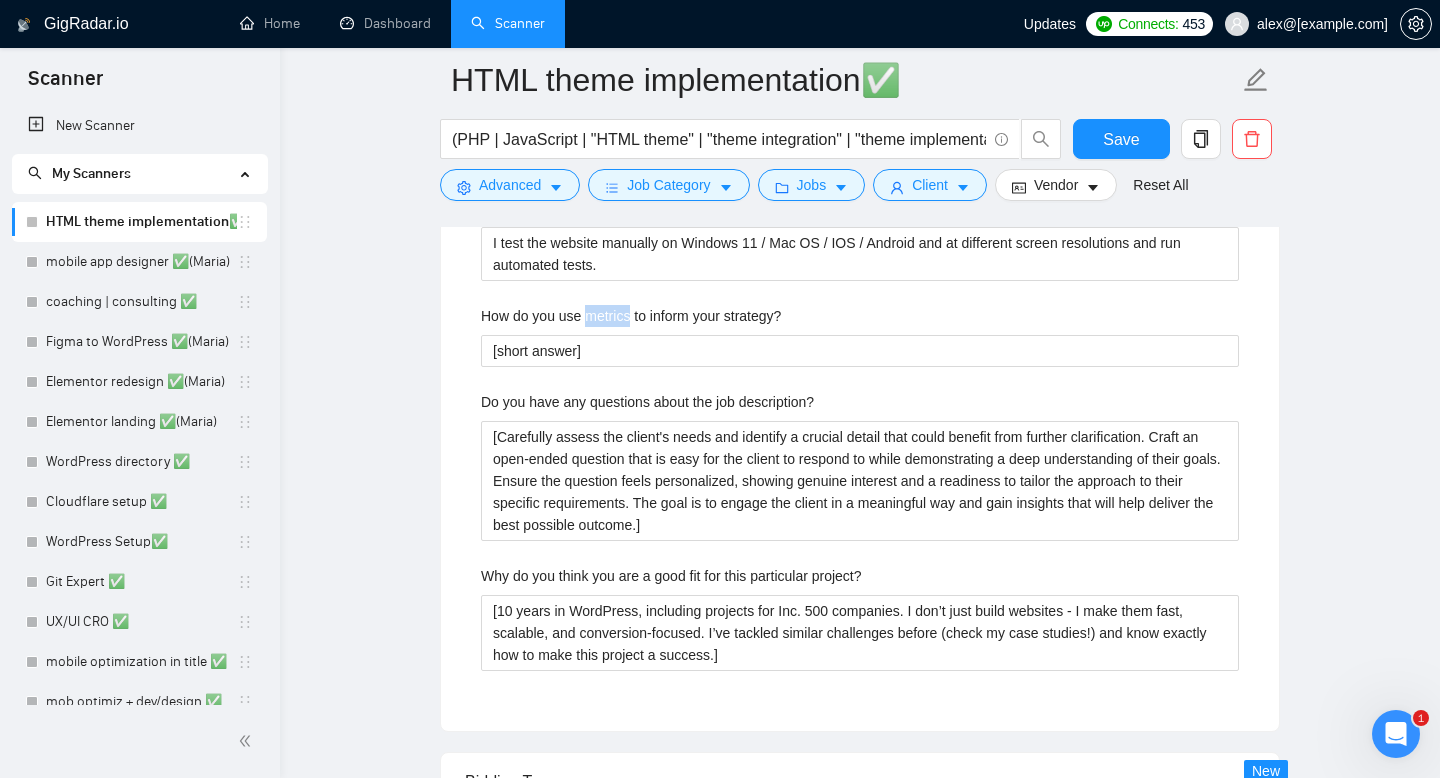 click on "How do you use metrics to inform your strategy?" at bounding box center [631, 316] 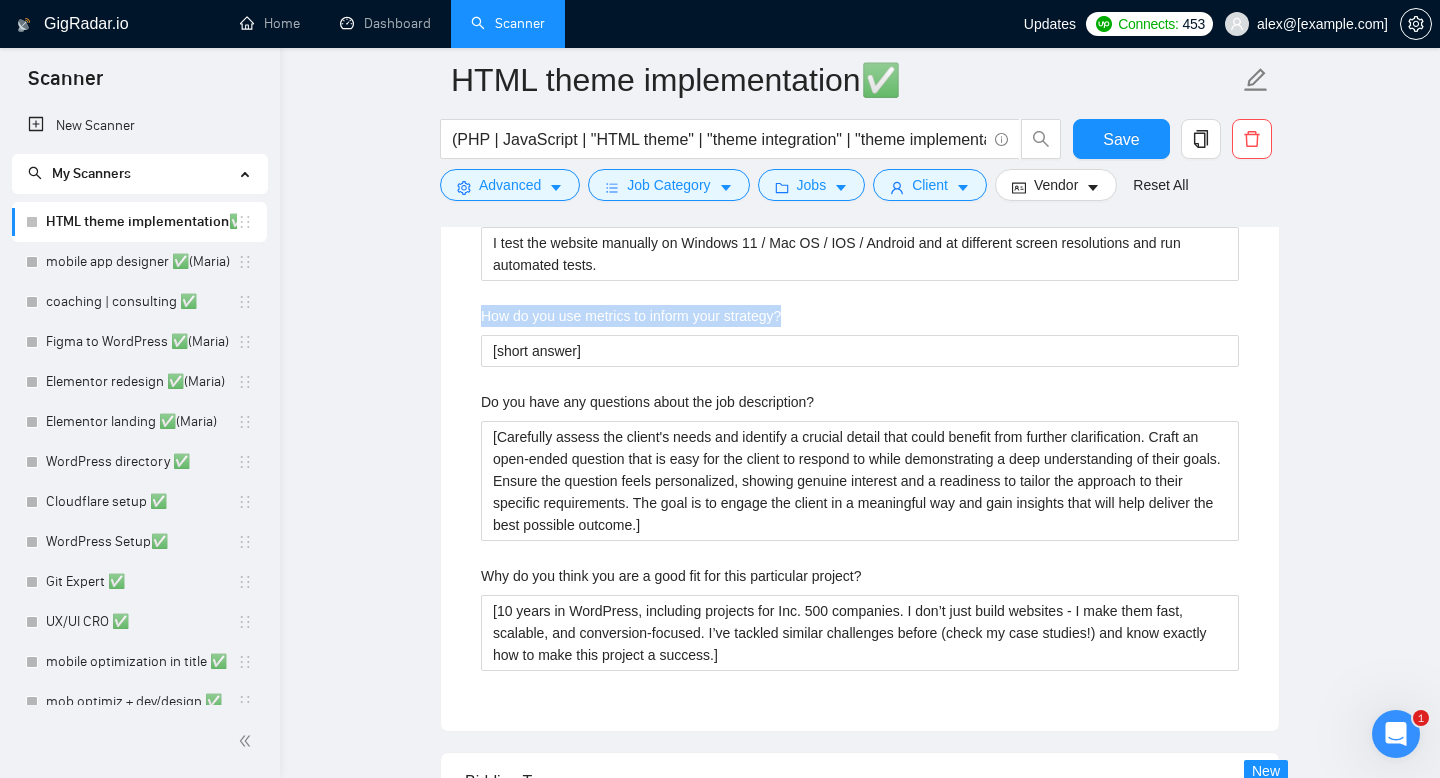 click on "How do you use metrics to inform your strategy?" at bounding box center [631, 316] 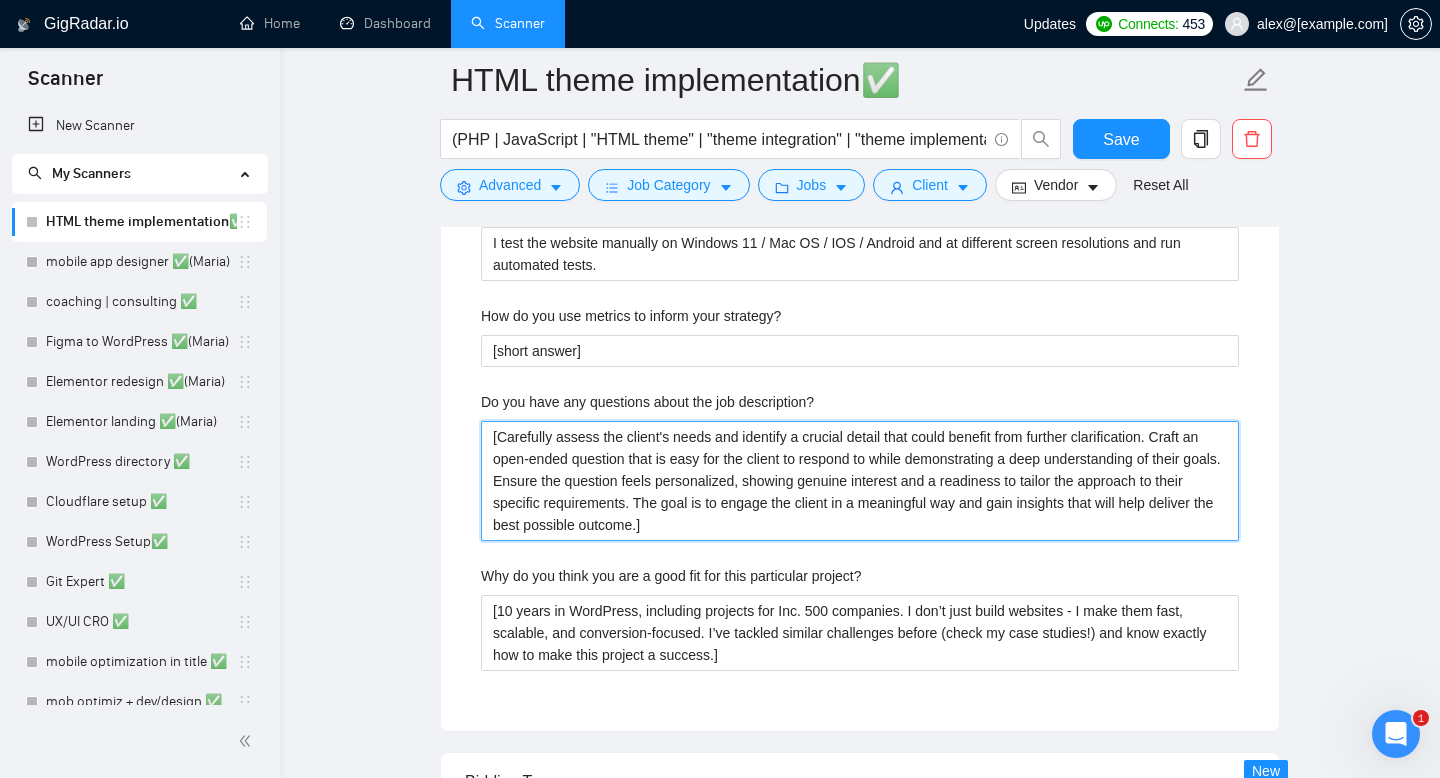 click on "[Carefully assess the client's needs and identify a crucial detail that could benefit from further clarification. Craft an open-ended question that is easy for the client to respond to while demonstrating a deep understanding of their goals. Ensure the question feels personalized, showing genuine interest and a readiness to tailor the approach to their specific requirements. The goal is to engage the client in a meaningful way and gain insights that will help deliver the best possible outcome.]" at bounding box center (860, 481) 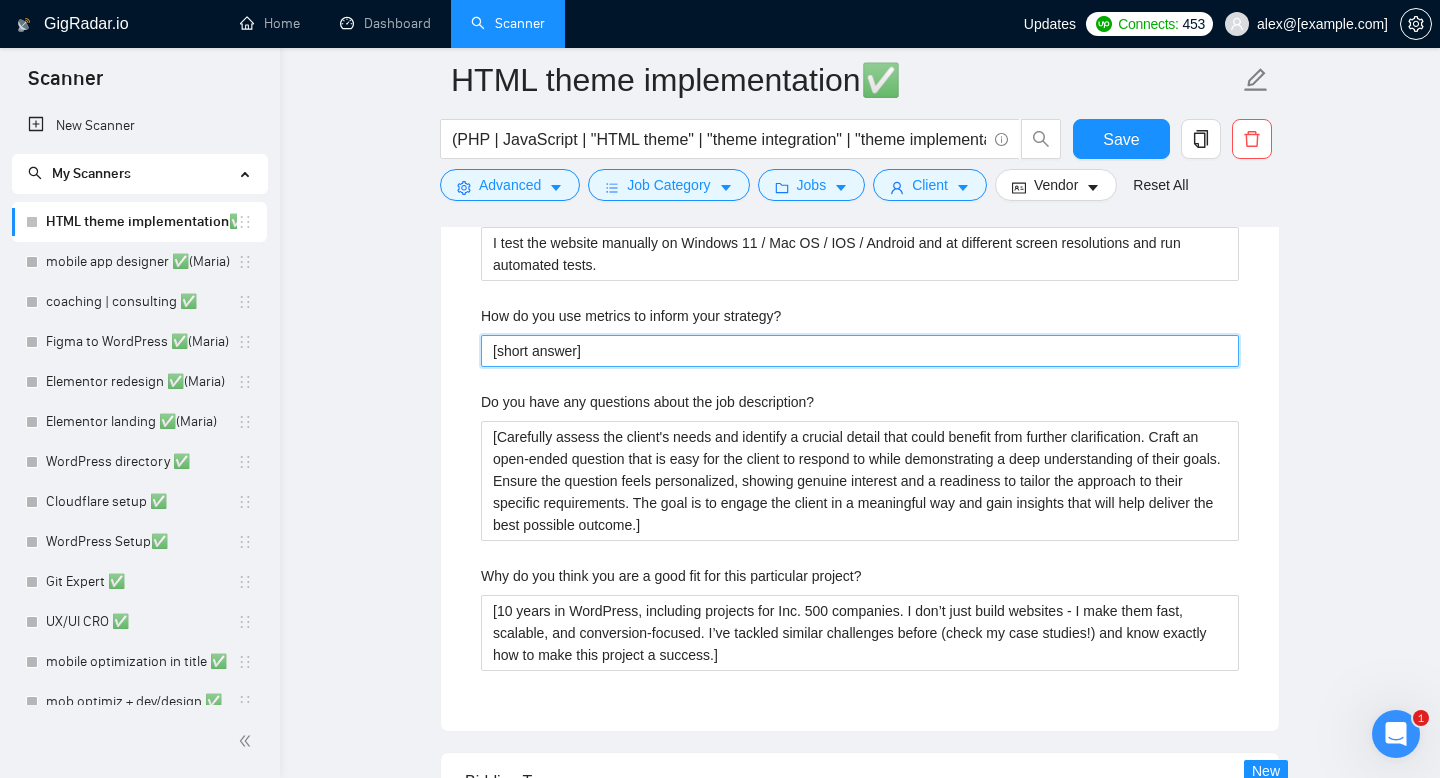 click on "[short answer]" at bounding box center (860, 351) 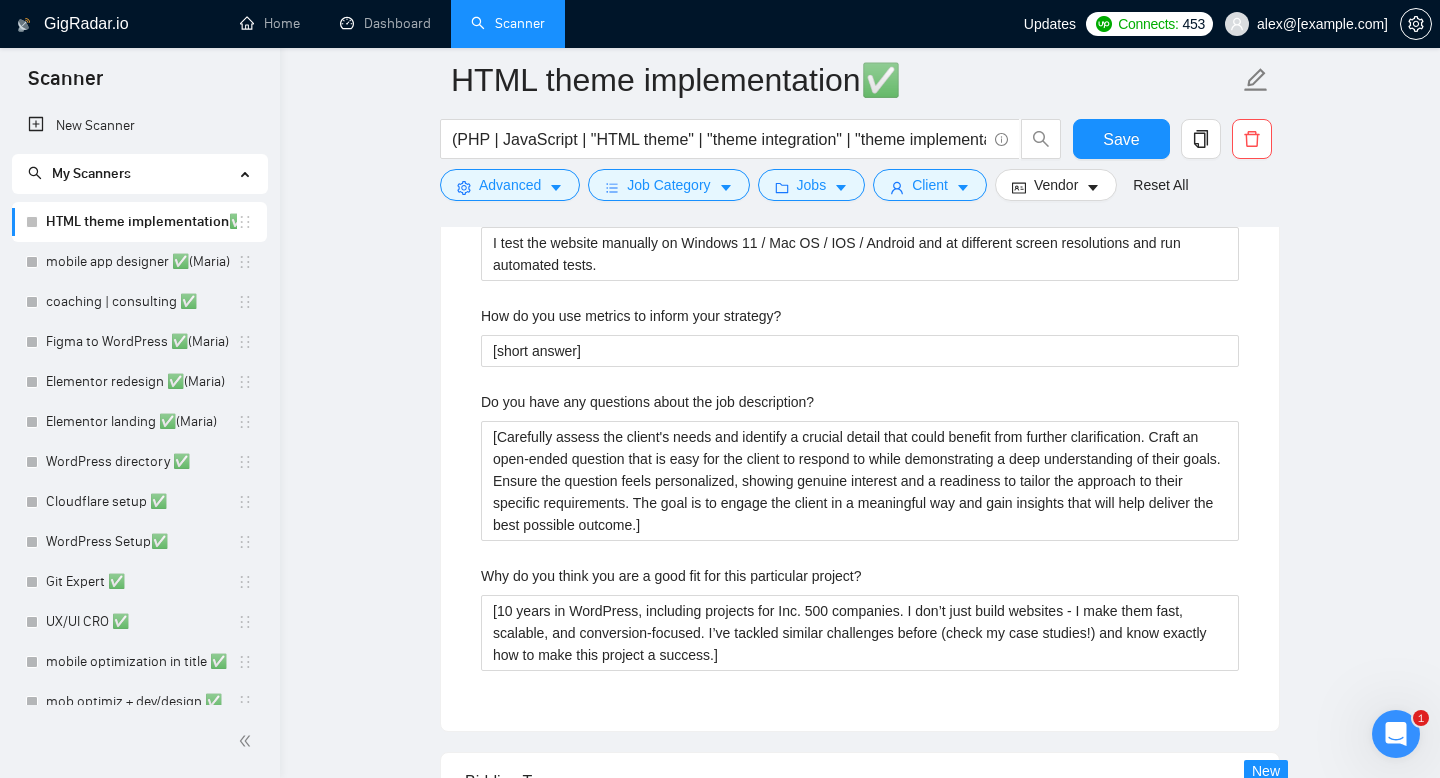 click on "Do you have any questions about the job description?" at bounding box center [647, 402] 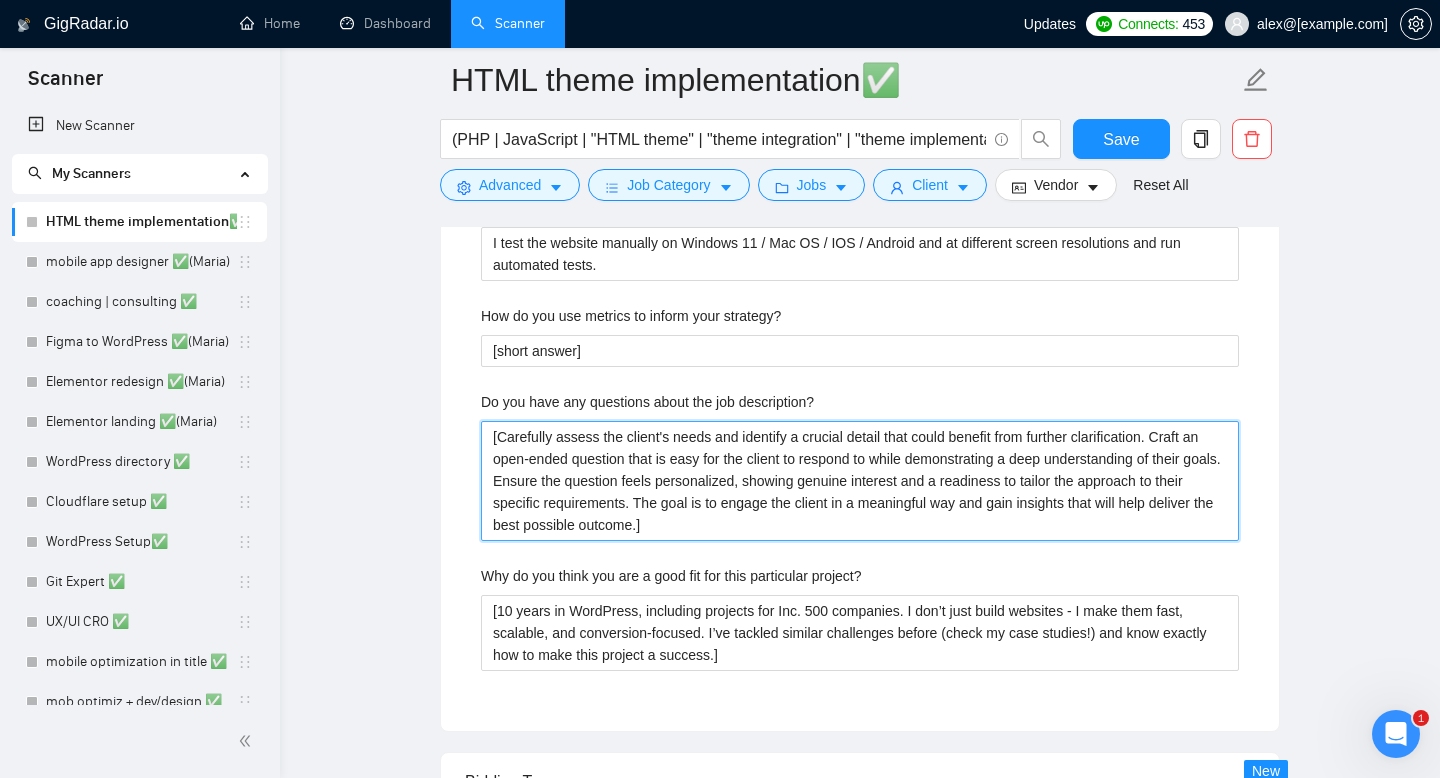 click on "[Carefully assess the client's needs and identify a crucial detail that could benefit from further clarification. Craft an open-ended question that is easy for the client to respond to while demonstrating a deep understanding of their goals. Ensure the question feels personalized, showing genuine interest and a readiness to tailor the approach to their specific requirements. The goal is to engage the client in a meaningful way and gain insights that will help deliver the best possible outcome.]" at bounding box center (860, 481) 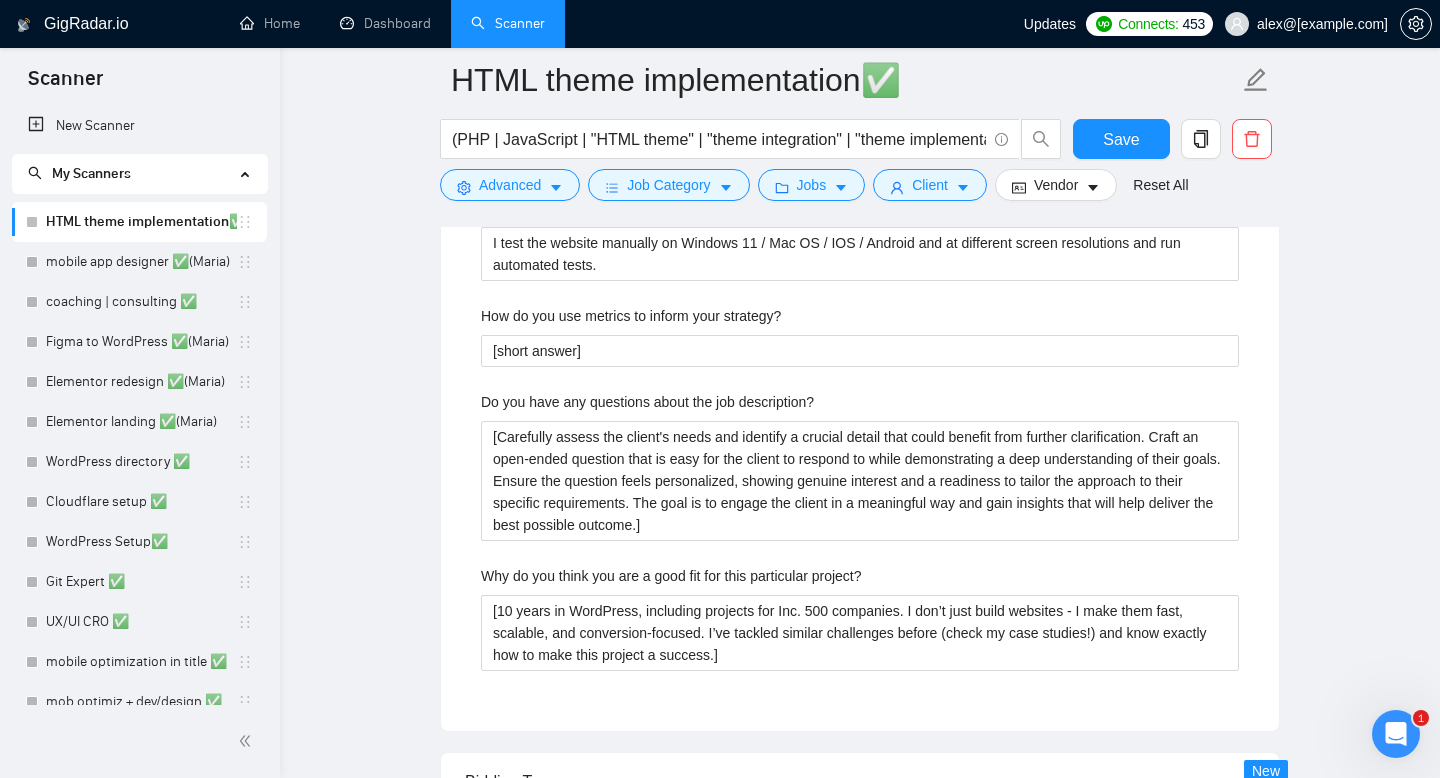 click on "Do you have any questions about the job description?" at bounding box center (647, 402) 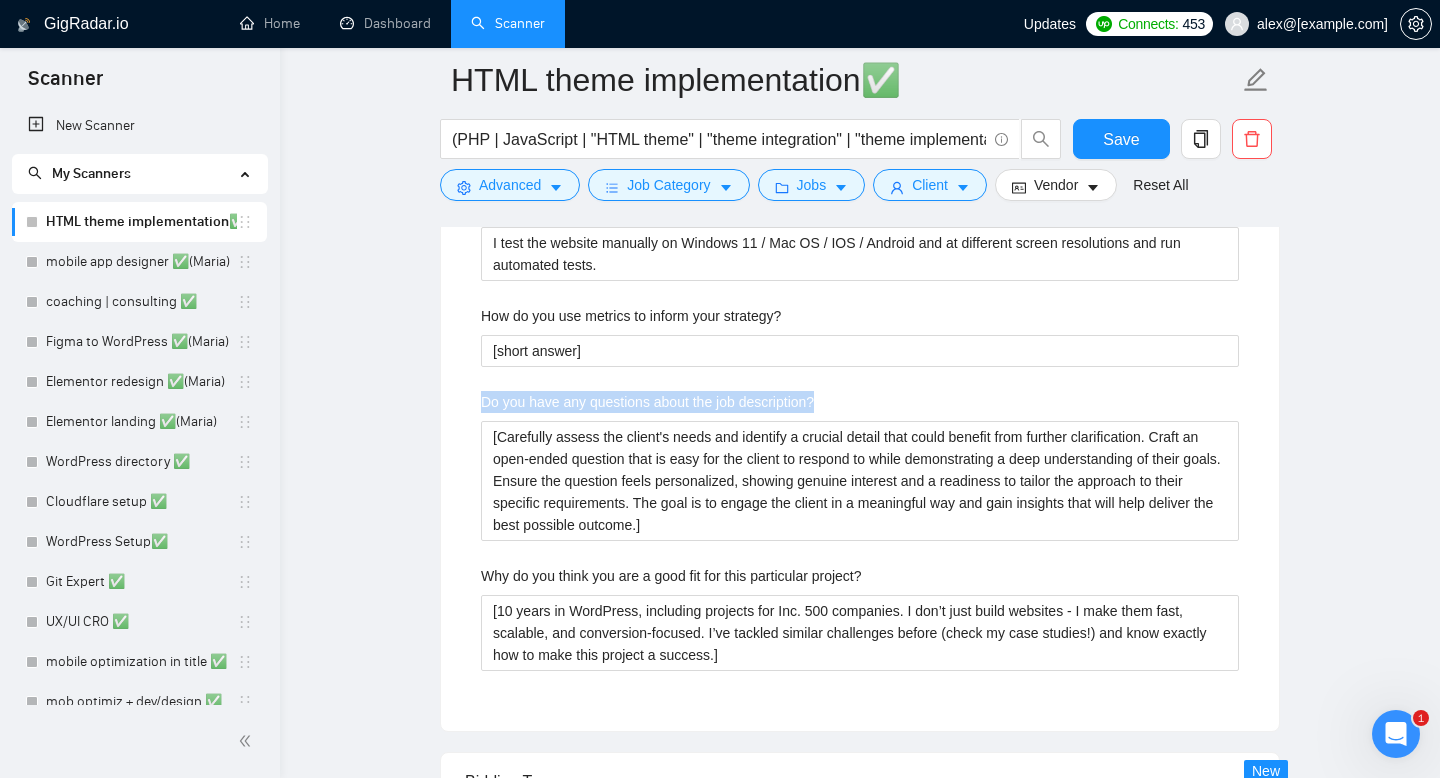 click on "Do you have any questions about the job description?" at bounding box center [647, 402] 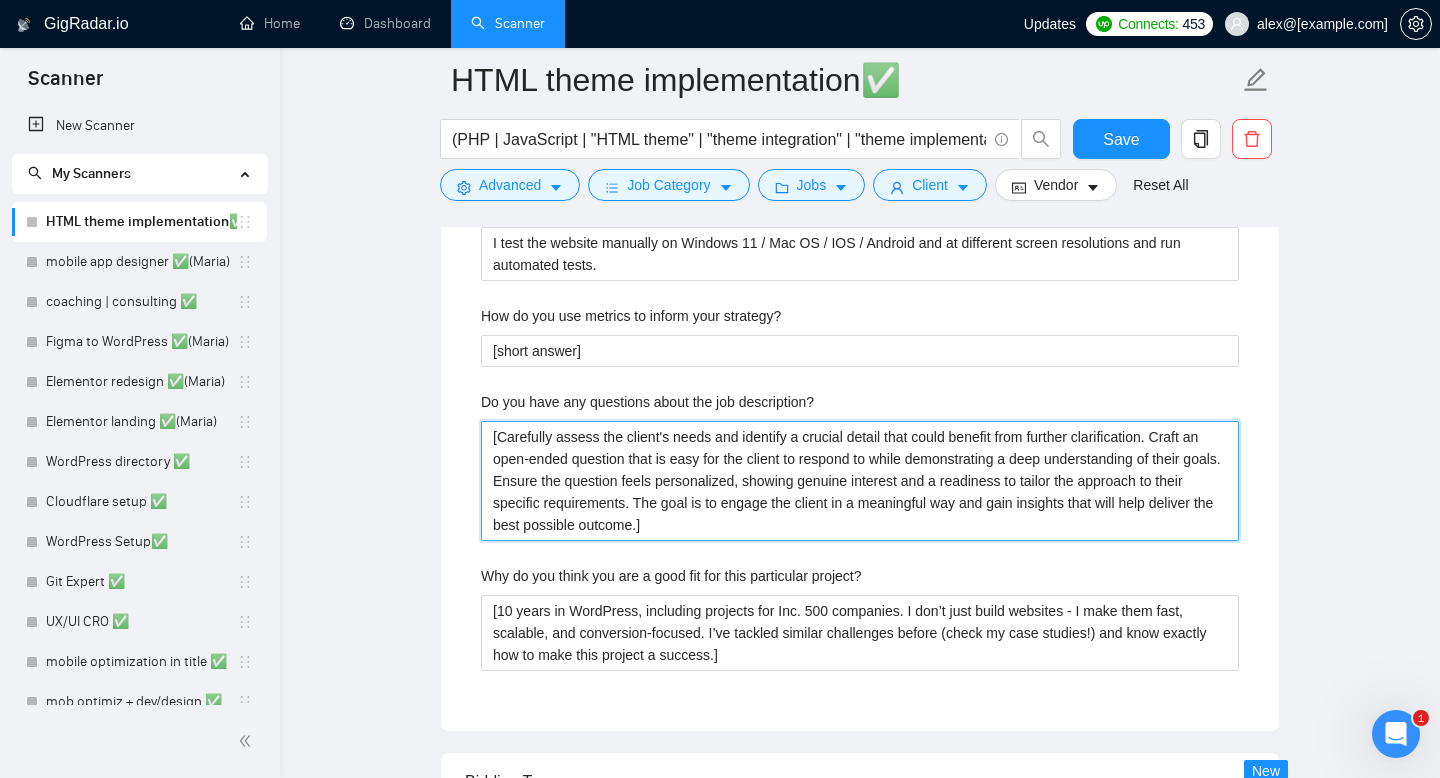 click on "[Carefully assess the client's needs and identify a crucial detail that could benefit from further clarification. Craft an open-ended question that is easy for the client to respond to while demonstrating a deep understanding of their goals. Ensure the question feels personalized, showing genuine interest and a readiness to tailor the approach to their specific requirements. The goal is to engage the client in a meaningful way and gain insights that will help deliver the best possible outcome.]" at bounding box center (860, 481) 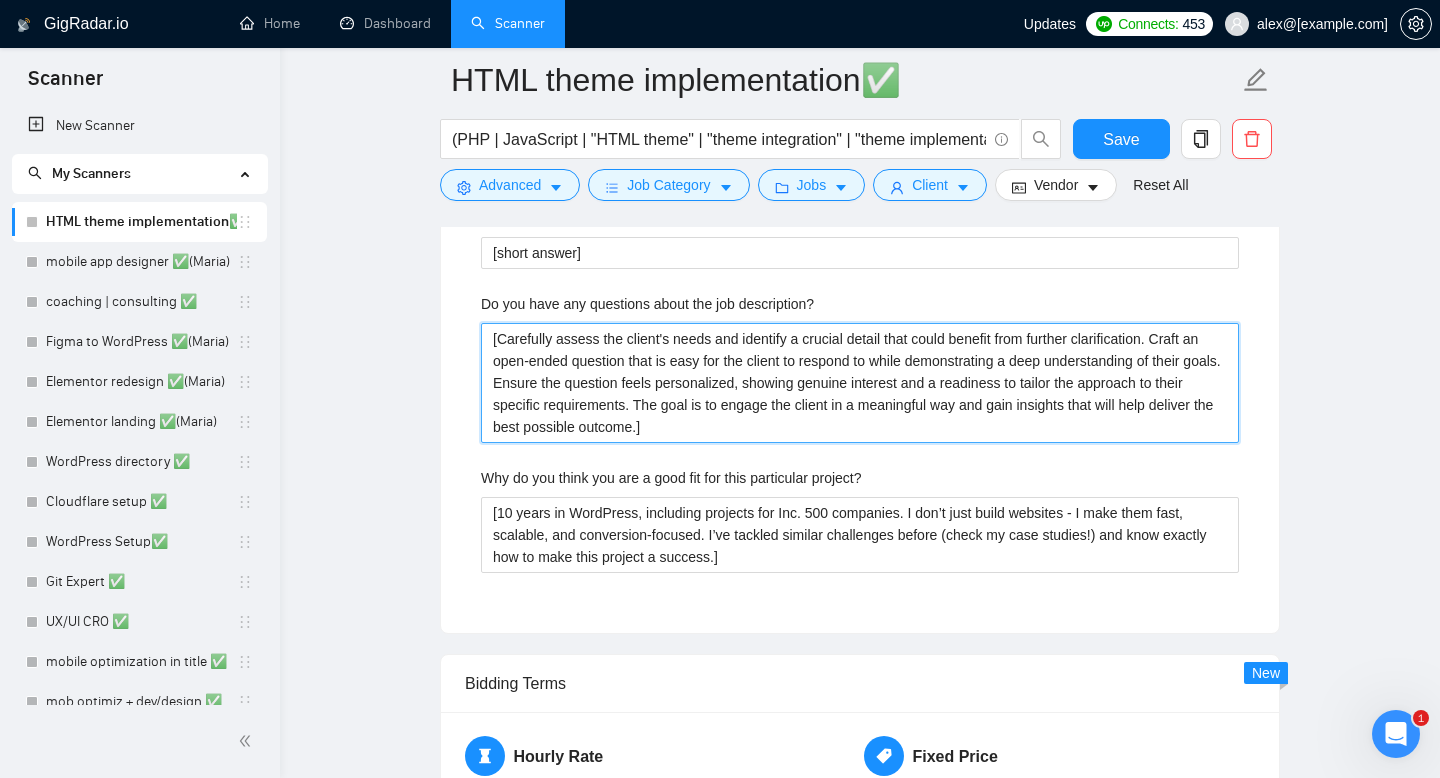 scroll, scrollTop: 3316, scrollLeft: 0, axis: vertical 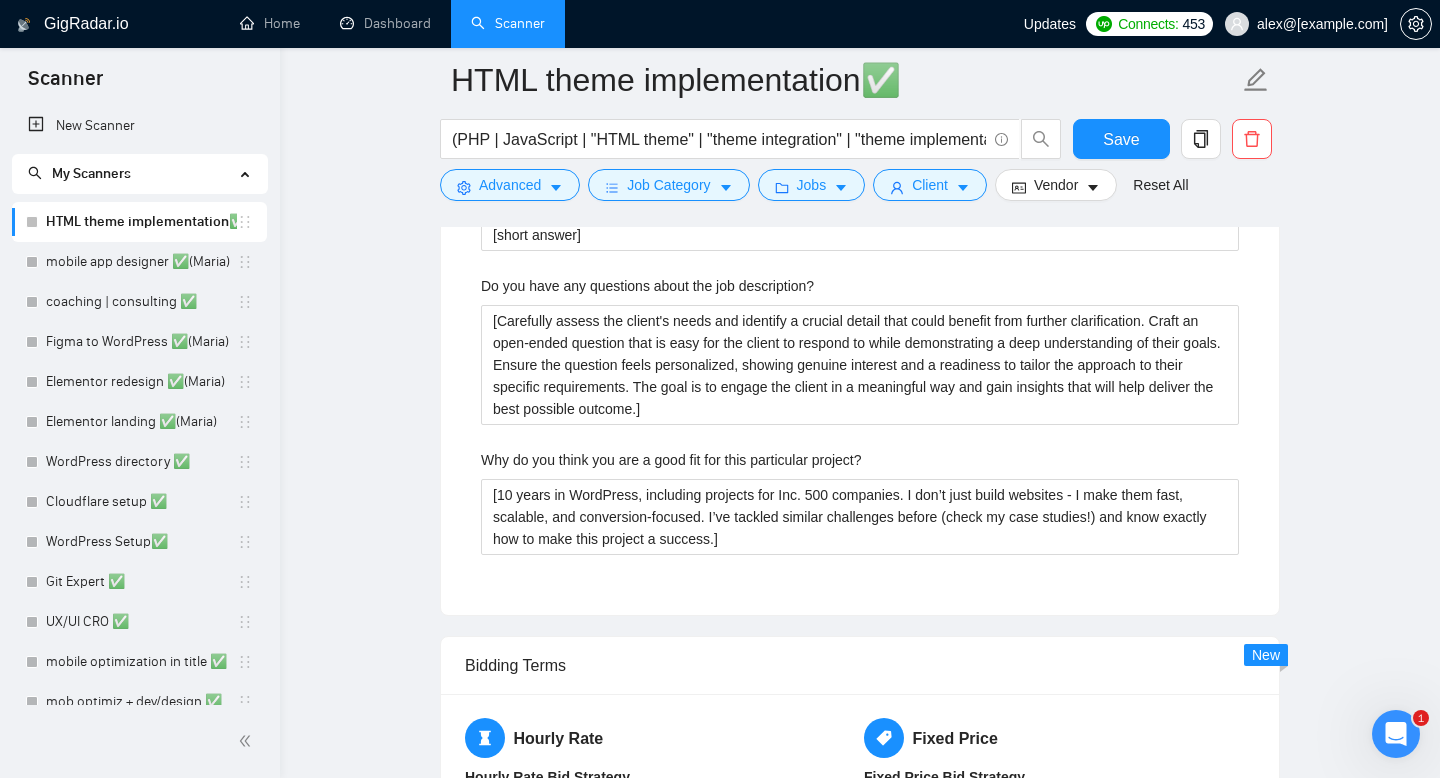 click on "Why do you think you are a good fit for this particular project?" at bounding box center (860, 464) 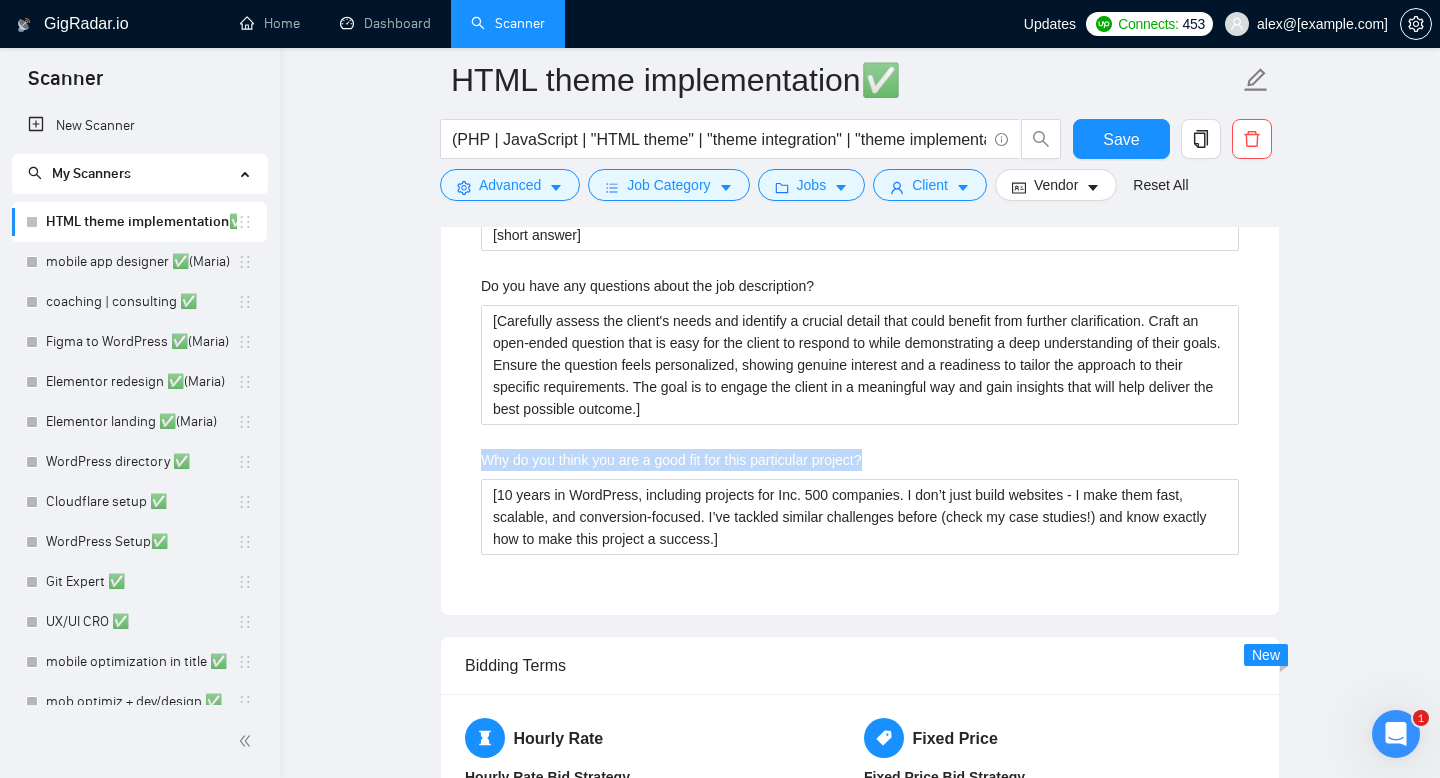 click on "Why do you think you are a good fit for this particular project?" at bounding box center [860, 464] 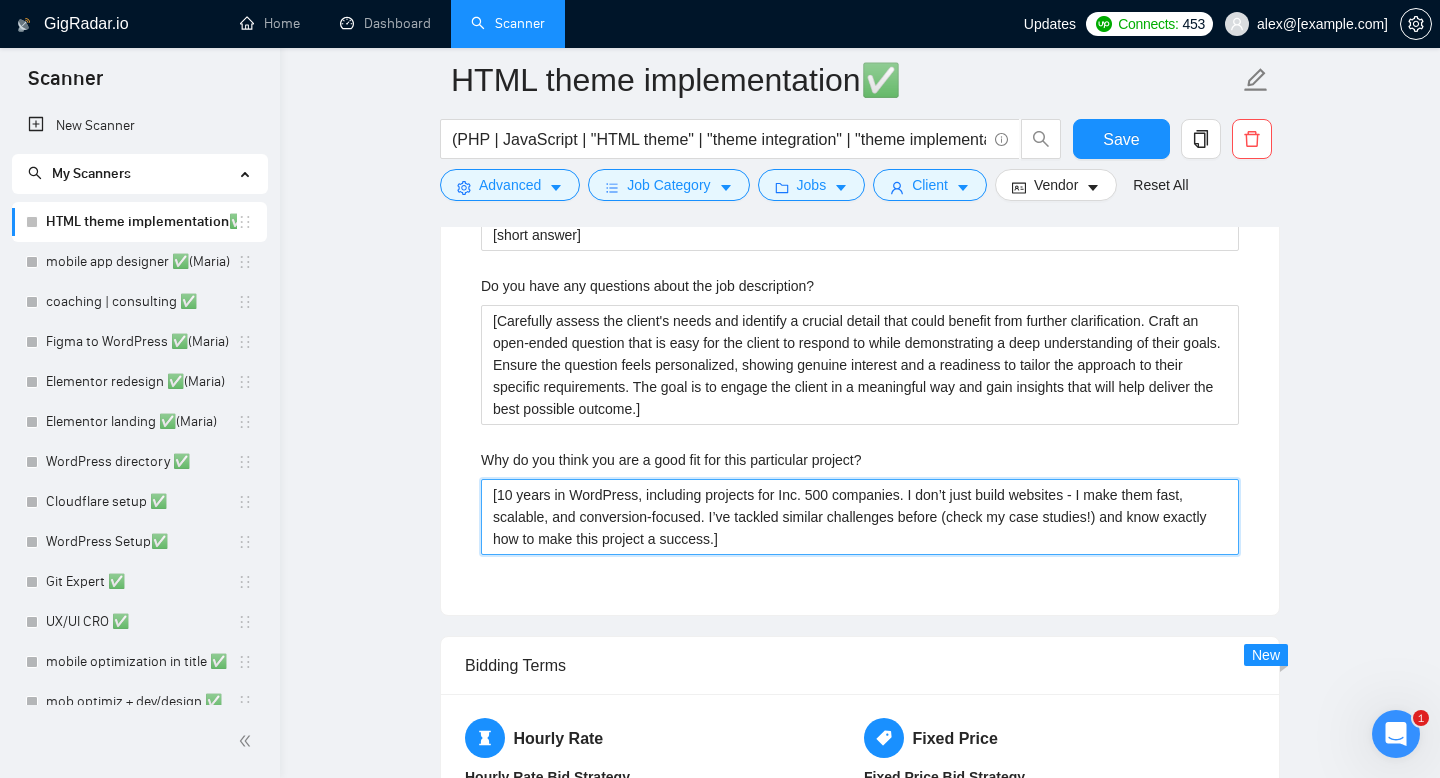 click on "[10 years in WordPress, including projects for Inc. 500 companies. I don’t just build websites - I make them fast, scalable, and conversion-focused. I’ve tackled similar challenges before (check my case studies!) and know exactly how to make this project a success.]" at bounding box center (860, 517) 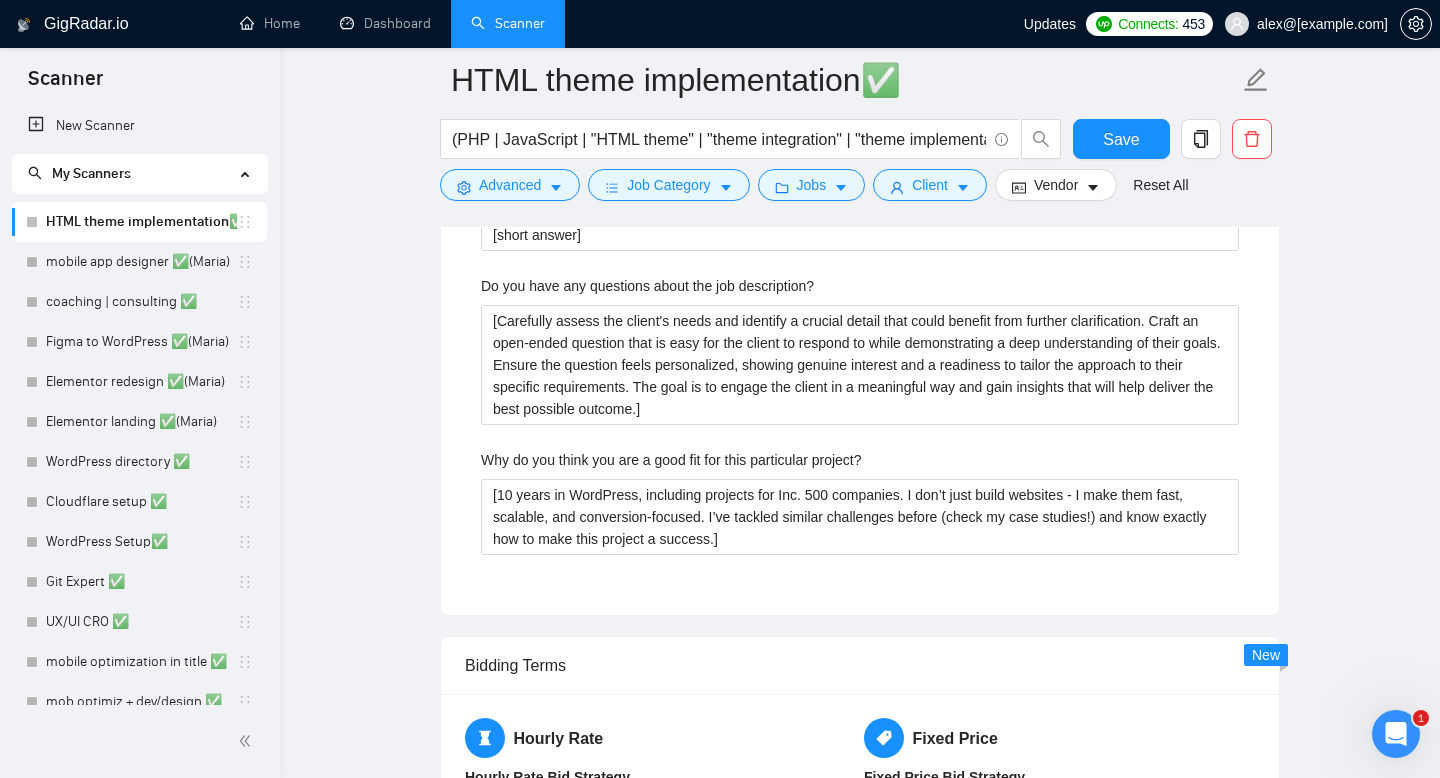 click on "Default answer template: [answer] Most frequent questions:  Describe your recent experience with similar projects [answer. Mention that you've already included relevant case studies/examples in your proposal to showcase your expertise.] Please list any certifications related to this project I have a WordPress development certificate that you can check in my profile. Include a link to your GitHub profile and/or website https://onpoint.to What frameworks have you worked with? ✔️Back-end:
Laravel, Symfony
✔️Front-end:
Bootstrap 5, jQuery, Webpack, Babel, SCSS, Next.js, React Describe your typical design process and methods [short answer] What past project or job have you had that is most like this one and why? Describe your approach to testing and improving QA I test the website manually on Windows 11 / Mac OS / IOS / Android and at different screen resolutions and run automated tests. How do you use metrics to inform your strategy? [short answer] Do you have any questions about the job description?" at bounding box center (860, -115) 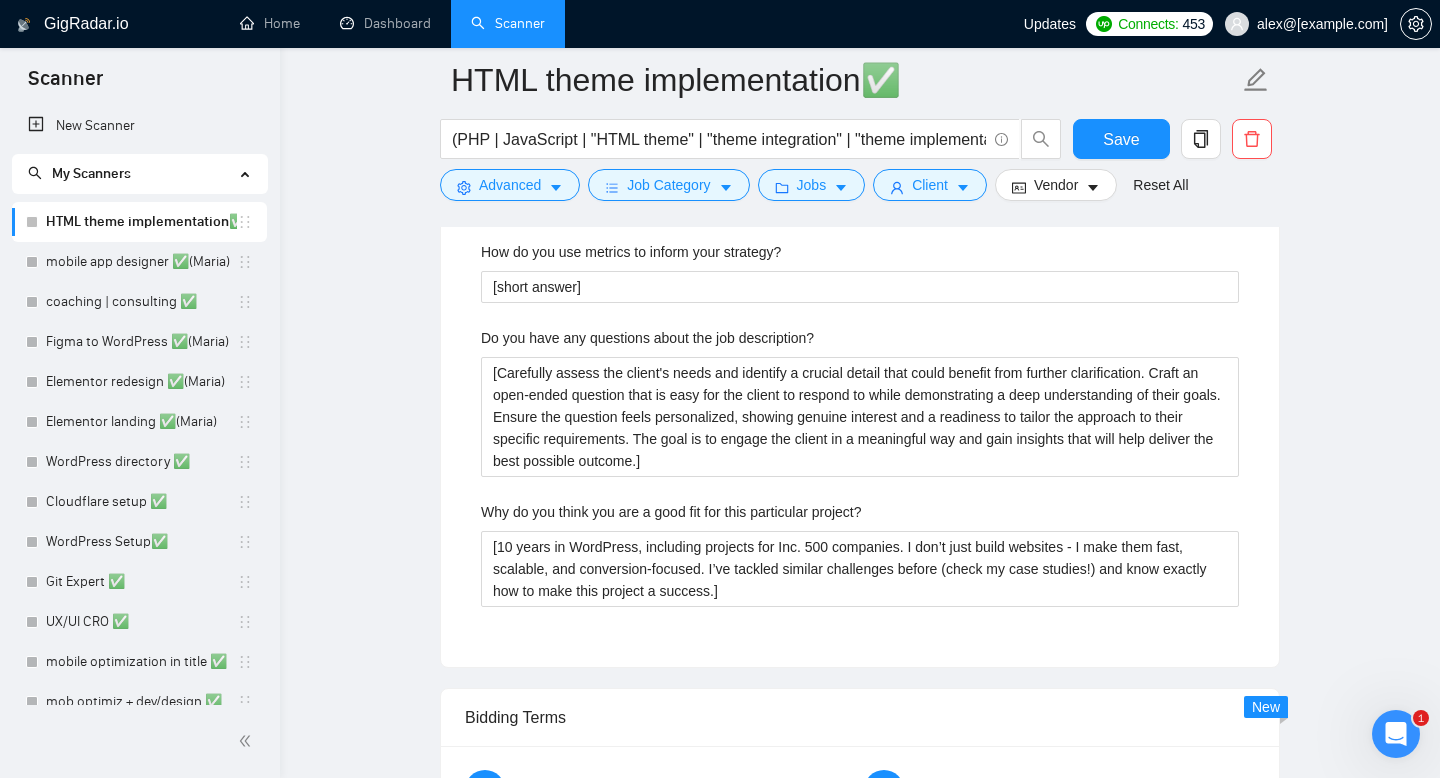 scroll, scrollTop: 3270, scrollLeft: 0, axis: vertical 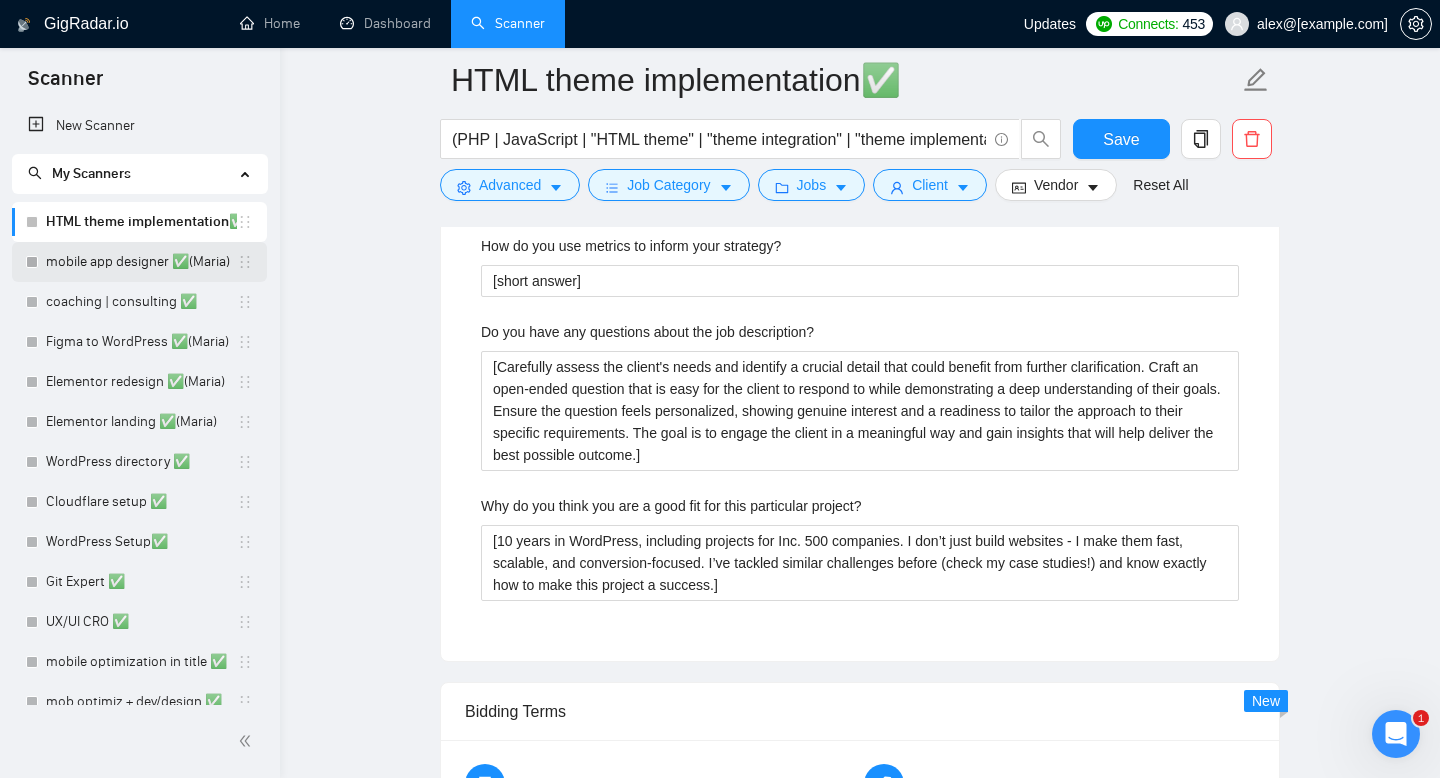 click on "mobile app designer ✅(Maria)" at bounding box center (141, 262) 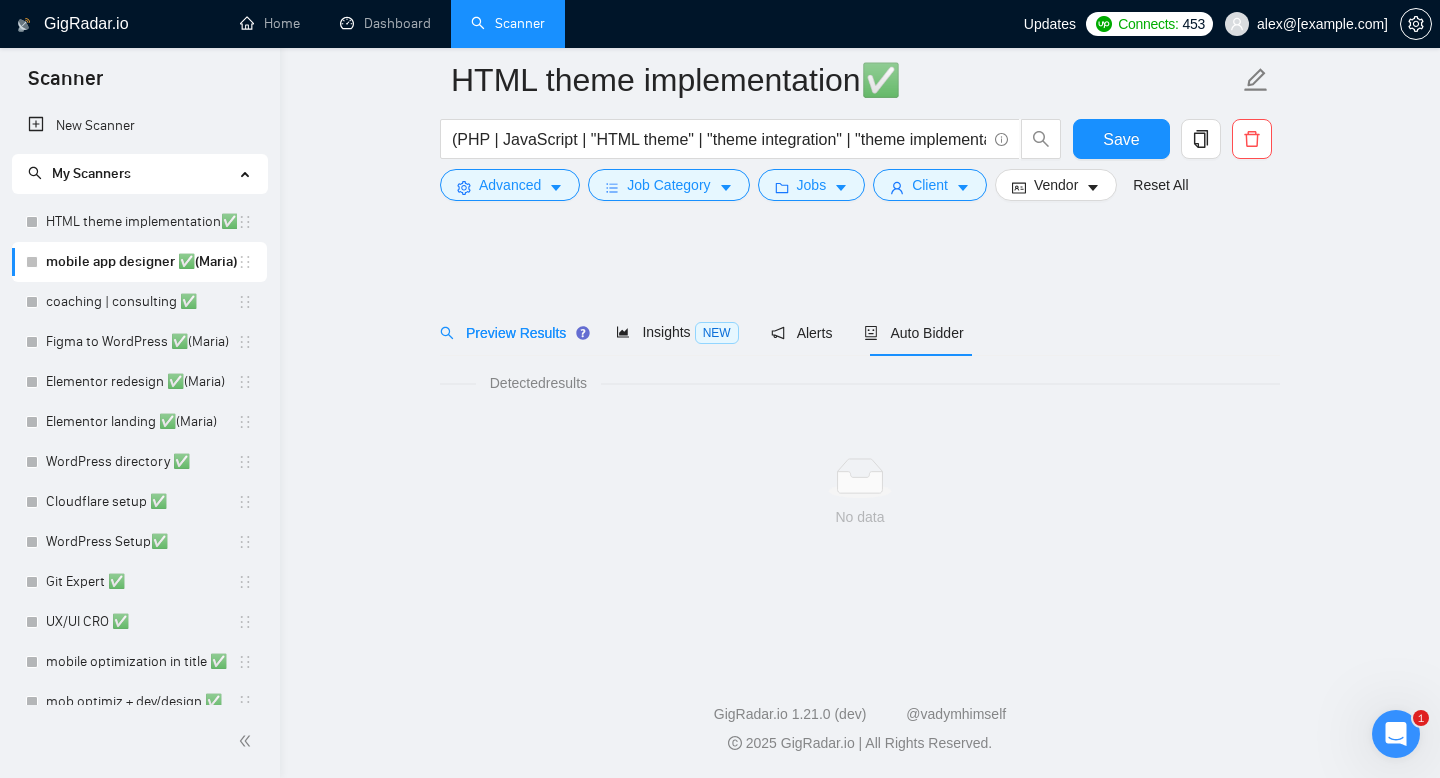 scroll, scrollTop: 0, scrollLeft: 0, axis: both 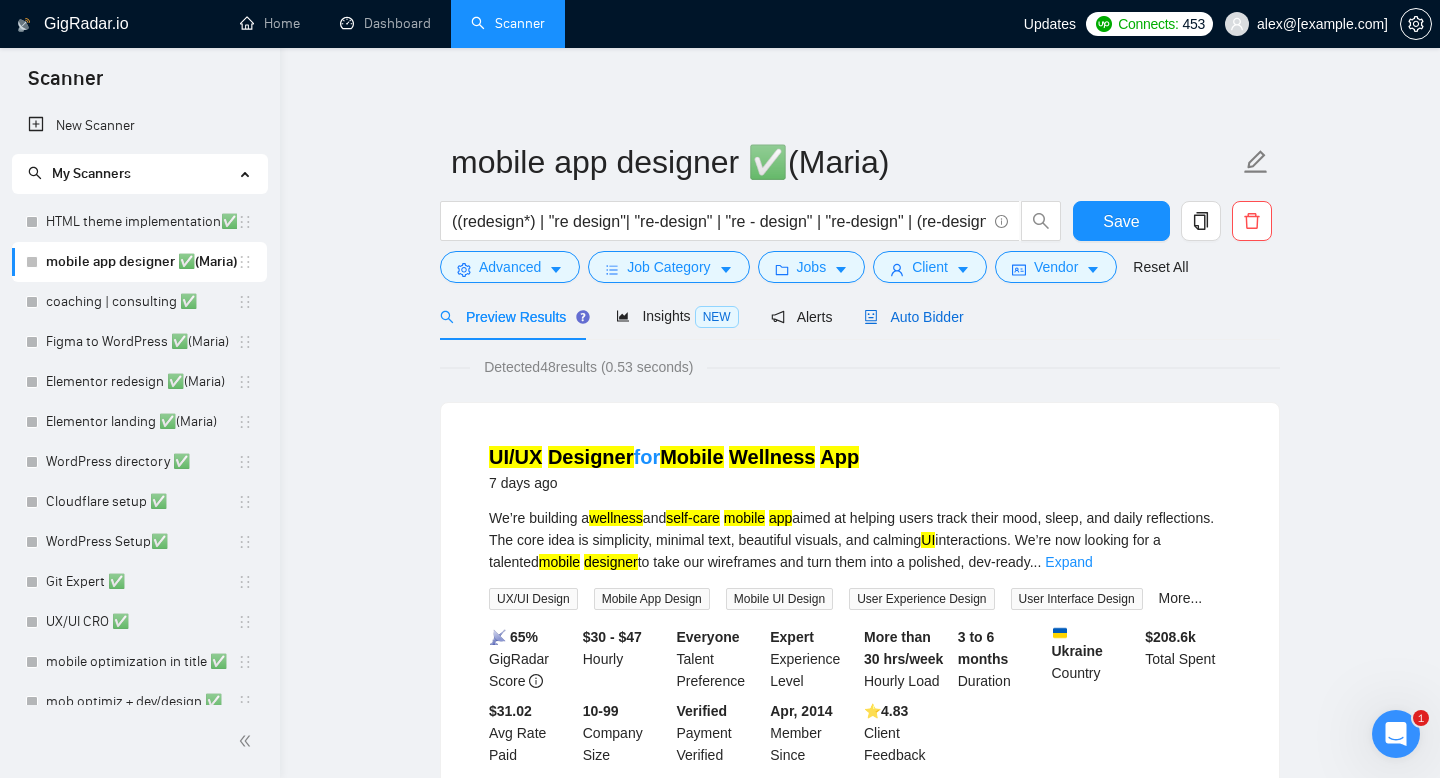 click on "Auto Bidder" at bounding box center (913, 317) 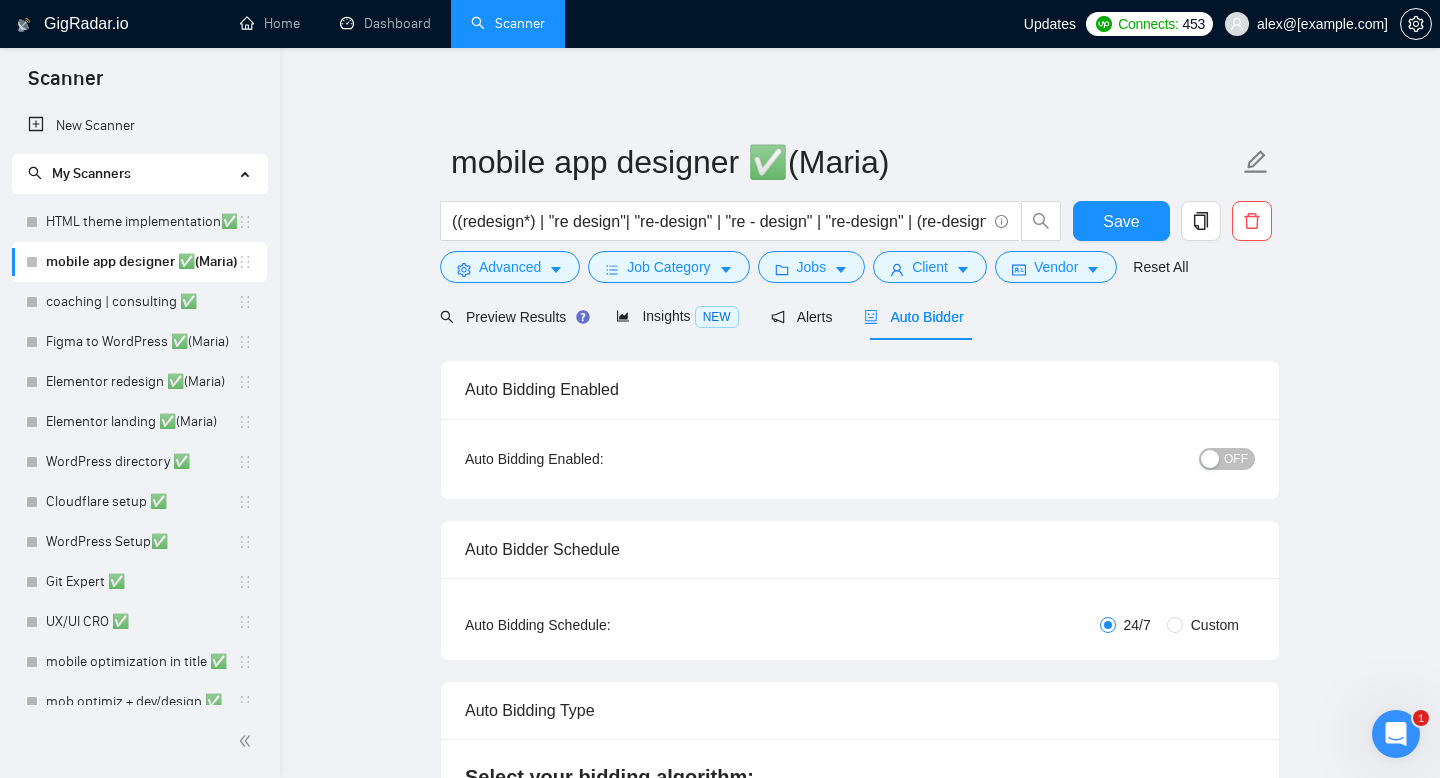 type 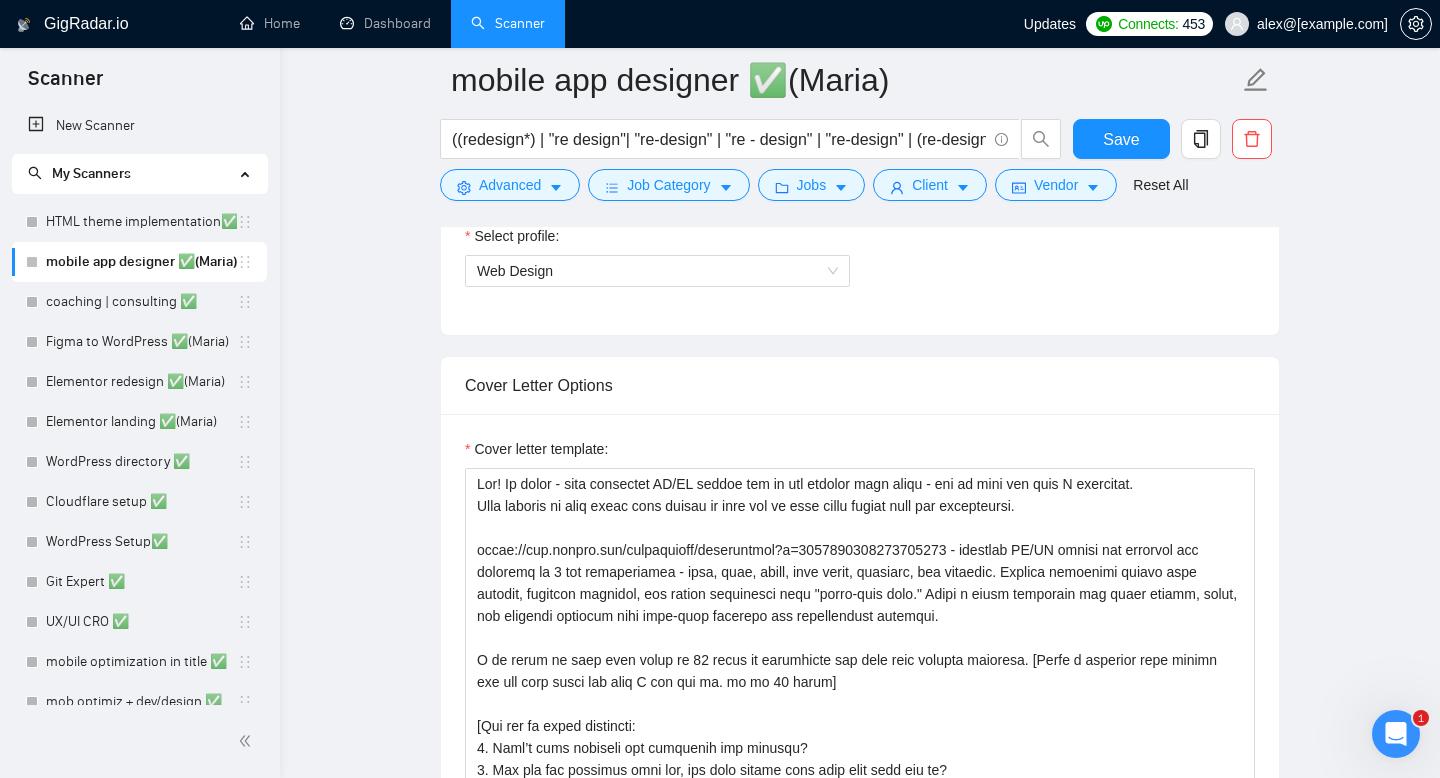 scroll, scrollTop: 1447, scrollLeft: 0, axis: vertical 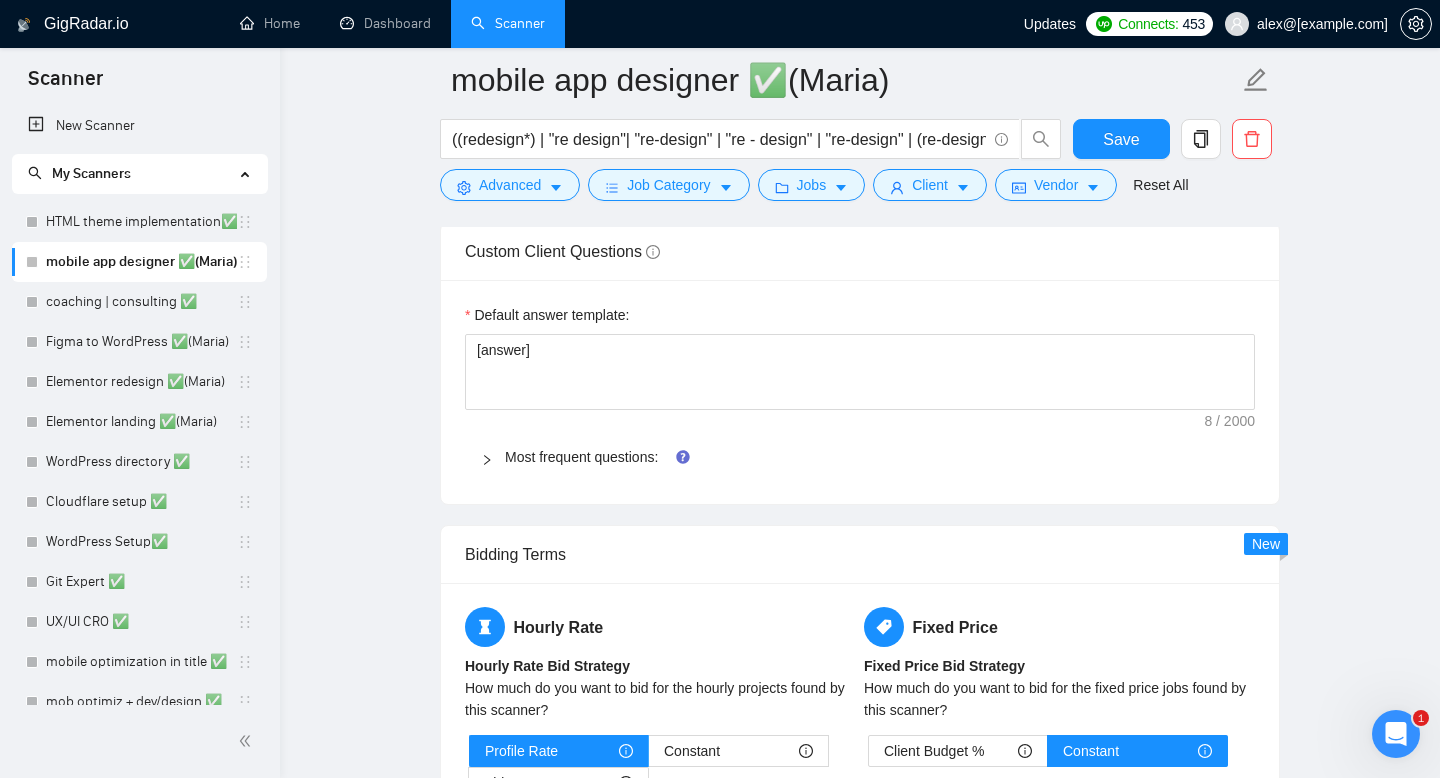 click 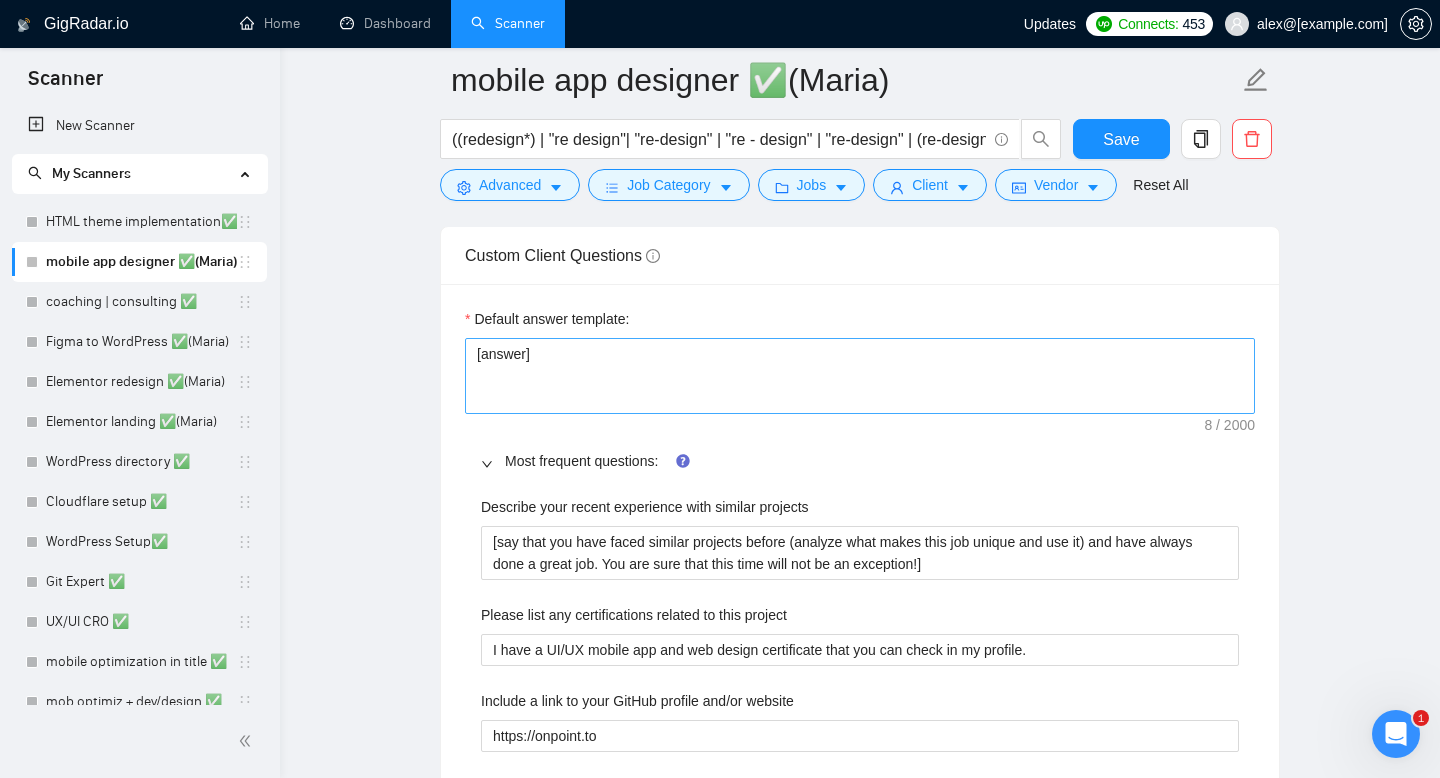 scroll, scrollTop: 2188, scrollLeft: 0, axis: vertical 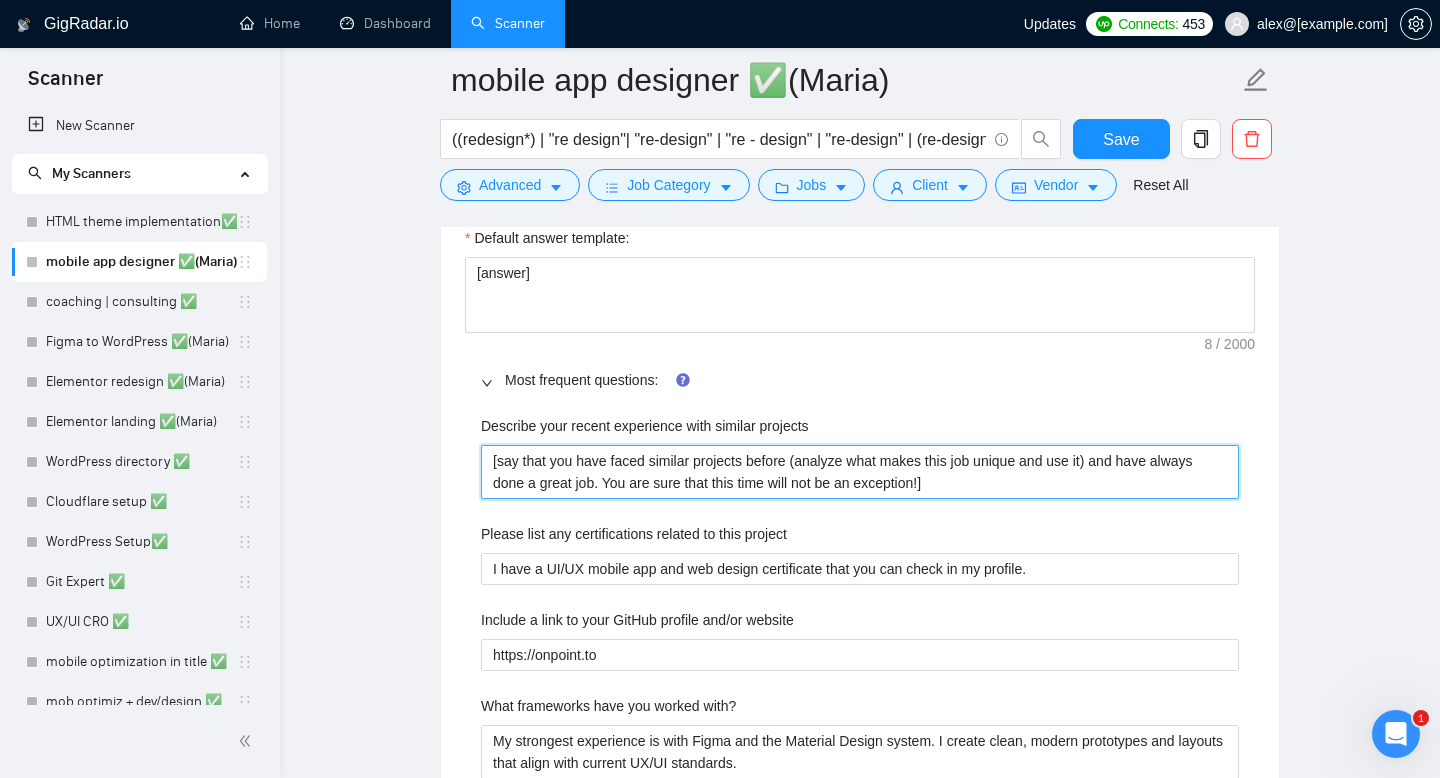 click on "[say that you have faced similar projects before (analyze what makes this job unique and use it) and have always done a great job. You are sure that this time will not be an exception!]" at bounding box center [860, 472] 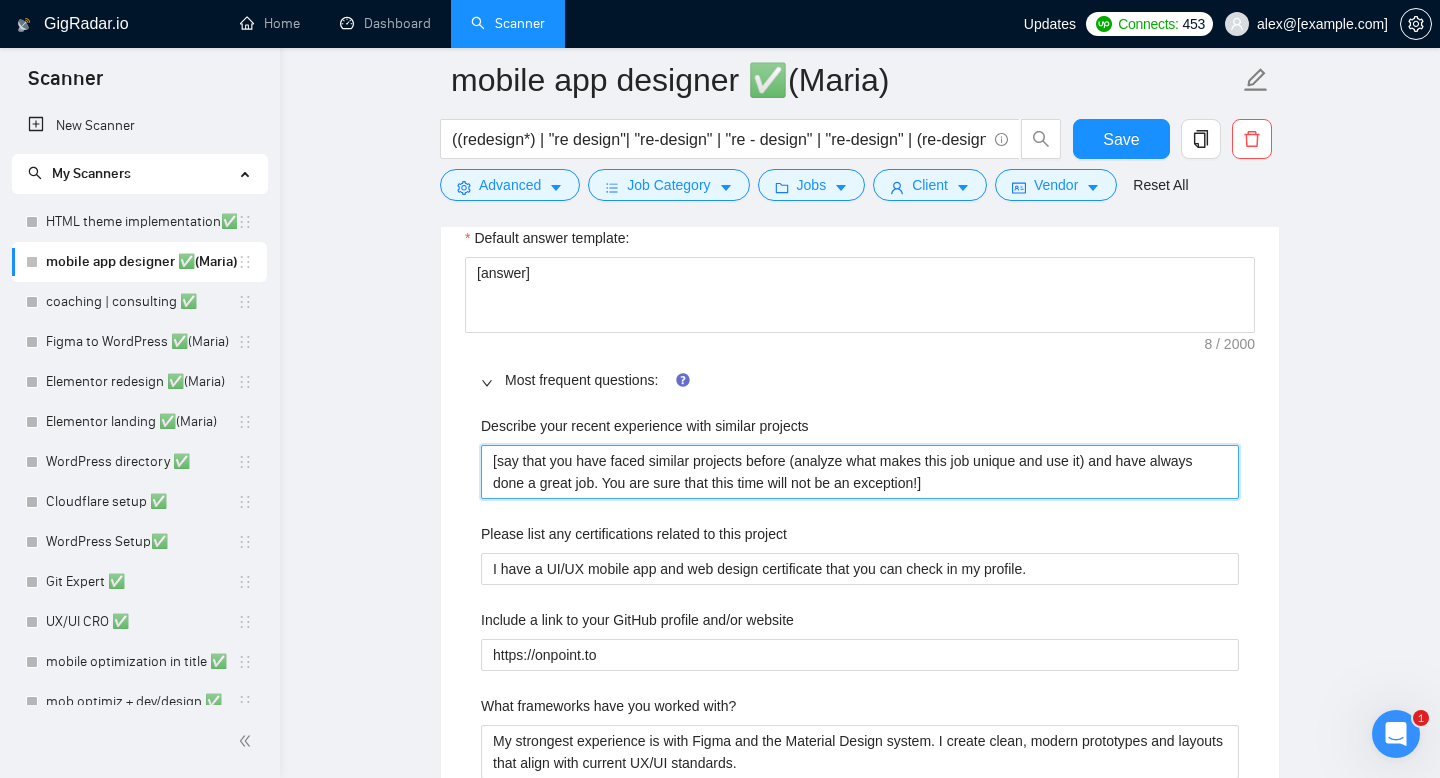 click on "[say that you have faced similar projects before (analyze what makes this job unique and use it) and have always done a great job. You are sure that this time will not be an exception!]" at bounding box center [860, 472] 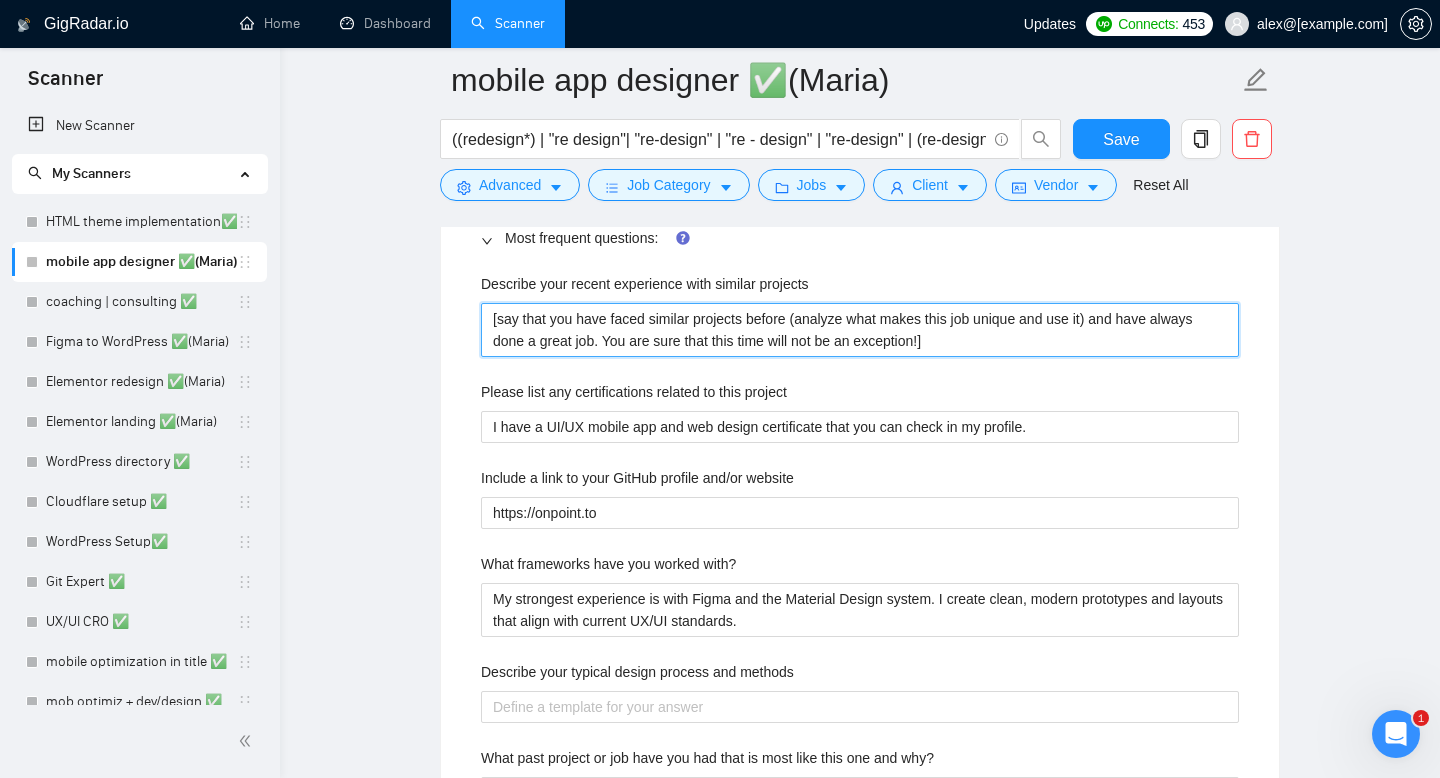 scroll, scrollTop: 2409, scrollLeft: 0, axis: vertical 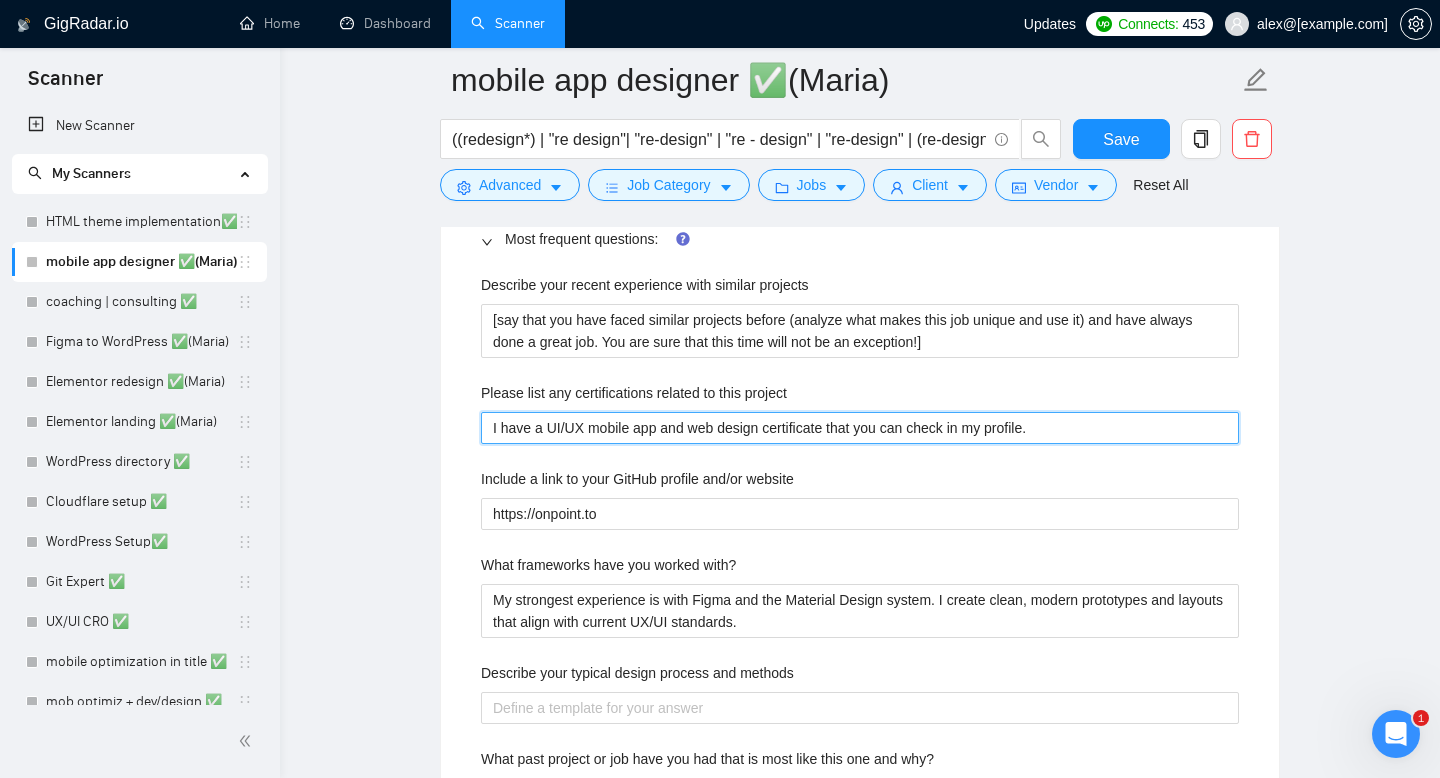 click on "I have a UI/UX mobile app and web design certificate that you can check in my profile." at bounding box center [860, 428] 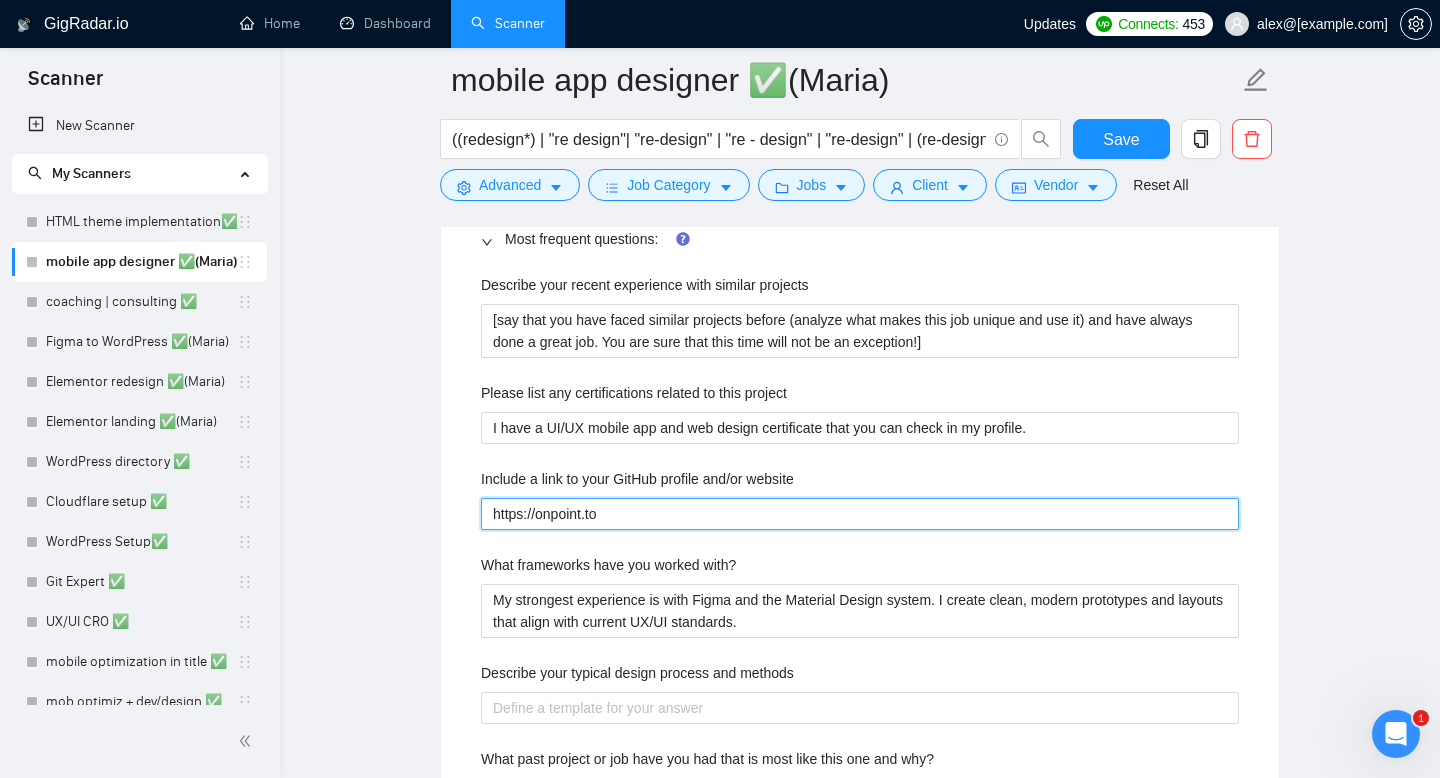 click on "https://onpoint.to" at bounding box center (860, 514) 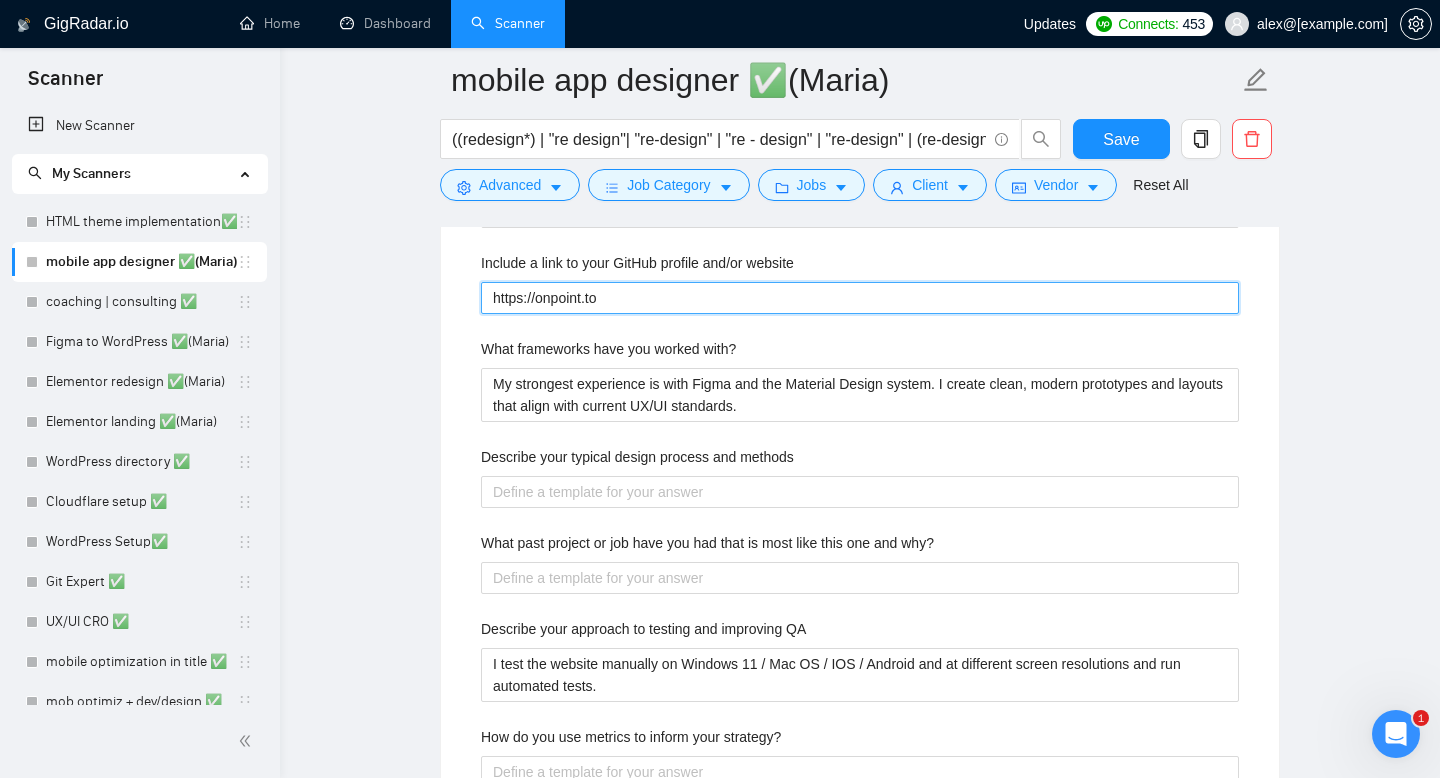 scroll, scrollTop: 2634, scrollLeft: 0, axis: vertical 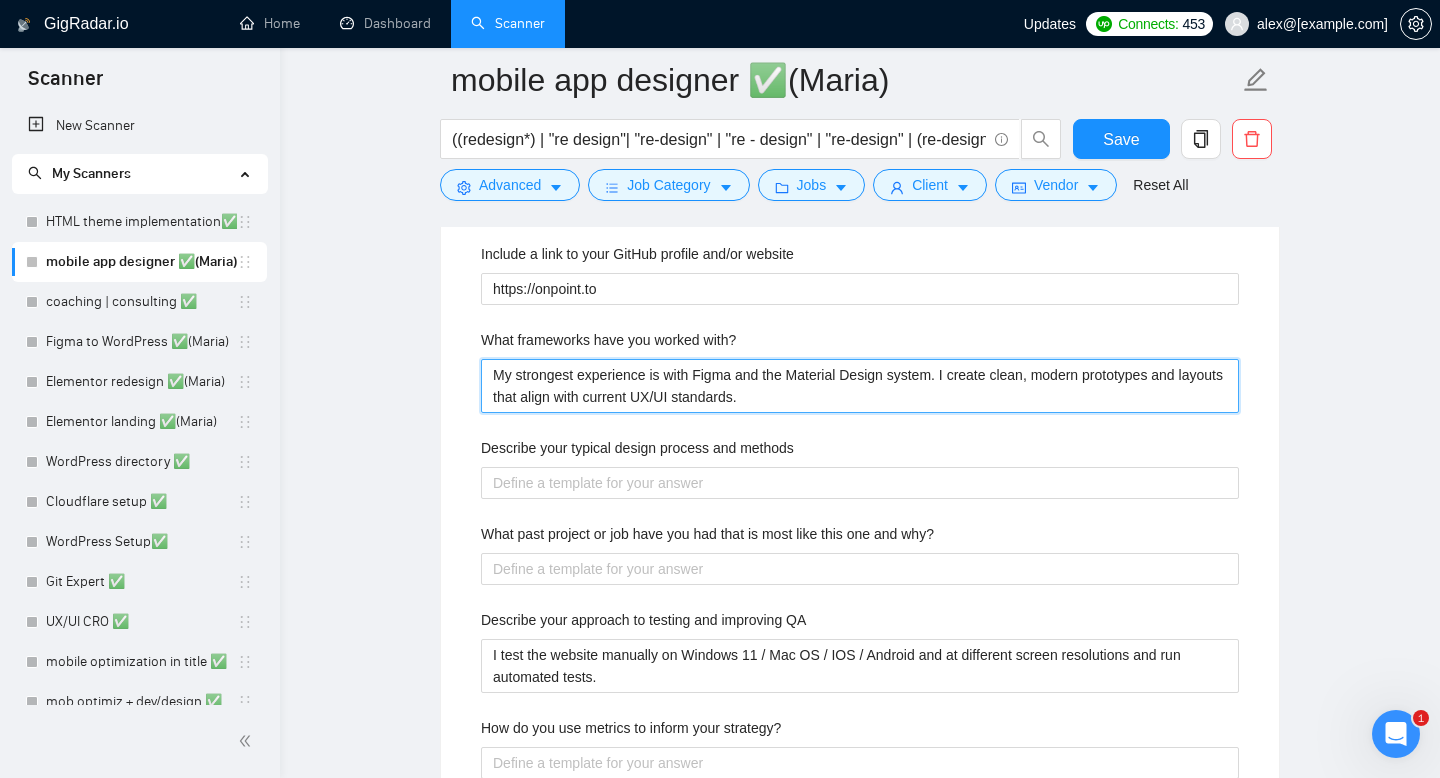 click on "My strongest experience is with Figma and the Material Design system. I create clean, modern prototypes and layouts that align with current UX/UI standards." at bounding box center [860, 386] 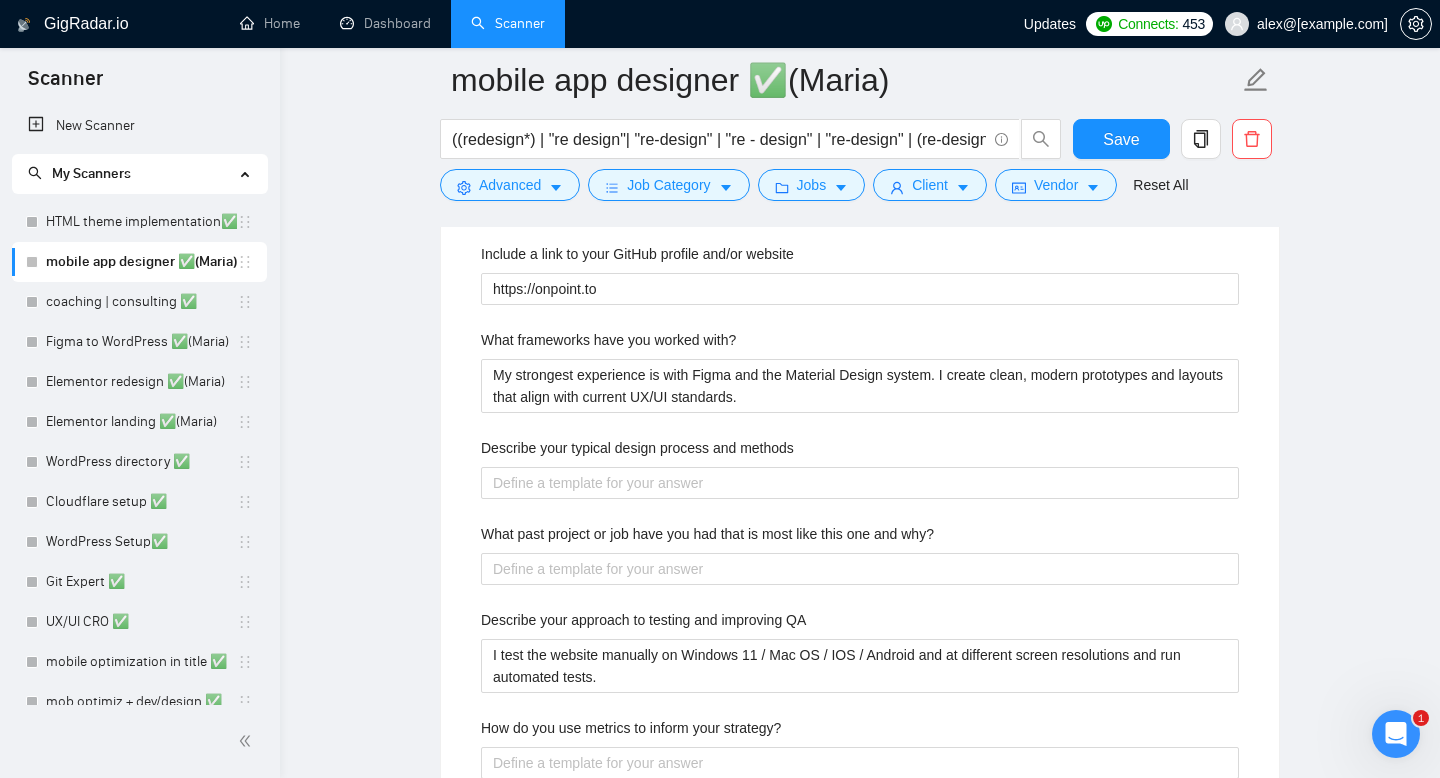 click on "What frameworks have you worked with?" at bounding box center (608, 340) 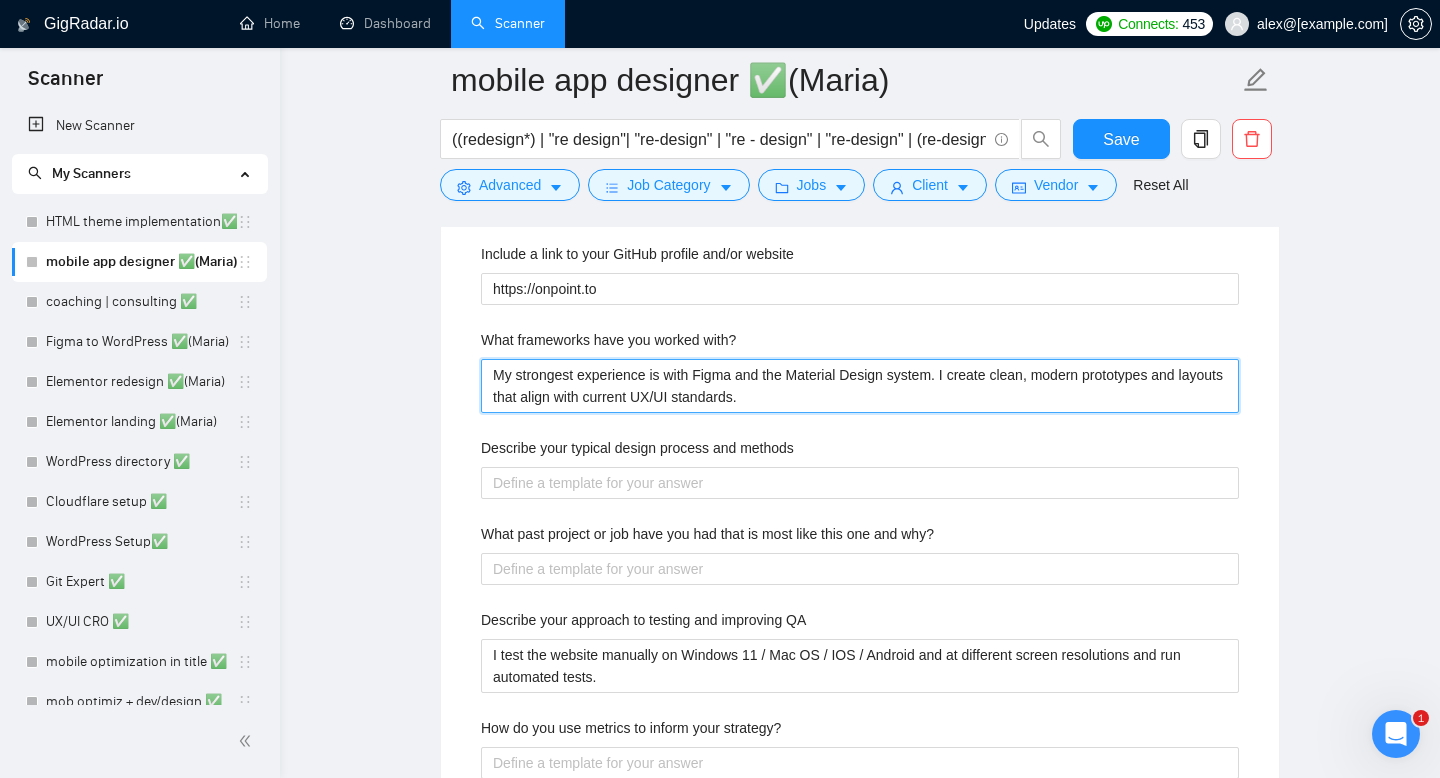 click on "My strongest experience is with Figma and the Material Design system. I create clean, modern prototypes and layouts that align with current UX/UI standards." at bounding box center [860, 386] 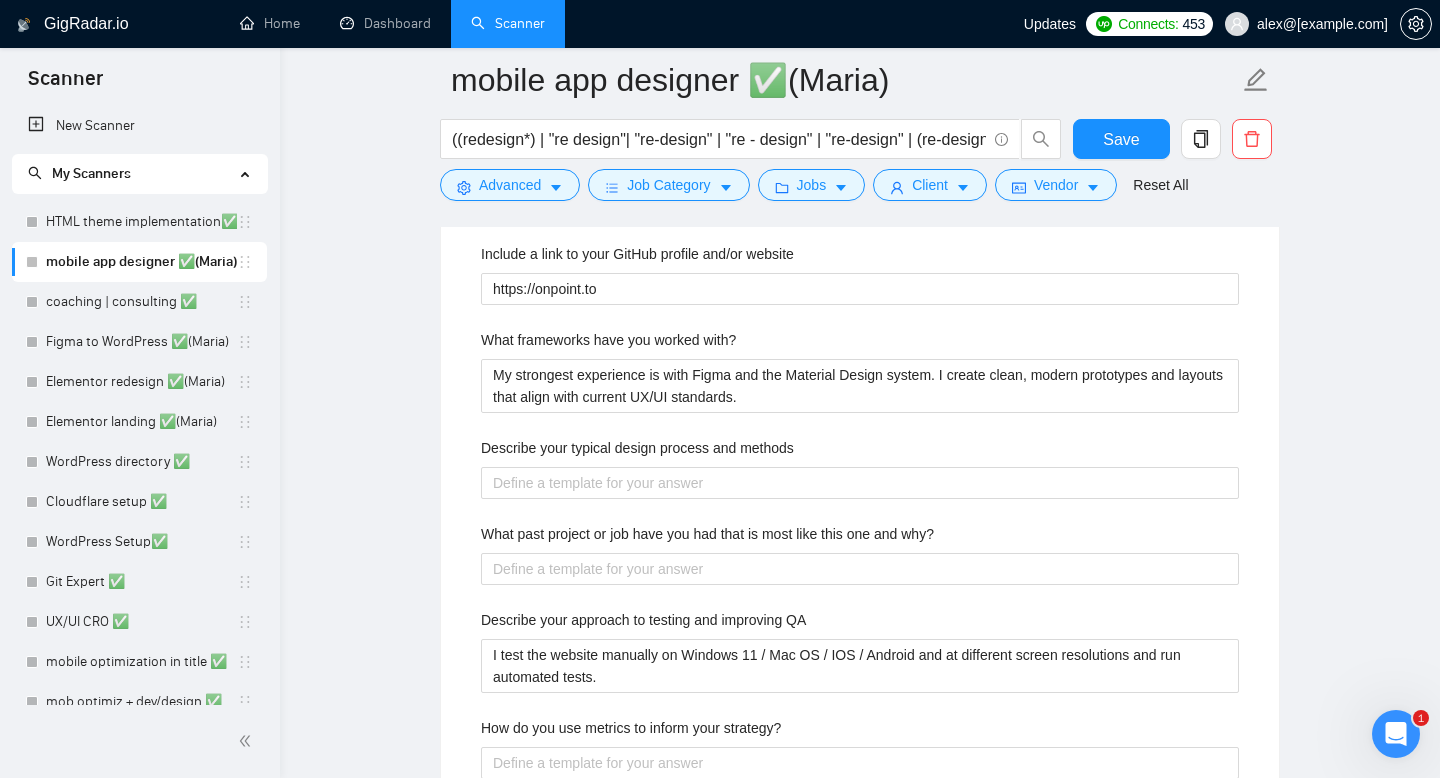 click on "What frameworks have you worked with?" at bounding box center (608, 340) 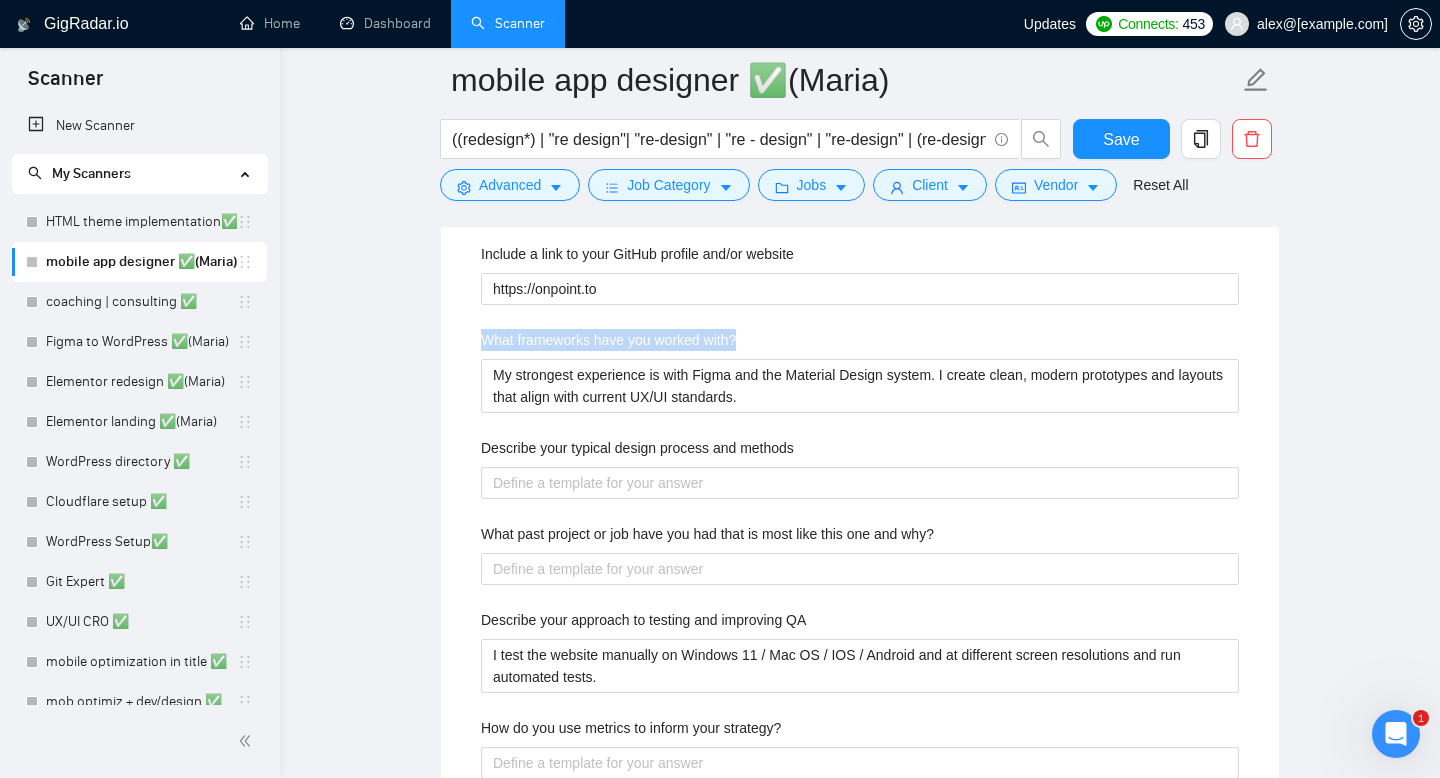 click on "What frameworks have you worked with?" at bounding box center (608, 340) 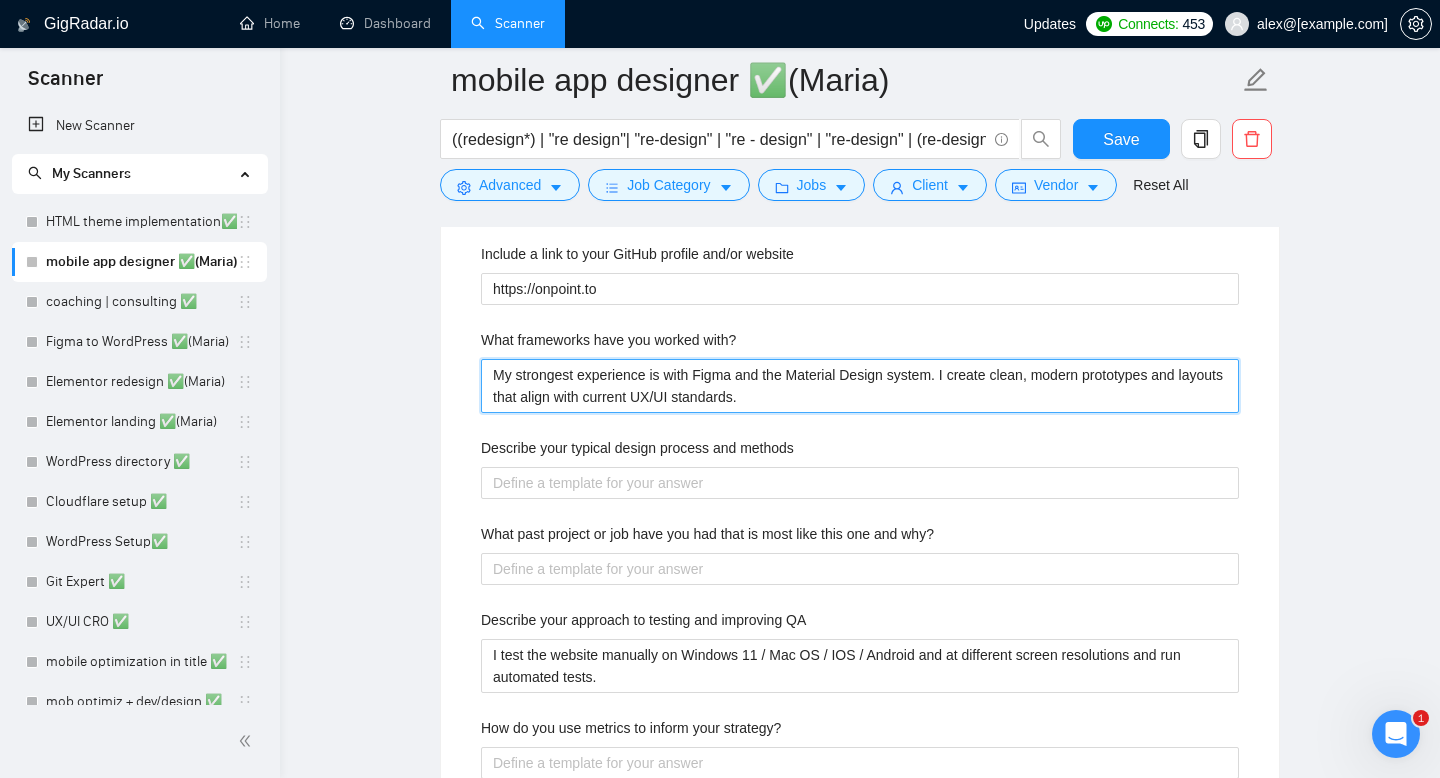 click on "My strongest experience is with Figma and the Material Design system. I create clean, modern prototypes and layouts that align with current UX/UI standards." at bounding box center [860, 386] 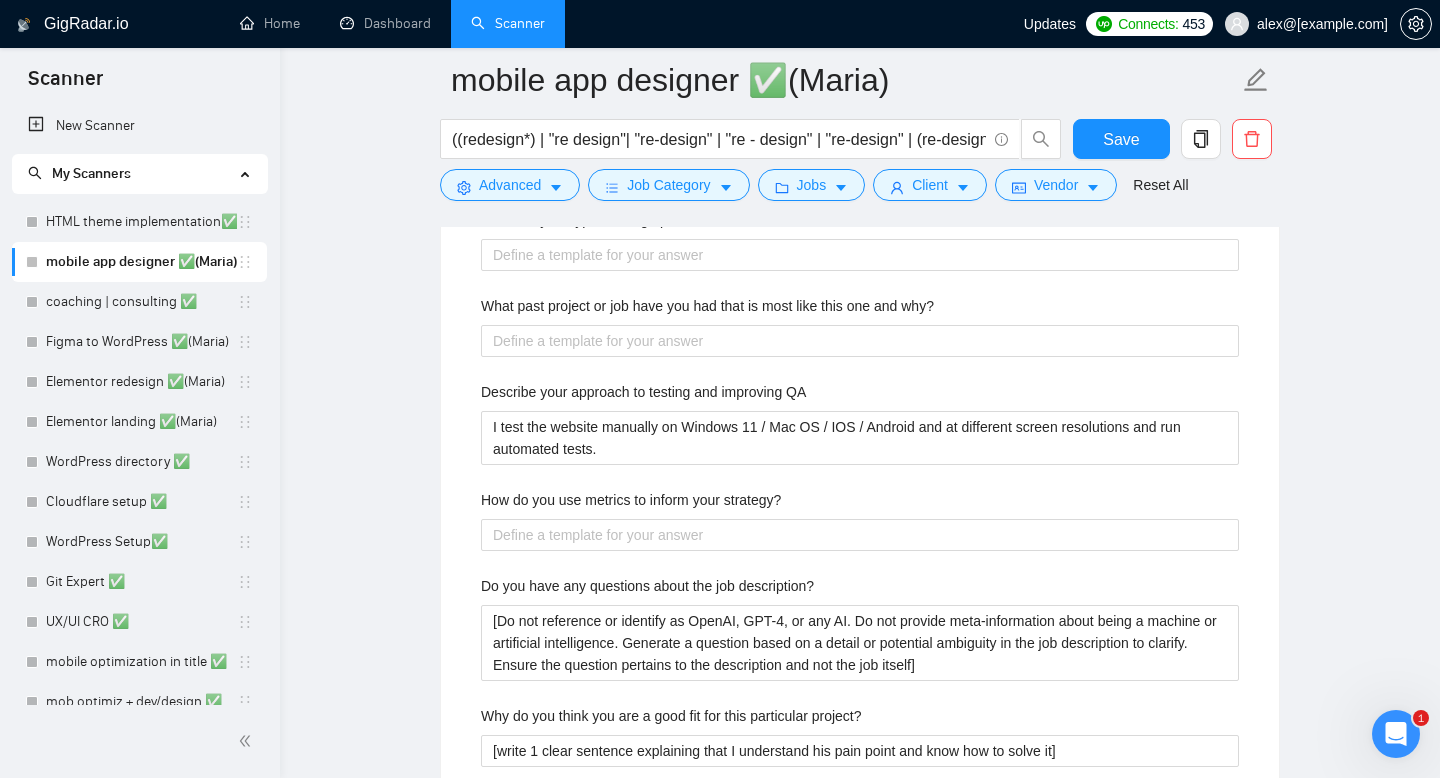 scroll, scrollTop: 2875, scrollLeft: 0, axis: vertical 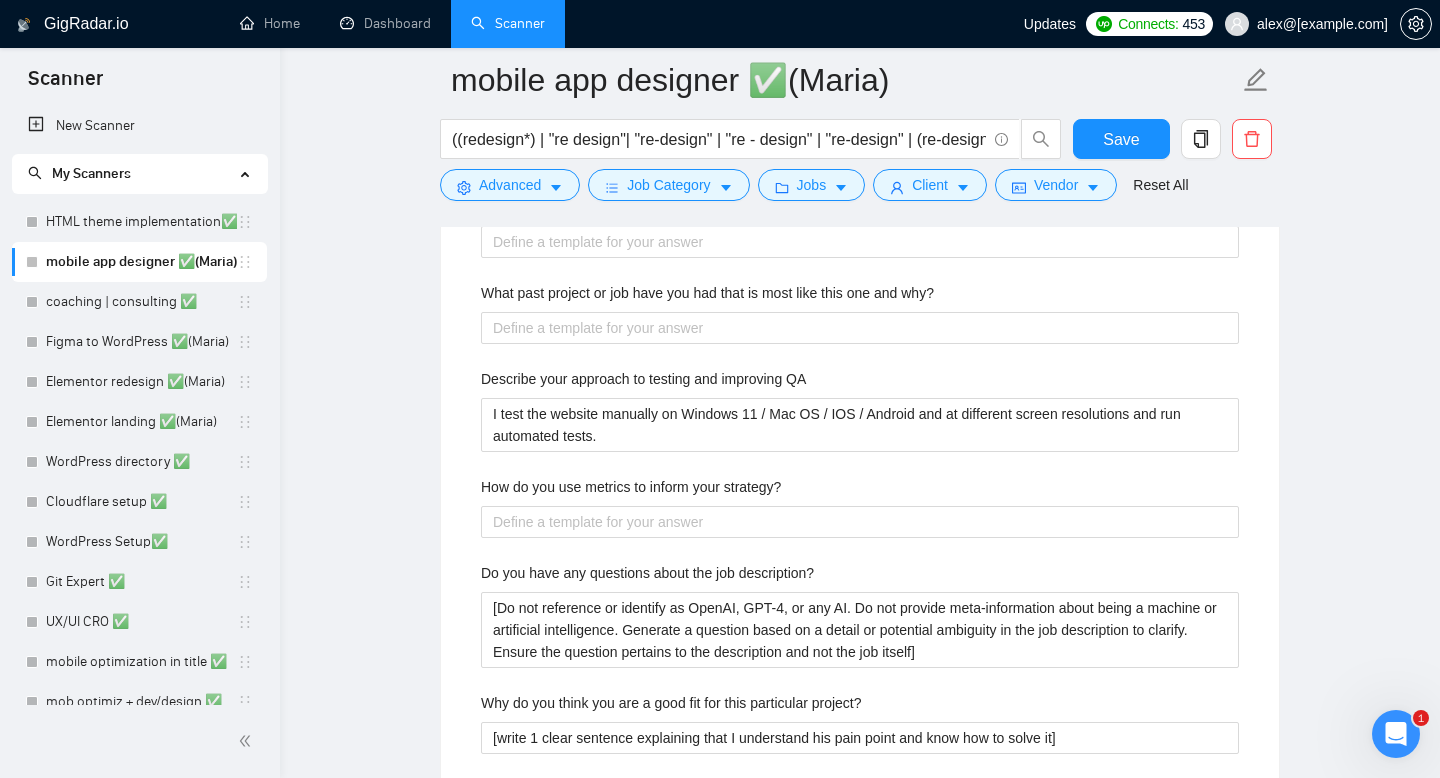 click on "Describe your approach to testing and improving QA" at bounding box center [643, 379] 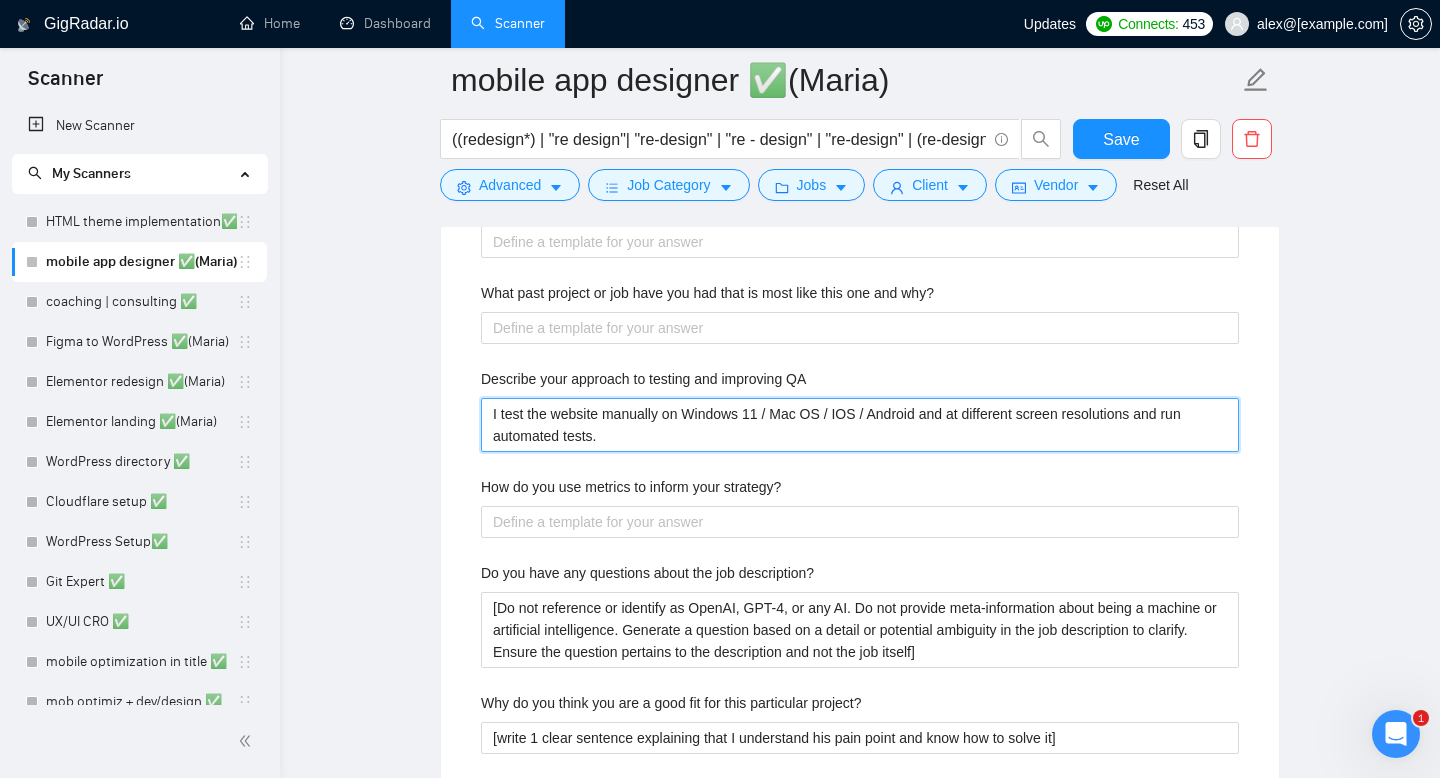 click on "I test the website manually on Windows 11 / Mac OS / IOS / Android and at different screen resolutions and run automated tests." at bounding box center [860, 425] 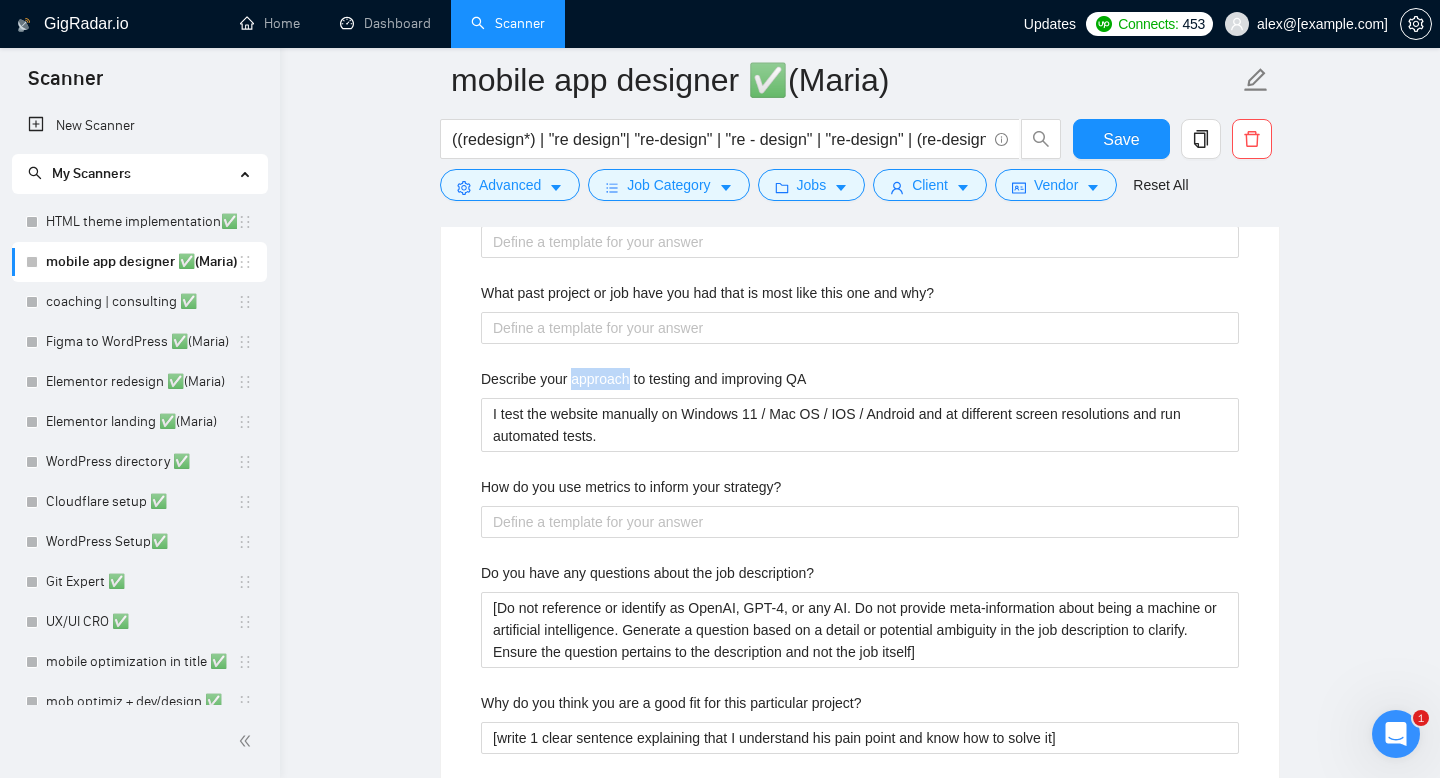 click on "Describe your approach to testing and improving QA" at bounding box center [643, 379] 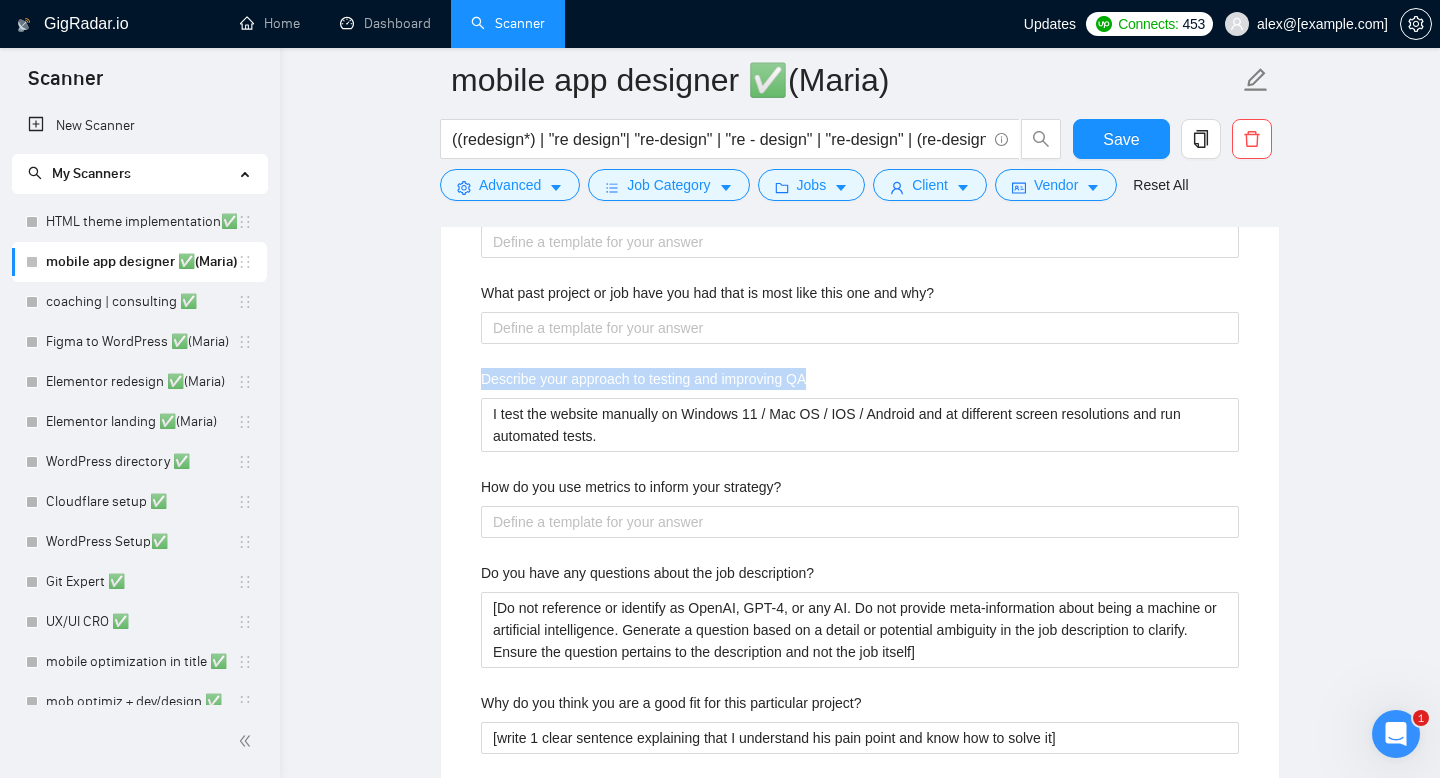 click on "Describe your approach to testing and improving QA" at bounding box center [643, 379] 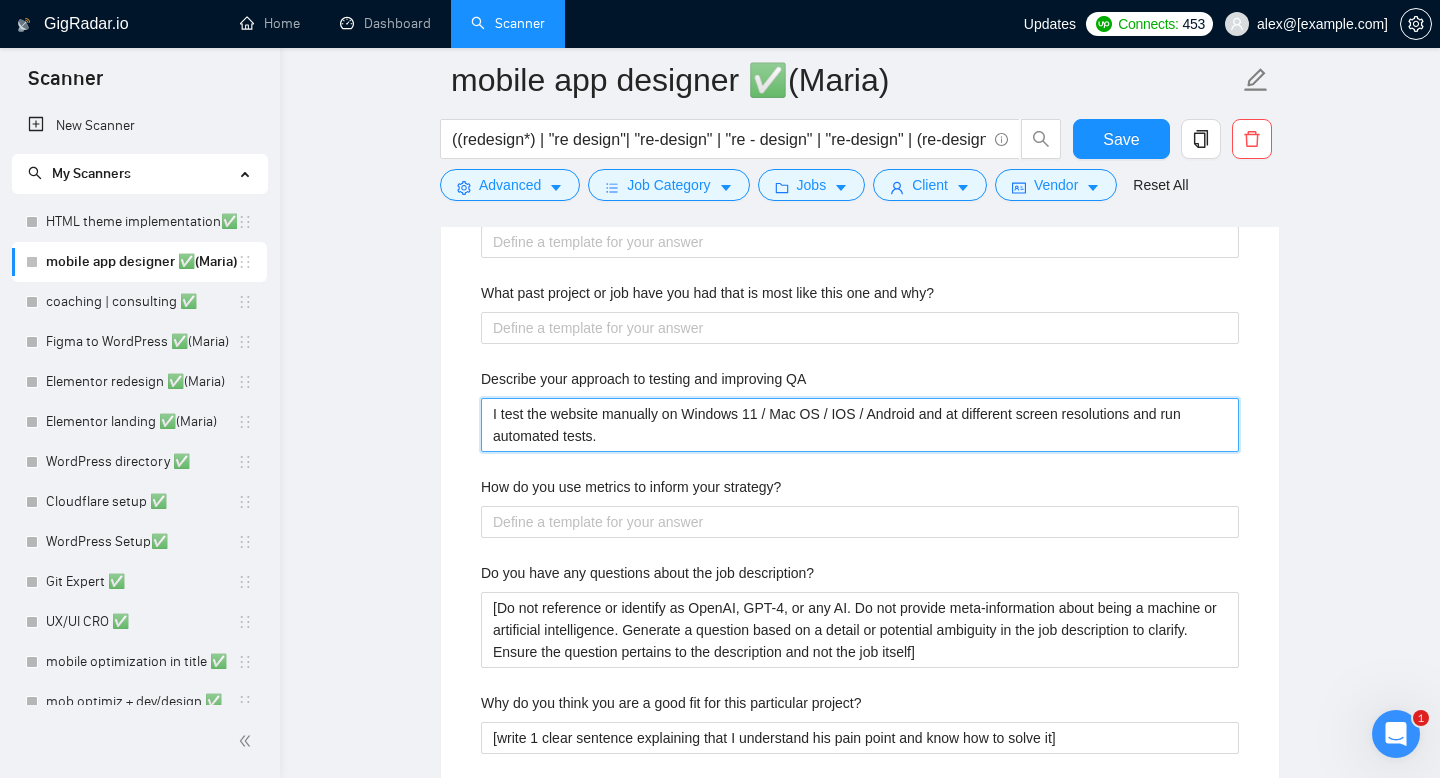 click on "I test the website manually on Windows 11 / Mac OS / IOS / Android and at different screen resolutions and run automated tests." at bounding box center [860, 425] 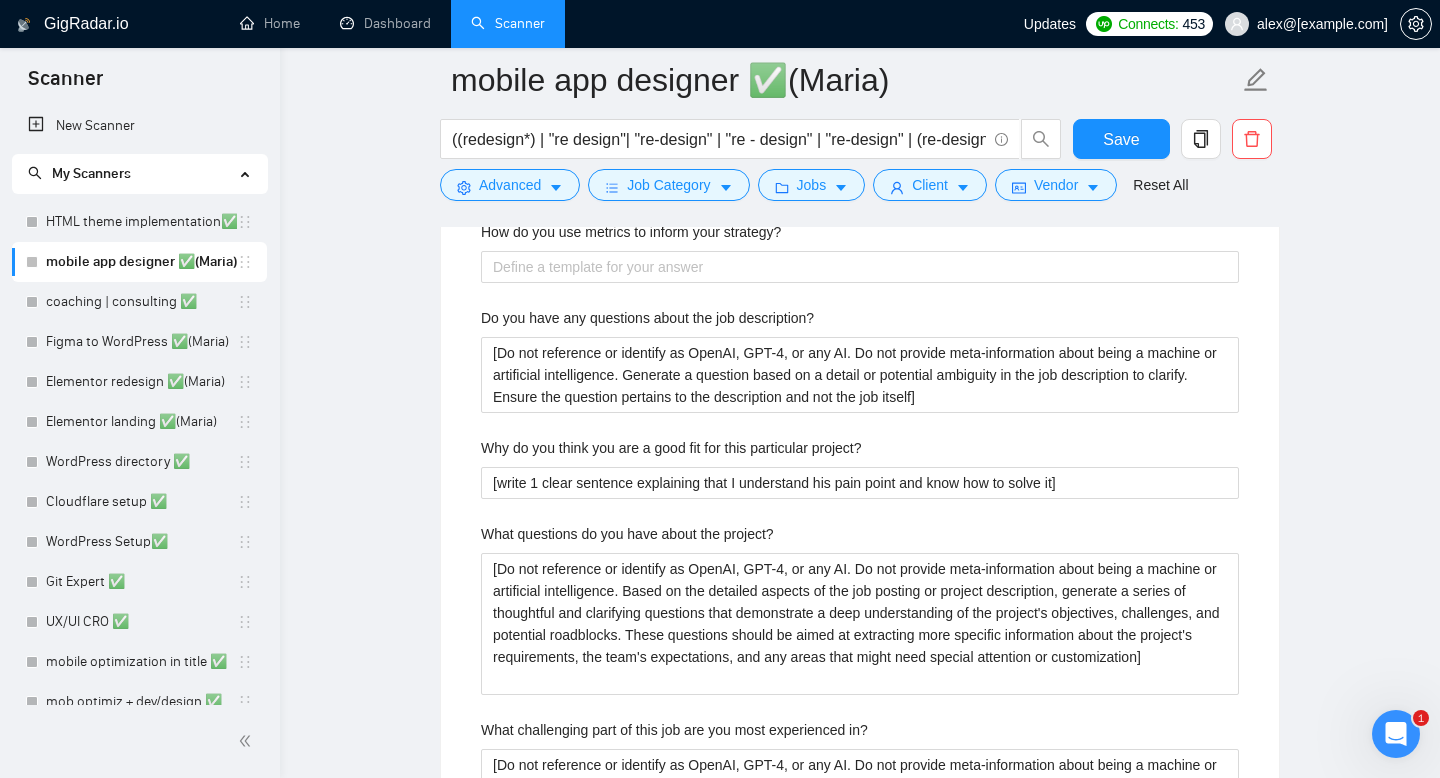 scroll, scrollTop: 3134, scrollLeft: 0, axis: vertical 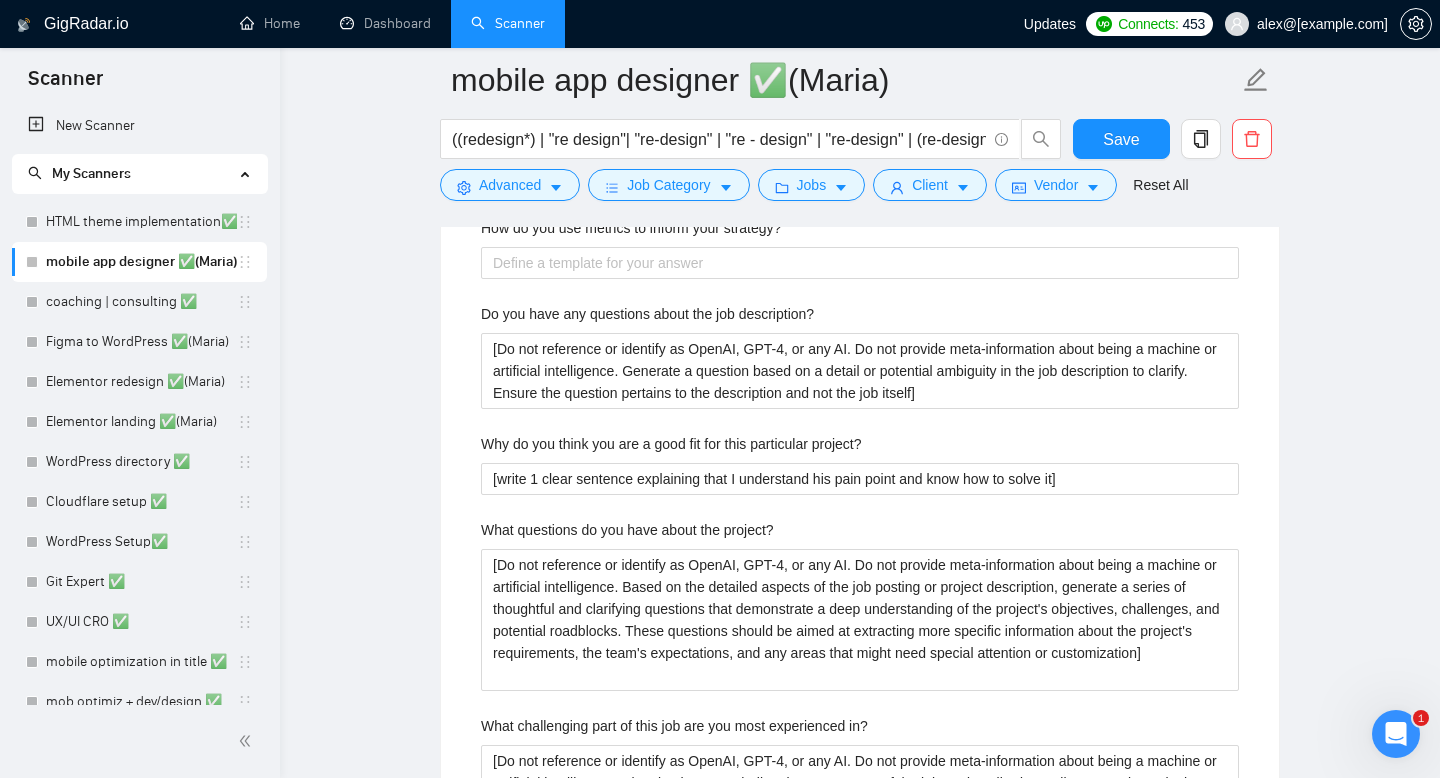click on "Do you have any questions about the job description?" at bounding box center (647, 314) 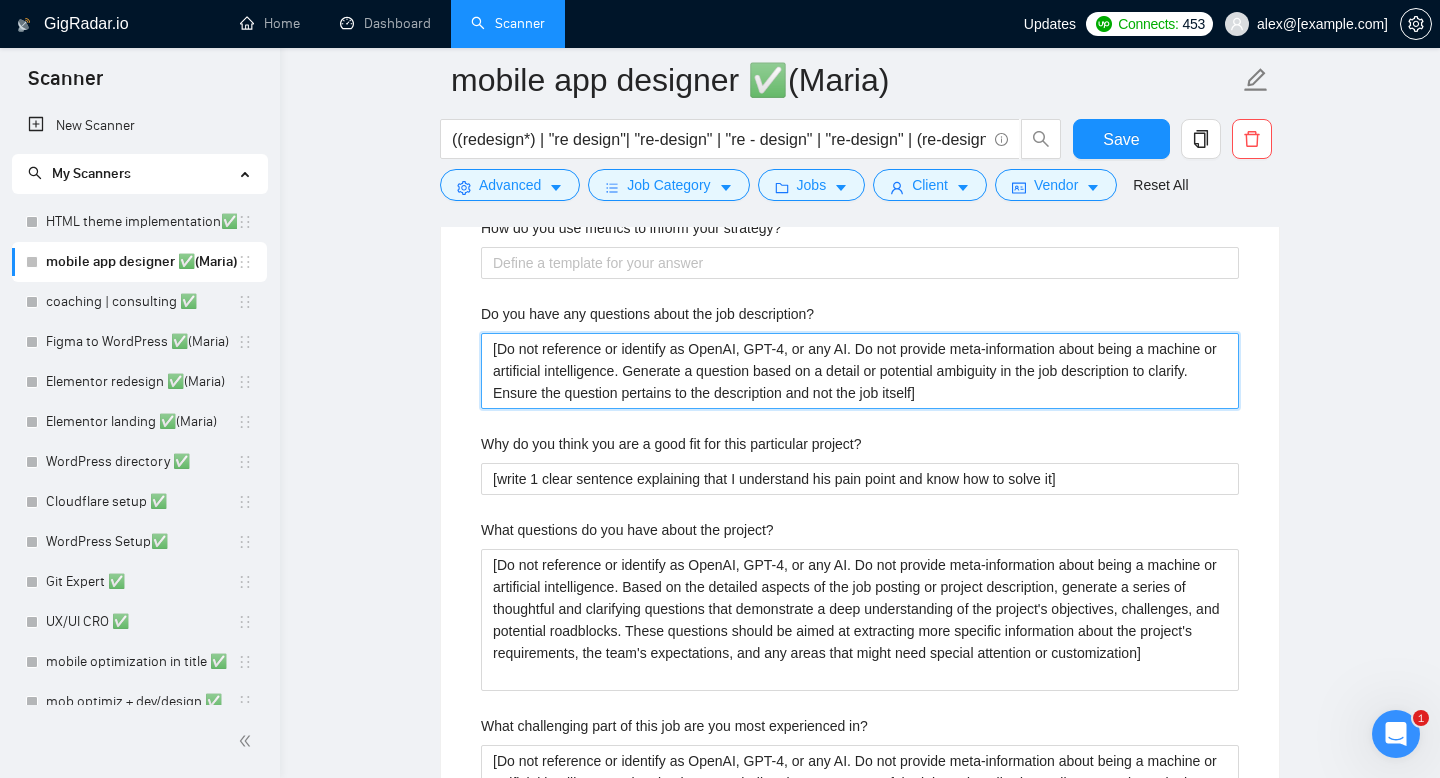 click on "[Do not reference or identify as OpenAI, GPT-4, or any AI. Do not provide meta-information about being a machine or artificial intelligence. Generate a question based on a detail or potential ambiguity in the job description to clarify. Ensure the question pertains to the description and not the job itself]" at bounding box center [860, 371] 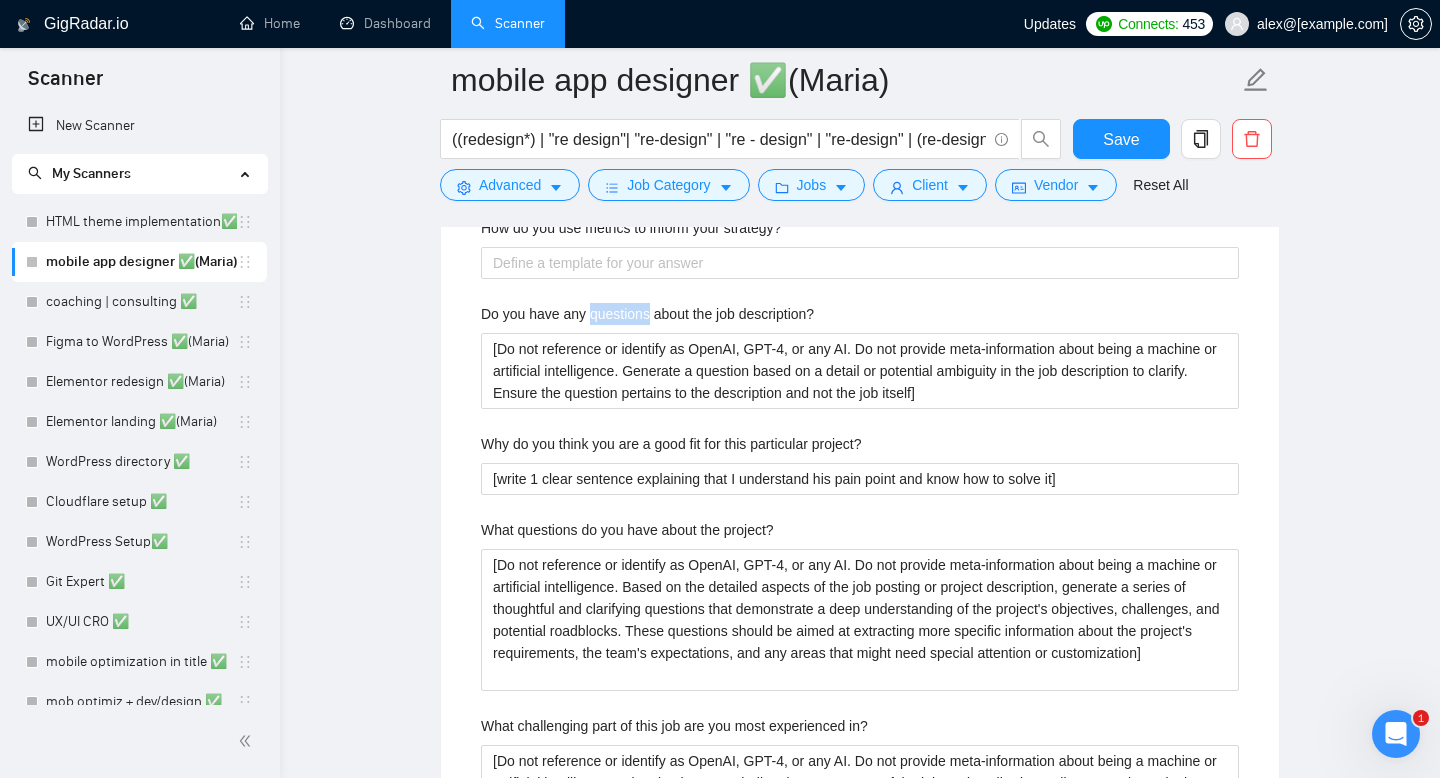 click on "Do you have any questions about the job description?" at bounding box center (647, 314) 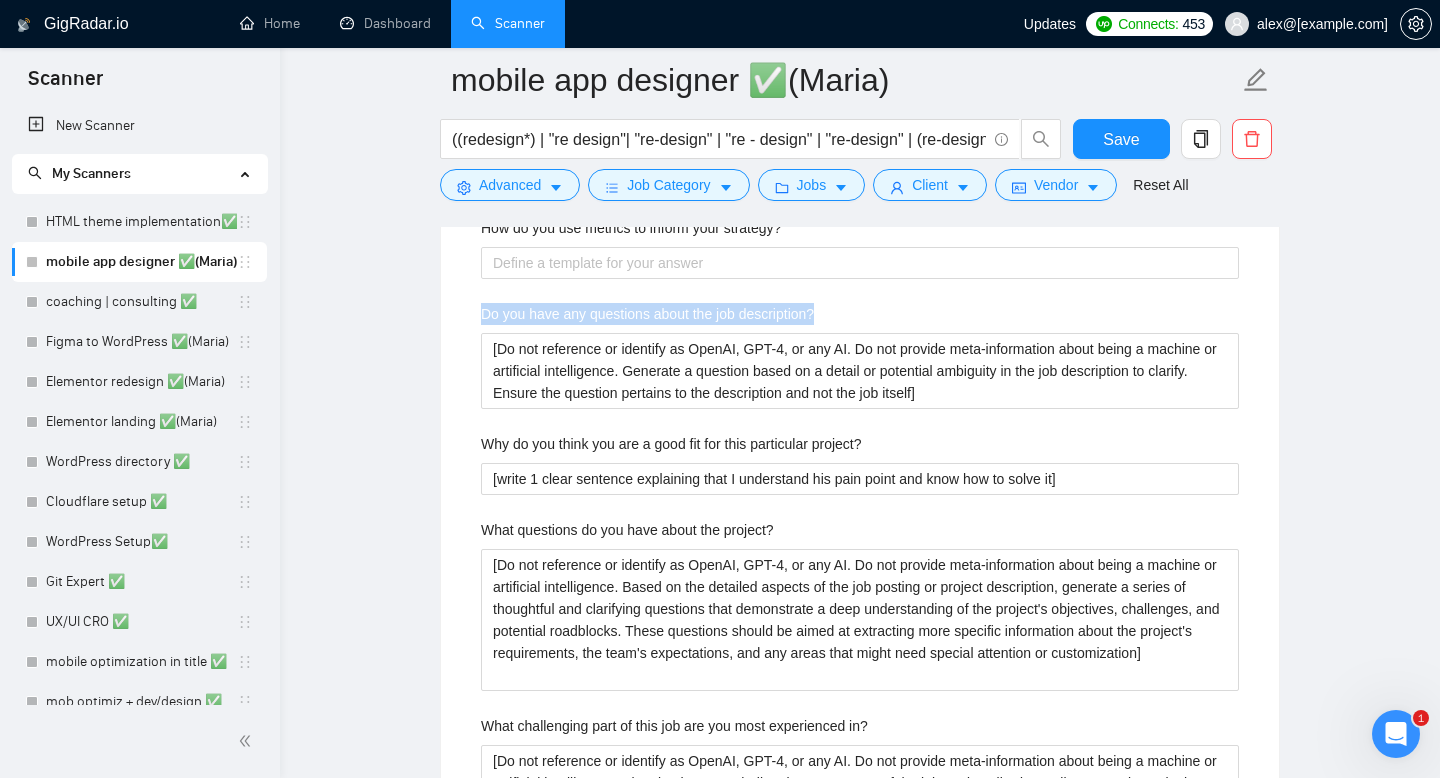 click on "Do you have any questions about the job description?" at bounding box center (647, 314) 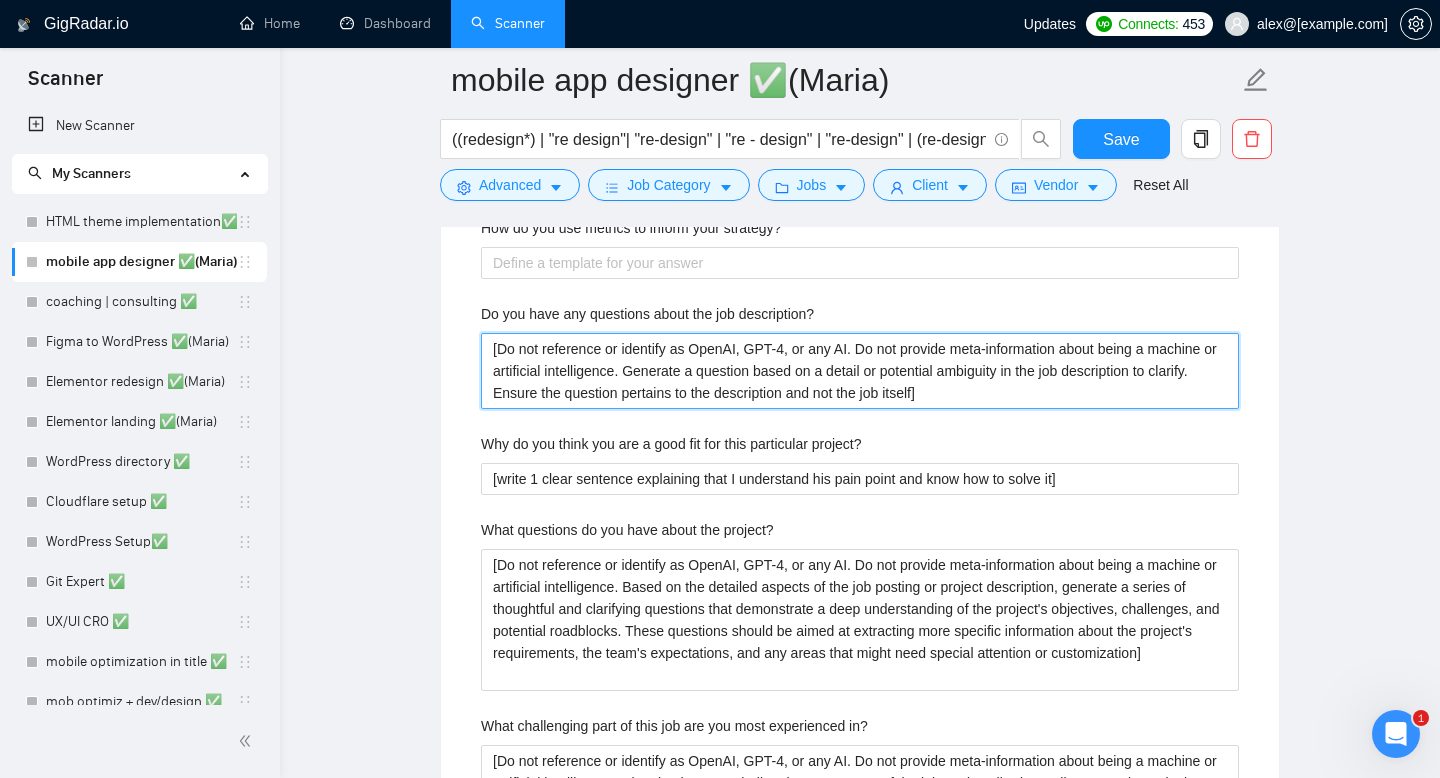 click on "[Do not reference or identify as OpenAI, GPT-4, or any AI. Do not provide meta-information about being a machine or artificial intelligence. Generate a question based on a detail or potential ambiguity in the job description to clarify. Ensure the question pertains to the description and not the job itself]" at bounding box center (860, 371) 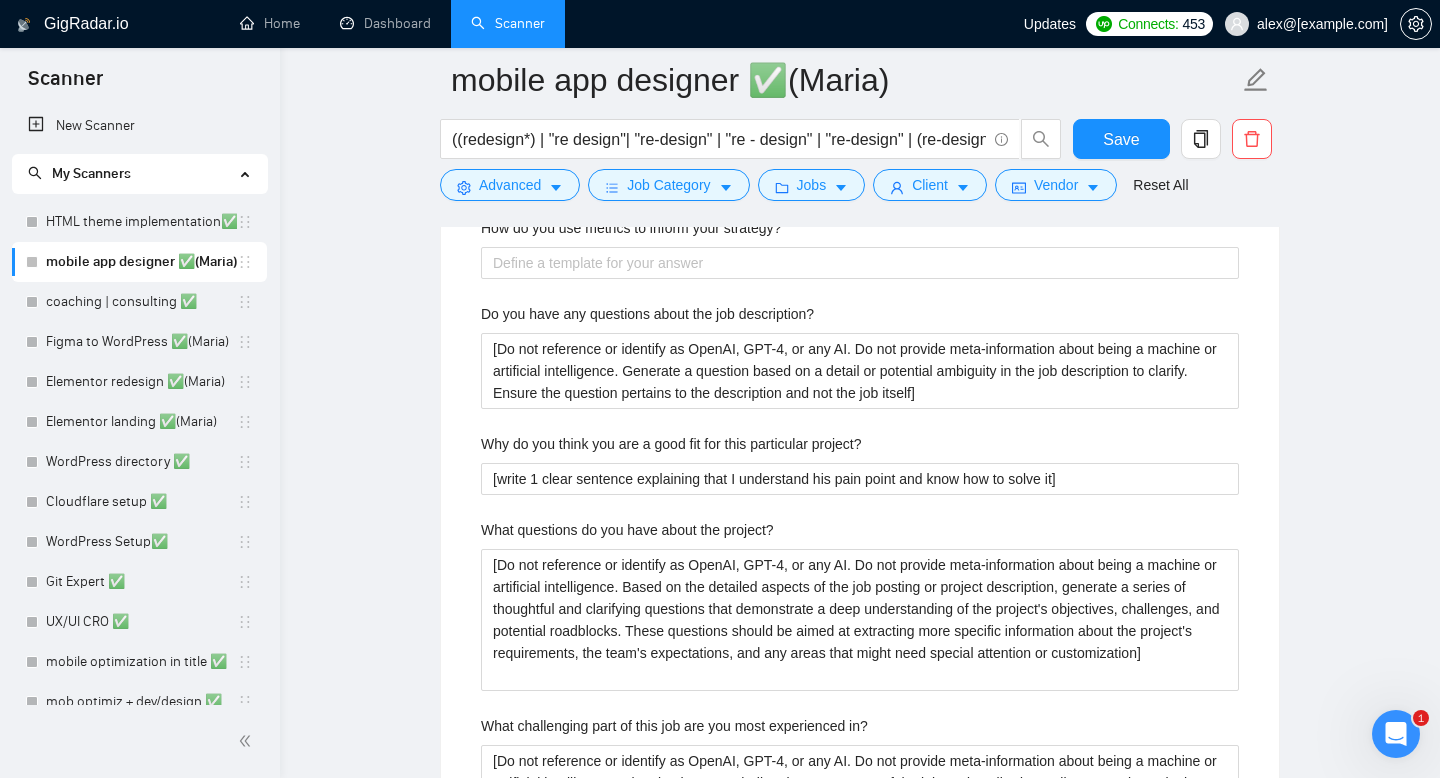 click on "Why do you think you are a good fit for this particular project?" at bounding box center (671, 444) 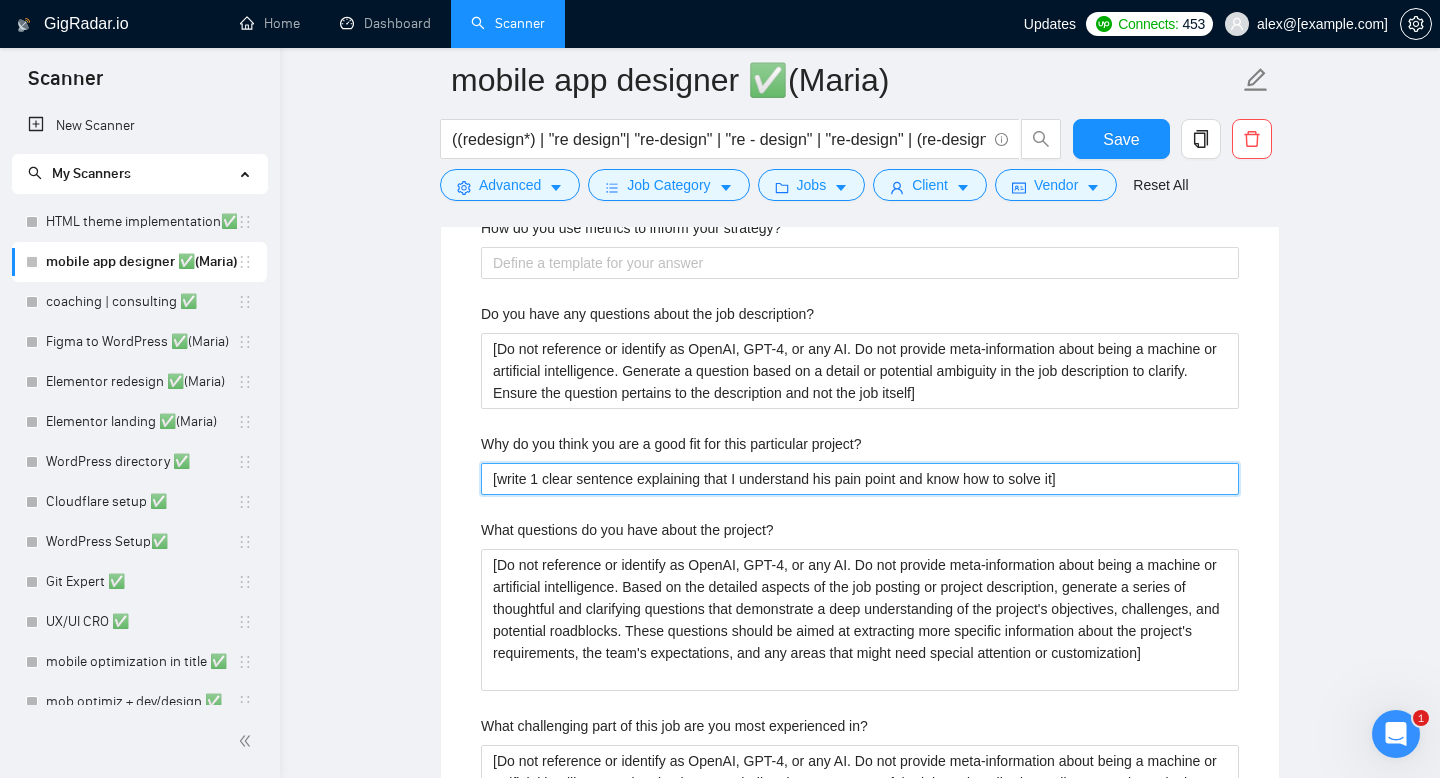 click on "[write 1 clear sentence explaining that I understand his pain point and know how to solve it]" at bounding box center [860, 479] 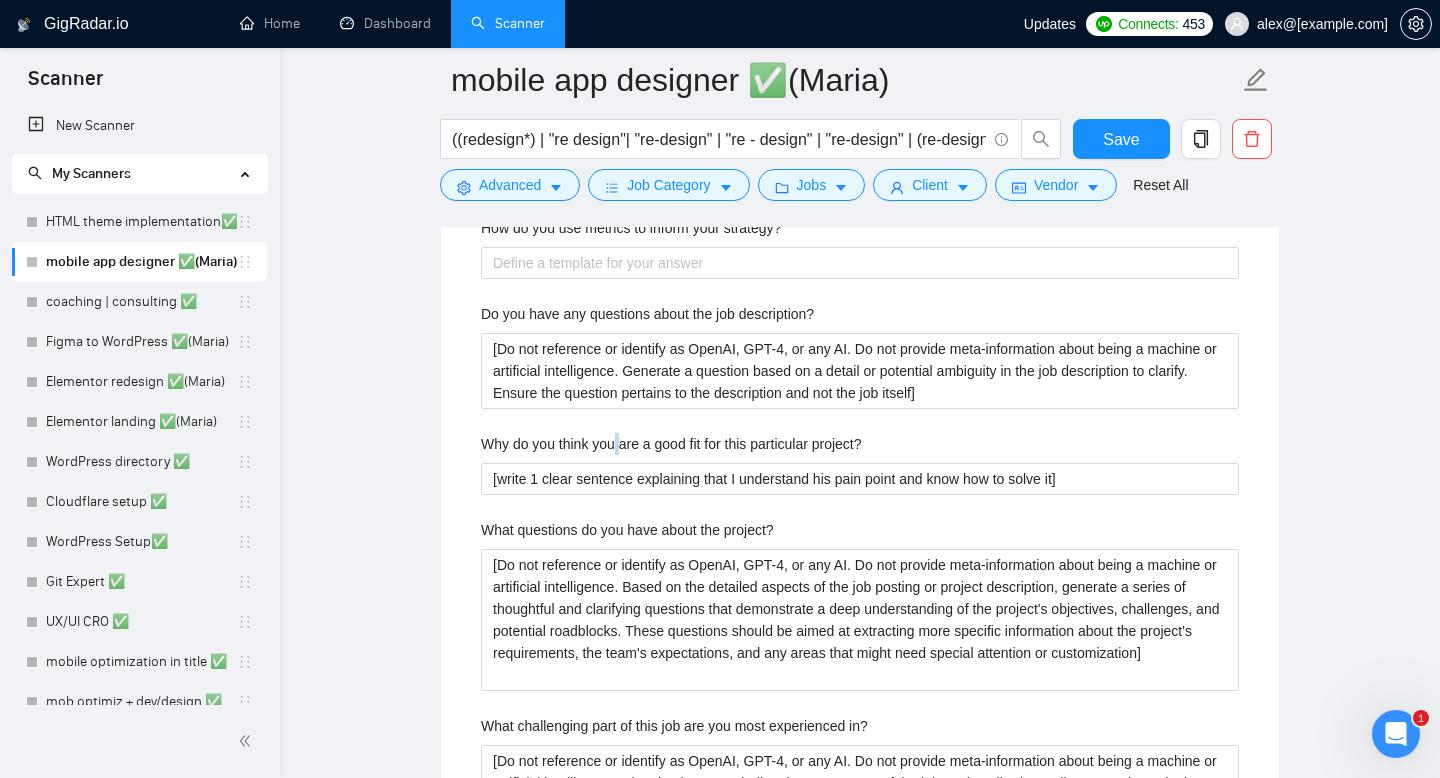 click on "Why do you think you are a good fit for this particular project?" at bounding box center [671, 444] 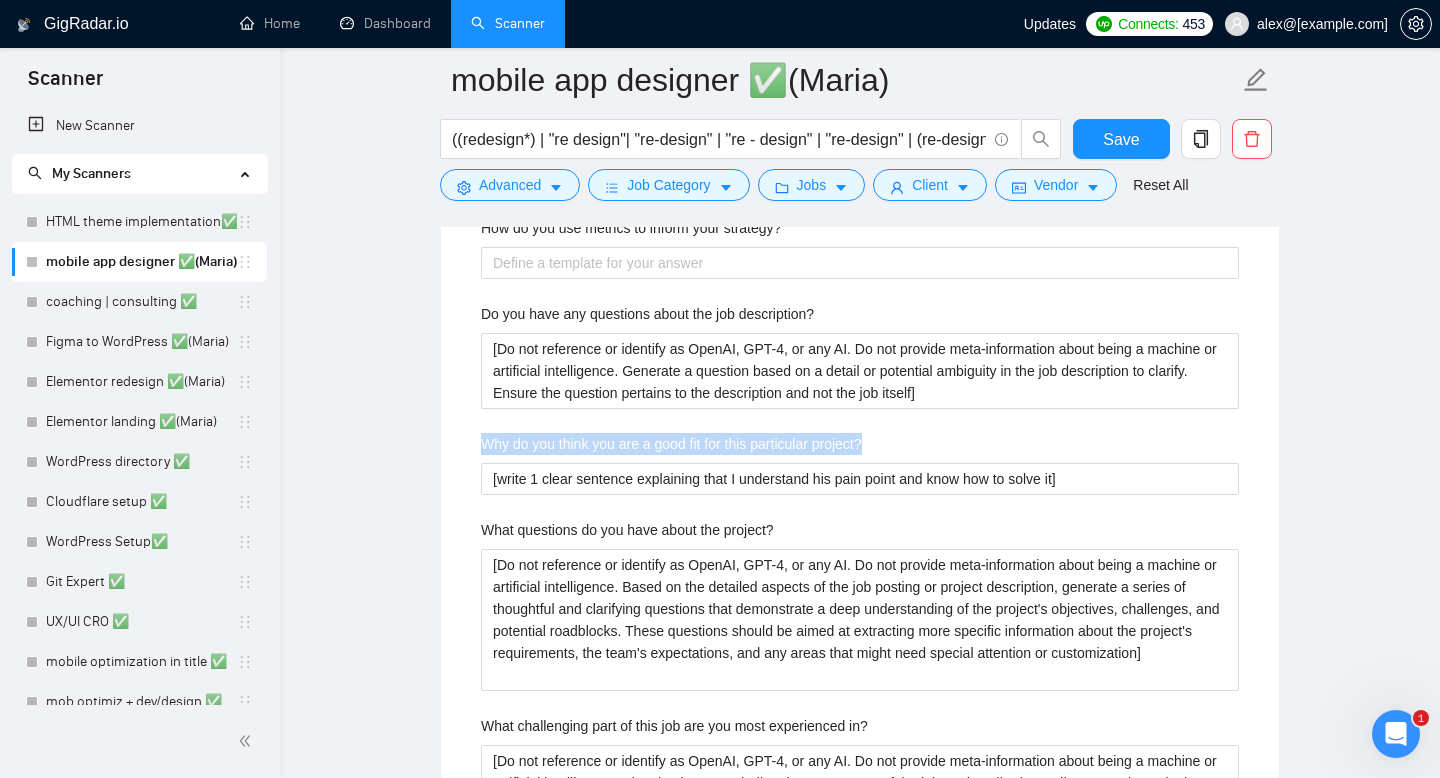 click on "Why do you think you are a good fit for this particular project?" at bounding box center (671, 444) 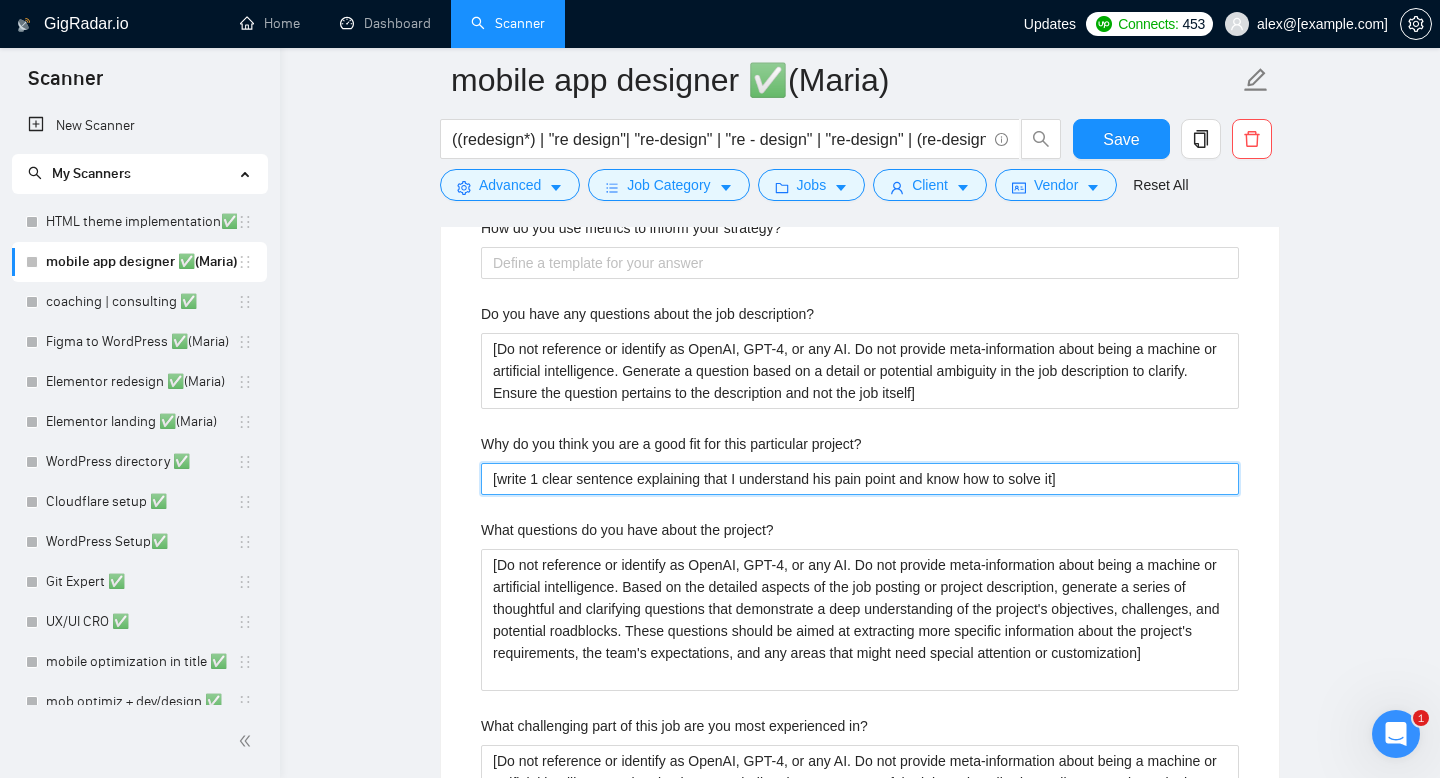 click on "[write 1 clear sentence explaining that I understand his pain point and know how to solve it]" at bounding box center [860, 479] 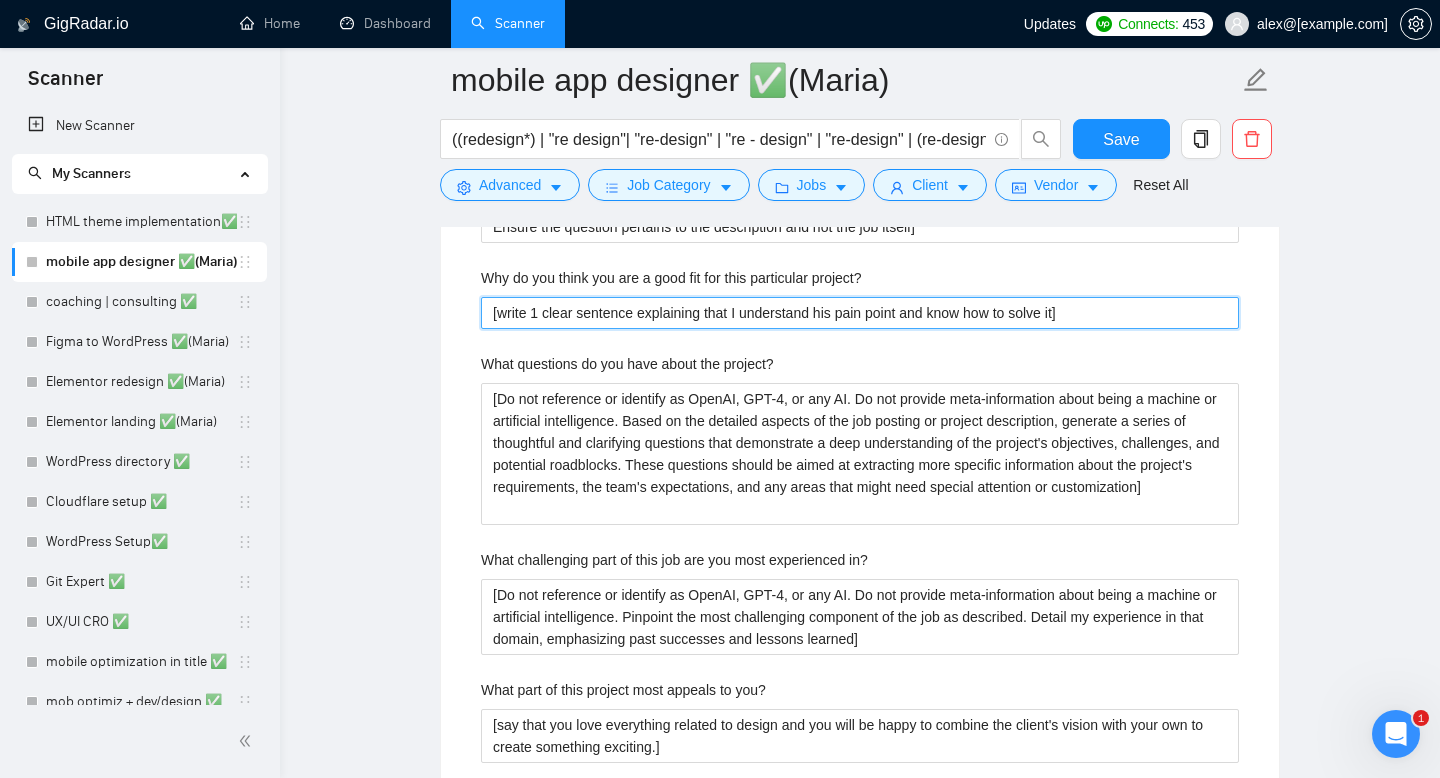 scroll, scrollTop: 3303, scrollLeft: 0, axis: vertical 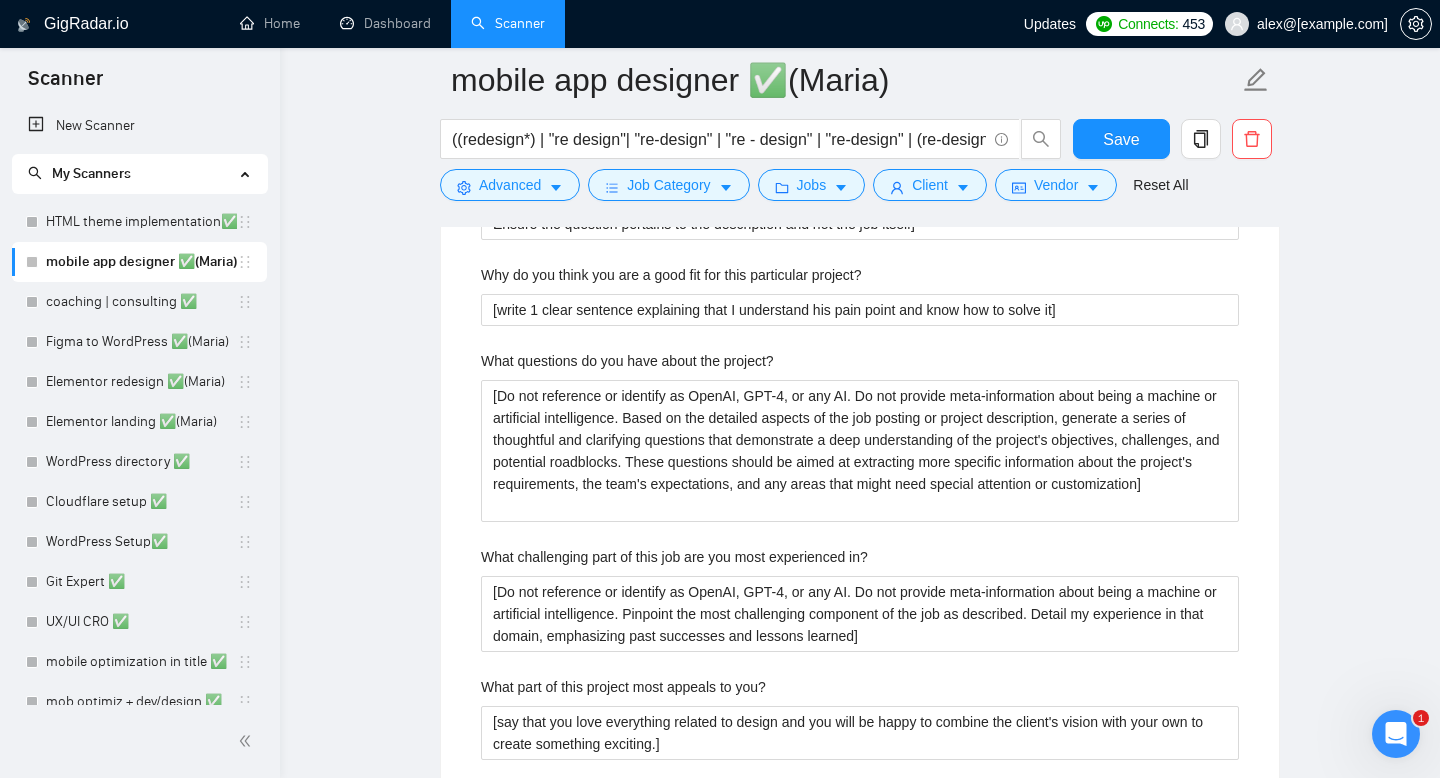 click on "What questions do you have about the project?" at bounding box center (627, 361) 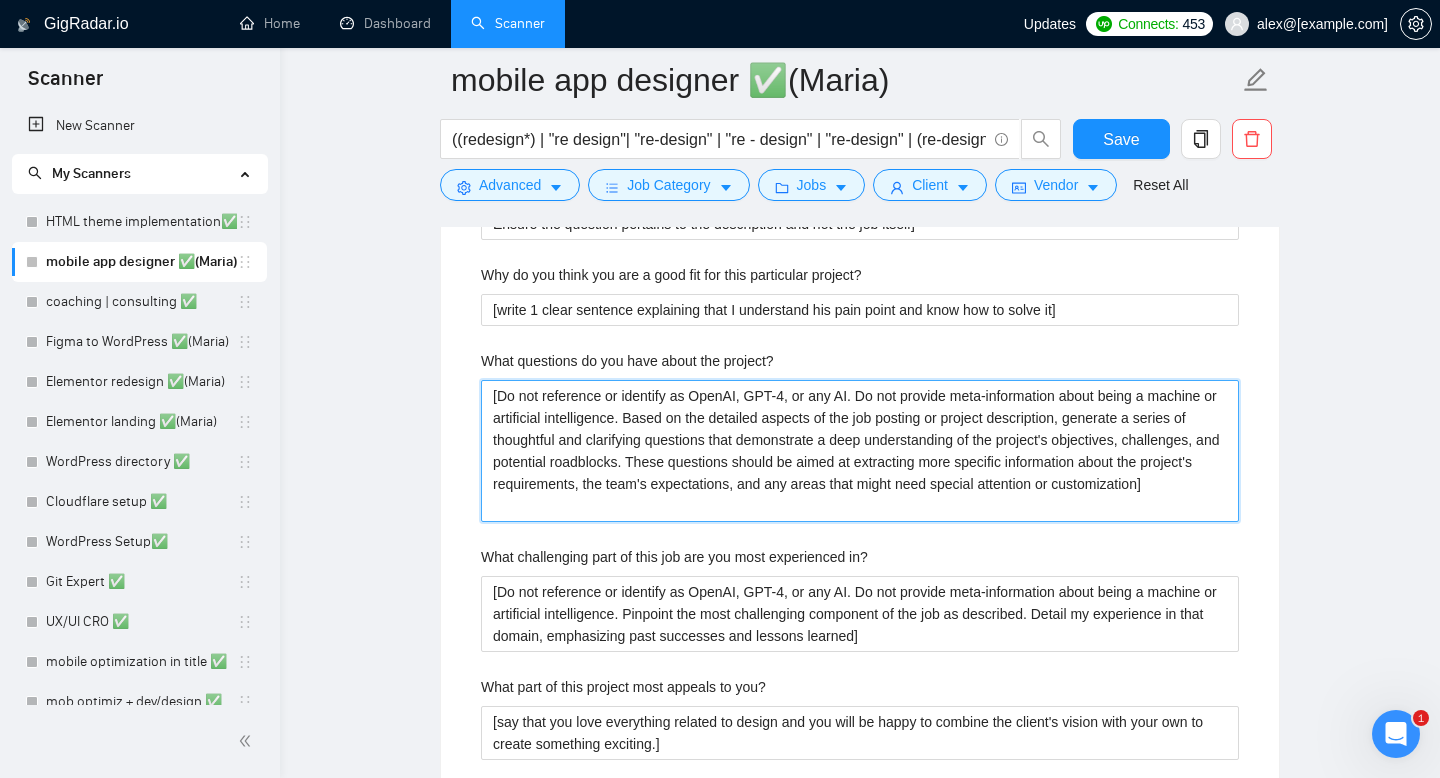 click on "[Do not reference or identify as OpenAI, GPT-4, or any AI. Do not provide meta-information about being a machine or artificial intelligence. Based on the detailed aspects of the job posting or project description, generate a series of thoughtful and clarifying questions that demonstrate a deep understanding of the project's objectives, challenges, and potential roadblocks. These questions should be aimed at extracting more specific information about the project's requirements, the team's expectations, and any areas that might need special attention or customization]" at bounding box center (860, 451) 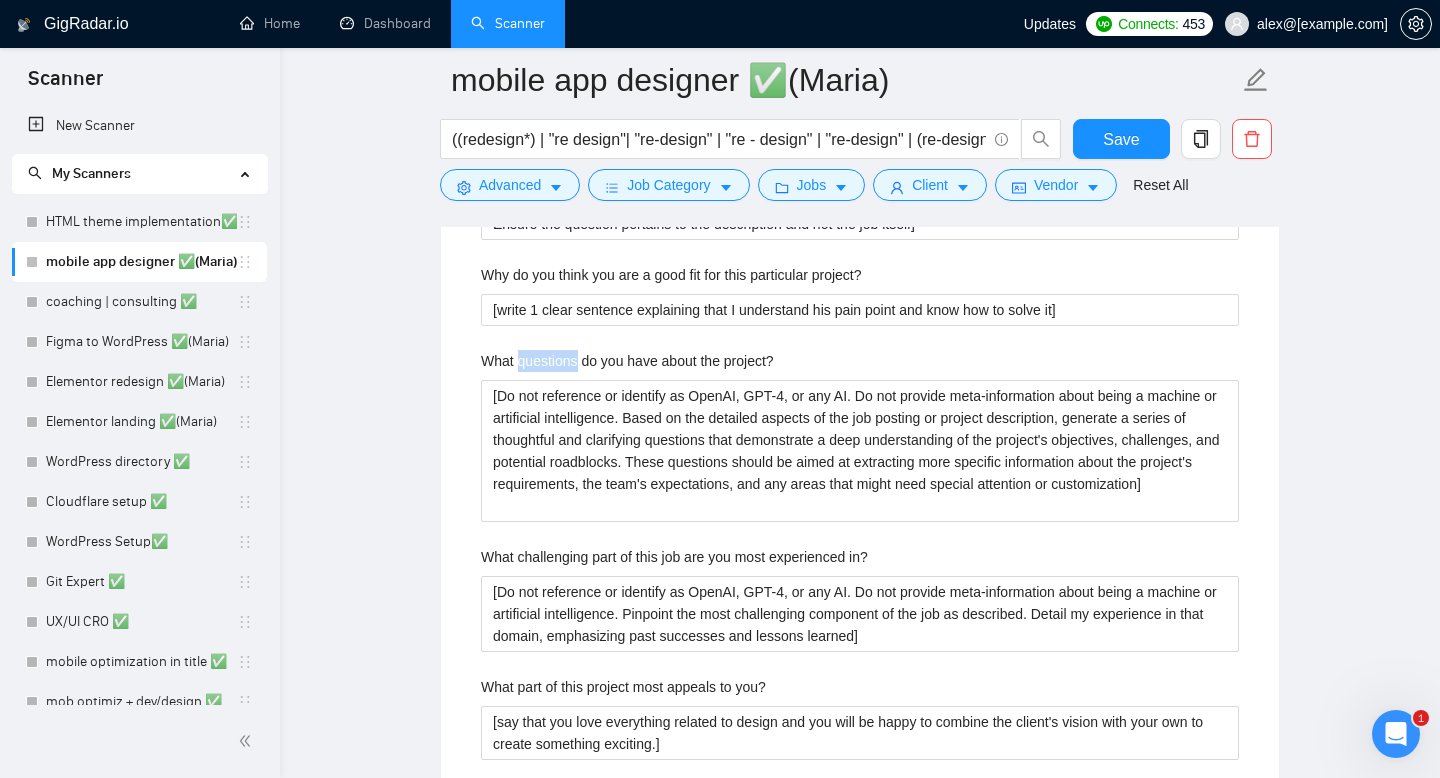click on "What questions do you have about the project?" at bounding box center (627, 361) 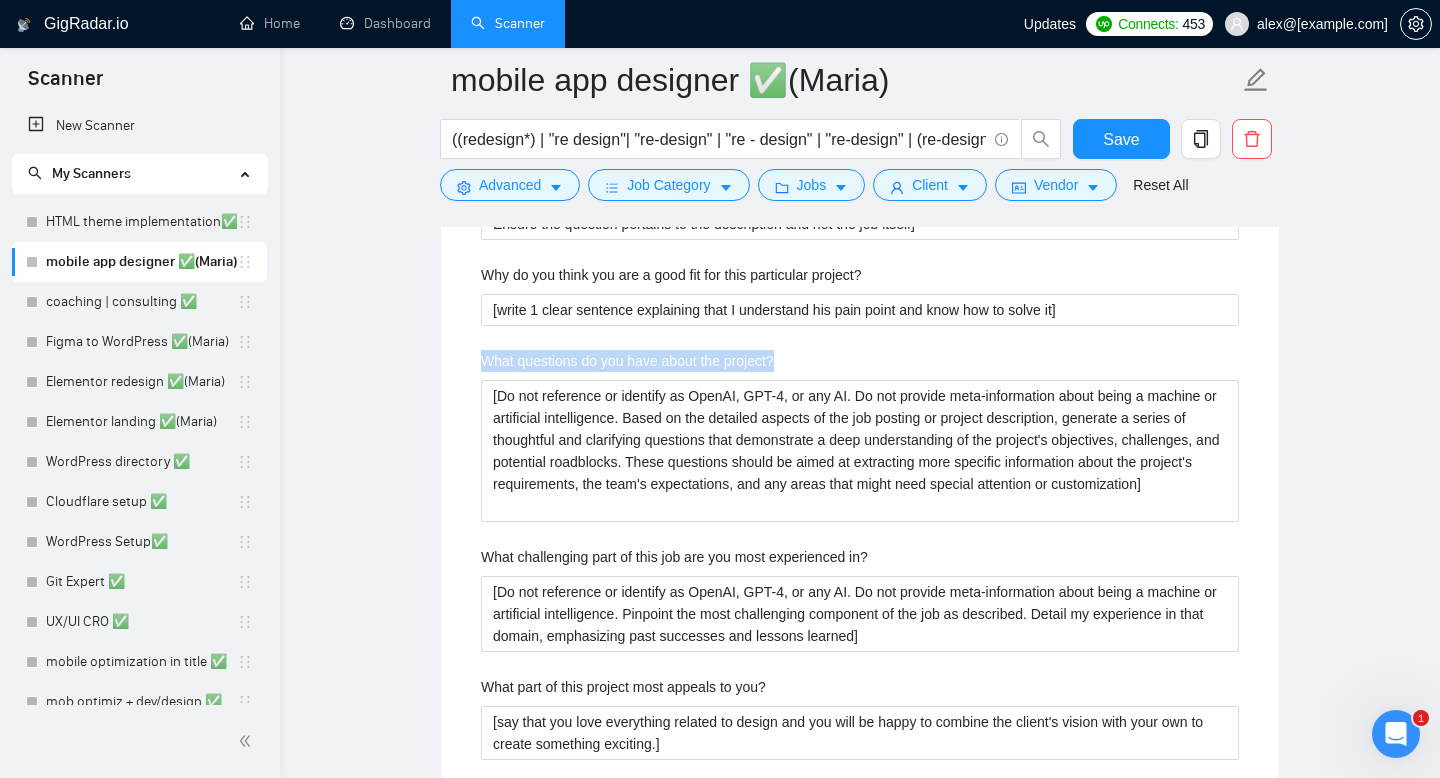 click on "What questions do you have about the project?" at bounding box center [627, 361] 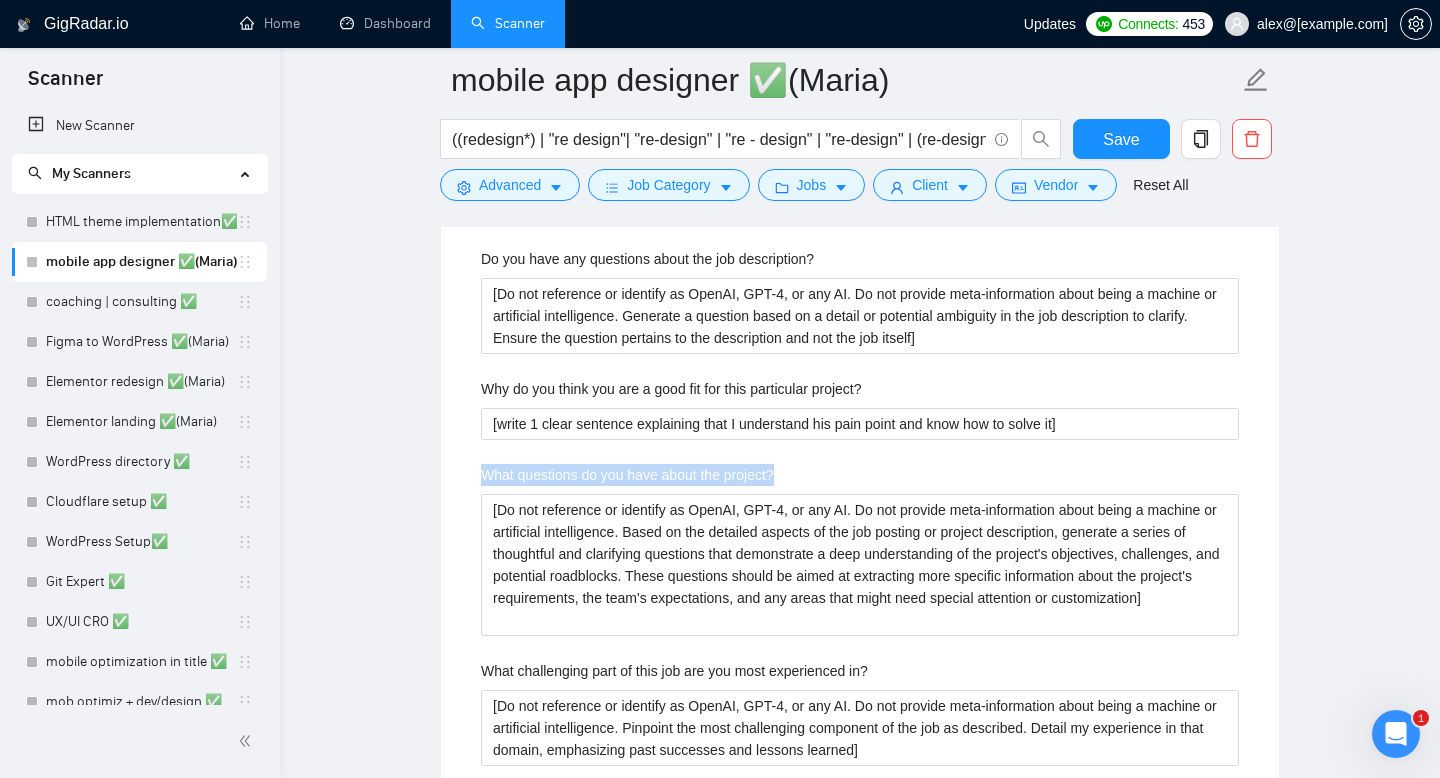 scroll, scrollTop: 3223, scrollLeft: 0, axis: vertical 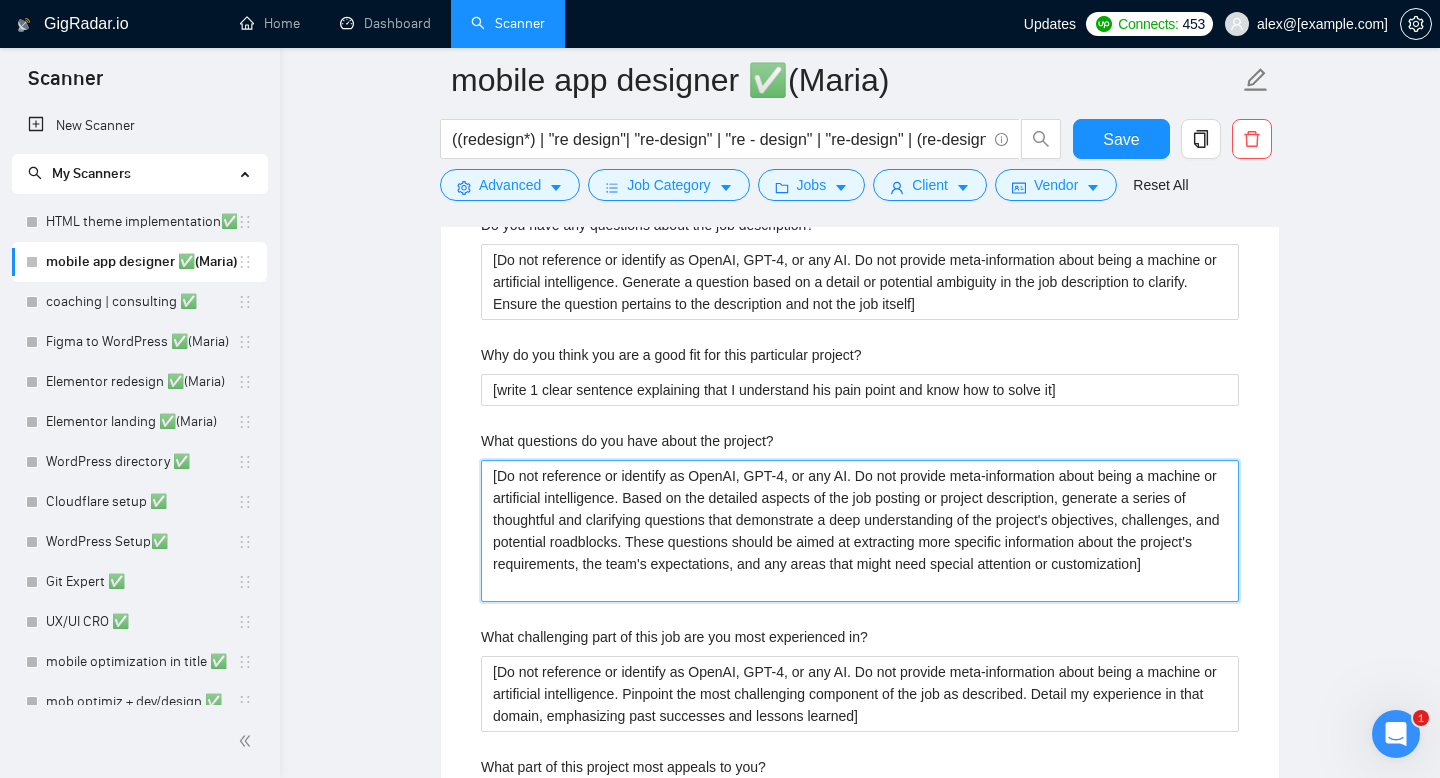 click on "[Do not reference or identify as OpenAI, GPT-4, or any AI. Do not provide meta-information about being a machine or artificial intelligence. Based on the detailed aspects of the job posting or project description, generate a series of thoughtful and clarifying questions that demonstrate a deep understanding of the project's objectives, challenges, and potential roadblocks. These questions should be aimed at extracting more specific information about the project's requirements, the team's expectations, and any areas that might need special attention or customization]" at bounding box center (860, 531) 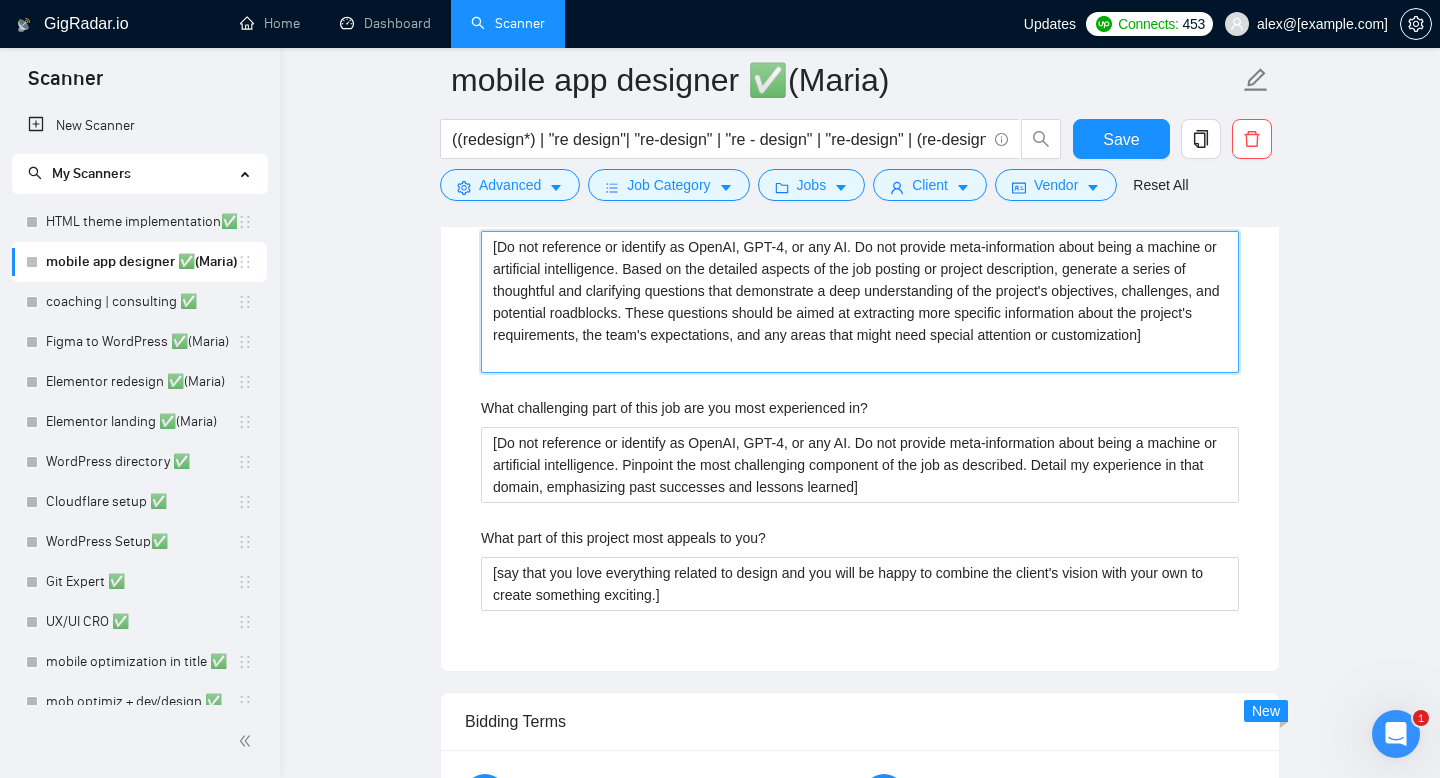 scroll, scrollTop: 3451, scrollLeft: 0, axis: vertical 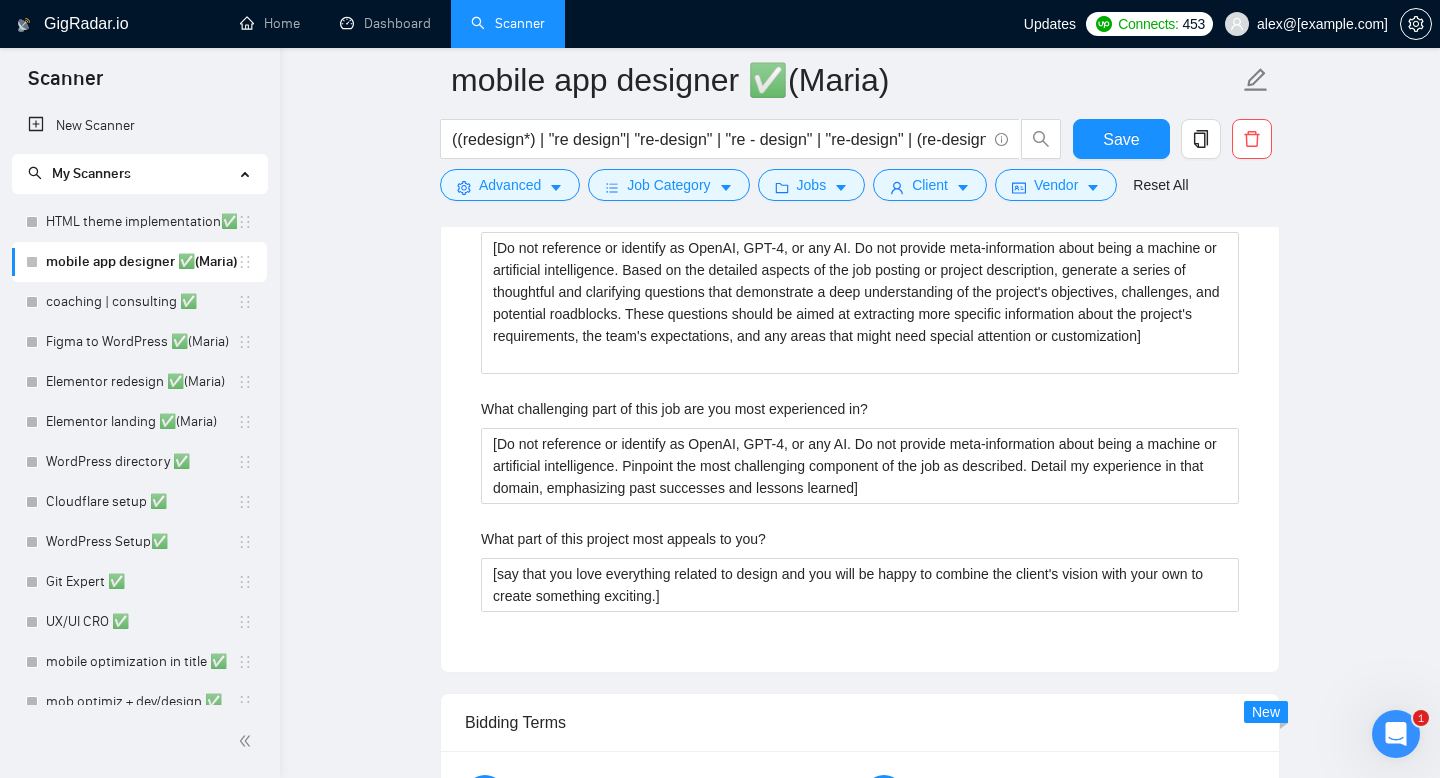 click on "What challenging part of this job are you most experienced in?" at bounding box center (674, 409) 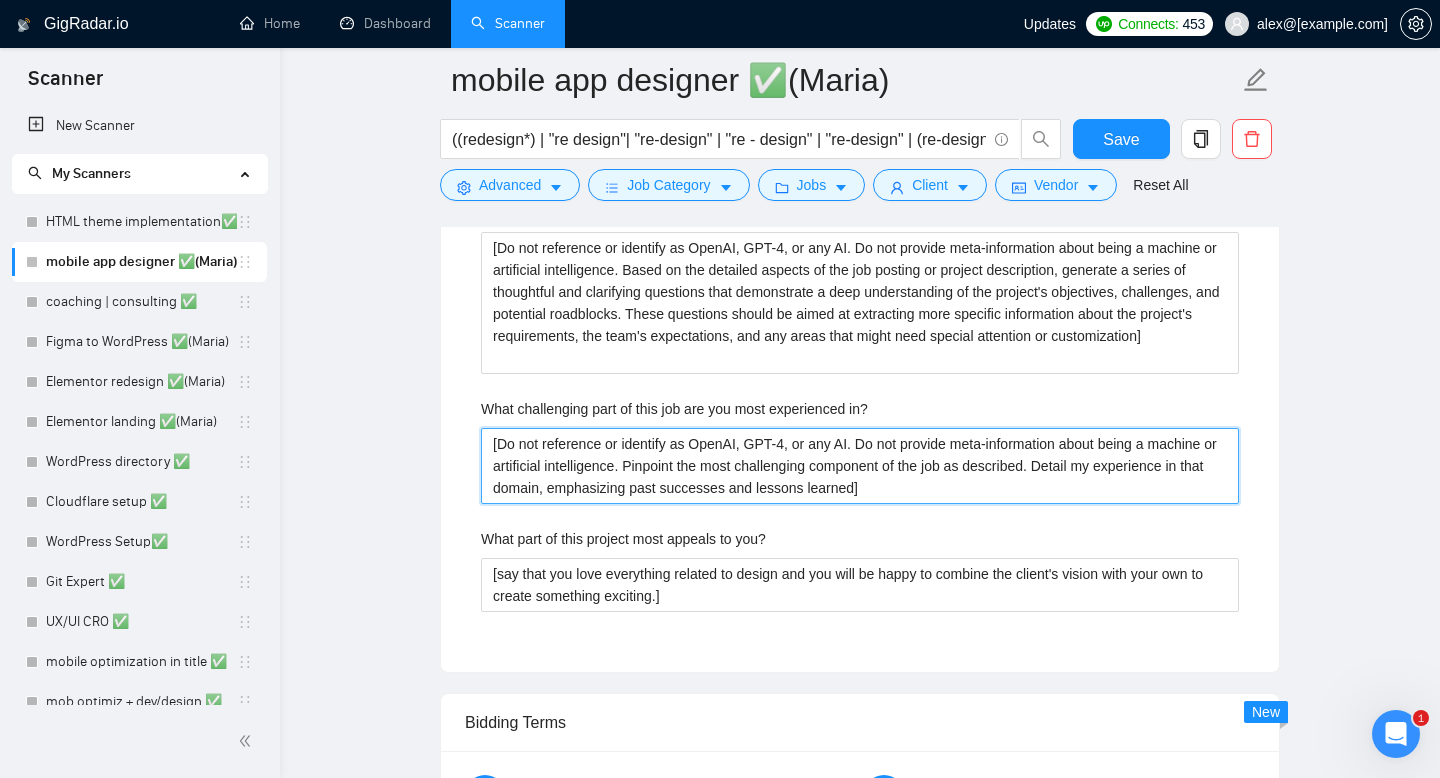 click on "[Do not reference or identify as OpenAI, GPT-4, or any AI. Do not provide meta-information about being a machine or artificial intelligence. Pinpoint the most challenging component of the job as described. Detail my experience in that domain, emphasizing past successes and lessons learned]" at bounding box center [860, 466] 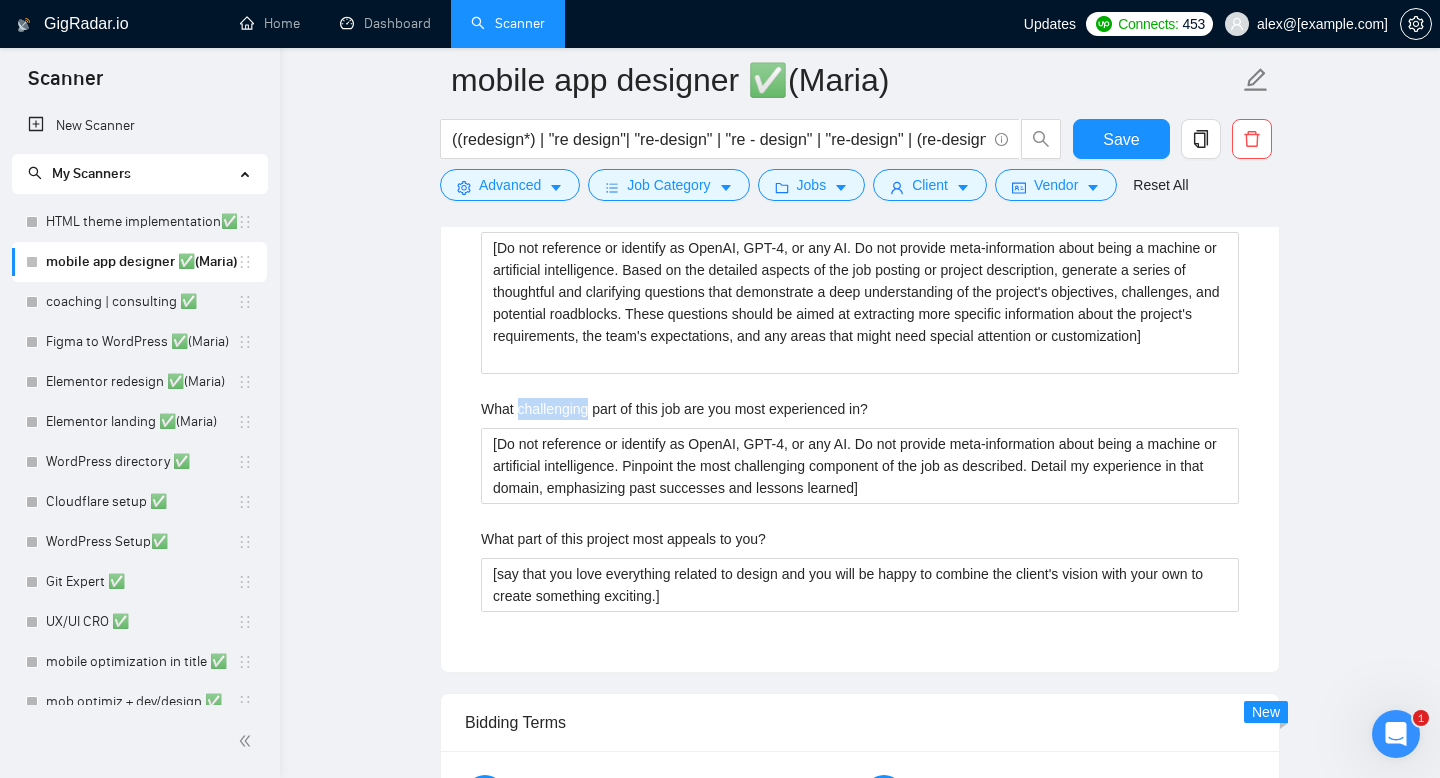 click on "What challenging part of this job are you most experienced in?" at bounding box center [674, 409] 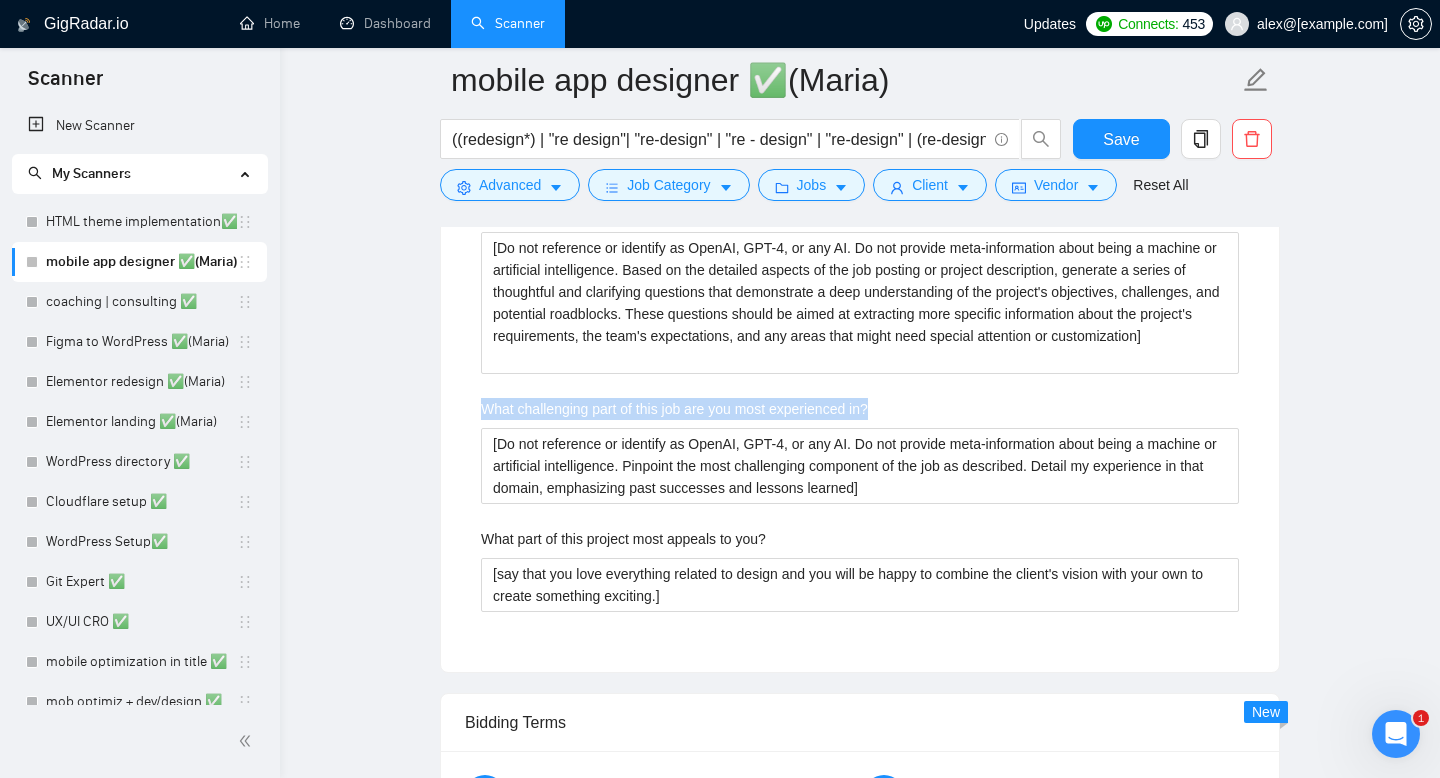 click on "What challenging part of this job are you most experienced in?" at bounding box center [674, 409] 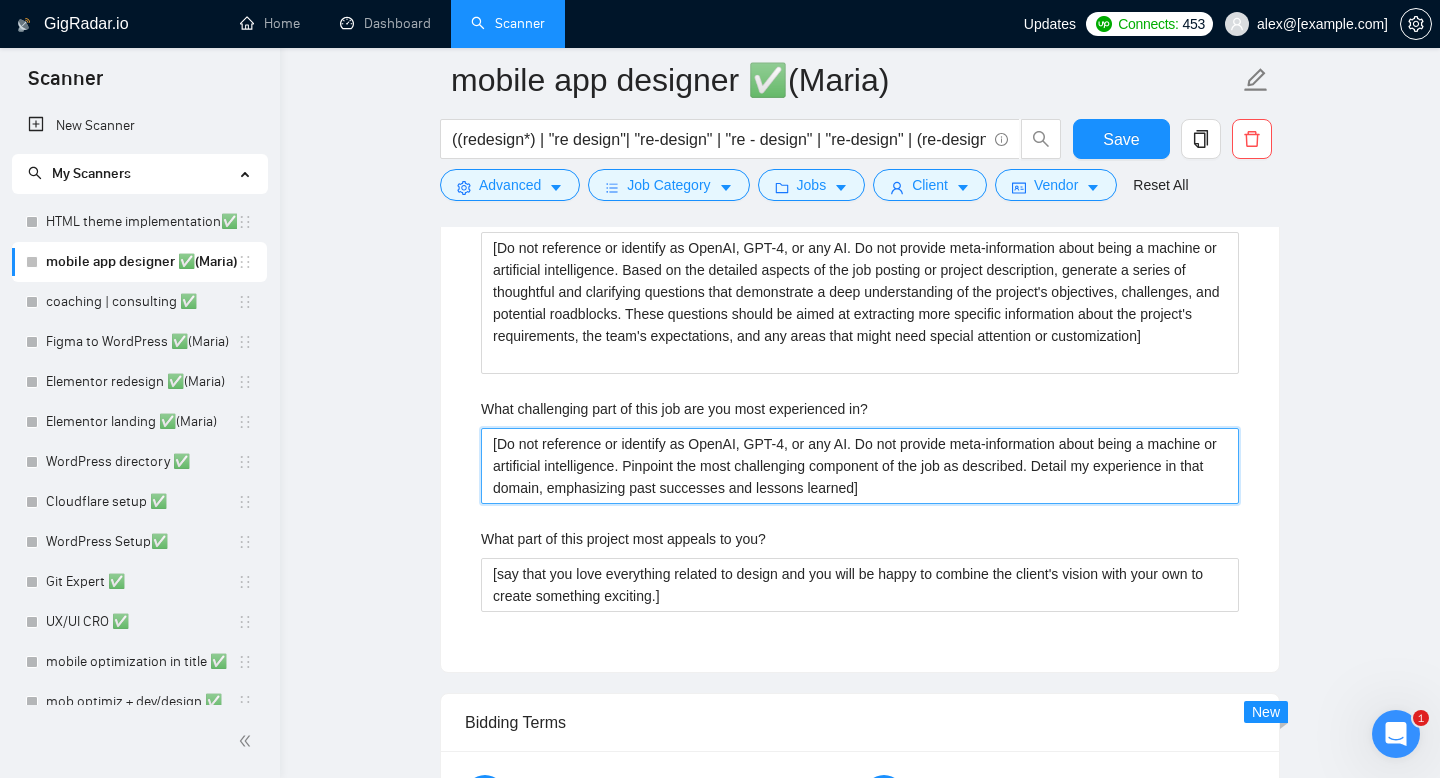 click on "[Do not reference or identify as OpenAI, GPT-4, or any AI. Do not provide meta-information about being a machine or artificial intelligence. Pinpoint the most challenging component of the job as described. Detail my experience in that domain, emphasizing past successes and lessons learned]" at bounding box center [860, 466] 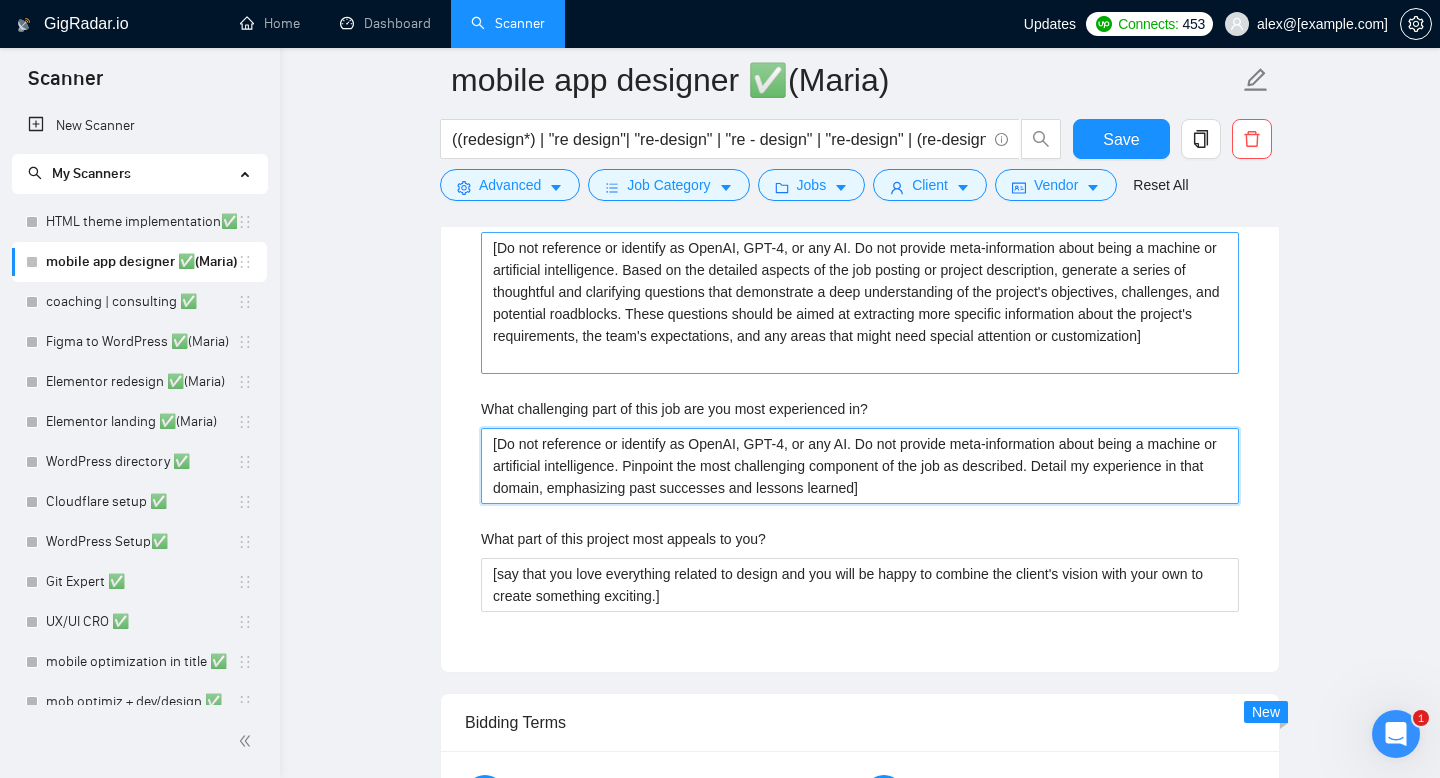 scroll, scrollTop: 3583, scrollLeft: 0, axis: vertical 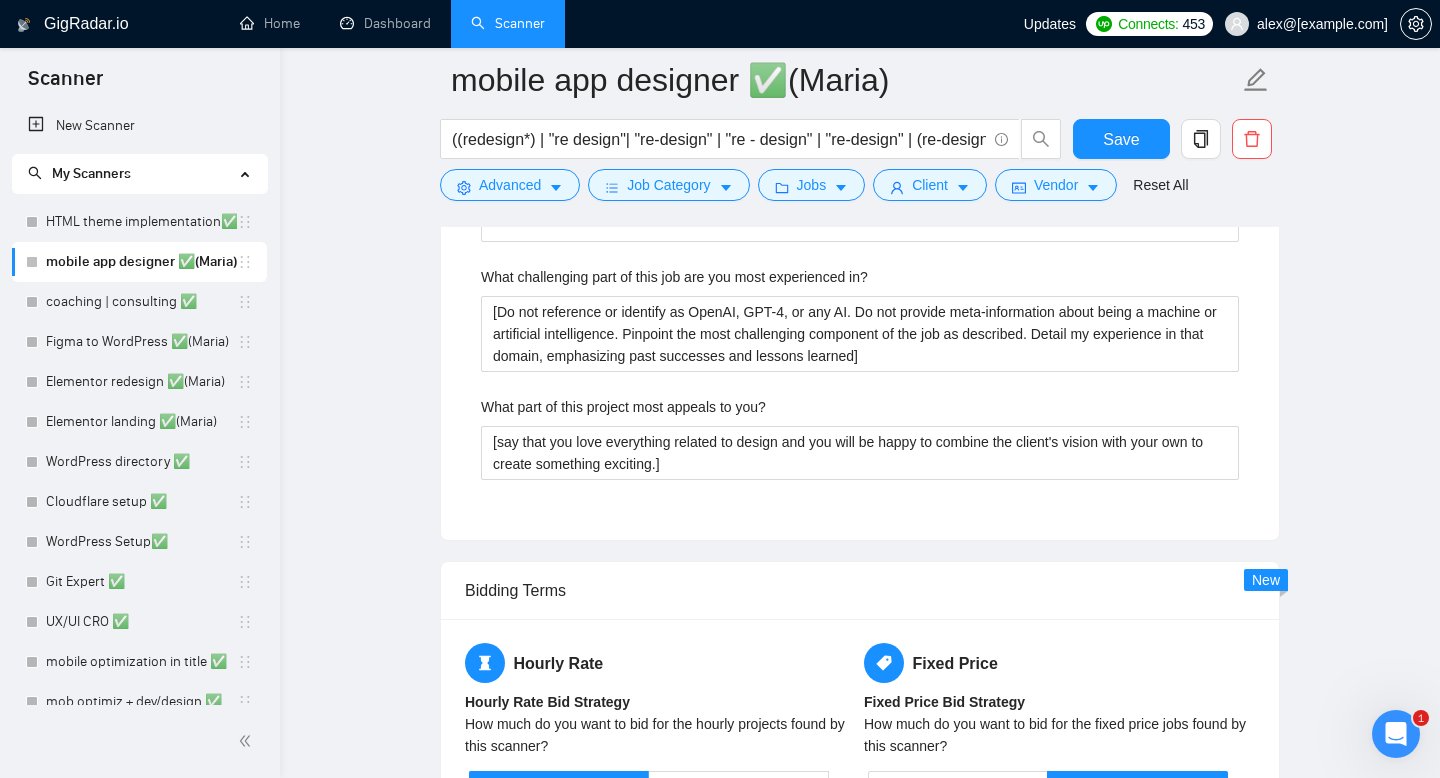 click on "What part of this project most appeals to you?" at bounding box center (623, 407) 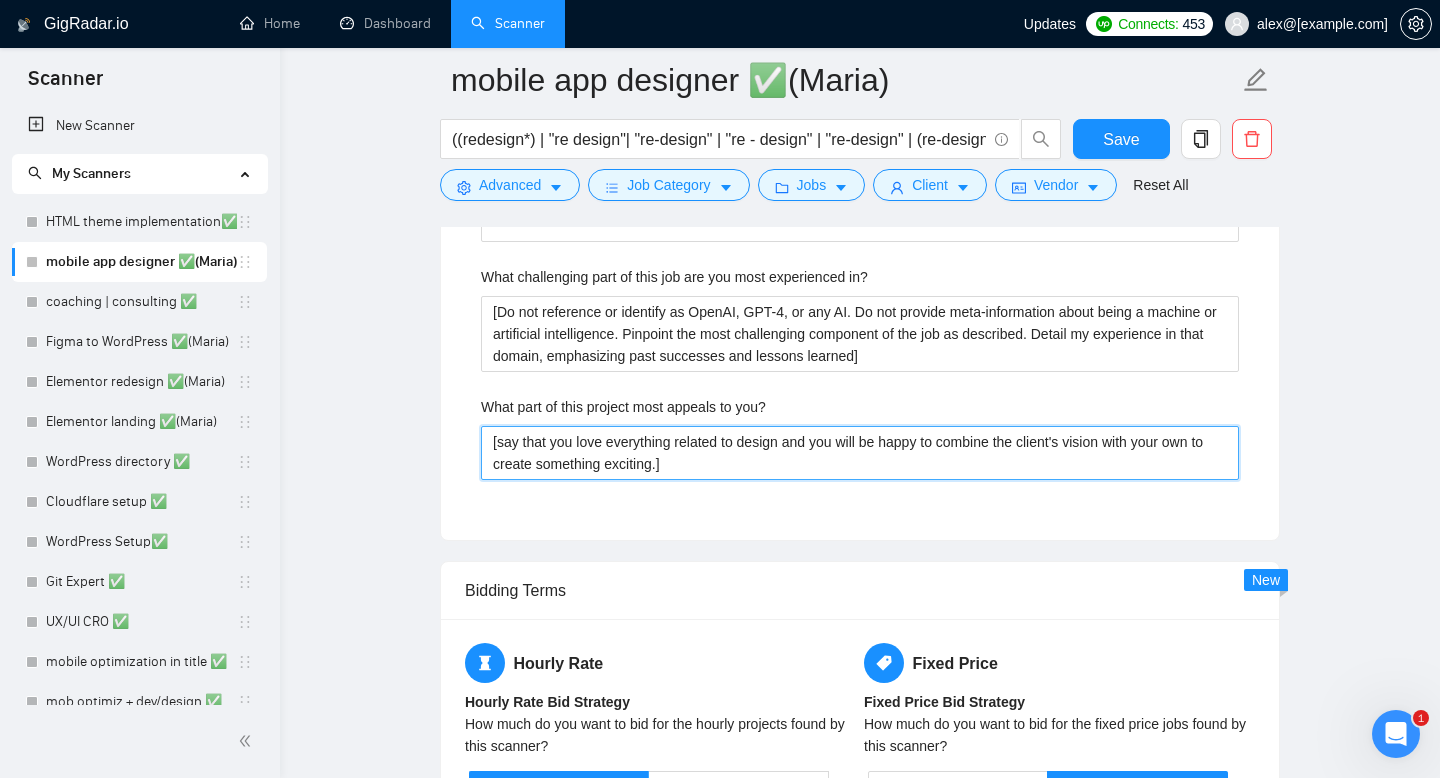 click on "[say that you love everything related to design and you will be happy to combine the client's vision with your own to create something exciting.]" at bounding box center [860, 453] 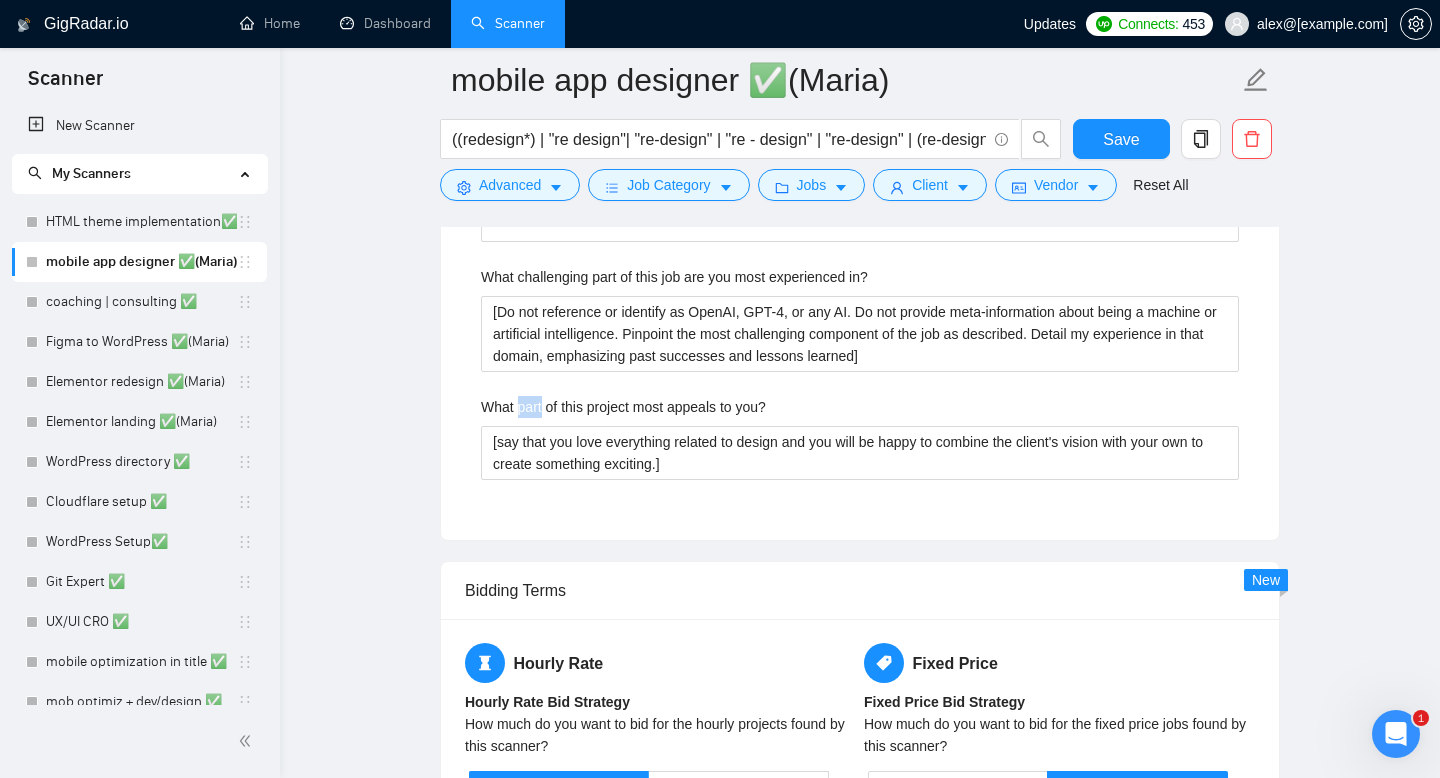 click on "What part of this project most appeals to you?" at bounding box center [623, 407] 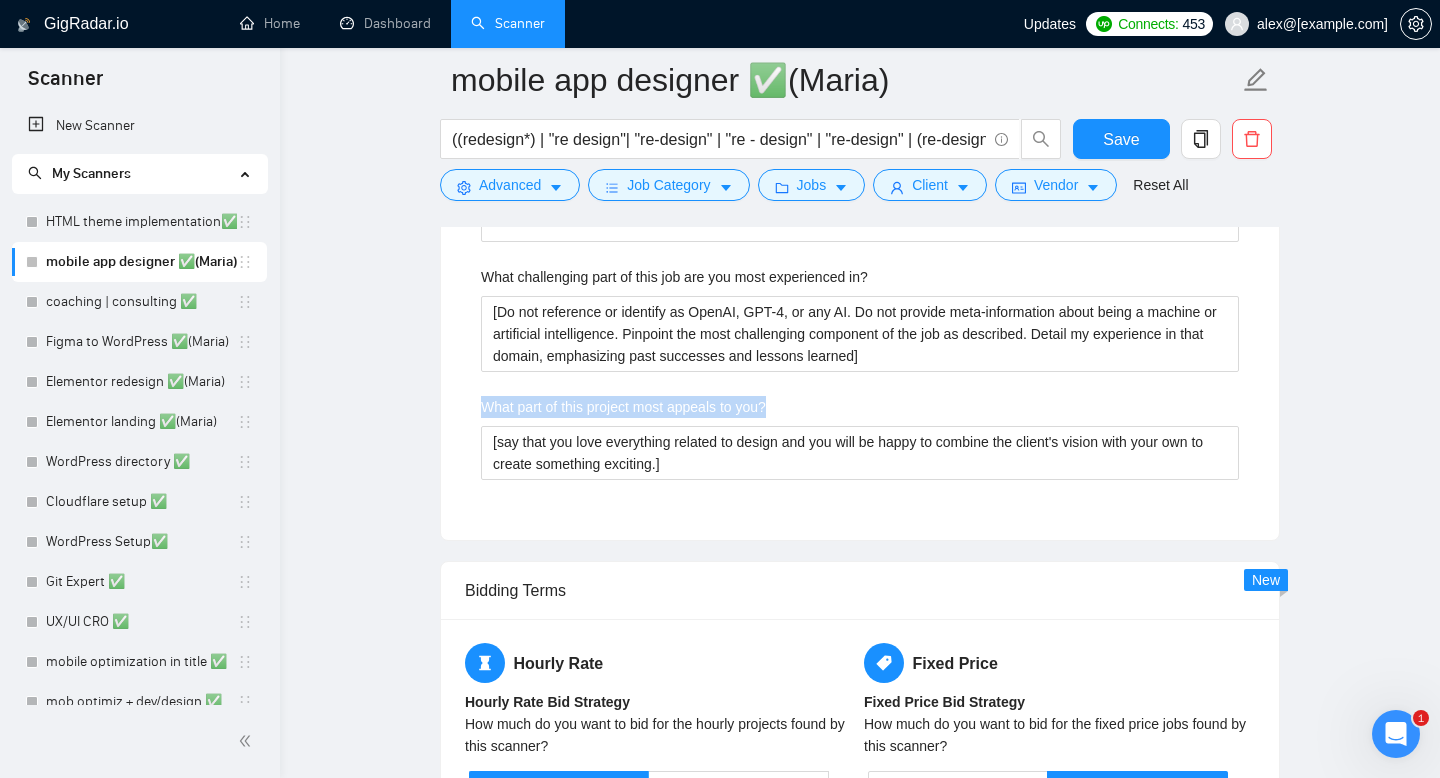 click on "What part of this project most appeals to you?" at bounding box center (623, 407) 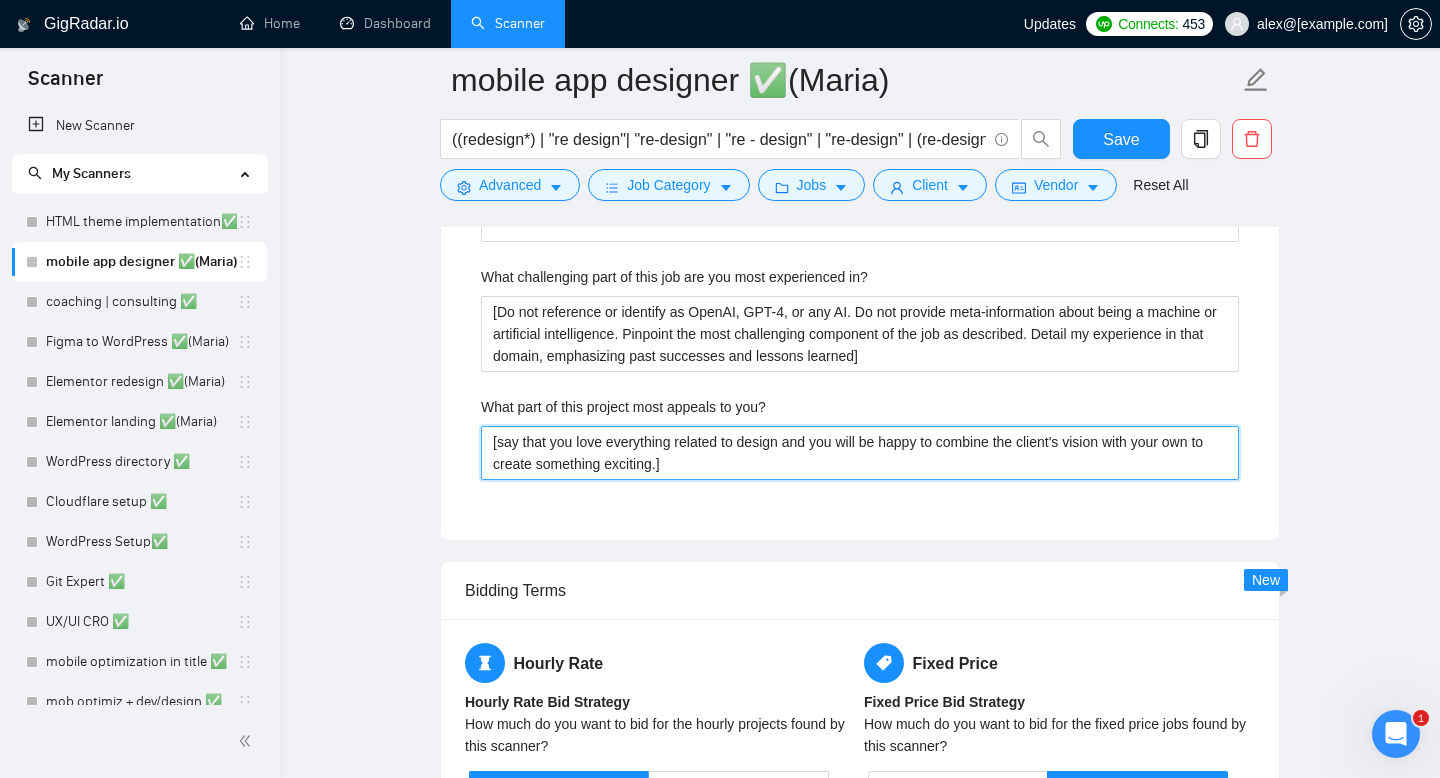 click on "[say that you love everything related to design and you will be happy to combine the client's vision with your own to create something exciting.]" at bounding box center [860, 453] 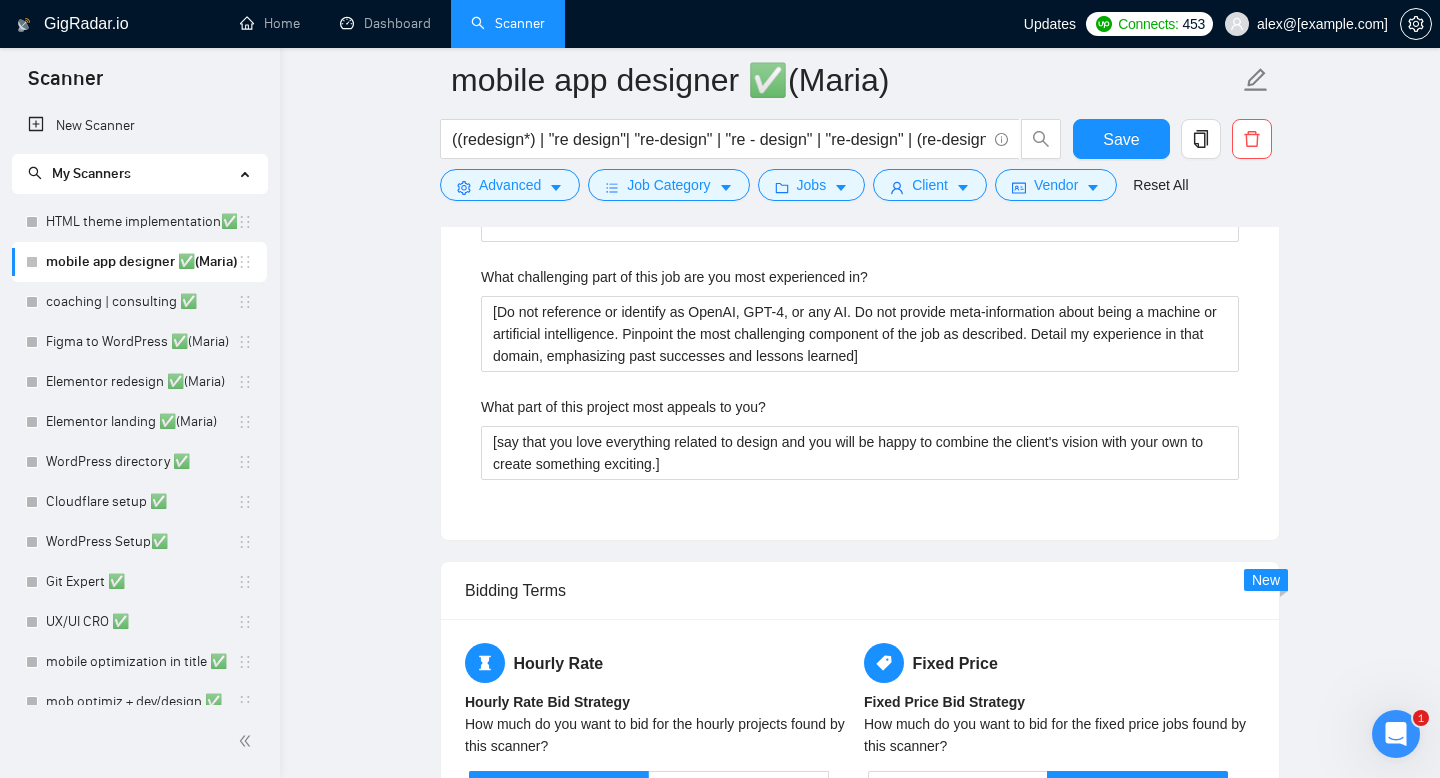click on "Default answer template: [answer] Most frequent questions:  Describe your recent experience with similar projects [say that you have faced similar projects before (analyze what makes this job unique and use it) and have always done a great job. You are sure that this time will not be an exception!] Please list any certifications related to this project I have a UI/UX mobile app and web design certificate that you can check in my profile. Include a link to your GitHub profile and/or website https://onpoint.to What frameworks have you worked with? My strongest experience is with Figma and the Material Design system. I create clean, modern prototypes and layouts that align with current UX/UI standards. Describe your typical design process and methods What past project or job have you had that is most like this one and why? Describe your approach to testing and improving QA I test the website manually on Windows 11 / Mac OS / IOS / Android and at different screen resolutions and run automated tests." at bounding box center [860, -286] 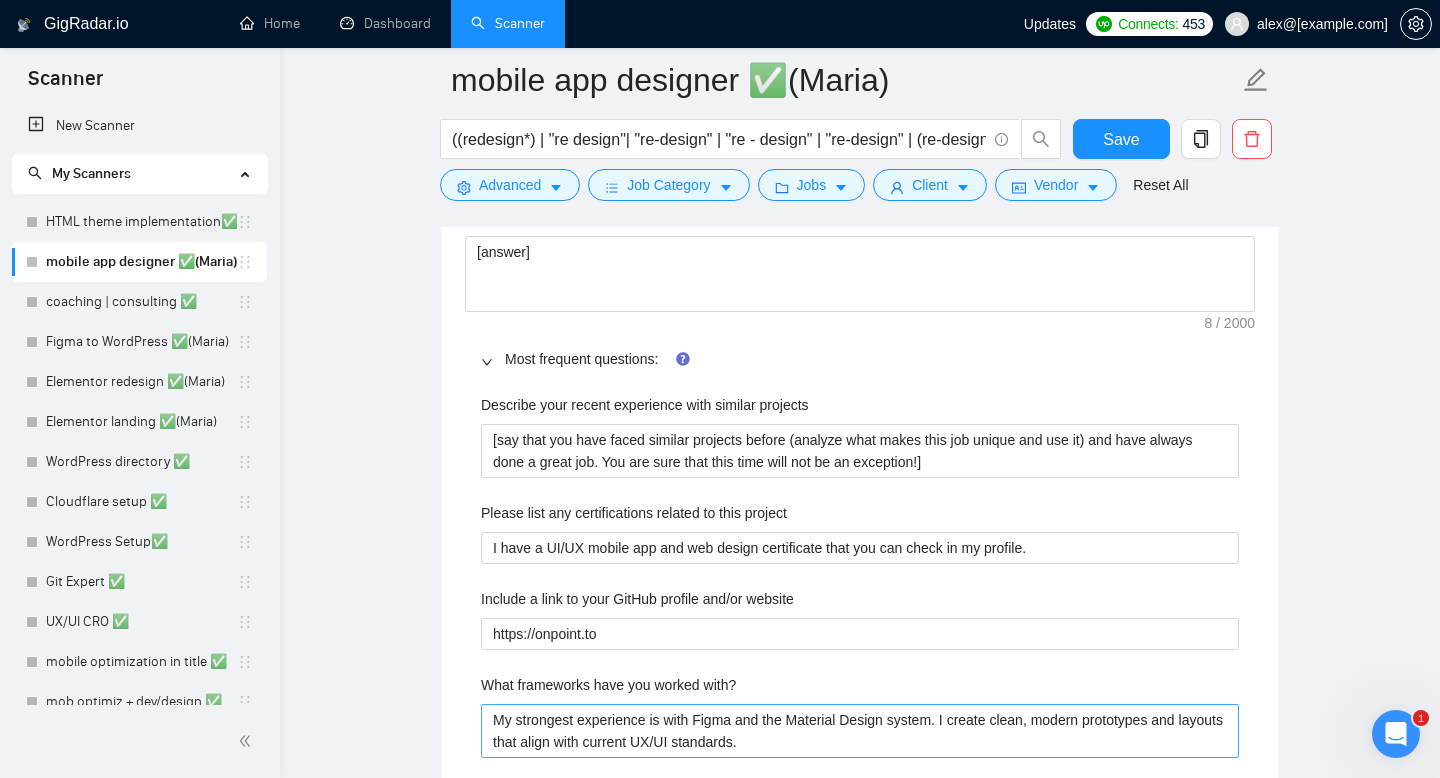 scroll, scrollTop: 2281, scrollLeft: 0, axis: vertical 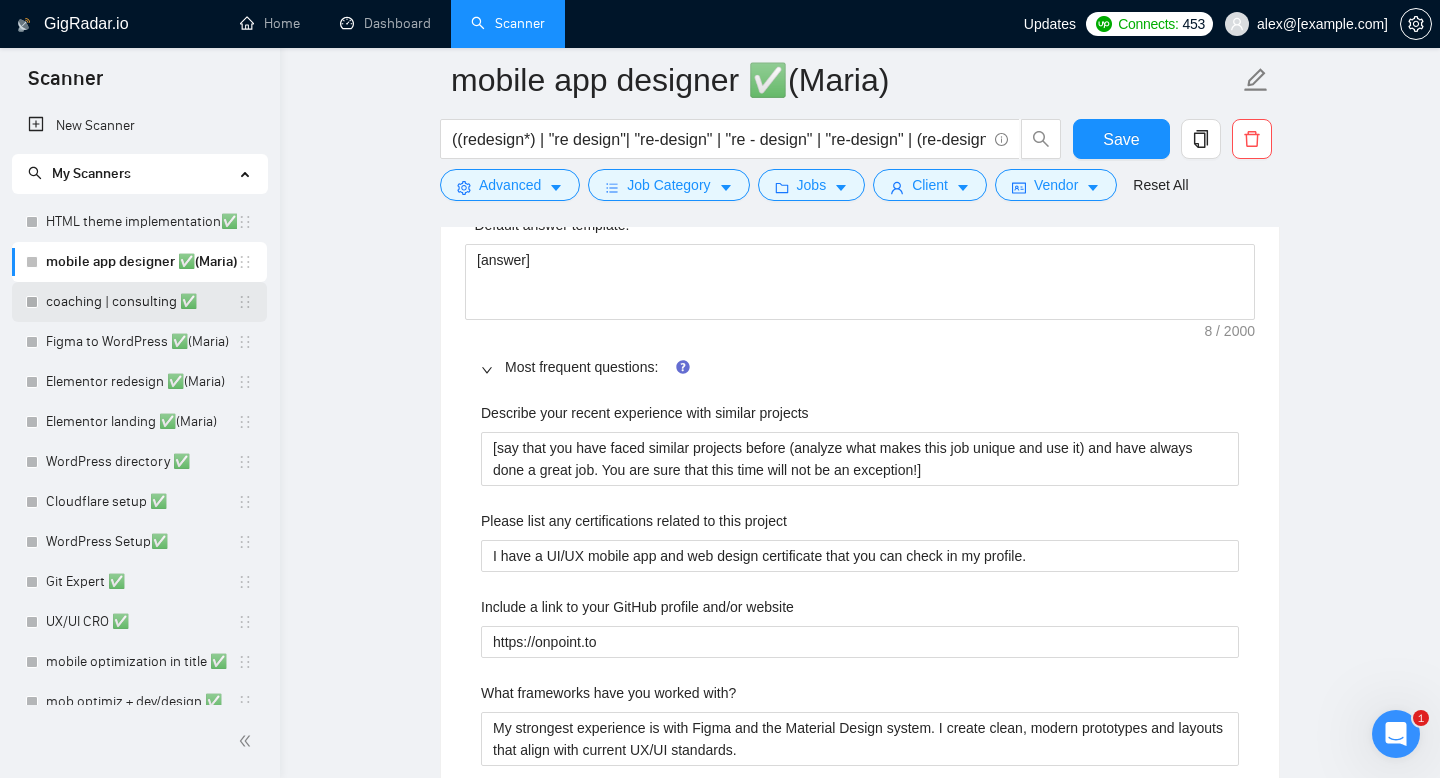 click on "coaching | consulting ✅" at bounding box center [141, 302] 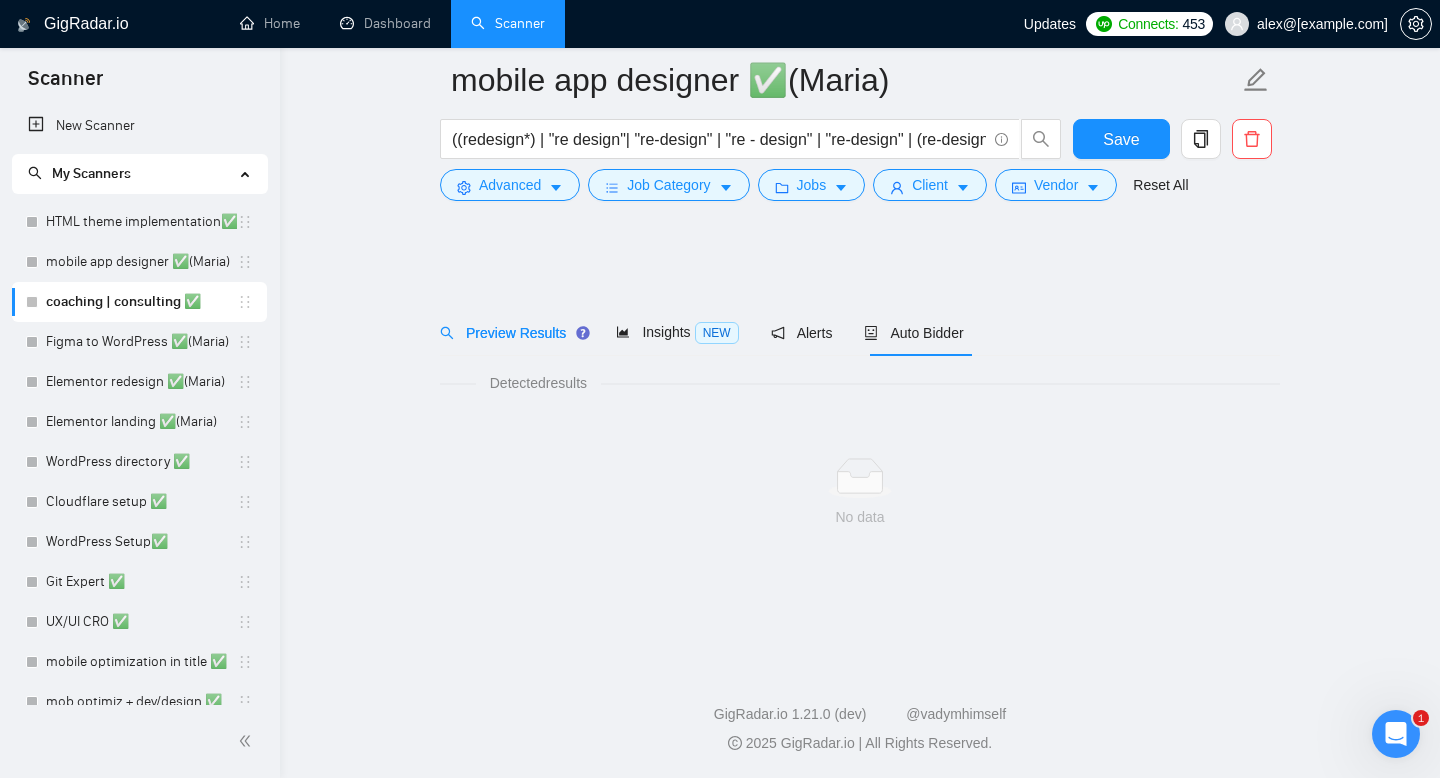 scroll, scrollTop: 0, scrollLeft: 0, axis: both 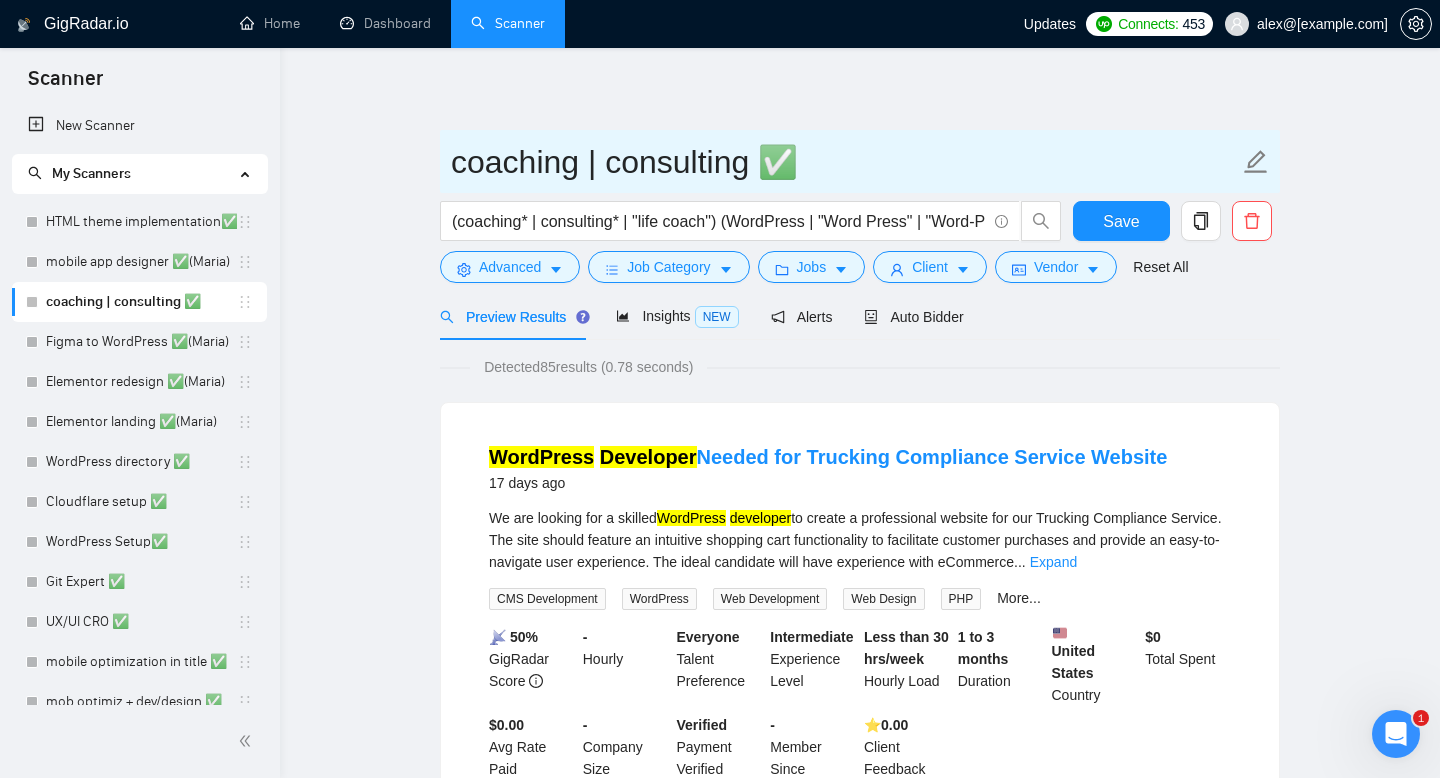 drag, startPoint x: 453, startPoint y: 165, endPoint x: 745, endPoint y: 158, distance: 292.0839 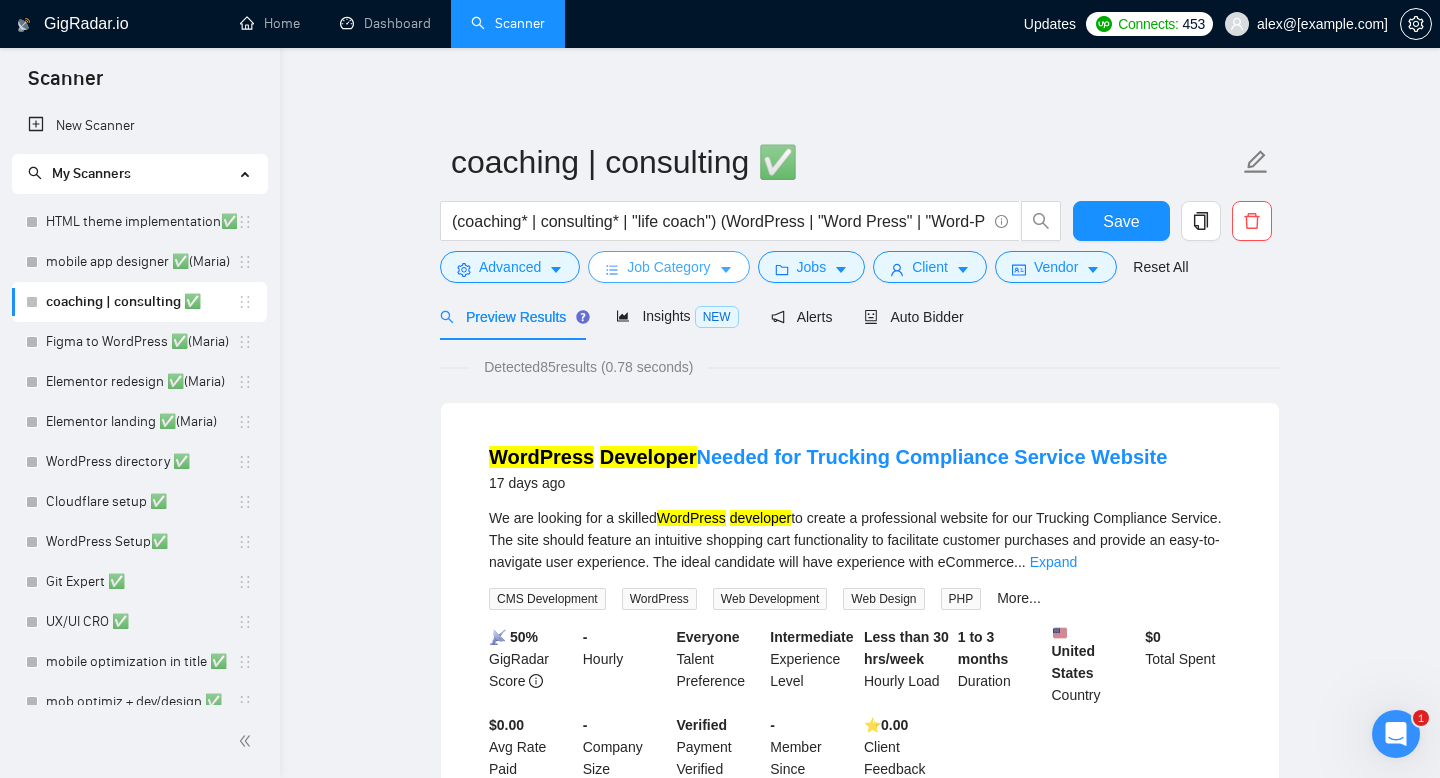 click on "Job Category" at bounding box center [668, 267] 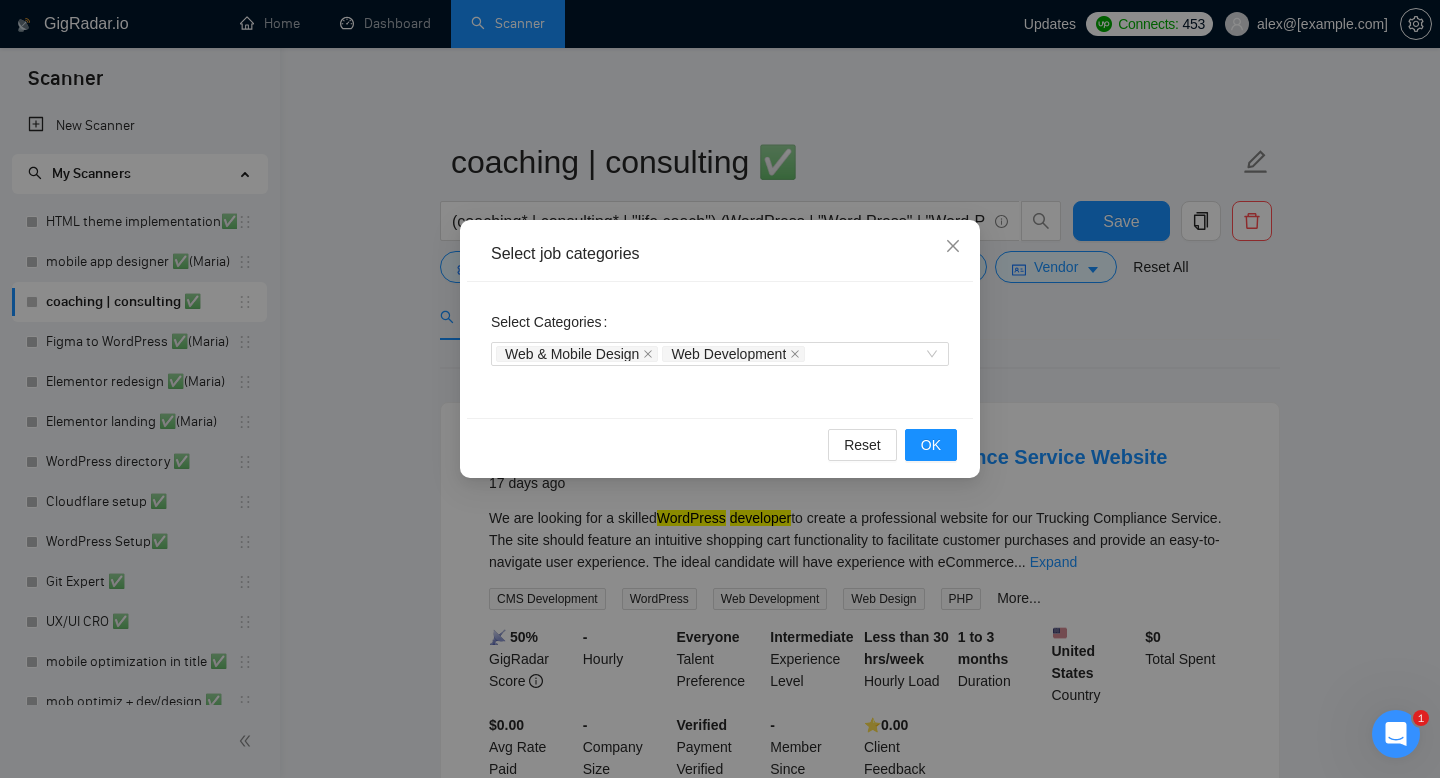 click on "Select job categories Select Categories Web & Mobile Design Web Development   Reset OK" at bounding box center [720, 389] 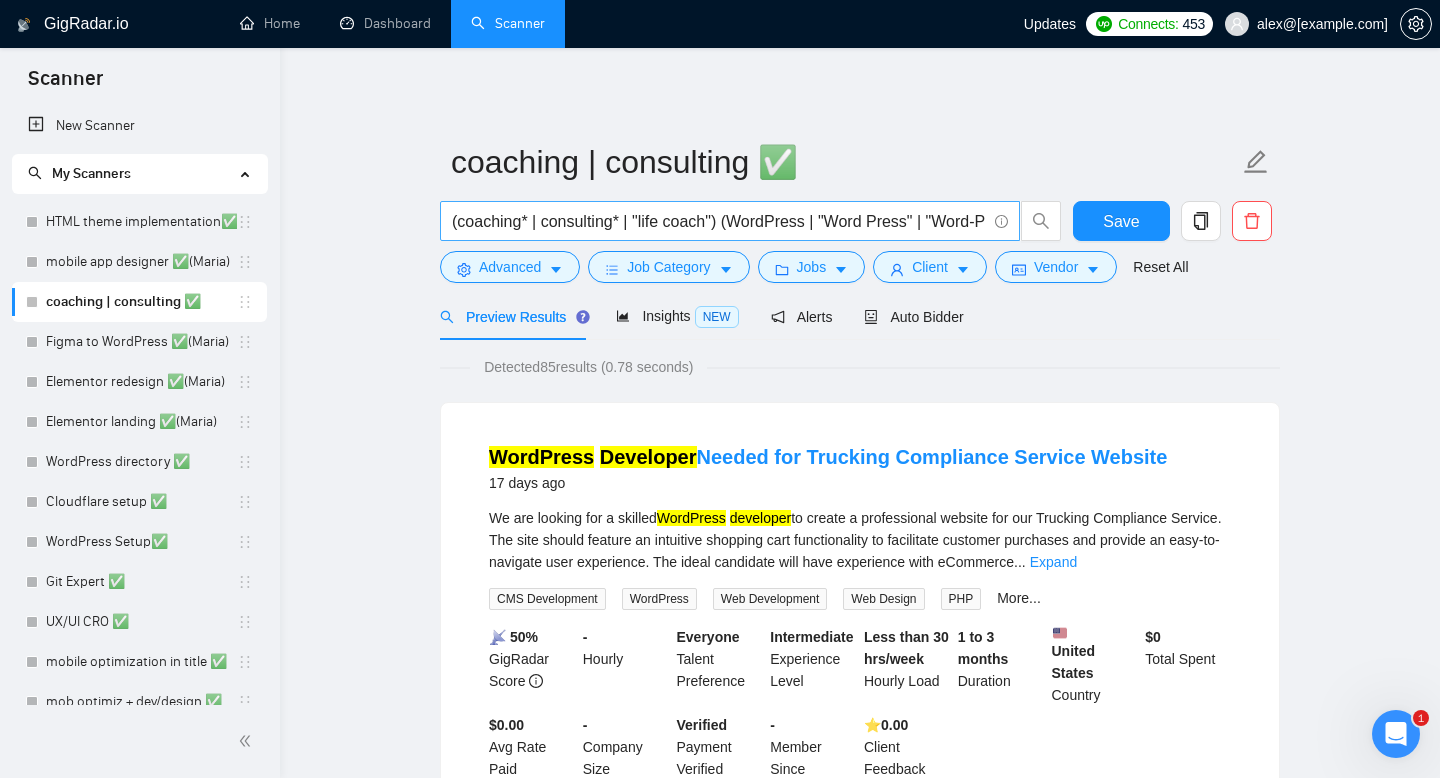 click on "(coaching* | consulting* | "life coach") (WordPress | "Word Press" | "Word-Press" | (WordPress*)) (develop*)" at bounding box center [719, 221] 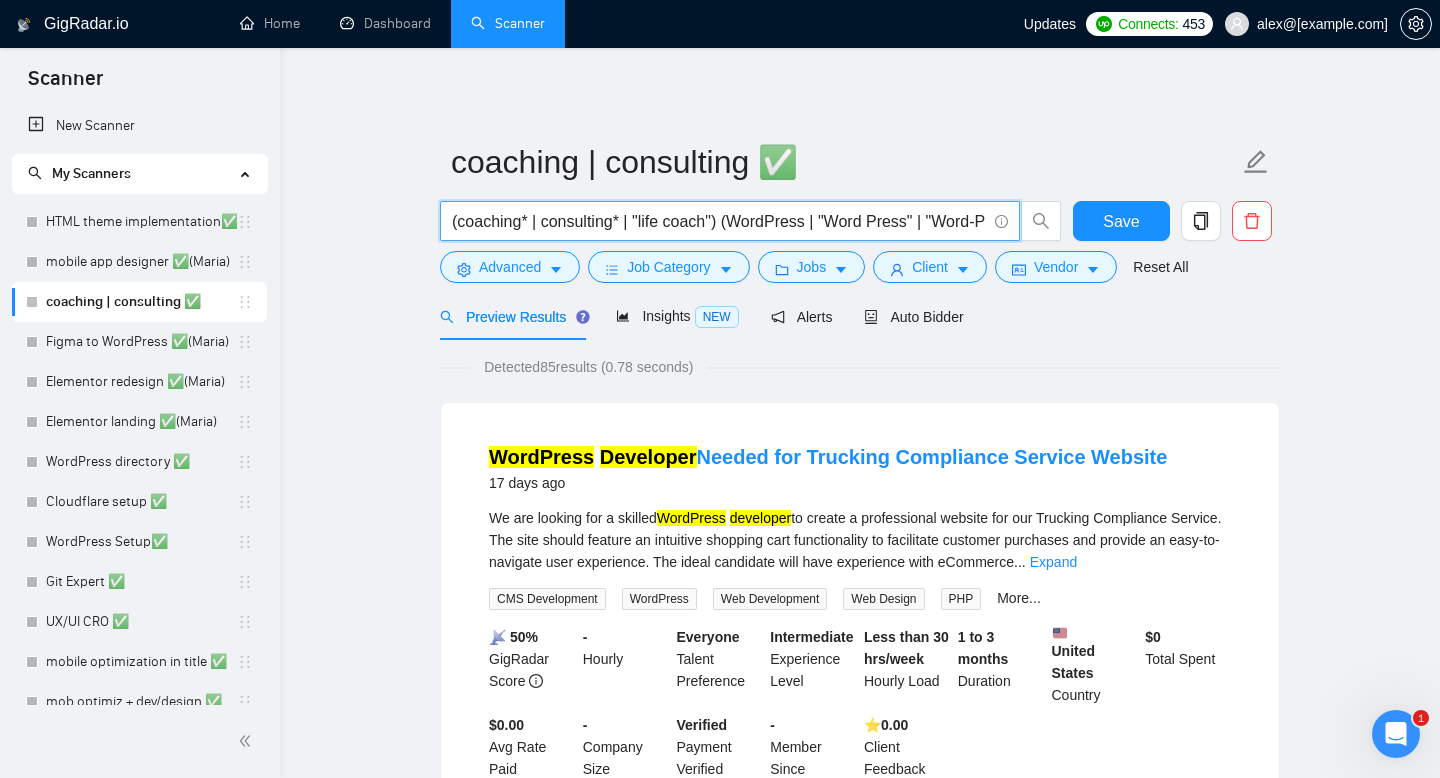 click on "(coaching* | consulting* | "life coach") (WordPress | "Word Press" | "Word-Press" | (WordPress*)) (develop*)" at bounding box center [719, 221] 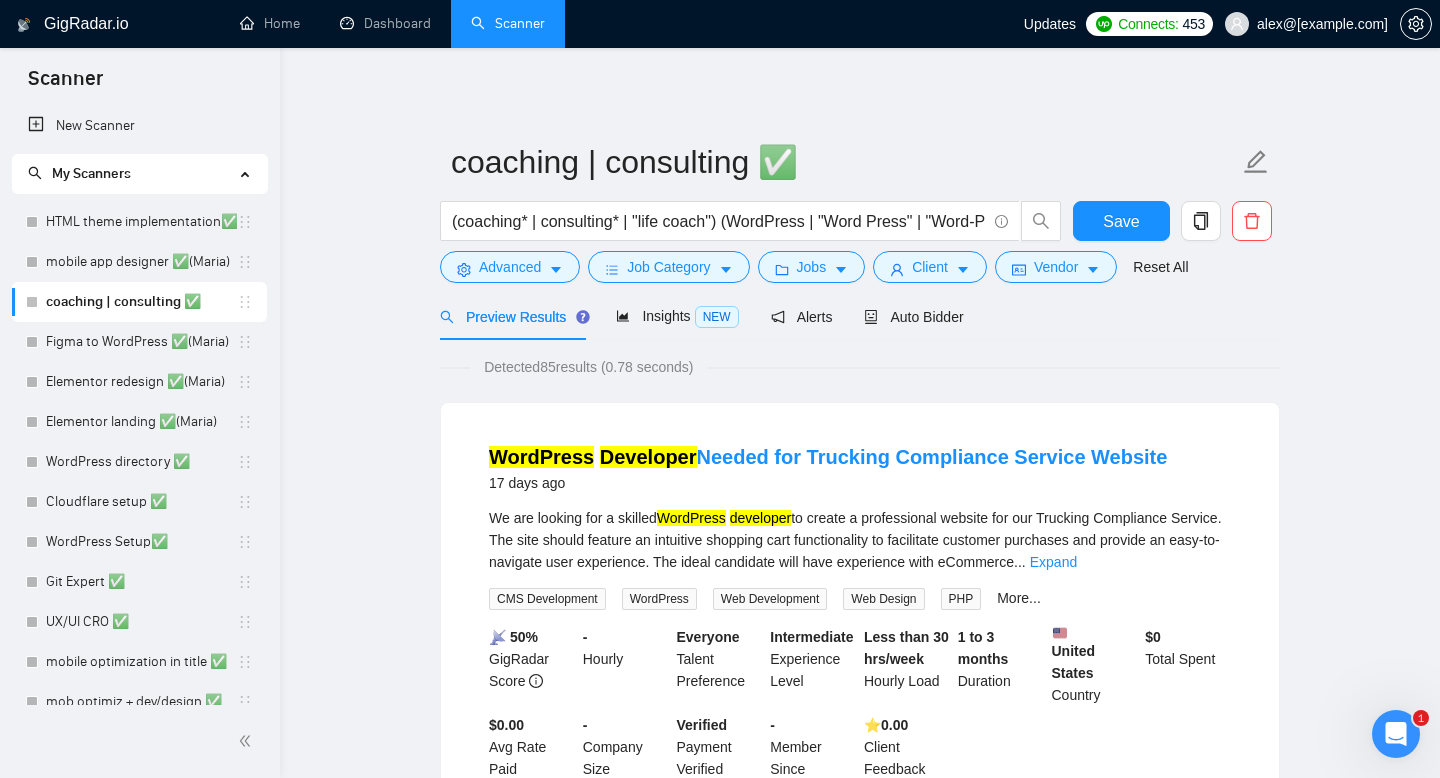 click on "coaching | consulting ✅ (coaching* | consulting* | "life coach") (WordPress | "Word Press" | "Word-Press" | (WordPress*)) (develop*) Save Advanced   Job Category   Jobs   Client   Vendor   Reset All Preview Results Insights NEW Alerts Auto Bidder Detected   85  results   (0.78 seconds) WordPress   Developer  Needed for Trucking Compliance Service Website 17 days ago We are looking for a skilled  WordPress   developer  to create a professional website for our Trucking Compliance Service. The site should feature an intuitive shopping cart functionality to facilitate customer purchases and provide an easy-to-navigate user experience. The ideal candidate will have experience with eCommerce  ... Expand CMS Development WordPress Web Development Web Design PHP More... 📡   50% GigRadar Score   - Hourly Everyone Talent Preference Intermediate Experience Level Less than 30 hrs/week Hourly Load 1 to 3 months Duration   United States Country $ 0 Total Spent $0.00 Avg Rate Paid - Company Size Verified - Member Since" at bounding box center (860, 2461) 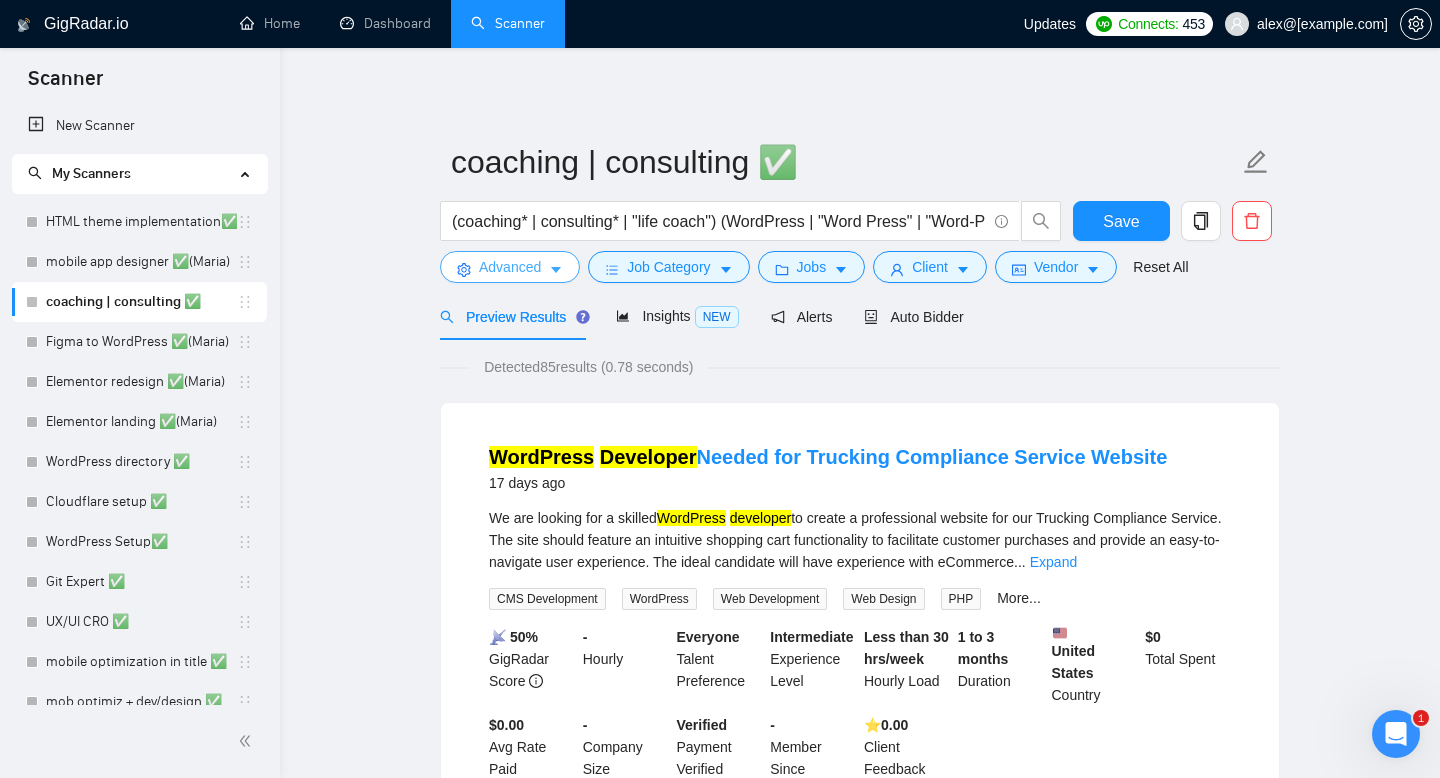 click on "Advanced" at bounding box center [510, 267] 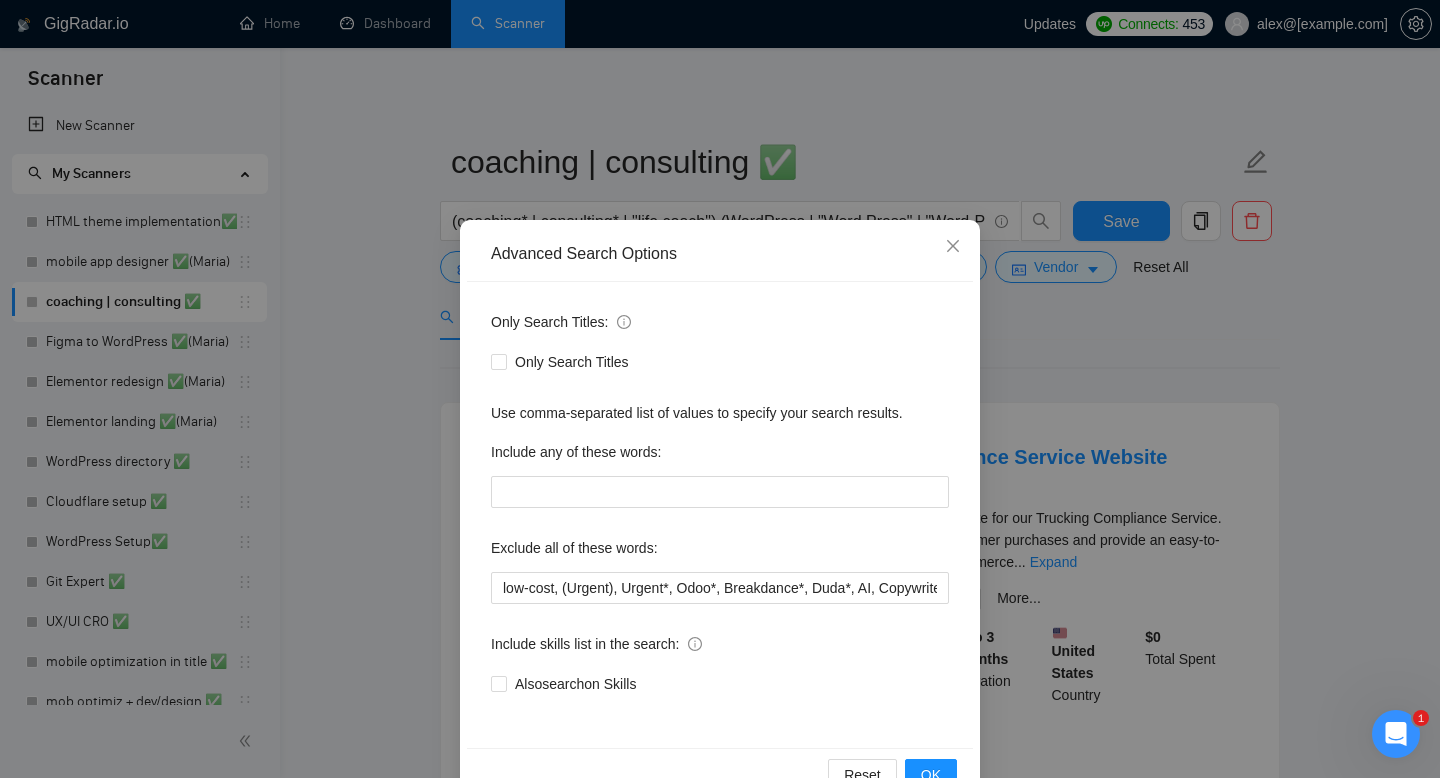 scroll, scrollTop: 54, scrollLeft: 0, axis: vertical 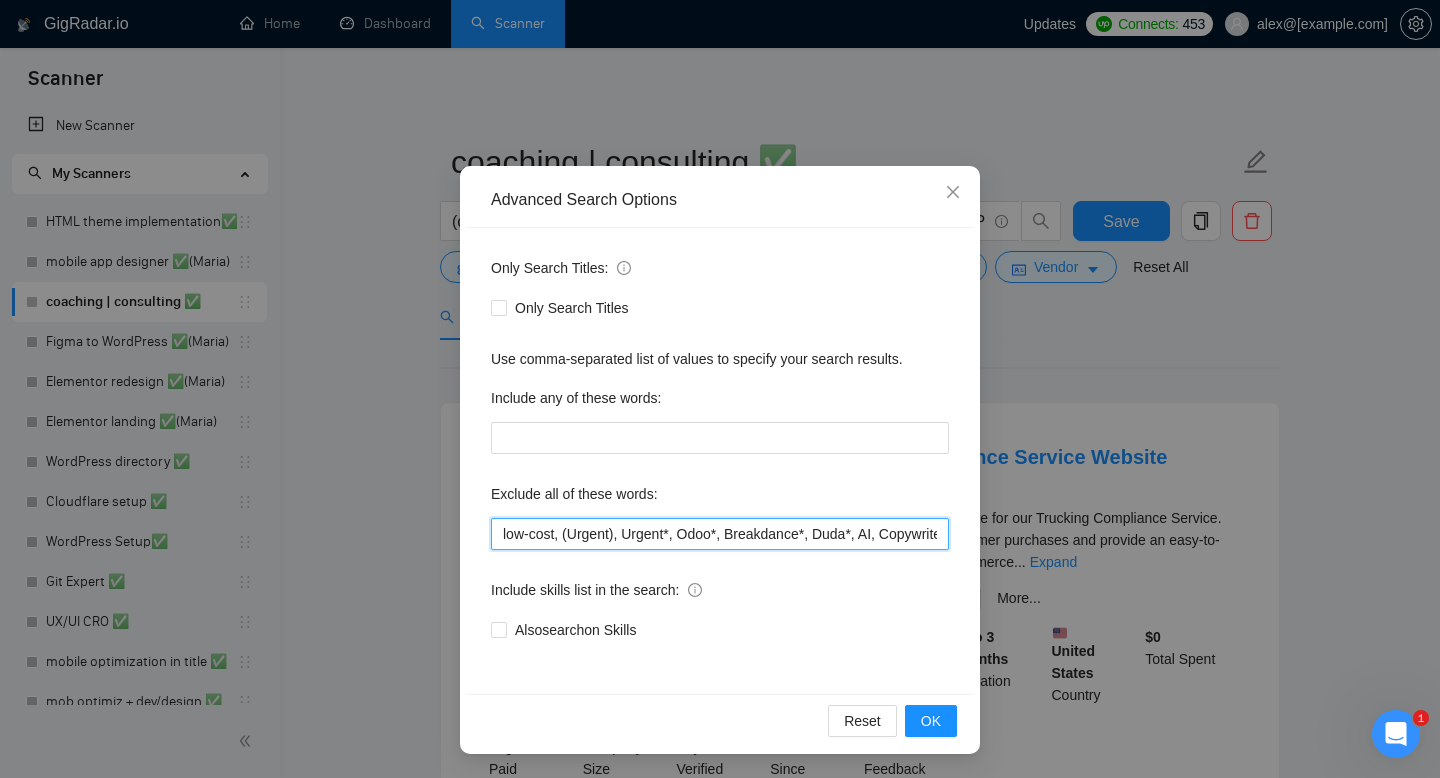 click on "low-cost, (Urgent), Urgent*, Odoo*, Breakdance*, Duda*, AI, Copywriter*, DevOps*, fix, adult*, webflow*, "web flow", (Wix*), Framer*, (Shopify*), Squarespace*, Elementor*, wpbakery*, Kajabi*, ClickFunnels*,  "Click Funnels", "Hub Spot", HubSpot*, "Bricks Builder", GoHighLevel*, (bug*), "short term", asap*, today*, tomorrow*, tutor*, coach*, "teach me", "no agency", "BigCommerce", "Big Commerce", python*,  react*, django*, zoho*, "join our team", "Oxygen Builder", no agencies, Funnelish*, und, die,Custom illustration, "Progressive Web App", (PWA), PWA*, Angular*,  Facebook ad,  Facebook ads" at bounding box center (720, 534) 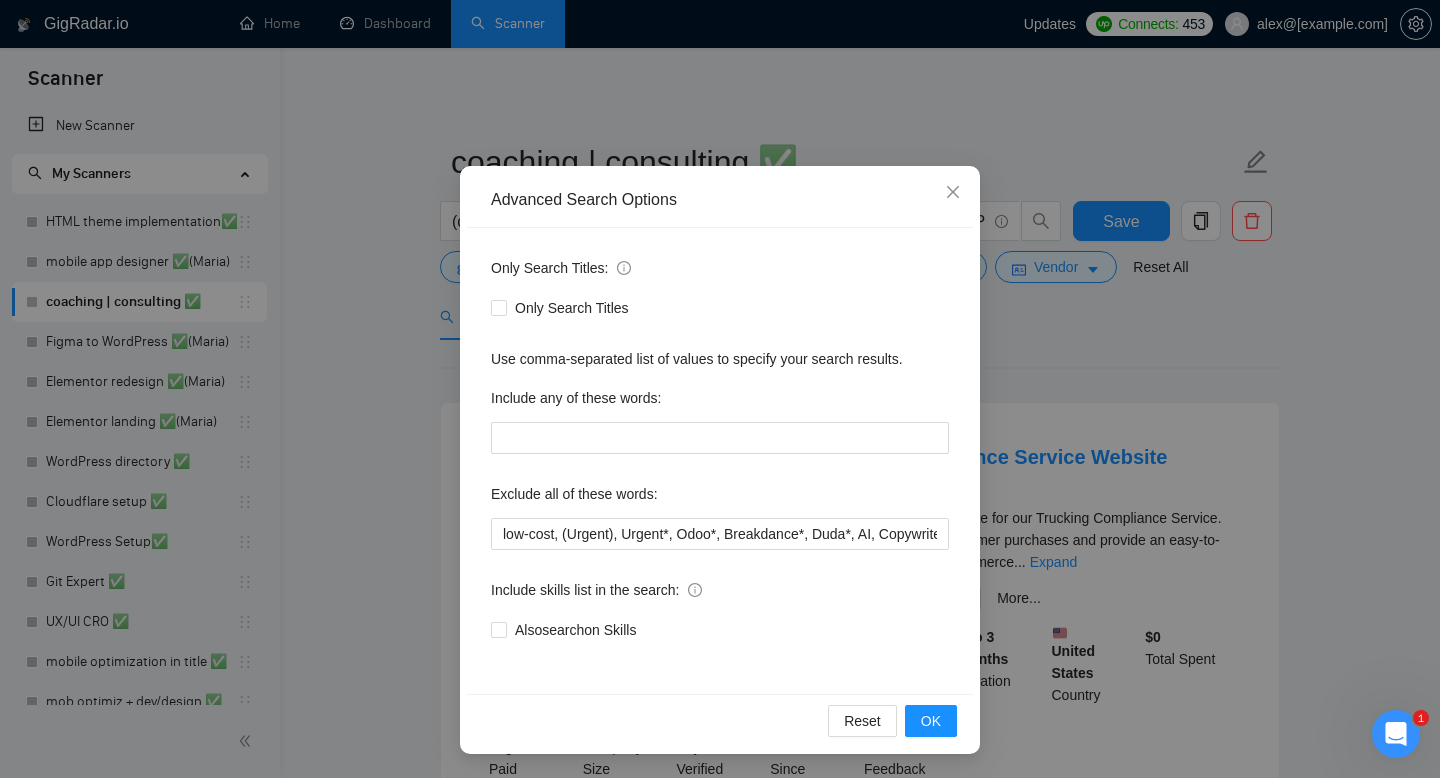 click on "Exclude all of these words:" at bounding box center [720, 498] 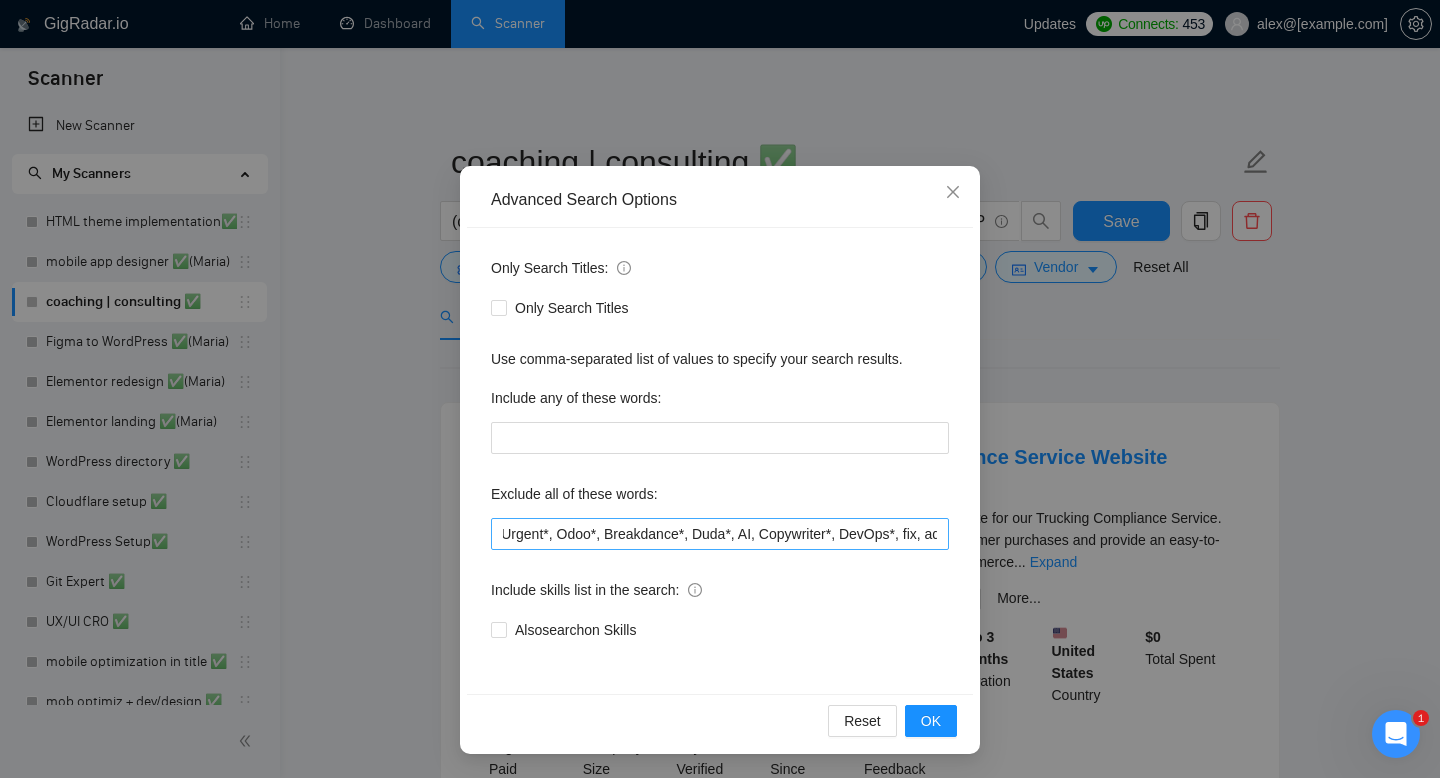 scroll, scrollTop: 0, scrollLeft: 159, axis: horizontal 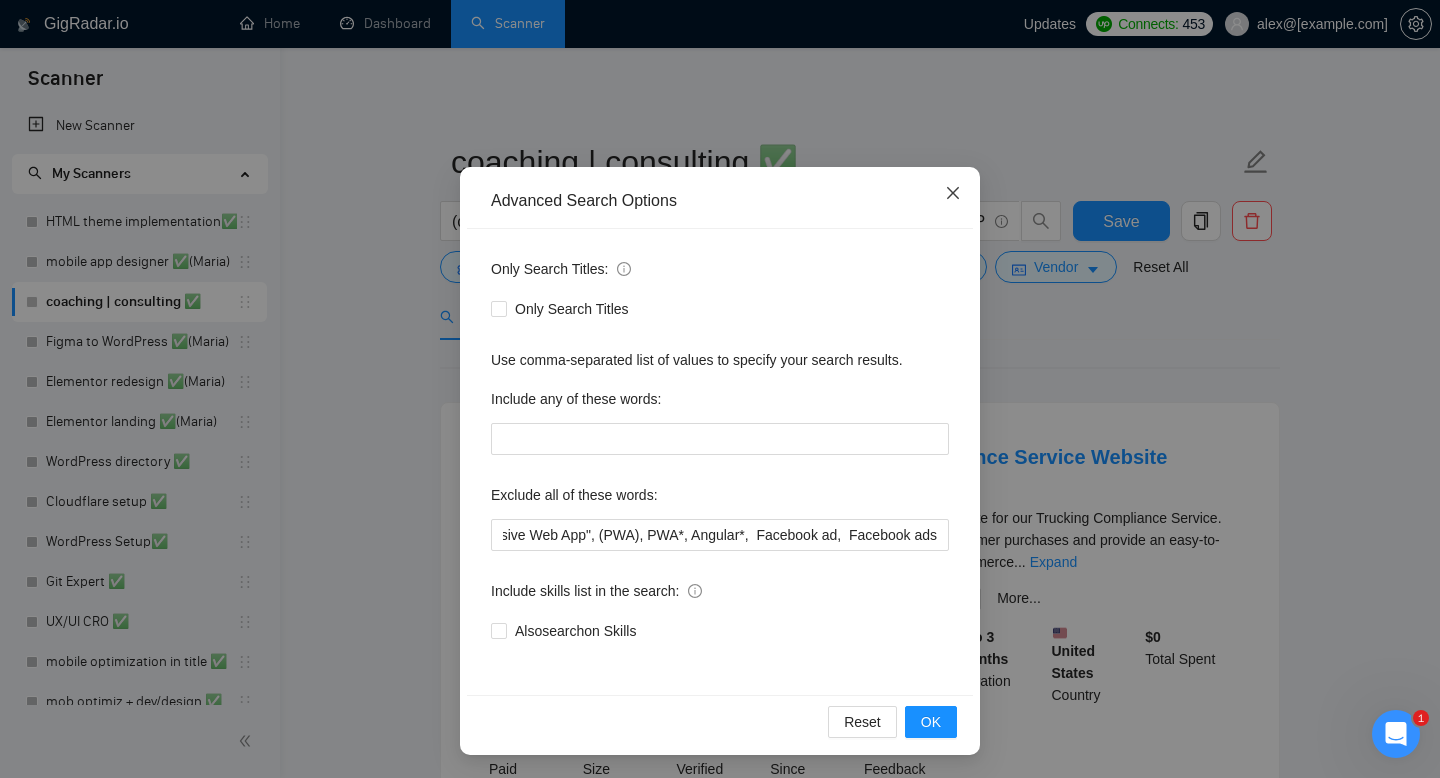 click 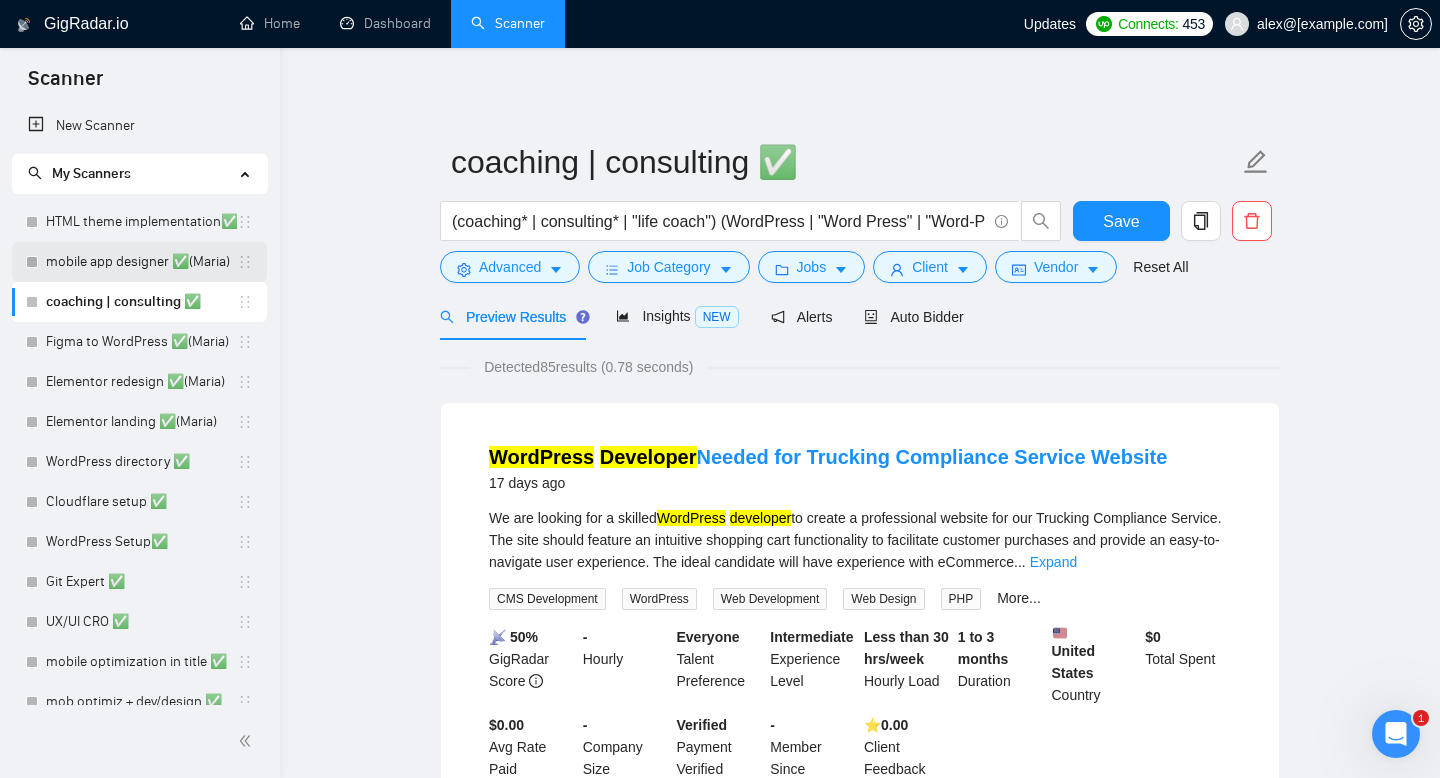 click on "mobile app designer ✅(Maria)" at bounding box center [141, 262] 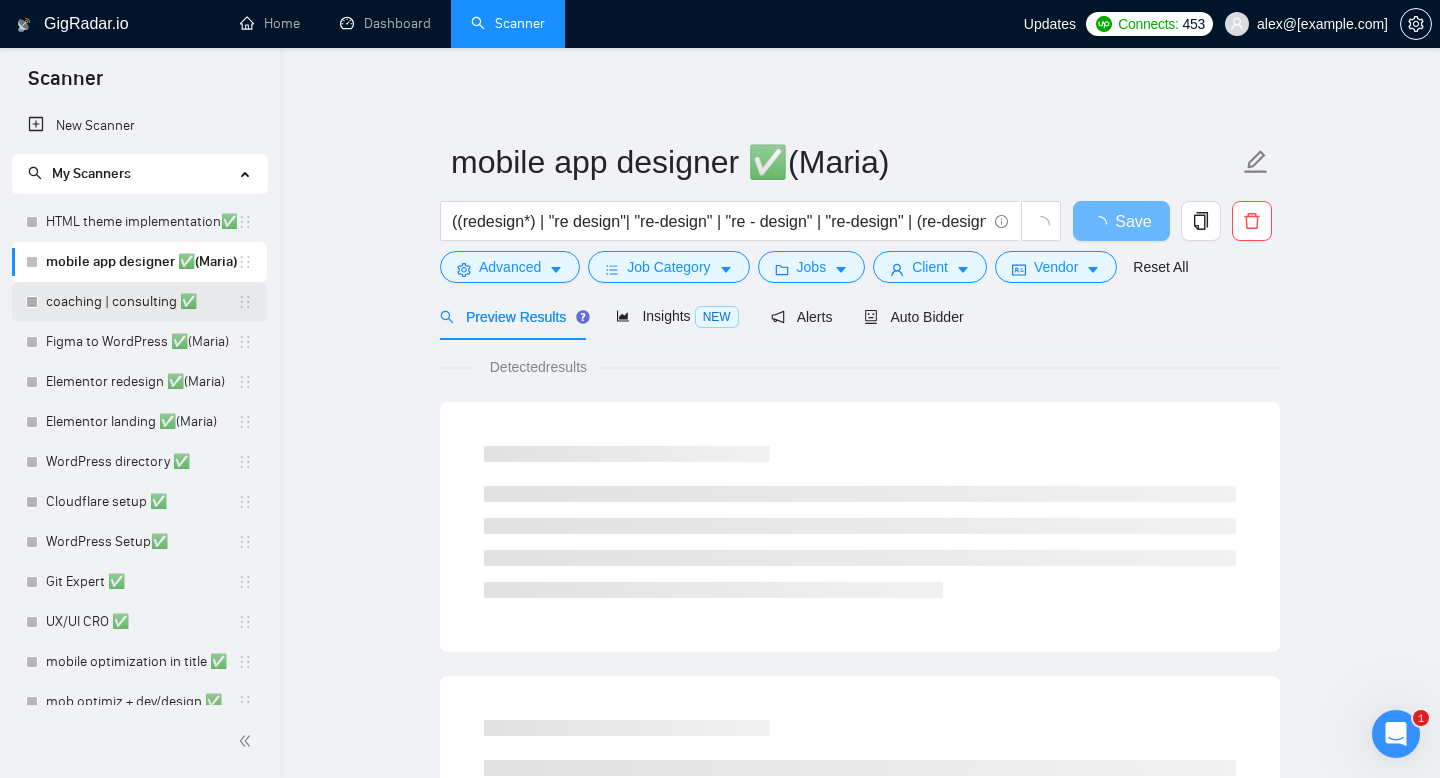 click on "coaching | consulting ✅" at bounding box center [141, 302] 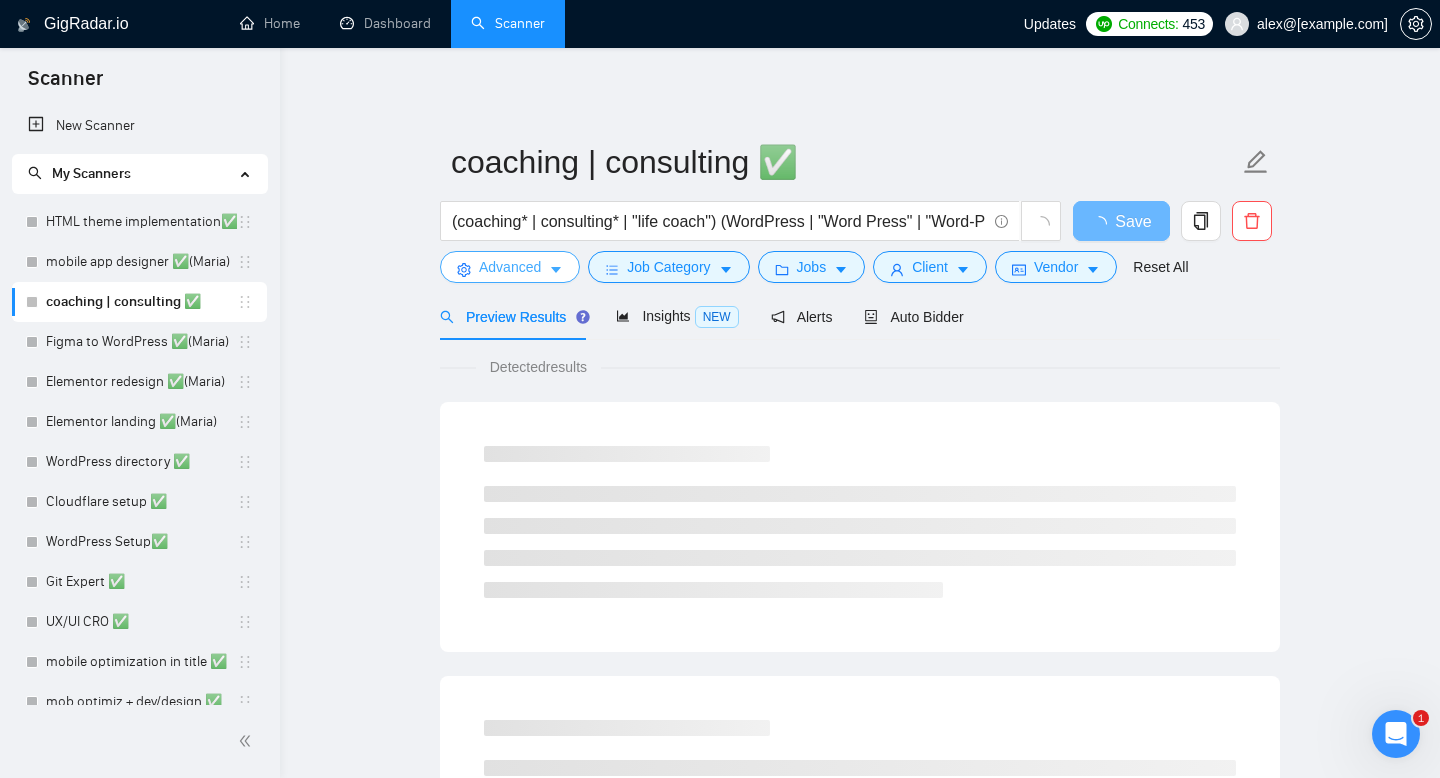 click on "Advanced" at bounding box center [510, 267] 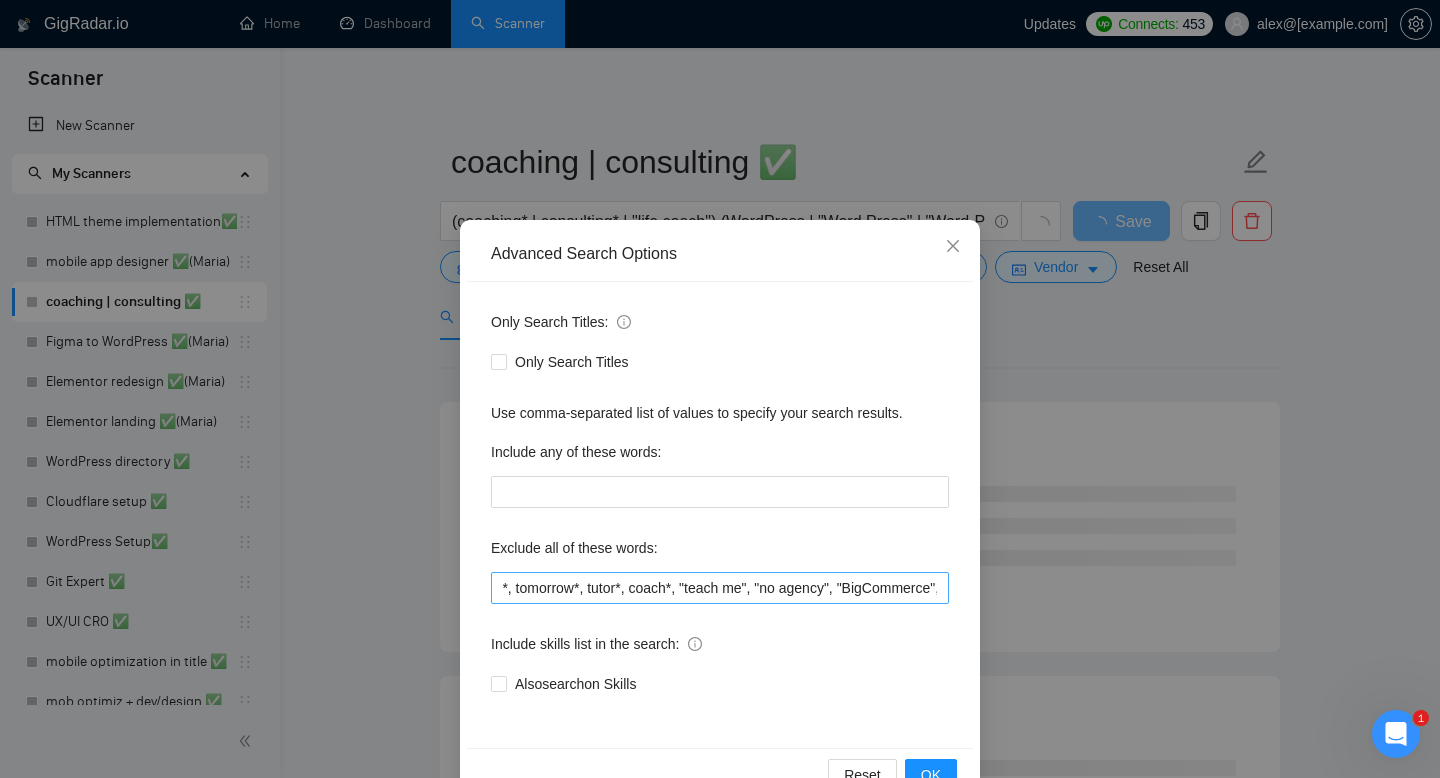 scroll, scrollTop: 0, scrollLeft: 1944, axis: horizontal 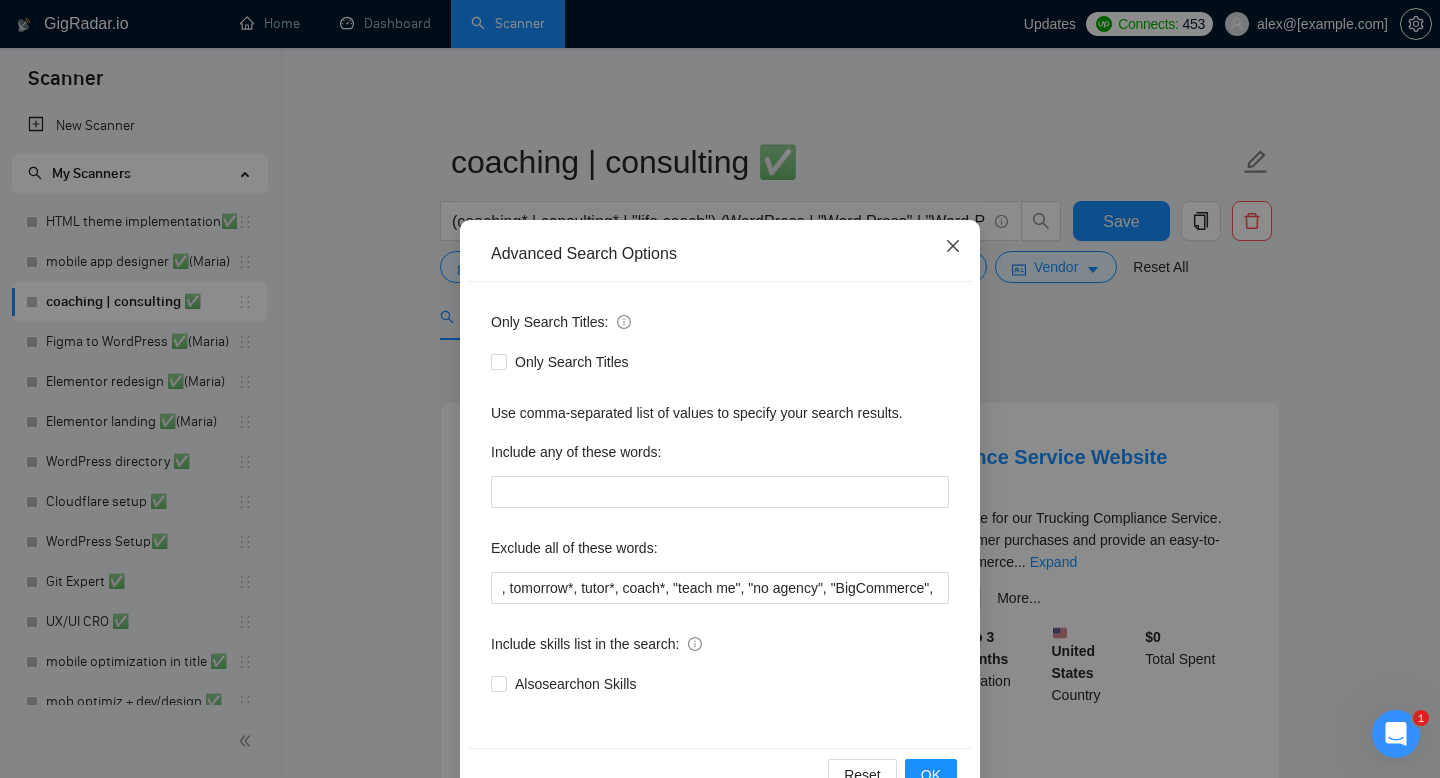 click 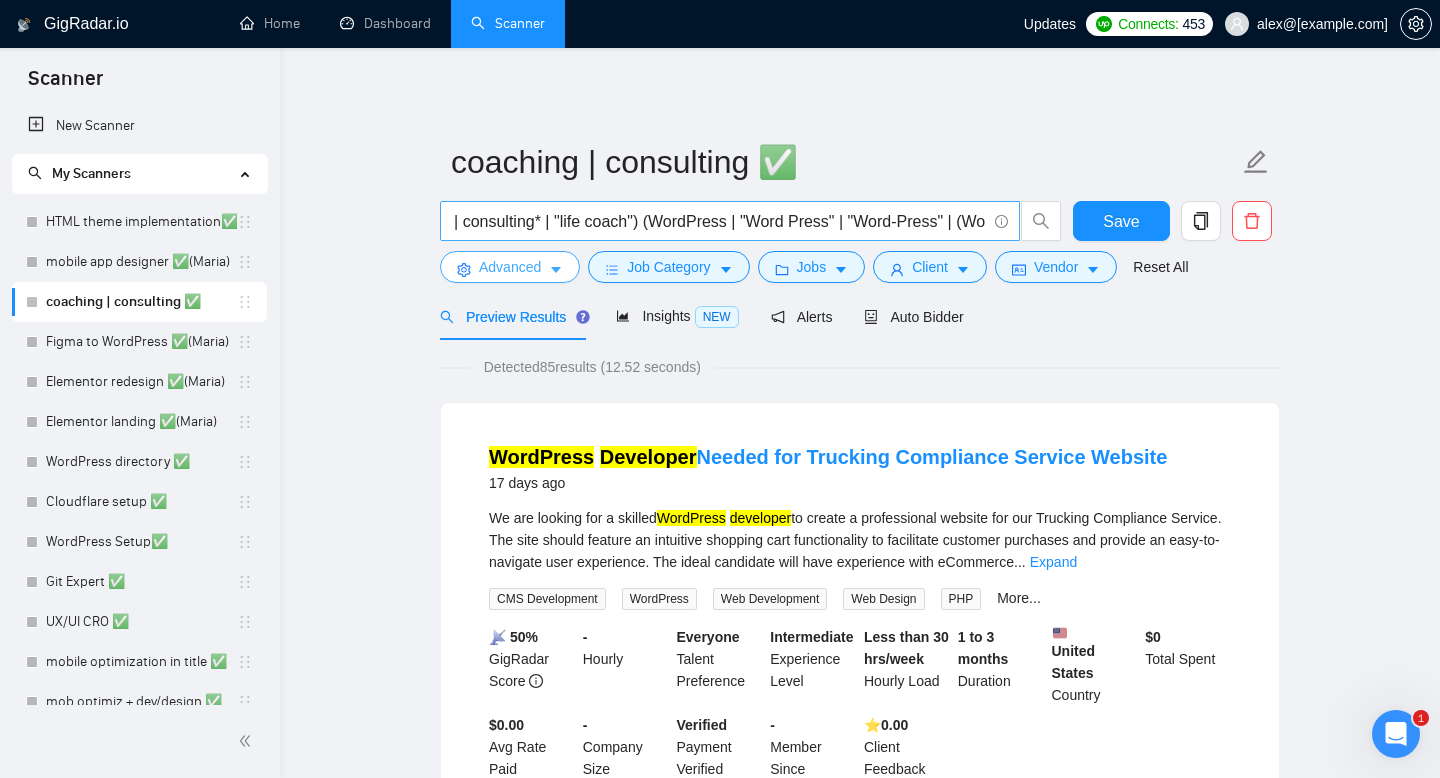 scroll, scrollTop: 0, scrollLeft: 0, axis: both 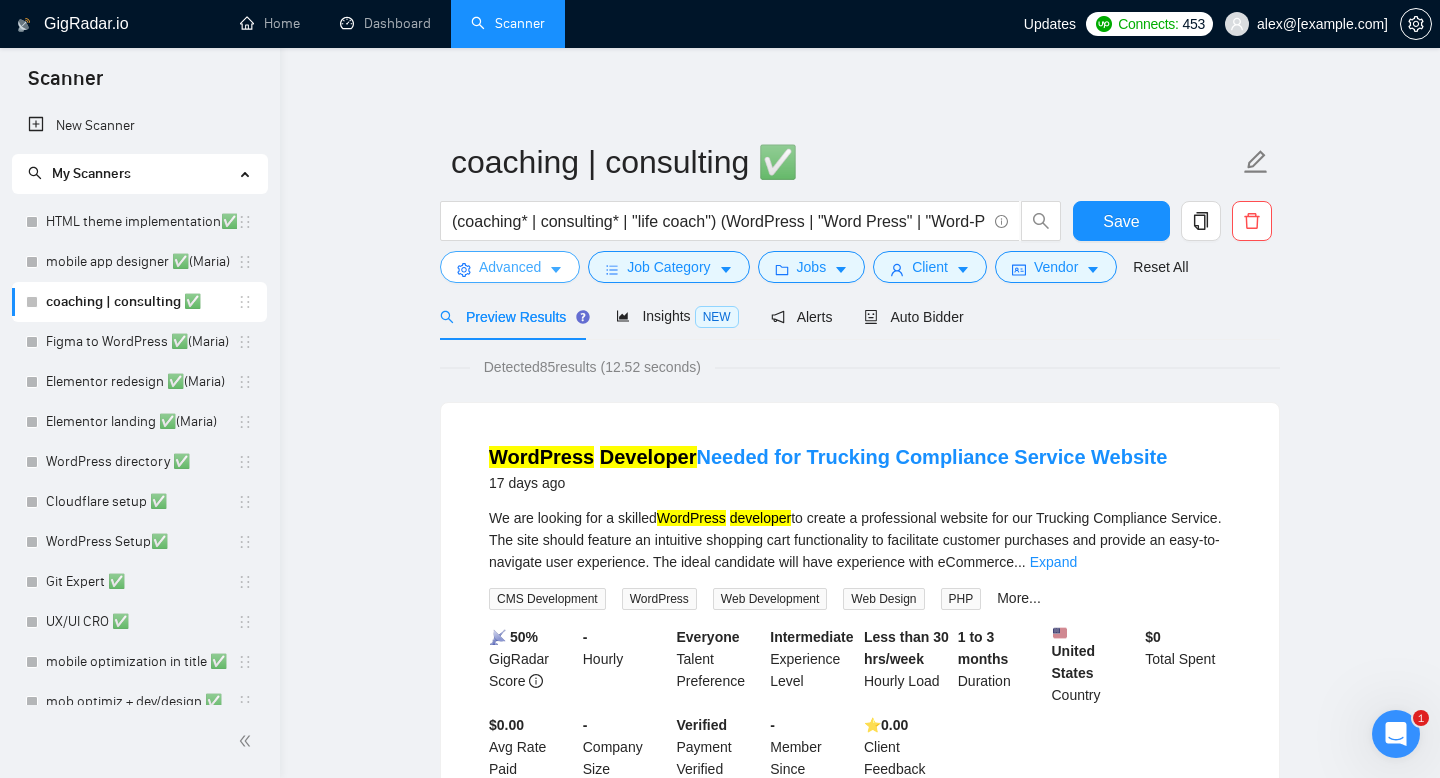 click on "Advanced" at bounding box center (510, 267) 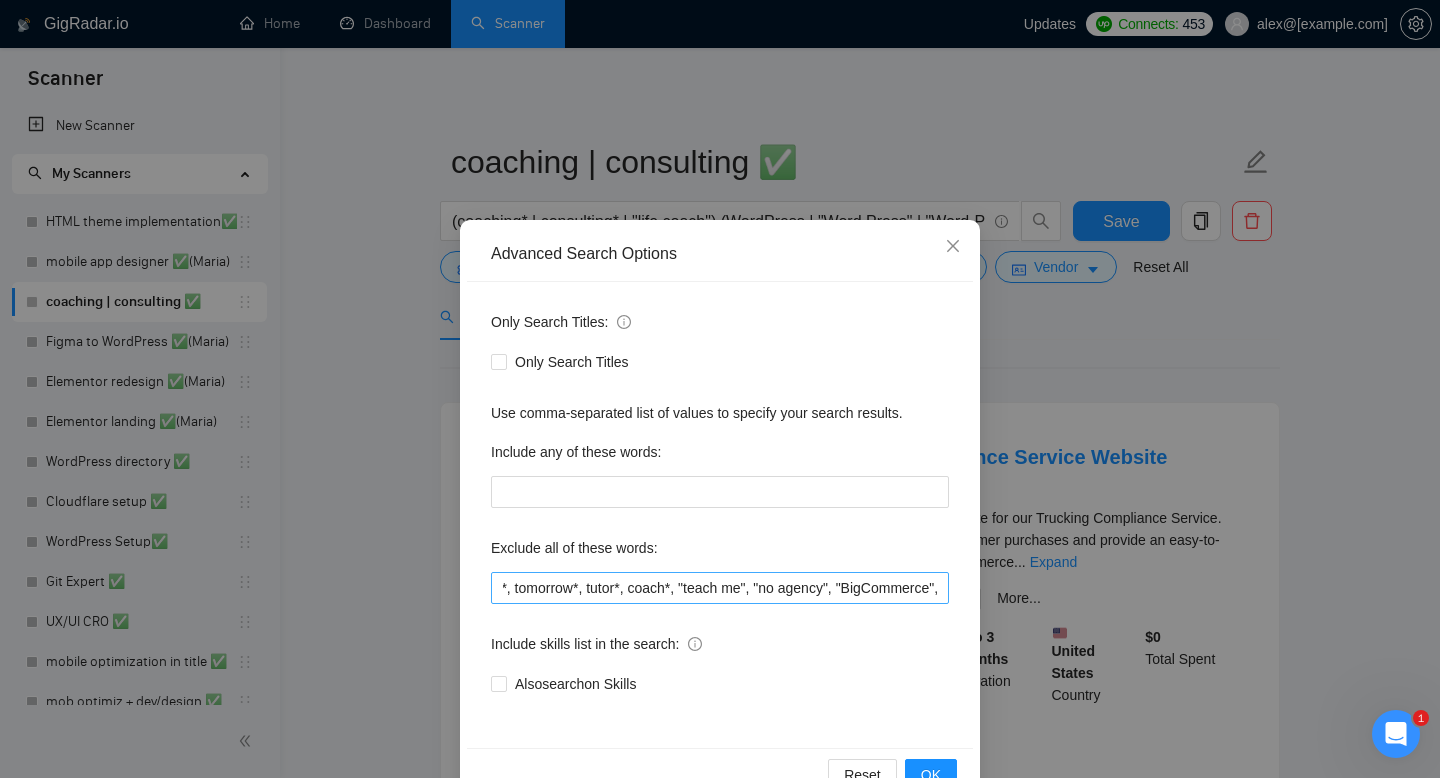 scroll, scrollTop: 0, scrollLeft: 1941, axis: horizontal 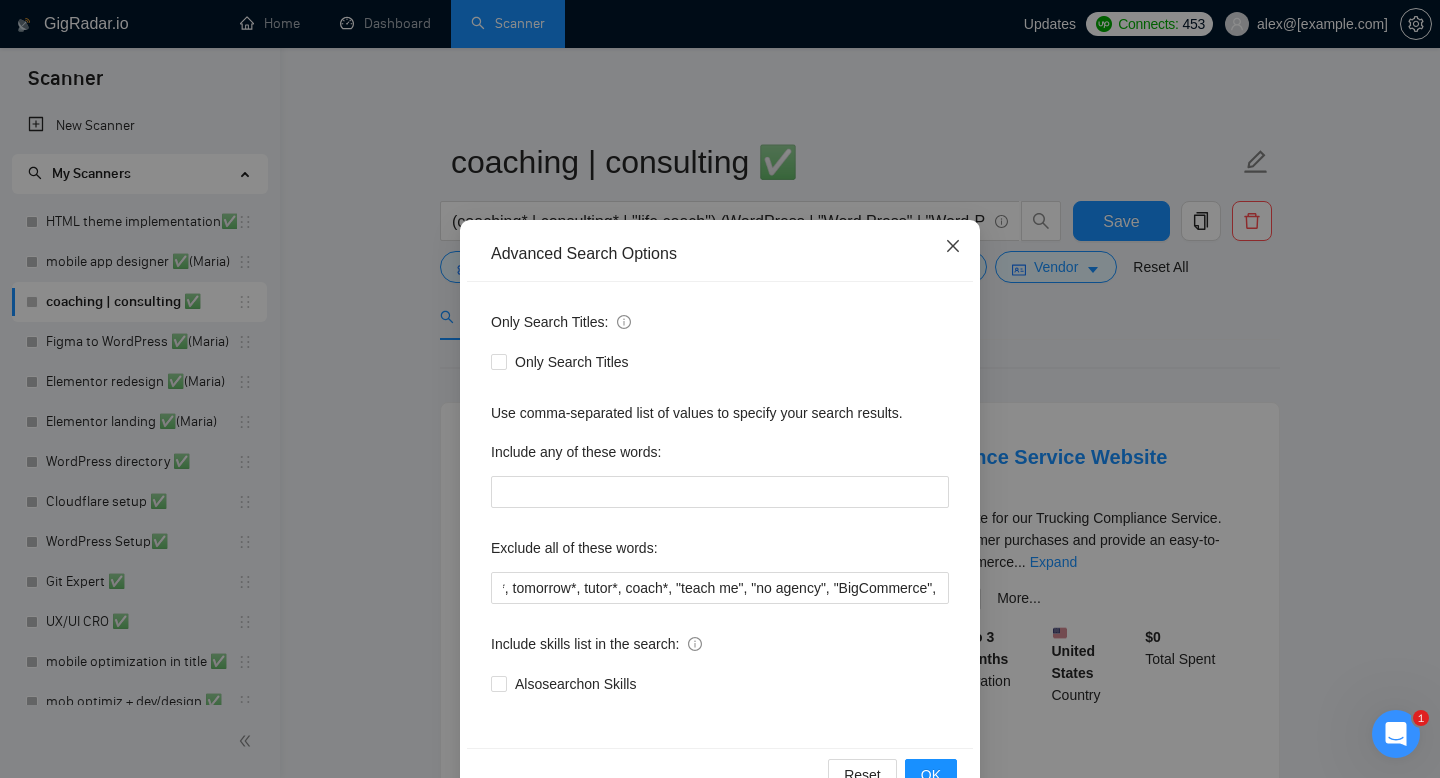 click 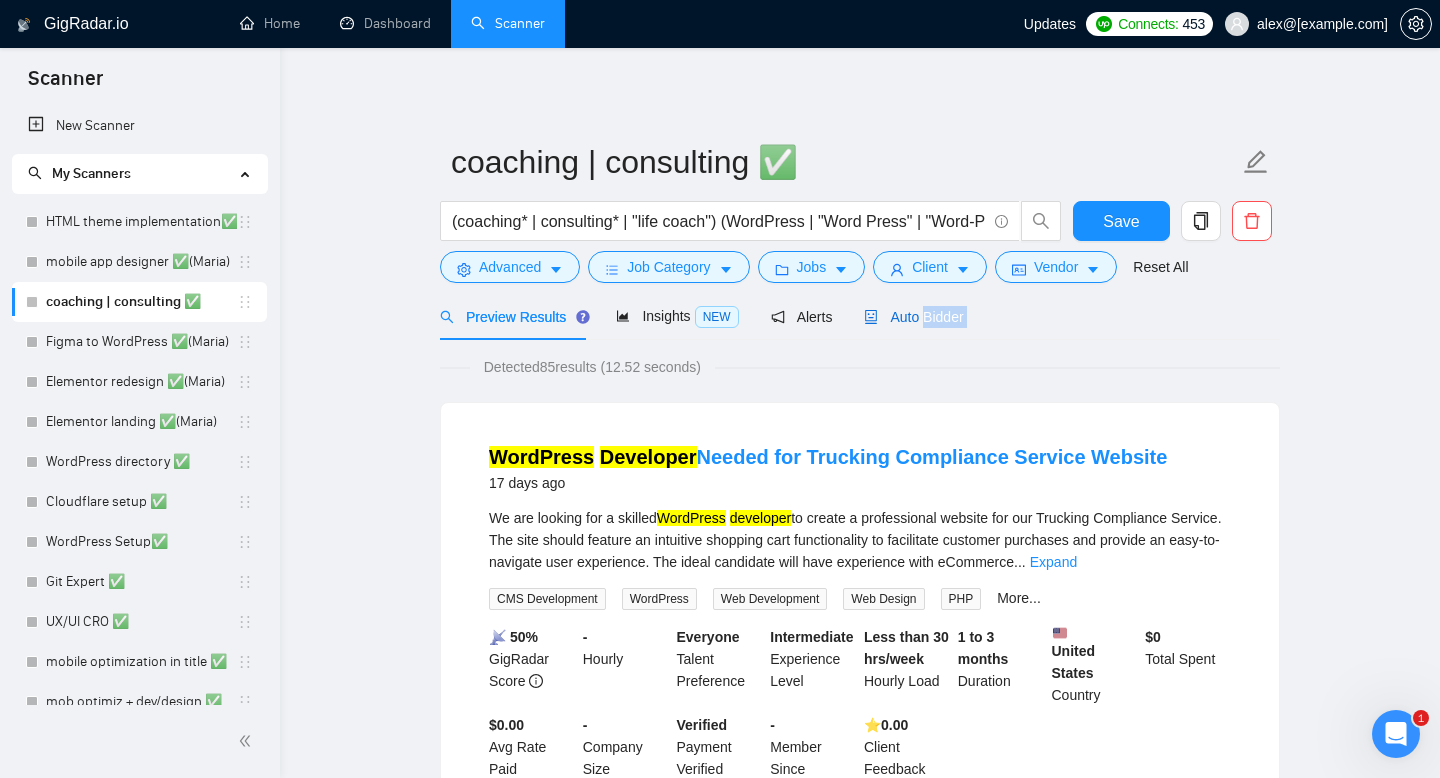 drag, startPoint x: 933, startPoint y: 320, endPoint x: 937, endPoint y: 359, distance: 39.20459 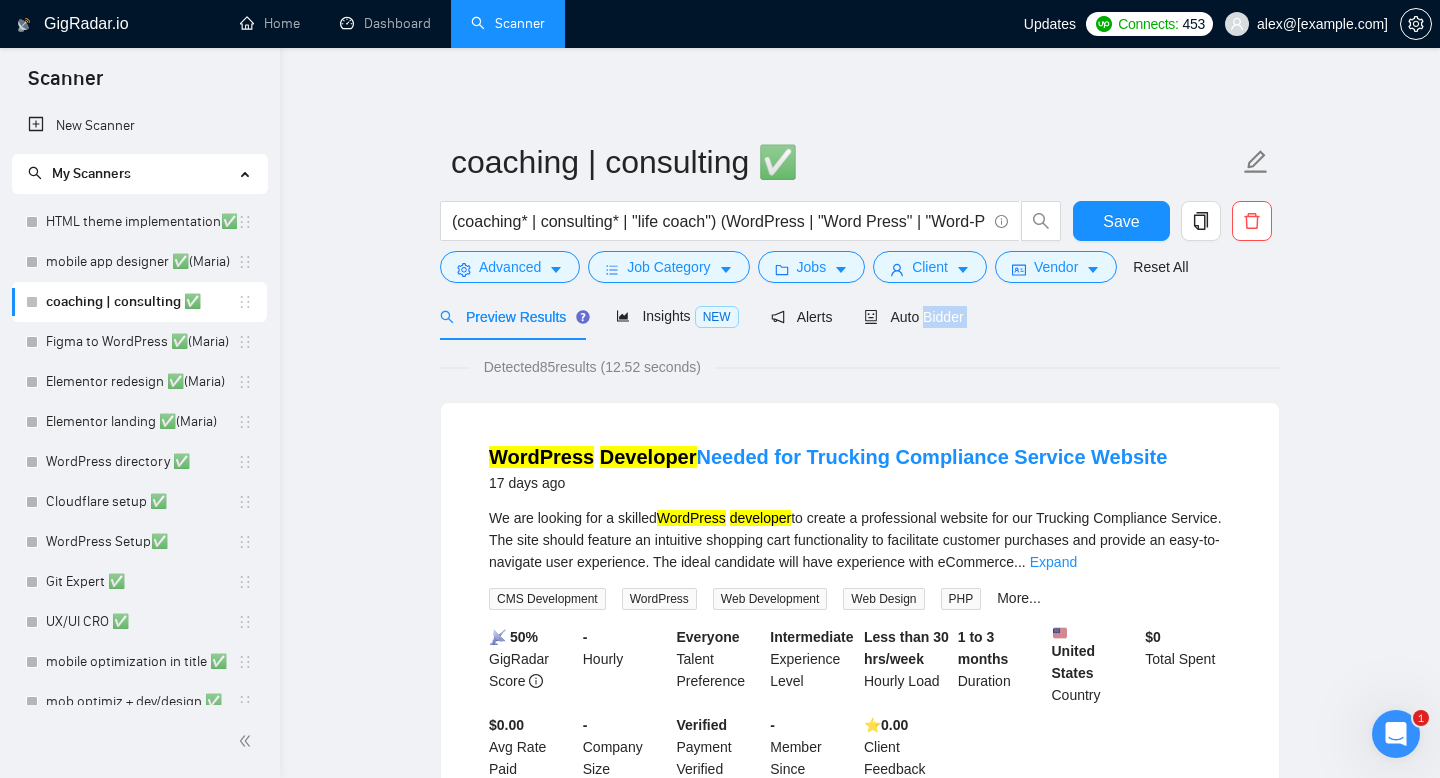 click on "Detected   85  results   (12.52 seconds) WordPress   Developer  Needed for Trucking Compliance Service Website 17 days ago We are looking for a skilled  WordPress   developer  to create a professional website for our Trucking Compliance Service. The site should feature an intuitive shopping cart functionality to facilitate customer purchases and provide an easy-to-navigate user experience. The ideal candidate will have experience with eCommerce  ... Expand CMS Development WordPress Web Development Web Design PHP More... 📡   50% GigRadar Score   - Hourly Everyone Talent Preference Intermediate Experience Level Less than 30 hrs/week Hourly Load 1 to 3 months Duration   United States Country $ 0 Total Spent $0.00 Avg Rate Paid - Company Size Verified Payment Verified - Member Since ⭐️  0.00 Client Feedback WordPress  Designer Needed for Website Redesign 17 days ago Job Overview:
We are seeking a skilled and creative  WordPress  designer and  developer ... Expand Web Design Website Redesign WordPress 📡" at bounding box center (860, 2591) 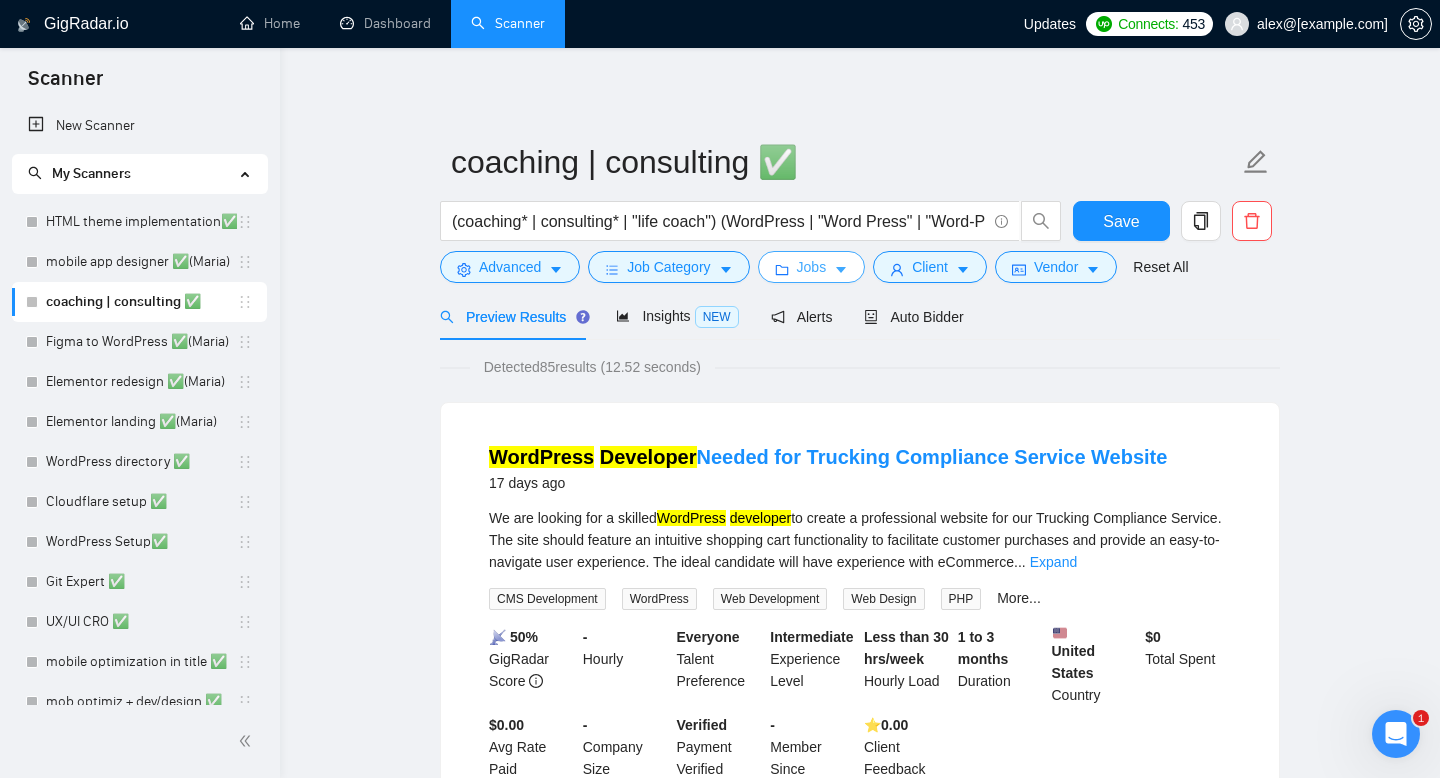 click on "Jobs" at bounding box center (812, 267) 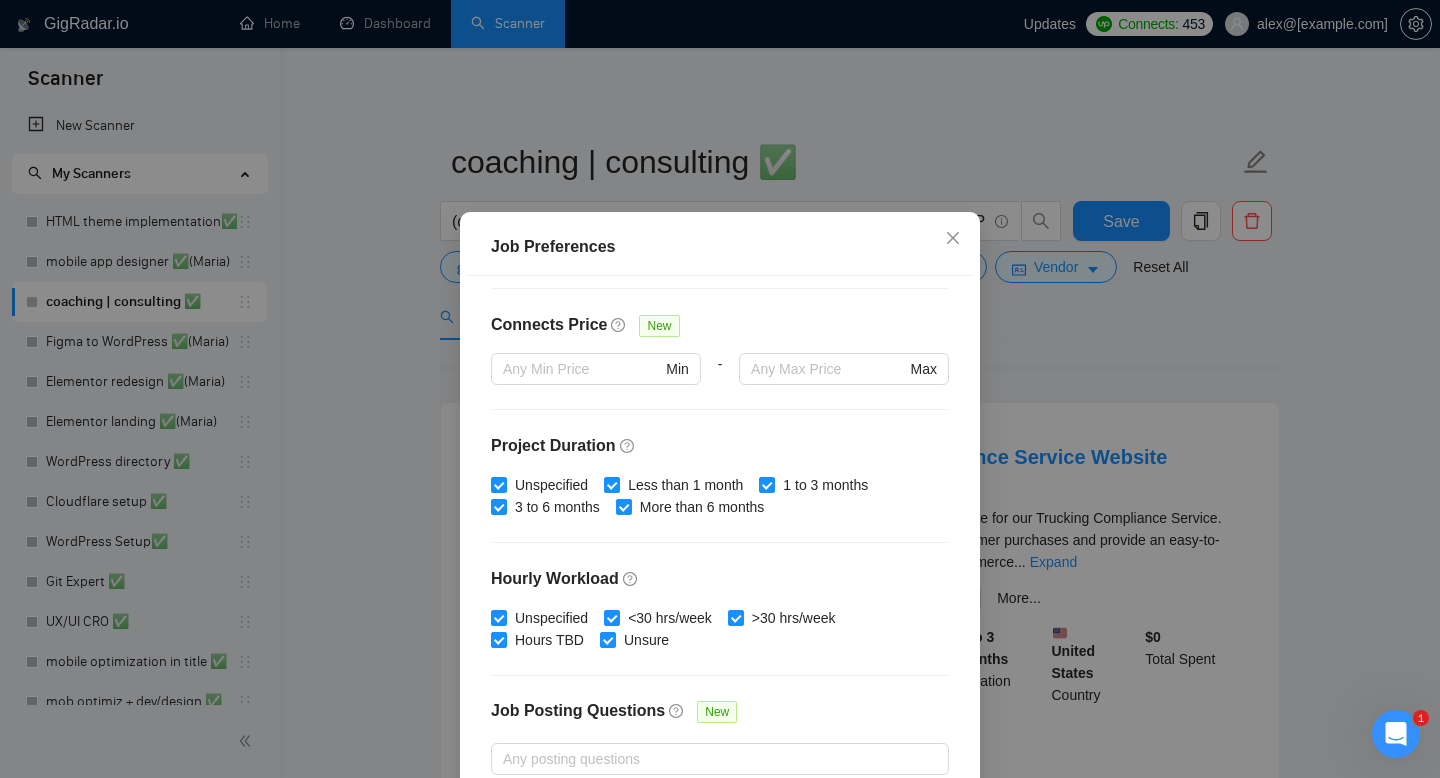 scroll, scrollTop: 466, scrollLeft: 0, axis: vertical 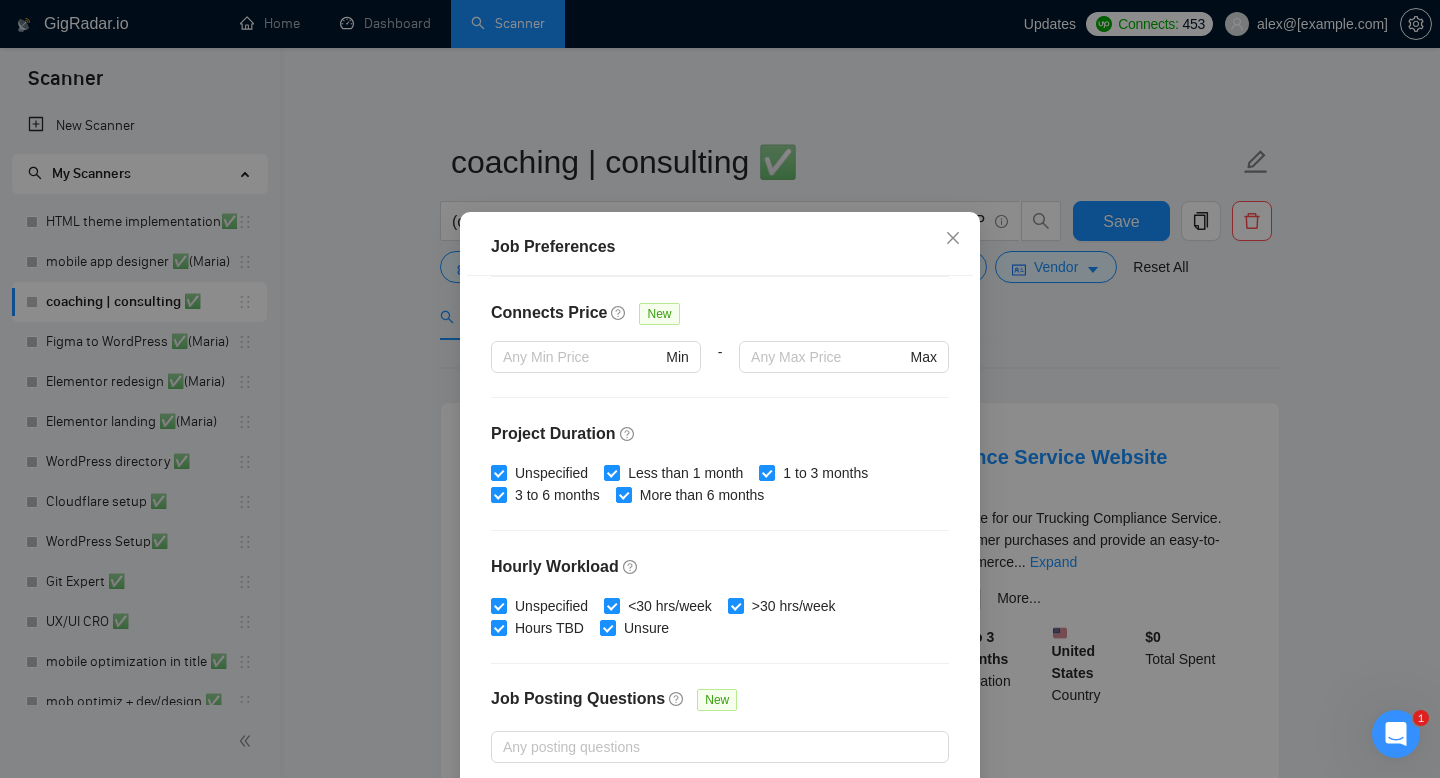 click on "Job Preferences Budget Project Type All Fixed Price Hourly Rate   Fixed Price Budget $ 2000 Min - $ Max Estimate Fixed Price When It’s Not Available New   Hourly Rate Price Budget $ 35 Min - $ Max Estimate Hourly Rate When It’s Not Available New Include Budget Placeholders Include Jobs with Unspecified Budget   Connects Price New Min - Max Project Duration   Unspecified Less than 1 month 1 to 3 months 3 to 6 months More than 6 months Hourly Workload   Unspecified <30 hrs/week >30 hrs/week Hours TBD Unsure Job Posting Questions New   Any posting questions Description Preferences Description Size New   Any description size Reset OK" at bounding box center (720, 389) 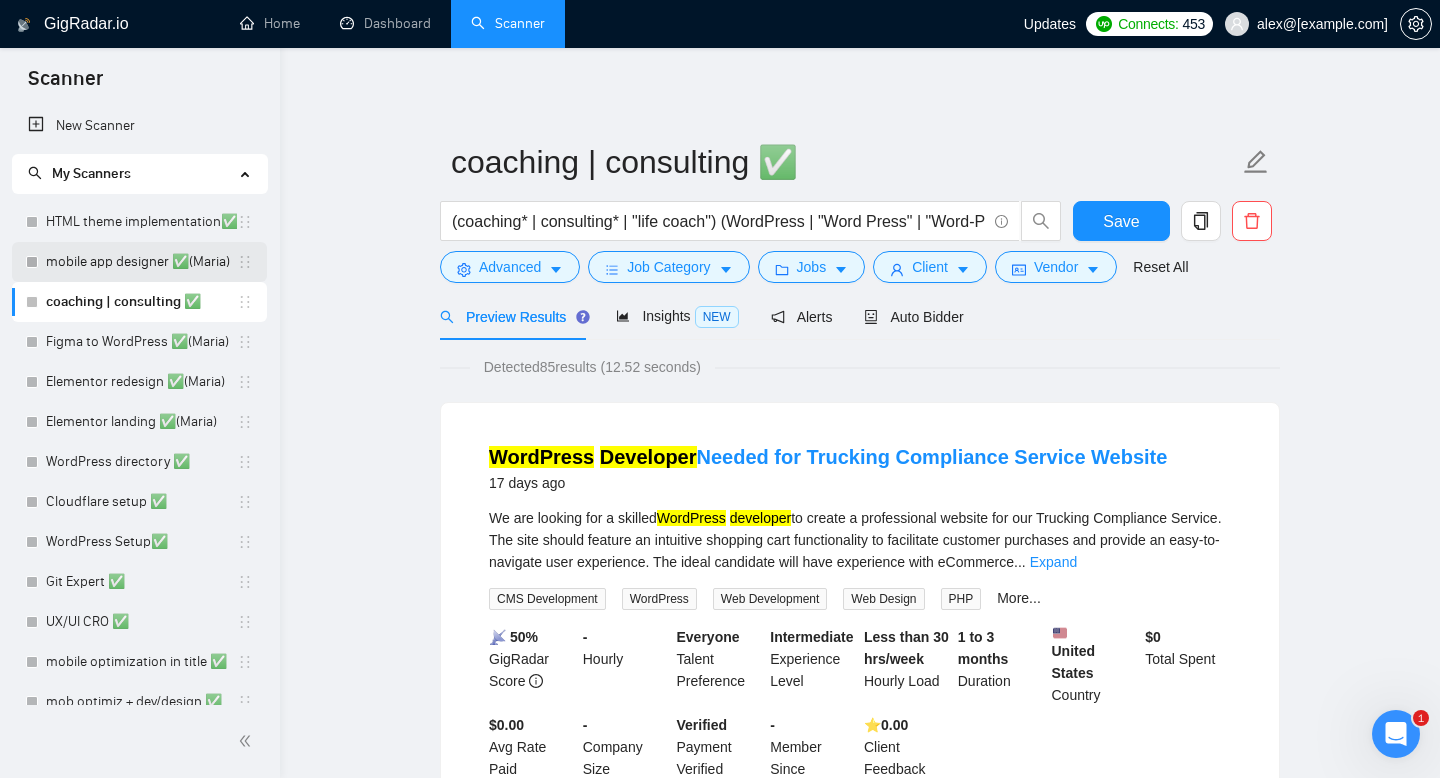 click on "mobile app designer ✅(Maria)" at bounding box center [141, 262] 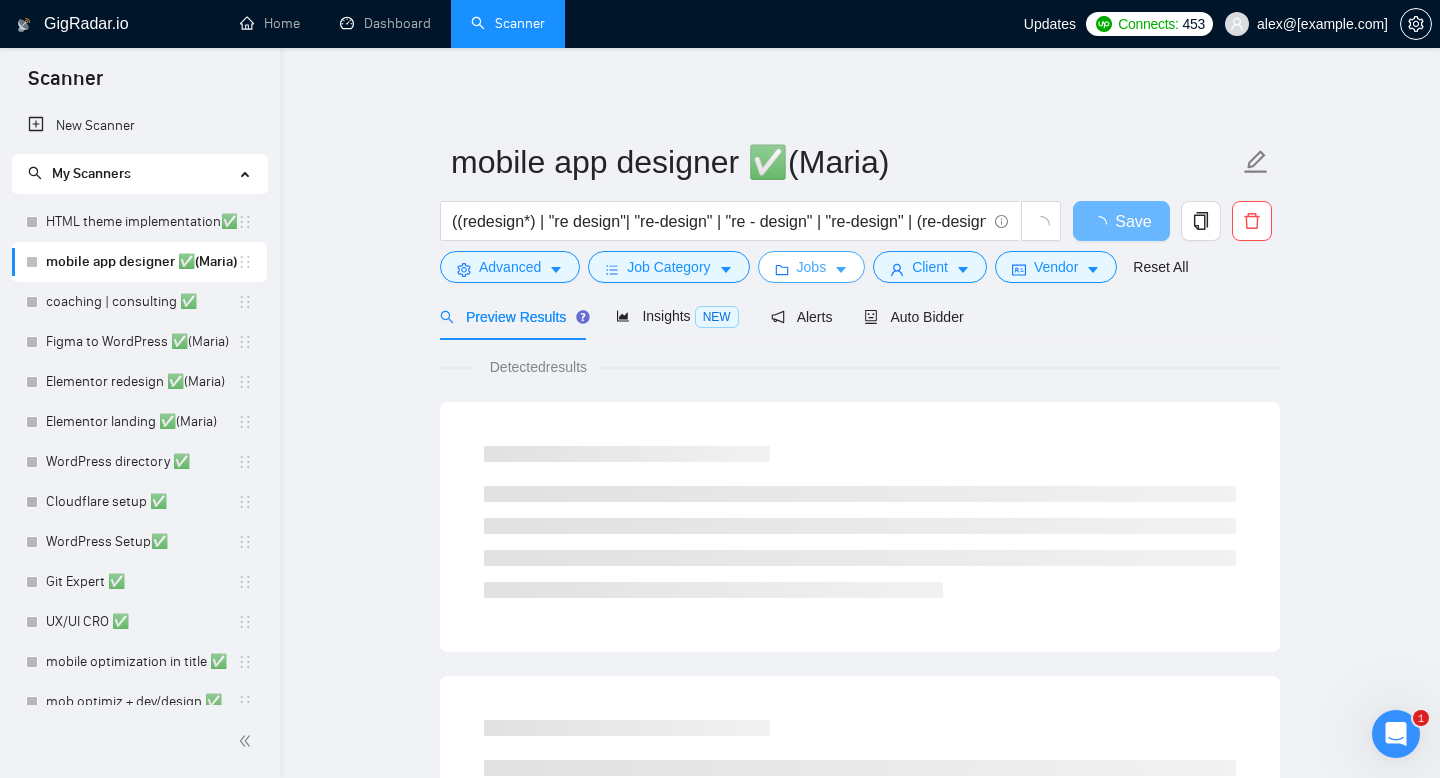 click on "Jobs" at bounding box center (812, 267) 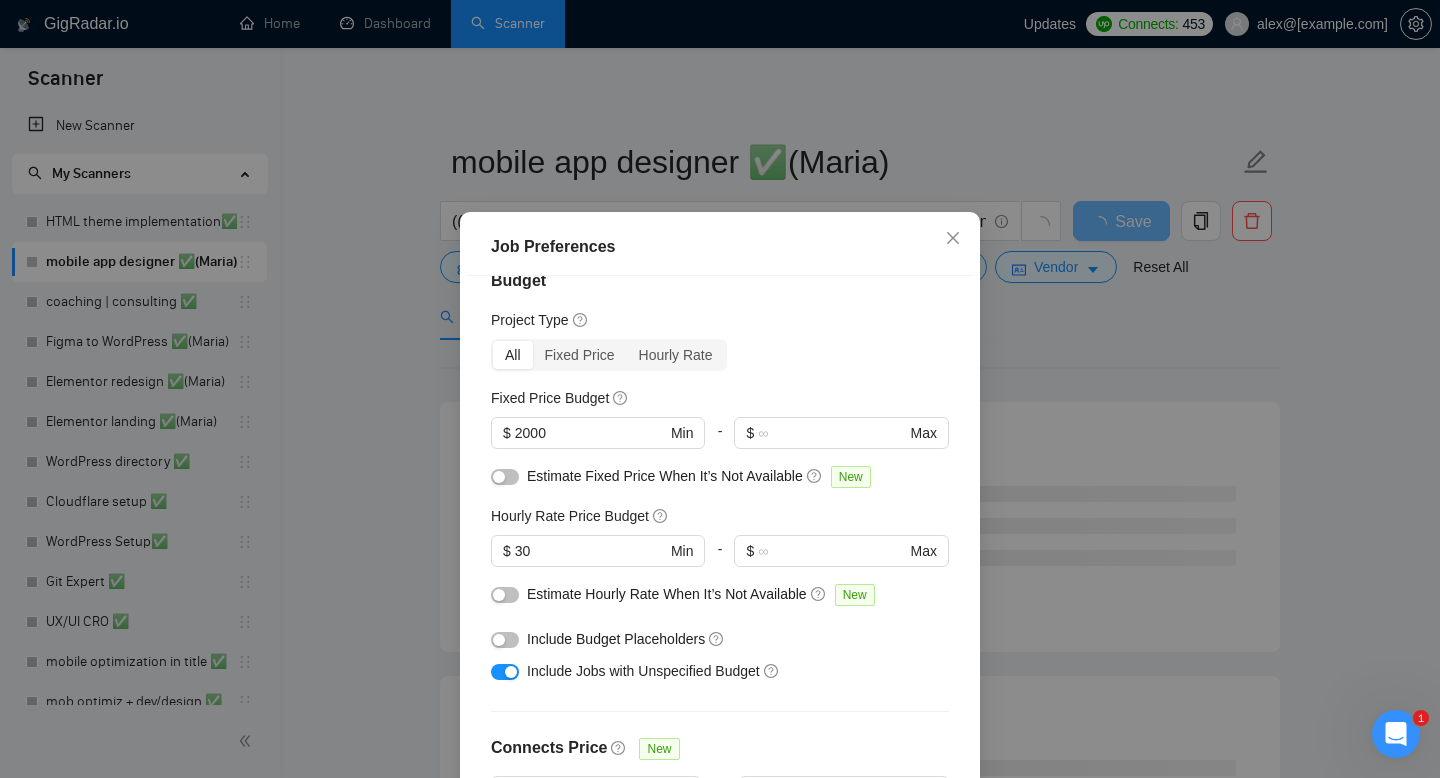 scroll, scrollTop: 0, scrollLeft: 0, axis: both 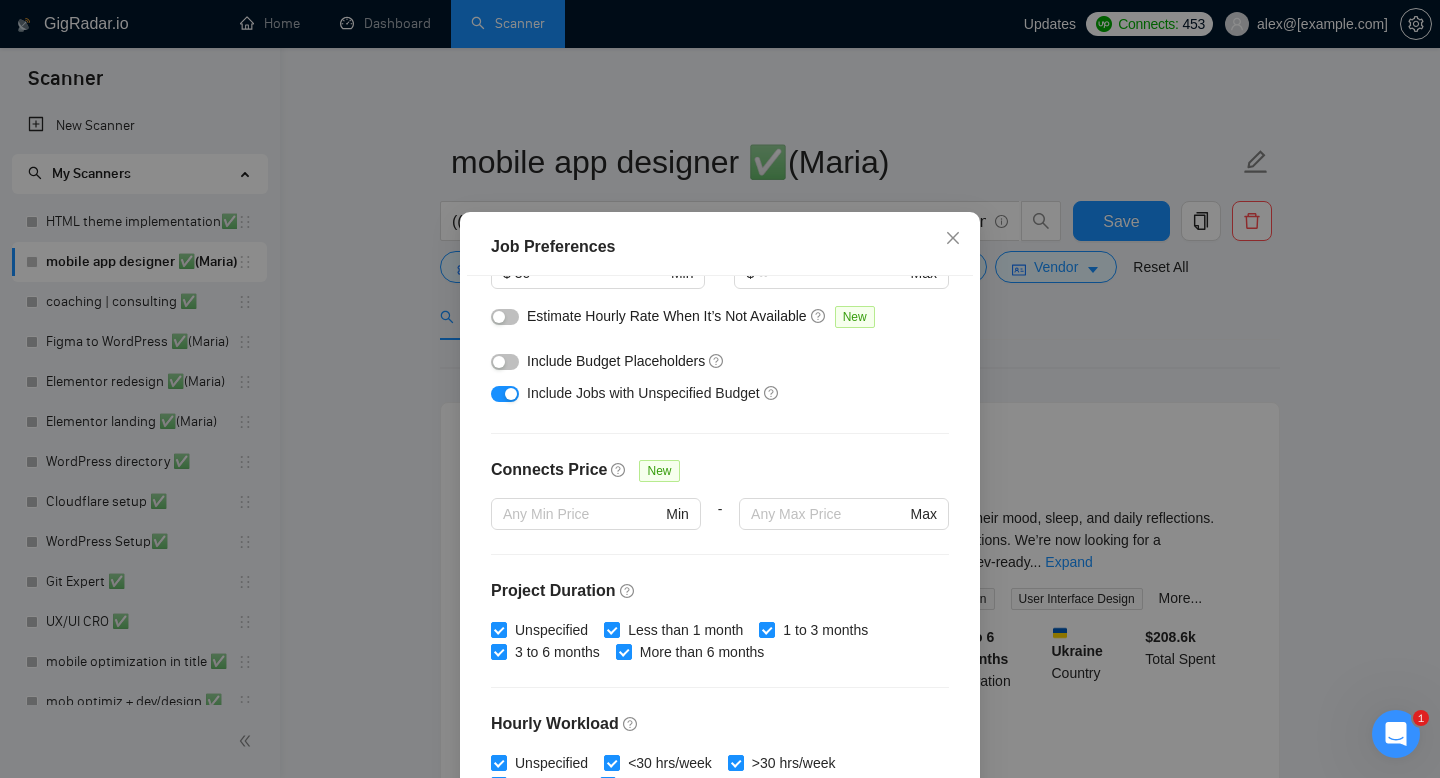 click on "Job Preferences Budget Project Type All Fixed Price Hourly Rate   Fixed Price Budget $ 2000 Min - $ Max Estimate Fixed Price When It’s Not Available New   Hourly Rate Price Budget $ 30 Min - $ Max Estimate Hourly Rate When It’s Not Available New Include Budget Placeholders Include Jobs with Unspecified Budget   Connects Price New Min - Max Project Duration   Unspecified Less than 1 month 1 to 3 months 3 to 6 months More than 6 months Hourly Workload   Unspecified <30 hrs/week >30 hrs/week Hours TBD Unsure Job Posting Questions New   Any posting questions Description Preferences Description Size New   Any description size Reset OK" at bounding box center [720, 389] 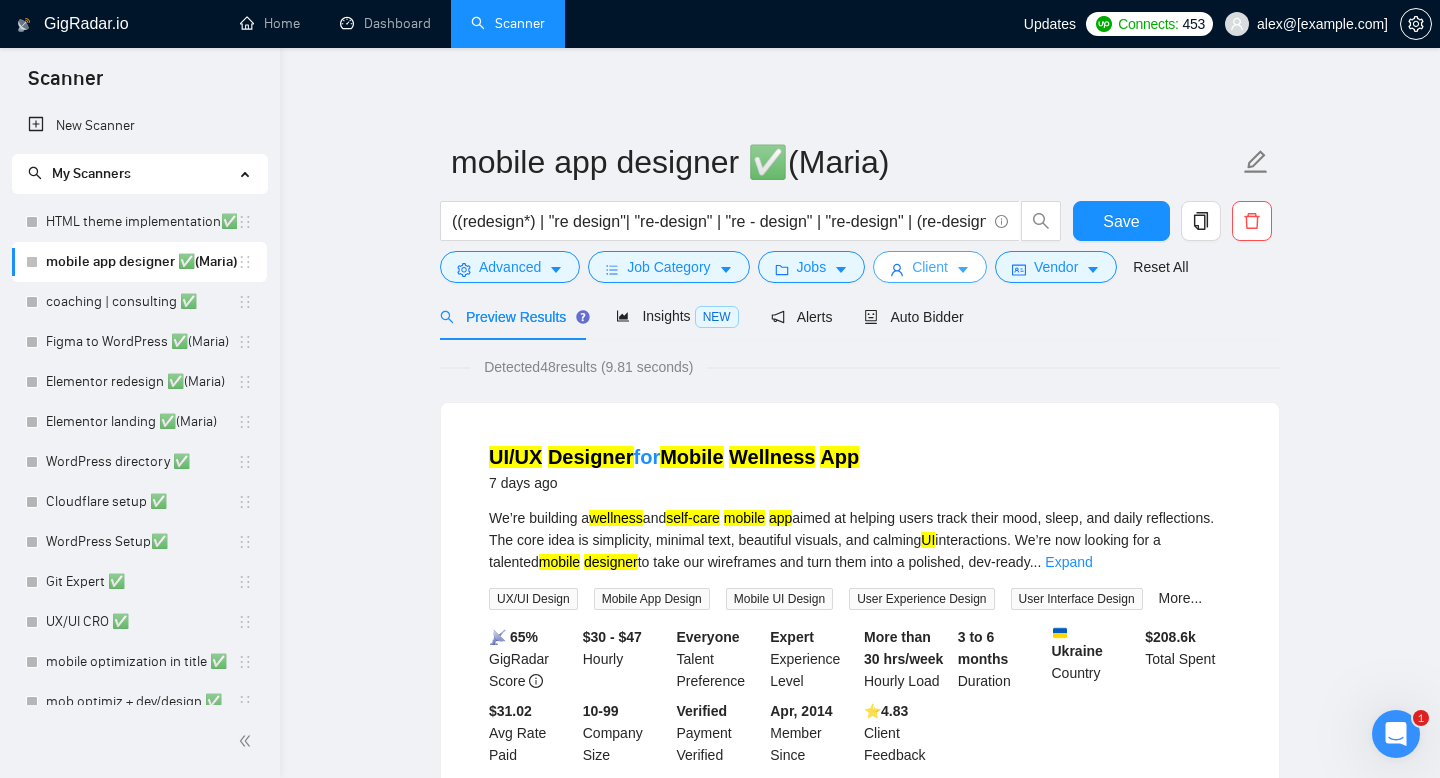 click on "Client" at bounding box center (930, 267) 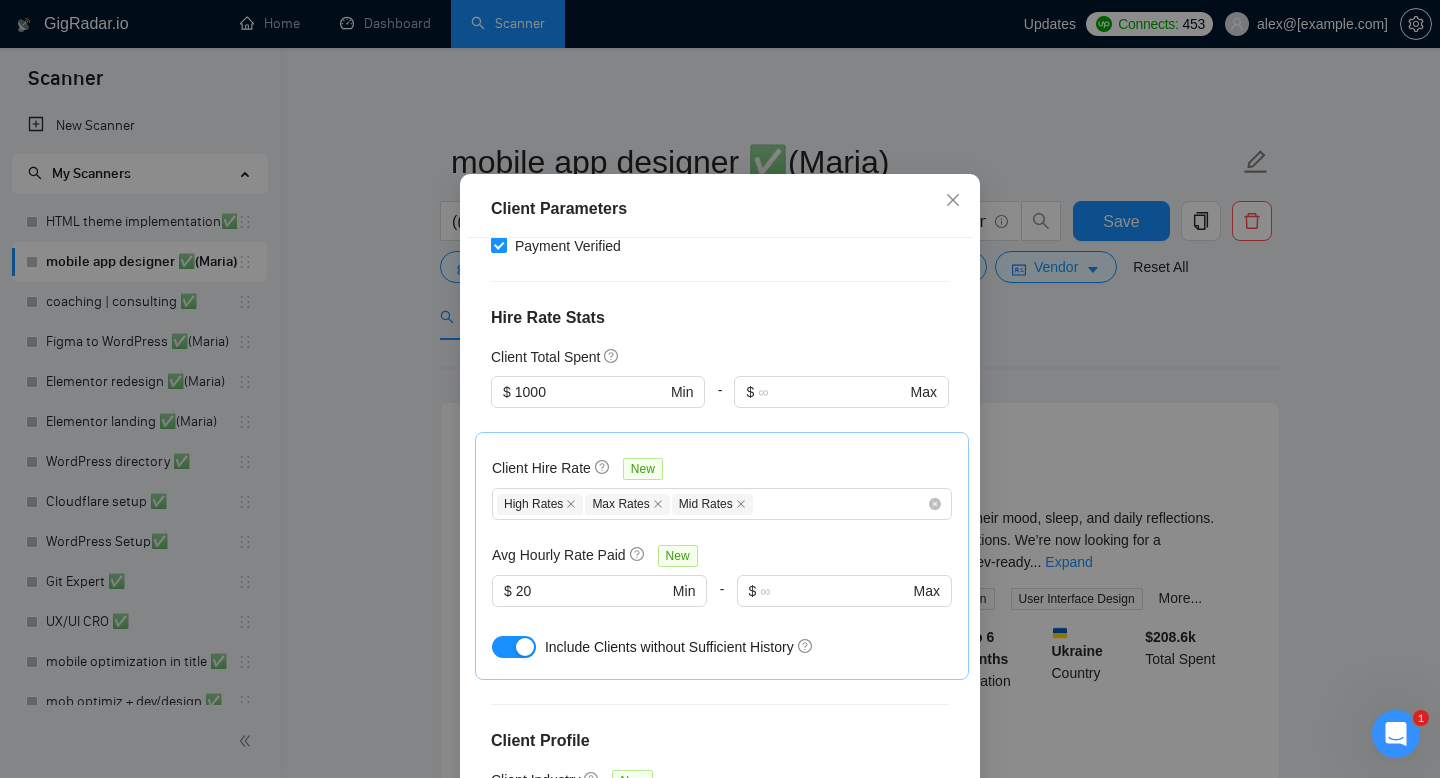 scroll, scrollTop: 463, scrollLeft: 0, axis: vertical 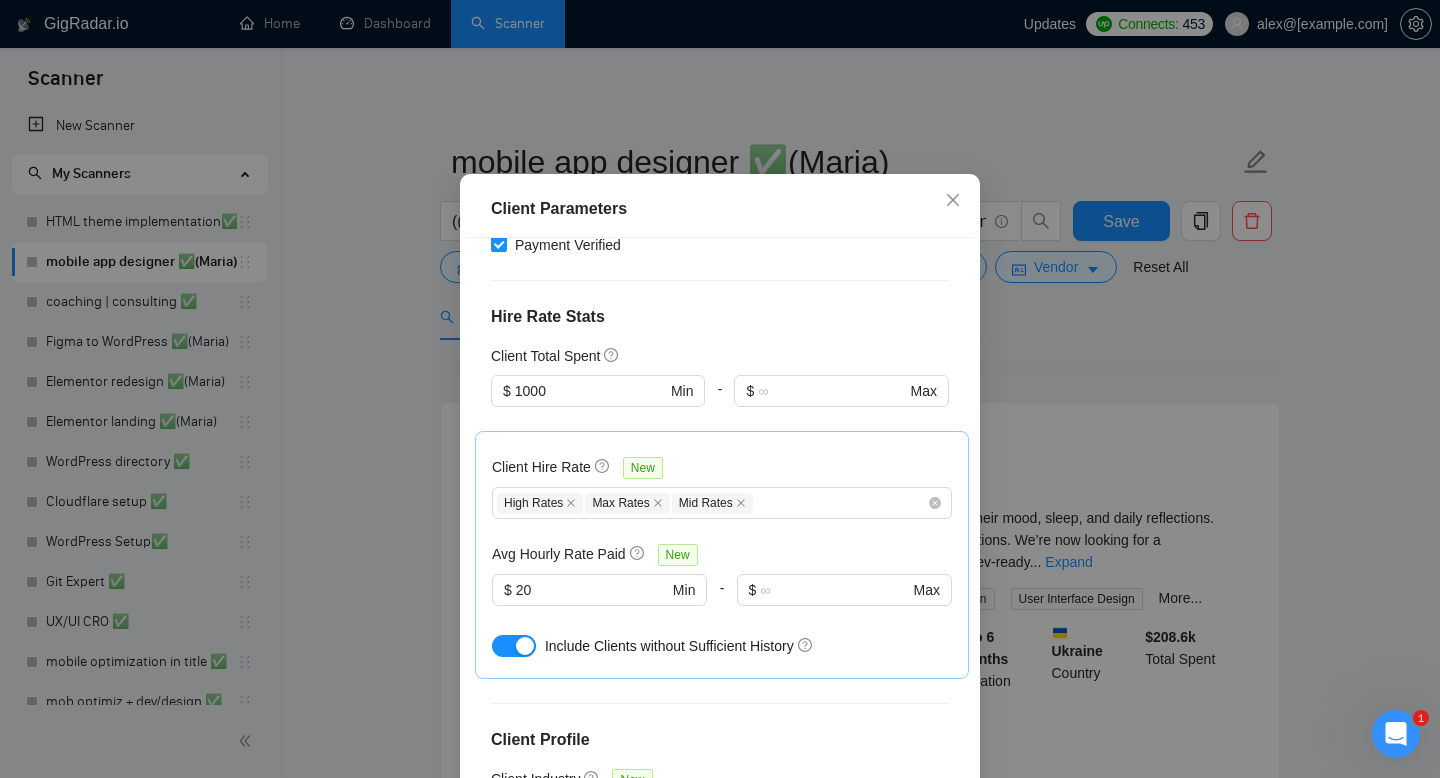 click on "Client Parameters Client Location Include Client Countries   Select Exclude Client Countries Africa India Pakistan Russia Nigeria Malaysia Bangladesh   Client Rating Client Min Average Feedback Include clients with no feedback Client Payment Details Payment Verified Hire Rate Stats   Client Total Spent $ 1000 Min - $ Max Client Hire Rate New High Rates Max Rates Mid Rates     Avg Hourly Rate Paid New $ 20 Min - $ Max Include Clients without Sufficient History Client Profile Client Industry New   Any industry Client Company Size   Any company size Enterprise Clients New   Any clients Reset OK" at bounding box center [720, 389] 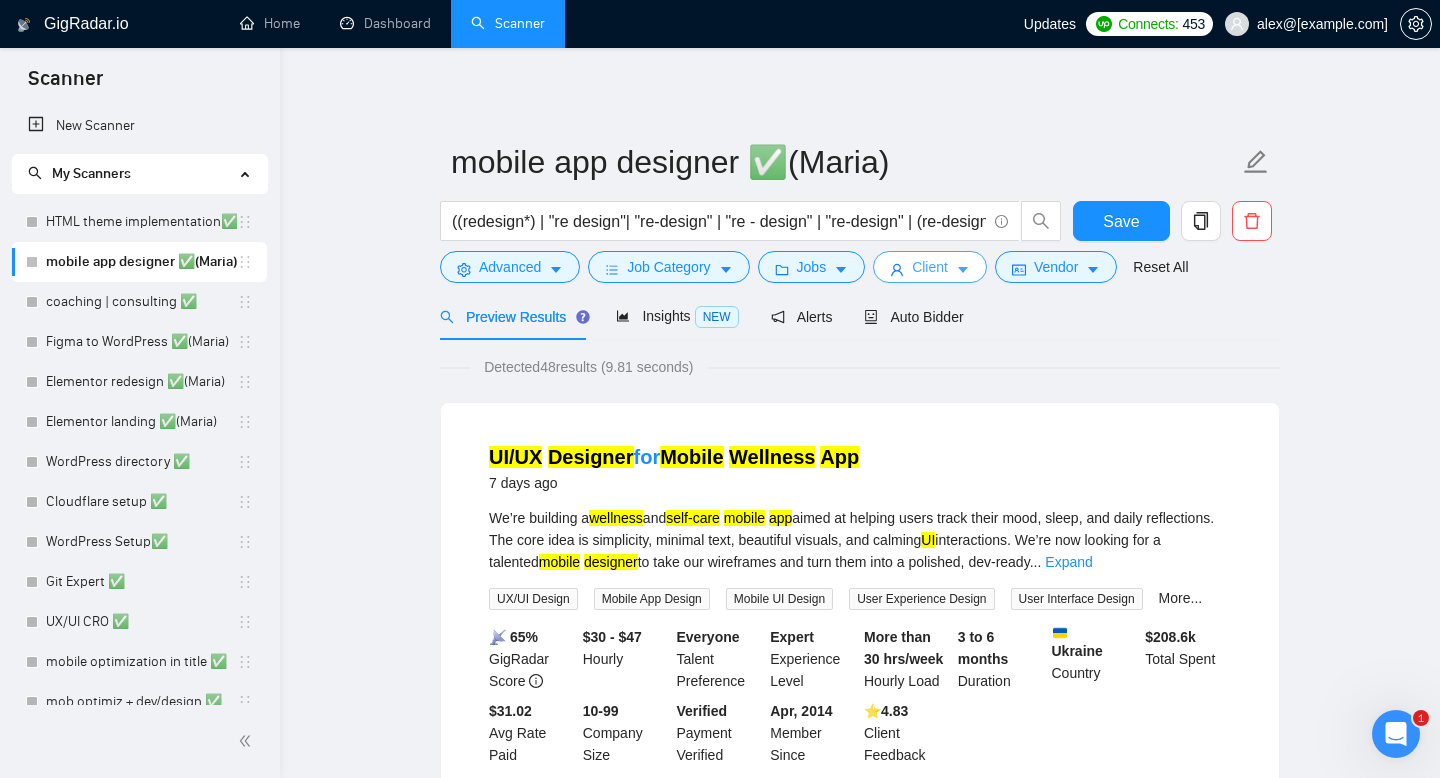 click on "Client" at bounding box center (930, 267) 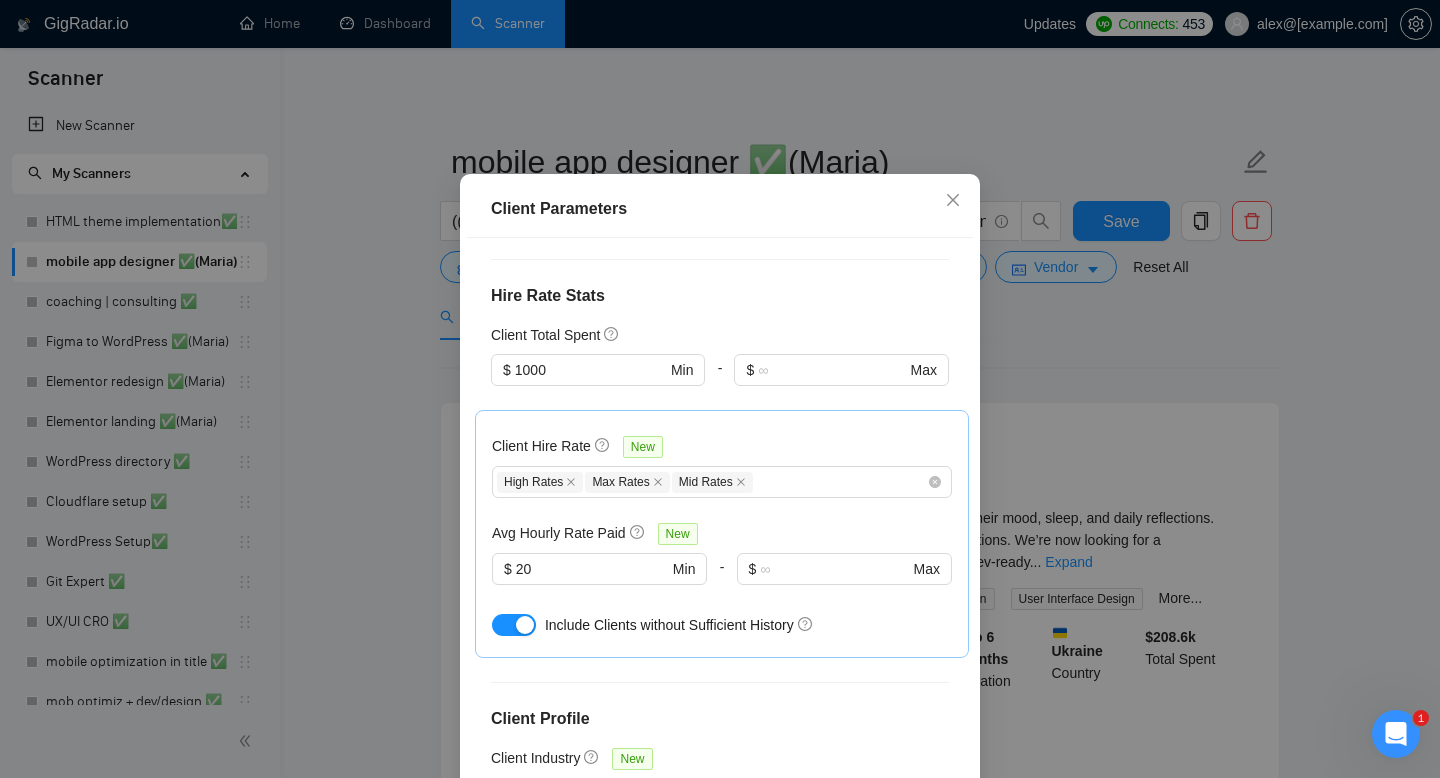 scroll, scrollTop: 485, scrollLeft: 0, axis: vertical 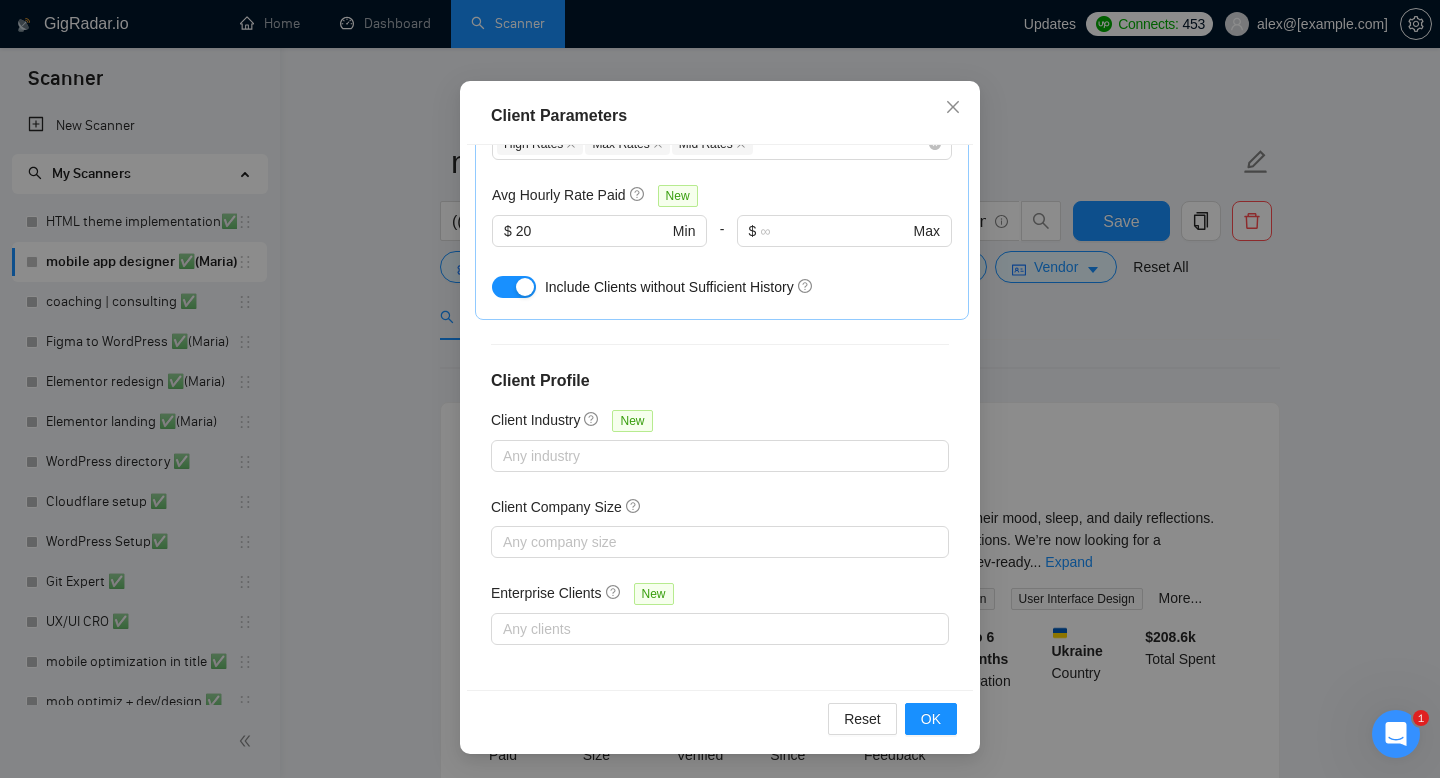 click on "Client Parameters Client Location Include Client Countries   Select Exclude Client Countries Africa India Pakistan Russia Nigeria Malaysia Bangladesh   Client Rating Client Min Average Feedback Include clients with no feedback Client Payment Details Payment Verified Hire Rate Stats   Client Total Spent $ 1000 Min - $ Max Client Hire Rate New High Rates Max Rates Mid Rates     Avg Hourly Rate Paid New $ 20 Min - $ Max Include Clients without Sufficient History Client Profile Client Industry New   Any industry Client Company Size   Any company size Enterprise Clients New   Any clients Reset OK" at bounding box center [720, 389] 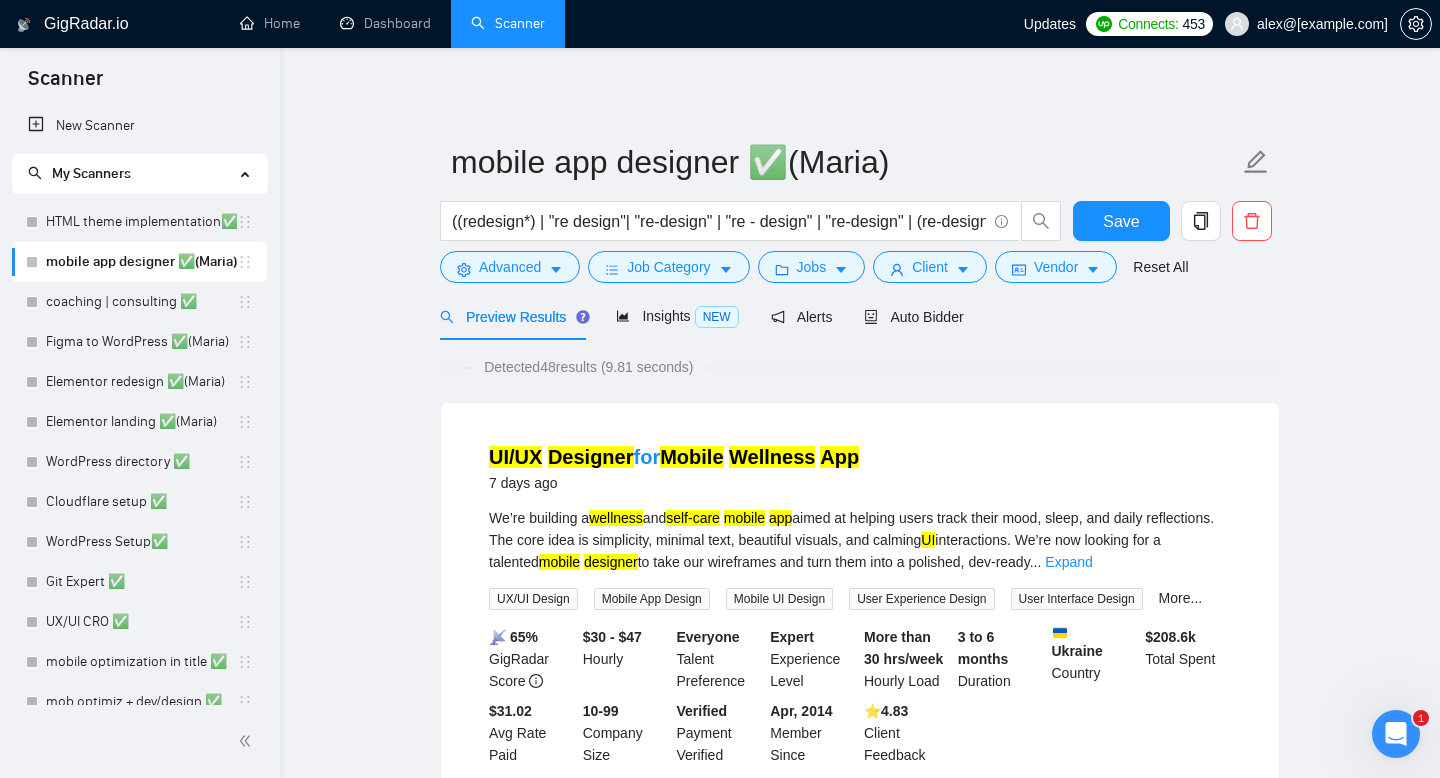 scroll, scrollTop: 38, scrollLeft: 0, axis: vertical 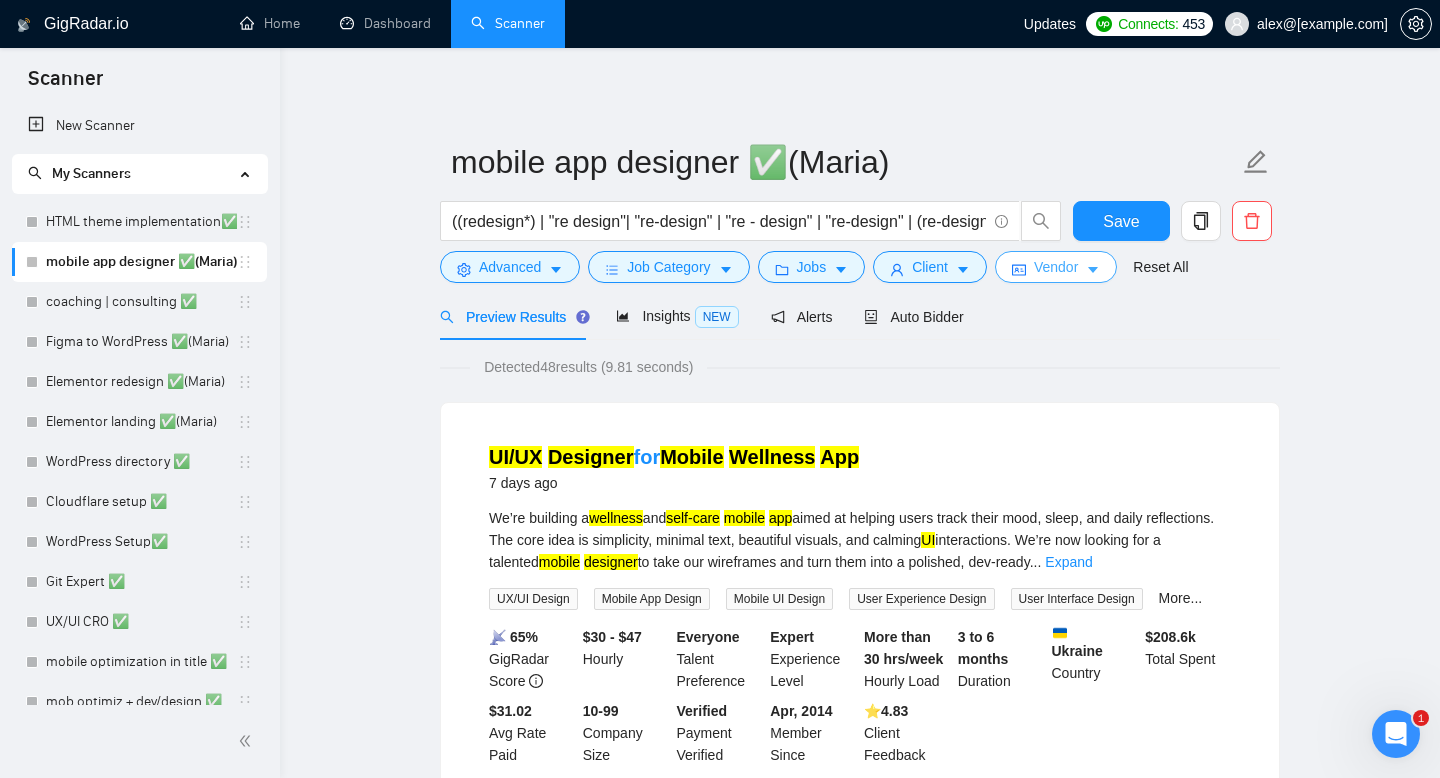 click on "Vendor" at bounding box center [1056, 267] 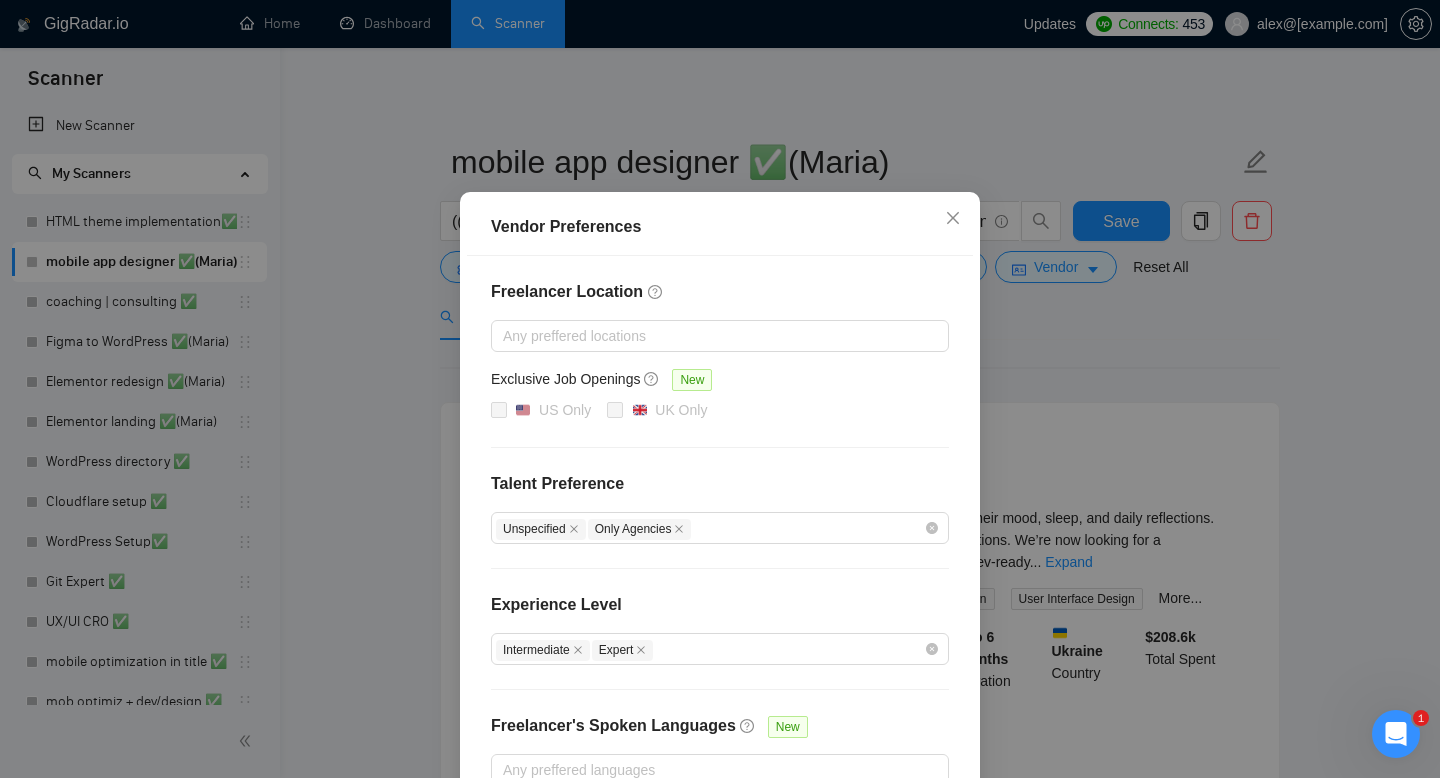 scroll, scrollTop: 27, scrollLeft: 0, axis: vertical 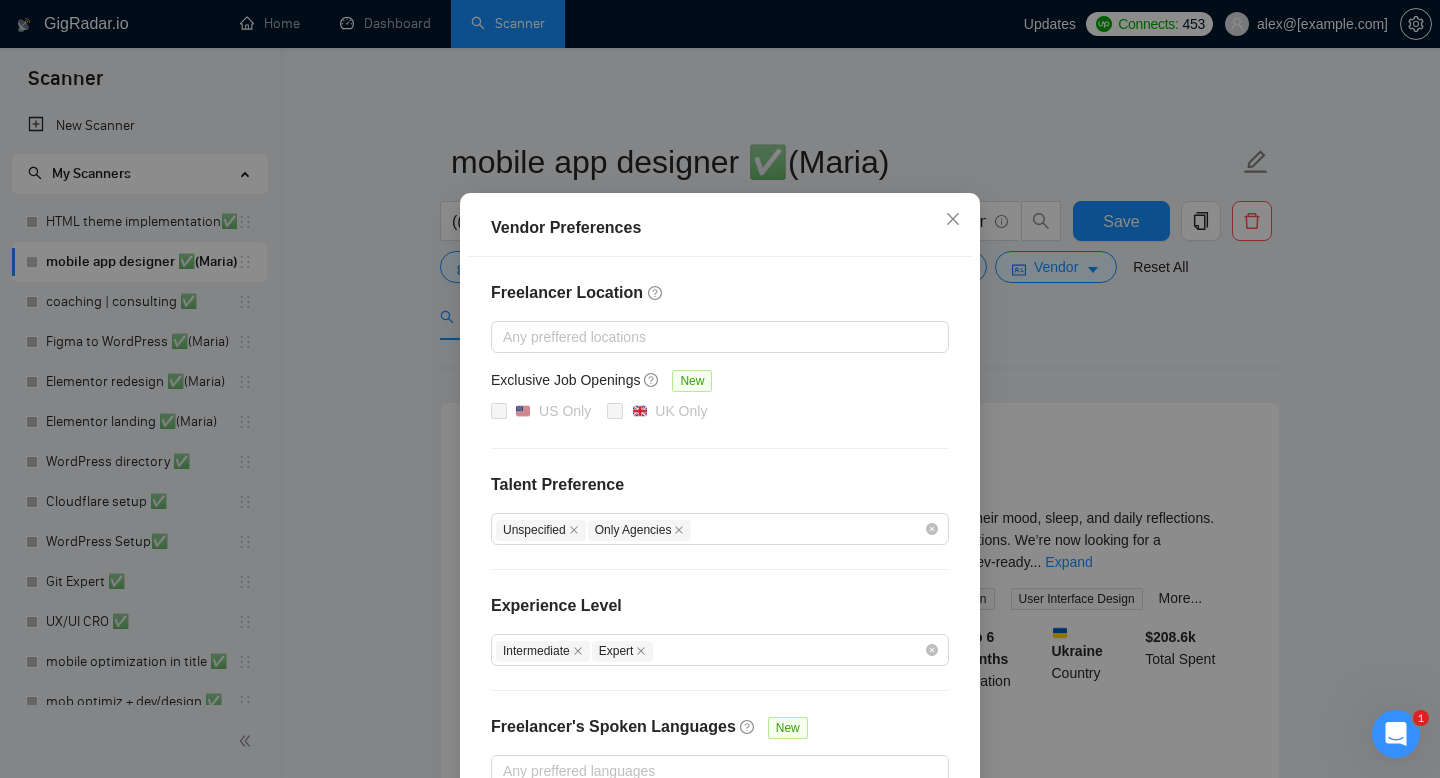 click on "Vendor Preferences Freelancer Location     Any preffered locations Exclusive Job Openings New US Only UK Only Talent Preference Unspecified Only Agencies   Experience Level Intermediate Expert   Freelancer's Spoken Languages New   Any preffered languages Reset OK" at bounding box center [720, 389] 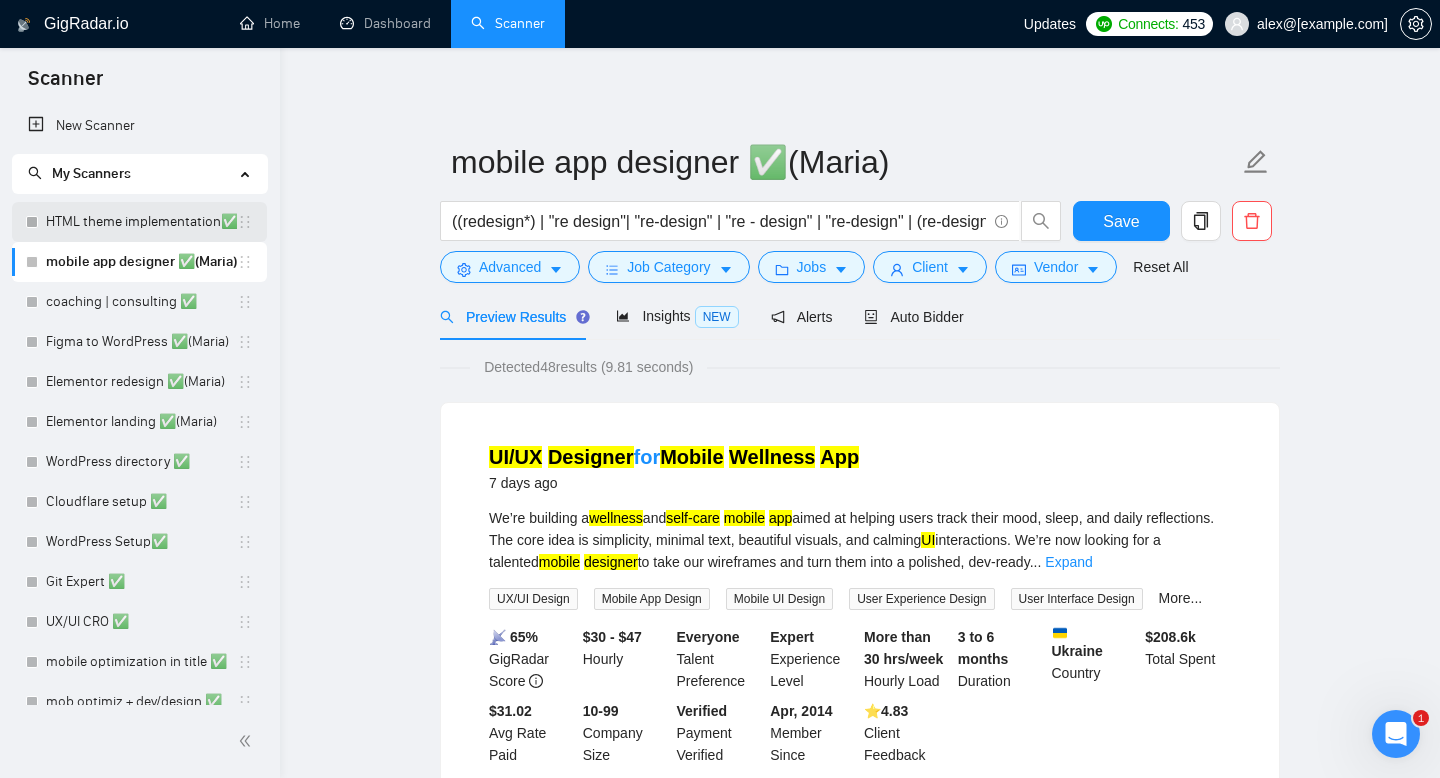 click on "HTML theme implementation✅" at bounding box center [141, 222] 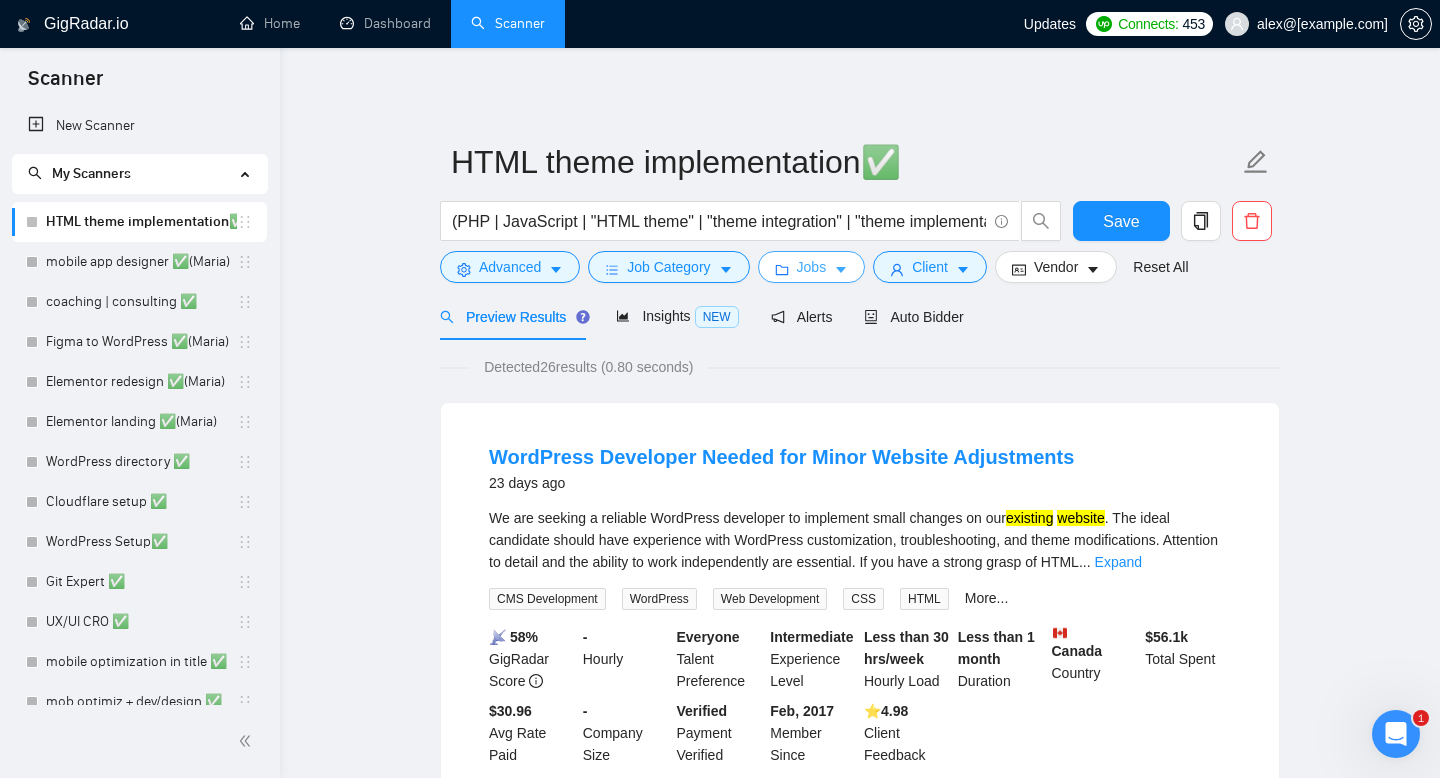 click on "Jobs" at bounding box center (812, 267) 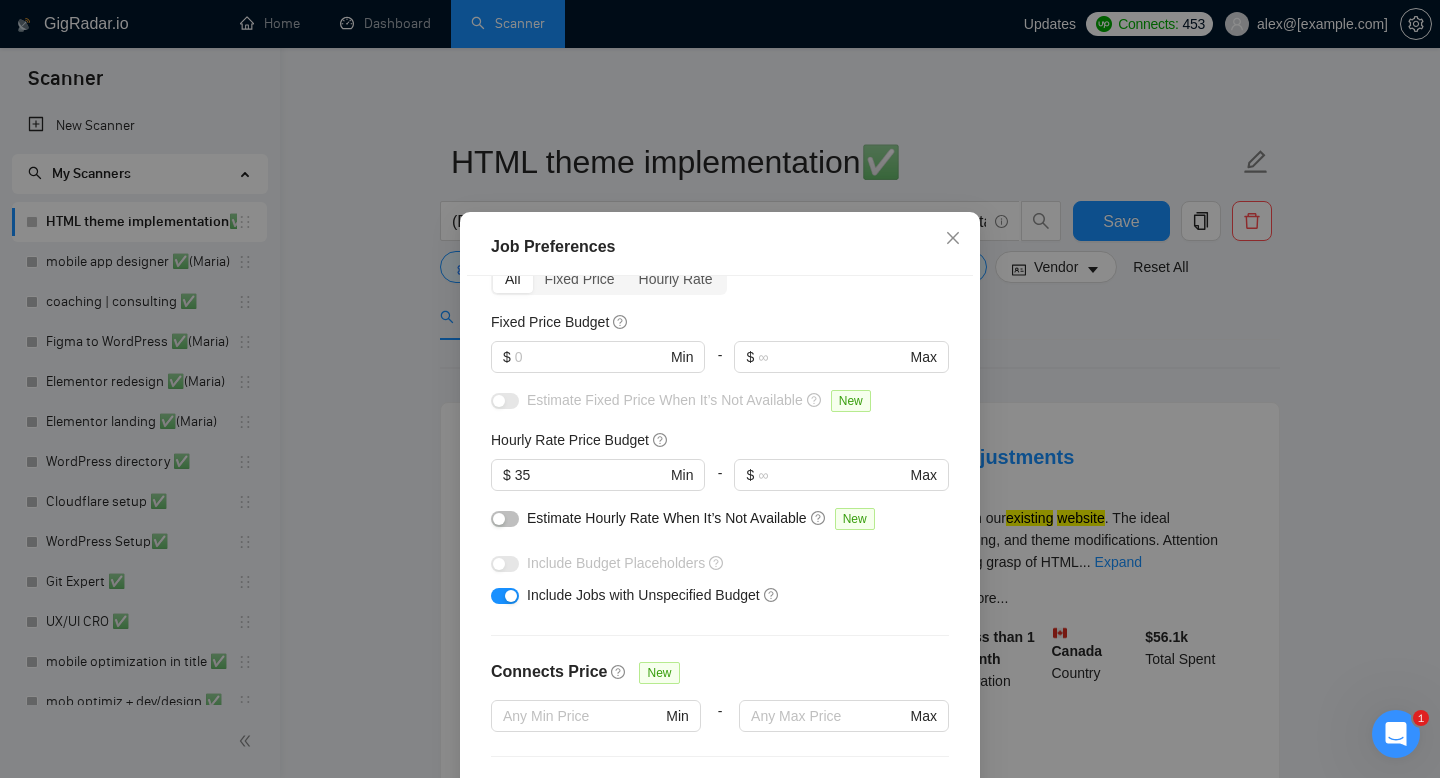 scroll, scrollTop: 103, scrollLeft: 0, axis: vertical 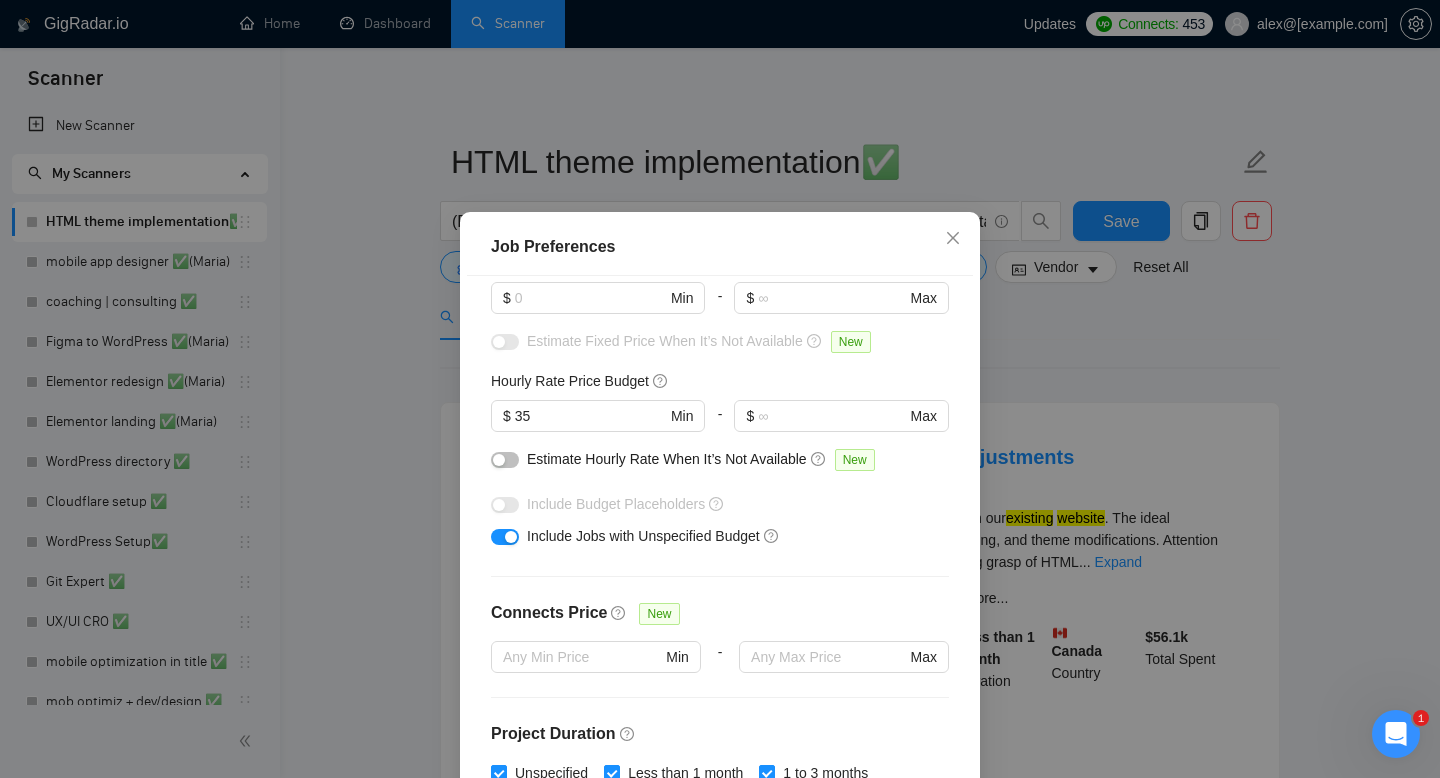 click on "Job Preferences Budget Project Type All Fixed Price Hourly Rate   Fixed Price Budget $ Min - $ Max Estimate Fixed Price When It’s Not Available New   Hourly Rate Price Budget $ 35 Min - $ Max Estimate Hourly Rate When It’s Not Available New Include Budget Placeholders Include Jobs with Unspecified Budget   Connects Price New Min - Max Project Duration   Unspecified Less than 1 month 1 to 3 months 3 to 6 months More than 6 months Hourly Workload   Unspecified <30 hrs/week >30 hrs/week Hours TBD Unsure Job Posting Questions New   Any posting questions Description Preferences Description Size New   Any description size Reset OK" at bounding box center [720, 389] 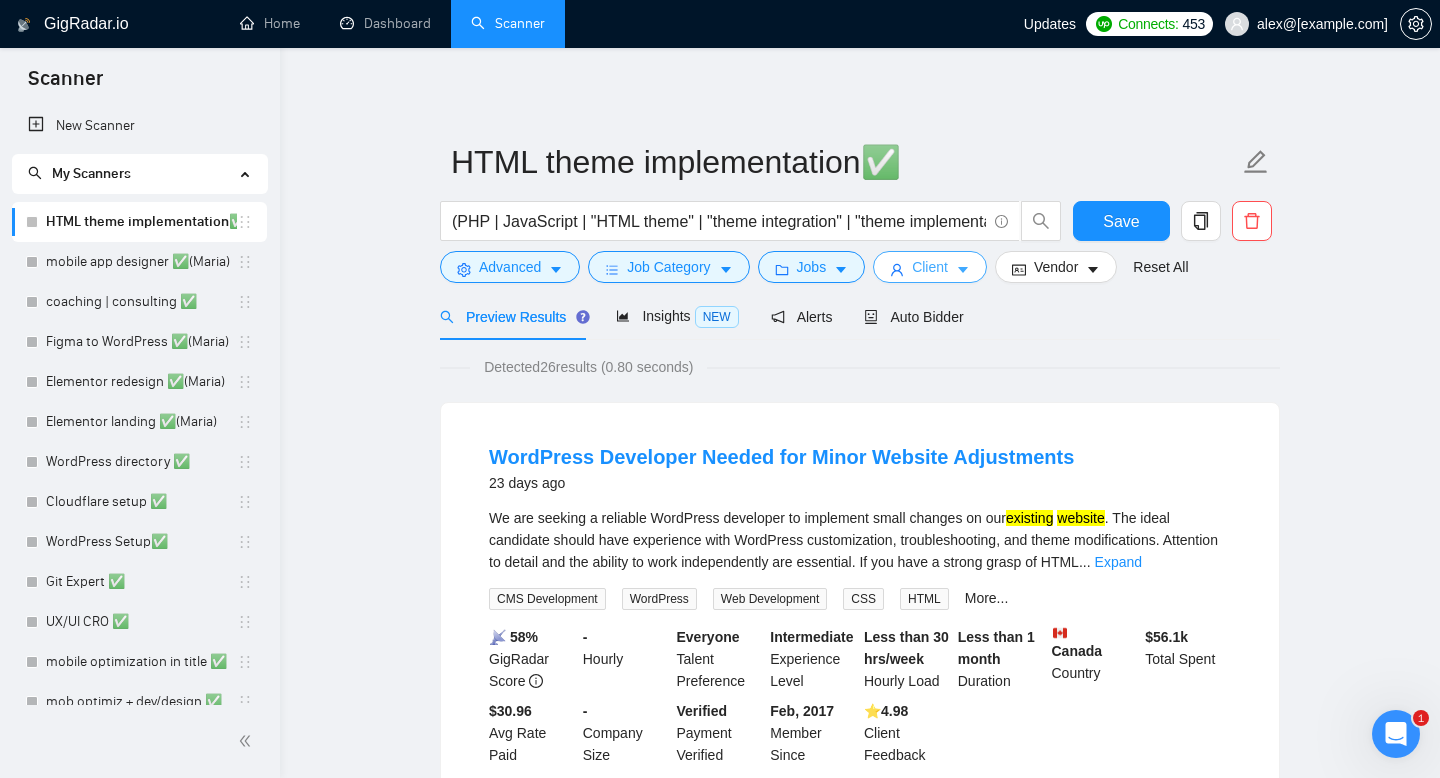 click on "Client" at bounding box center [930, 267] 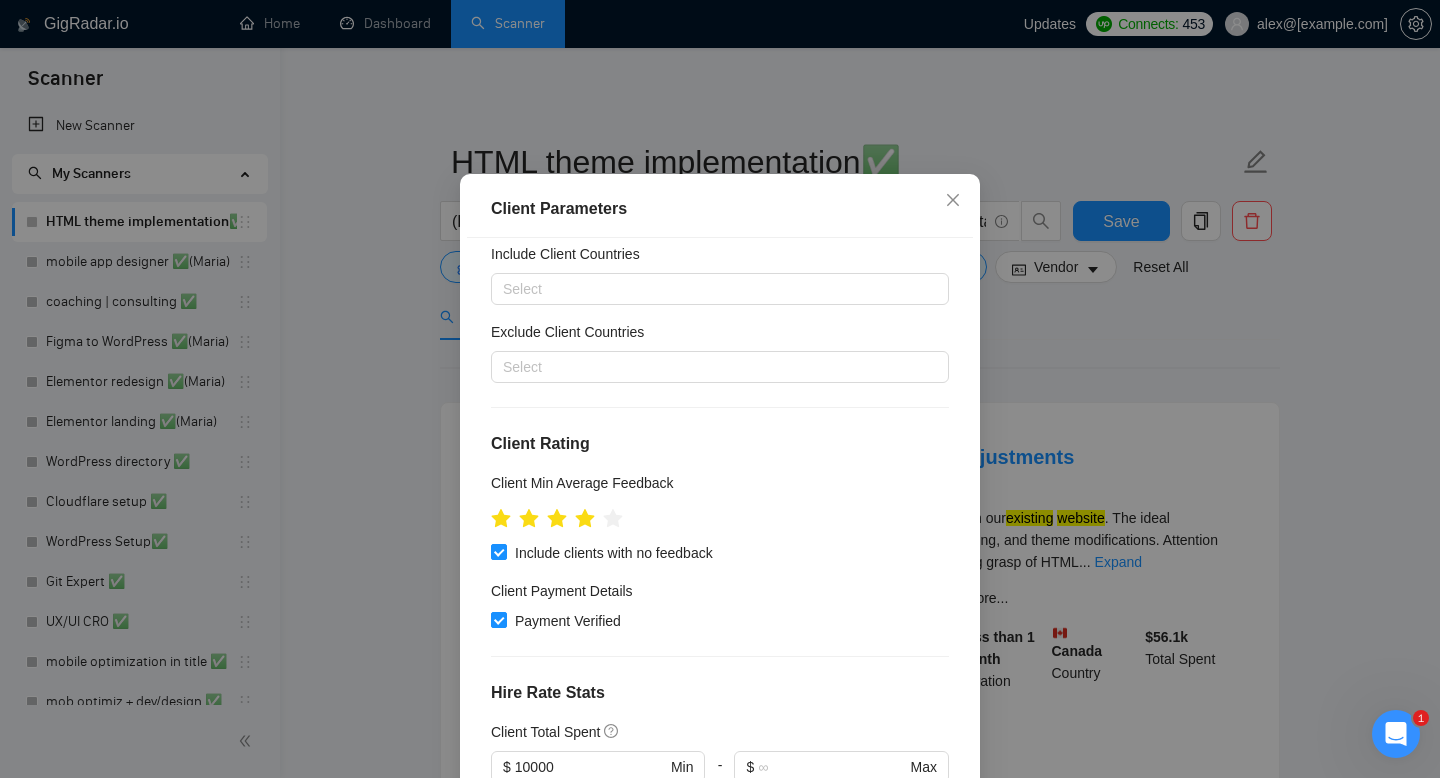 scroll, scrollTop: 0, scrollLeft: 0, axis: both 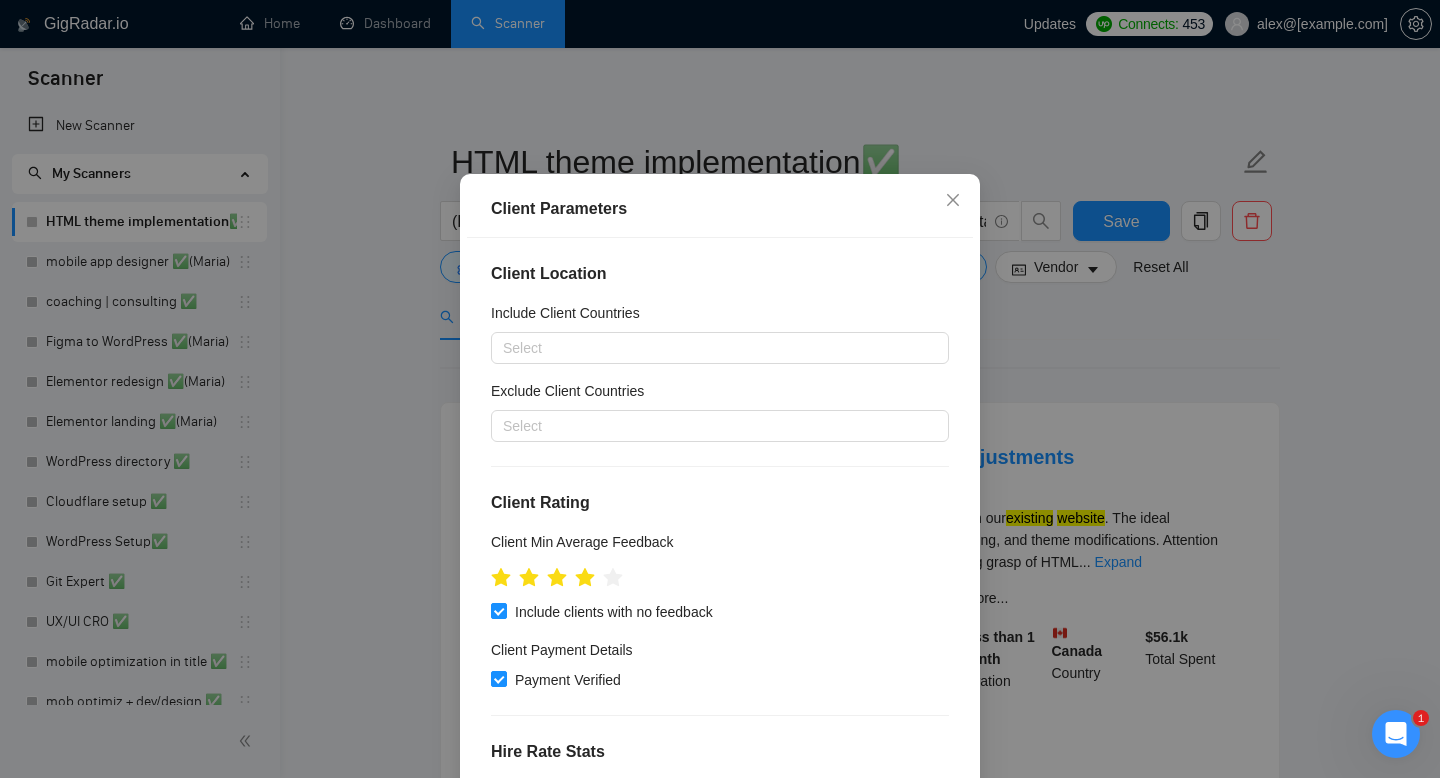 click on "Client Parameters Client Location Include Client Countries   Select Exclude Client Countries   Select Client Rating Client Min Average Feedback Include clients with no feedback Client Payment Details Payment Verified Hire Rate Stats   Client Total Spent $ 10000 Min - $ Max Client Hire Rate New   Any hire rate   Avg Hourly Rate Paid New $ 25 Min - $ Max Include Clients without Sufficient History Client Profile Client Industry New   Any industry Client Company Size   Any company size Enterprise Clients New   Any clients Reset OK" at bounding box center (720, 389) 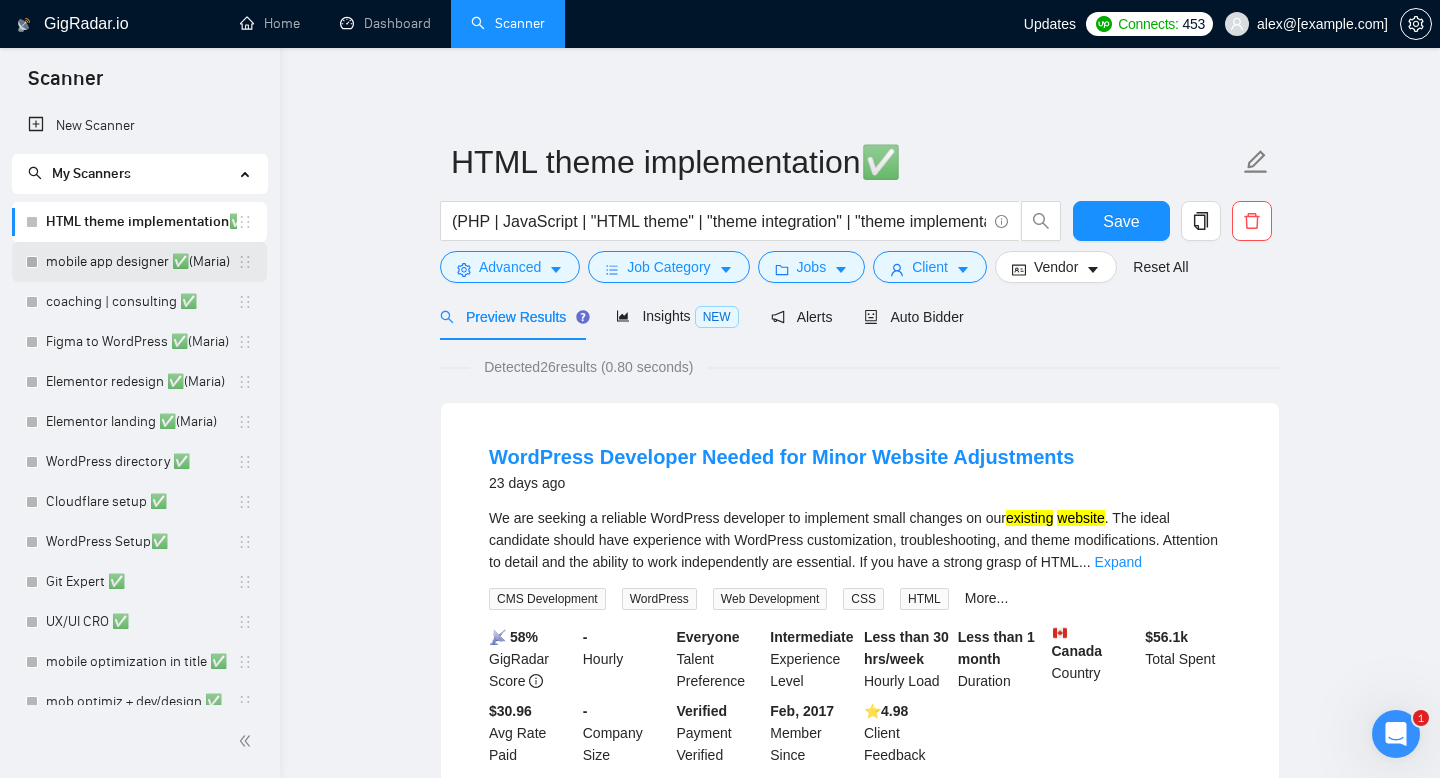 click on "mobile app designer ✅(Maria)" at bounding box center (141, 262) 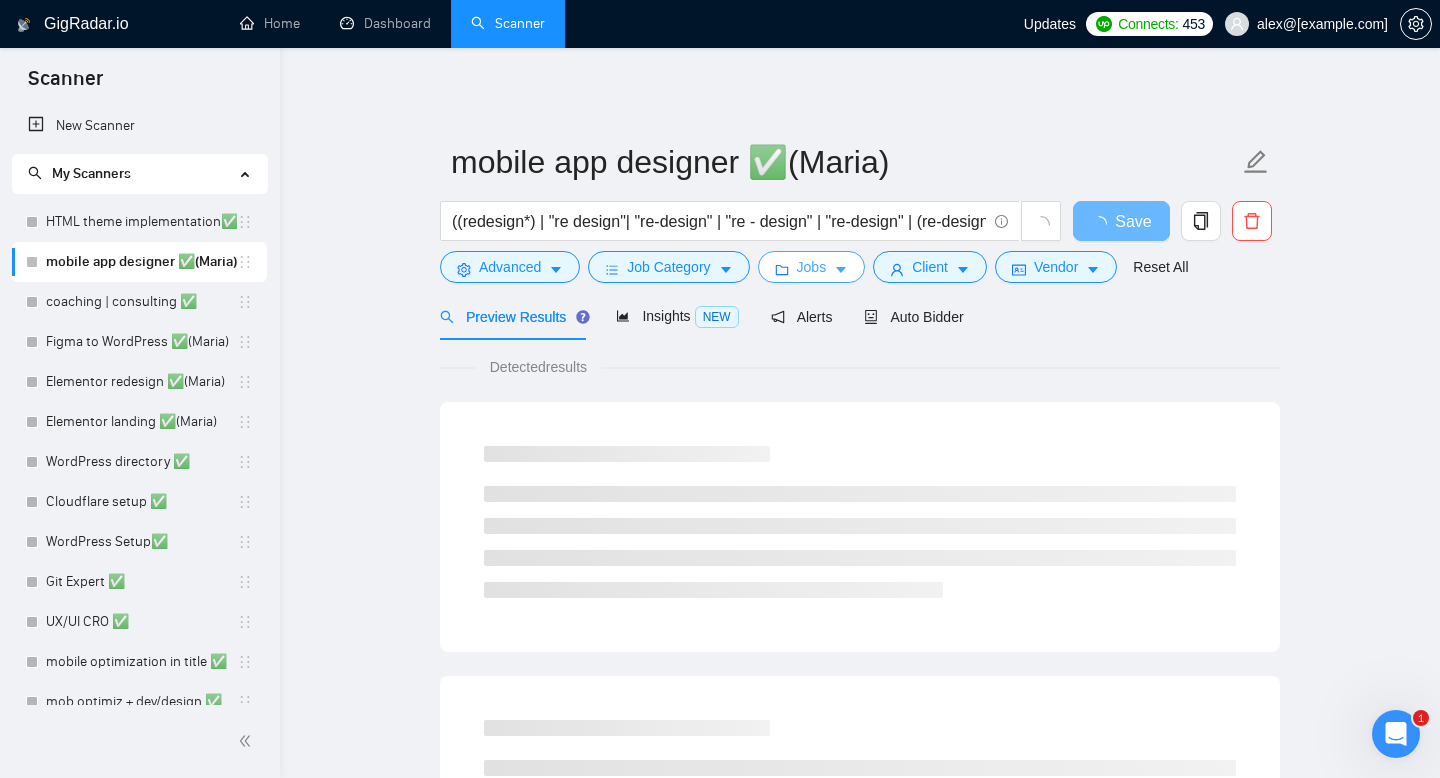 click on "Jobs" at bounding box center (812, 267) 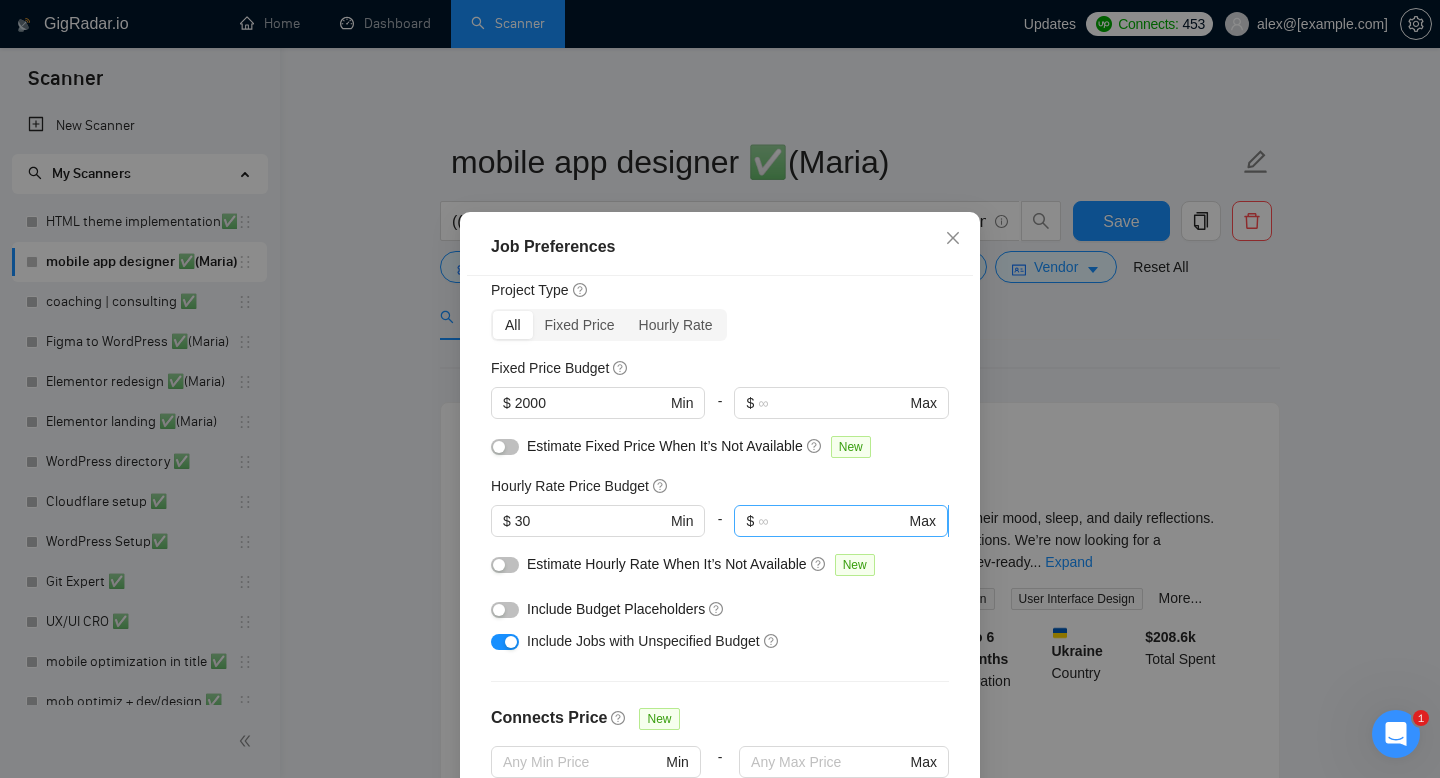 scroll, scrollTop: 56, scrollLeft: 0, axis: vertical 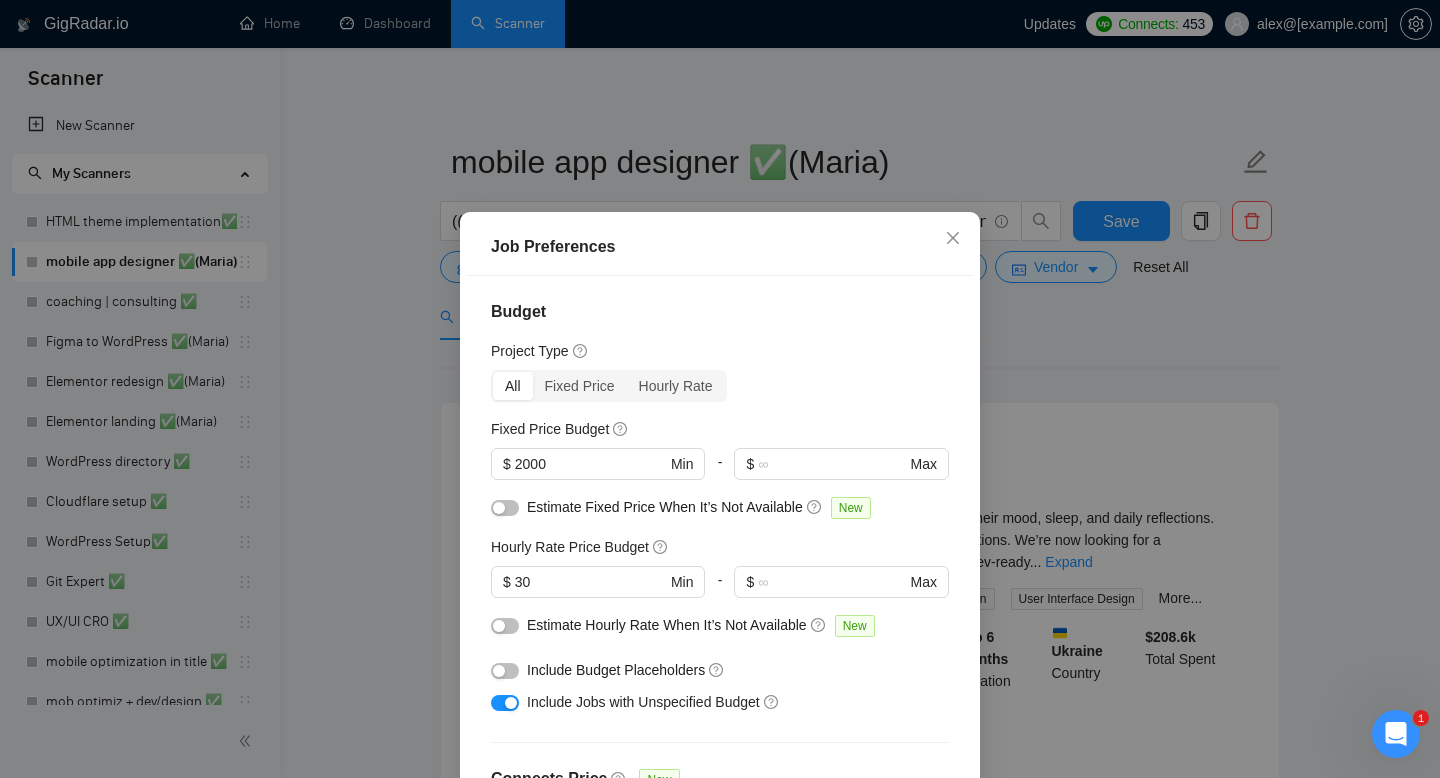 click on "Job Preferences Budget Project Type All Fixed Price Hourly Rate   Fixed Price Budget $ 2000 Min - $ Max Estimate Fixed Price When It’s Not Available New   Hourly Rate Price Budget $ 30 Min - $ Max Estimate Hourly Rate When It’s Not Available New Include Budget Placeholders Include Jobs with Unspecified Budget   Connects Price New Min - Max Project Duration   Unspecified Less than 1 month 1 to 3 months 3 to 6 months More than 6 months Hourly Workload   Unspecified <30 hrs/week >30 hrs/week Hours TBD Unsure Job Posting Questions New   Any posting questions Description Preferences Description Size New   Any description size Reset OK" at bounding box center [720, 389] 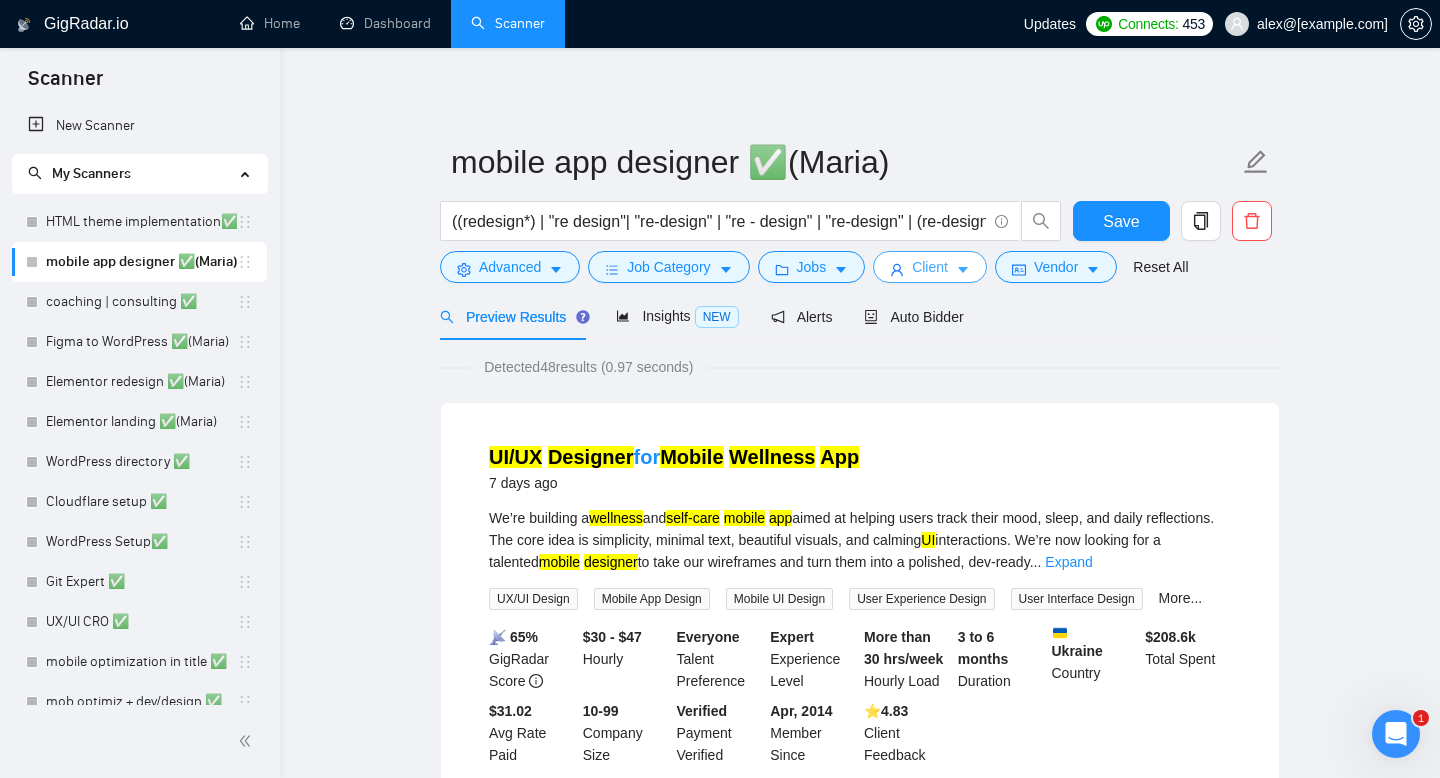 click on "Client" at bounding box center (930, 267) 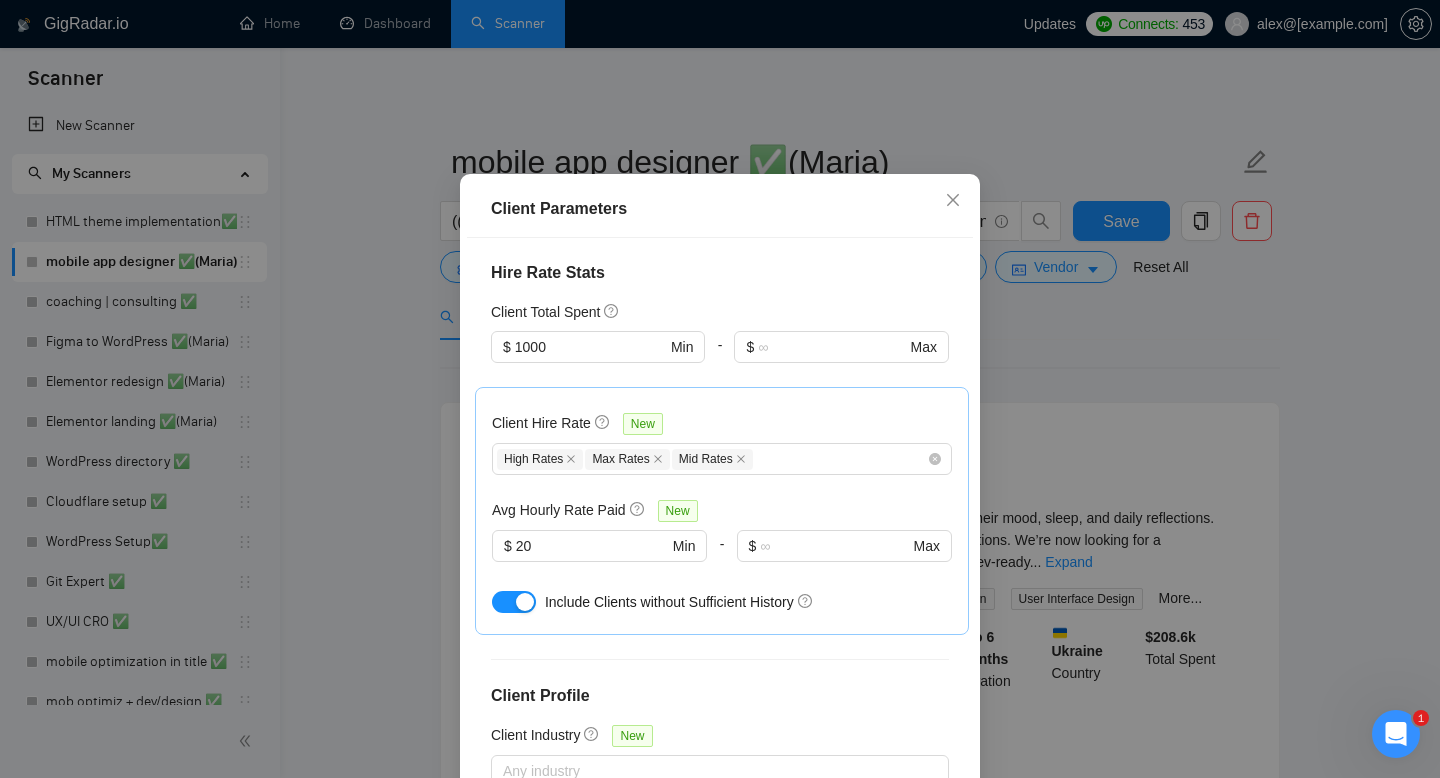 scroll, scrollTop: 509, scrollLeft: 0, axis: vertical 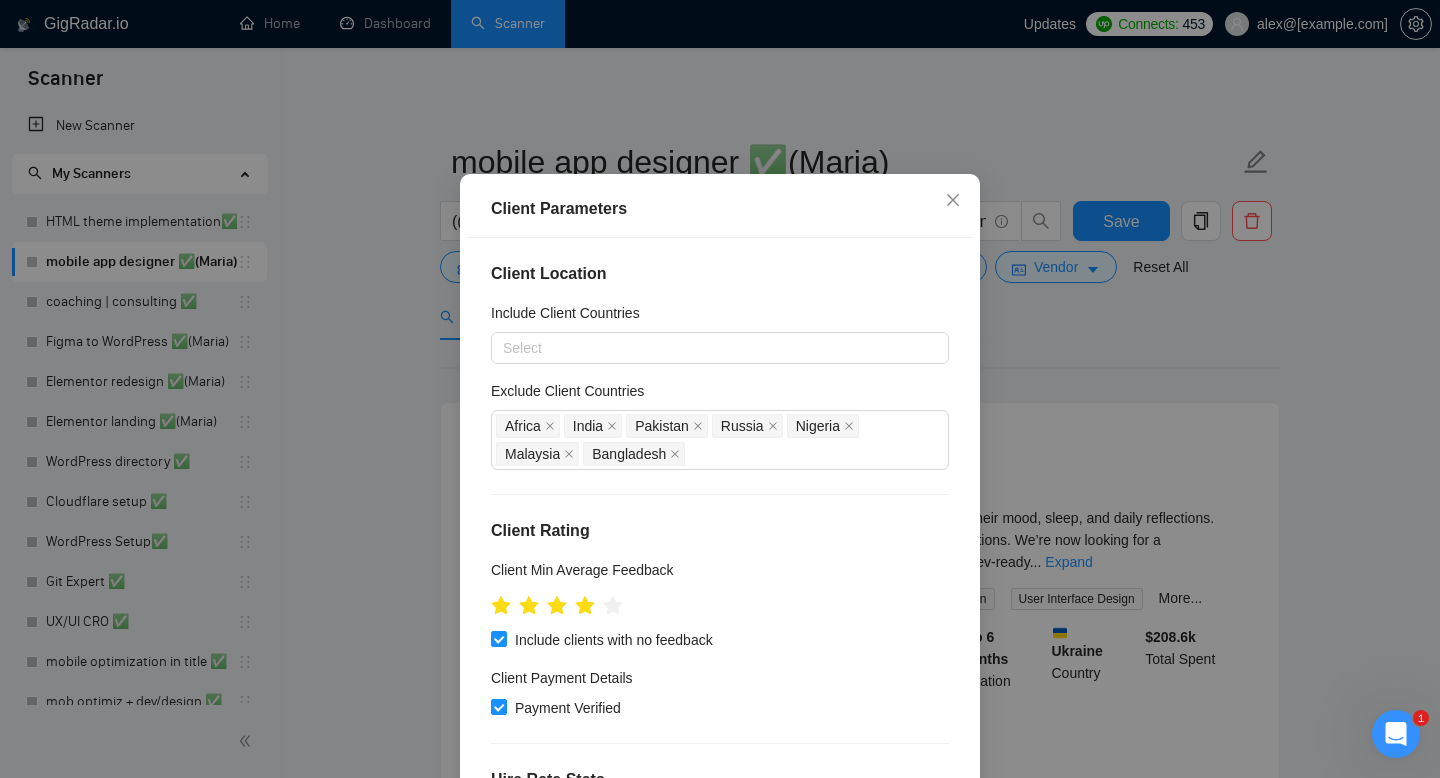 click on "Client Location Include Client Countries   Select Exclude Client Countries Africa India Pakistan Russia Nigeria Malaysia Bangladesh   Client Rating Client Min Average Feedback Include clients with no feedback Client Payment Details Payment Verified Hire Rate Stats   Client Total Spent $ 1000 Min - $ Max Client Hire Rate New High Rates Max Rates Mid Rates     Avg Hourly Rate Paid New $ 20 Min - $ Max Include Clients without Sufficient History Client Profile Client Industry New   Any industry Client Company Size   Any company size Enterprise Clients New   Any clients" at bounding box center (720, 510) 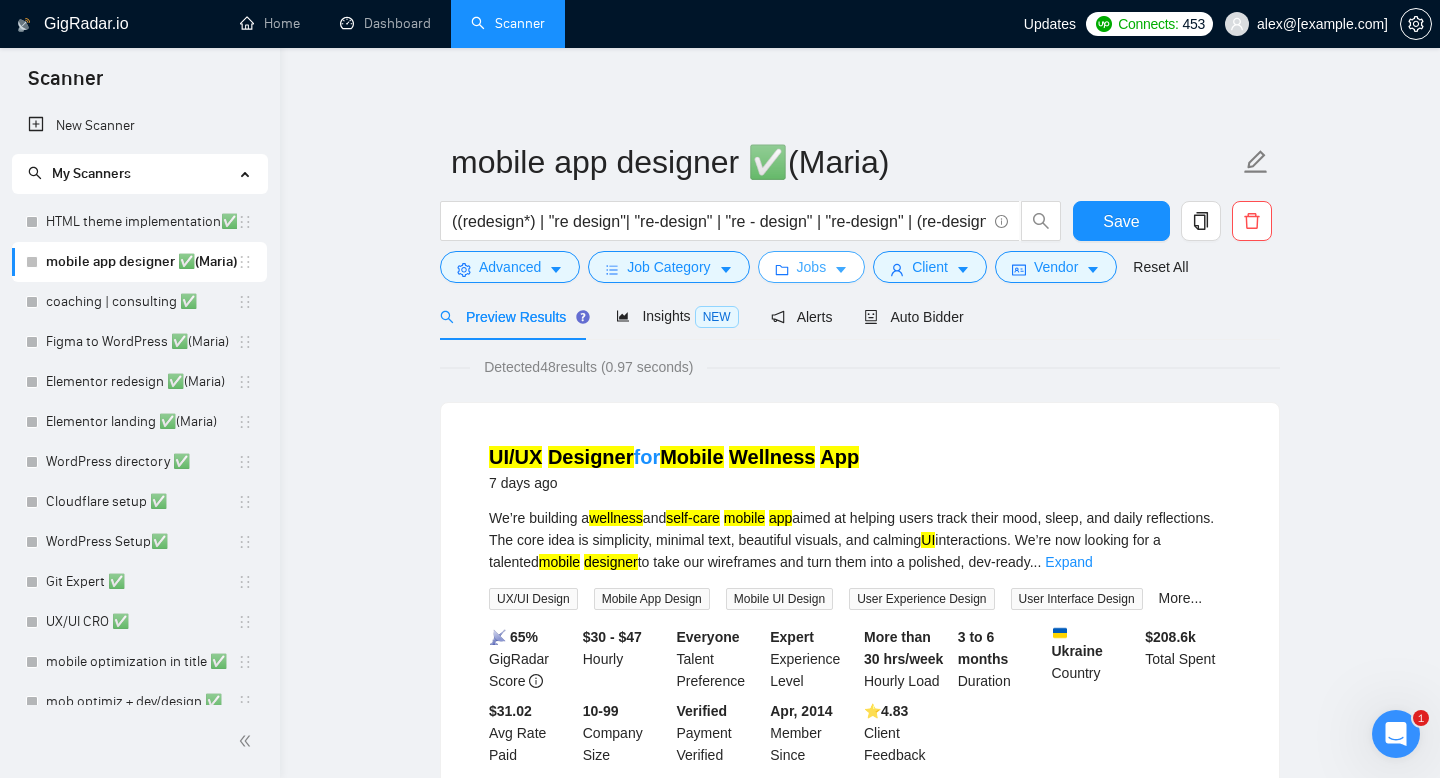 click on "Jobs" at bounding box center (812, 267) 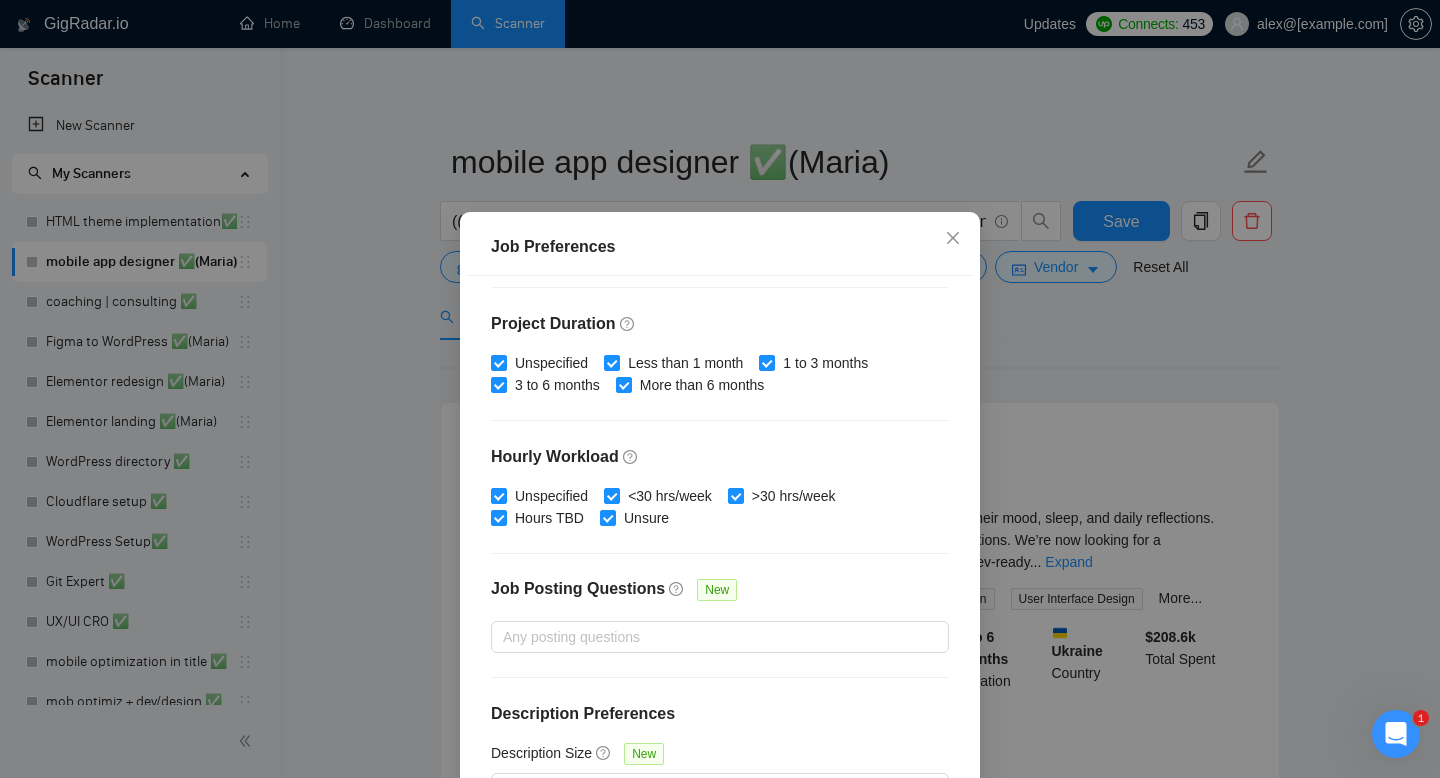 scroll, scrollTop: 582, scrollLeft: 0, axis: vertical 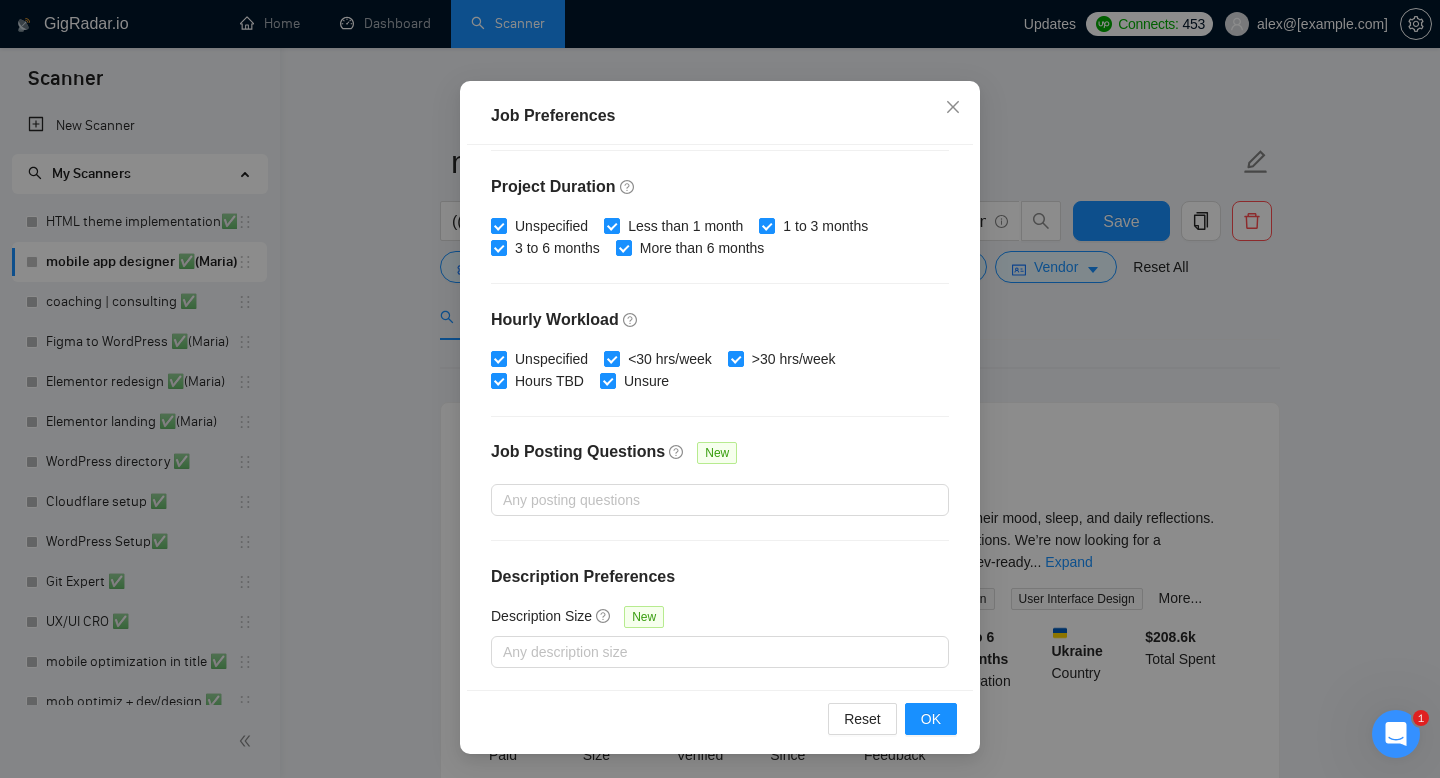 click on "Job Preferences Budget Project Type All Fixed Price Hourly Rate   Fixed Price Budget $ 2000 Min - $ Max Estimate Fixed Price When It’s Not Available New   Hourly Rate Price Budget $ 30 Min - $ Max Estimate Hourly Rate When It’s Not Available New Include Budget Placeholders Include Jobs with Unspecified Budget   Connects Price New Min - Max Project Duration   Unspecified Less than 1 month 1 to 3 months 3 to 6 months More than 6 months Hourly Workload   Unspecified <30 hrs/week >30 hrs/week Hours TBD Unsure Job Posting Questions New   Any posting questions Description Preferences Description Size New   Any description size Reset OK" at bounding box center (720, 389) 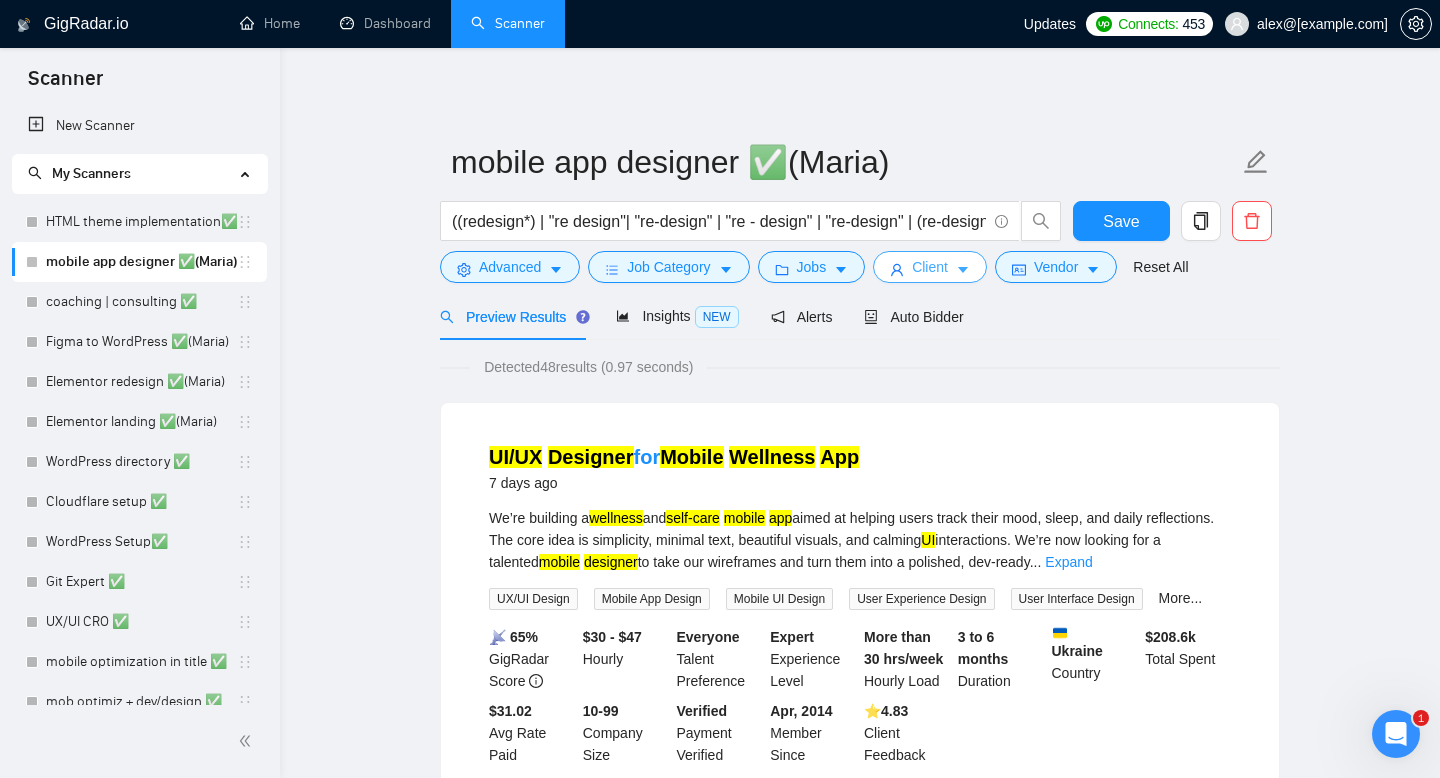 click on "Client" at bounding box center (930, 267) 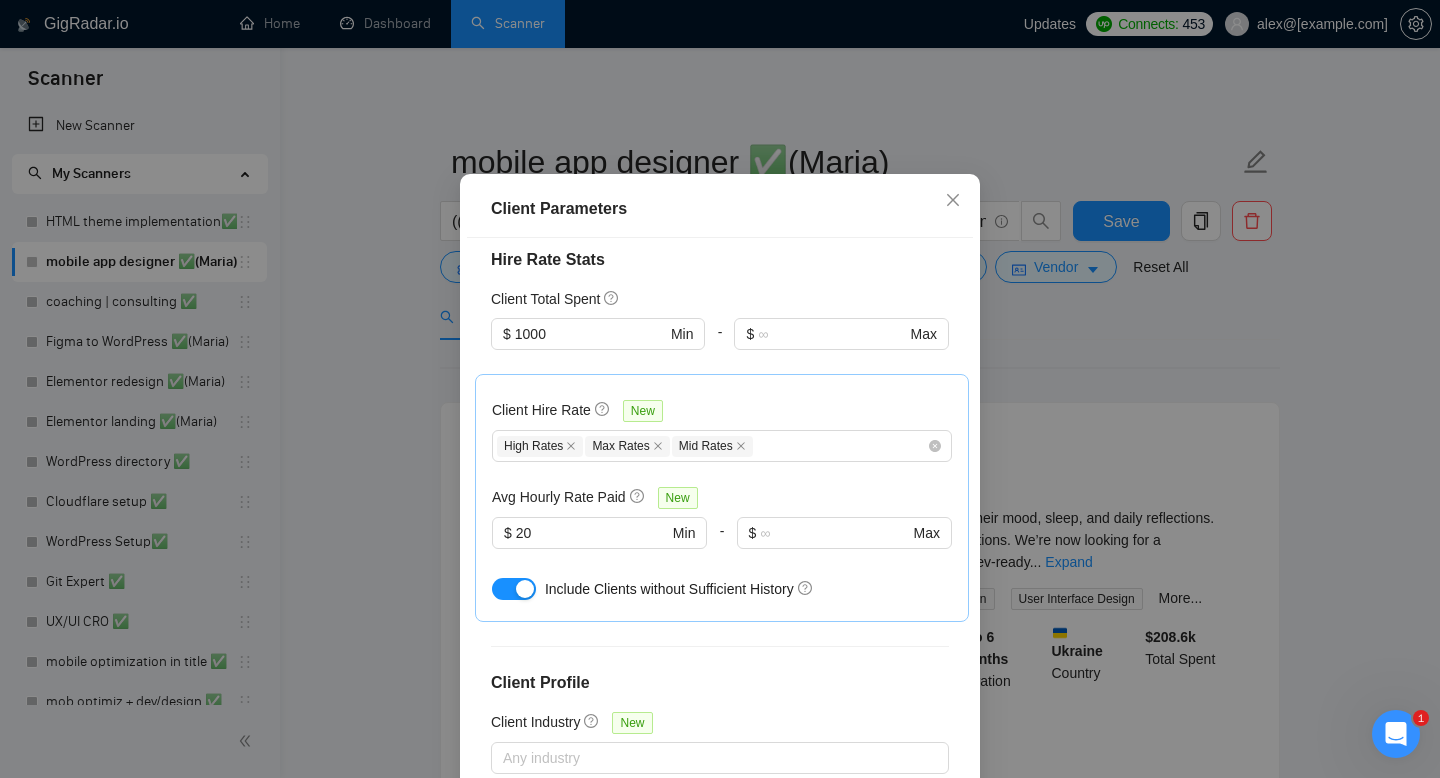 scroll, scrollTop: 522, scrollLeft: 0, axis: vertical 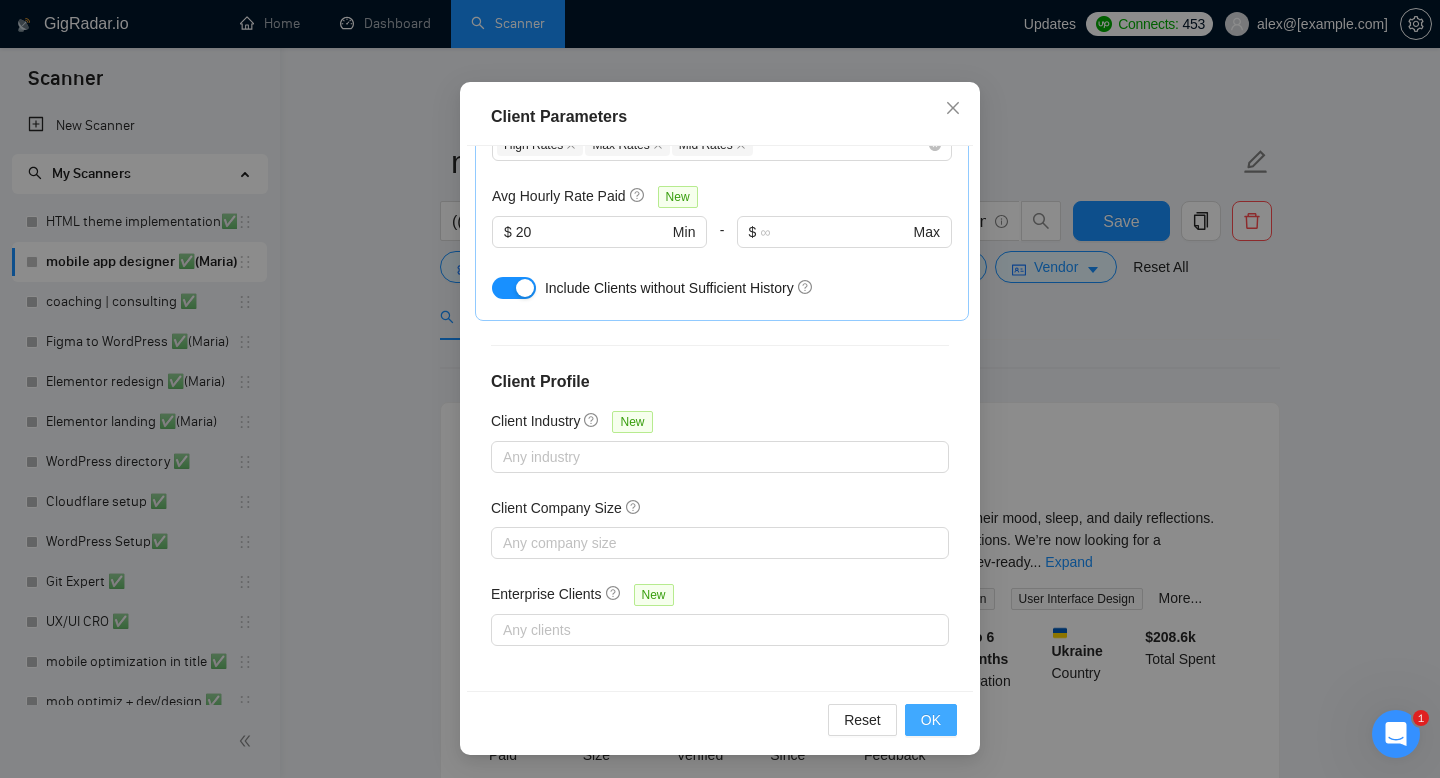 click on "OK" at bounding box center [931, 720] 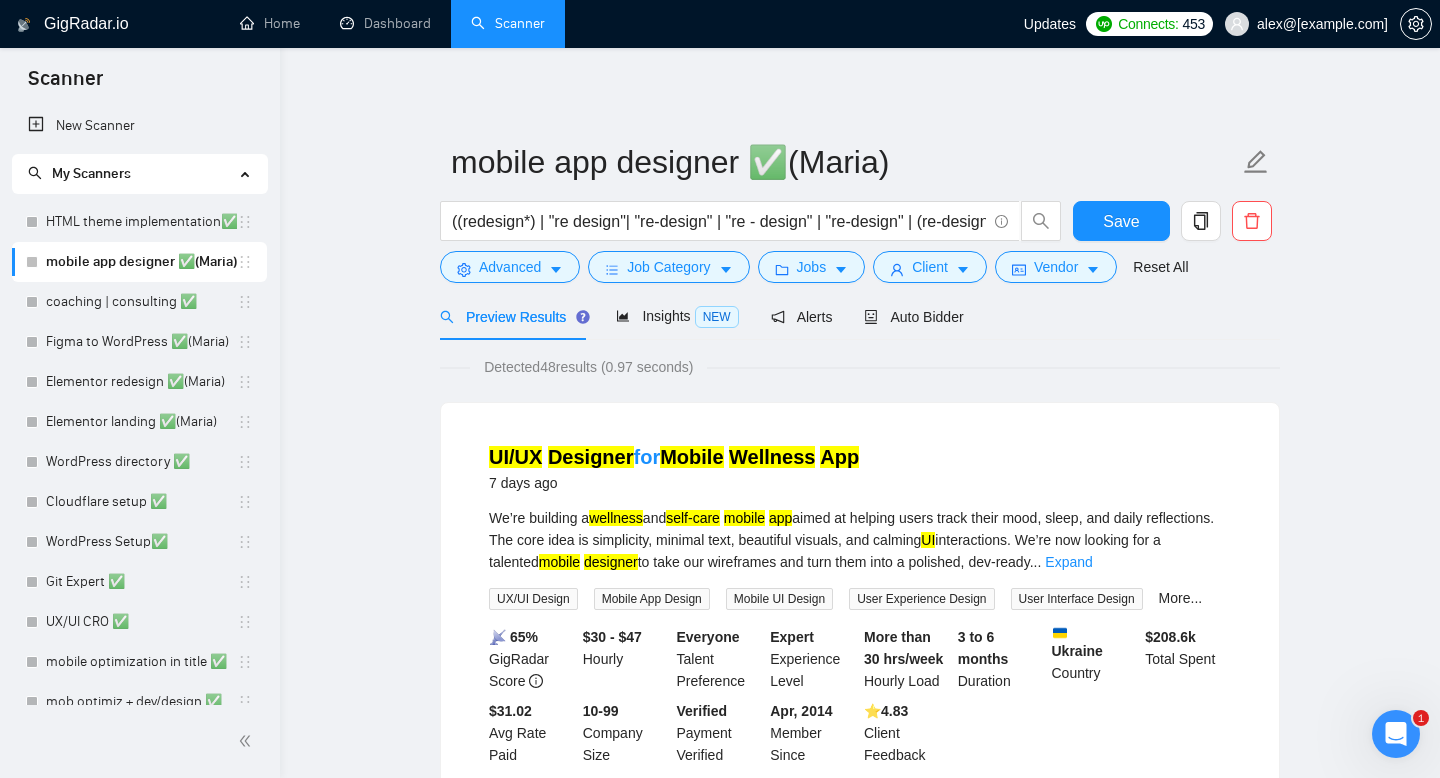 scroll, scrollTop: 38, scrollLeft: 0, axis: vertical 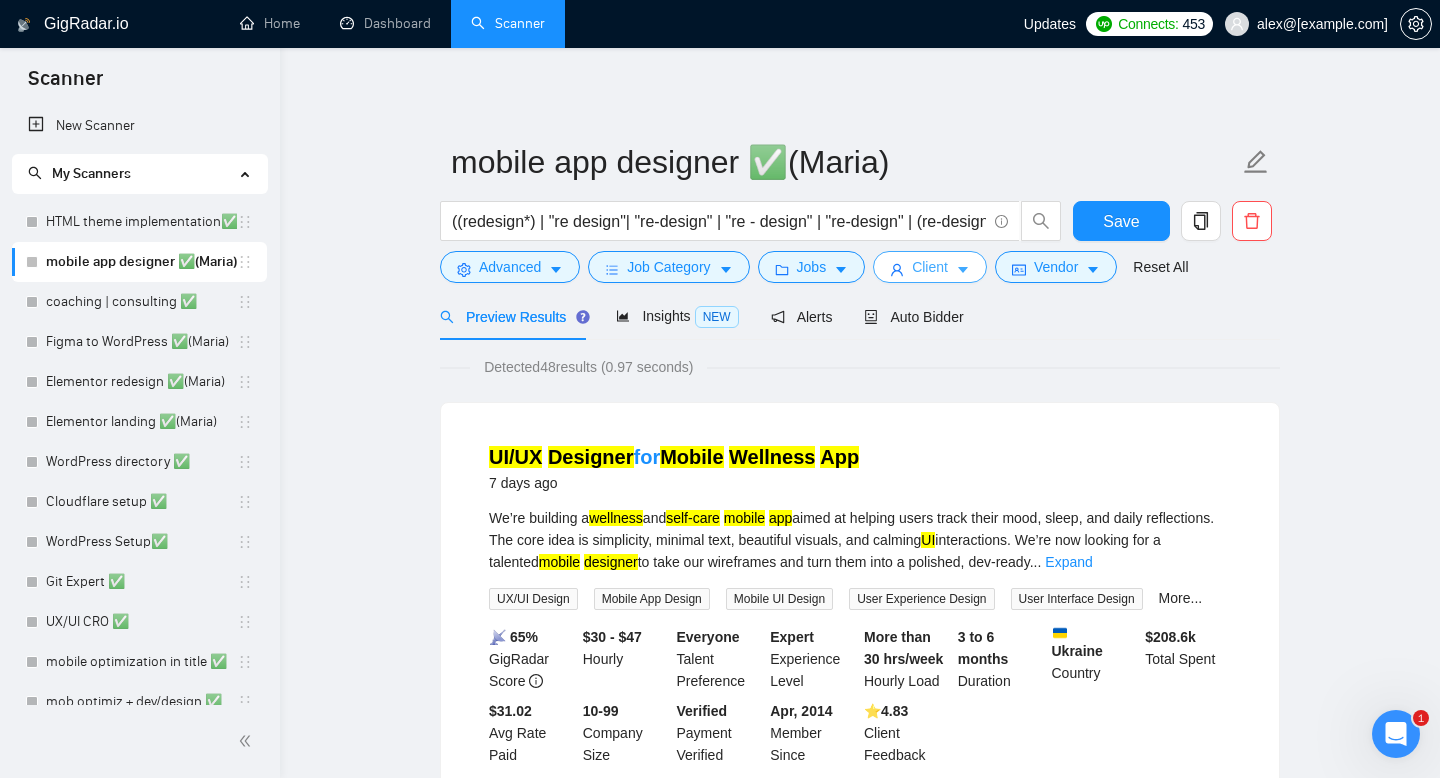 click on "Client" at bounding box center [930, 267] 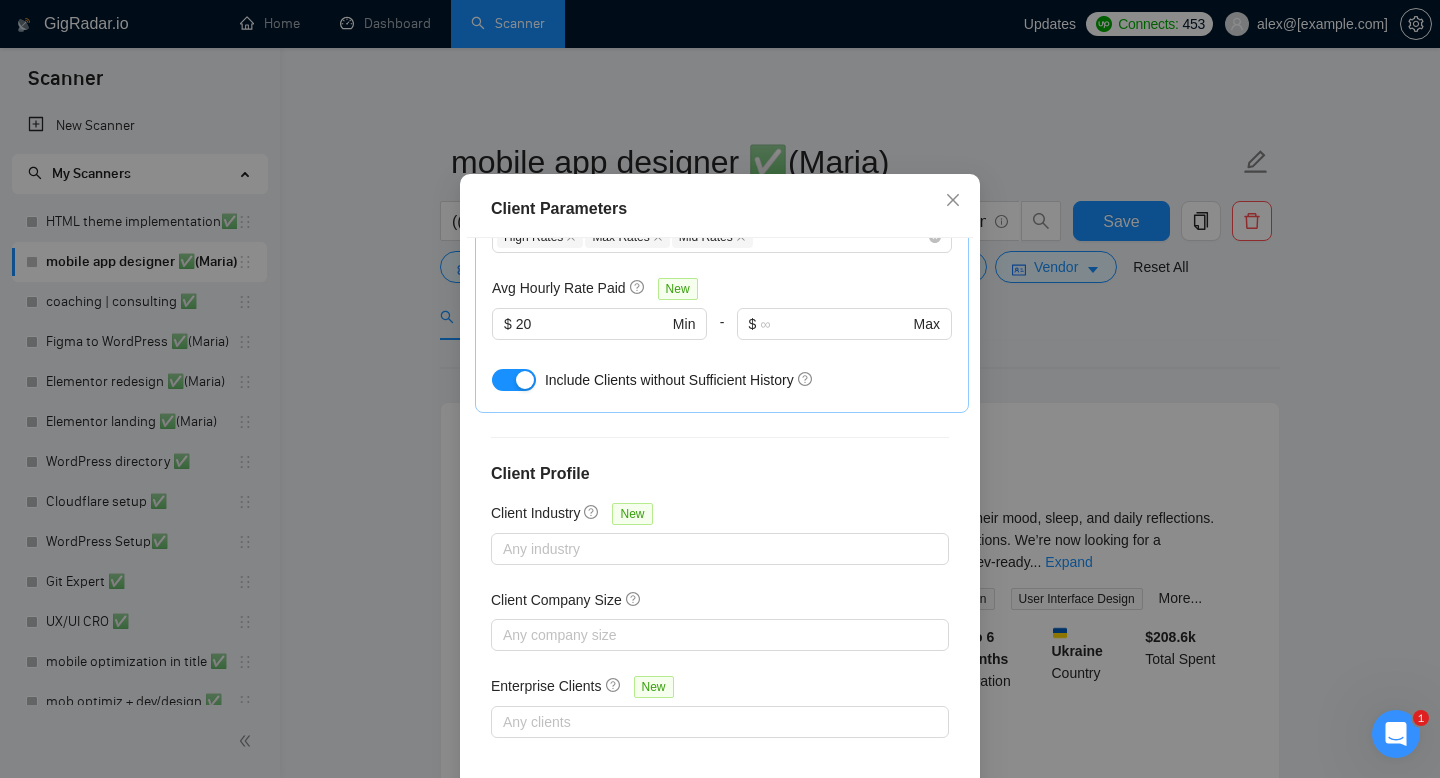 scroll, scrollTop: 131, scrollLeft: 0, axis: vertical 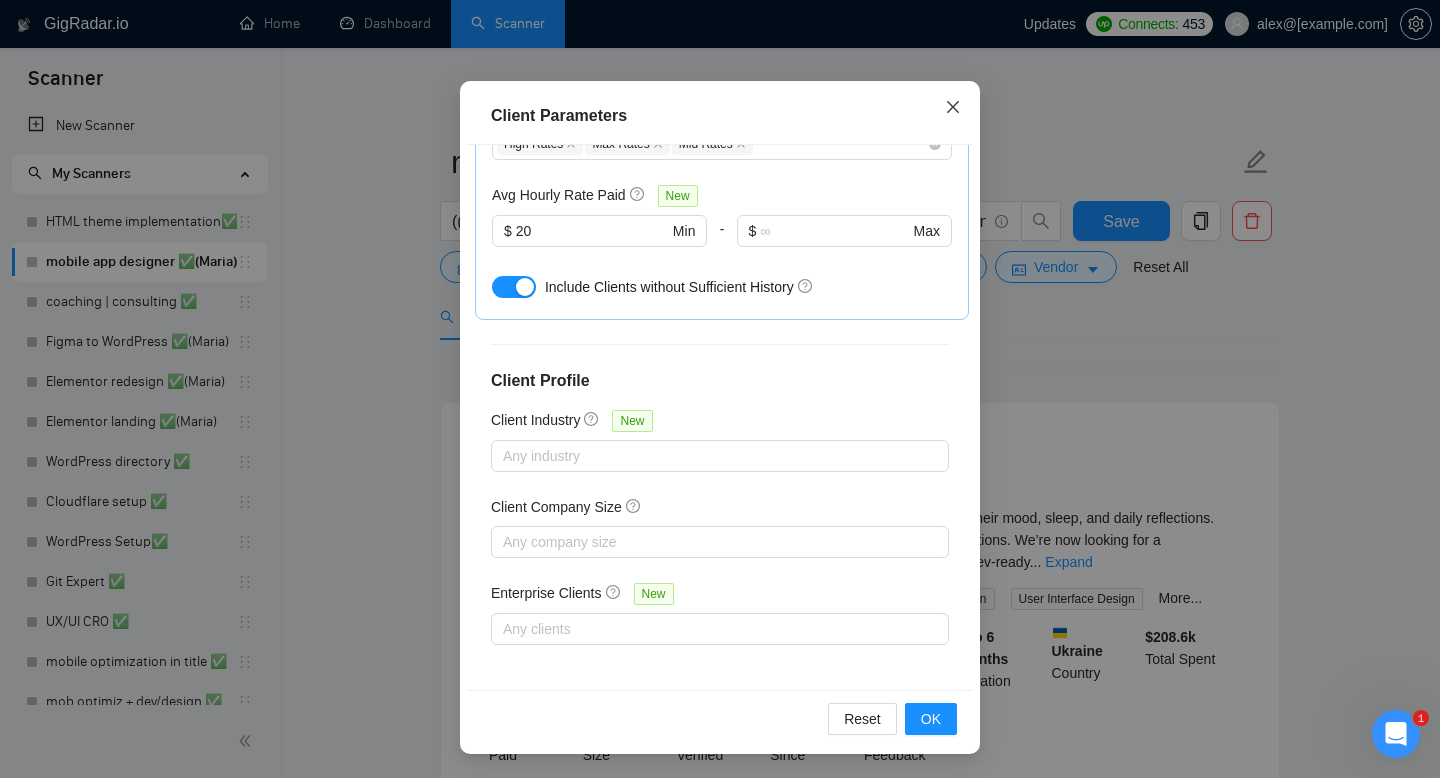 click at bounding box center (953, 108) 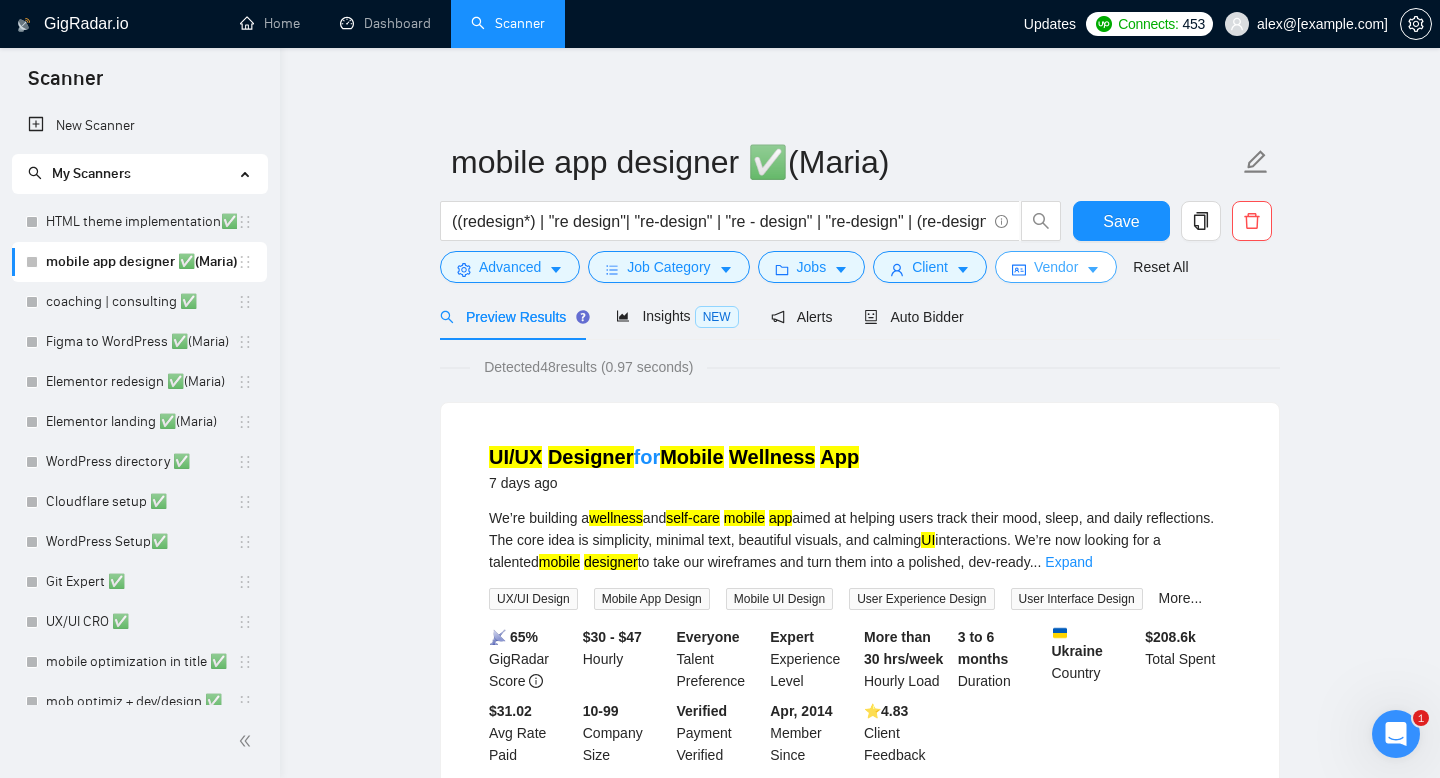 click on "Vendor" at bounding box center (1056, 267) 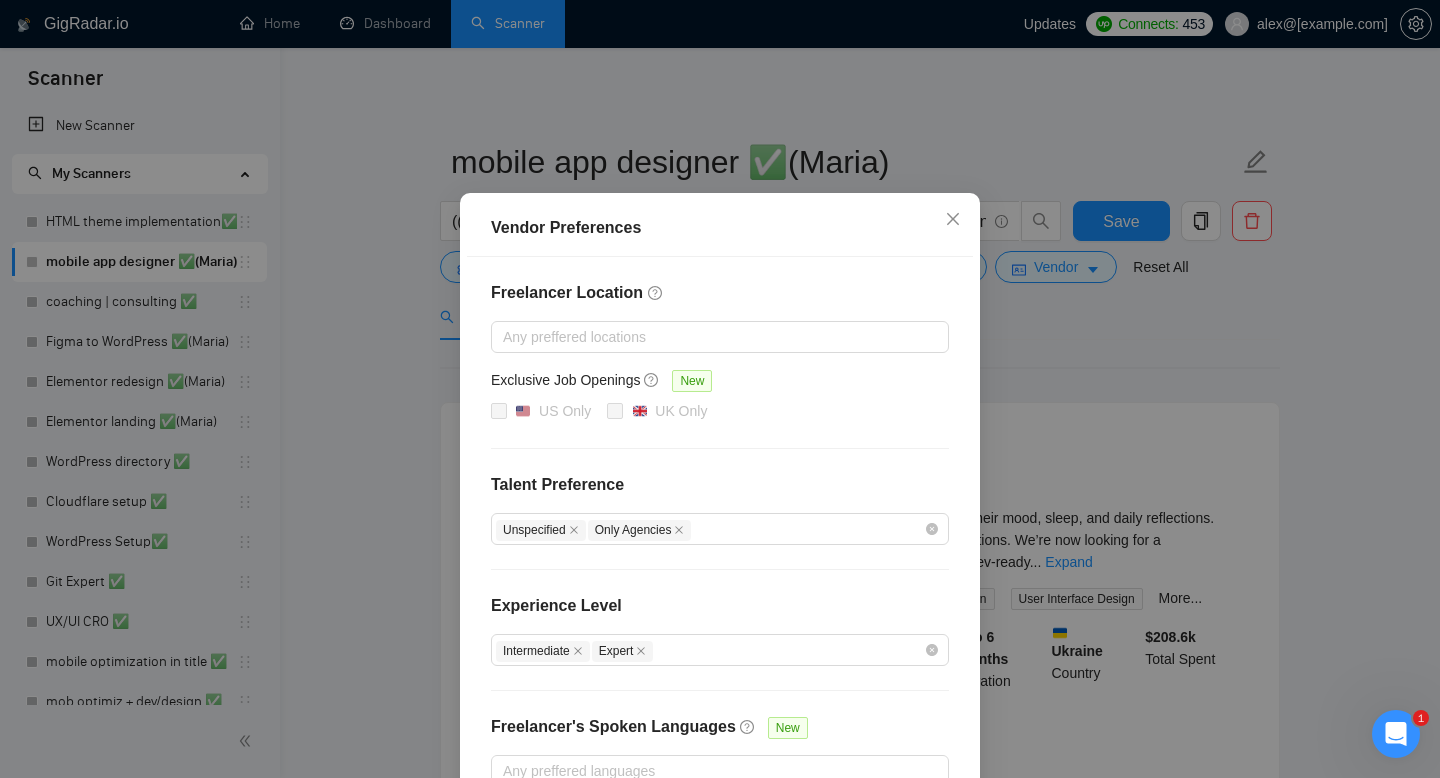 scroll, scrollTop: 147, scrollLeft: 0, axis: vertical 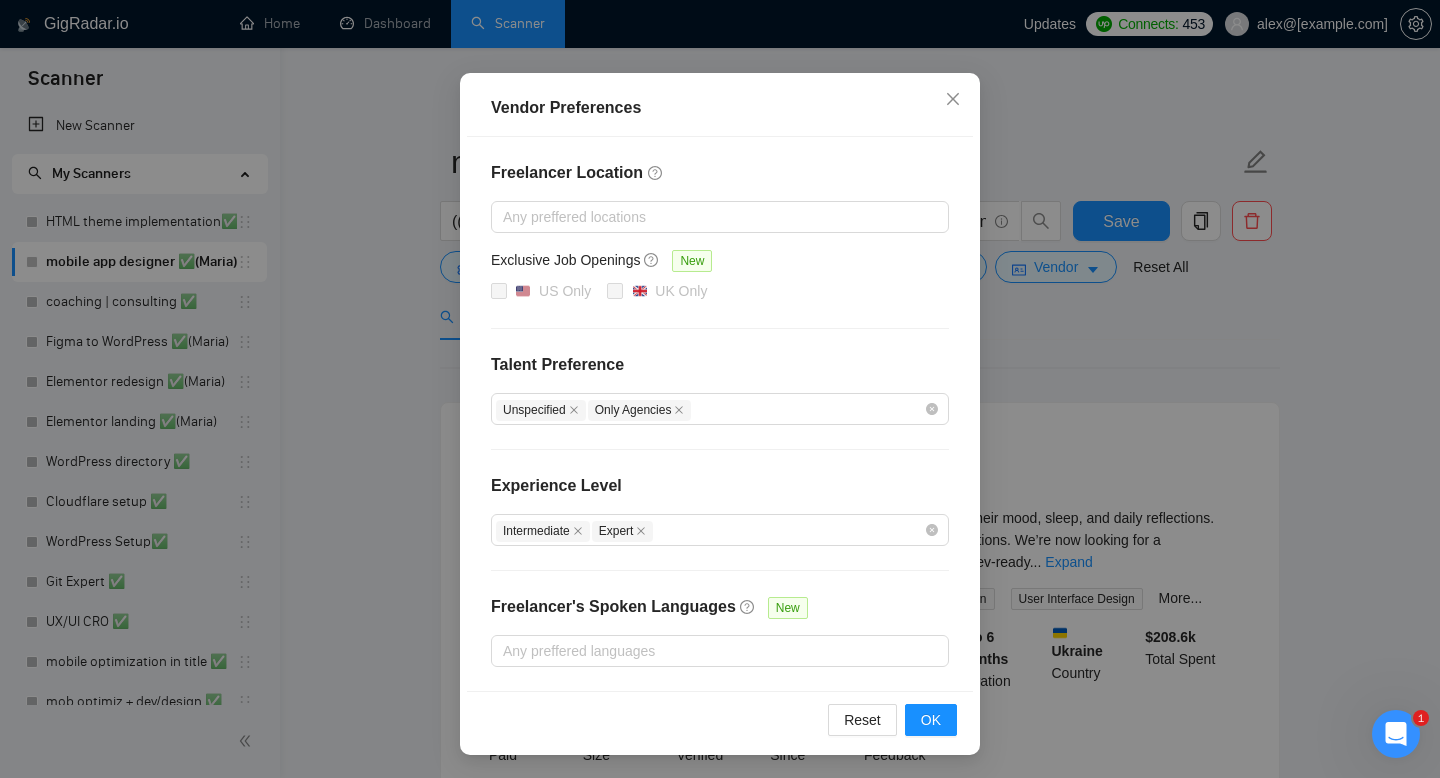 click on "Vendor Preferences Freelancer Location     Any preffered locations Exclusive Job Openings New US Only UK Only Talent Preference Unspecified Only Agencies   Experience Level Intermediate Expert   Freelancer's Spoken Languages New   Any preffered languages Reset OK" at bounding box center (720, 389) 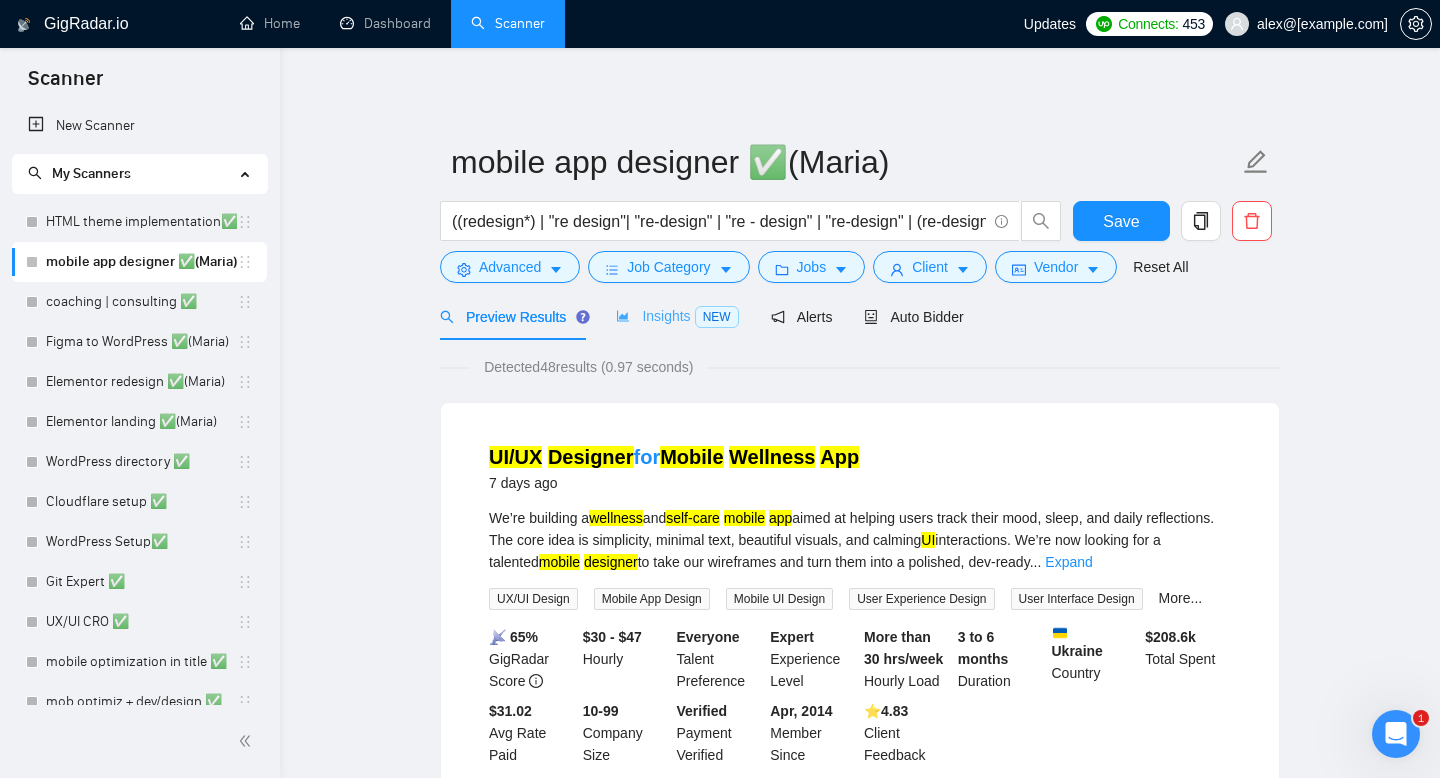 scroll, scrollTop: 47, scrollLeft: 0, axis: vertical 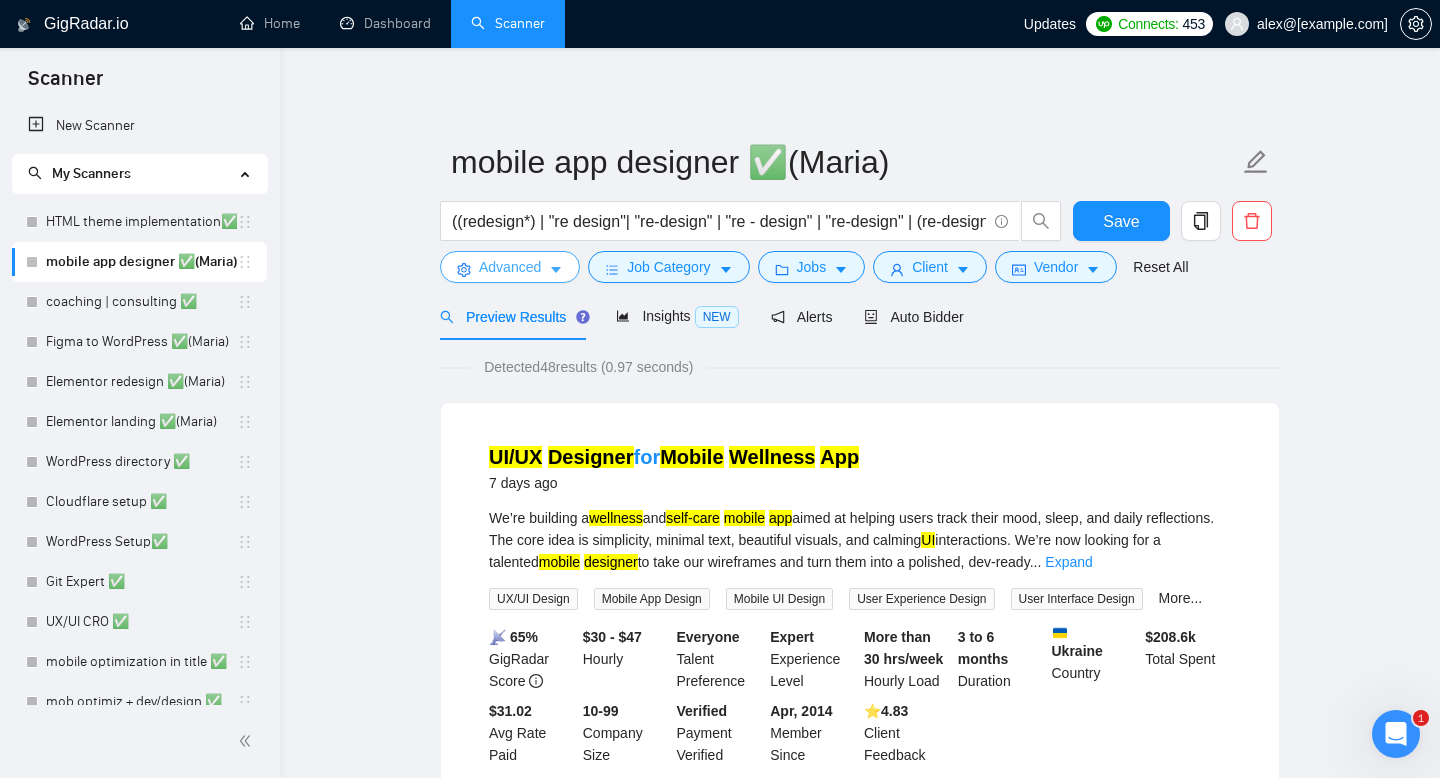 click on "Advanced" at bounding box center [510, 267] 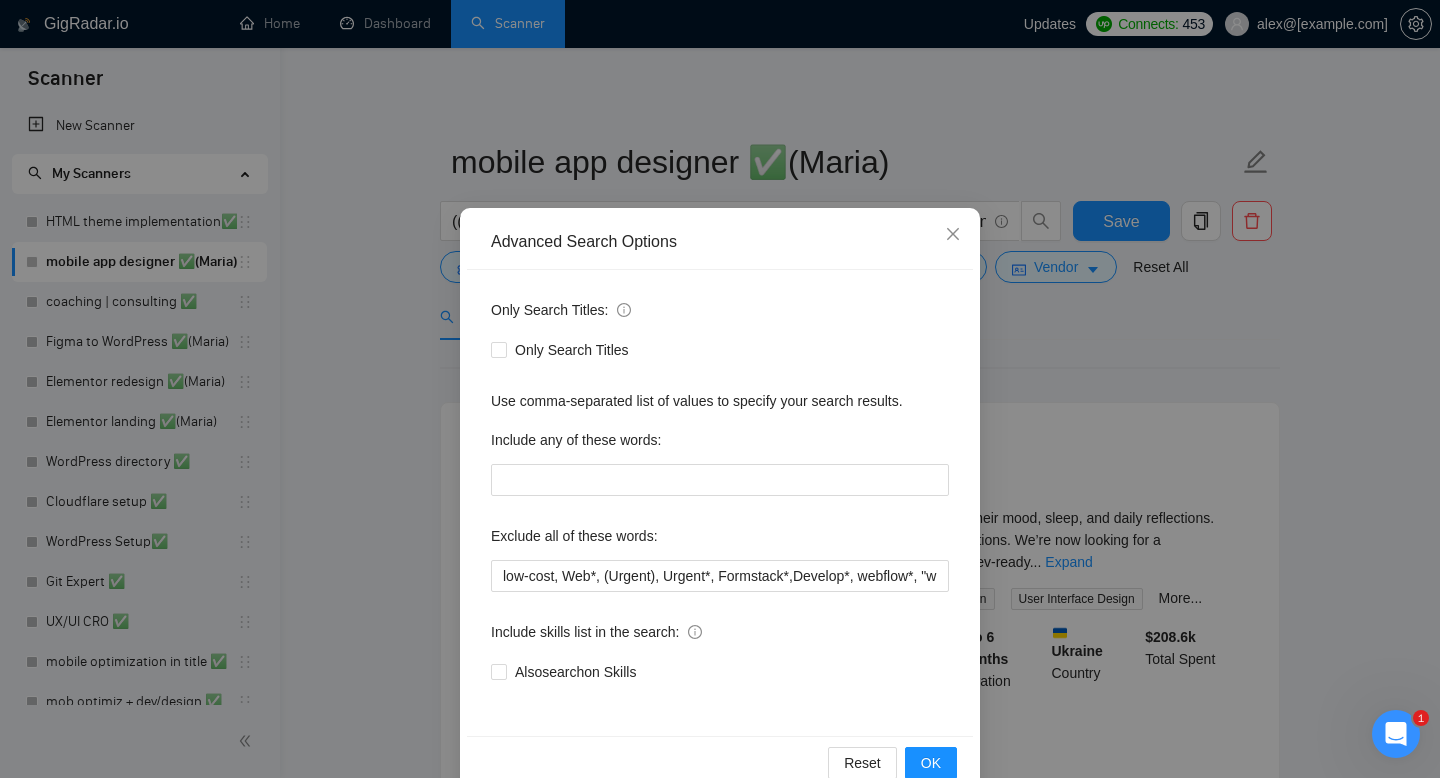scroll, scrollTop: 0, scrollLeft: 0, axis: both 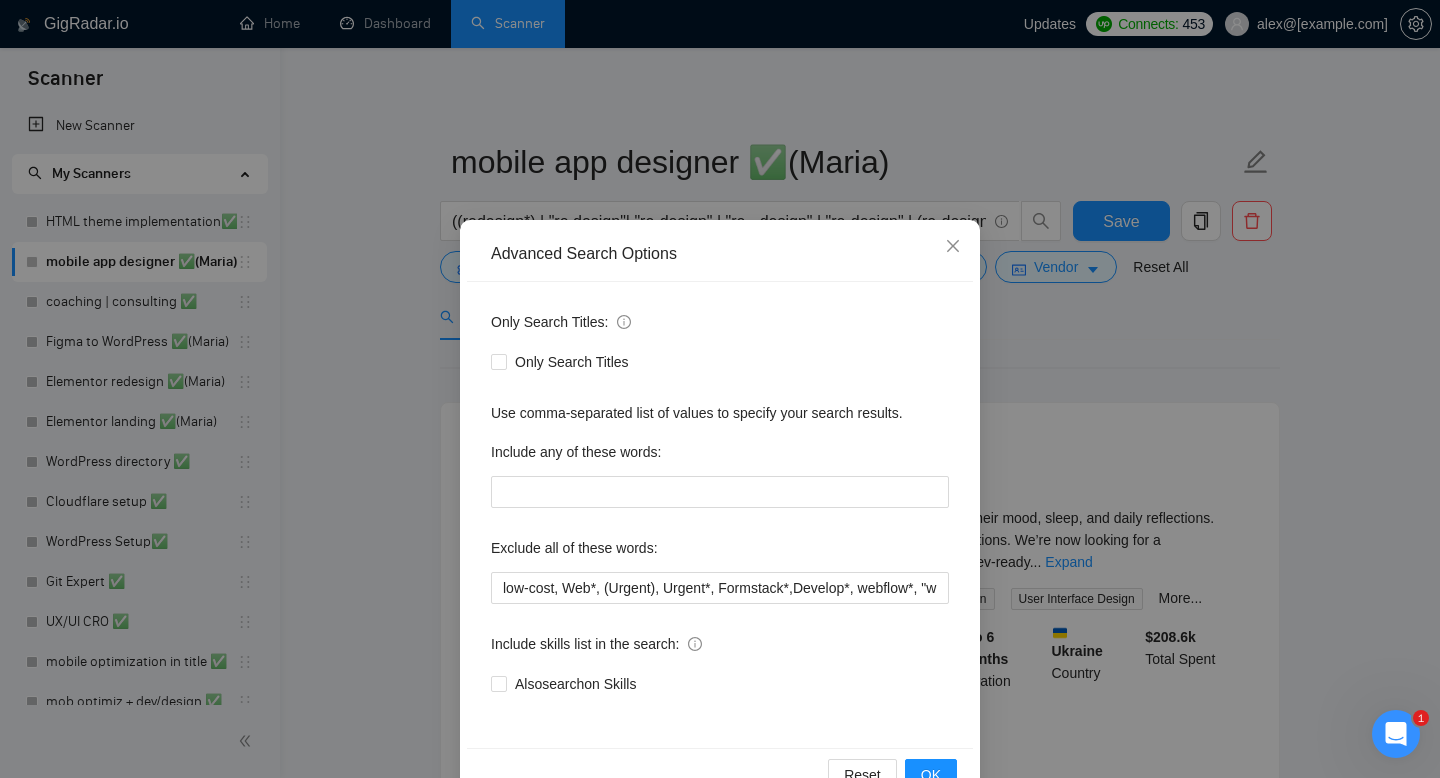 click on "Advanced Search Options Only Search Titles:   Only Search Titles Use comma-separated list of values to specify your search results. Include any of these words: Exclude all of these words: low-cost, Web*, (Urgent), Urgent*, Formstack*,Develop*, webflow*, "web flow", (Wix*), Framer*, (Shopify*), Squarespace*, Kajabi*, ClickFunnels*, "Click Funnels", "Hub Spot", HubSpot, "Bricks Builder", GoHighLevel*, (bug*), "short term", asap*, today*, tomorrow*, tutor*, coach*, "teach me", "no agency", "no agencies", "BigCommerce", "Big Commerce", python*, react*, django*, zoho*, "Oxygen Builder", Funnelish*, "Custom illustration", "Progressive Web App", (PWA), PWA*, "Freelancers only", "join our team", "Video Editor", Elementor*, Graphic*, wpbakery*, guidance*, Lovable*, FlutterFlow*, Flutter*, PowerAutomate*, Magento*, Angular*,  "Facebook ad",  "Facebook ads", "no design", "Go High Level", XenForo* Include skills list in the search:   Also  search  on Skills Reset OK" at bounding box center [720, 389] 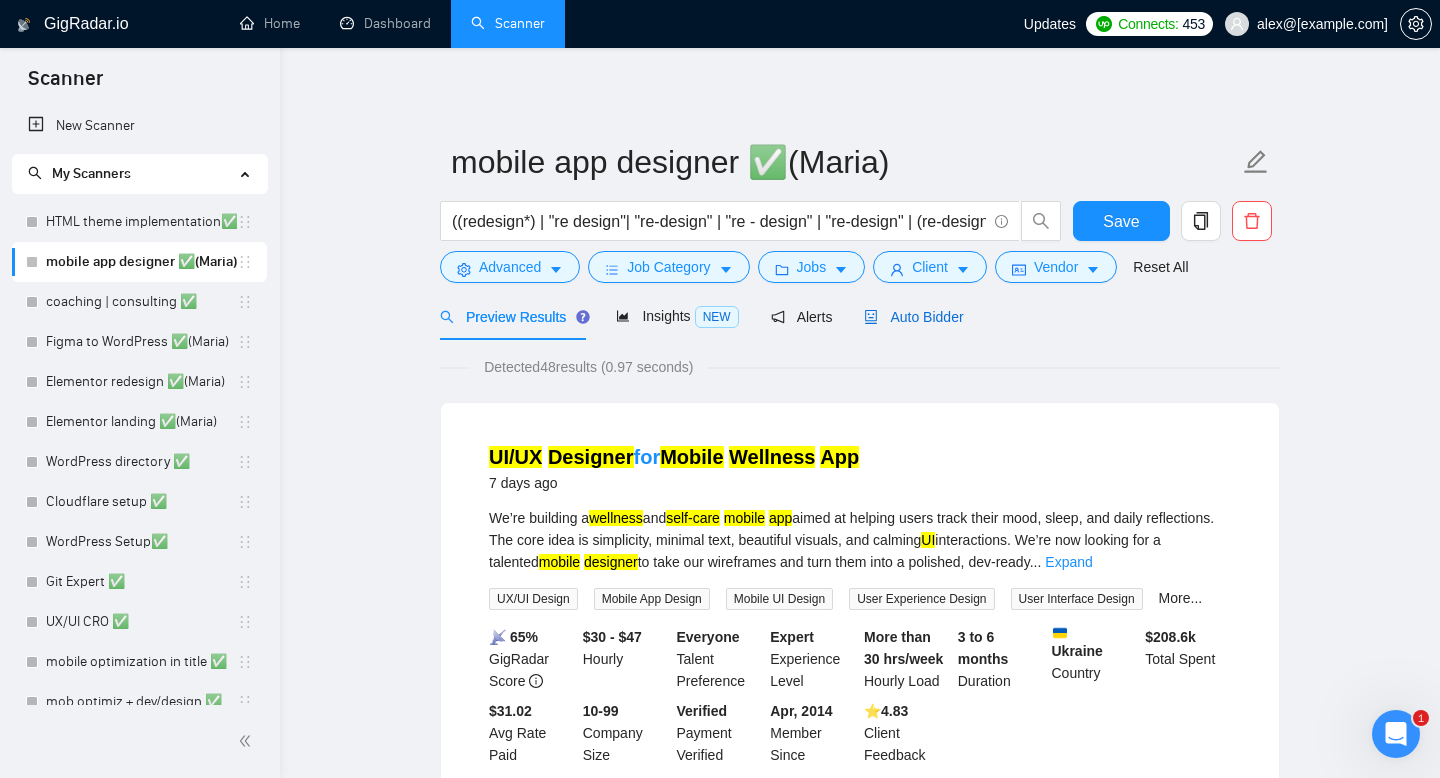click on "Auto Bidder" at bounding box center (913, 317) 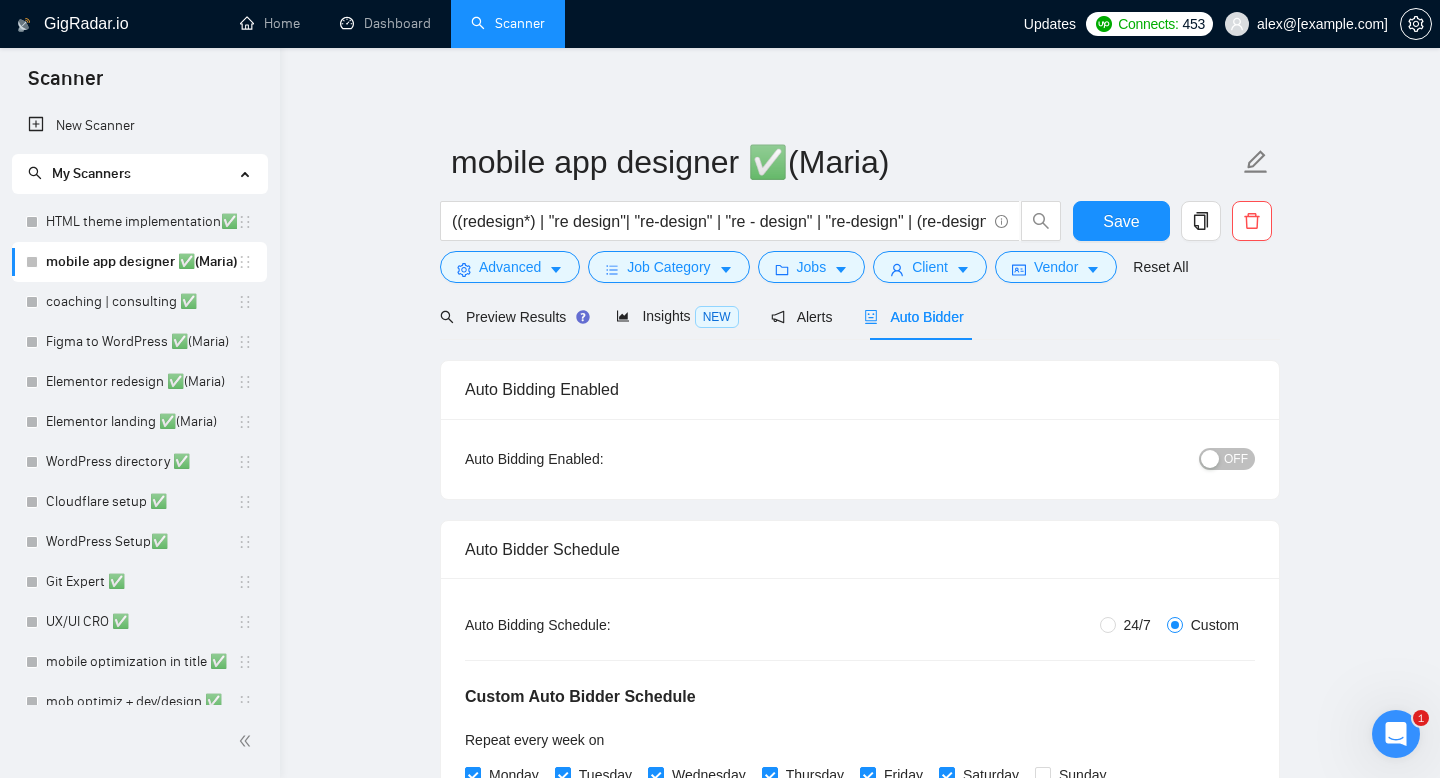 type 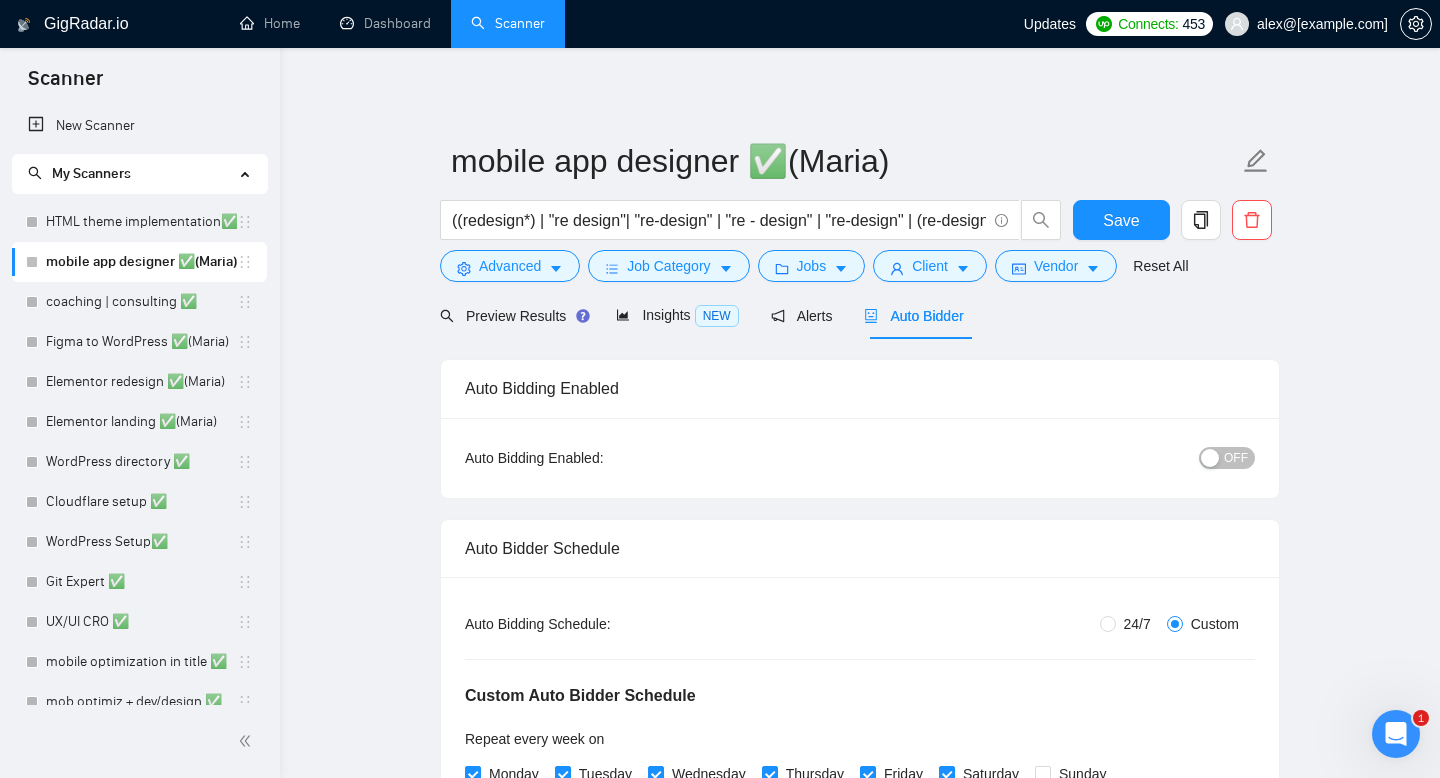 scroll, scrollTop: 0, scrollLeft: 0, axis: both 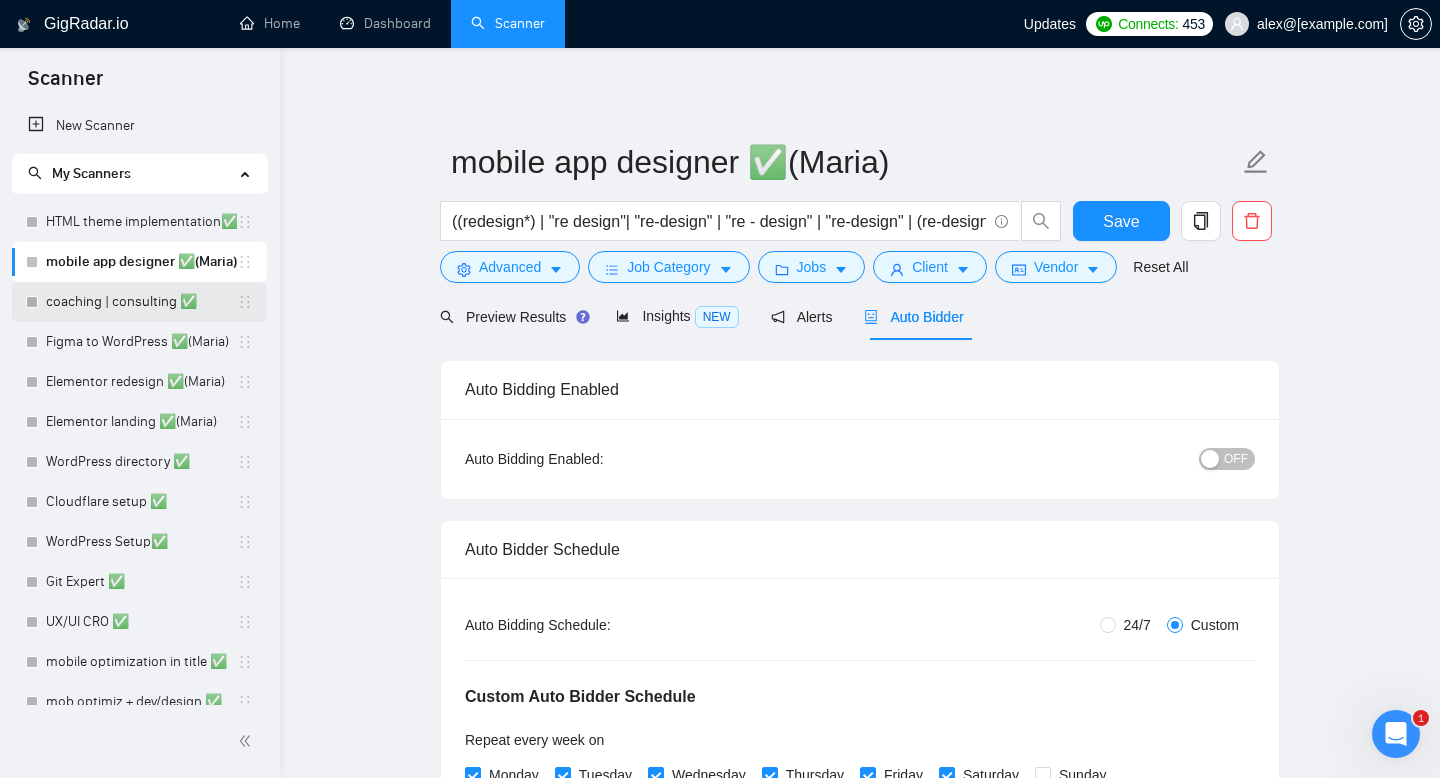 click on "coaching | consulting ✅" at bounding box center [141, 302] 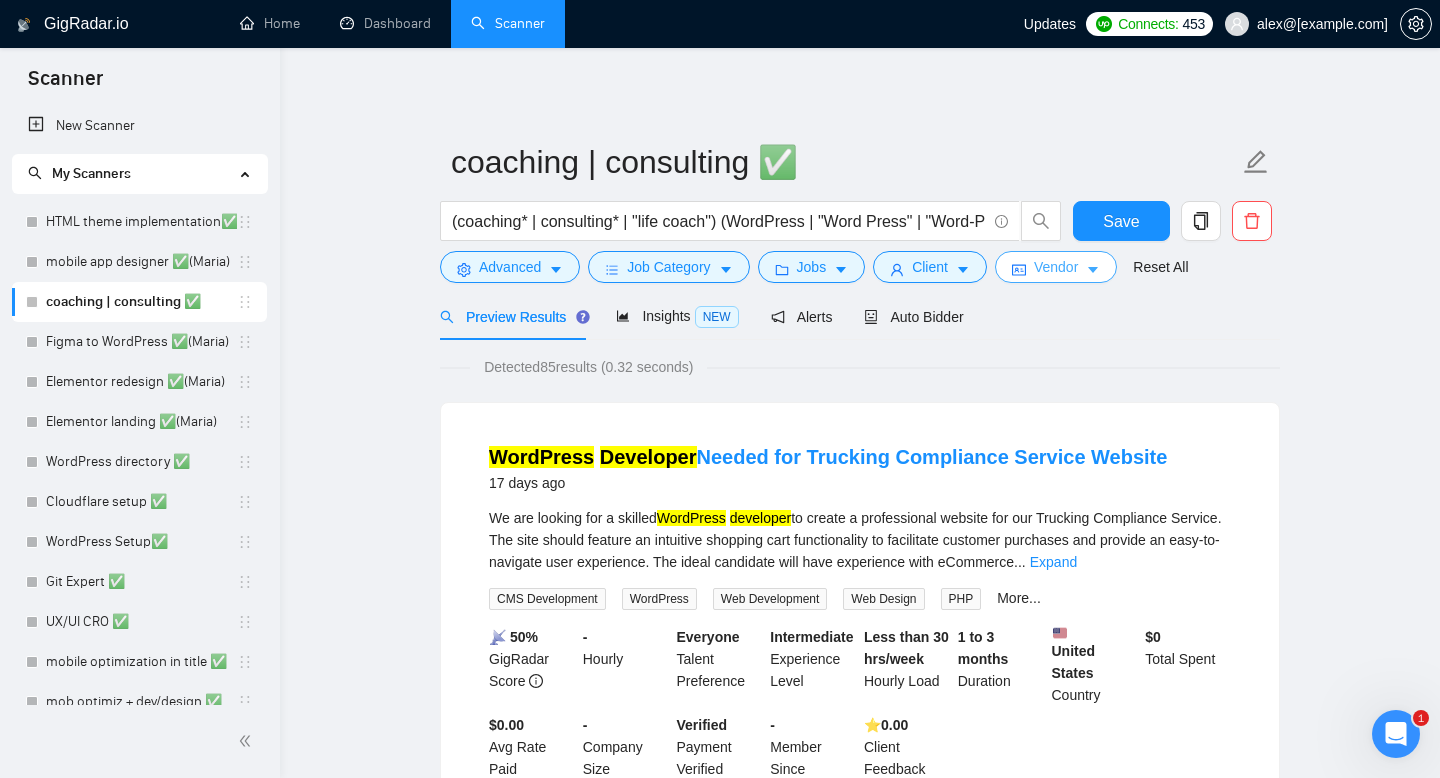 click on "Vendor" at bounding box center (1056, 267) 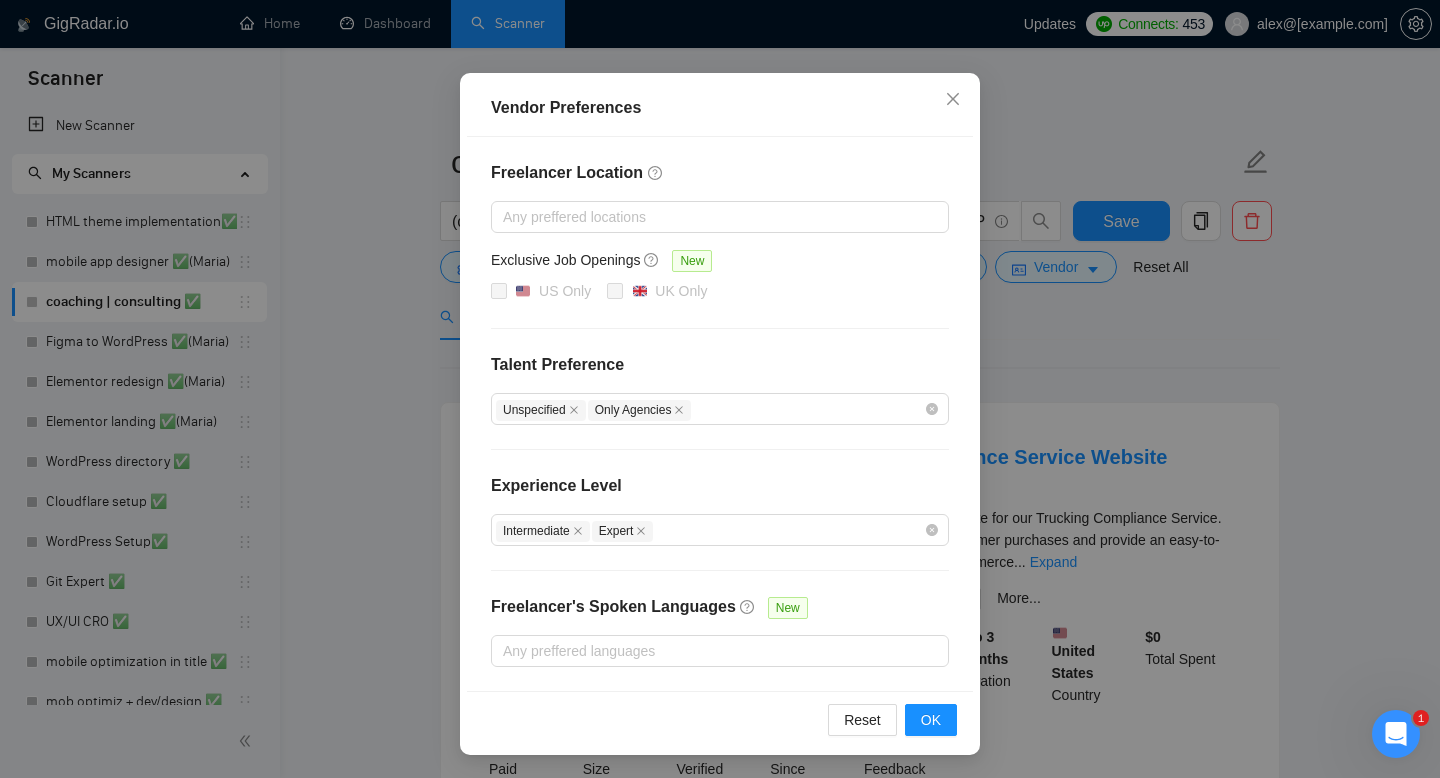 scroll, scrollTop: 0, scrollLeft: 0, axis: both 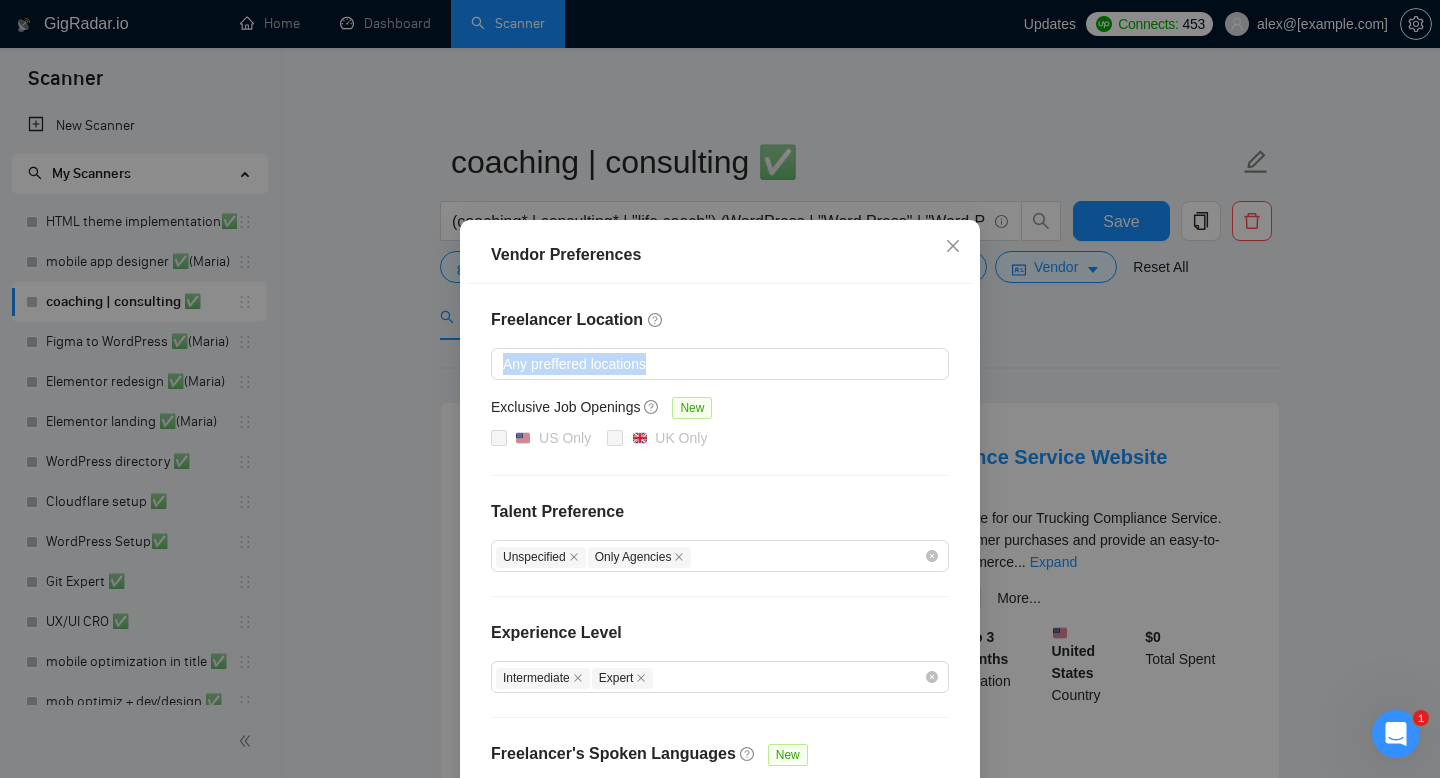 click on "Vendor Preferences Freelancer Location     Any preffered locations Exclusive Job Openings New US Only UK Only Talent Preference Unspecified Only Agencies   Experience Level Intermediate Expert   Freelancer's Spoken Languages New   Any preffered languages Reset OK" at bounding box center (720, 389) 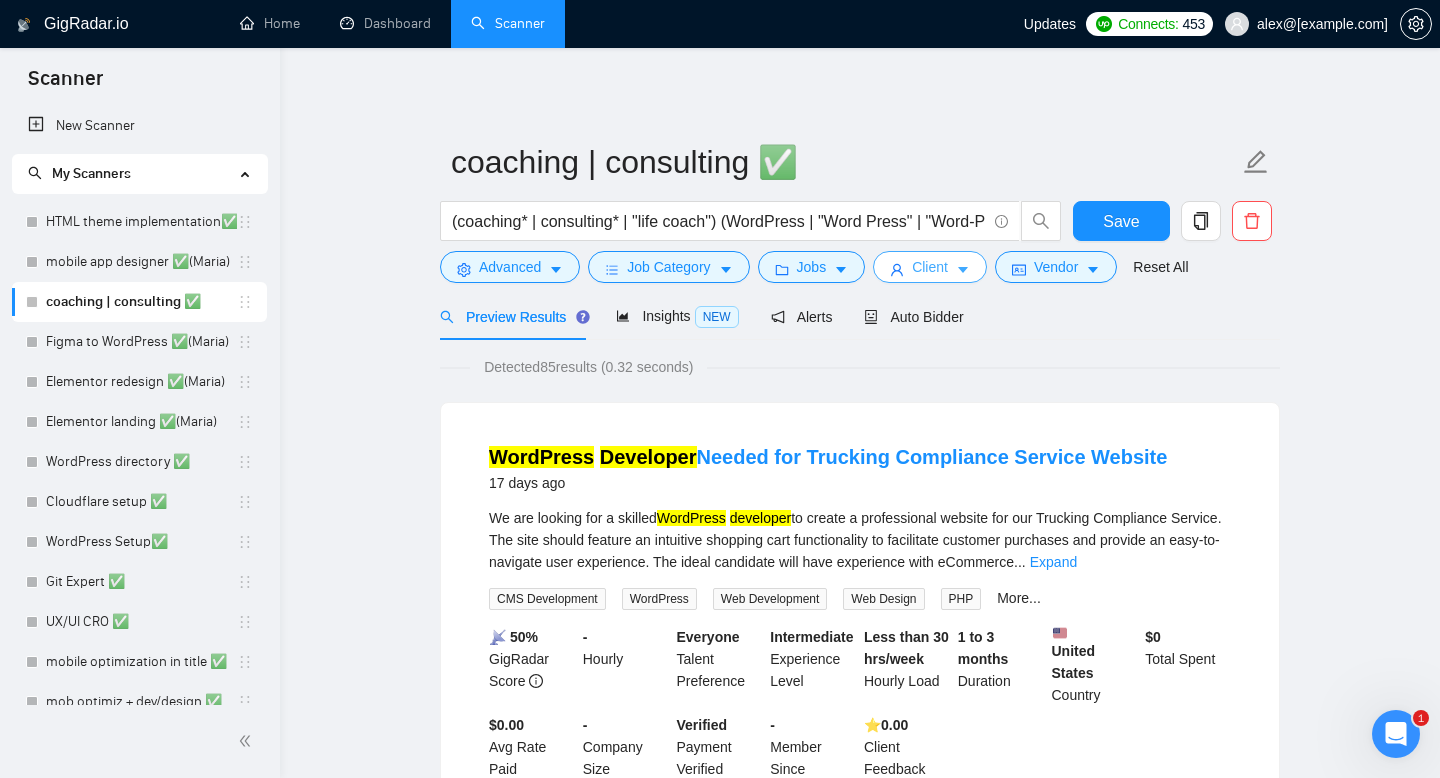 click on "Client" at bounding box center [930, 267] 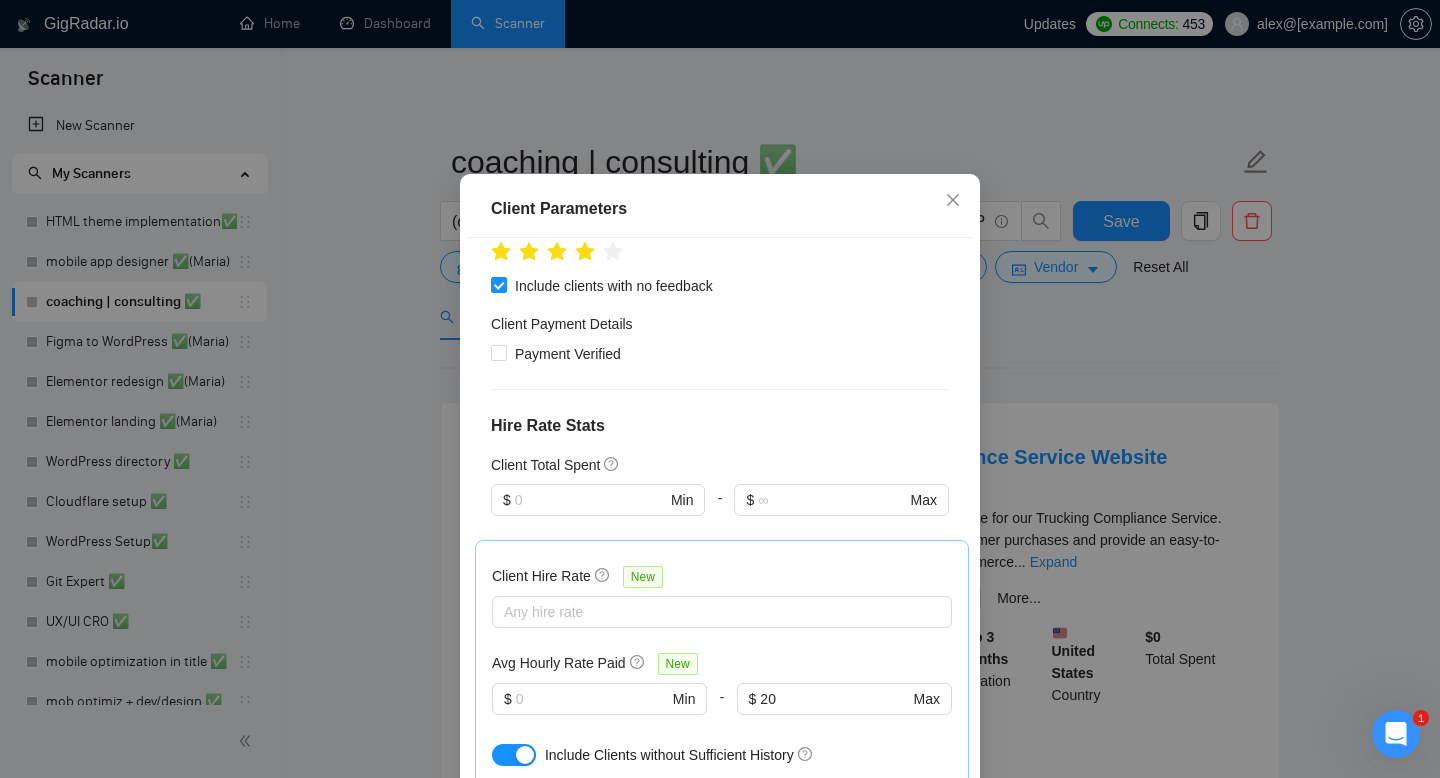 scroll, scrollTop: 352, scrollLeft: 0, axis: vertical 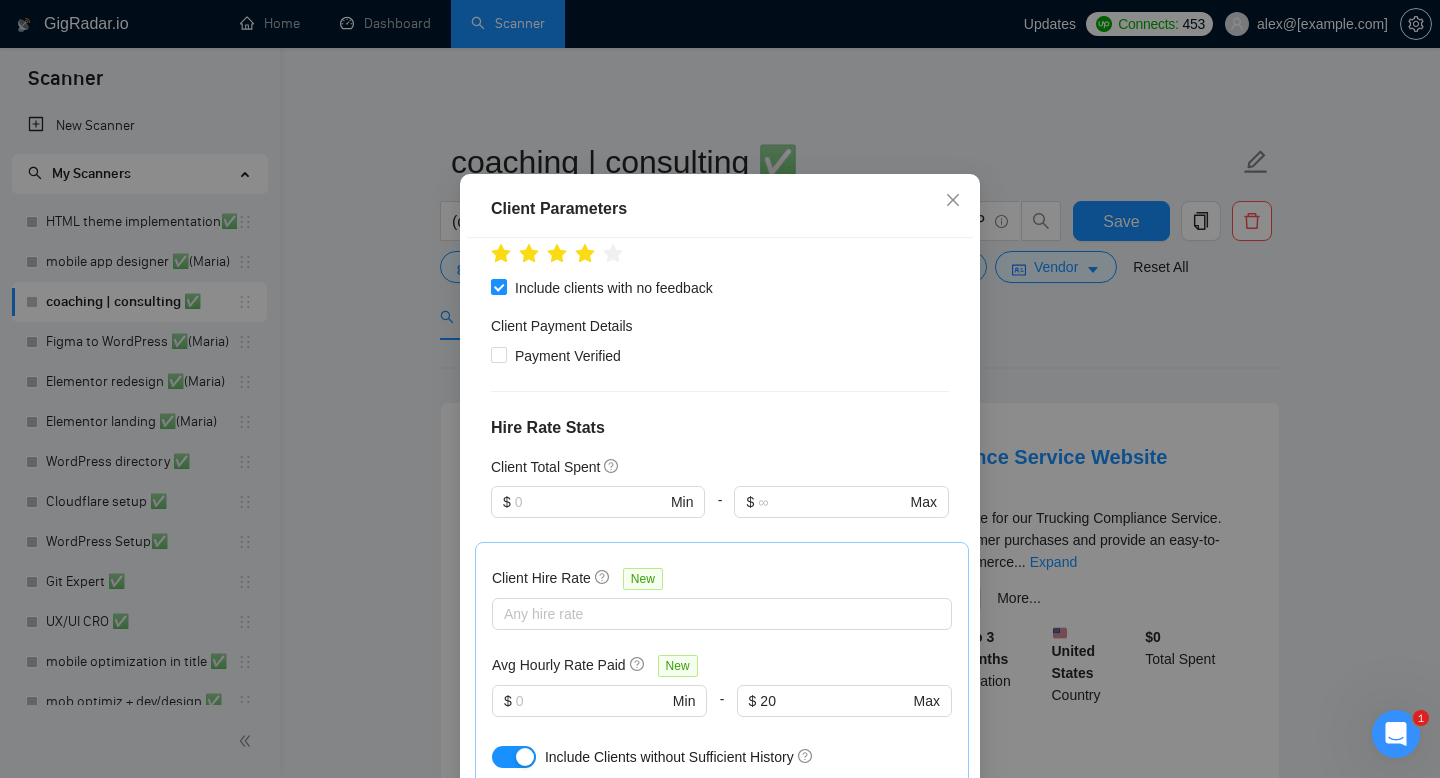 click on "Client Parameters Client Location Include Client Countries   Select Exclude Client Countries Africa India Pakistan Russia Nigeria Bangladesh   Client Rating Client Min Average Feedback Include clients with no feedback Client Payment Details Payment Verified Hire Rate Stats   Client Total Spent $ Min - $ Max Client Hire Rate New   Any hire rate   Avg Hourly Rate Paid New $ Min - $ 20 Max Include Clients without Sufficient History Client Profile Client Industry New   Any industry Client Company Size   Any company size Enterprise Clients New   Any clients Reset OK" at bounding box center [720, 389] 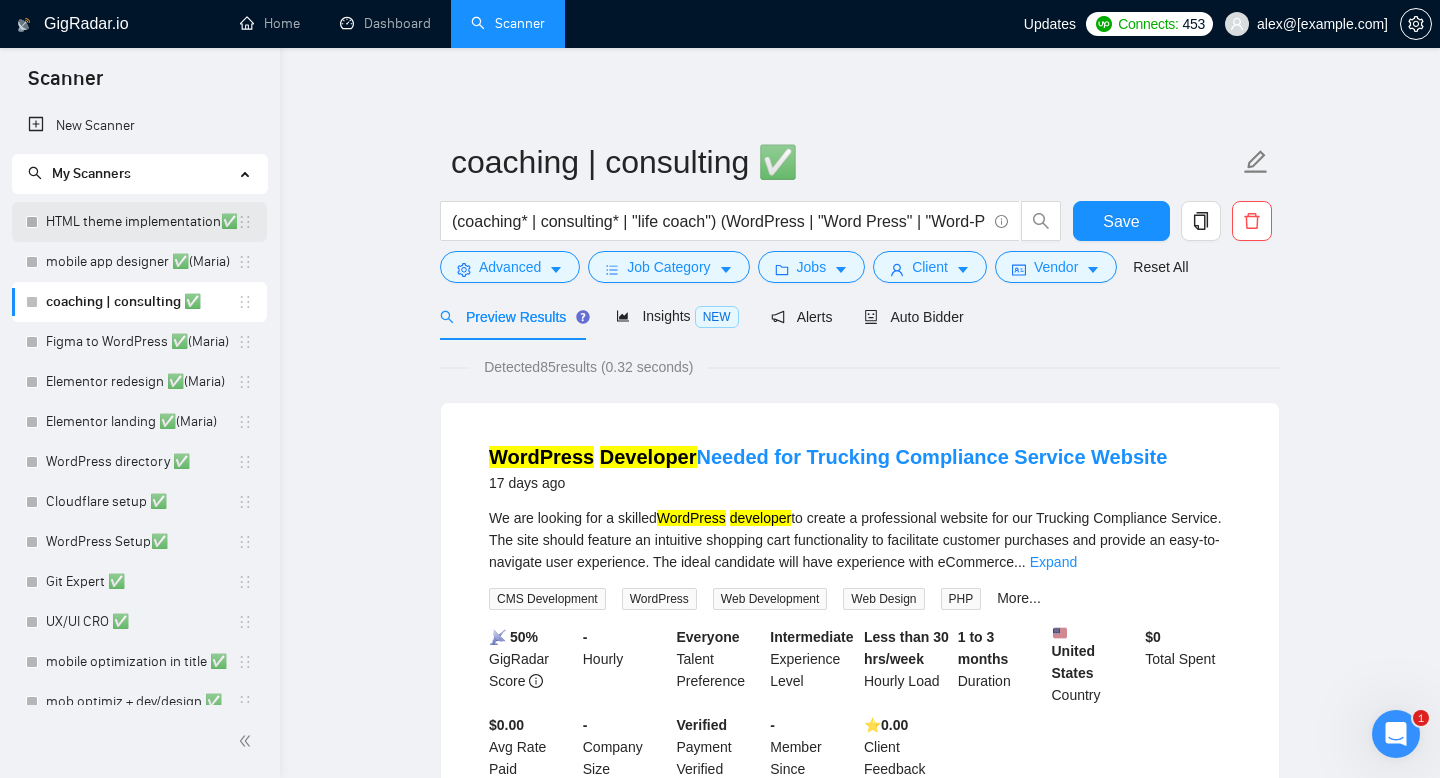 click on "HTML theme implementation✅" at bounding box center [141, 222] 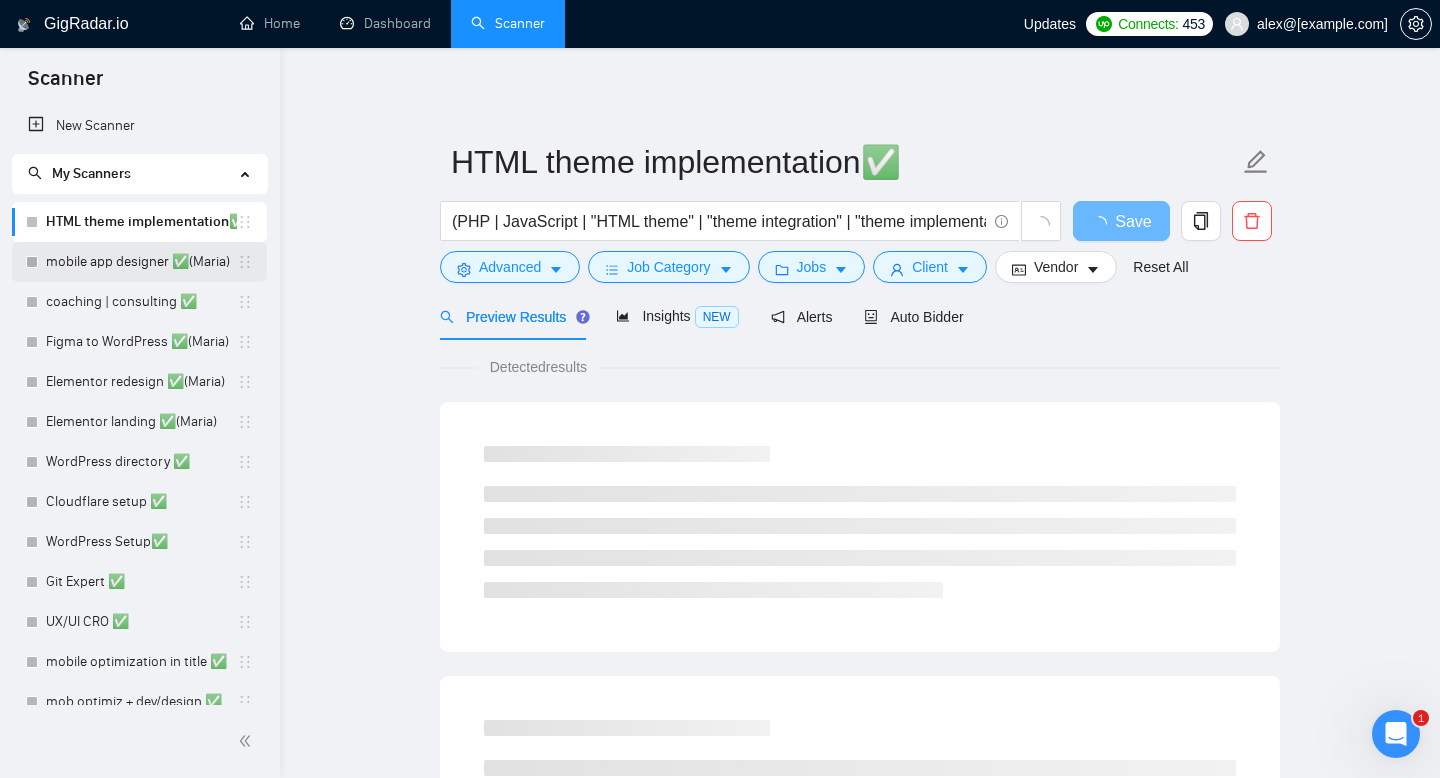click on "mobile app designer ✅(Maria)" at bounding box center [141, 262] 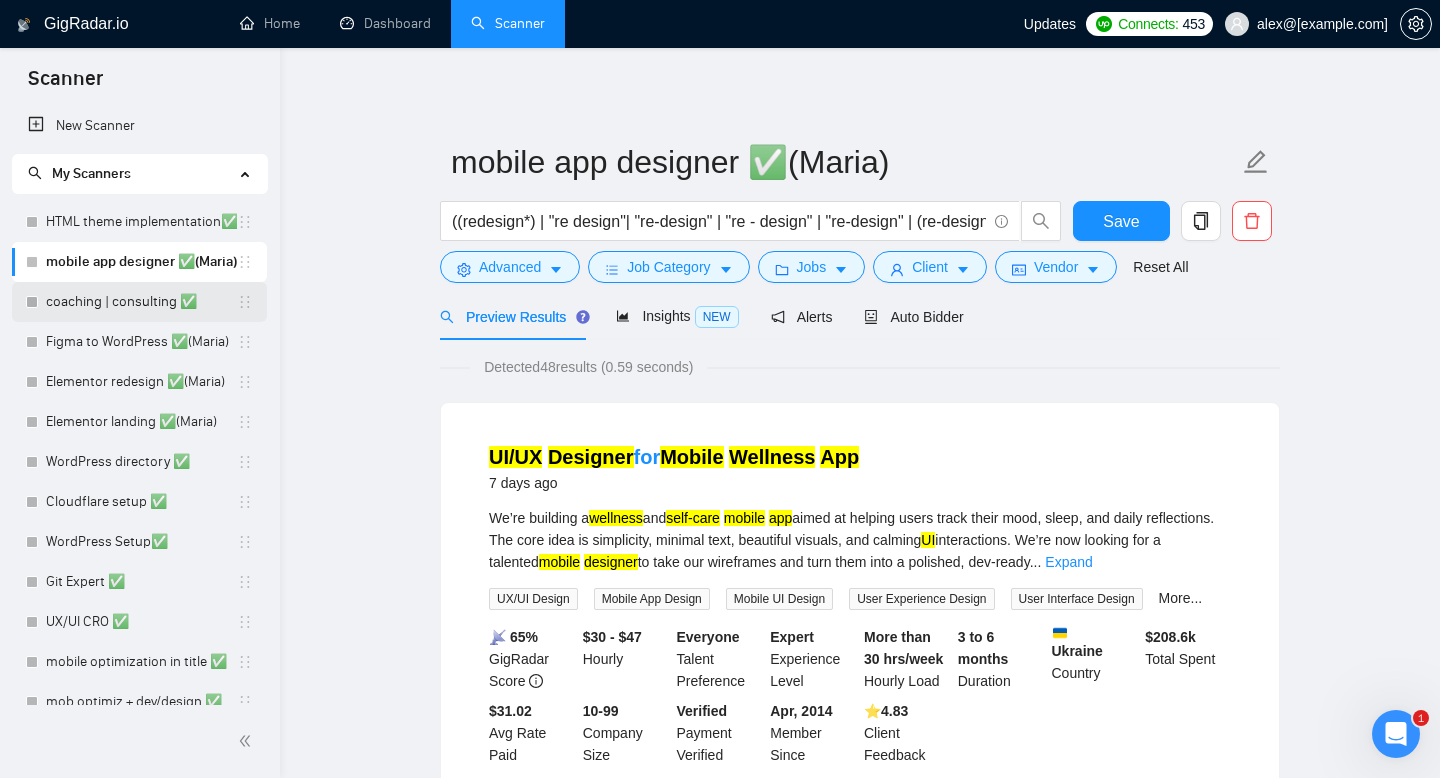click on "coaching | consulting ✅" at bounding box center [141, 302] 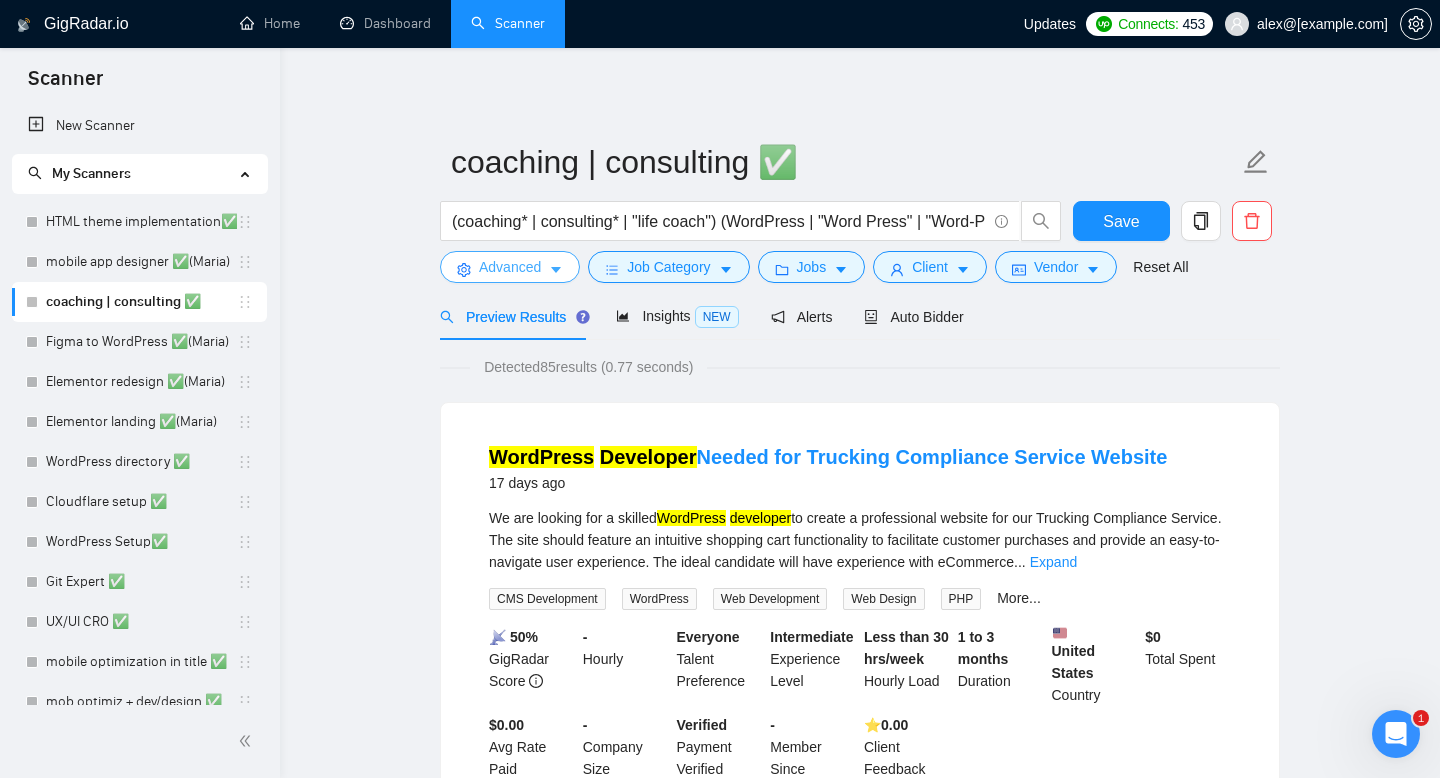 click on "Advanced" at bounding box center (510, 267) 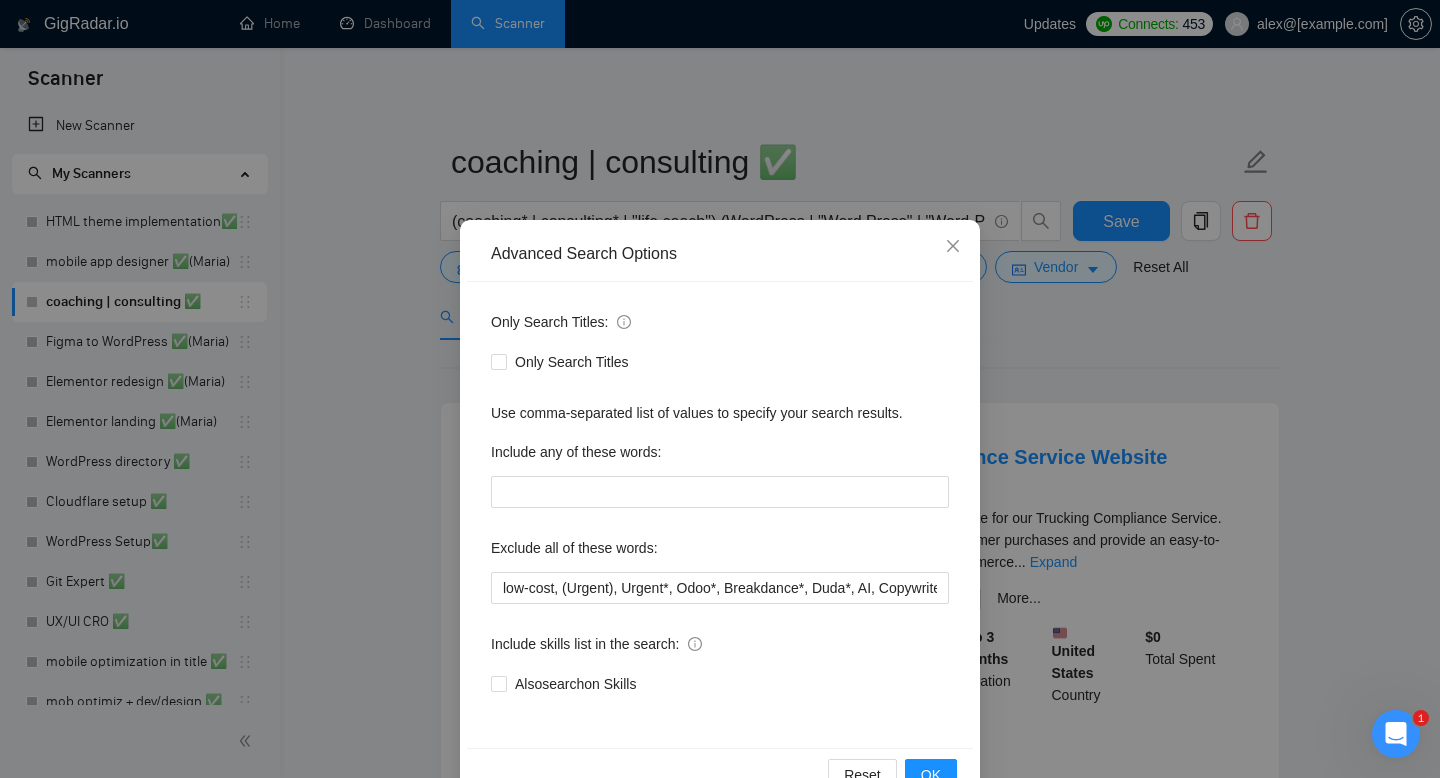scroll, scrollTop: 54, scrollLeft: 0, axis: vertical 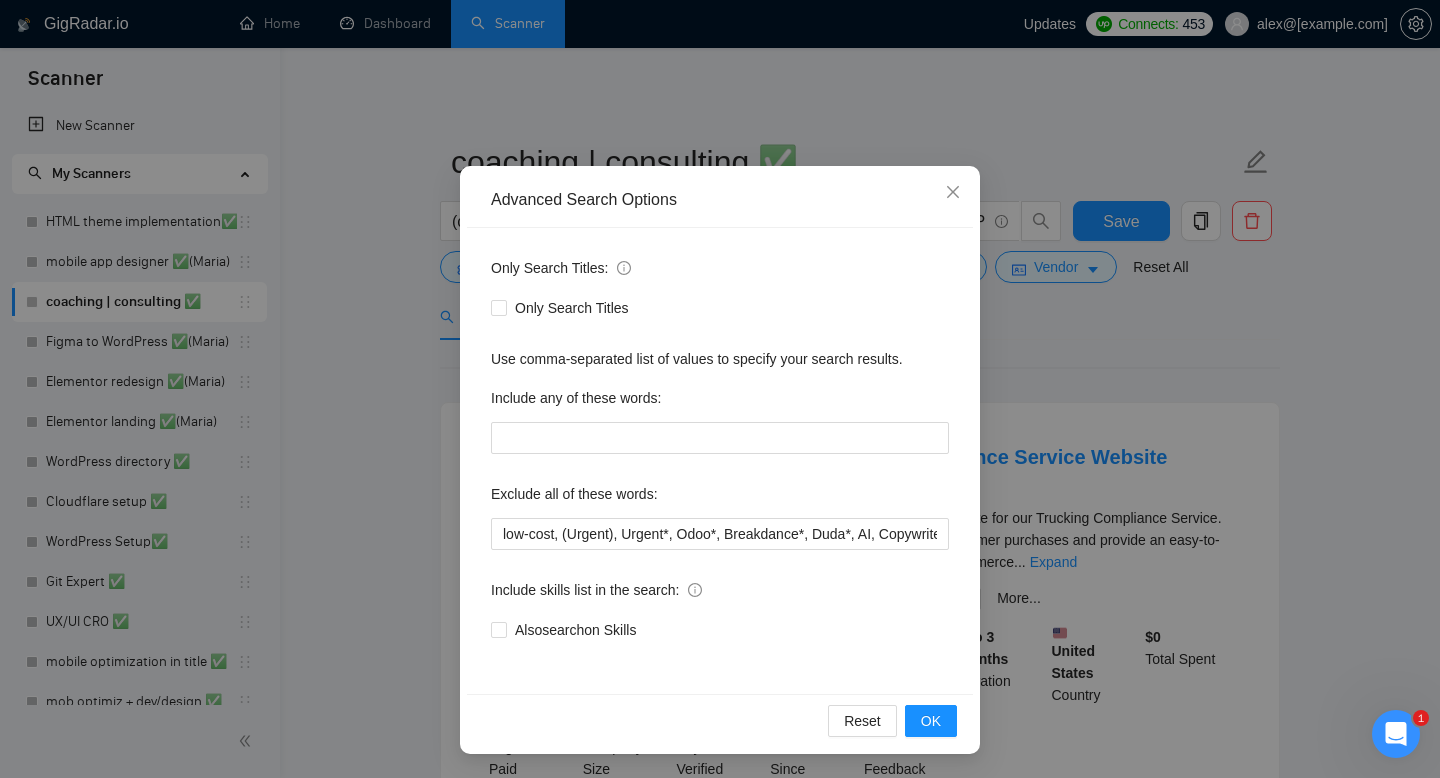 click on "Advanced Search Options Only Search Titles:   Only Search Titles Use comma-separated list of values to specify your search results. Include any of these words: Exclude all of these words: low-cost, (Urgent), Urgent*, Odoo*, Breakdance*, Duda*, AI, Copywriter*, DevOps*, fix, adult*, webflow*, "web flow", (Wix*), Framer*, (Shopify*), Squarespace*, Elementor*, wpbakery*, Kajabi*, ClickFunnels*,  "Click Funnels", "Hub Spot", HubSpot*, "Bricks Builder", GoHighLevel*, (bug*), "short term", asap*, today*, tomorrow*, tutor*, coach*, "teach me", "no agency", "BigCommerce", "Big Commerce", python*,  react*, django*, zoho*, "join our team", "Oxygen Builder", no agencies, Funnelish*, und, die,Custom illustration, "Progressive Web App", (PWA), PWA*, Angular*,  Facebook ad,  Facebook ads Include skills list in the search:   Also  search  on Skills Reset OK" at bounding box center (720, 389) 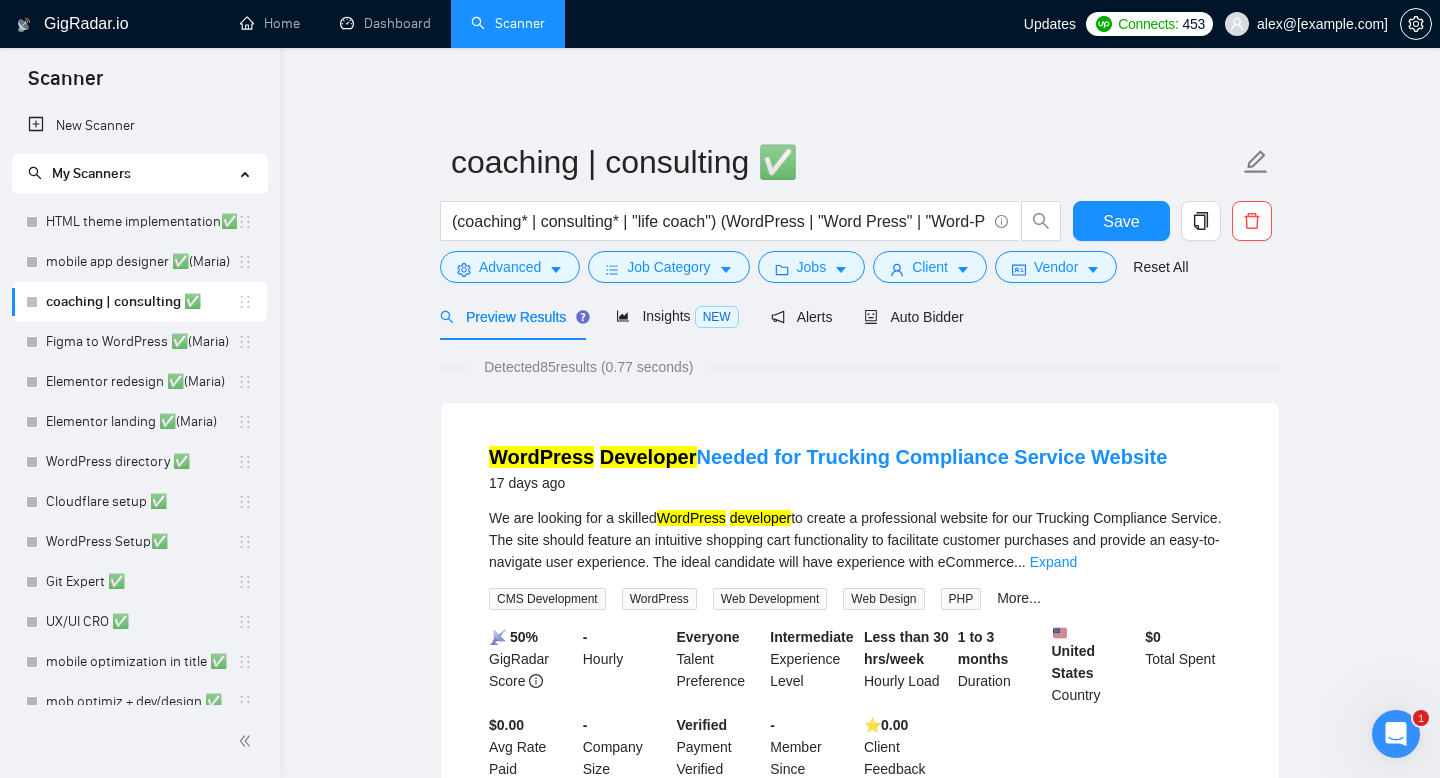 scroll, scrollTop: 0, scrollLeft: 0, axis: both 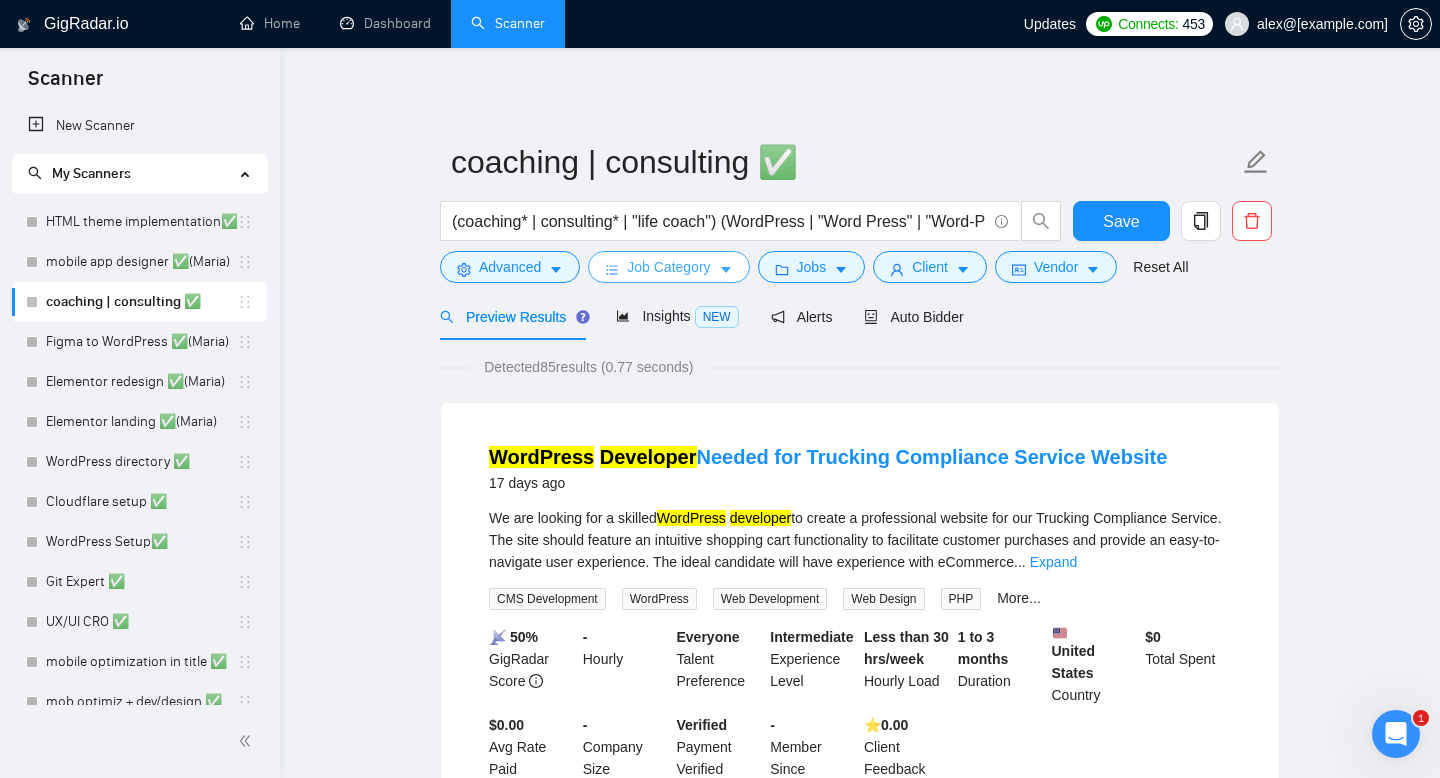 click on "Job Category" at bounding box center (668, 267) 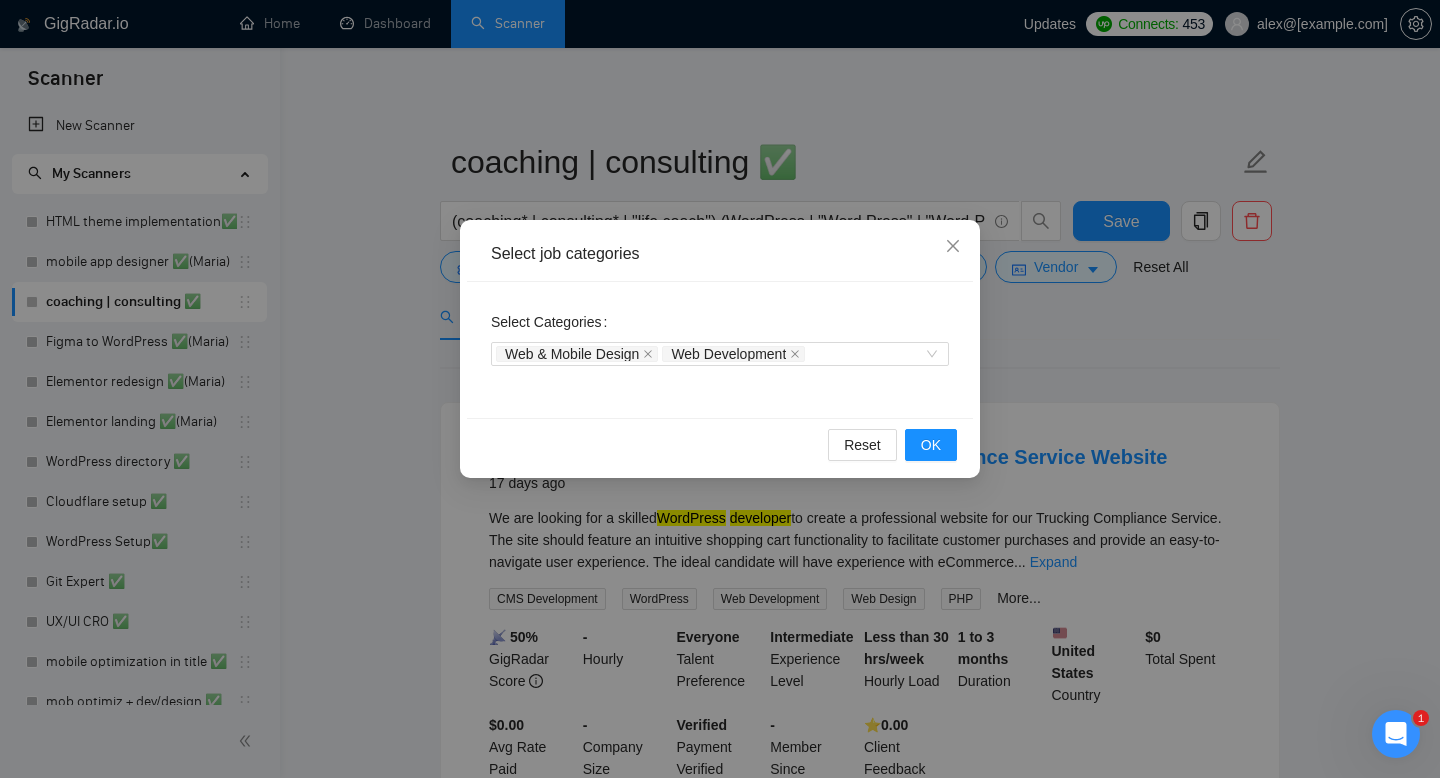 click on "Select job categories Select Categories Web & Mobile Design Web Development   Reset OK" at bounding box center (720, 389) 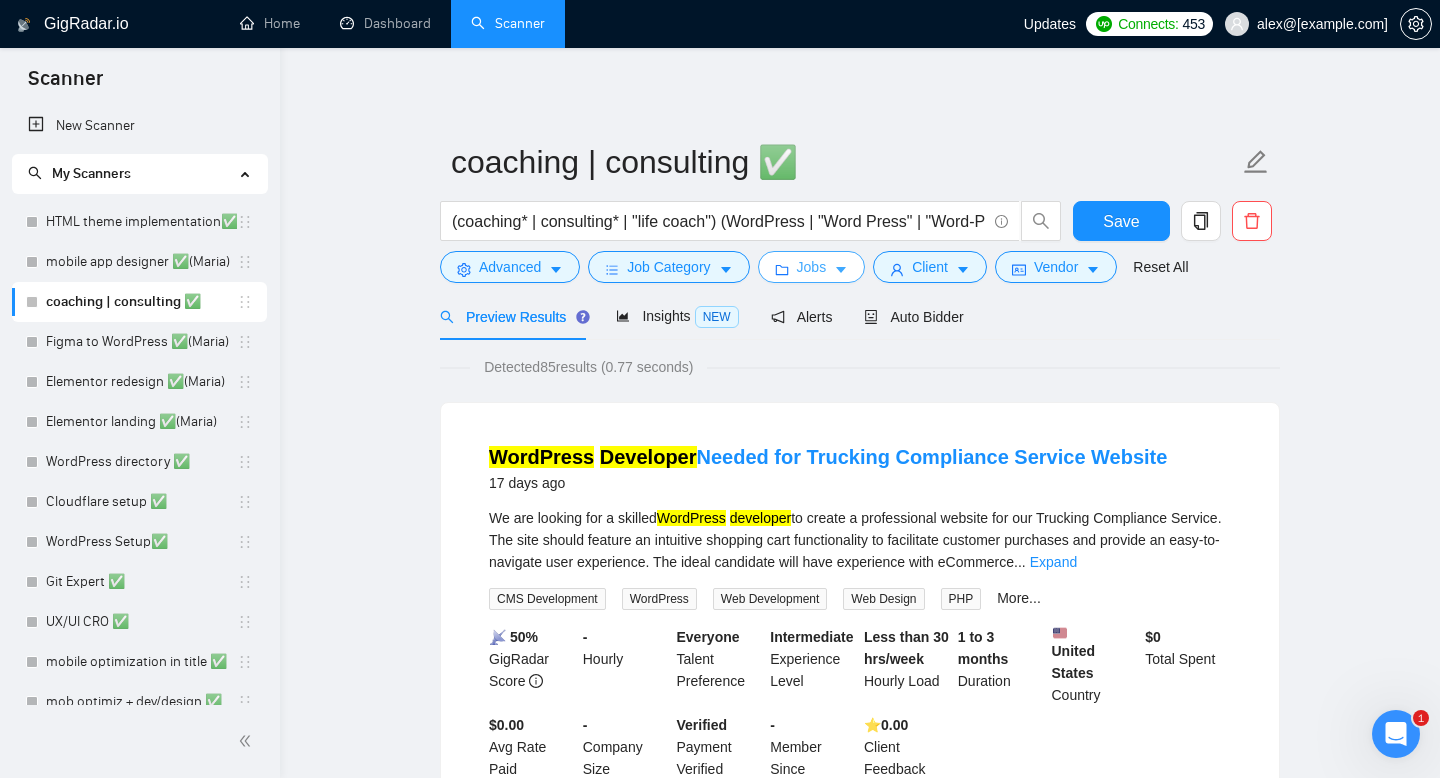click on "Jobs" at bounding box center [812, 267] 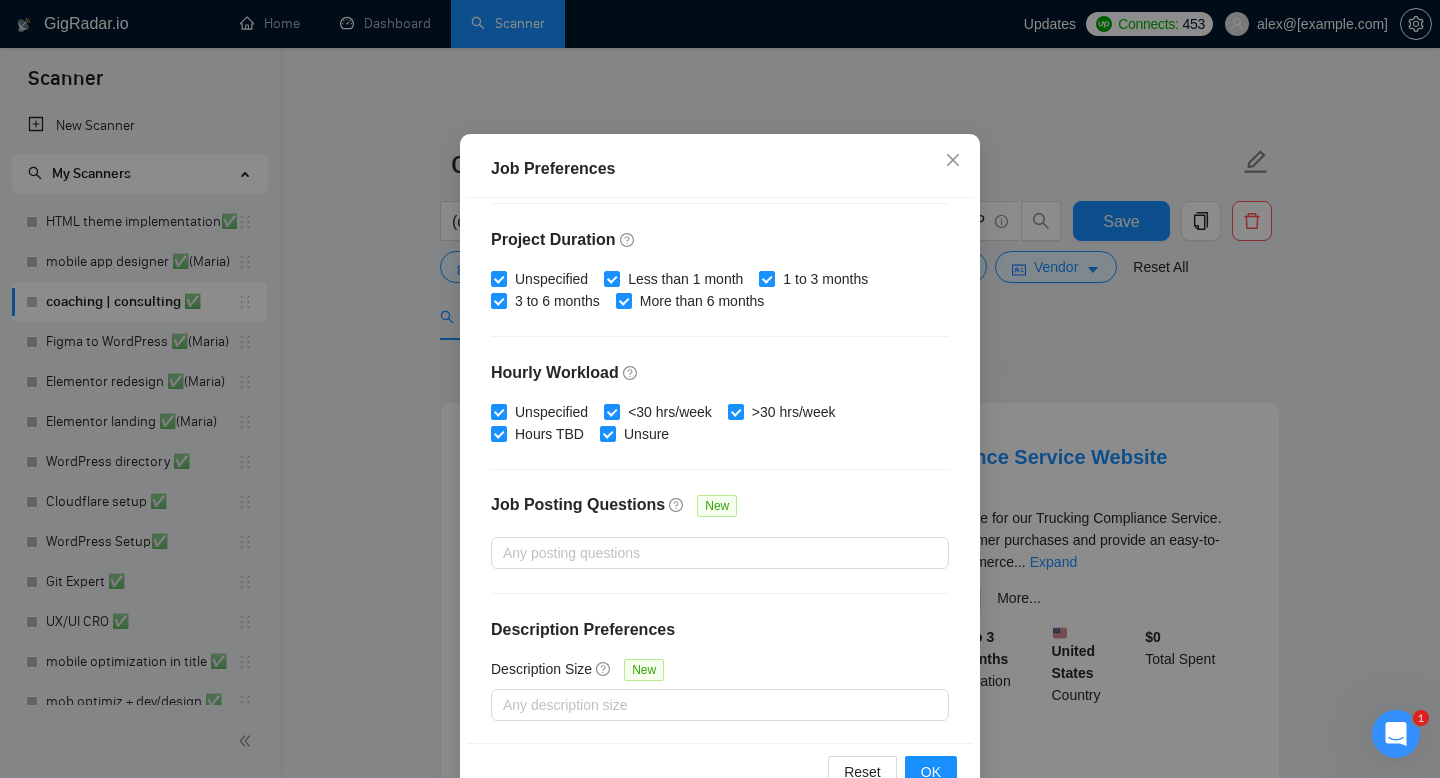 scroll, scrollTop: 131, scrollLeft: 0, axis: vertical 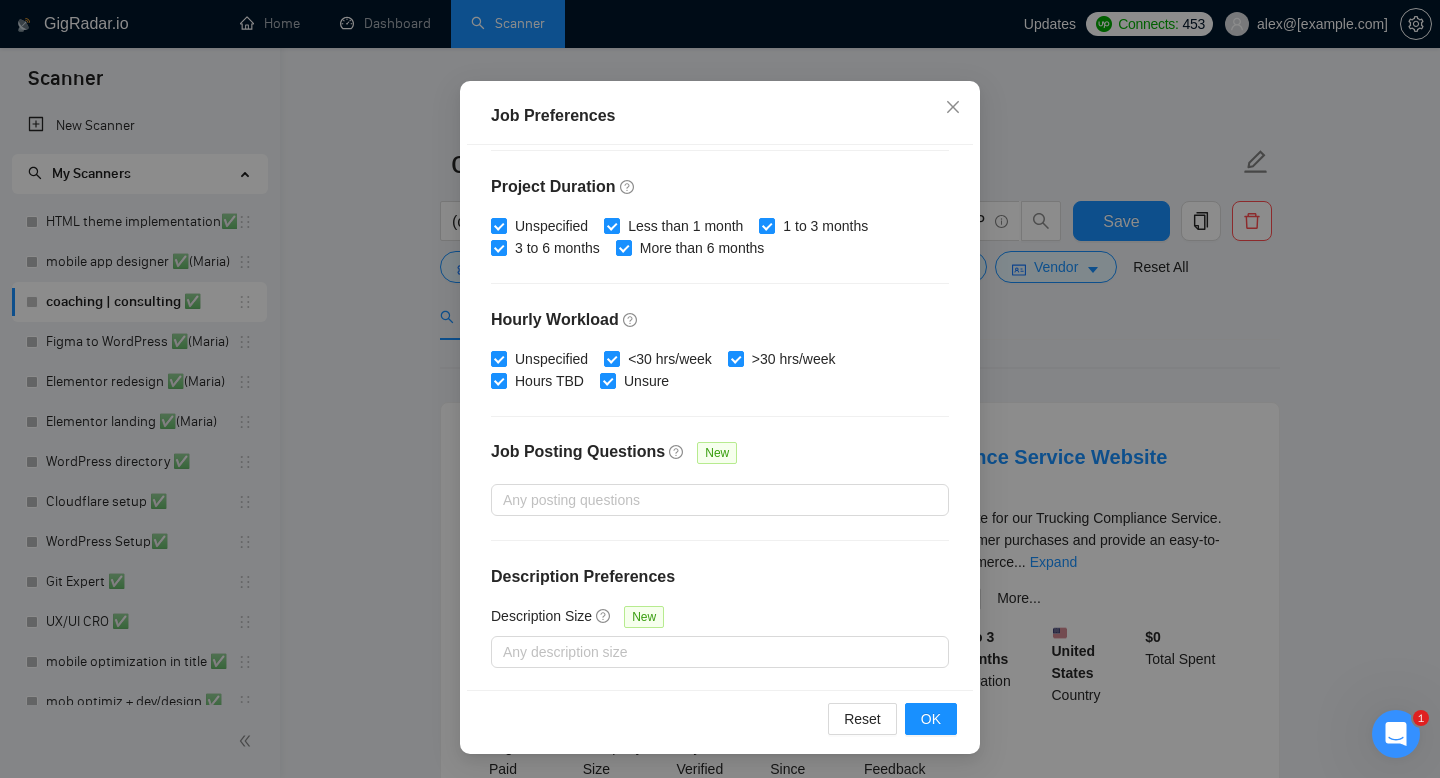 click on "Job Preferences Budget Project Type All Fixed Price Hourly Rate   Fixed Price Budget $ 2000 Min - $ Max Estimate Fixed Price When It’s Not Available New   Hourly Rate Price Budget $ 35 Min - $ Max Estimate Hourly Rate When It’s Not Available New Include Budget Placeholders Include Jobs with Unspecified Budget   Connects Price New Min - Max Project Duration   Unspecified Less than 1 month 1 to 3 months 3 to 6 months More than 6 months Hourly Workload   Unspecified <30 hrs/week >30 hrs/week Hours TBD Unsure Job Posting Questions New   Any posting questions Description Preferences Description Size New   Any description size Reset OK" at bounding box center (720, 389) 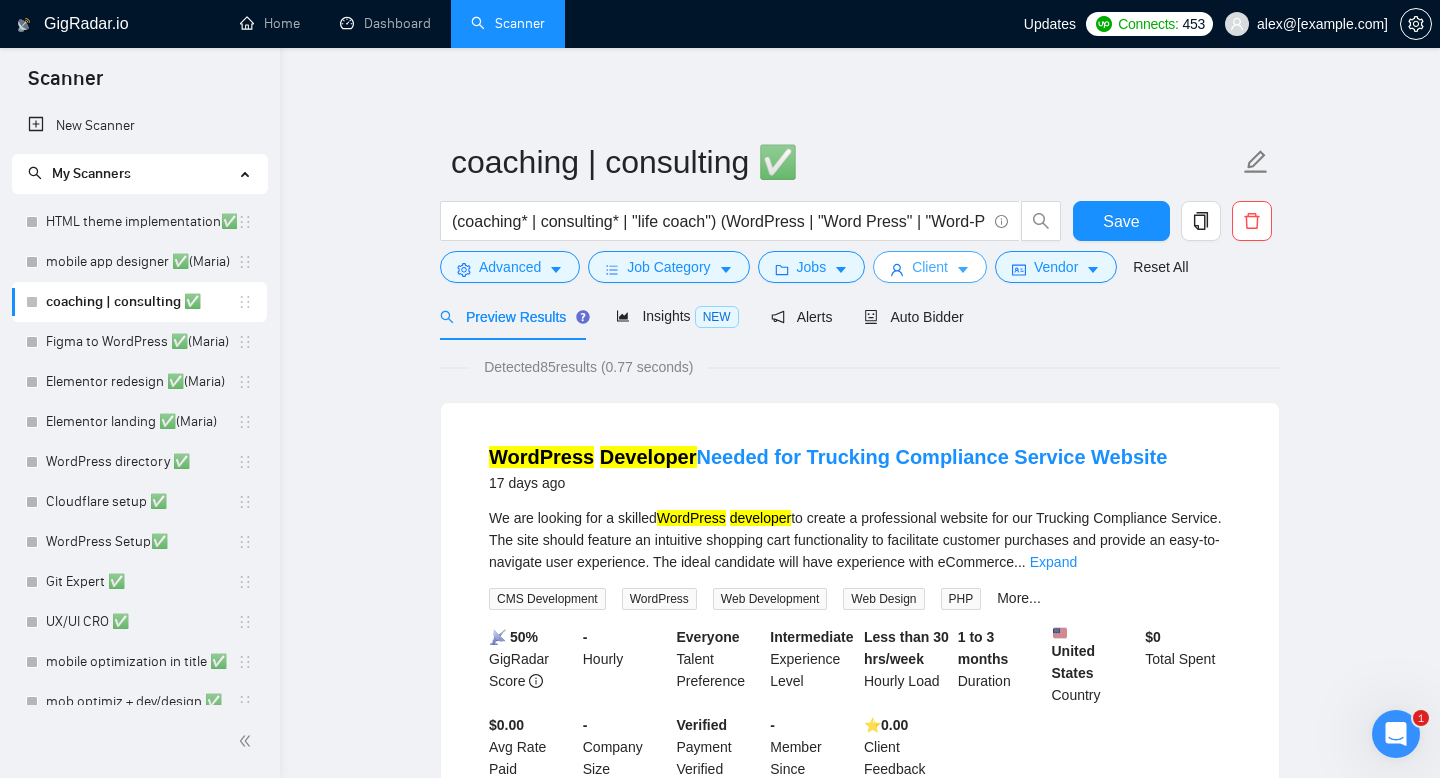 click on "Client" at bounding box center (930, 267) 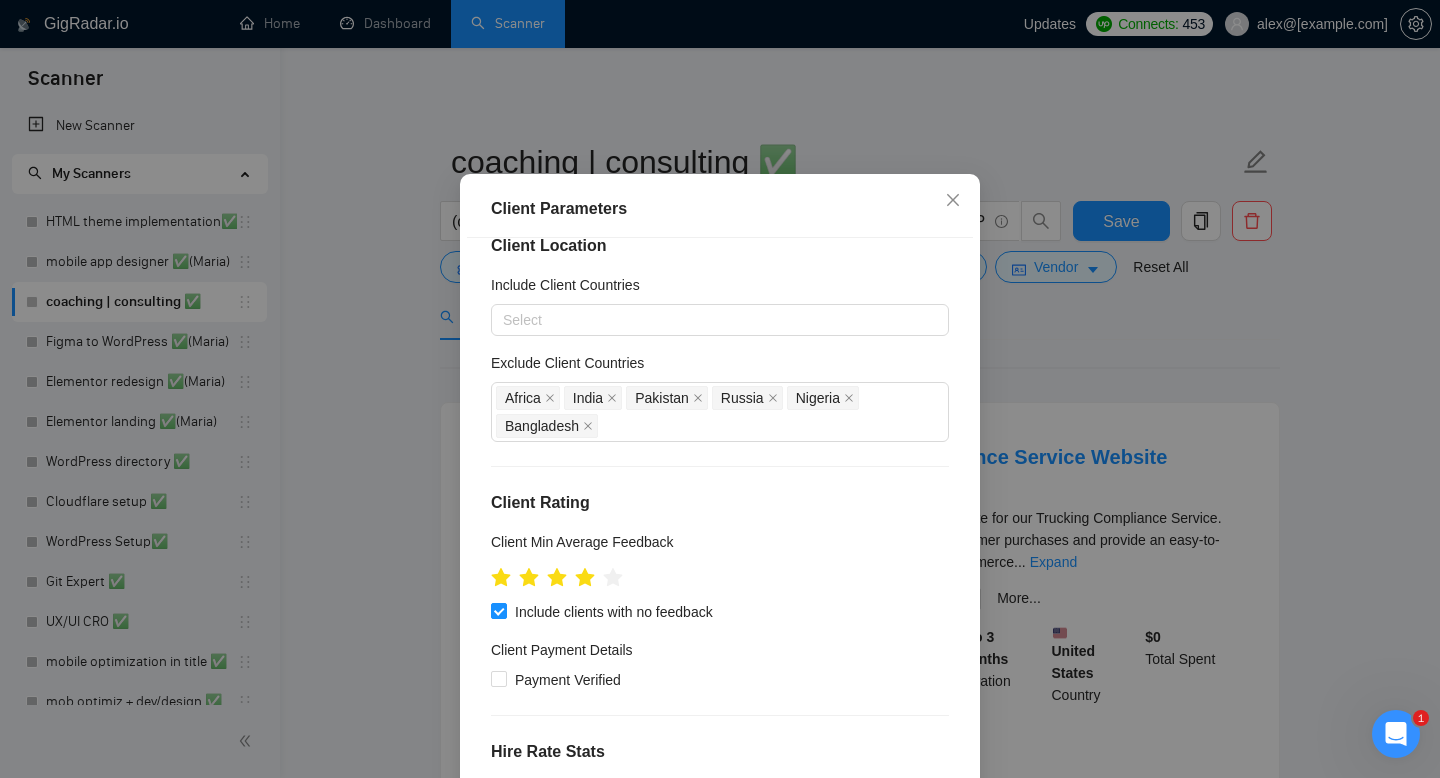 scroll, scrollTop: 0, scrollLeft: 0, axis: both 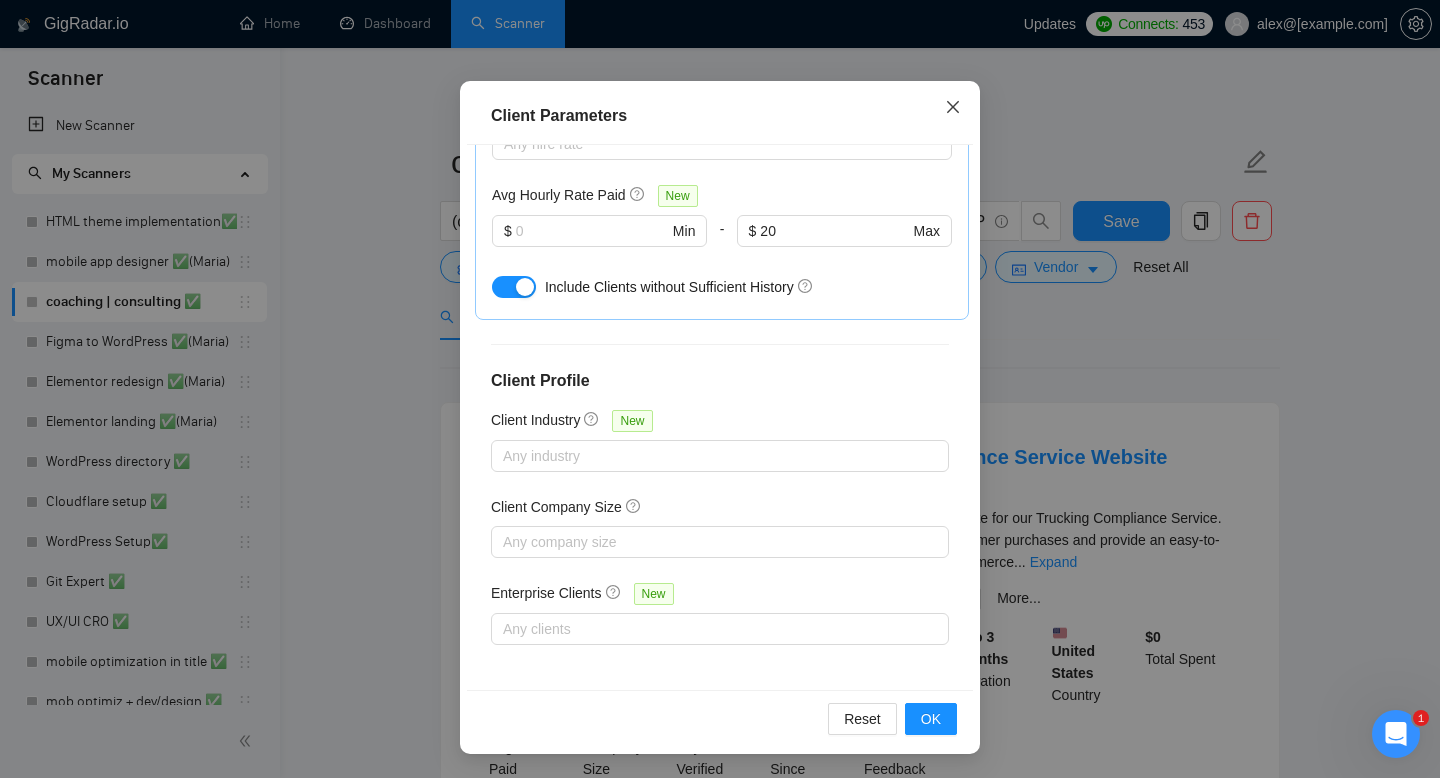 click at bounding box center [953, 108] 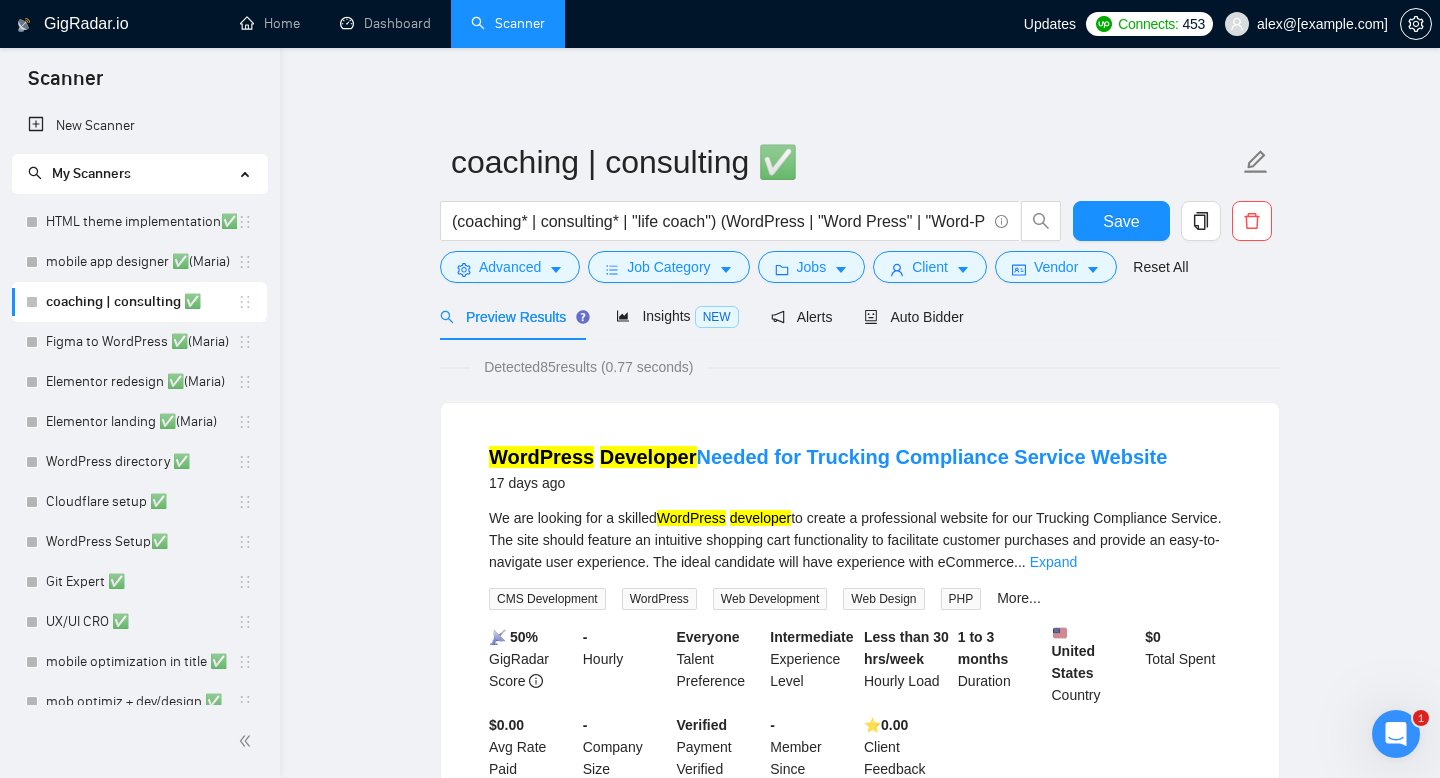 click on "coaching | consulting ✅ (coaching* | consulting* | "life coach") (WordPress | "Word Press" | "Word-Press" | (WordPress*)) (develop*) Save Advanced   Job Category   Jobs   Client   Vendor   Reset All" at bounding box center [860, 211] 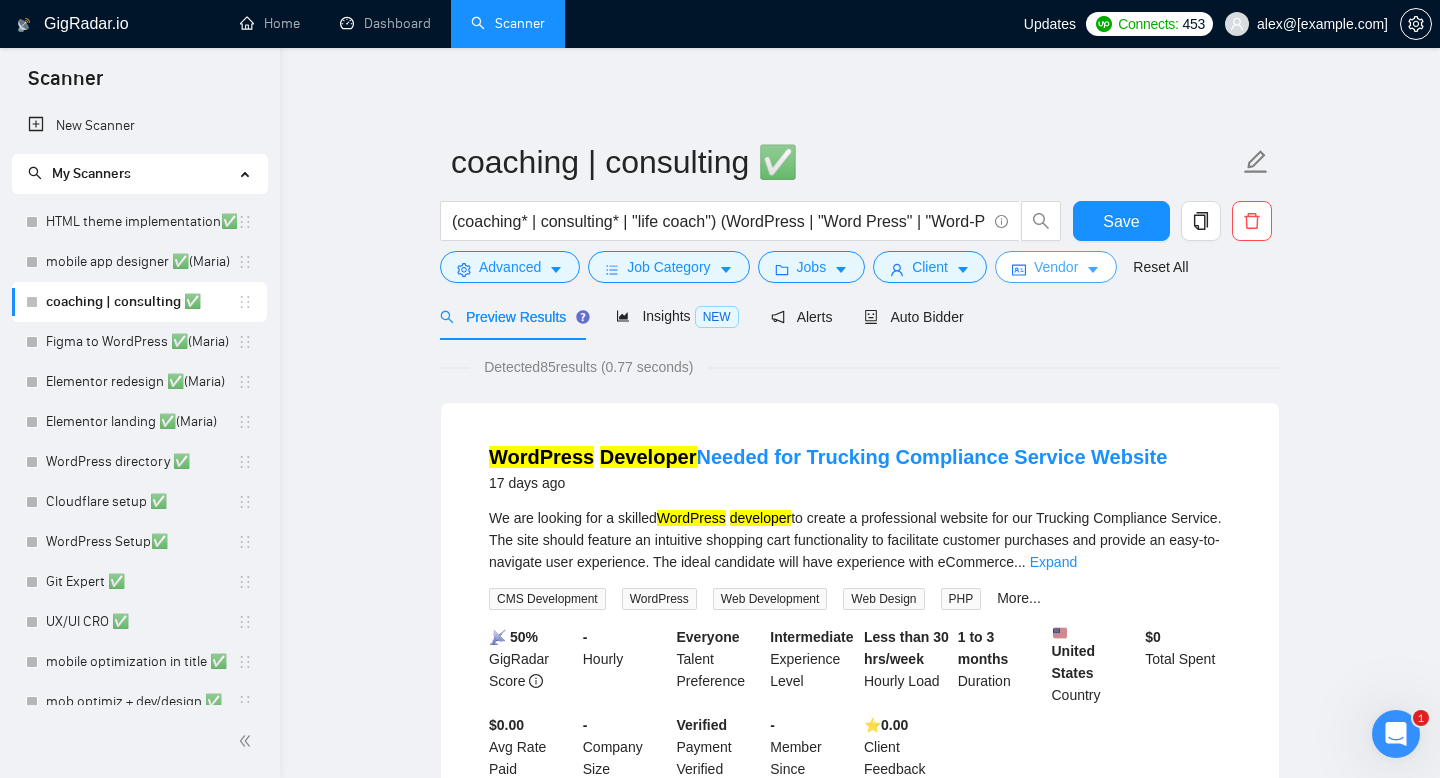 click on "Vendor" at bounding box center (1056, 267) 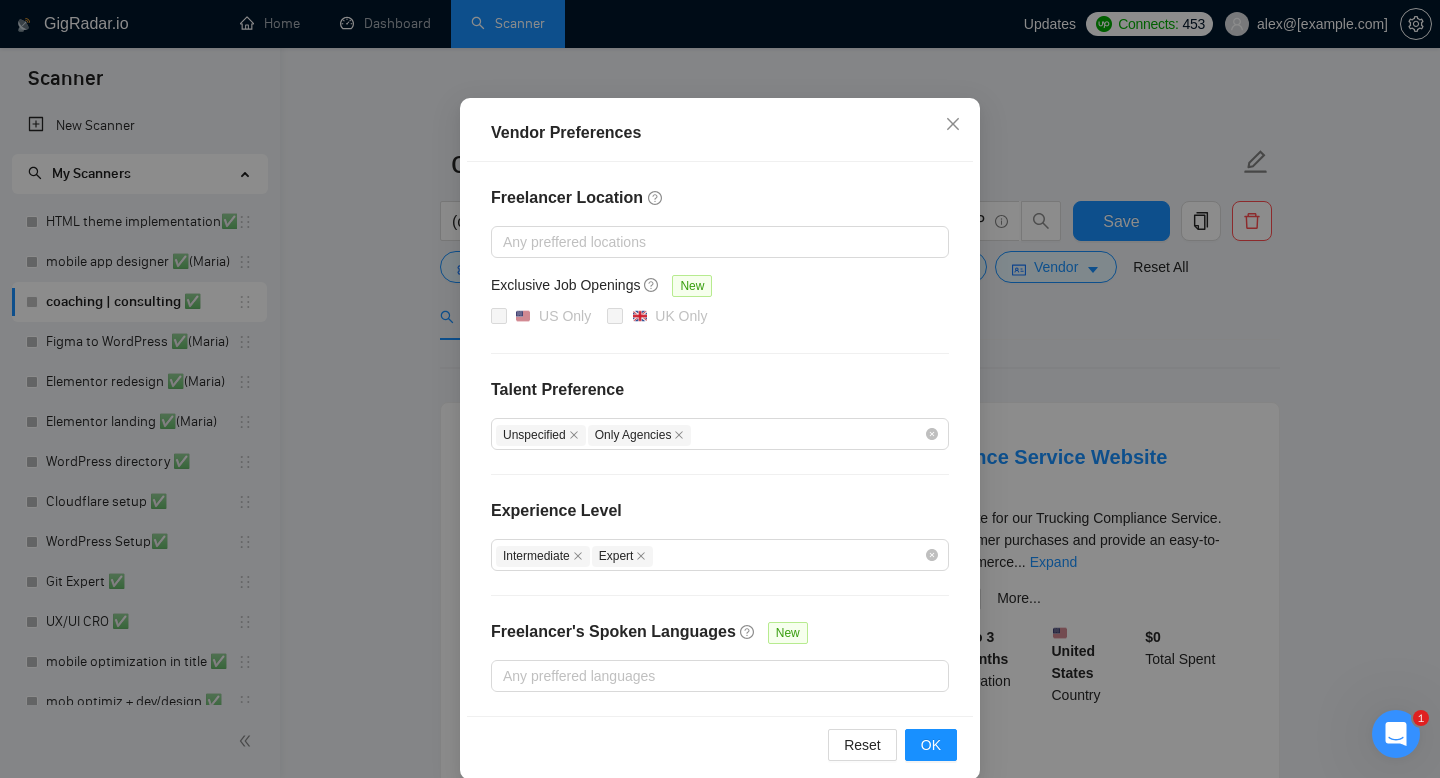 scroll, scrollTop: 147, scrollLeft: 0, axis: vertical 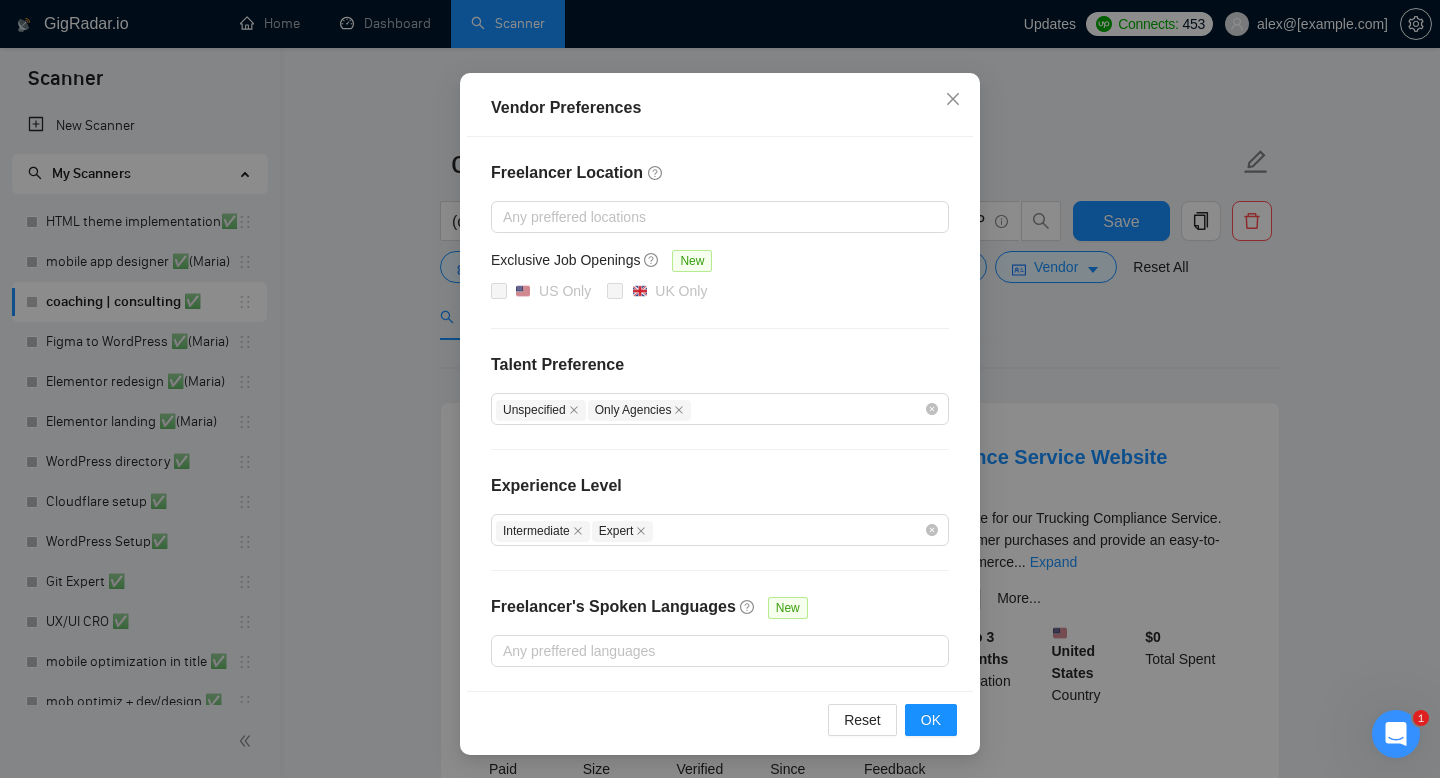 click on "Vendor Preferences Freelancer Location     Any preffered locations Exclusive Job Openings New US Only UK Only Talent Preference Unspecified Only Agencies   Experience Level Intermediate Expert   Freelancer's Spoken Languages New   Any preffered languages Reset OK" at bounding box center [720, 389] 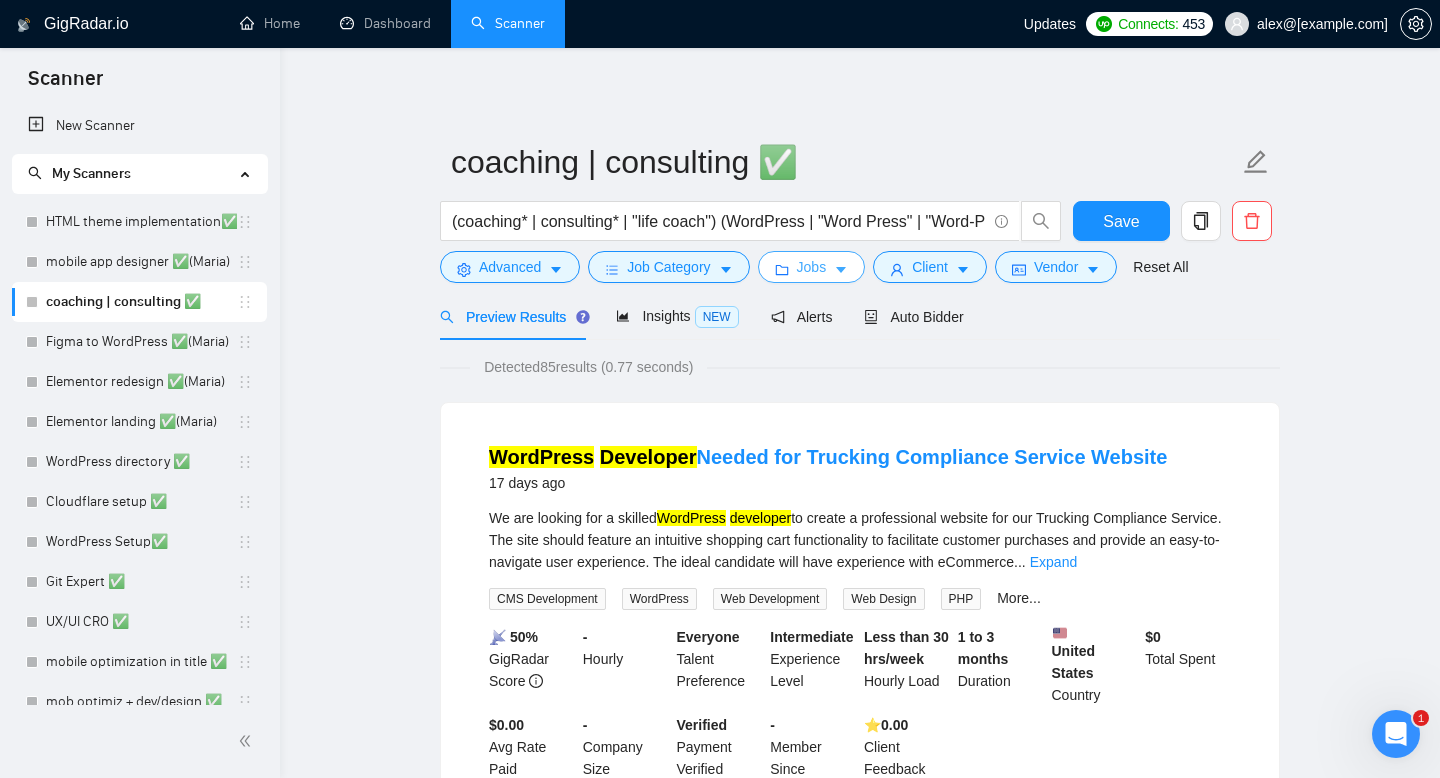 click on "Jobs" at bounding box center [812, 267] 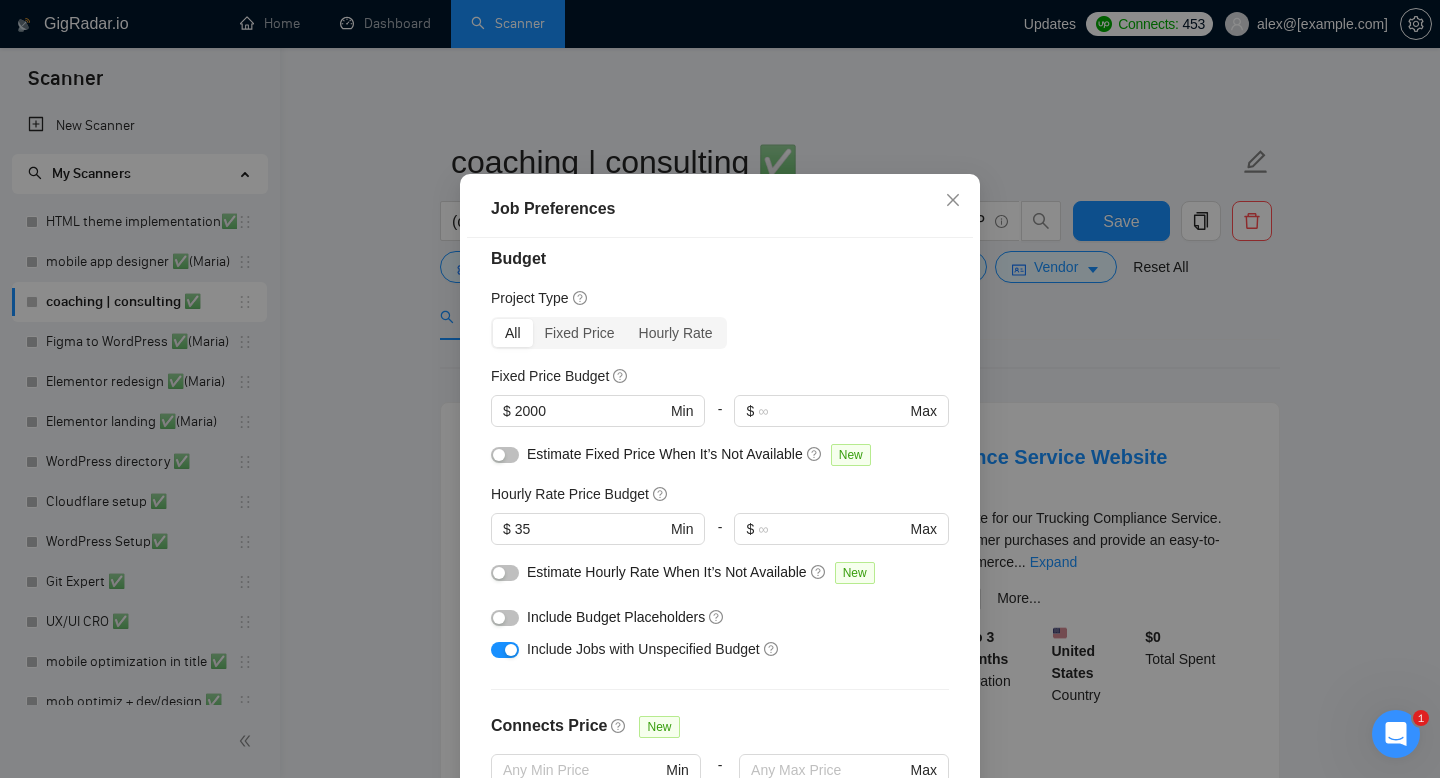 scroll, scrollTop: 0, scrollLeft: 0, axis: both 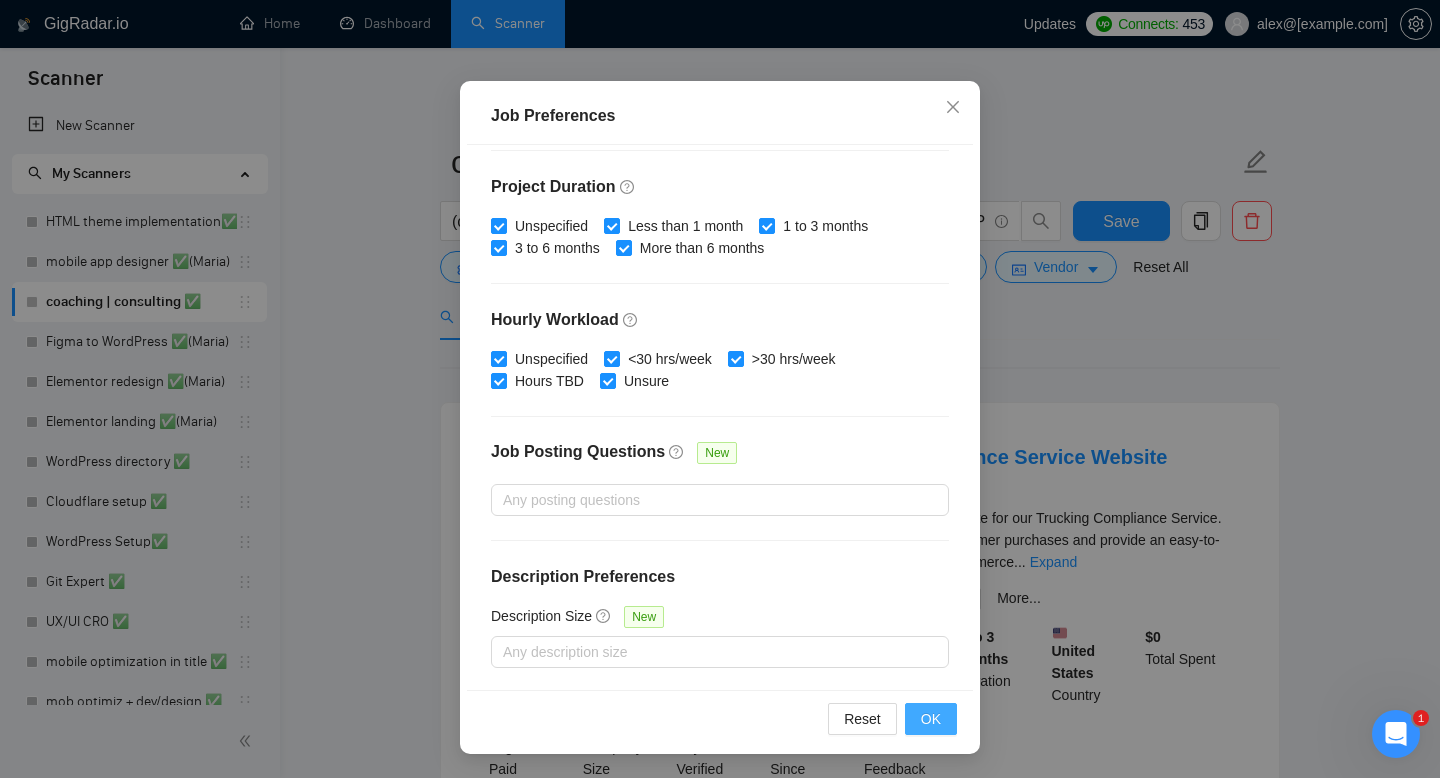 click on "OK" at bounding box center (931, 719) 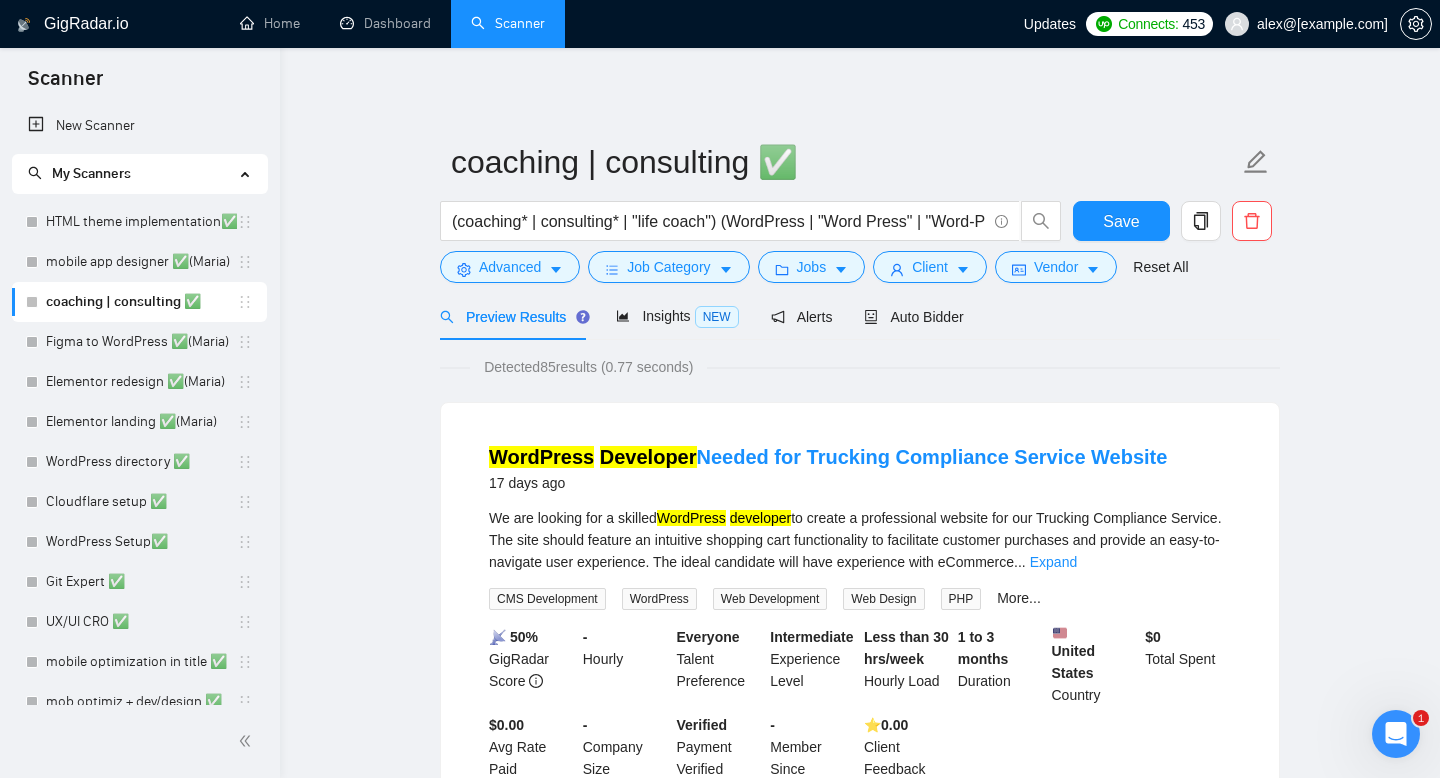 scroll, scrollTop: 38, scrollLeft: 0, axis: vertical 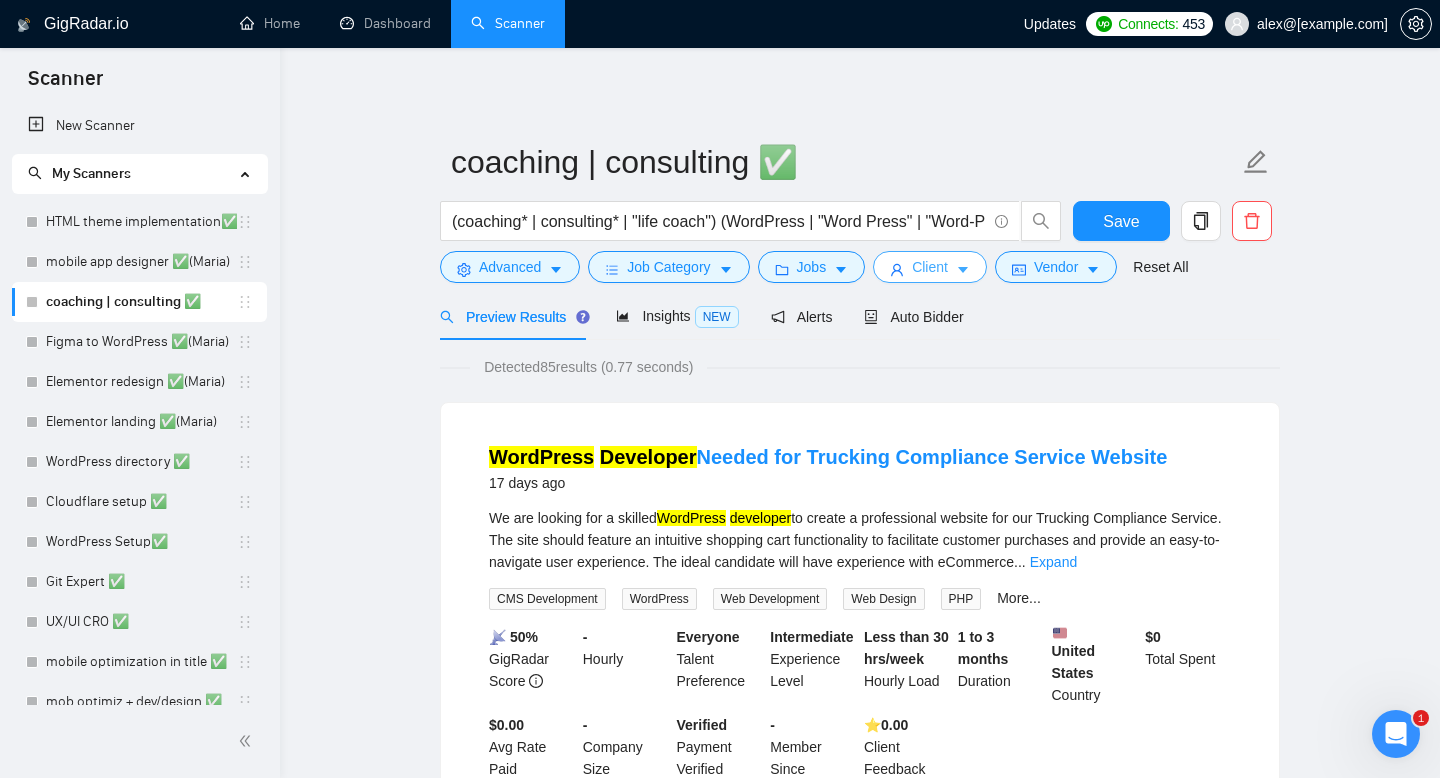 click on "Client" at bounding box center [930, 267] 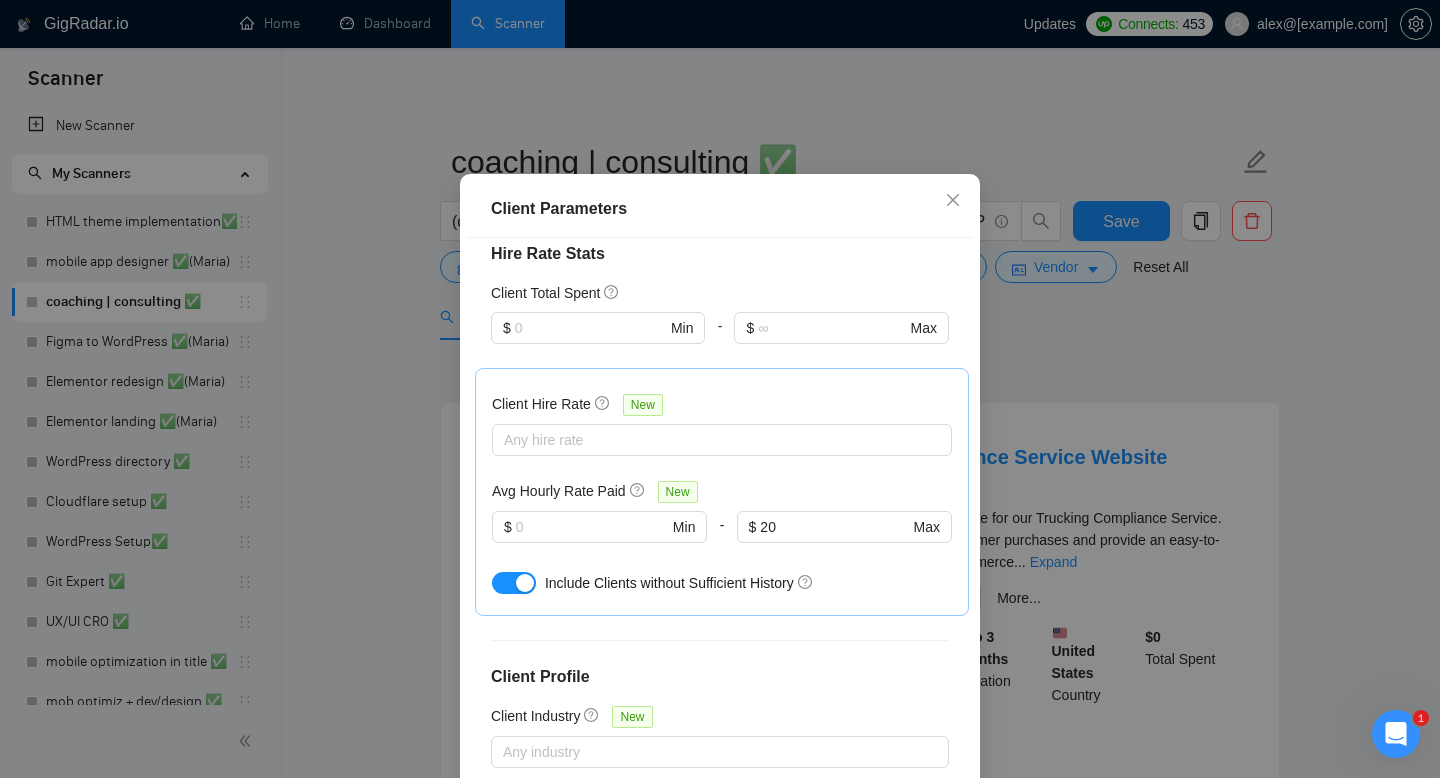 scroll, scrollTop: 0, scrollLeft: 0, axis: both 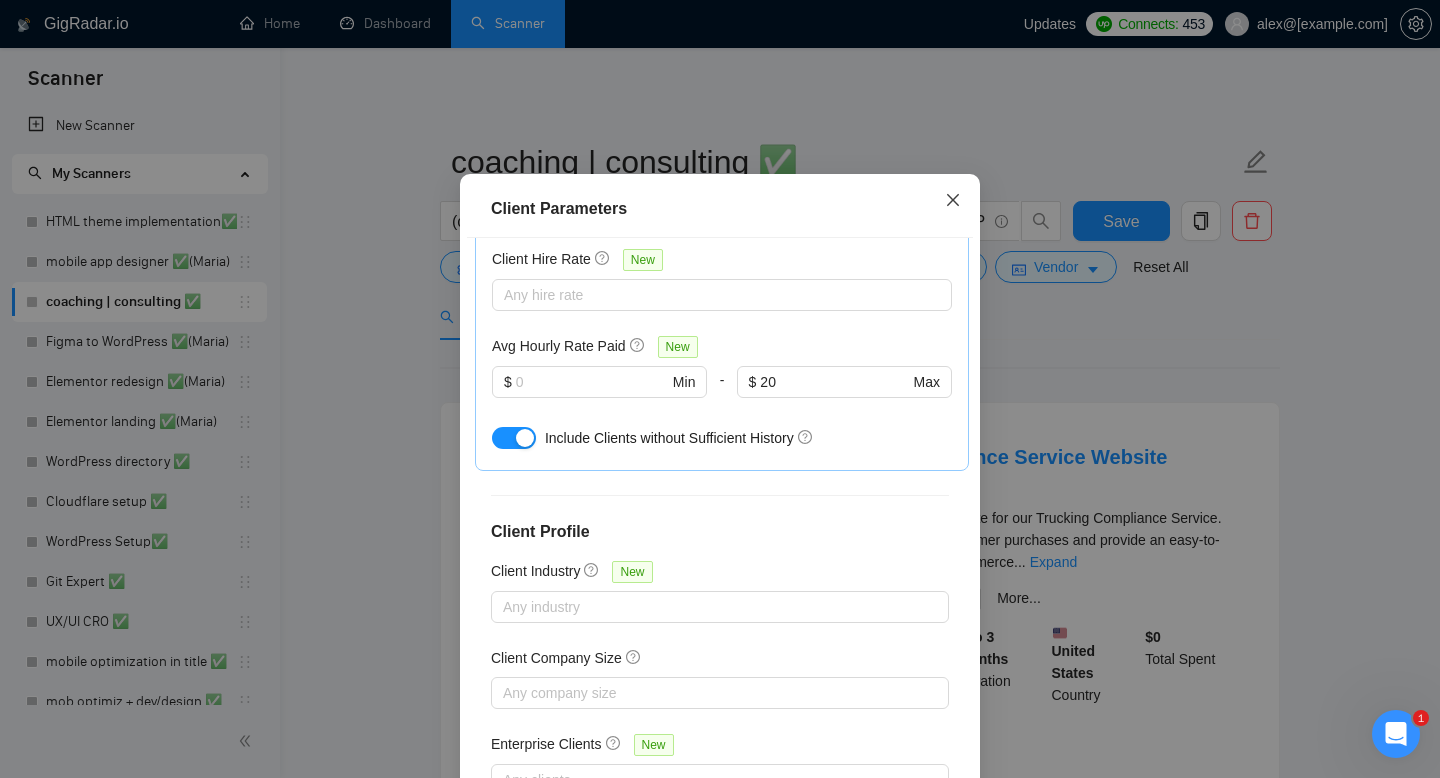 click 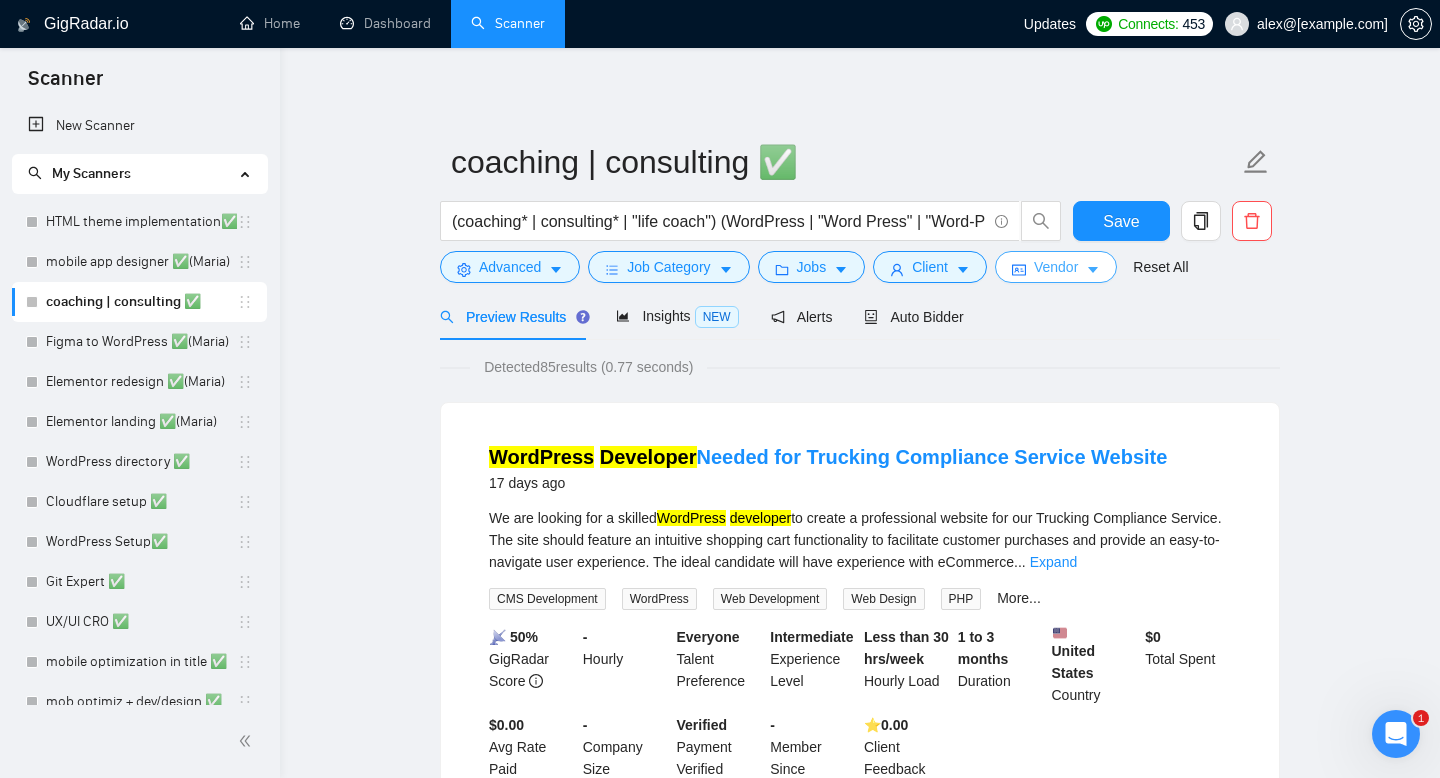 click on "Vendor" at bounding box center [1056, 267] 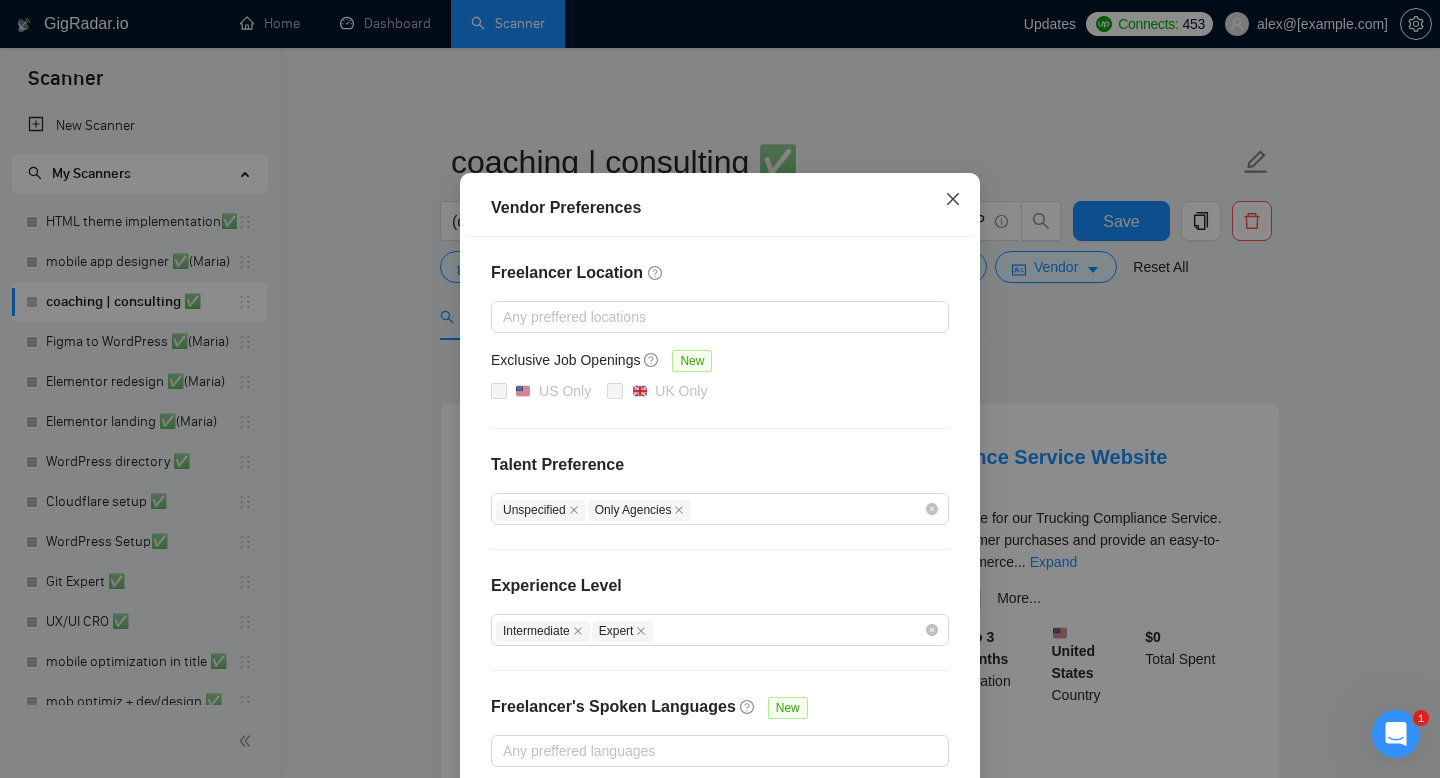 click 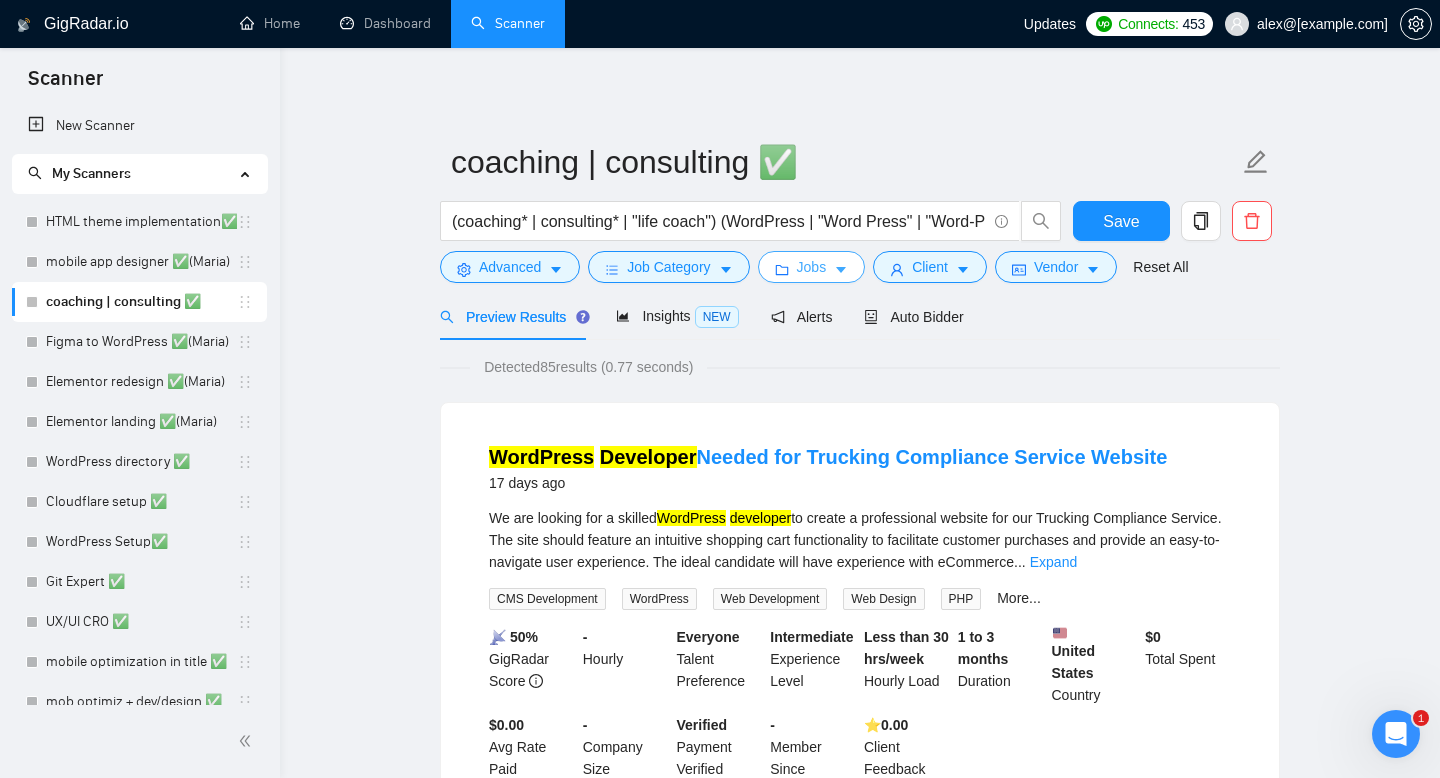 click on "Jobs" at bounding box center (812, 267) 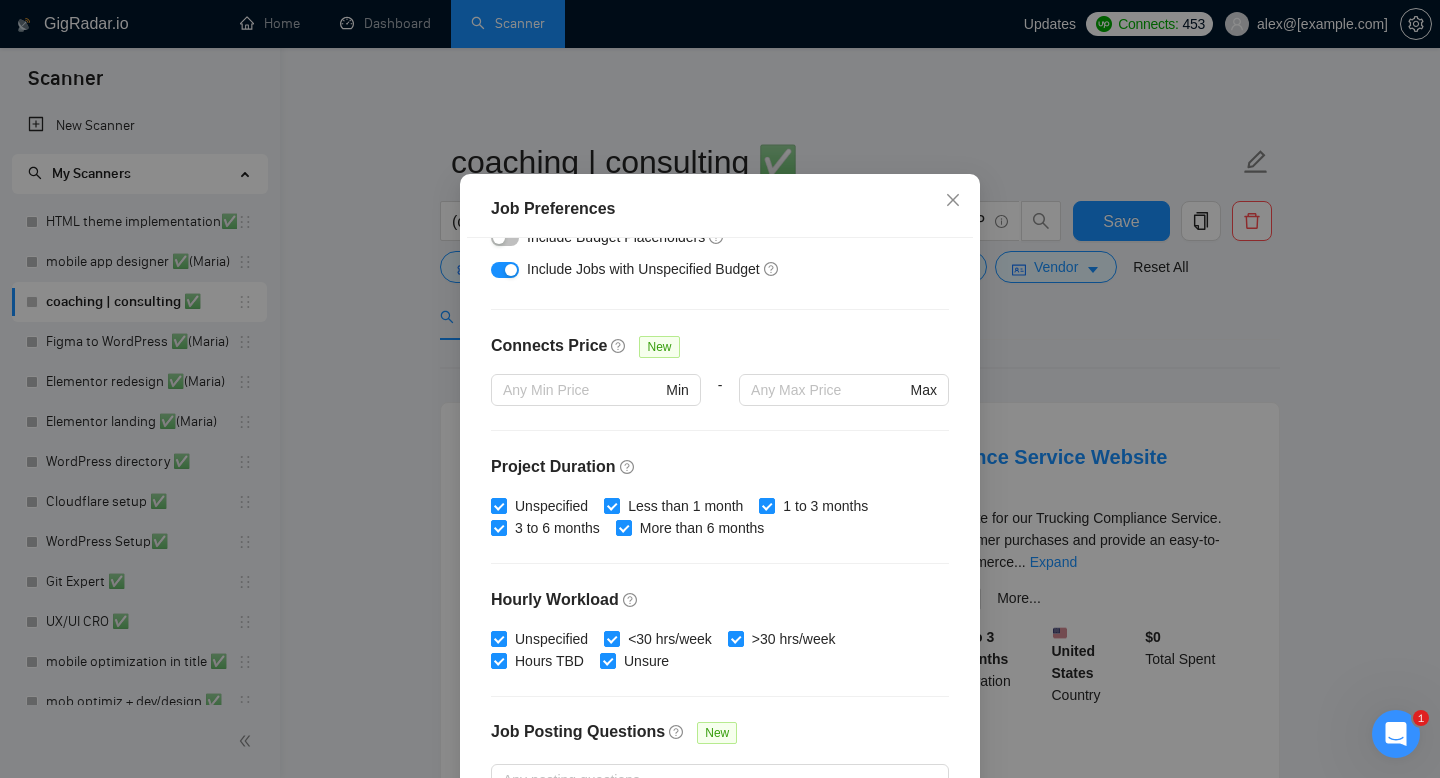 scroll, scrollTop: 505, scrollLeft: 0, axis: vertical 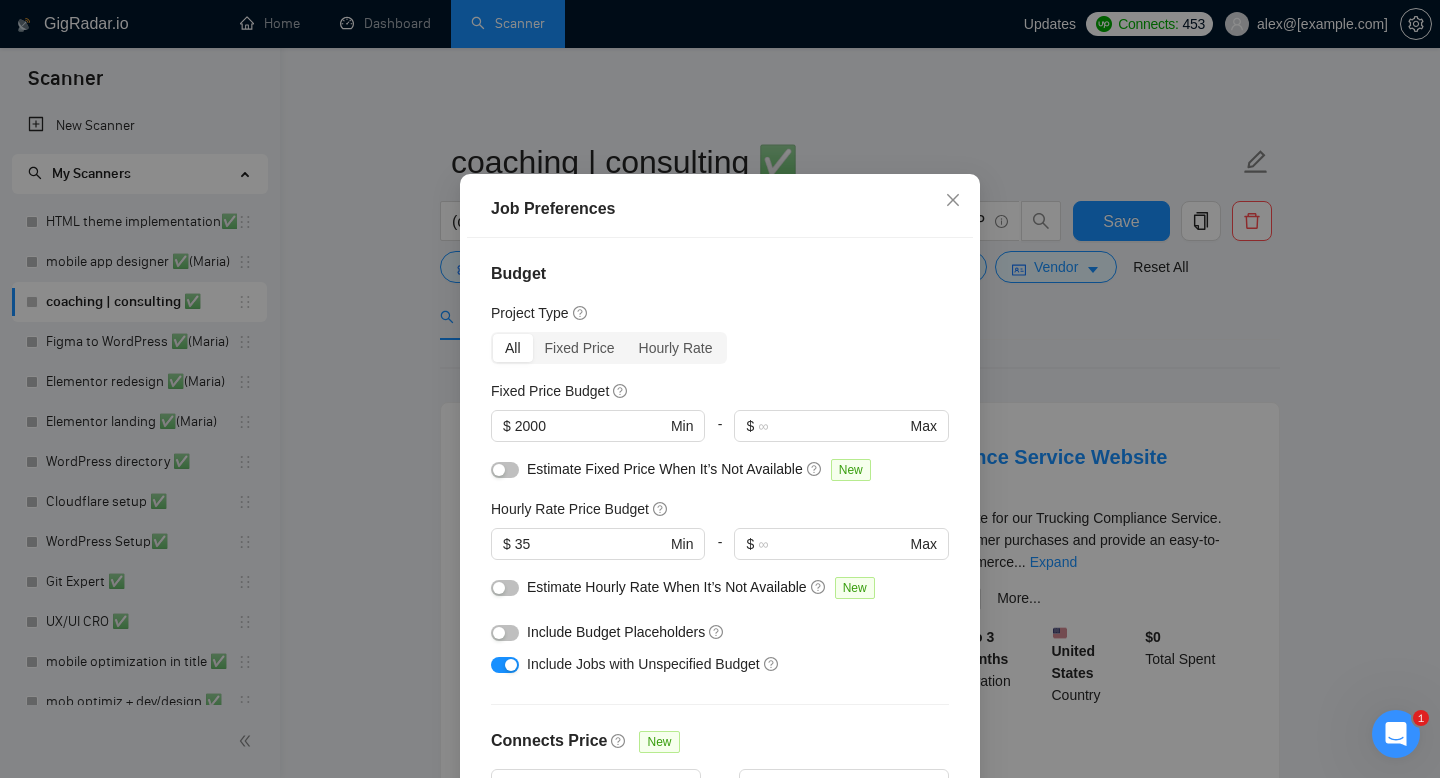 click on "Job Preferences Budget Project Type All Fixed Price Hourly Rate   Fixed Price Budget $ 2000 Min - $ Max Estimate Fixed Price When It’s Not Available New   Hourly Rate Price Budget $ 35 Min - $ Max Estimate Hourly Rate When It’s Not Available New Include Budget Placeholders Include Jobs with Unspecified Budget   Connects Price New Min - Max Project Duration   Unspecified Less than 1 month 1 to 3 months 3 to 6 months More than 6 months Hourly Workload   Unspecified <30 hrs/week >30 hrs/week Hours TBD Unsure Job Posting Questions New   Any posting questions Description Preferences Description Size New   Any description size Reset OK" at bounding box center (720, 389) 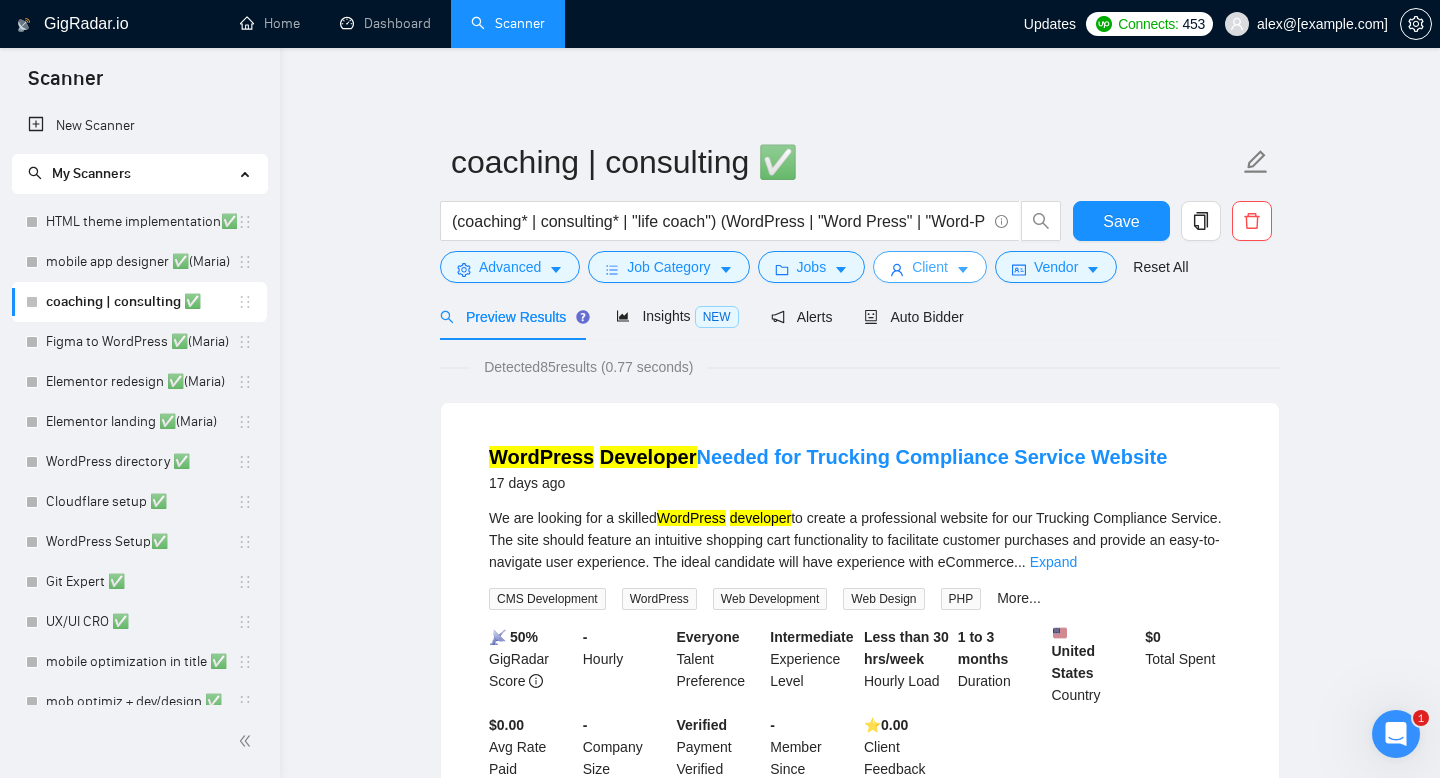 click on "Client" at bounding box center [930, 267] 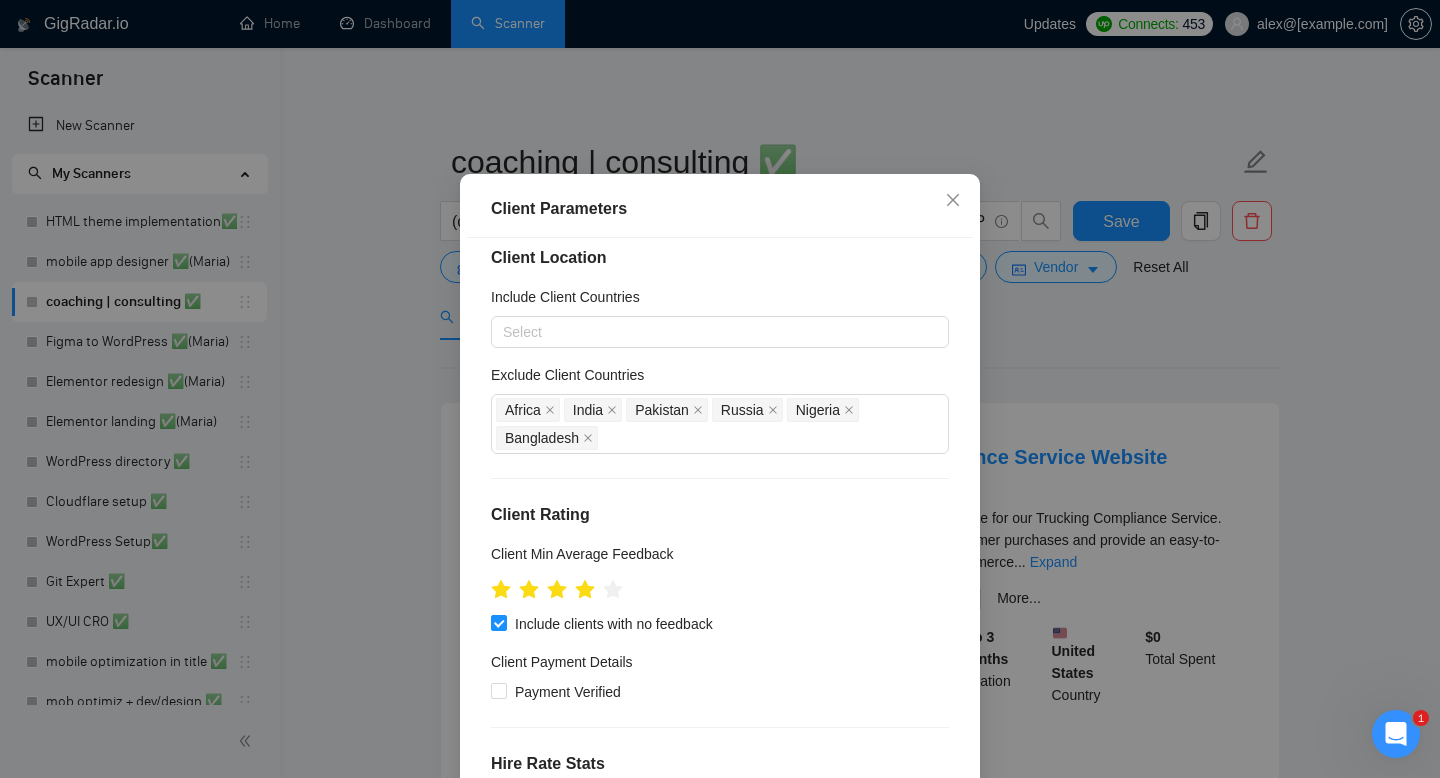 scroll, scrollTop: 0, scrollLeft: 0, axis: both 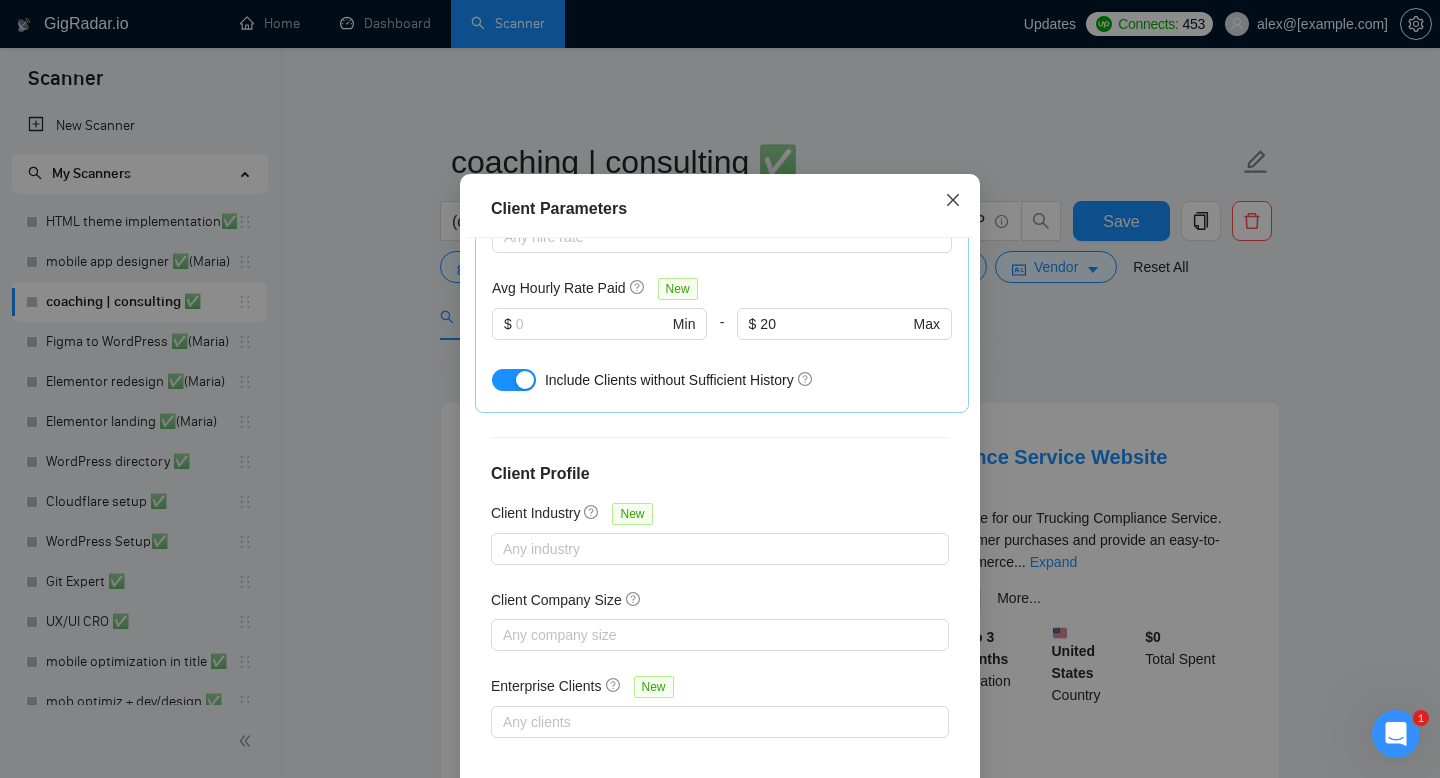 click at bounding box center [953, 201] 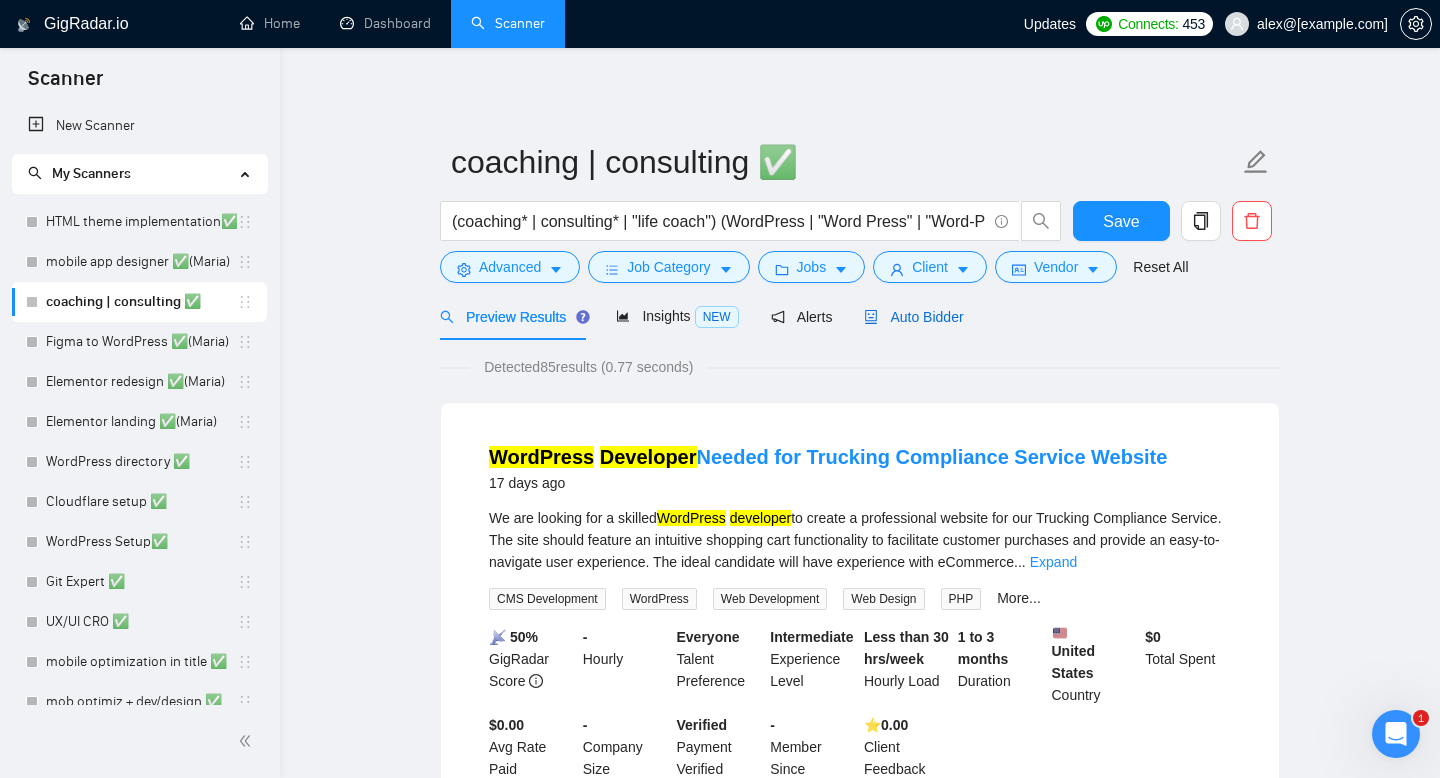click on "Auto Bidder" at bounding box center (913, 317) 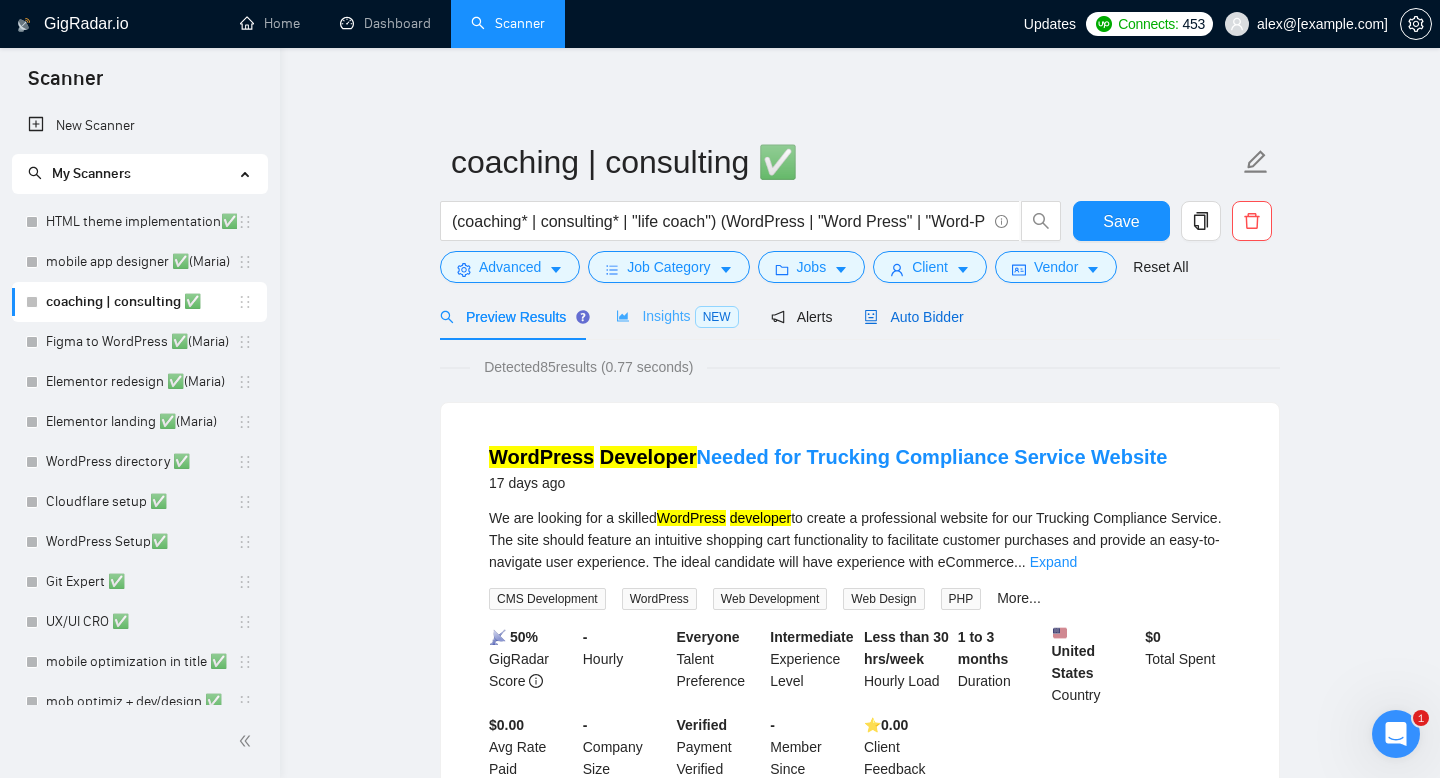type 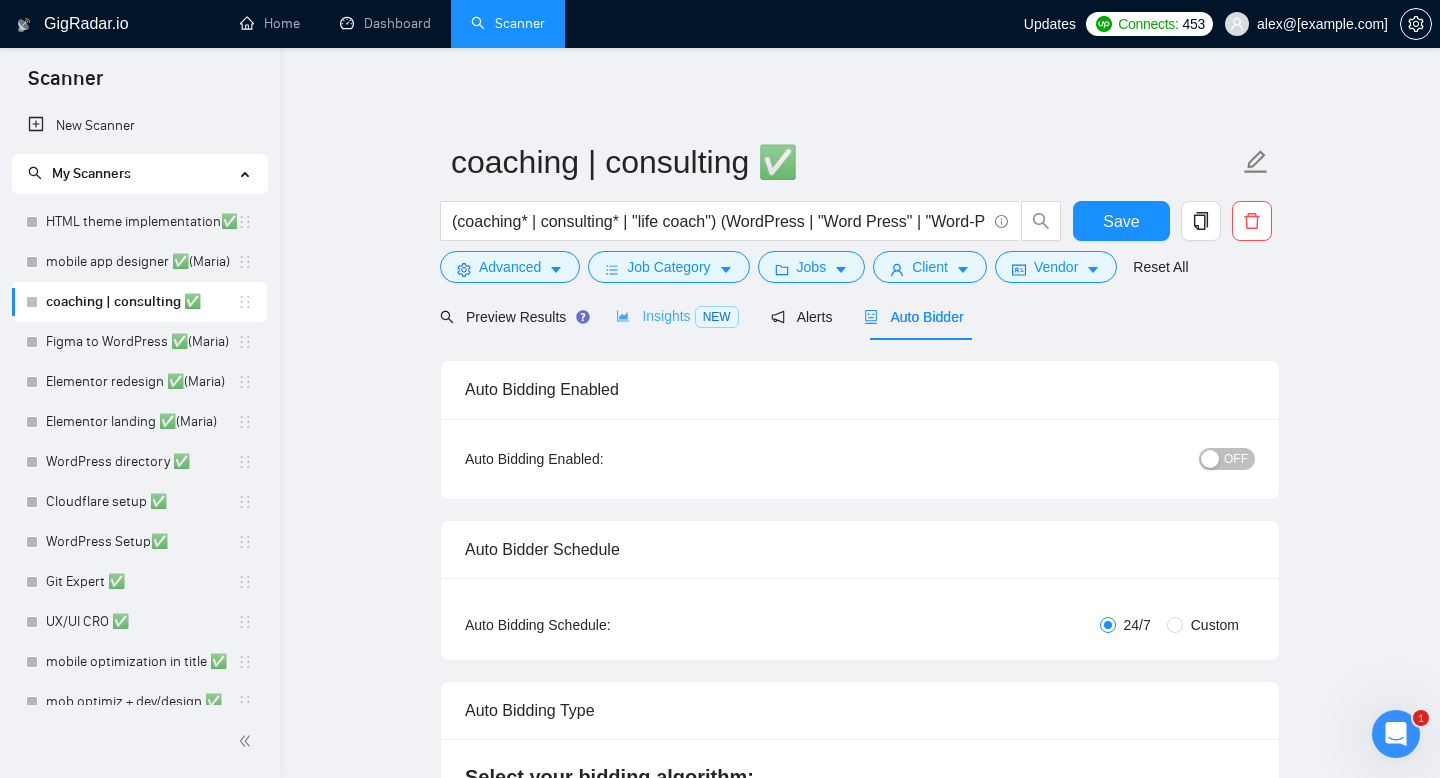 radio on "false" 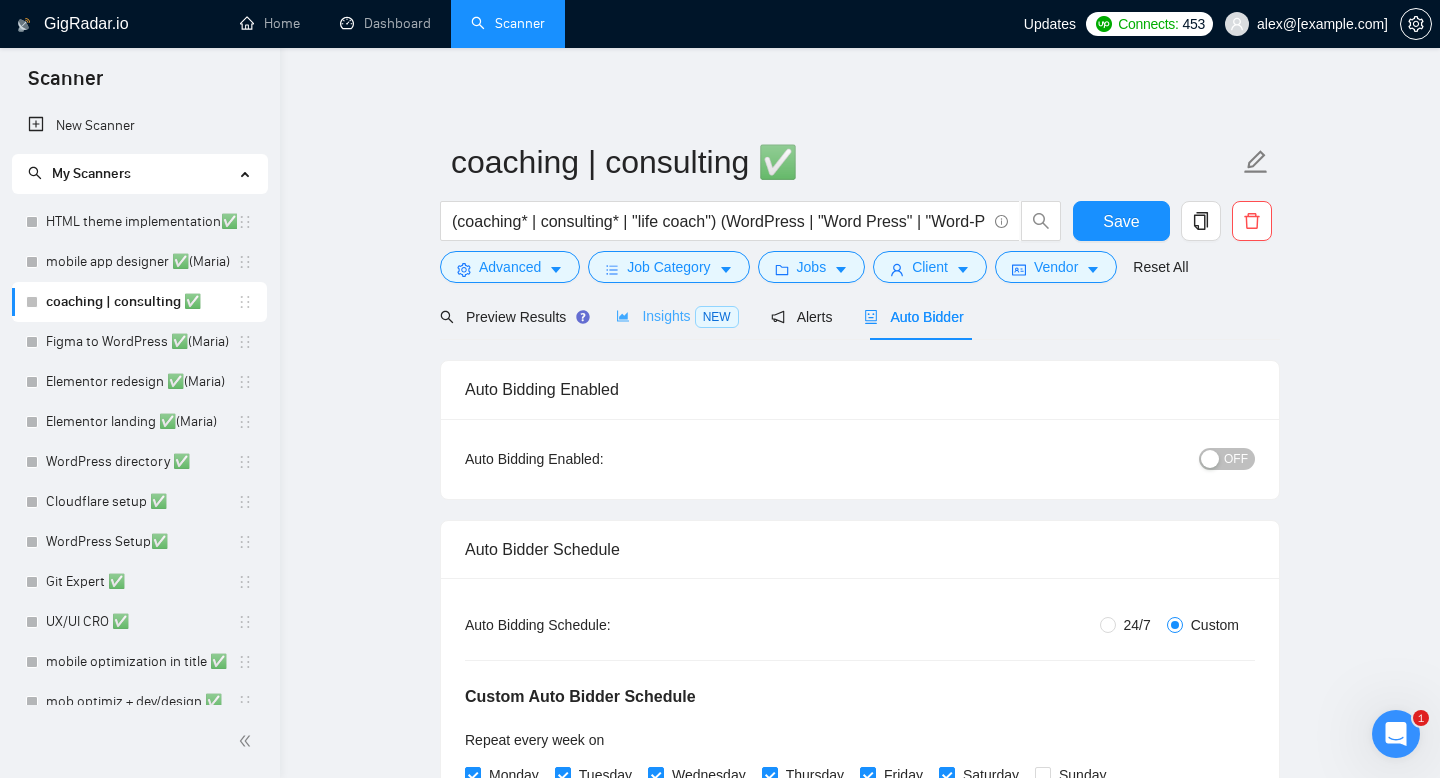 type 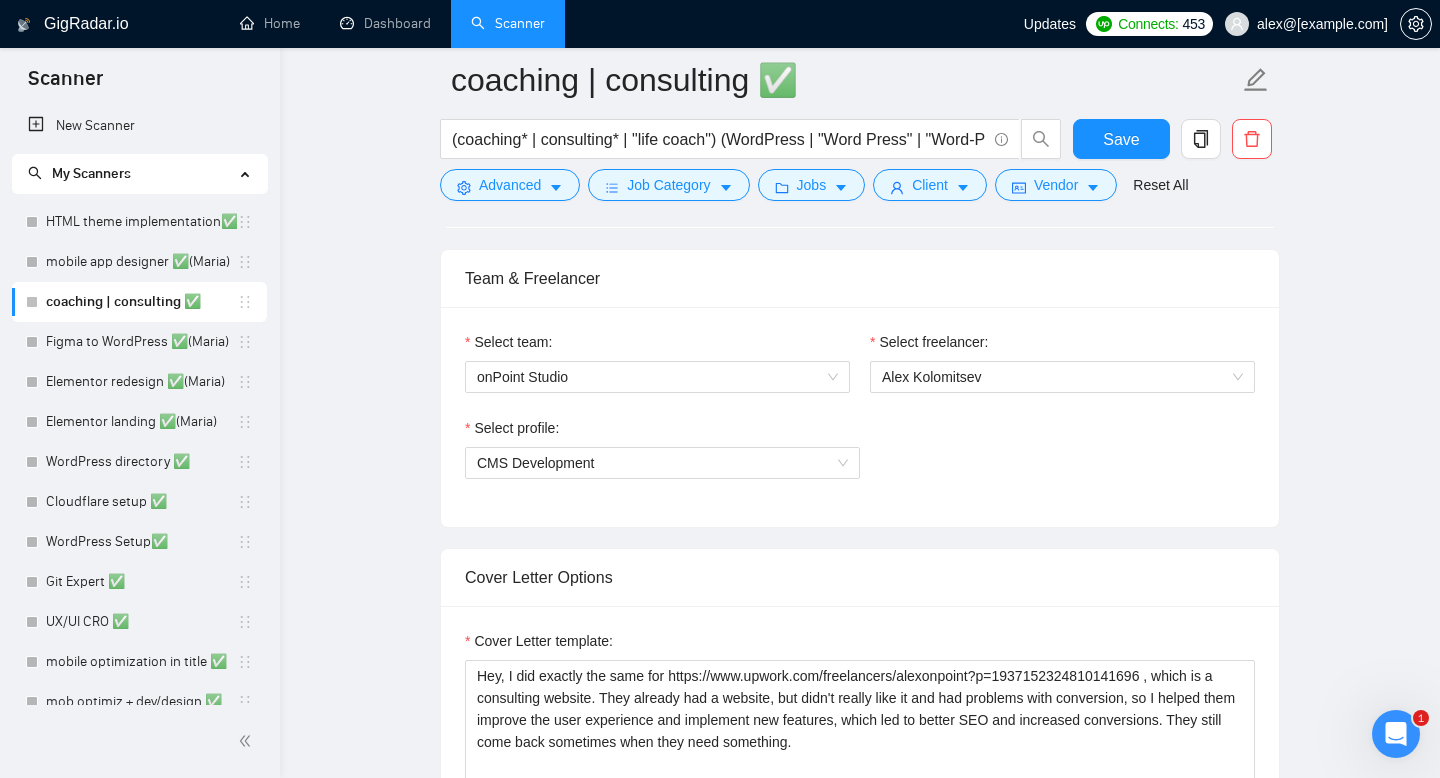 scroll, scrollTop: 1217, scrollLeft: 0, axis: vertical 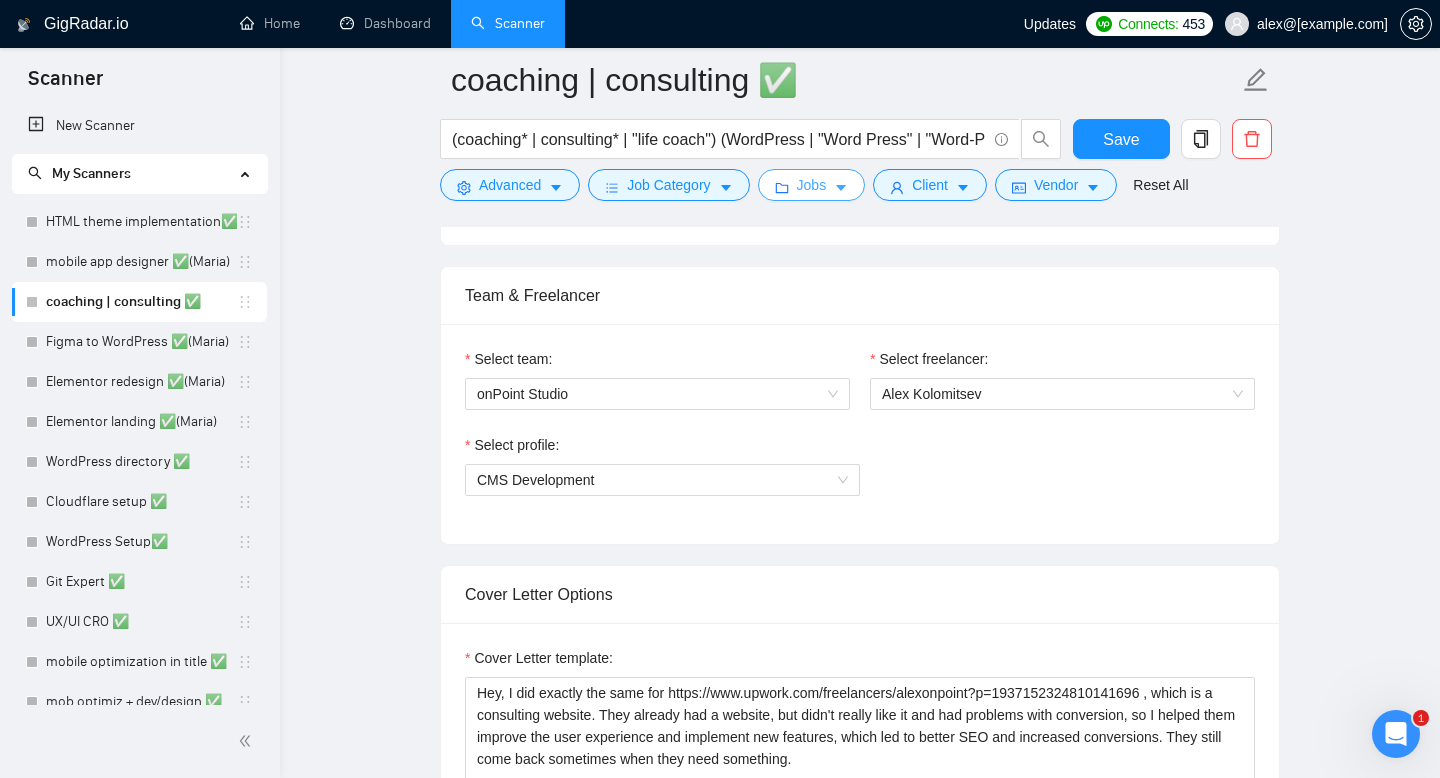 click on "Jobs" at bounding box center [812, 185] 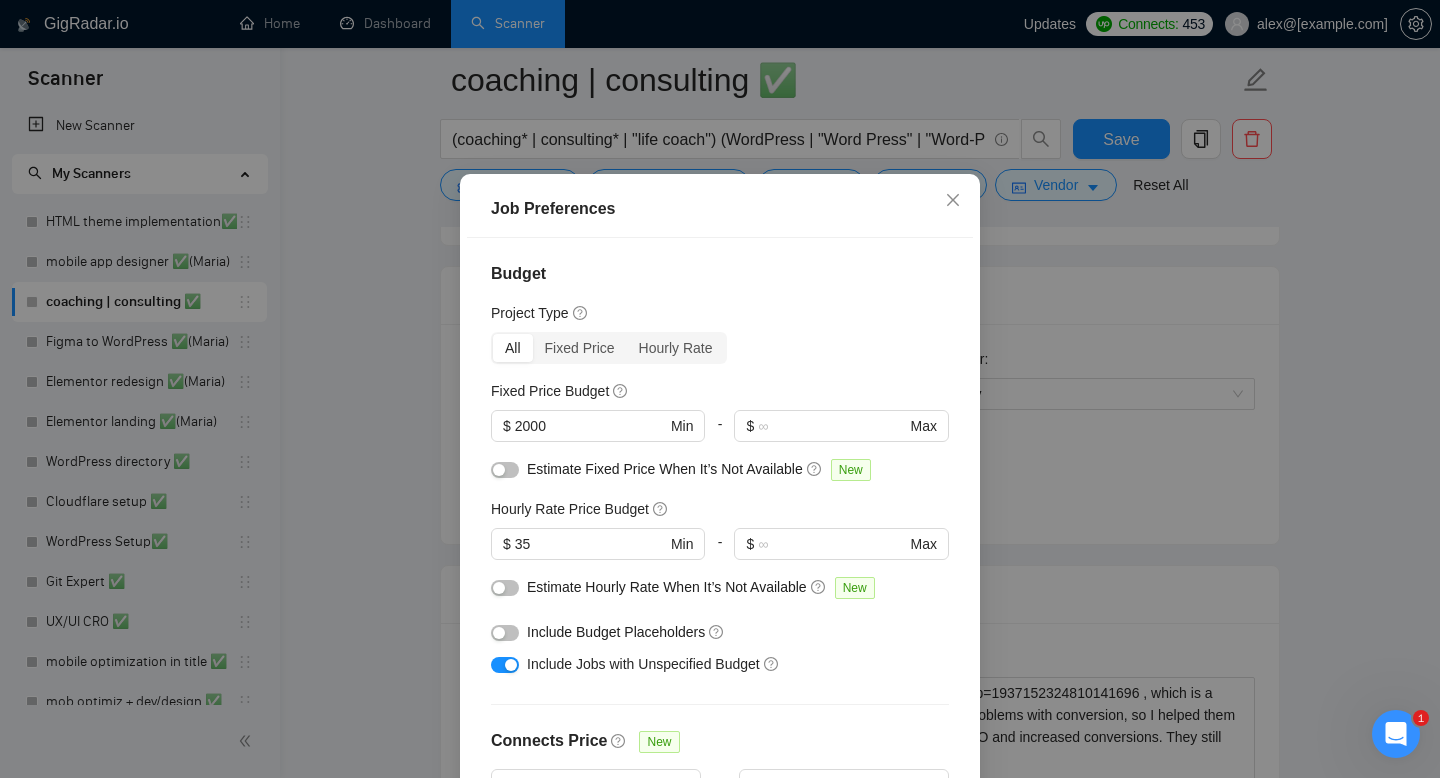 click on "Job Preferences Budget Project Type All Fixed Price Hourly Rate   Fixed Price Budget $ 2000 Min - $ Max Estimate Fixed Price When It’s Not Available New   Hourly Rate Price Budget $ 35 Min - $ Max Estimate Hourly Rate When It’s Not Available New Include Budget Placeholders Include Jobs with Unspecified Budget   Connects Price New Min - Max Project Duration   Unspecified Less than 1 month 1 to 3 months 3 to 6 months More than 6 months Hourly Workload   Unspecified <30 hrs/week >30 hrs/week Hours TBD Unsure Job Posting Questions New   Any posting questions Description Preferences Description Size New   Any description size Reset OK" at bounding box center (720, 389) 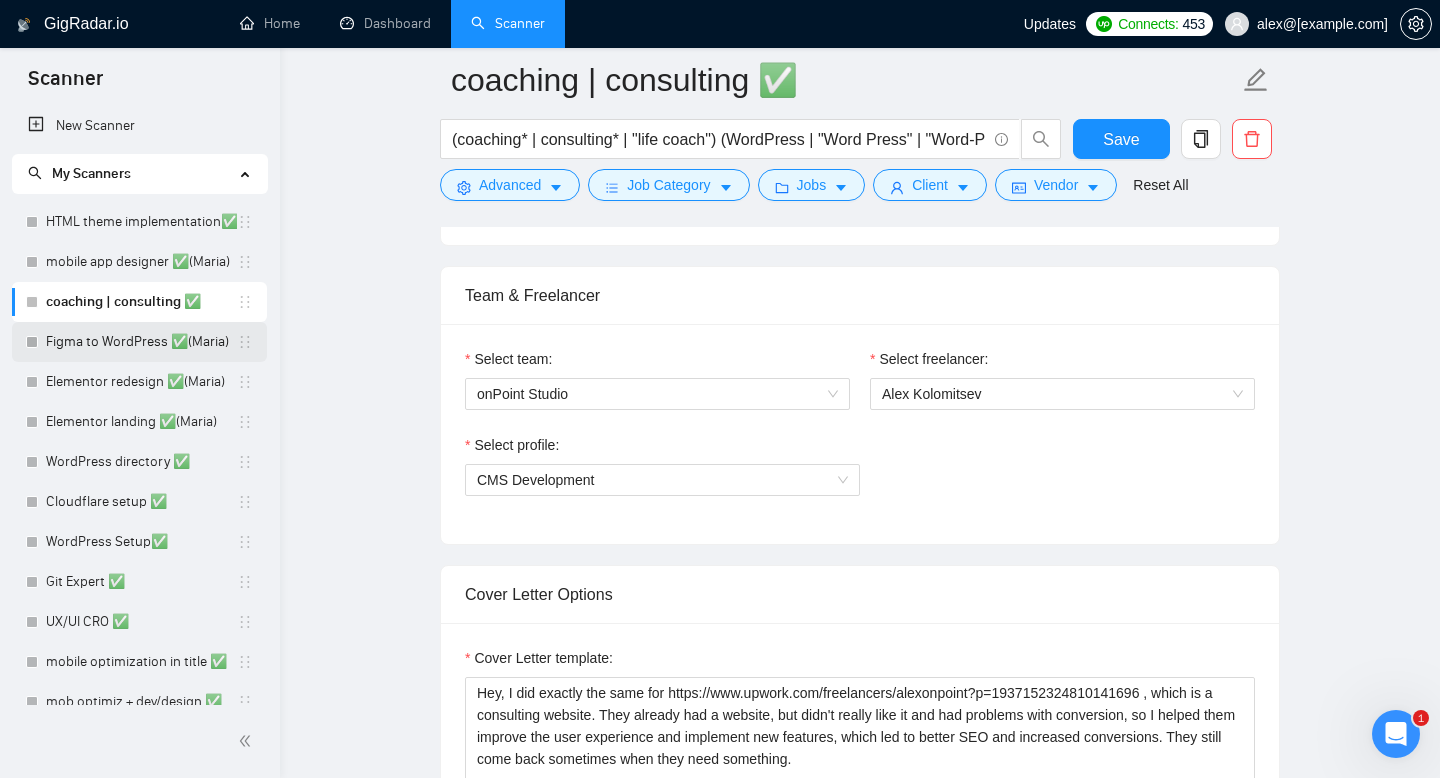 click on "Figma to WordPress ✅(Maria)" at bounding box center (141, 342) 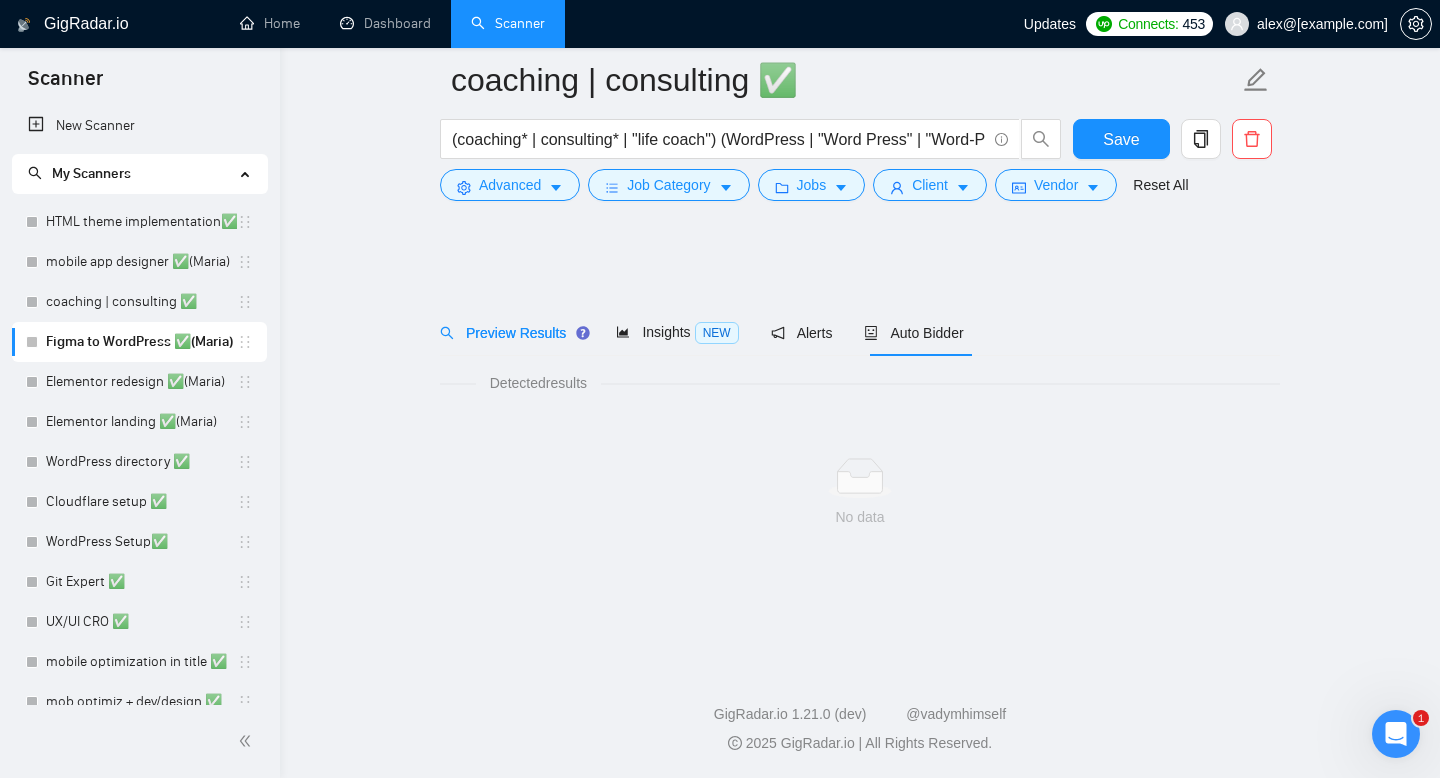 scroll, scrollTop: 0, scrollLeft: 0, axis: both 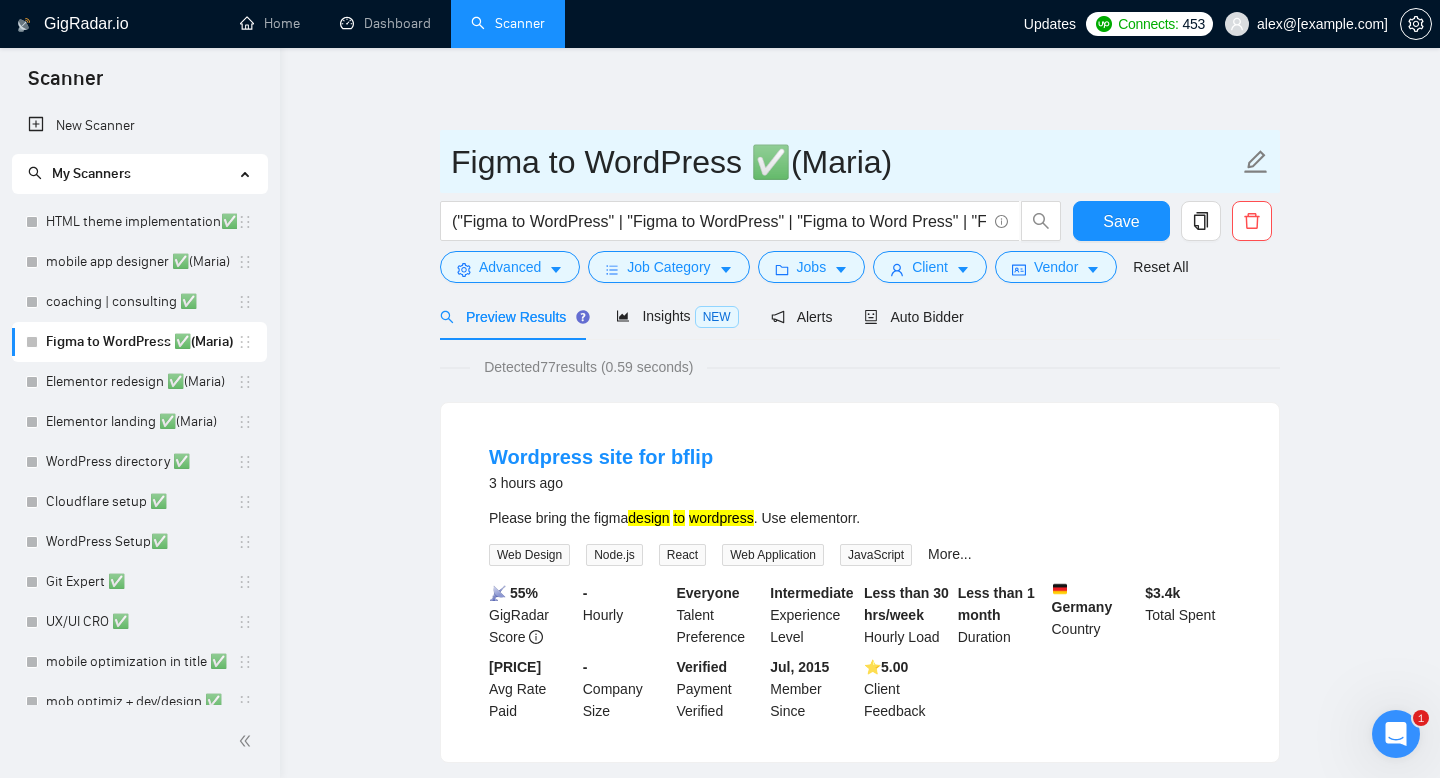 drag, startPoint x: 453, startPoint y: 165, endPoint x: 888, endPoint y: 162, distance: 435.01035 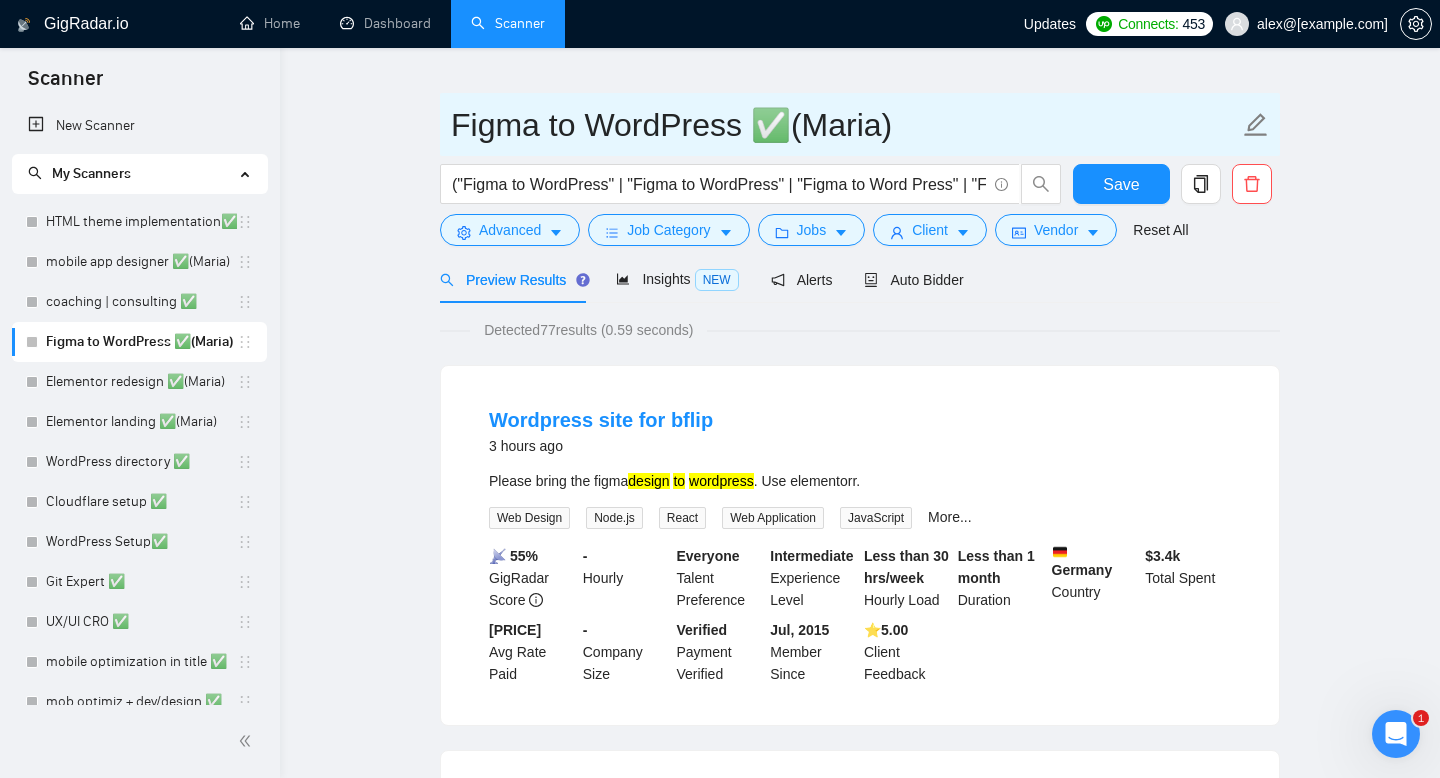 scroll, scrollTop: 46, scrollLeft: 0, axis: vertical 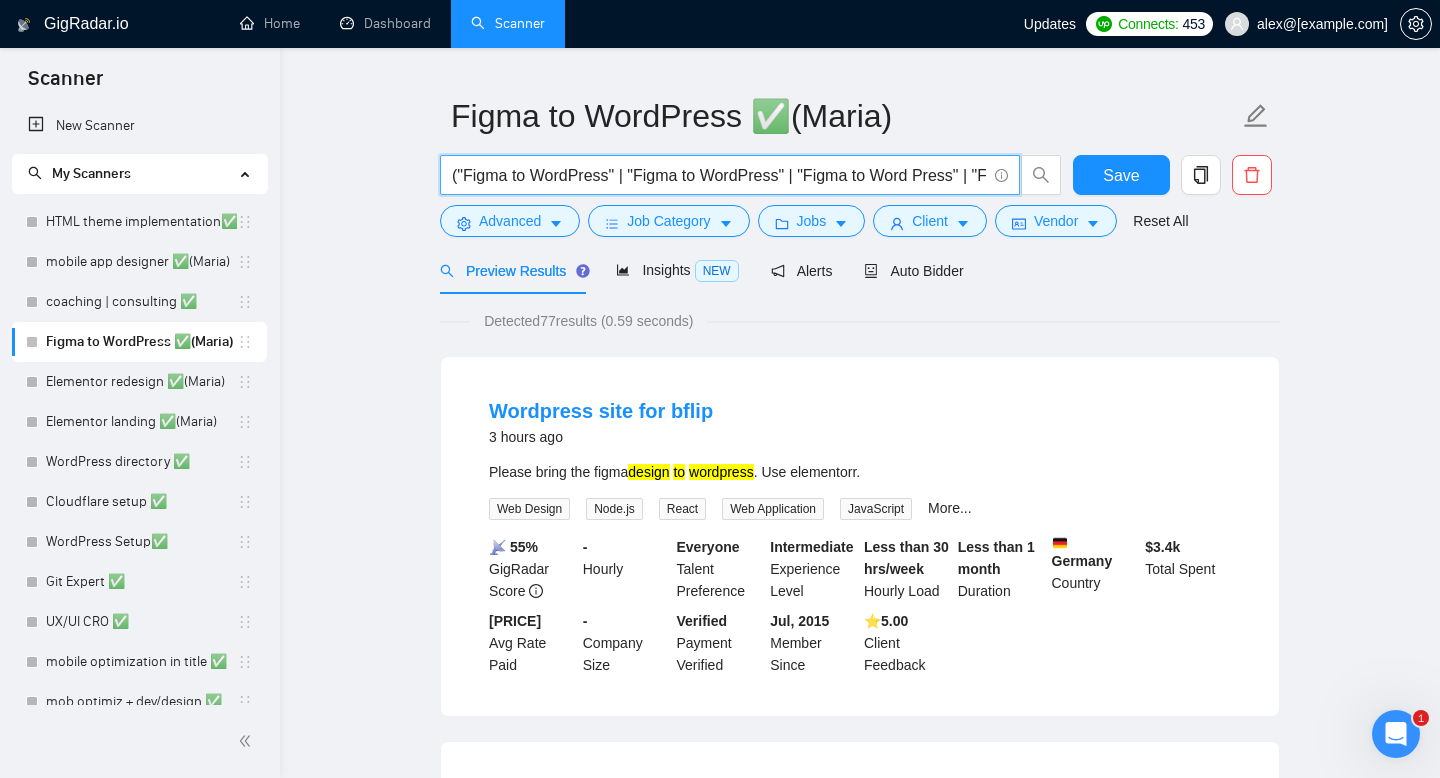 click on "("Figma to WordPress" | "Figma to WordPress" | "Figma to Word Press" | "Figma to Word-Press"  | "design to WordPress" | "design to Word Press" | "design to Word-Press" | "PSD to WordPress"| "PSD to Word Press" | "PSD to Word-Press" | "PSD to WordPress"))" at bounding box center [719, 175] 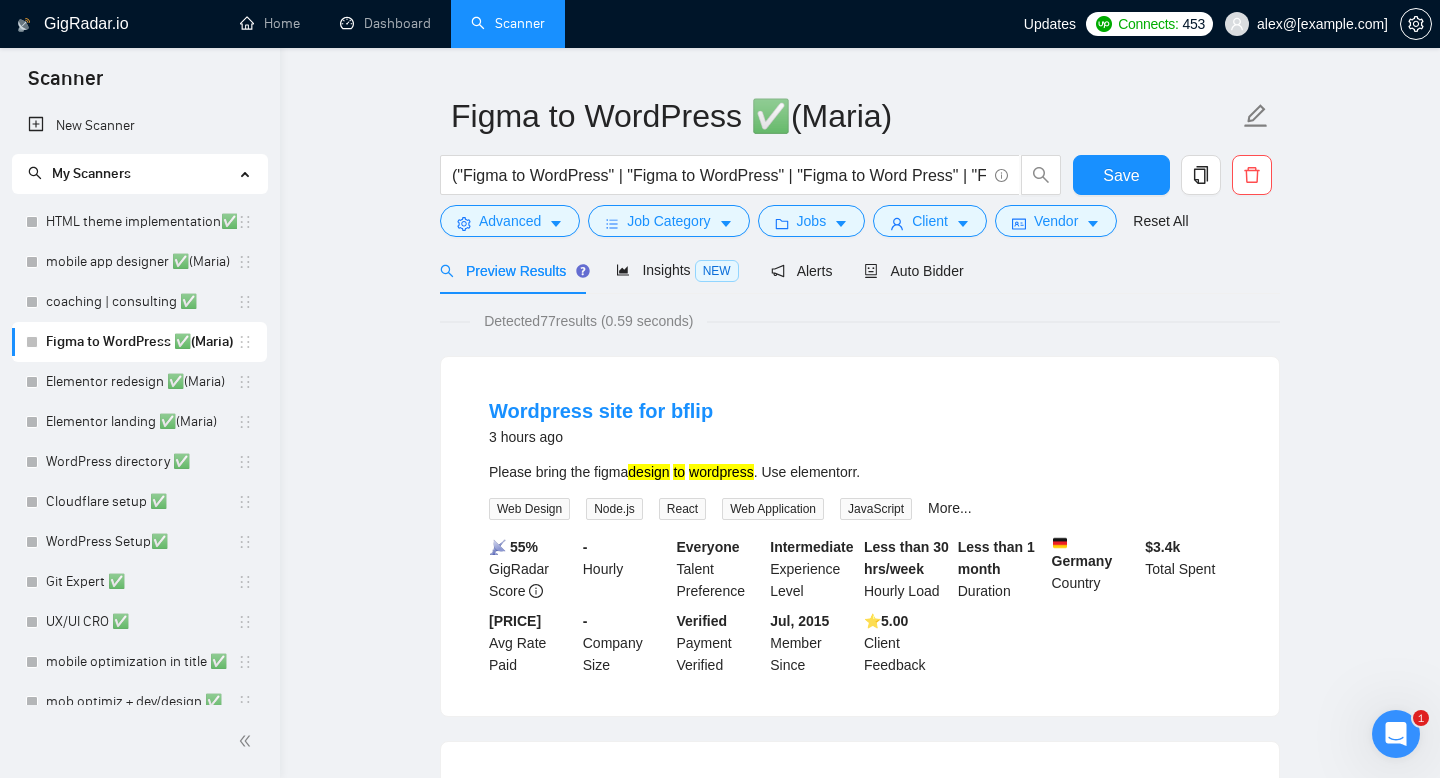 click on "Figma to WordPress ✅(Maria) ("Figma to WordPress" | "Figma to WordPress" | "Figma to Word Press" | "Figma to Word-Press"  | "design to WordPress" | "design to Word Press" | "design to Word-Press" | "PSD to WordPress"| "PSD to Word Press" | "PSD to Word-Press" | "PSD to WordPress")) Save Advanced   Job Category   Jobs   Client   Vendor   Reset All Preview Results Insights NEW Alerts Auto Bidder Detected   77  results   (0.59 seconds) Wordpress site for bflip 3 hours ago Please bring the figma  design   to   wordpress . Use elementorr. Web Design Node.js React Web Application JavaScript More... 📡   55% GigRadar Score   - Hourly Everyone Talent Preference Intermediate Experience Level Less than 30 hrs/week Hourly Load Less than 1 month Duration   Germany Country $ 3.4k Total Spent $19.30 Avg Rate Paid - Company Size Verified Payment Verified Jul, 2015 Member Since ⭐️  5.00 Client Feedback WordPress Website Development from Figma Design 20 days ago ... Expand Web Design WordPress Web Development CSS HTML" at bounding box center [860, 2368] 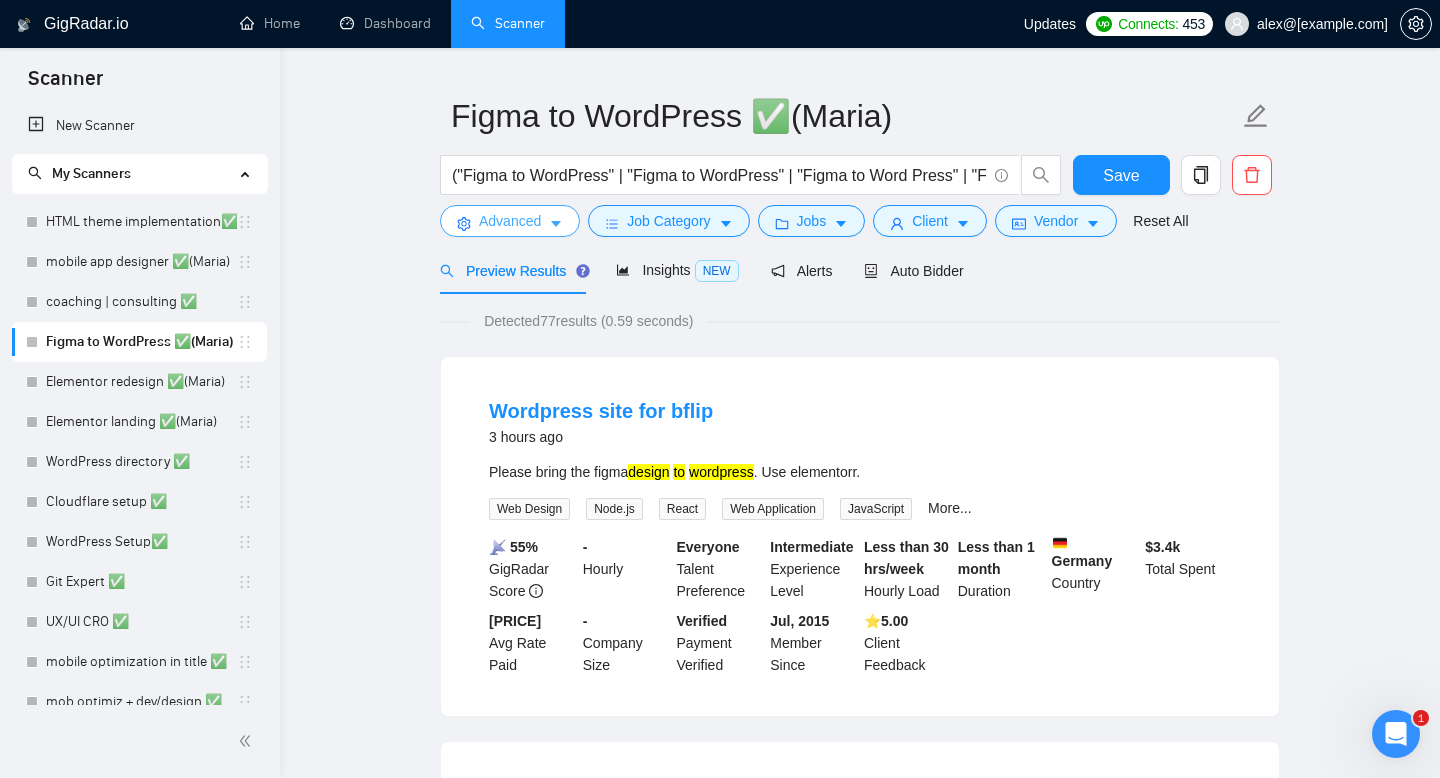 click on "Advanced" at bounding box center (510, 221) 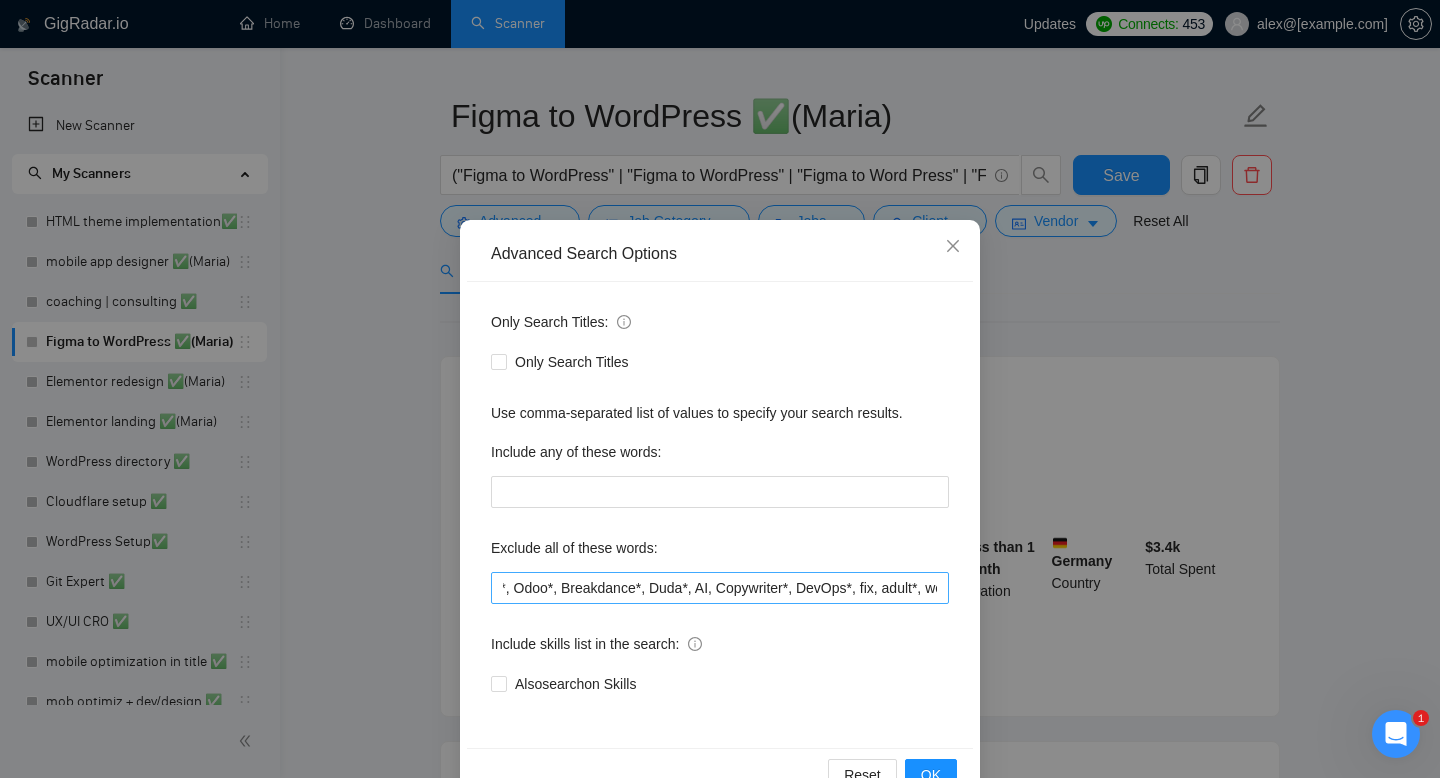 scroll, scrollTop: 0, scrollLeft: 175, axis: horizontal 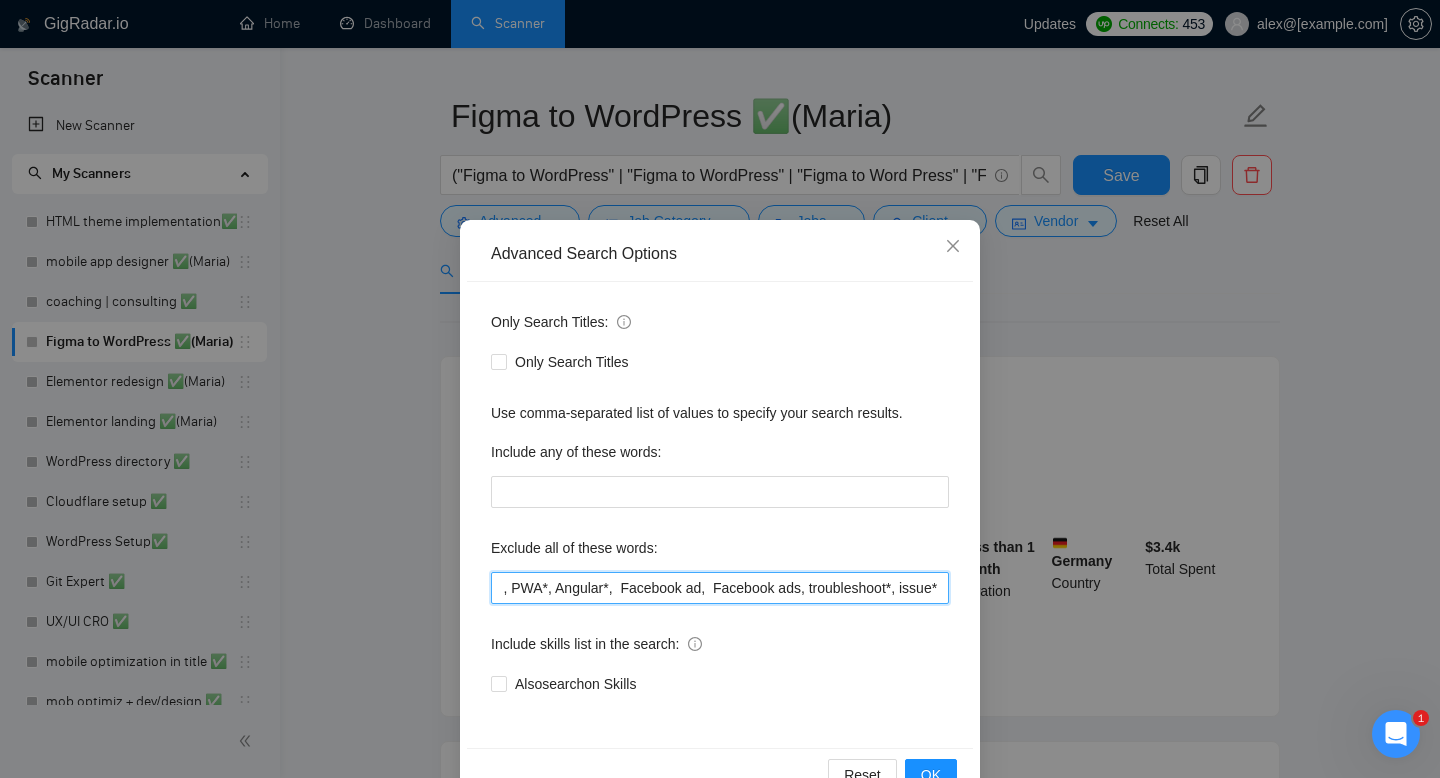 drag, startPoint x: 803, startPoint y: 587, endPoint x: 954, endPoint y: 589, distance: 151.01324 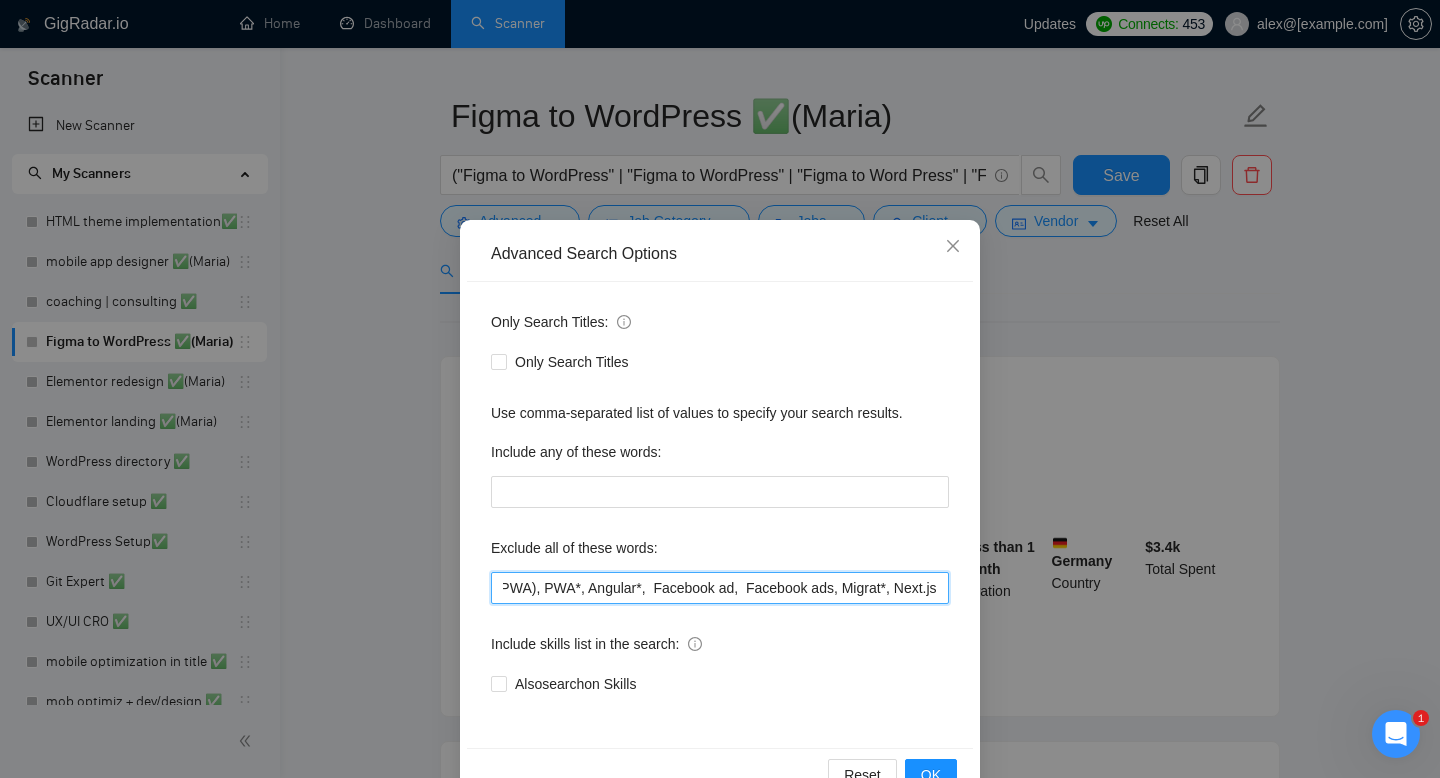 scroll, scrollTop: 0, scrollLeft: 3432, axis: horizontal 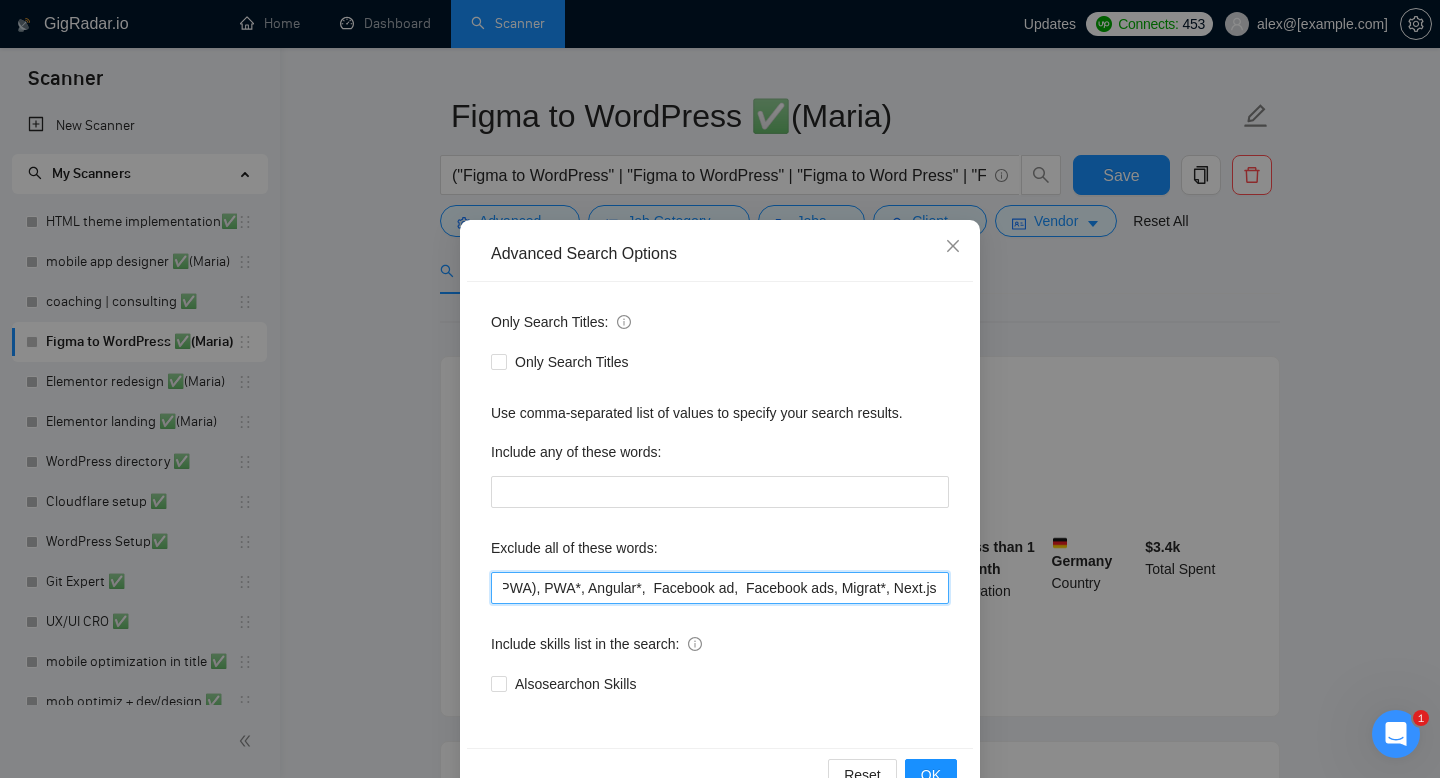 type on "low-cost, (Urgent), Urgent*, Odoo*, Breakdance*, Duda*, AI, Copywriter*, DevOps*, fix, adult*, webflow*, "web flow", (Wix*), Framer*, (Shopify*), Squarespace*, wpbakery*, Kajabi*, ClickFunnels*,  "Click Funnels", "Hub Spot", HubSpot*, "Bricks Builder", GoHighLevel*, (bug*), "short term", asap*, today*, tomorrow*, tutor*, coach*, "teach me", "no agency", "BigCommerce", "Big Commerce", python*,  react*, django*, zoho*, "join our team", "Oxygen Builder", no agencies, Funnelish*, und, die,Custom illustration, "Progressive Web App", (PWA), PWA*, Angular*,  Facebook ad,  Facebook ads, Migrat*, Next.js" 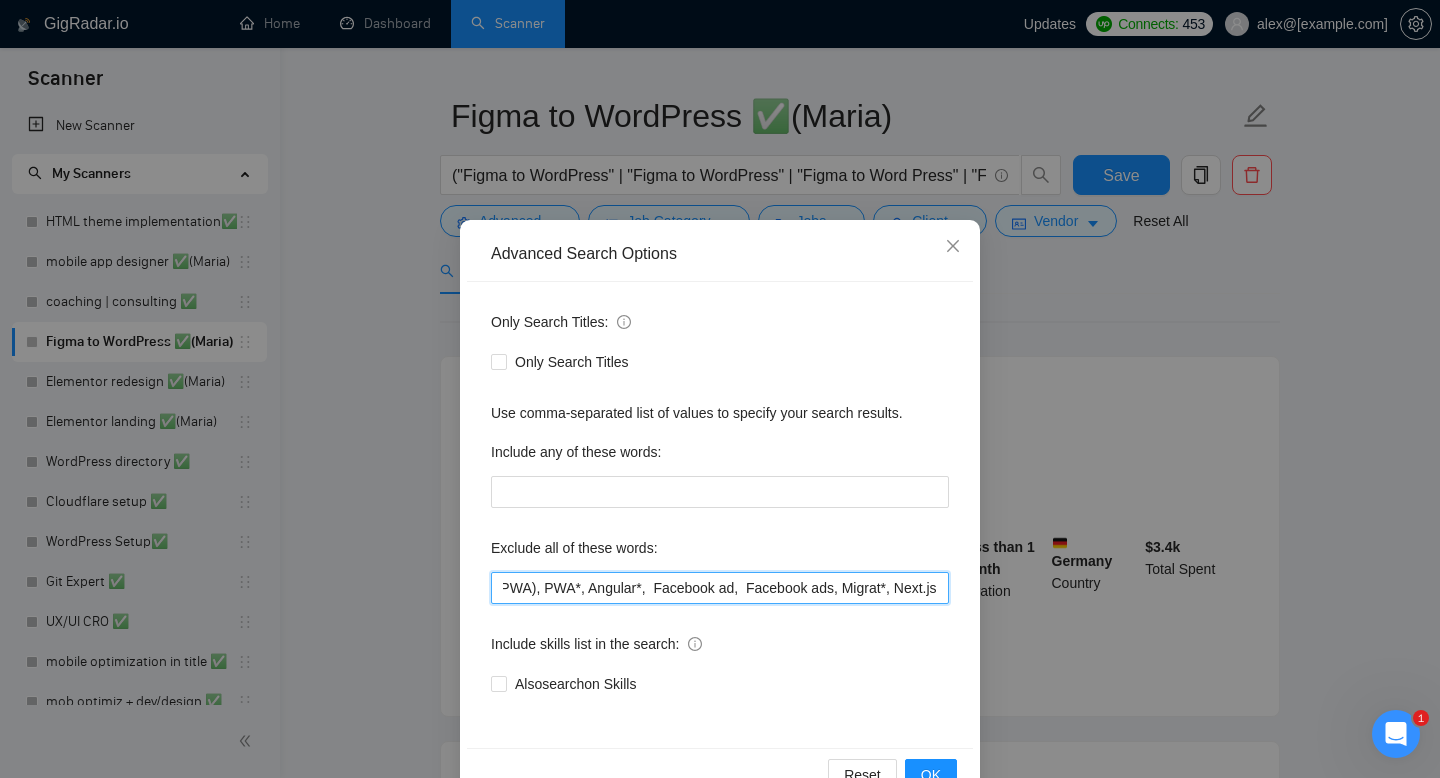 scroll, scrollTop: 0, scrollLeft: 0, axis: both 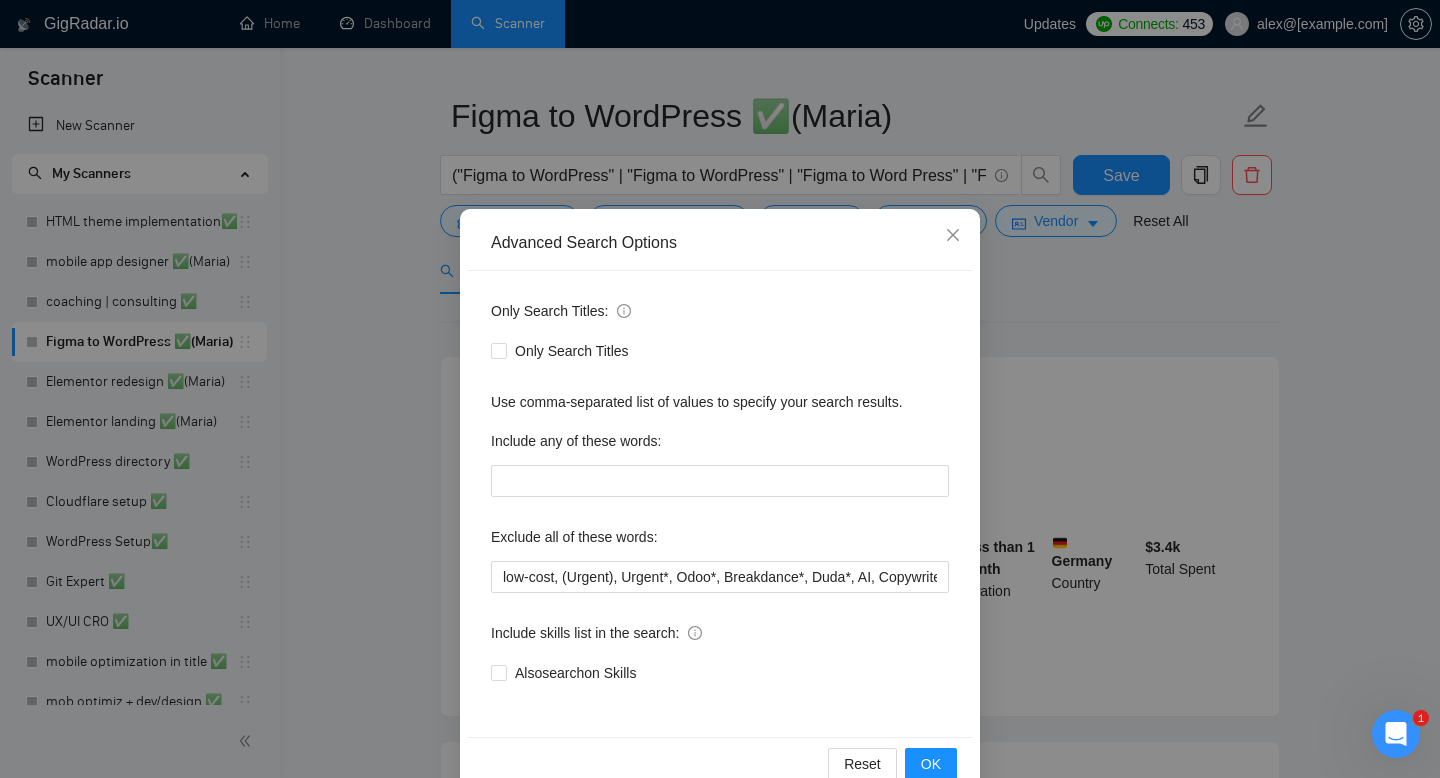 click on "Advanced Search Options Only Search Titles:   Only Search Titles Use comma-separated list of values to specify your search results. Include any of these words: Exclude all of these words: low-cost, (Urgent), Urgent*, Odoo*, Breakdance*, Duda*, AI, Copywriter*, DevOps*, fix, adult*, webflow*, "web flow", (Wix*), Framer*, (Shopify*), Squarespace*, wpbakery*, Kajabi*, ClickFunnels*,  "Click Funnels", "Hub Spot", HubSpot*, "Bricks Builder", GoHighLevel*, (bug*), "short term", asap*, today*, tomorrow*, tutor*, coach*, "teach me", "no agency", "BigCommerce", "Big Commerce", python*,  react*, django*, zoho*, "join our team", "Oxygen Builder", no agencies, Funnelish*, und, die,Custom illustration, "Progressive Web App", (PWA), PWA*, Angular*,  Facebook ad,  Facebook ads, Migrat*, Next.js Include skills list in the search:   Also  search  on Skills Reset OK" at bounding box center (720, 389) 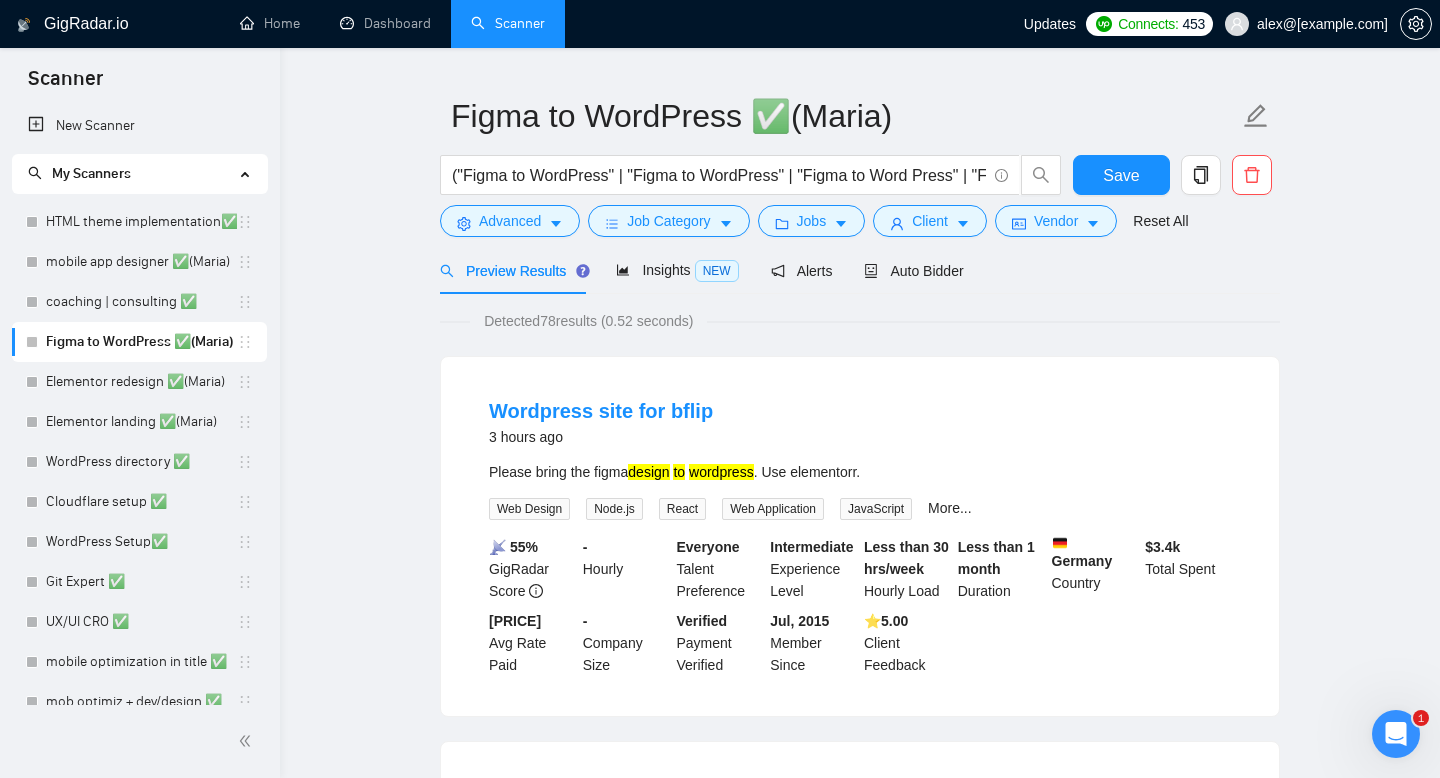 scroll, scrollTop: 0, scrollLeft: 0, axis: both 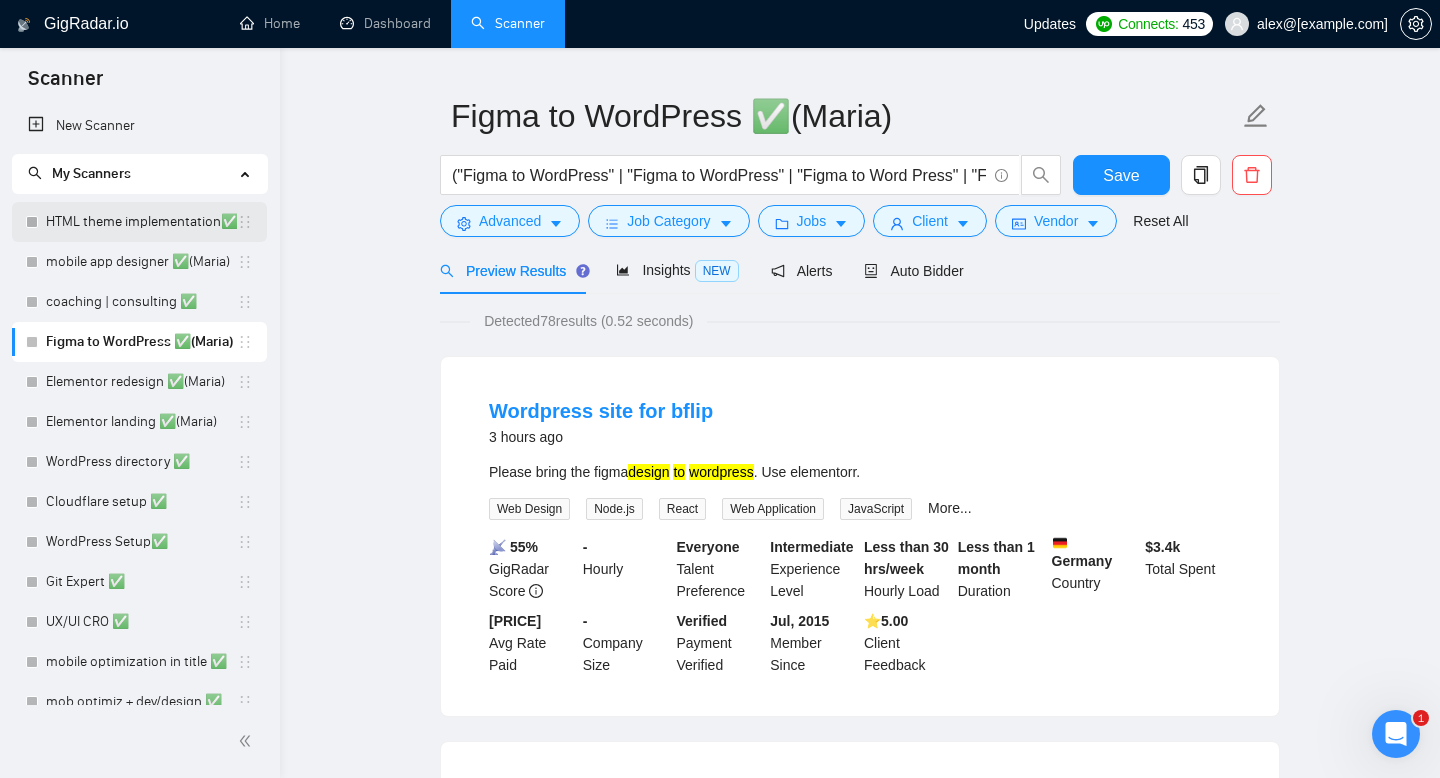 click on "HTML theme implementation✅" at bounding box center (141, 222) 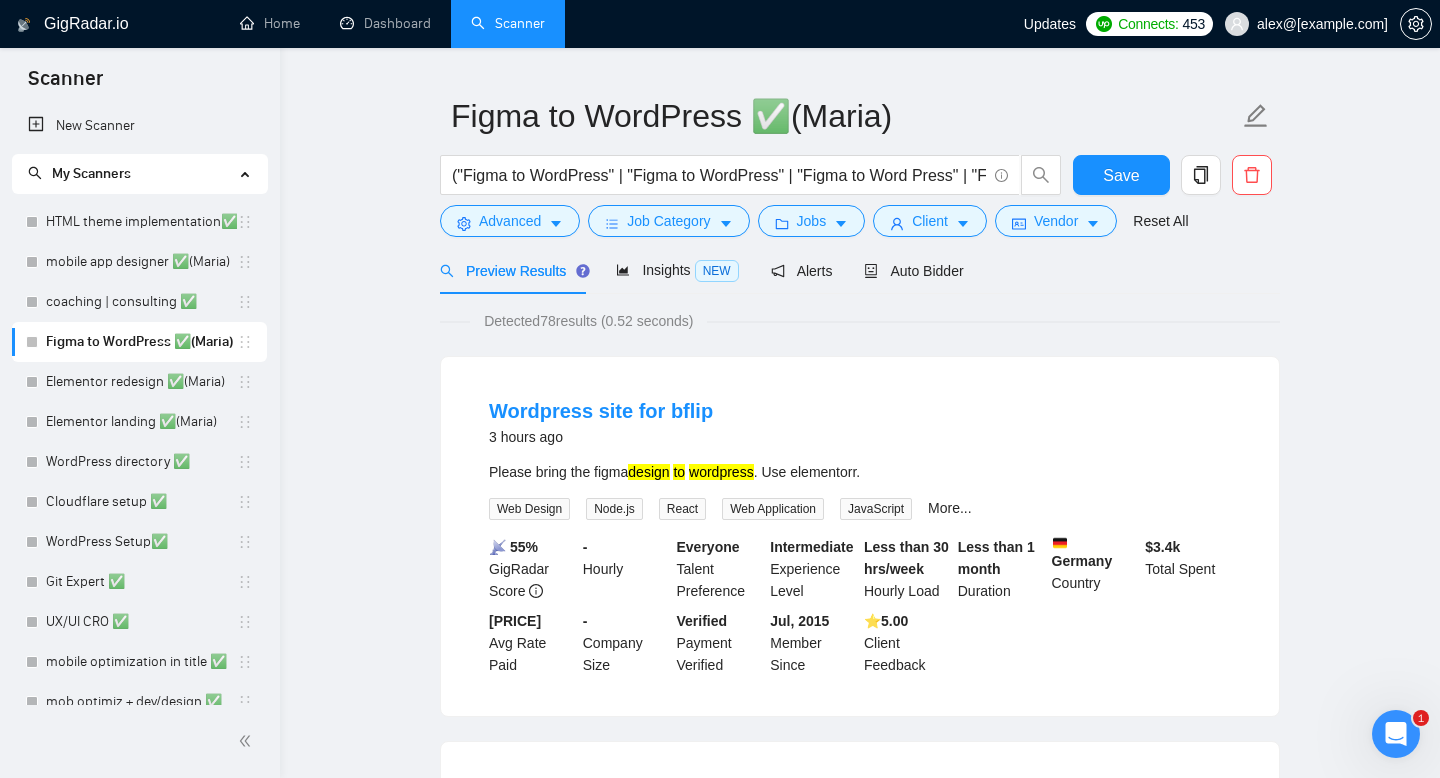 scroll, scrollTop: 0, scrollLeft: 0, axis: both 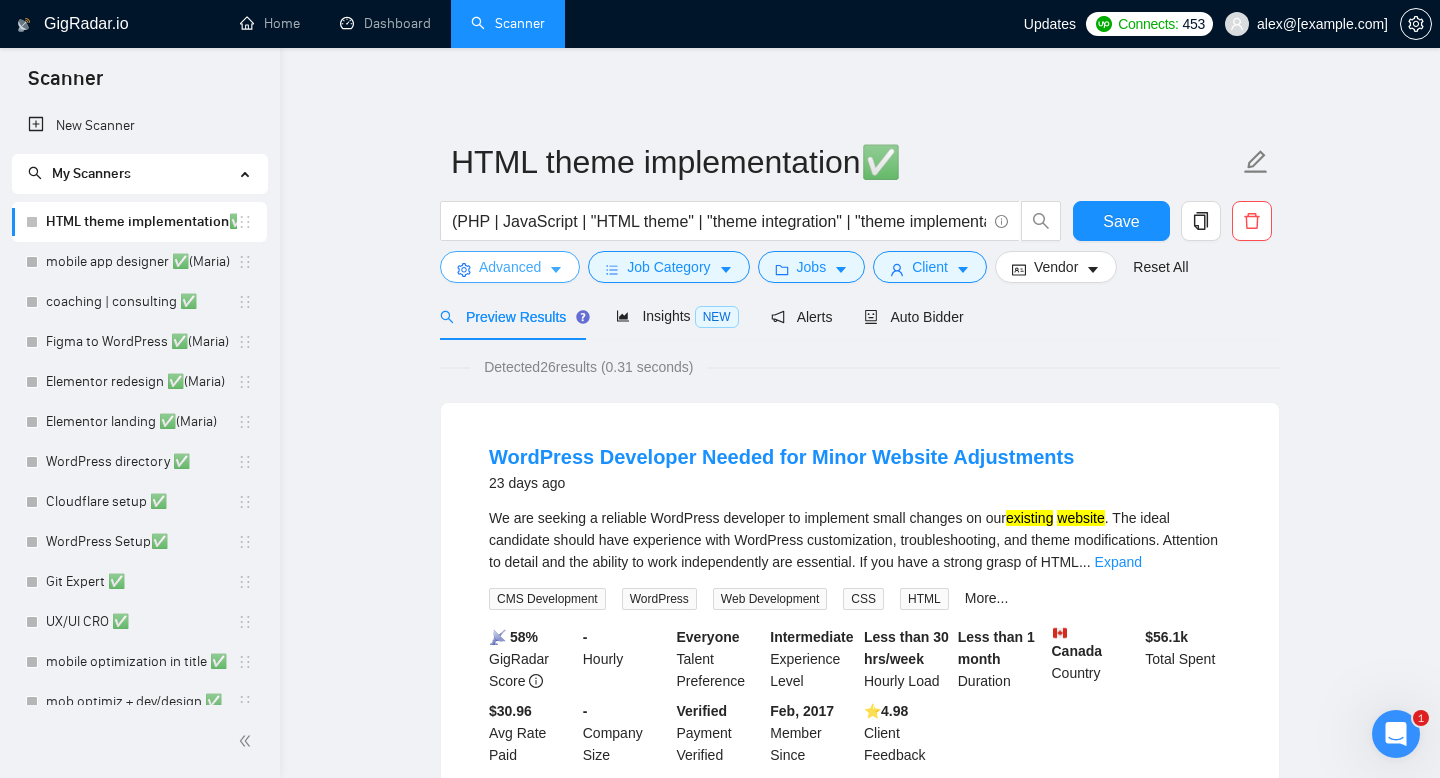 click 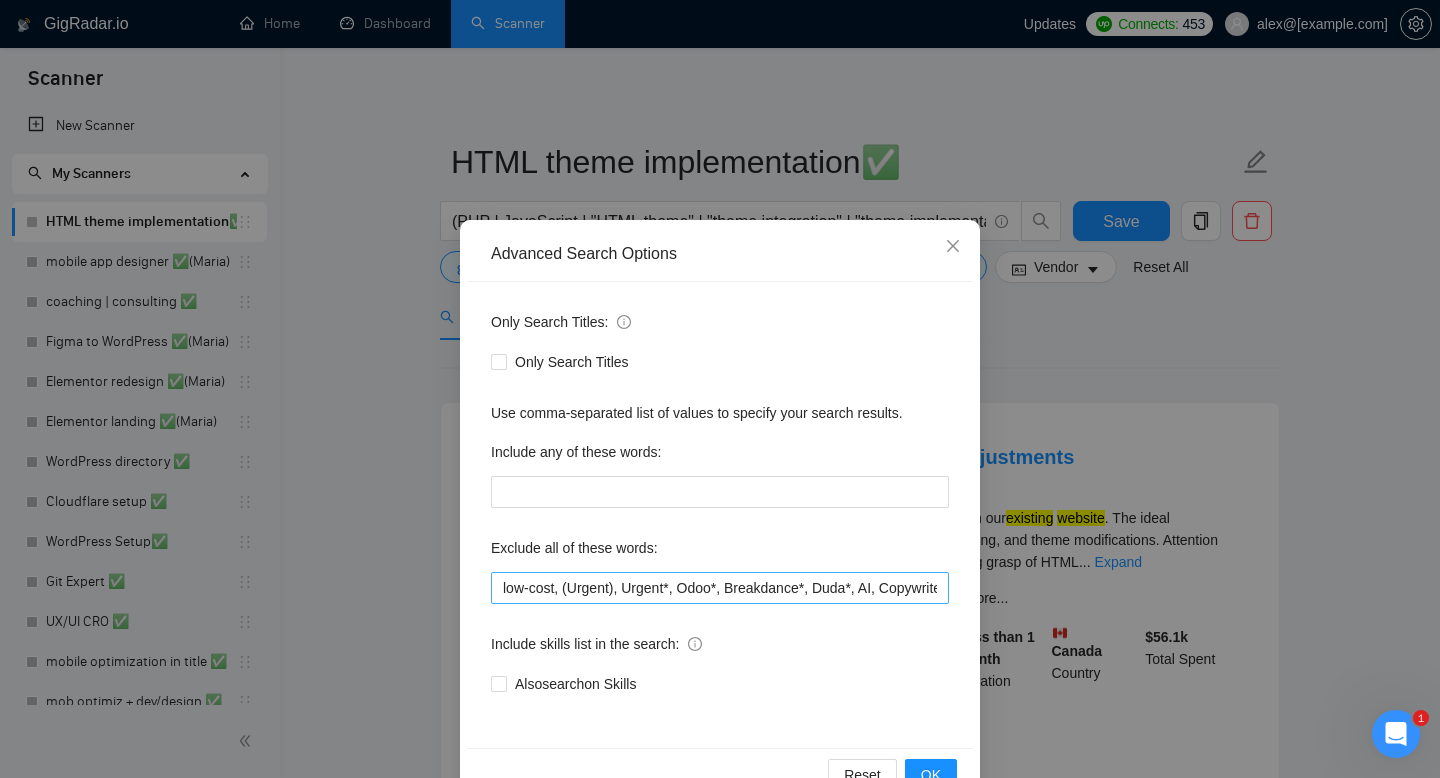 scroll, scrollTop: 1, scrollLeft: 0, axis: vertical 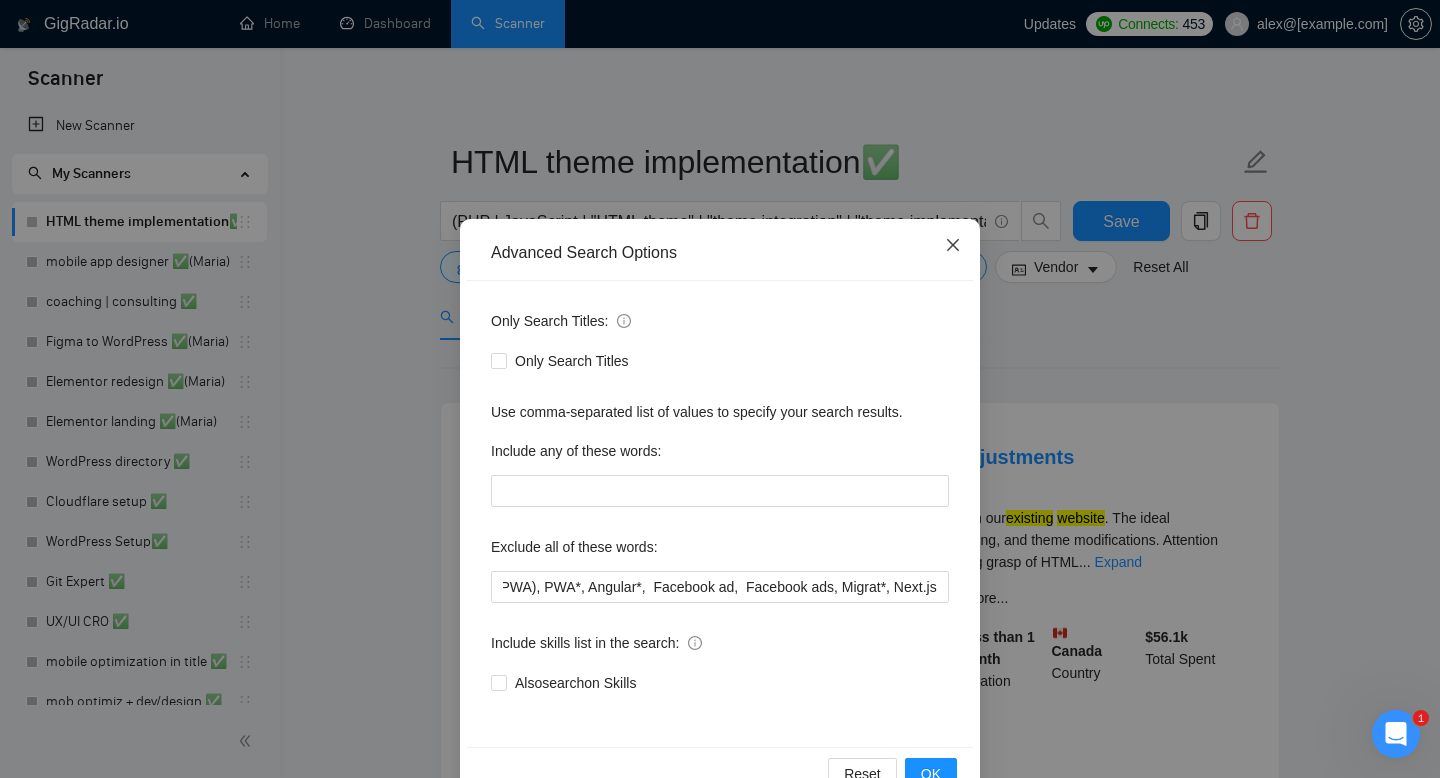 click 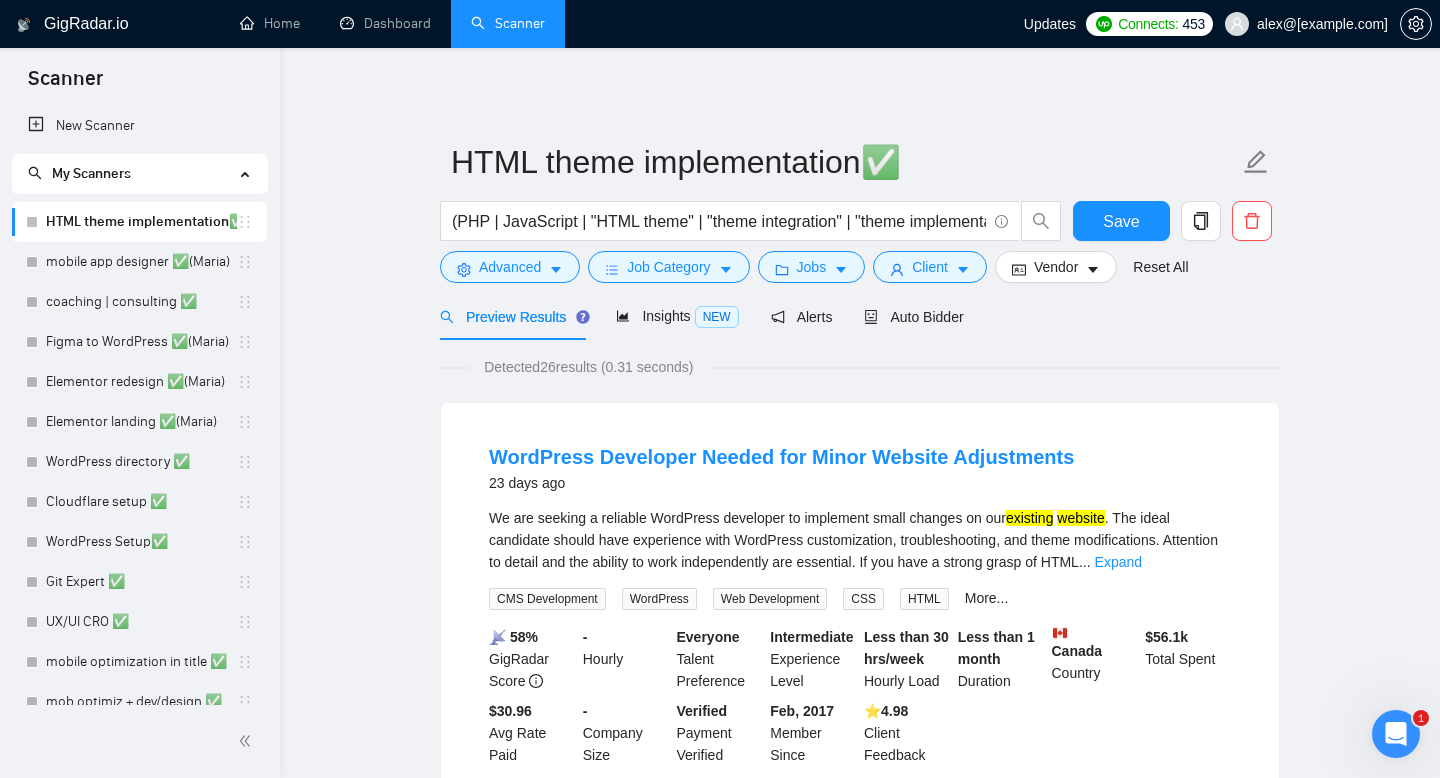 scroll, scrollTop: 0, scrollLeft: 0, axis: both 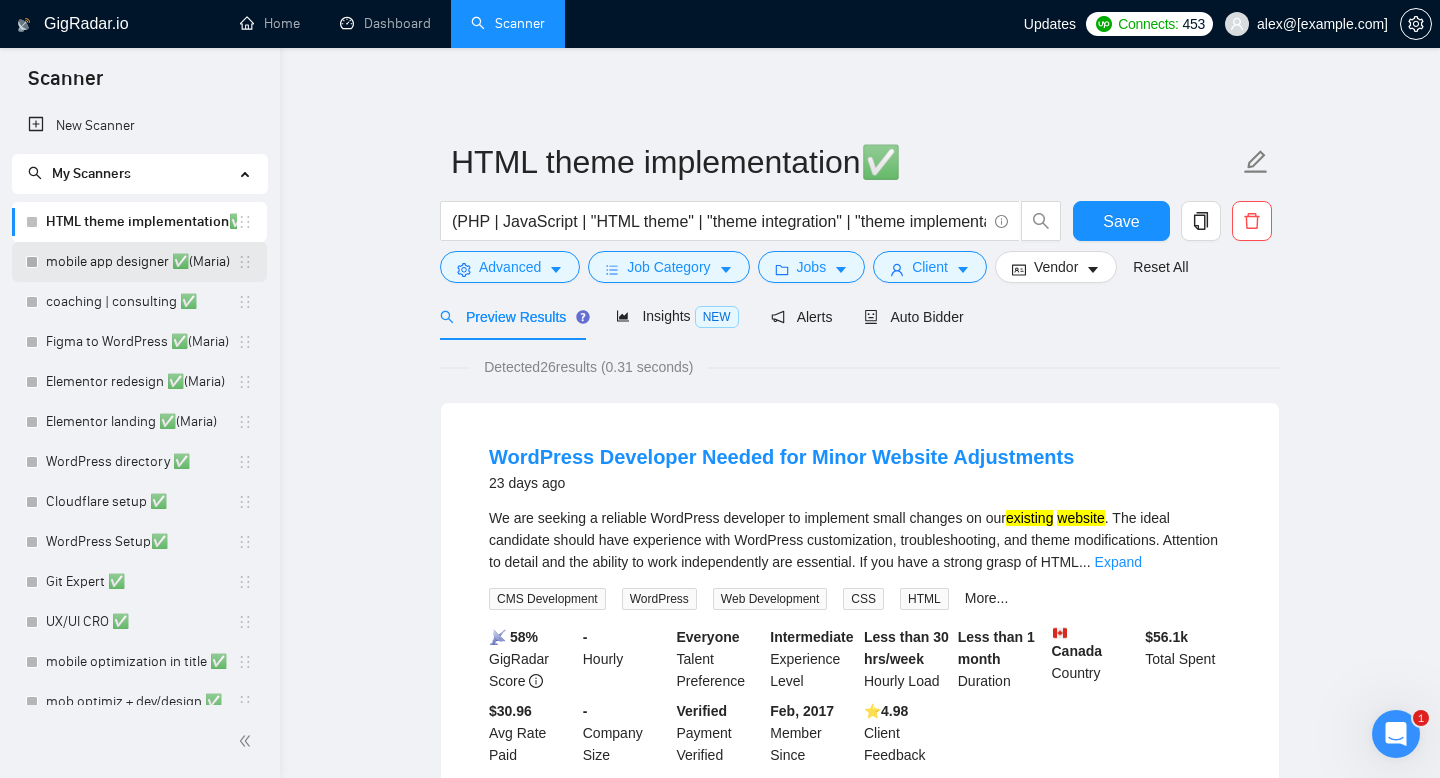 click on "mobile app designer ✅(Maria)" at bounding box center [141, 262] 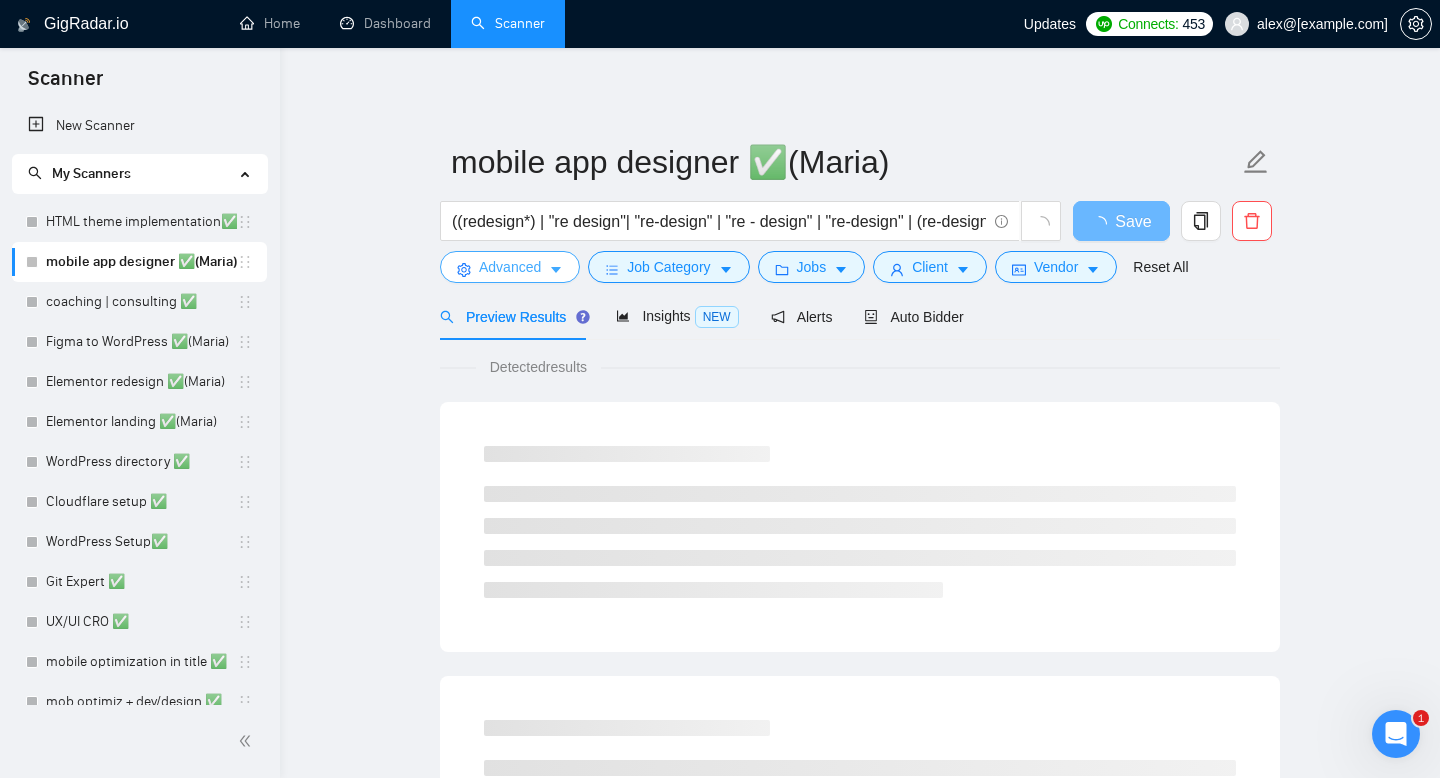 click on "Advanced" at bounding box center (510, 267) 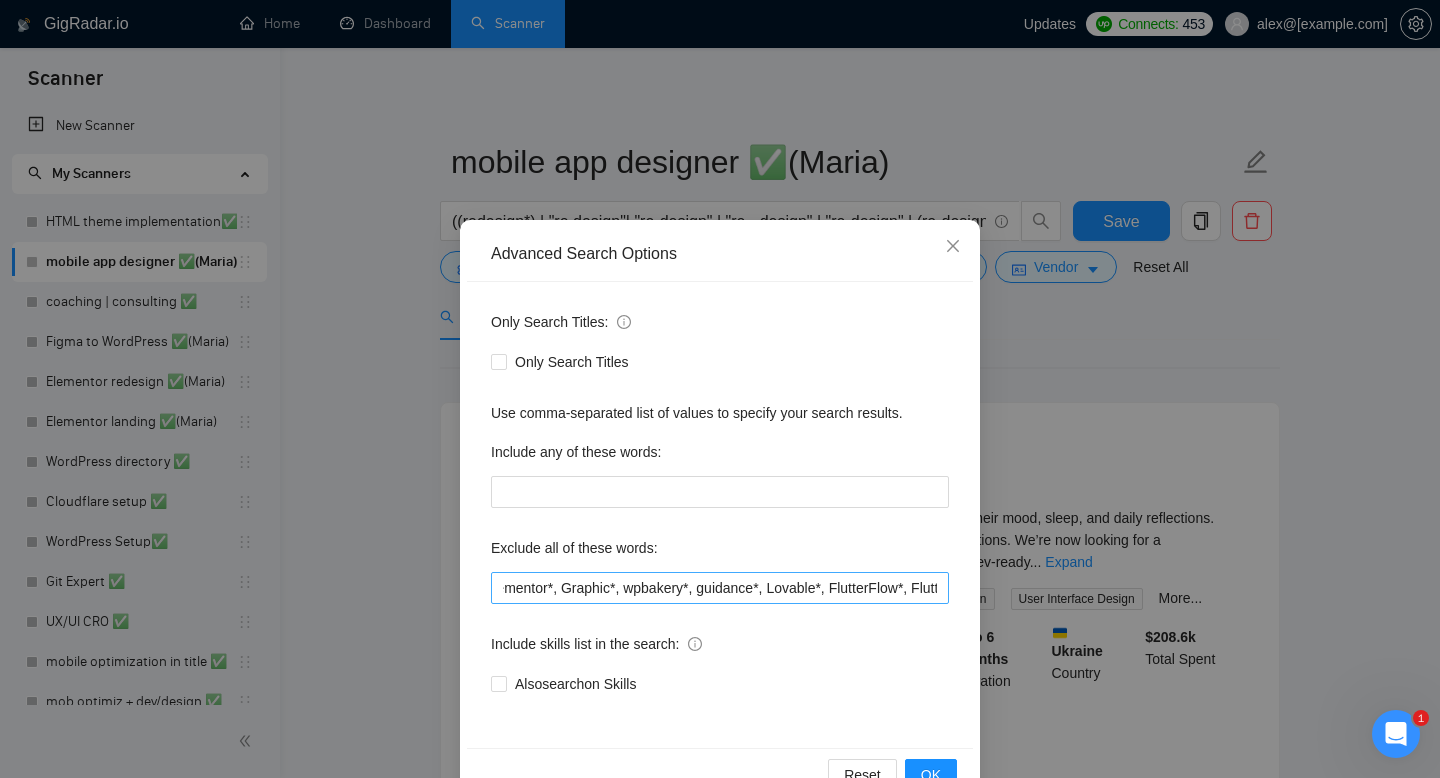 scroll, scrollTop: 0, scrollLeft: 4151, axis: horizontal 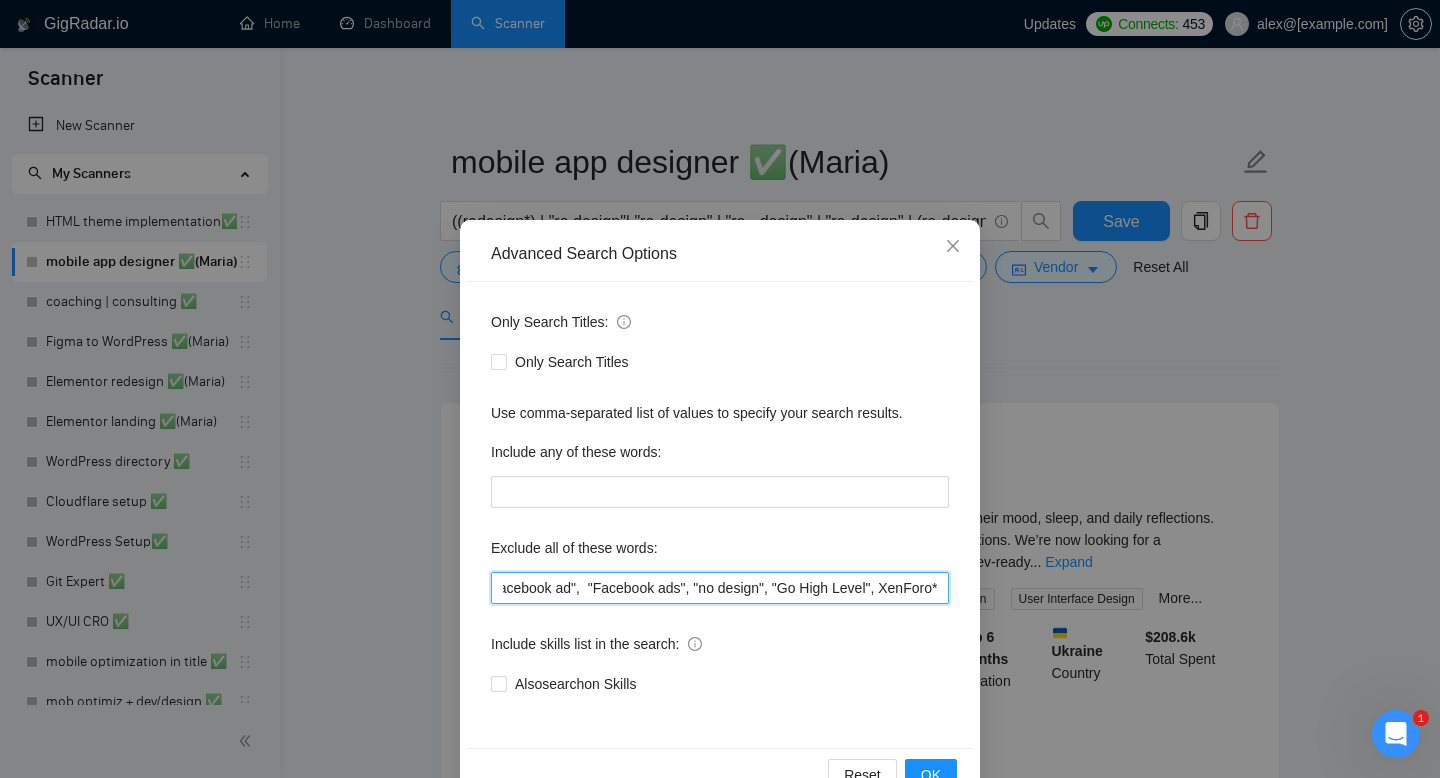 click on "low-cost, Web*, (Urgent), Urgent*, Formstack*,Develop*, webflow*, "web flow", (Wix*), Framer*, (Shopify*), Squarespace*, Kajabi*, ClickFunnels*, "Click Funnels", "Hub Spot", HubSpot, "Bricks Builder", GoHighLevel*, (bug*), "short term", asap*, today*, tomorrow*, tutor*, coach*, "teach me", "no agency", "no agencies", "BigCommerce", "Big Commerce", python*, react*, django*, zoho*, "Oxygen Builder", Funnelish*, "Custom illustration", "Progressive Web App", (PWA), PWA*, "Freelancers only", "join our team", "Video Editor", Elementor*, Graphic*, wpbakery*, guidance*, Lovable*, FlutterFlow*, Flutter*, PowerAutomate*, Magento*, Angular*,  "Facebook ad",  "Facebook ads", "no design", "Go High Level", XenForo*" at bounding box center [720, 588] 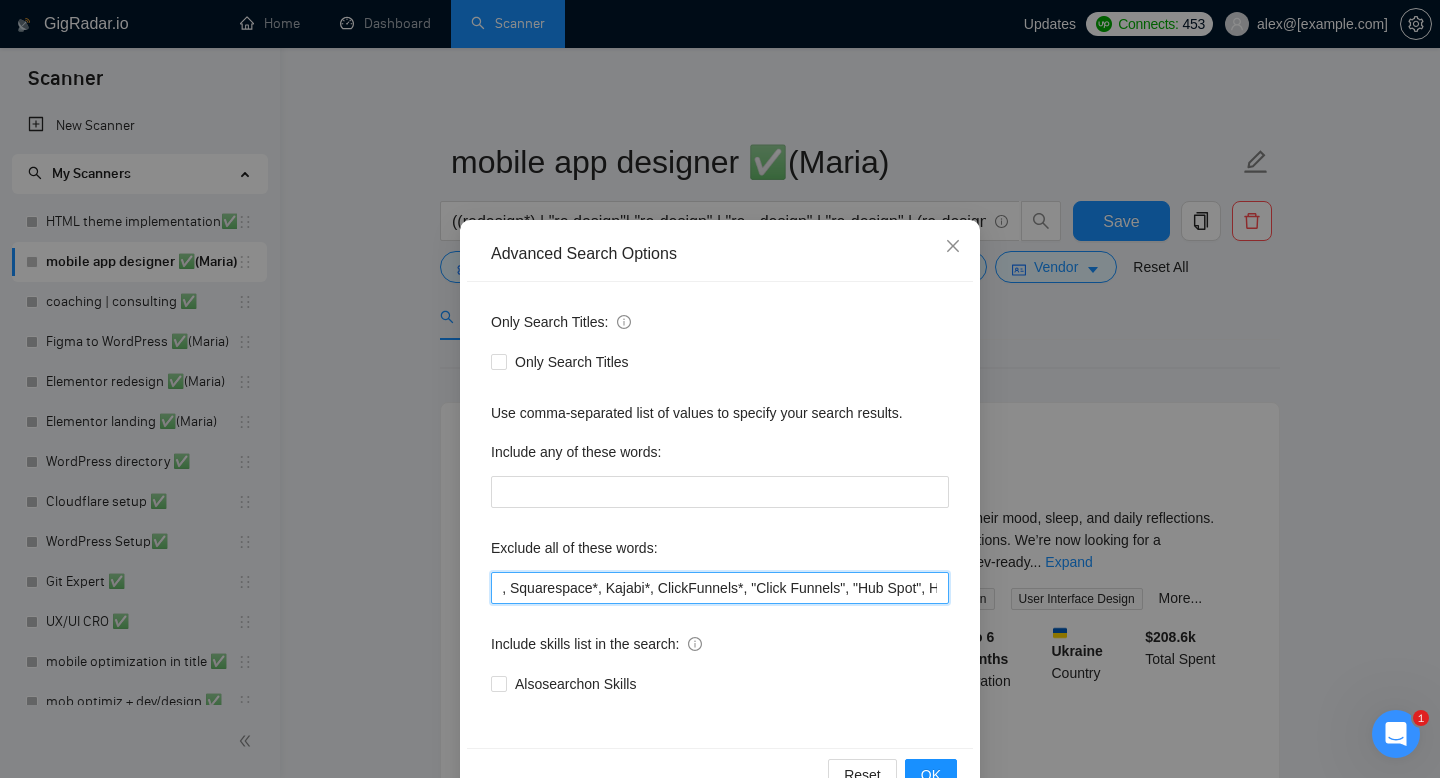 scroll, scrollTop: 0, scrollLeft: 0, axis: both 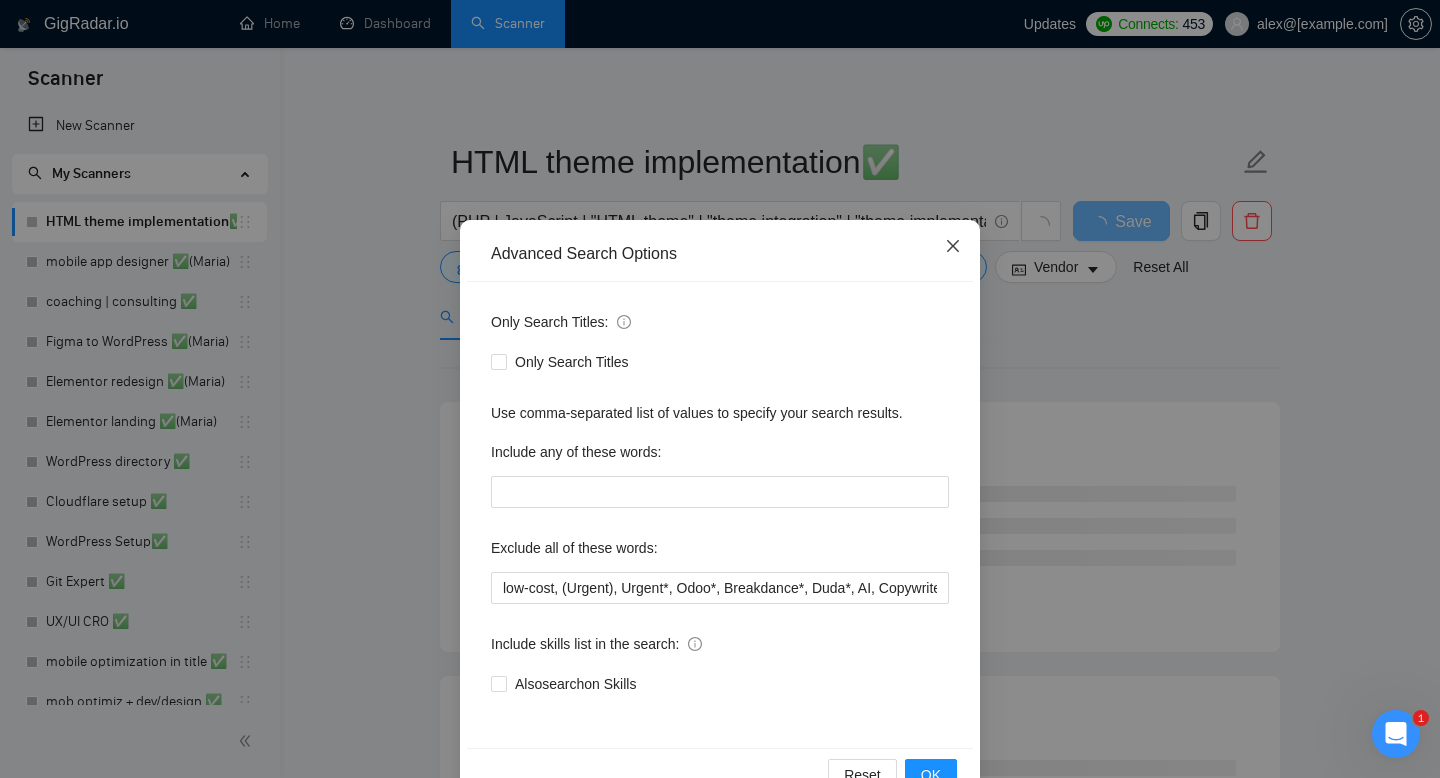 click 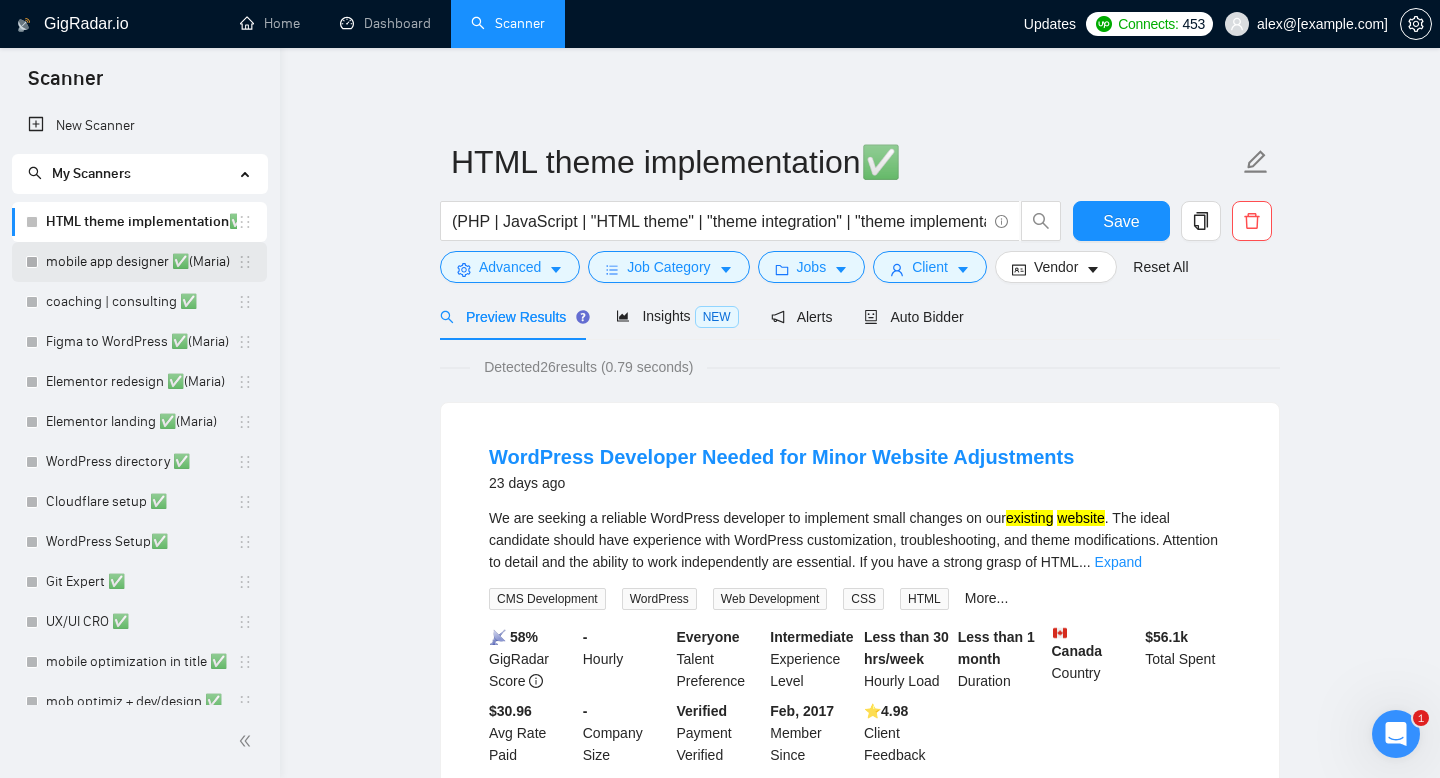 click on "mobile app designer ✅(Maria)" at bounding box center [141, 262] 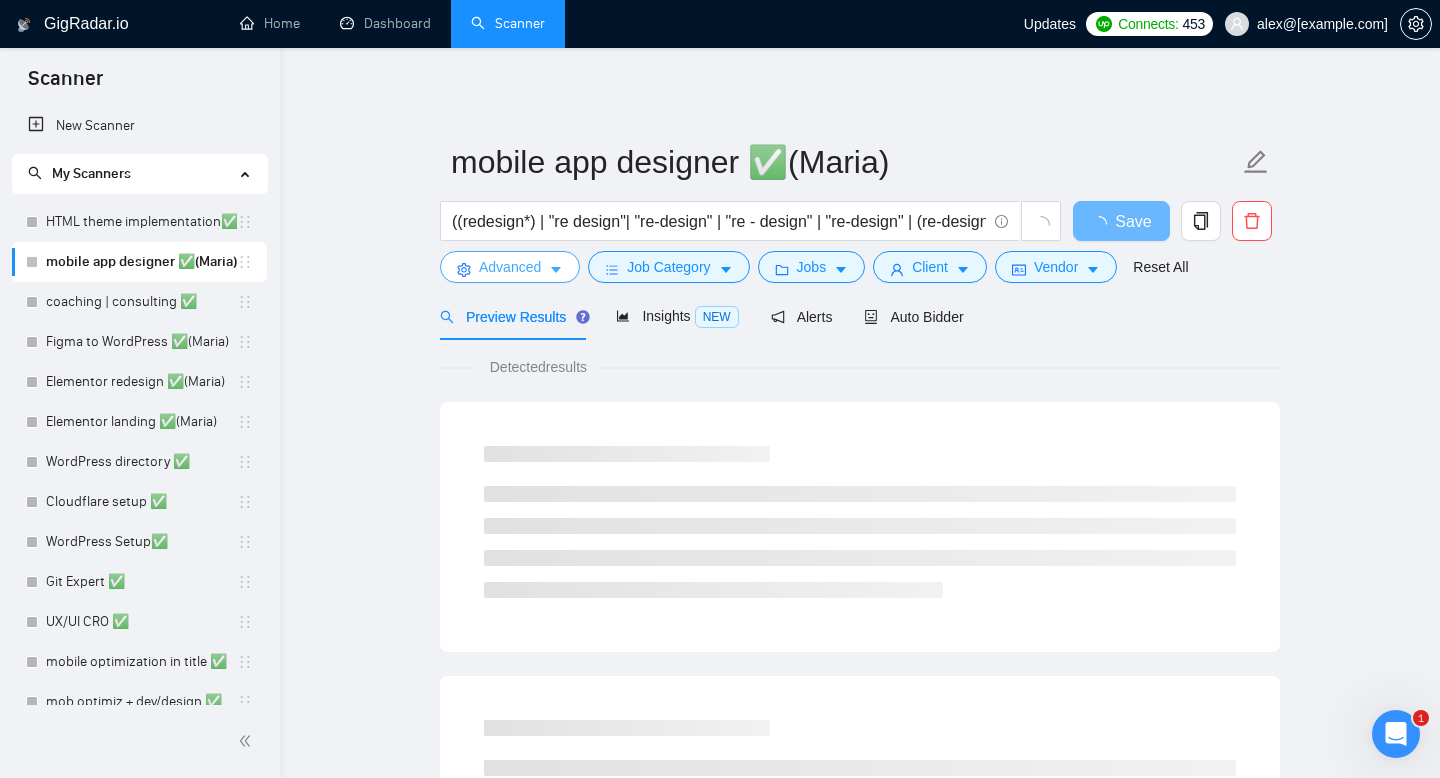 click on "Advanced" at bounding box center (510, 267) 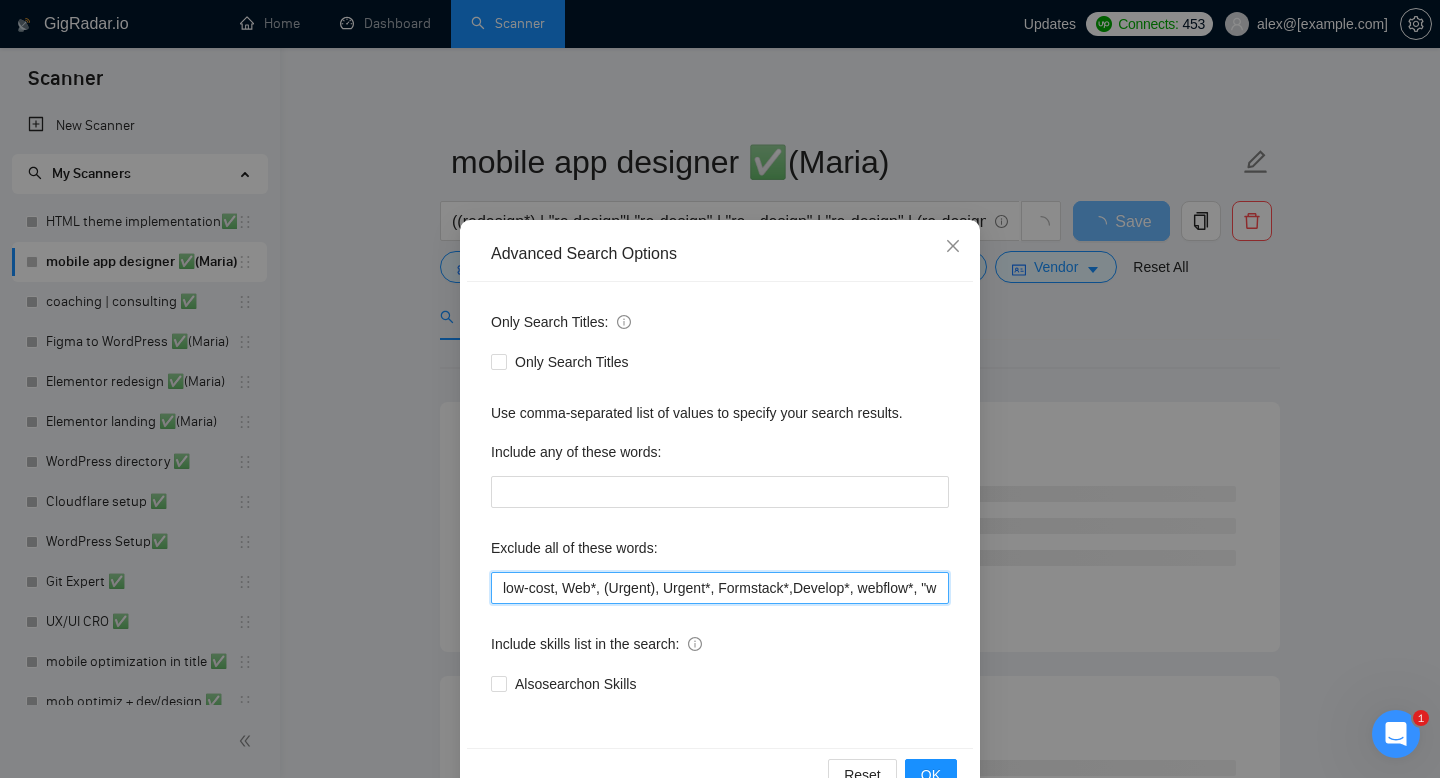 click on "low-cost, Web*, (Urgent), Urgent*, Formstack*,Develop*, webflow*, "web flow", (Wix*), Framer*, (Shopify*), Squarespace*, Kajabi*, ClickFunnels*, "Click Funnels", "Hub Spot", HubSpot, "Bricks Builder", GoHighLevel*, (bug*), "short term", asap*, today*, tomorrow*, tutor*, coach*, "teach me", "no agency", "no agencies", "BigCommerce", "Big Commerce", python*, react*, django*, zoho*, "Oxygen Builder", Funnelish*, "Custom illustration", "Progressive Web App", (PWA), PWA*, "Freelancers only", "join our team", "Video Editor", Elementor*, Graphic*, wpbakery*, guidance*, Lovable*, FlutterFlow*, Flutter*, PowerAutomate*, Magento*, Angular*,  "Facebook ad",  "Facebook ads", "no design", "Go High Level", XenForo*" at bounding box center [720, 588] 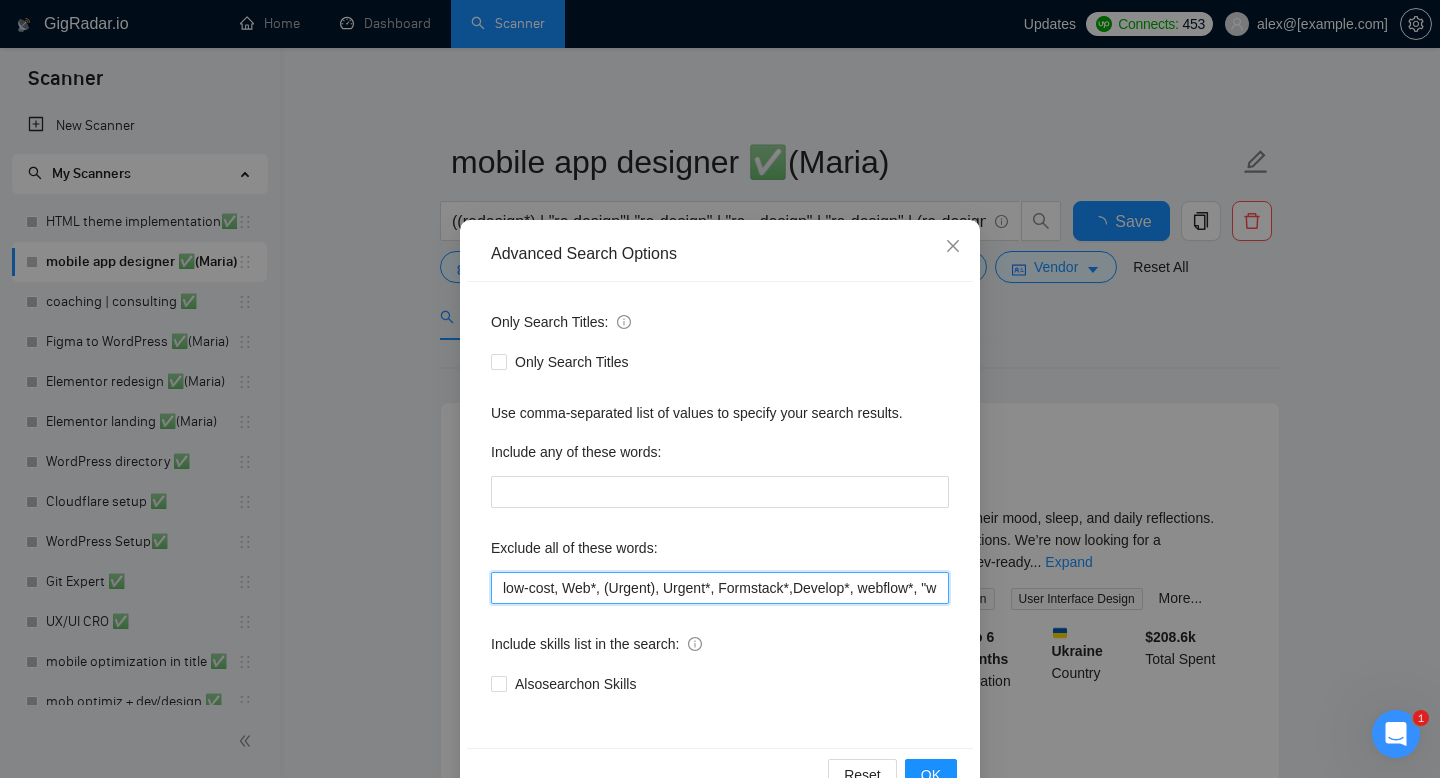 click on "low-cost, Web*, (Urgent), Urgent*, Formstack*,Develop*, webflow*, "web flow", (Wix*), Framer*, (Shopify*), Squarespace*, Kajabi*, ClickFunnels*, "Click Funnels", "Hub Spot", HubSpot, "Bricks Builder", GoHighLevel*, (bug*), "short term", asap*, today*, tomorrow*, tutor*, coach*, "teach me", "no agency", "no agencies", "BigCommerce", "Big Commerce", python*, react*, django*, zoho*, "Oxygen Builder", Funnelish*, "Custom illustration", "Progressive Web App", (PWA), PWA*, "Freelancers only", "join our team", "Video Editor", Elementor*, Graphic*, wpbakery*, guidance*, Lovable*, FlutterFlow*, Flutter*, PowerAutomate*, Magento*, Angular*,  "Facebook ad",  "Facebook ads", "no design", "Go High Level", XenForo*" at bounding box center (720, 588) 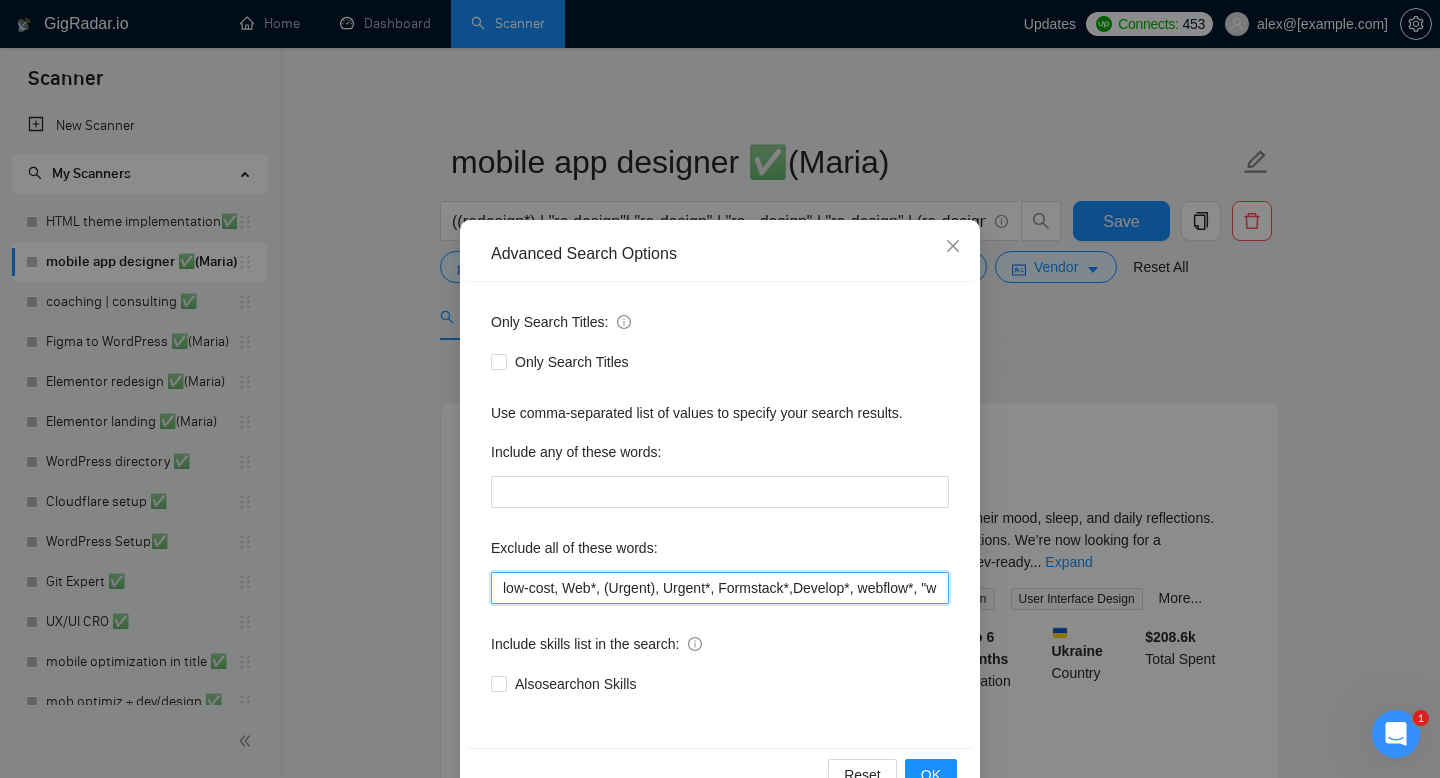 click on "low-cost, Web*, (Urgent), Urgent*, Formstack*,Develop*, webflow*, "web flow", (Wix*), Framer*, (Shopify*), Squarespace*, Kajabi*, ClickFunnels*, "Click Funnels", "Hub Spot", HubSpot, "Bricks Builder", GoHighLevel*, (bug*), "short term", asap*, today*, tomorrow*, tutor*, coach*, "teach me", "no agency", "no agencies", "BigCommerce", "Big Commerce", python*, react*, django*, zoho*, "Oxygen Builder", Funnelish*, "Custom illustration", "Progressive Web App", (PWA), PWA*, "Freelancers only", "join our team", "Video Editor", Elementor*, Graphic*, wpbakery*, guidance*, Lovable*, FlutterFlow*, Flutter*, PowerAutomate*, Magento*, Angular*,  "Facebook ad",  "Facebook ads", "no design", "Go High Level", XenForo*" at bounding box center [720, 588] 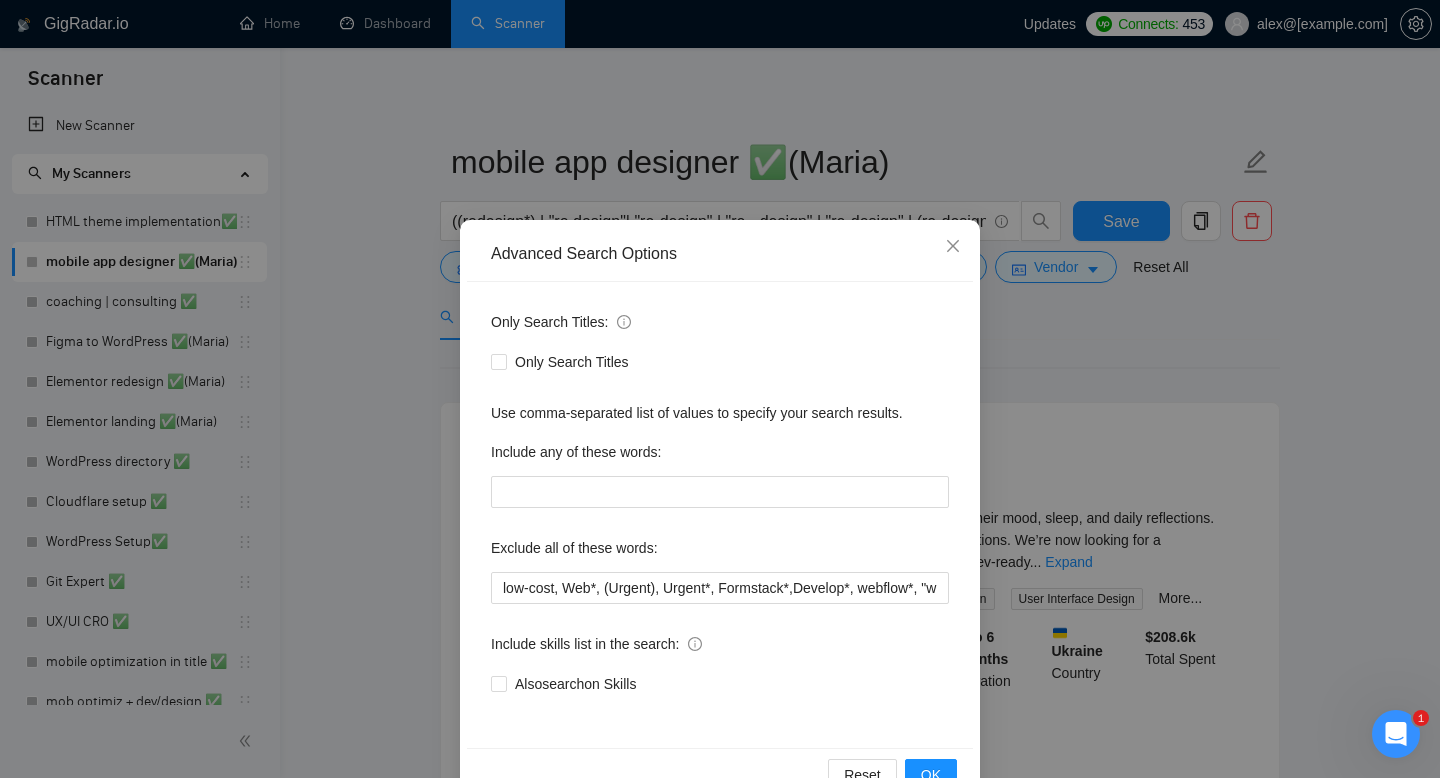 click on "Advanced Search Options Only Search Titles:   Only Search Titles Use comma-separated list of values to specify your search results. Include any of these words: Exclude all of these words: low-cost, Web*, (Urgent), Urgent*, Formstack*,Develop*, webflow*, "web flow", (Wix*), Framer*, (Shopify*), Squarespace*, Kajabi*, ClickFunnels*, "Click Funnels", "Hub Spot", HubSpot, "Bricks Builder", GoHighLevel*, (bug*), "short term", asap*, today*, tomorrow*, tutor*, coach*, "teach me", "no agency", "no agencies", "BigCommerce", "Big Commerce", python*, react*, django*, zoho*, "Oxygen Builder", Funnelish*, "Custom illustration", "Progressive Web App", (PWA), PWA*, "Freelancers only", "join our team", "Video Editor", Elementor*, Graphic*, wpbakery*, guidance*, Lovable*, FlutterFlow*, Flutter*, PowerAutomate*, Magento*, Angular*,  "Facebook ad",  "Facebook ads", "no design", "Go High Level", XenForo* Include skills list in the search:   Also  search  on Skills Reset OK" at bounding box center (720, 514) 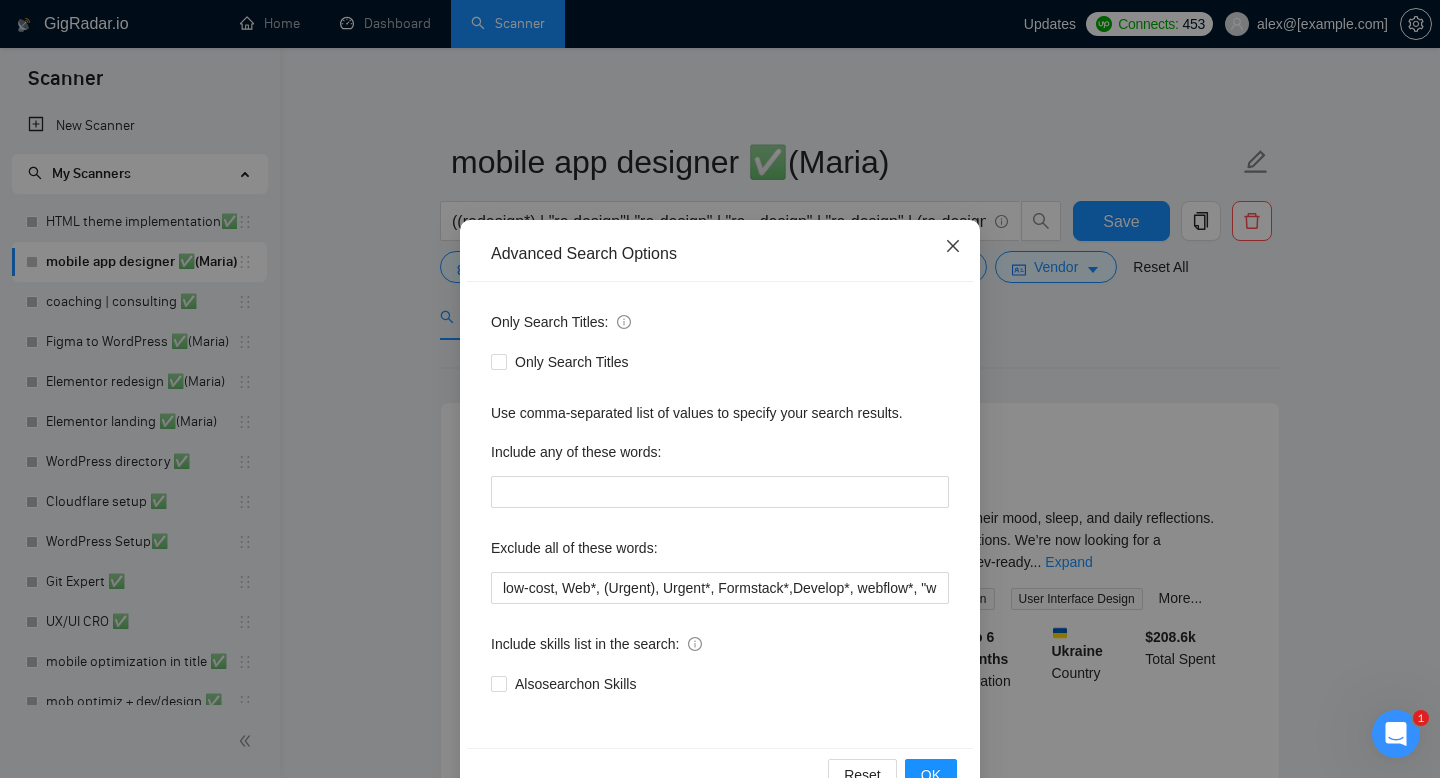 click 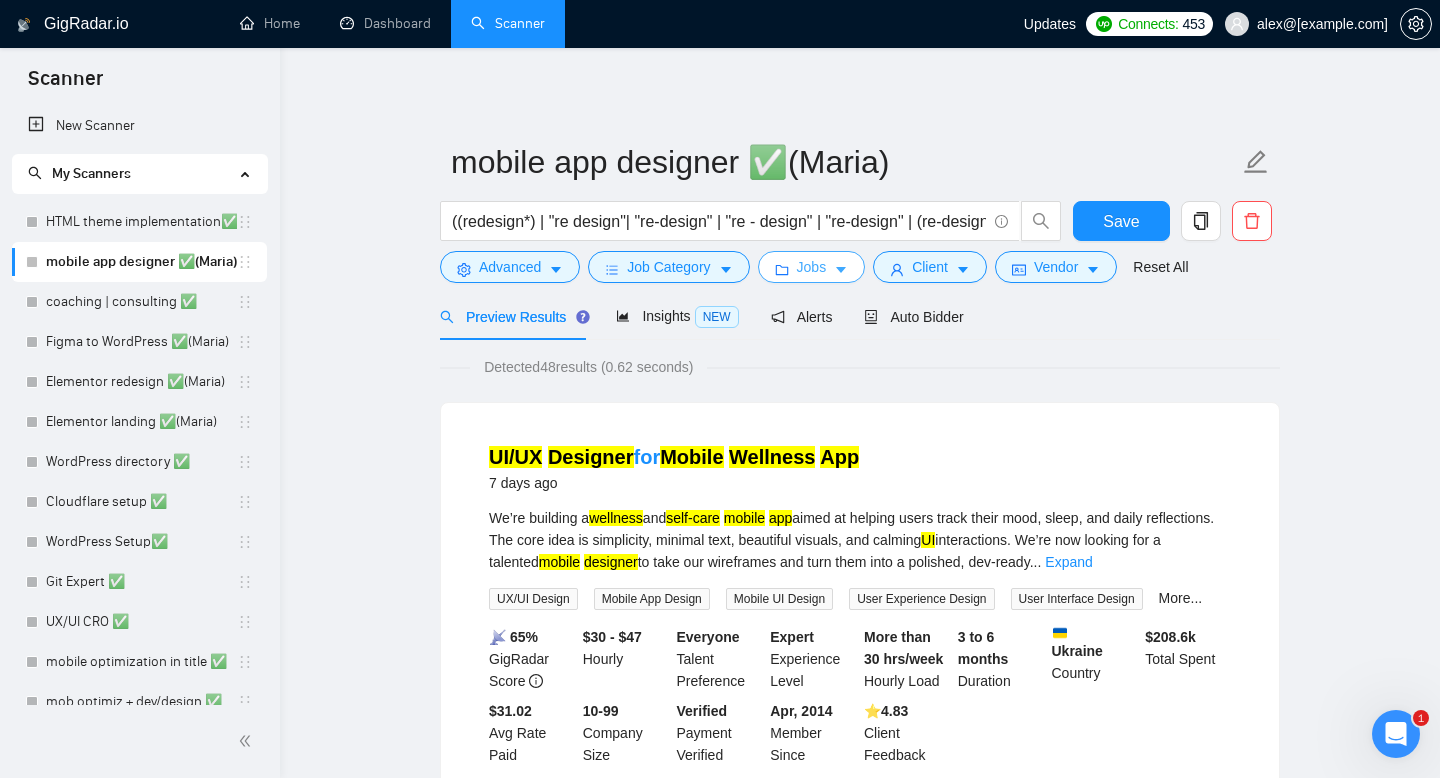 click on "Jobs" at bounding box center [812, 267] 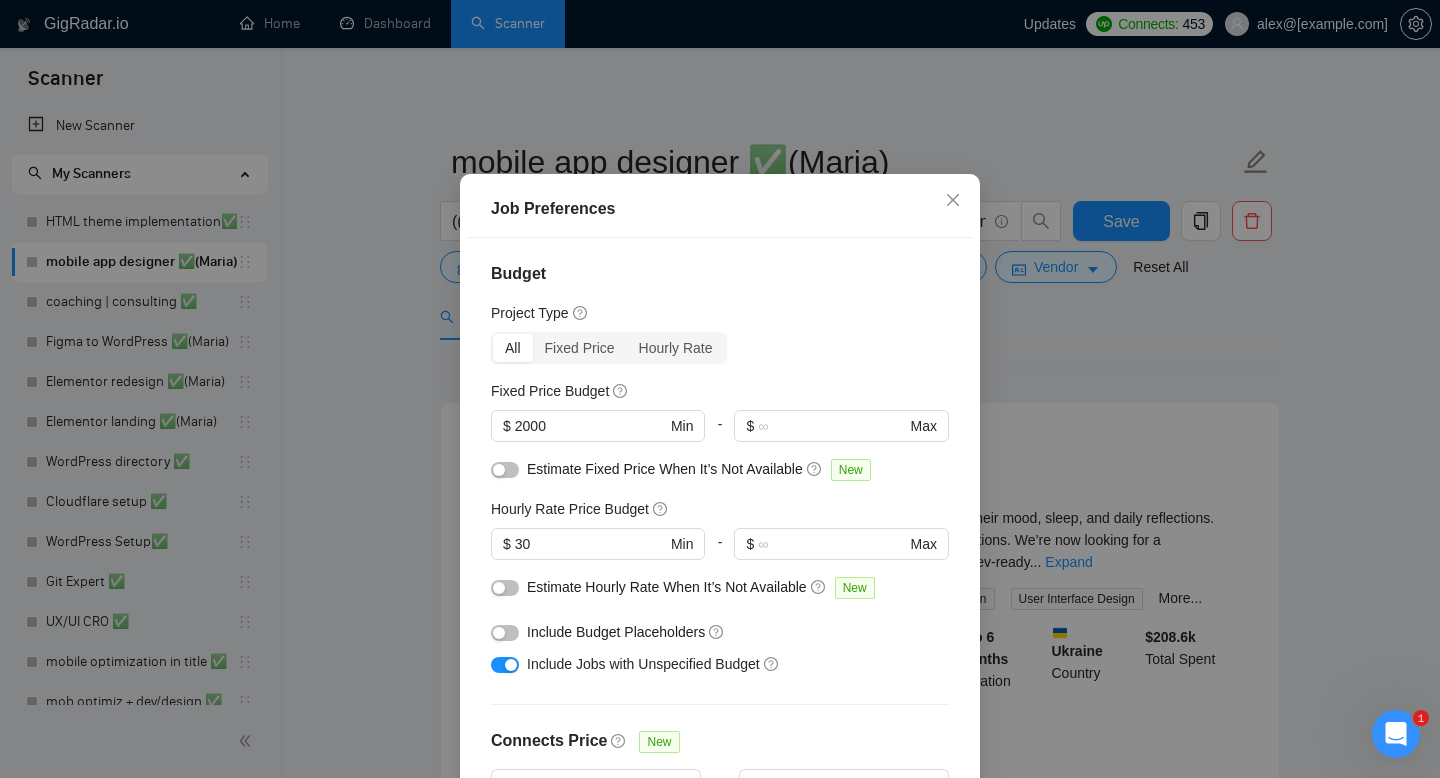 click on "Job Preferences Budget Project Type All Fixed Price Hourly Rate   Fixed Price Budget $ 2000 Min - $ Max Estimate Fixed Price When It’s Not Available New   Hourly Rate Price Budget $ 30 Min - $ Max Estimate Hourly Rate When It’s Not Available New Include Budget Placeholders Include Jobs with Unspecified Budget   Connects Price New Min - Max Project Duration   Unspecified Less than 1 month 1 to 3 months 3 to 6 months More than 6 months Hourly Workload   Unspecified <30 hrs/week >30 hrs/week Hours TBD Unsure Job Posting Questions New   Any posting questions Description Preferences Description Size New   Any description size Reset OK" at bounding box center (720, 389) 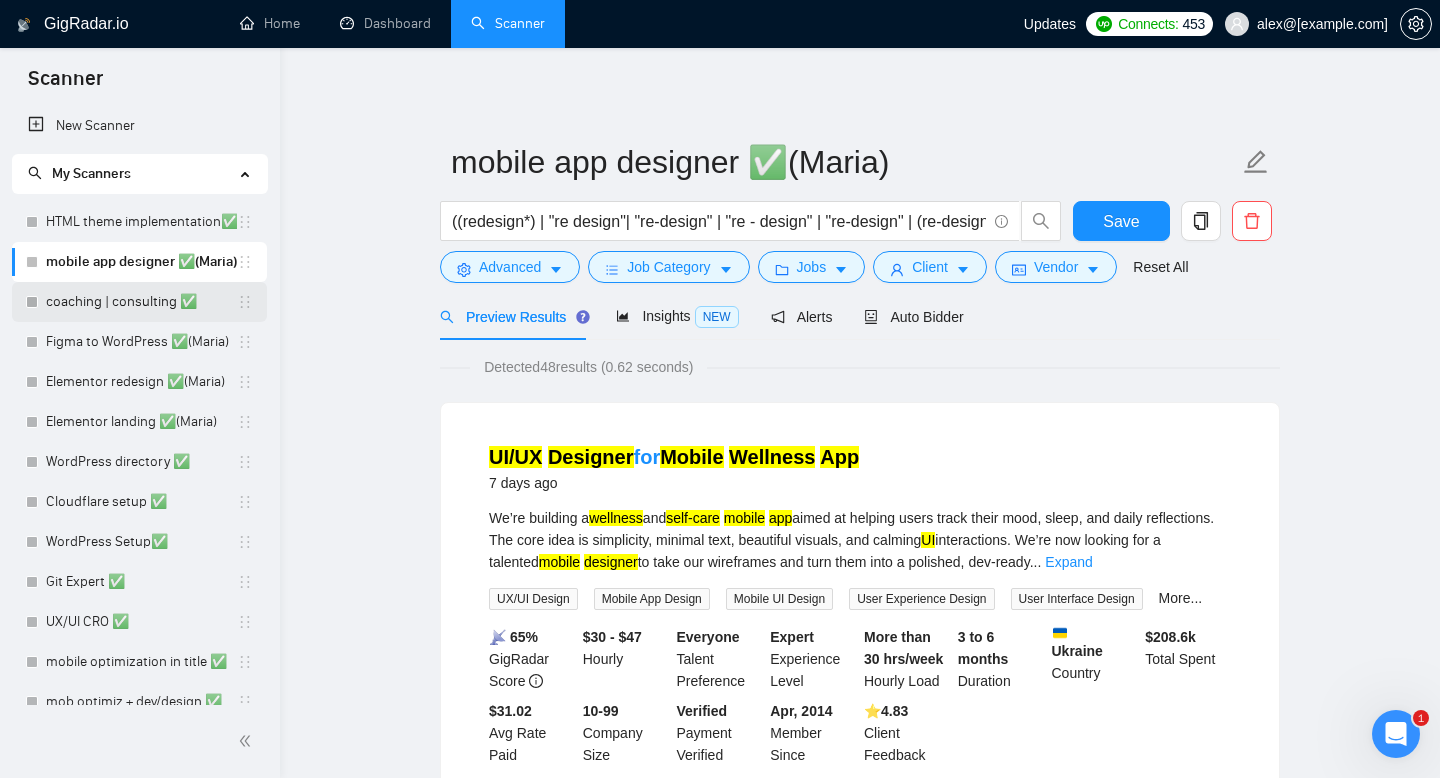 click on "coaching | consulting ✅" at bounding box center (141, 302) 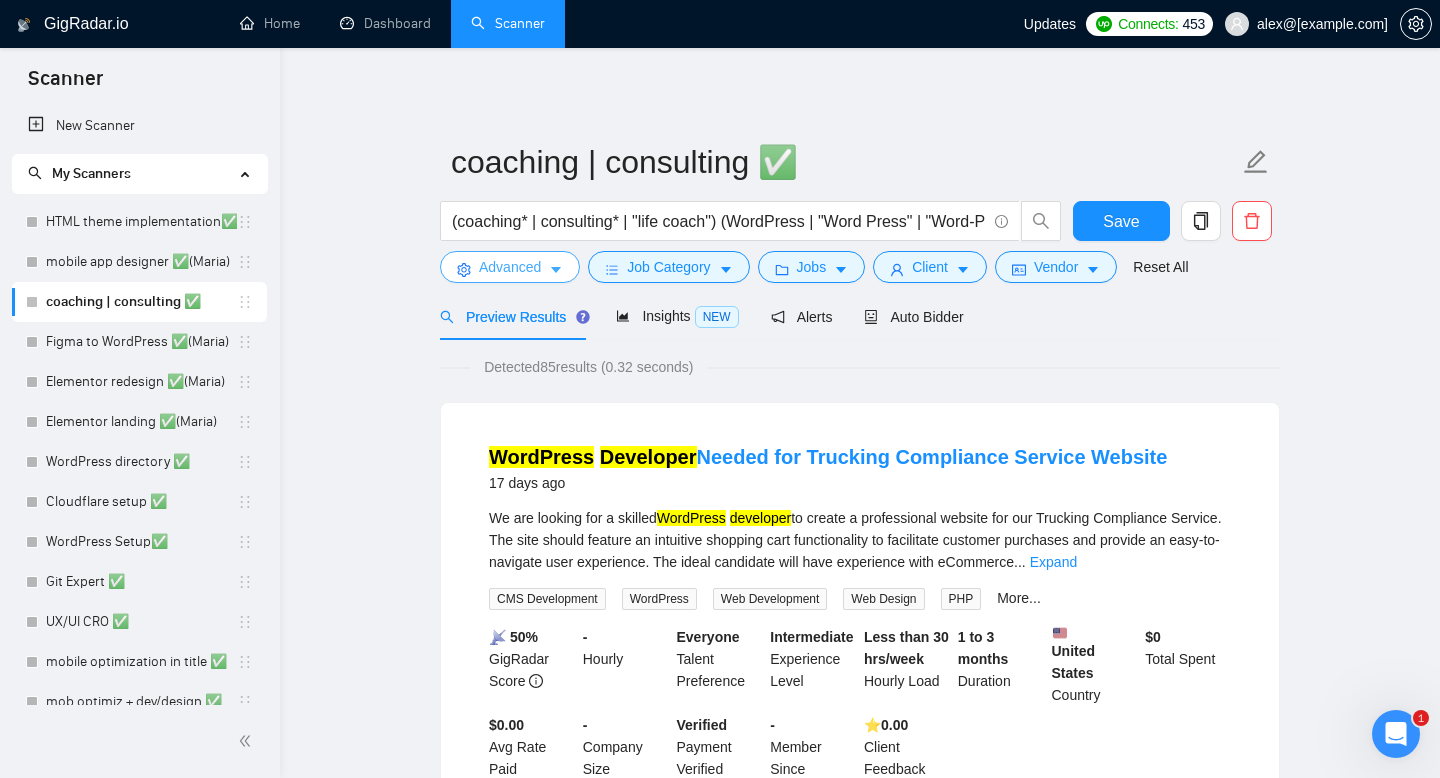 click on "Advanced" at bounding box center [510, 267] 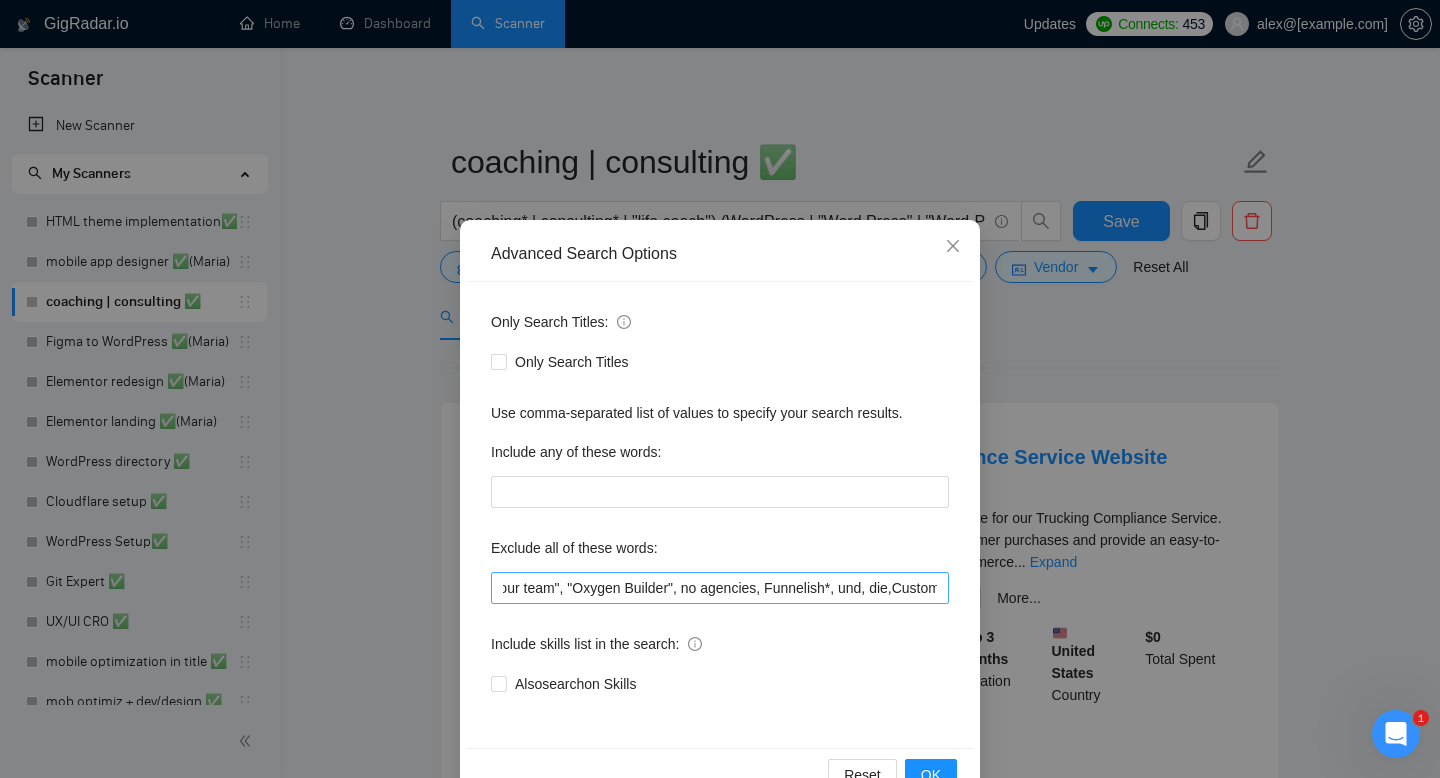 scroll, scrollTop: 0, scrollLeft: 3404, axis: horizontal 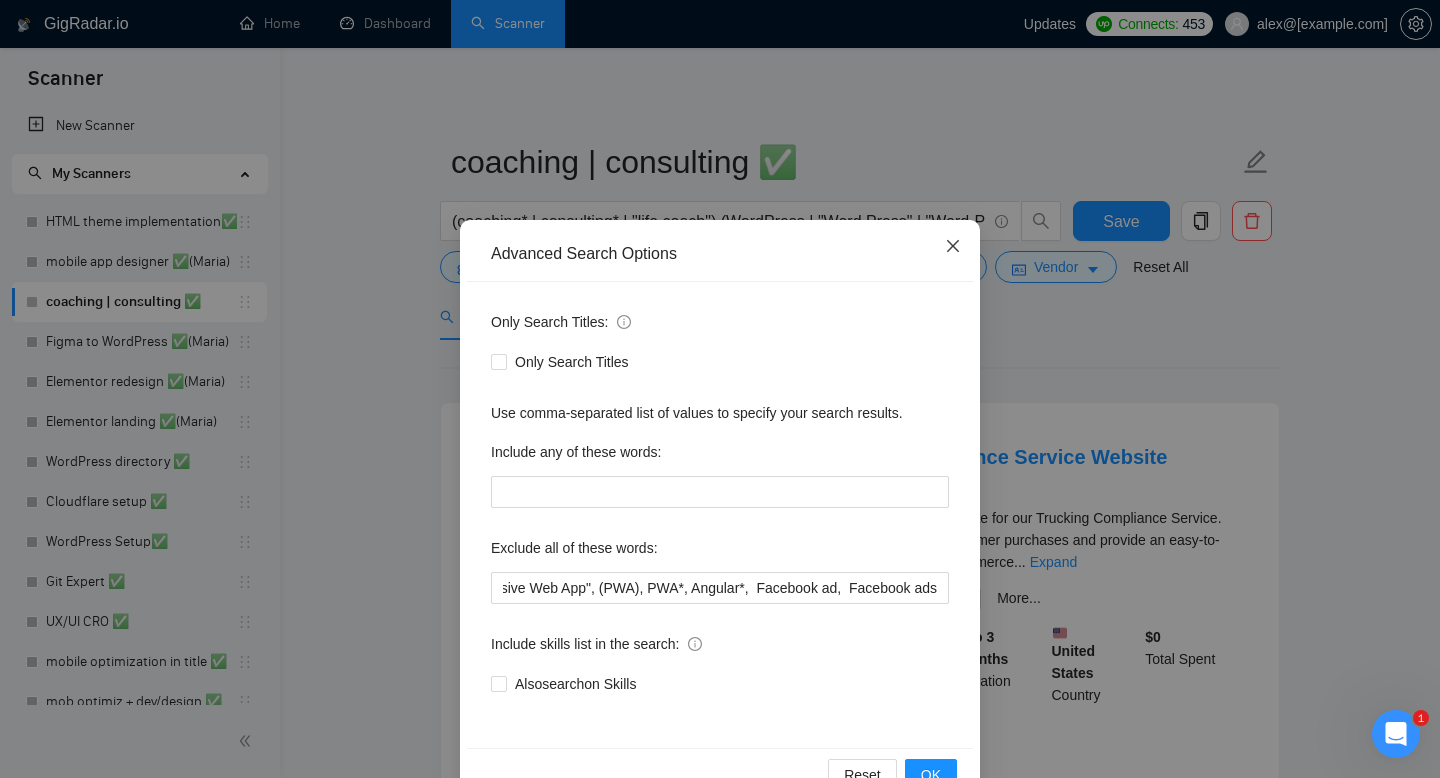 click 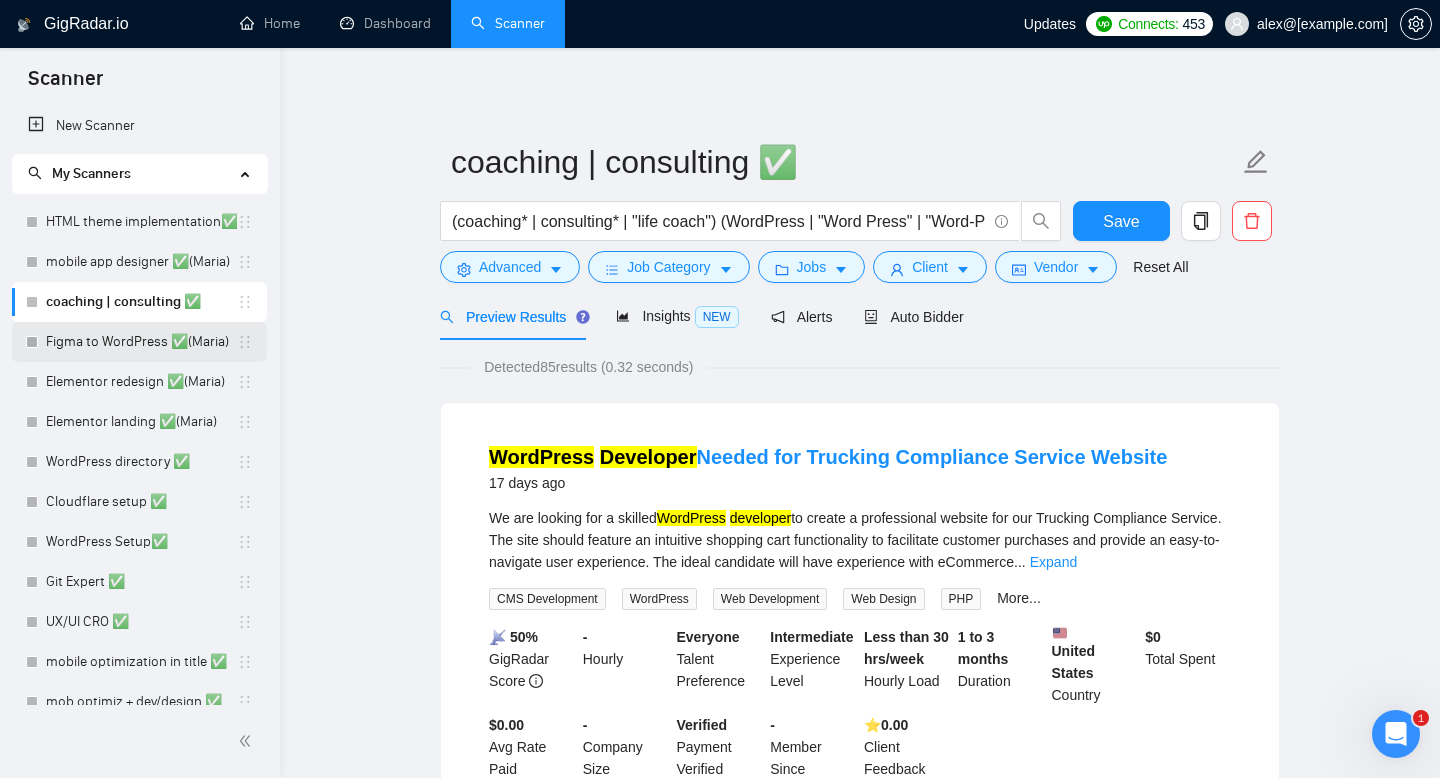 click on "Figma to WordPress ✅(Maria)" at bounding box center [141, 342] 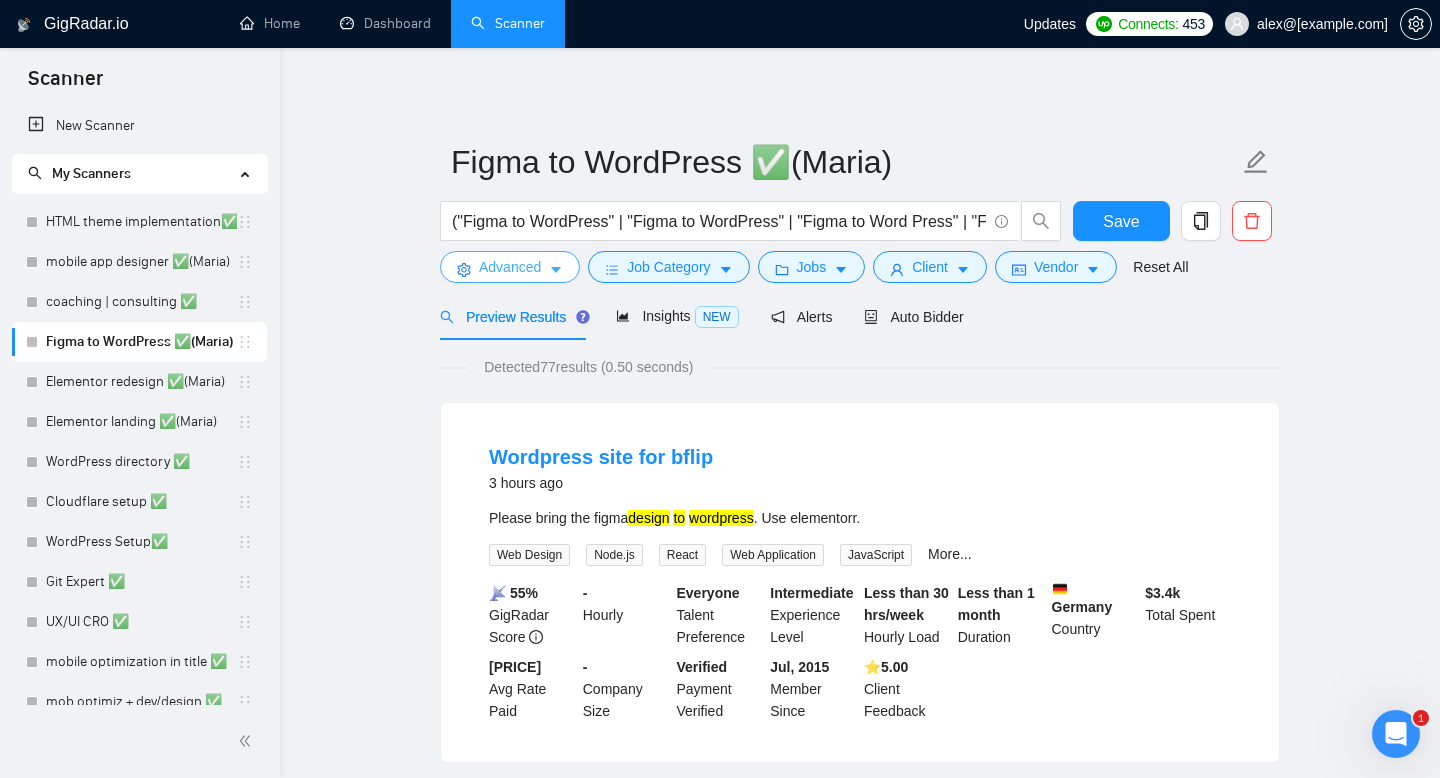 click on "Advanced" at bounding box center [510, 267] 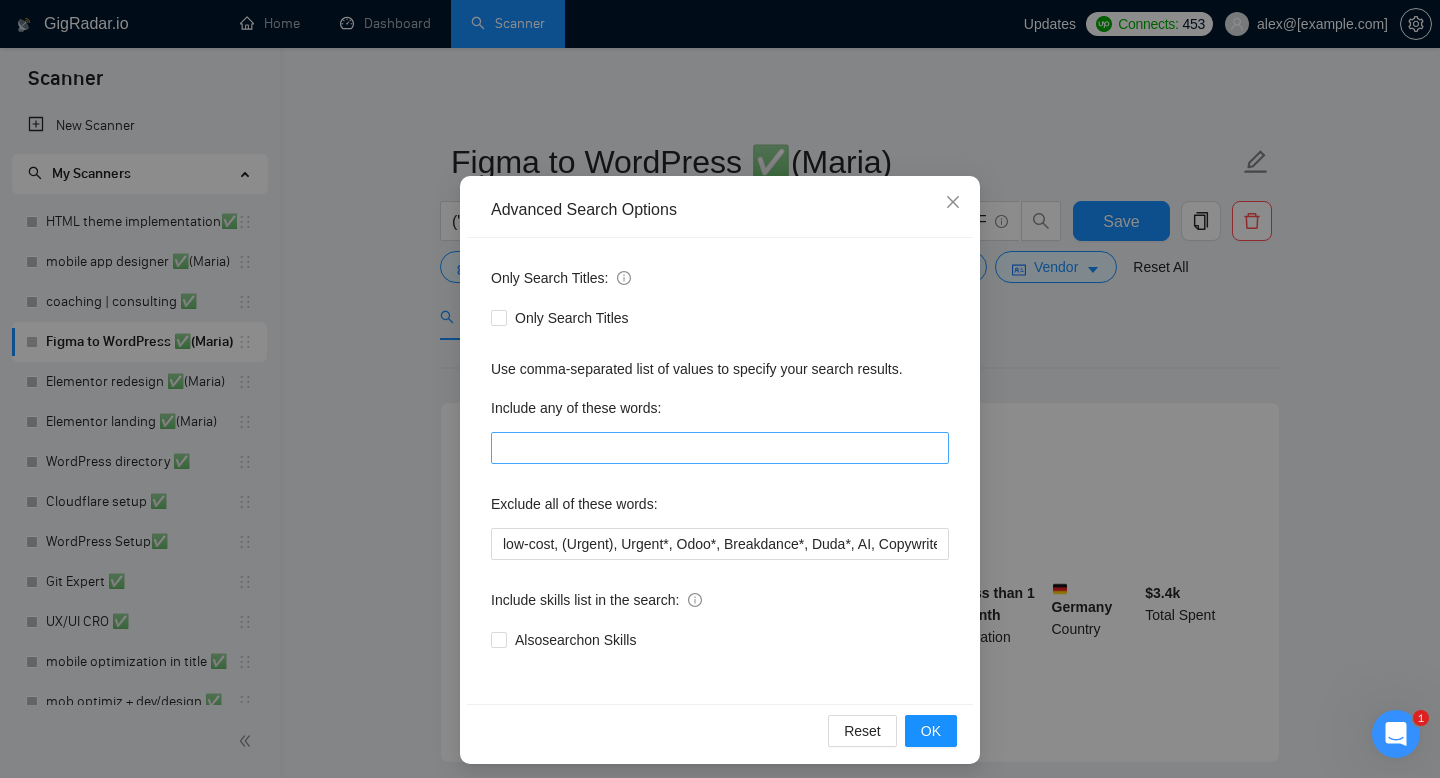 scroll, scrollTop: 54, scrollLeft: 0, axis: vertical 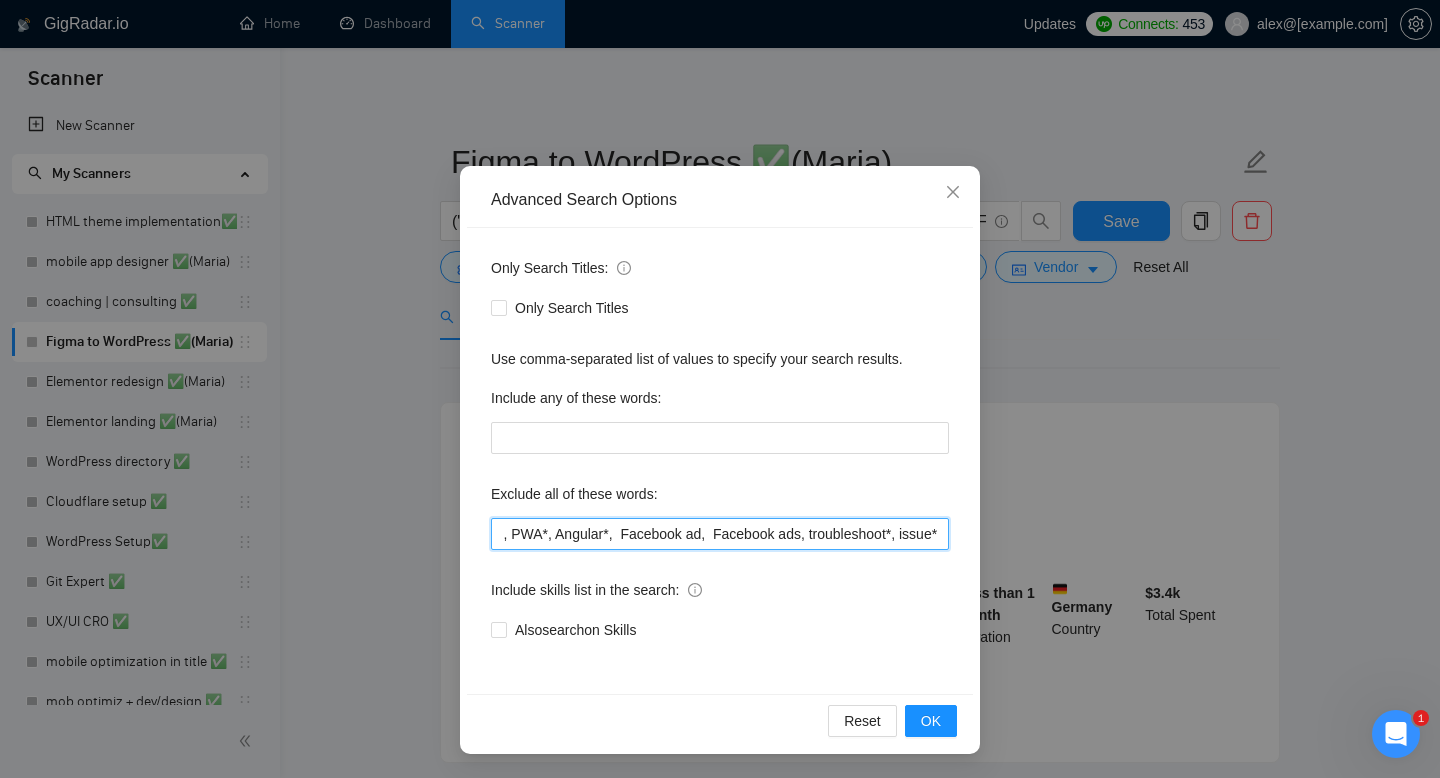 click on "low-cost, (Urgent), Urgent*, Odoo*, Breakdance*, Duda*, AI, Copywriter*, DevOps*, fix, adult*, webflow*, "web flow", (Wix*), Framer*, (Shopify*), Squarespace*, wpbakery*, Kajabi*, ClickFunnels*,  "Click Funnels", "Hub Spot", HubSpot*, "Bricks Builder", GoHighLevel*, (bug*), "short term", asap*, today*, tomorrow*, tutor*, coach*, "teach me", "no agency", "BigCommerce", "Big Commerce", python*,  react*, django*, zoho*, "join our team", "Oxygen Builder", no agencies, Funnelish*, und, die,Custom illustration, "Progressive Web App", (PWA), PWA*, Angular*,  Facebook ad,  Facebook ads, troubleshoot*, issue*" at bounding box center [720, 534] 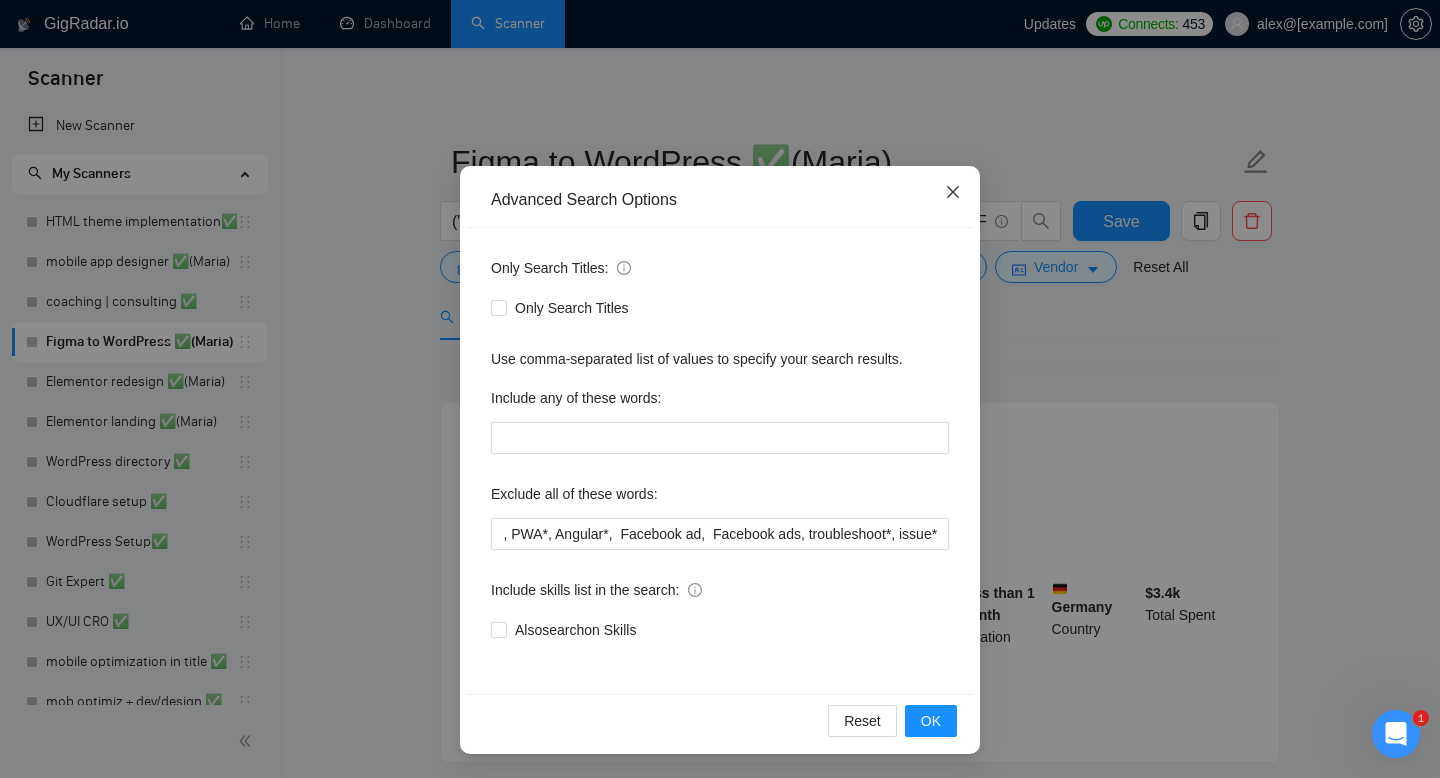 click 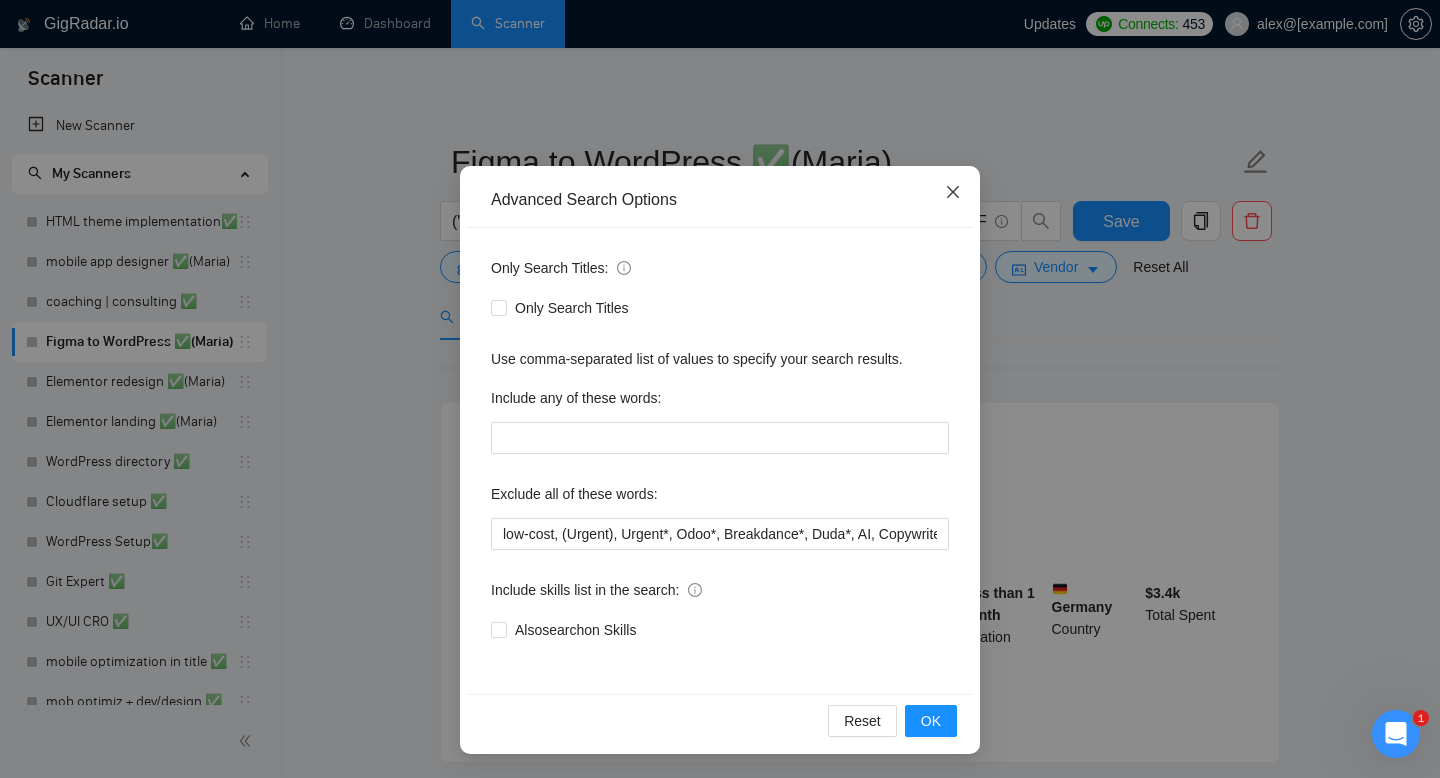 scroll, scrollTop: 0, scrollLeft: 0, axis: both 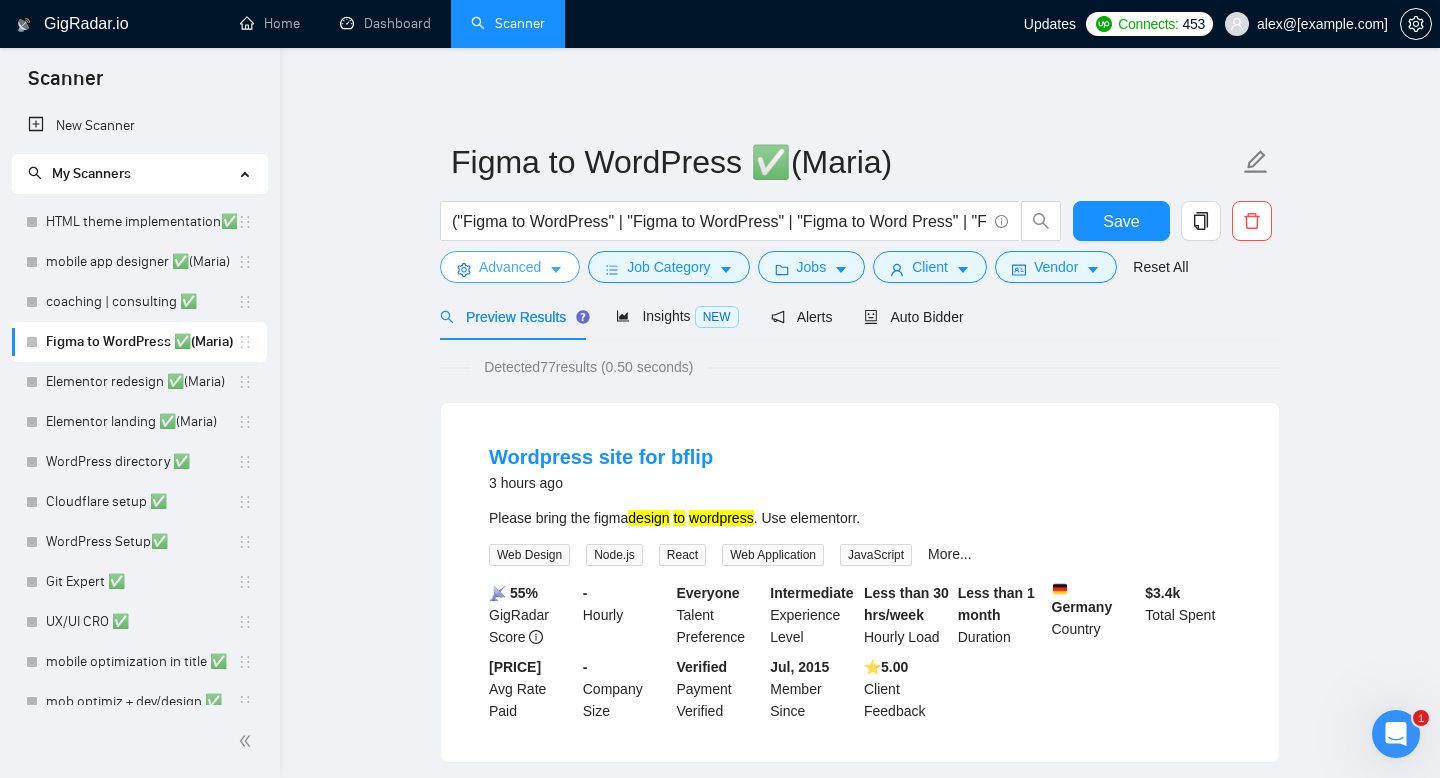 click on "Advanced" at bounding box center (510, 267) 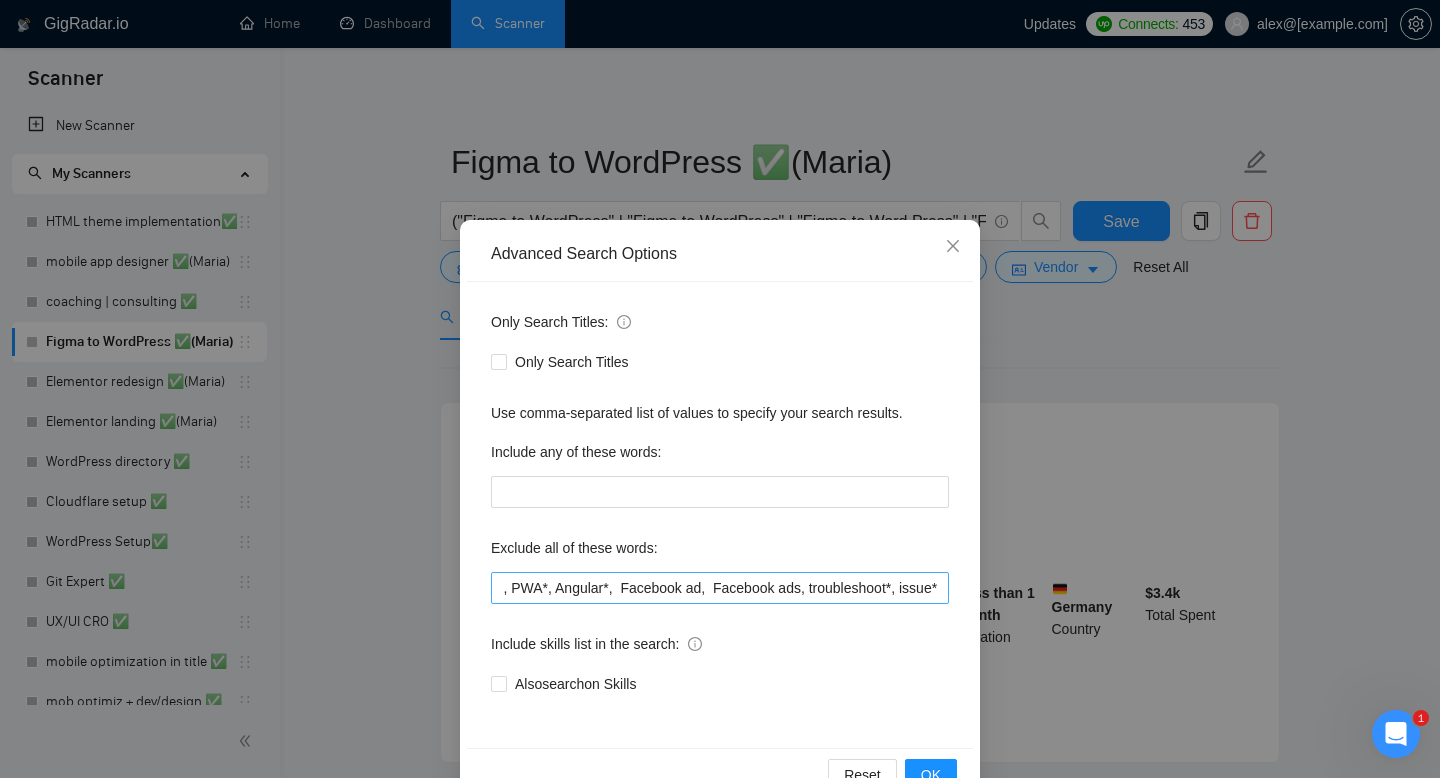 scroll, scrollTop: 0, scrollLeft: 3468, axis: horizontal 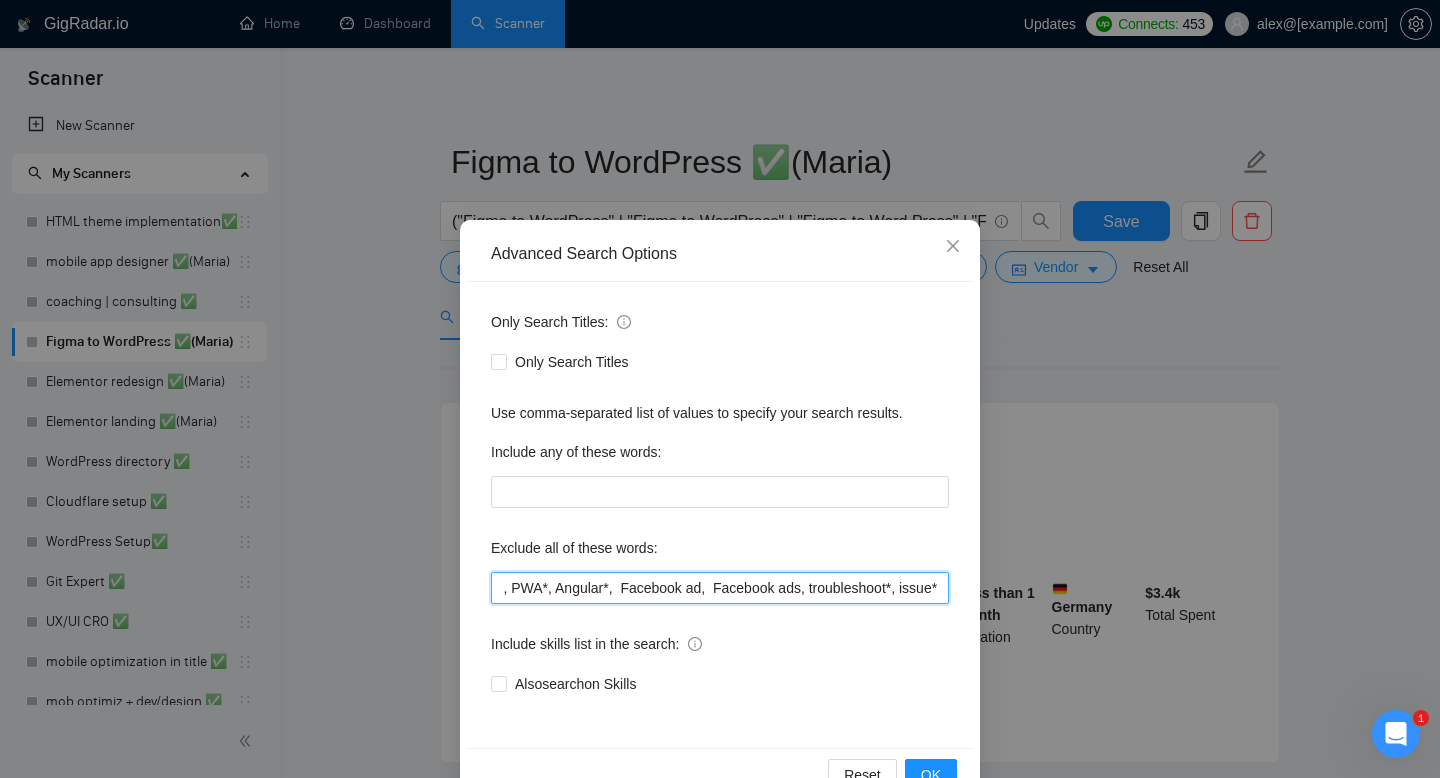 click on "low-cost, (Urgent), Urgent*, Odoo*, Breakdance*, Duda*, AI, Copywriter*, DevOps*, fix, adult*, webflow*, "web flow", (Wix*), Framer*, (Shopify*), Squarespace*, wpbakery*, Kajabi*, ClickFunnels*,  "Click Funnels", "Hub Spot", HubSpot*, "Bricks Builder", GoHighLevel*, (bug*), "short term", asap*, today*, tomorrow*, tutor*, coach*, "teach me", "no agency", "BigCommerce", "Big Commerce", python*,  react*, django*, zoho*, "join our team", "Oxygen Builder", no agencies, Funnelish*, und, die,Custom illustration, "Progressive Web App", (PWA), PWA*, Angular*,  Facebook ad,  Facebook ads, troubleshoot*, issue*" at bounding box center [720, 588] 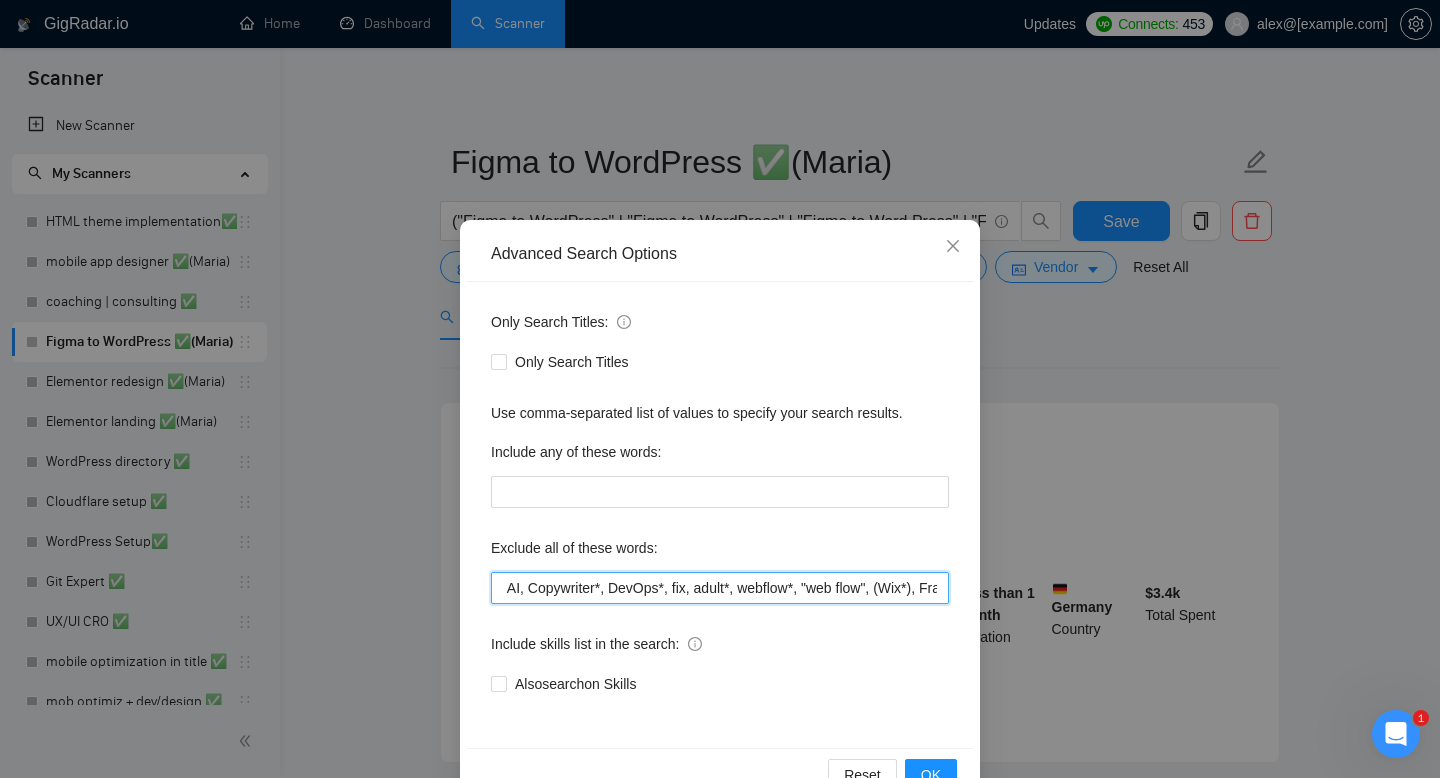 scroll, scrollTop: 0, scrollLeft: 358, axis: horizontal 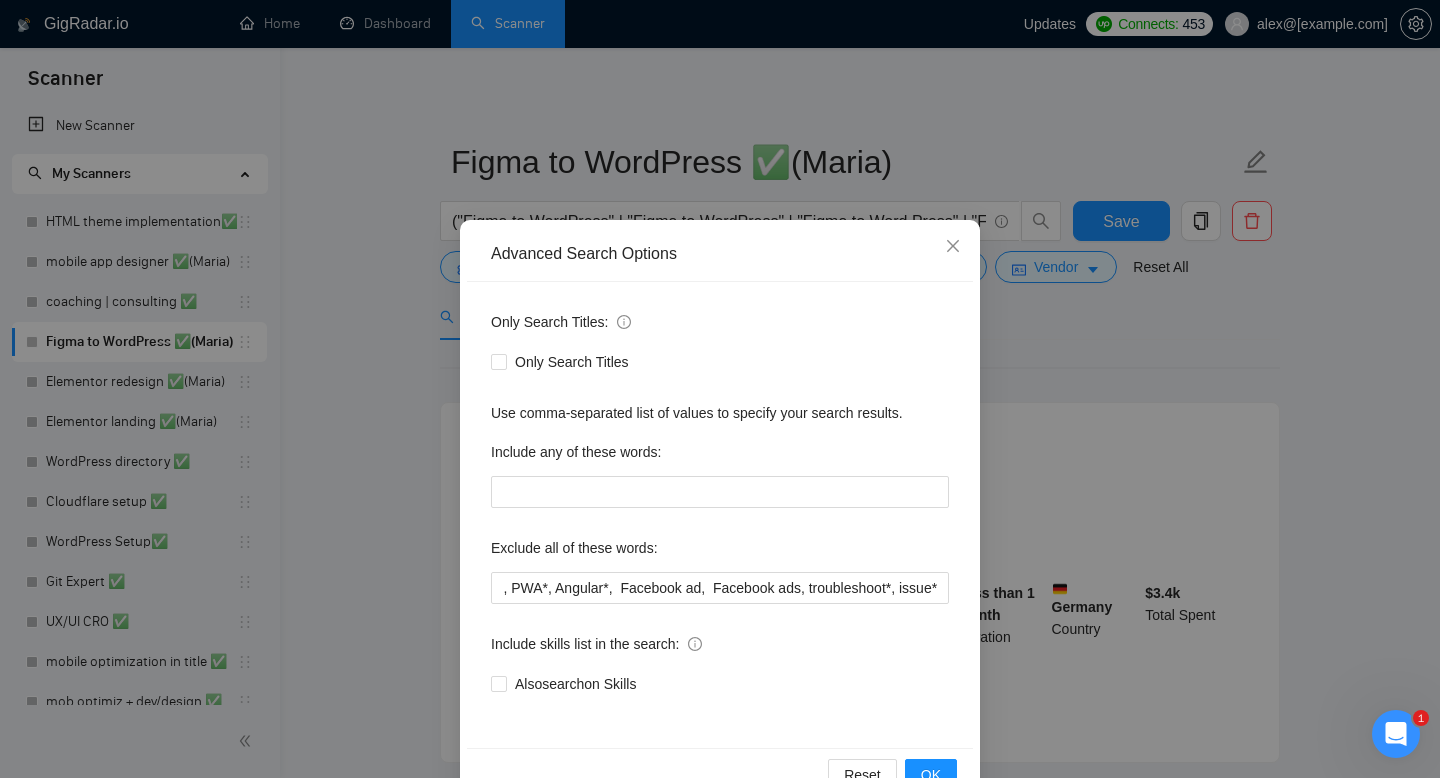 click on "Include skills list in the search:" at bounding box center [720, 648] 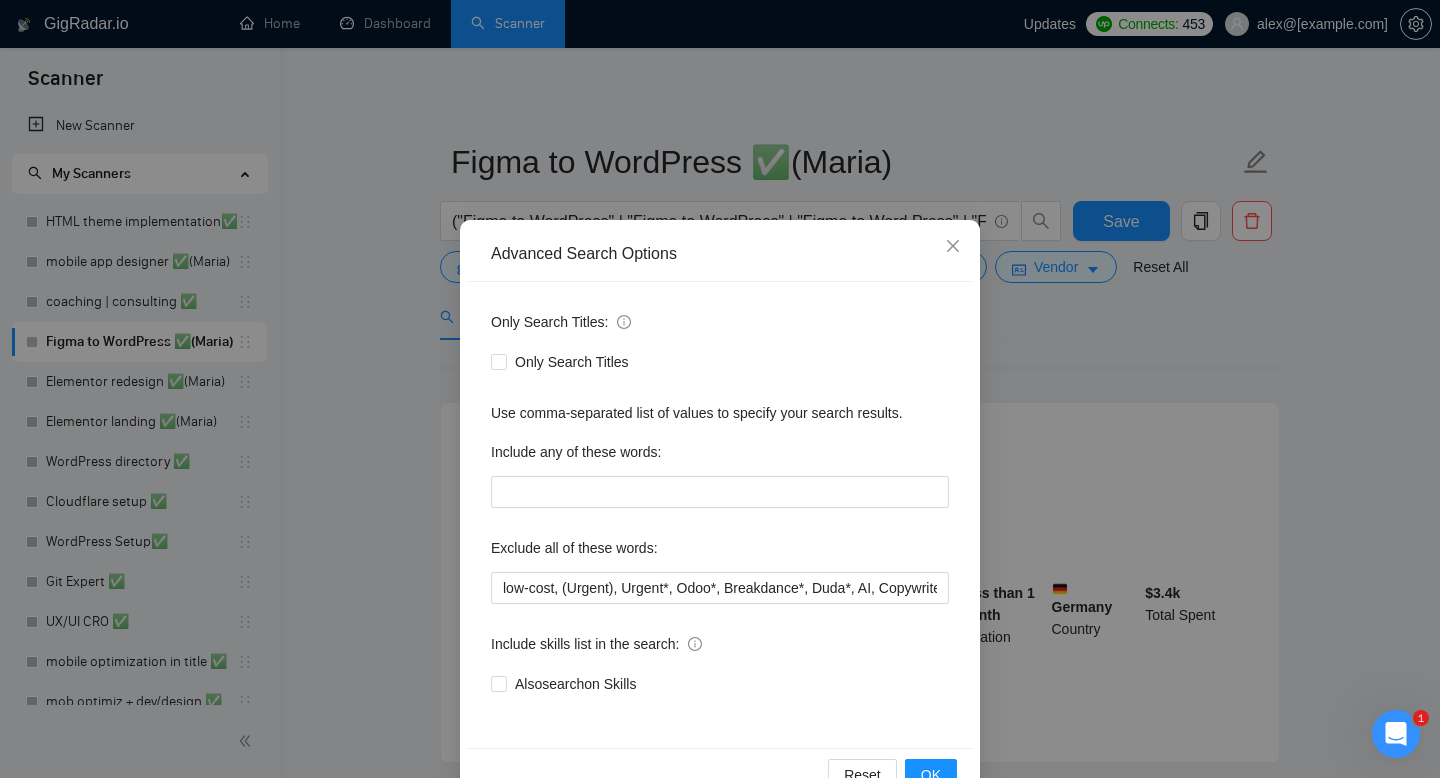 scroll, scrollTop: 54, scrollLeft: 0, axis: vertical 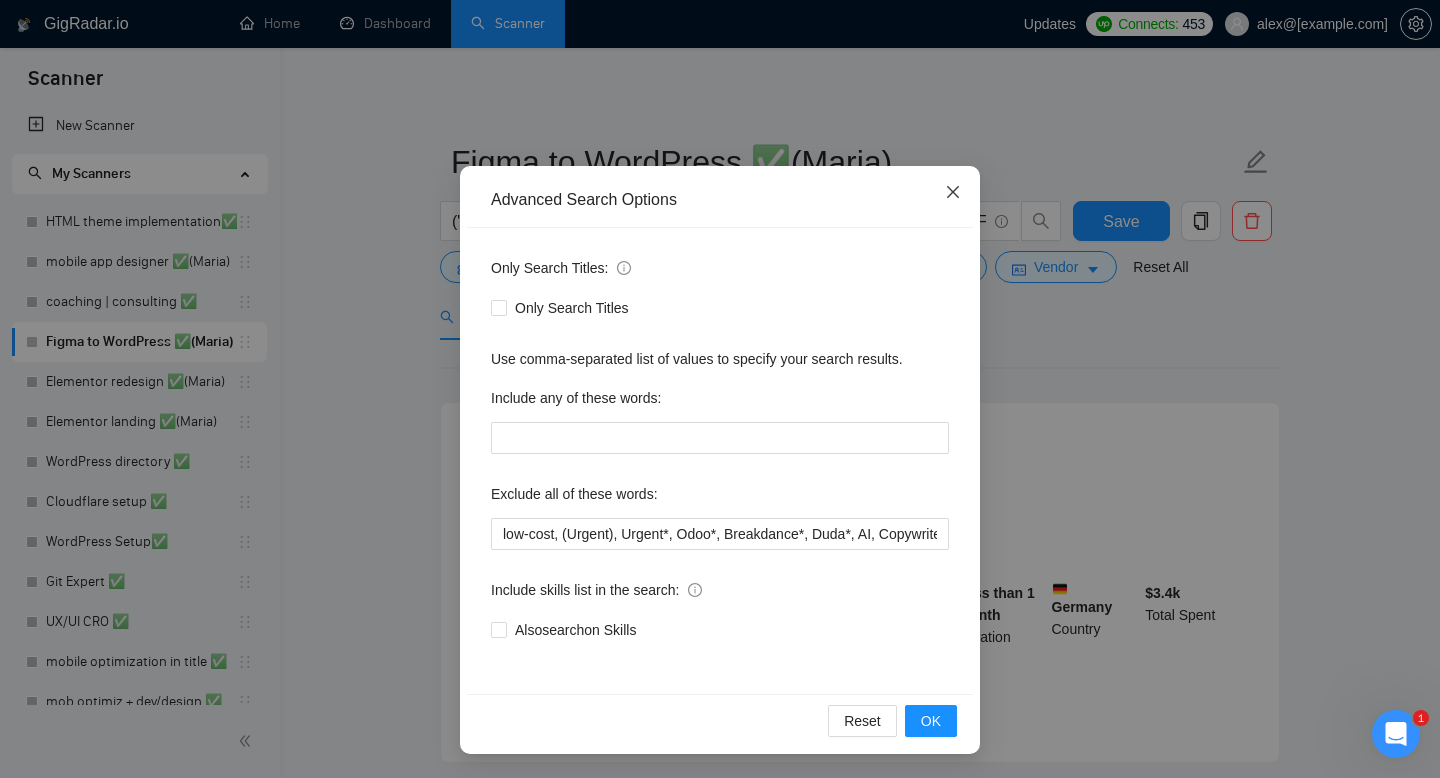 click 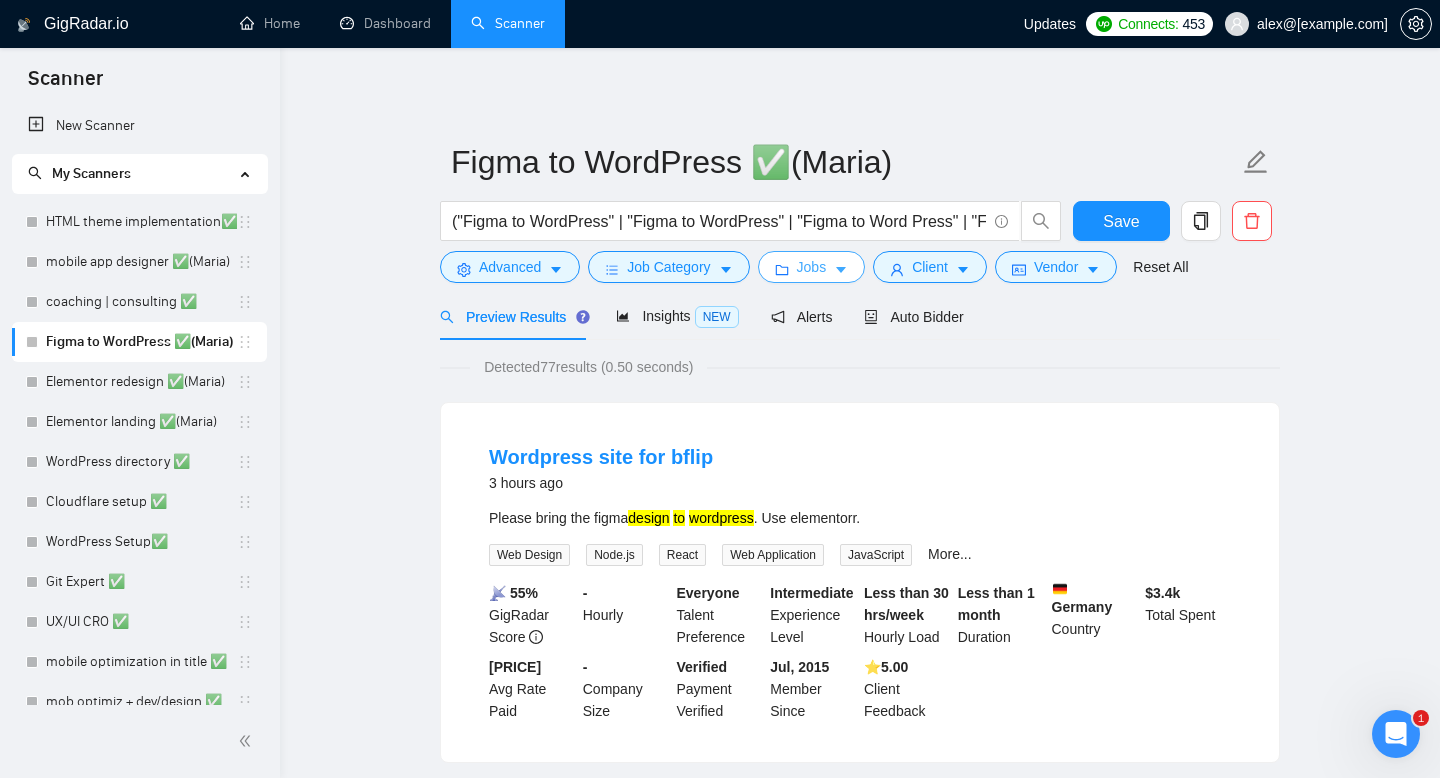 click on "Jobs" at bounding box center (812, 267) 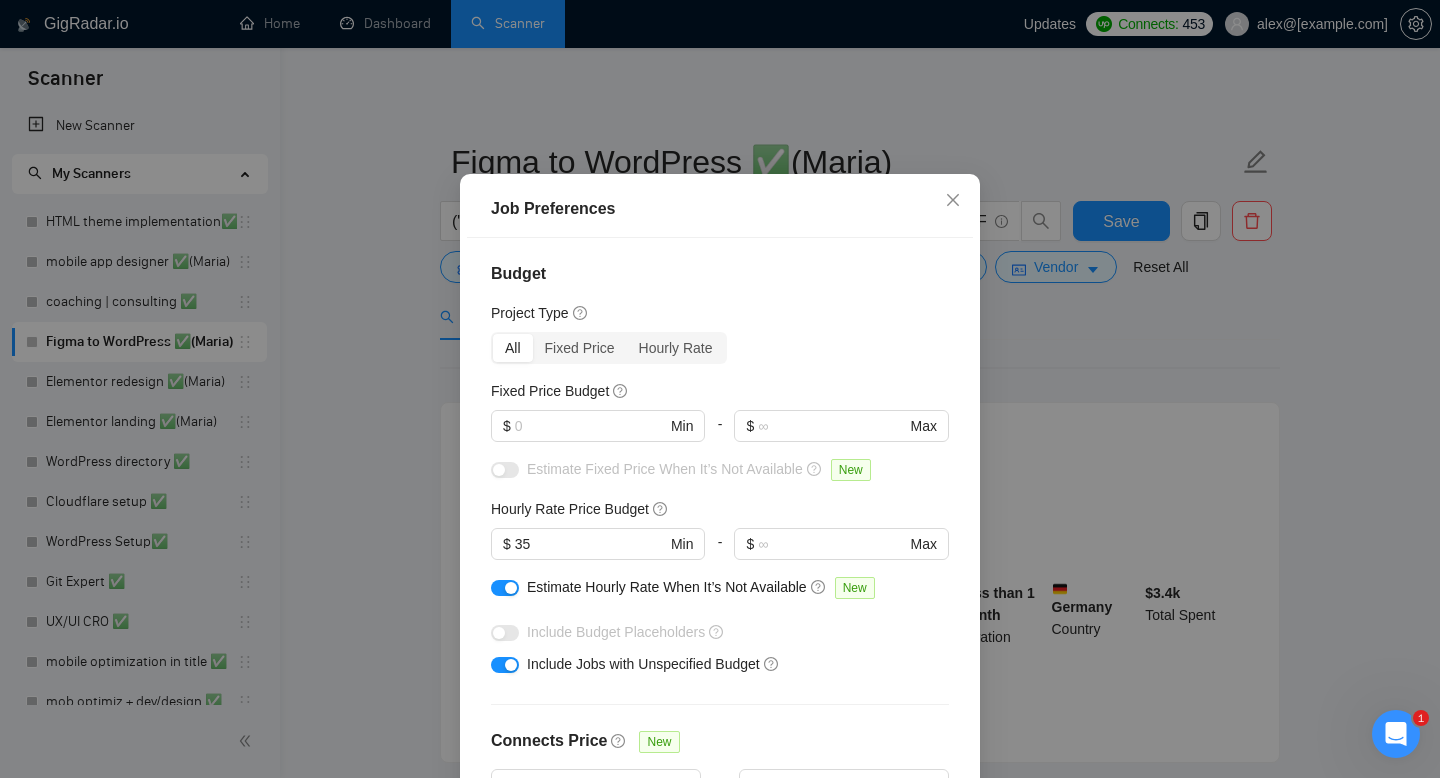 click on "Job Preferences Budget Project Type All Fixed Price Hourly Rate   Fixed Price Budget $ Min - $ Max Estimate Fixed Price When It’s Not Available New   Hourly Rate Price Budget $ 35 Min - $ Max Estimate Hourly Rate When It’s Not Available New Include Budget Placeholders Include Jobs with Unspecified Budget   Connects Price New Min - Max Project Duration   Unspecified Less than 1 month 1 to 3 months 3 to 6 months More than 6 months Hourly Workload   Unspecified <30 hrs/week >30 hrs/week Hours TBD Unsure Job Posting Questions New   Any posting questions Description Preferences Description Size New   Any description size Reset OK" at bounding box center (720, 389) 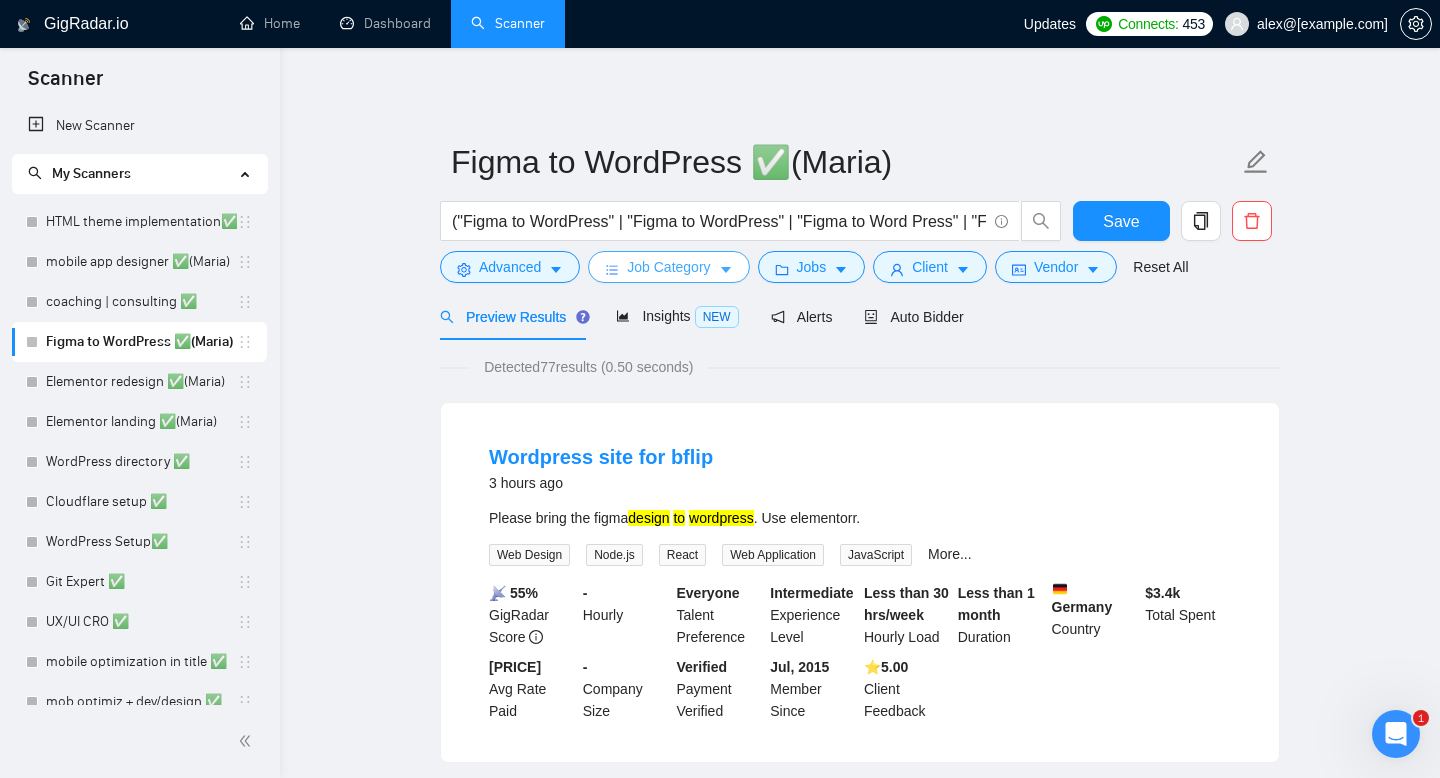 click on "Job Category" at bounding box center (668, 267) 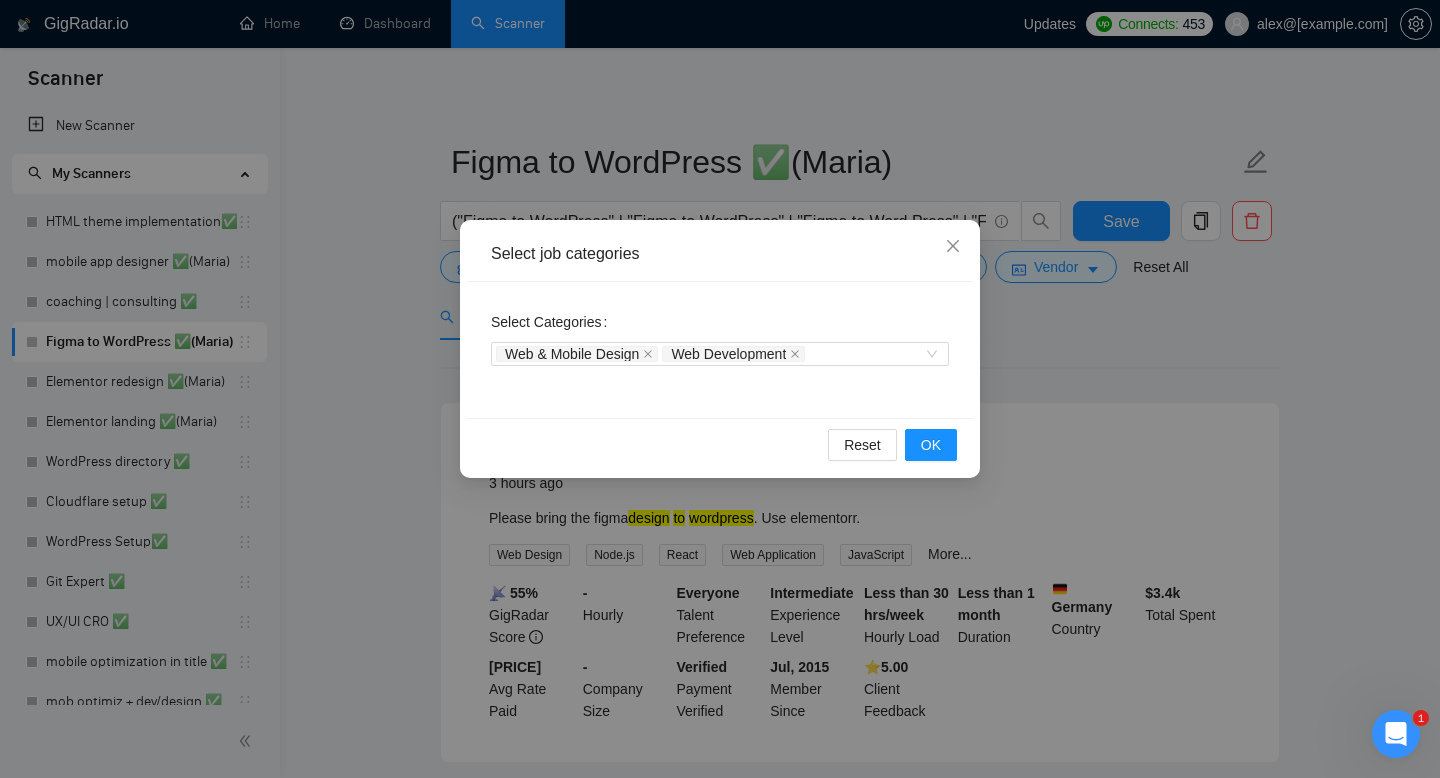 click on "Select job categories Select Categories Web & Mobile Design Web Development   Reset OK" at bounding box center [720, 389] 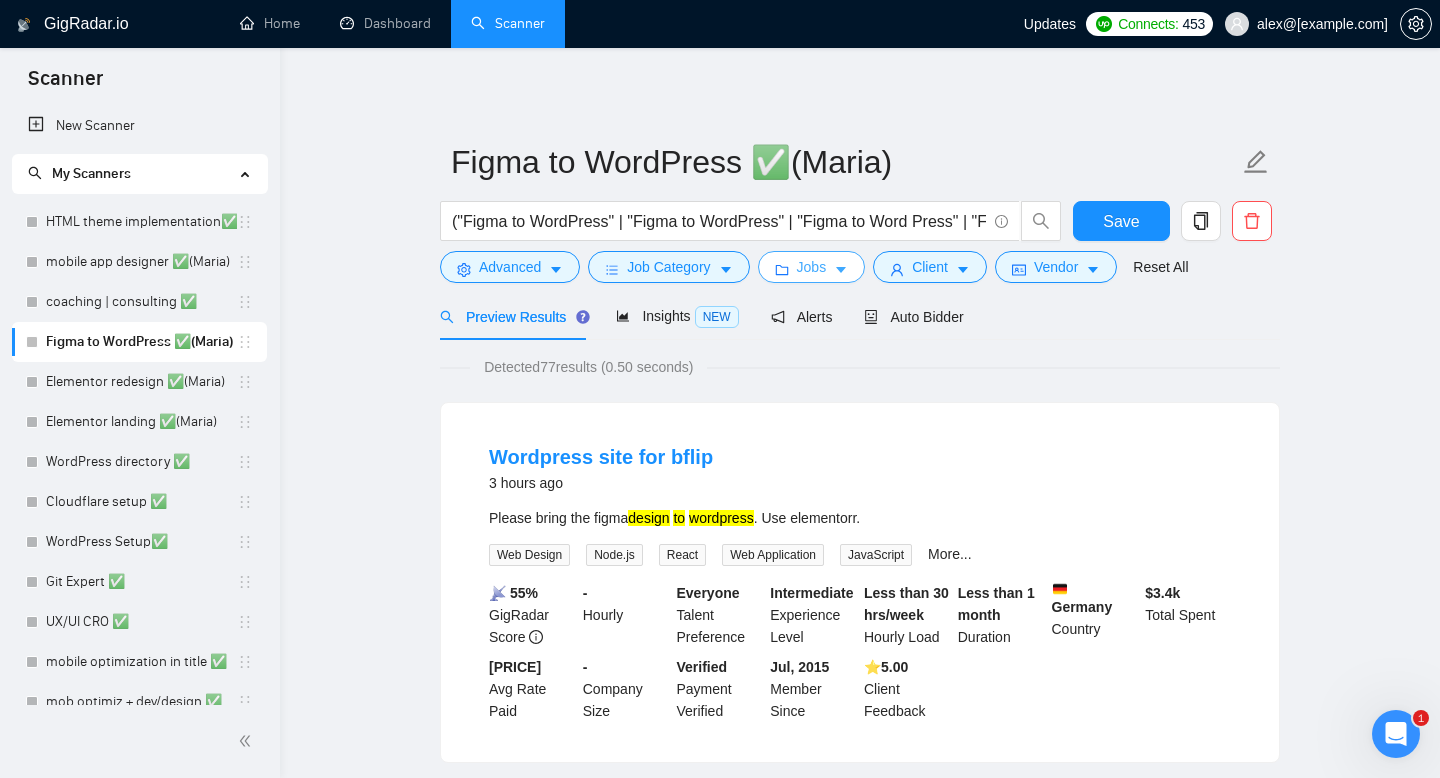 click on "Jobs" at bounding box center (812, 267) 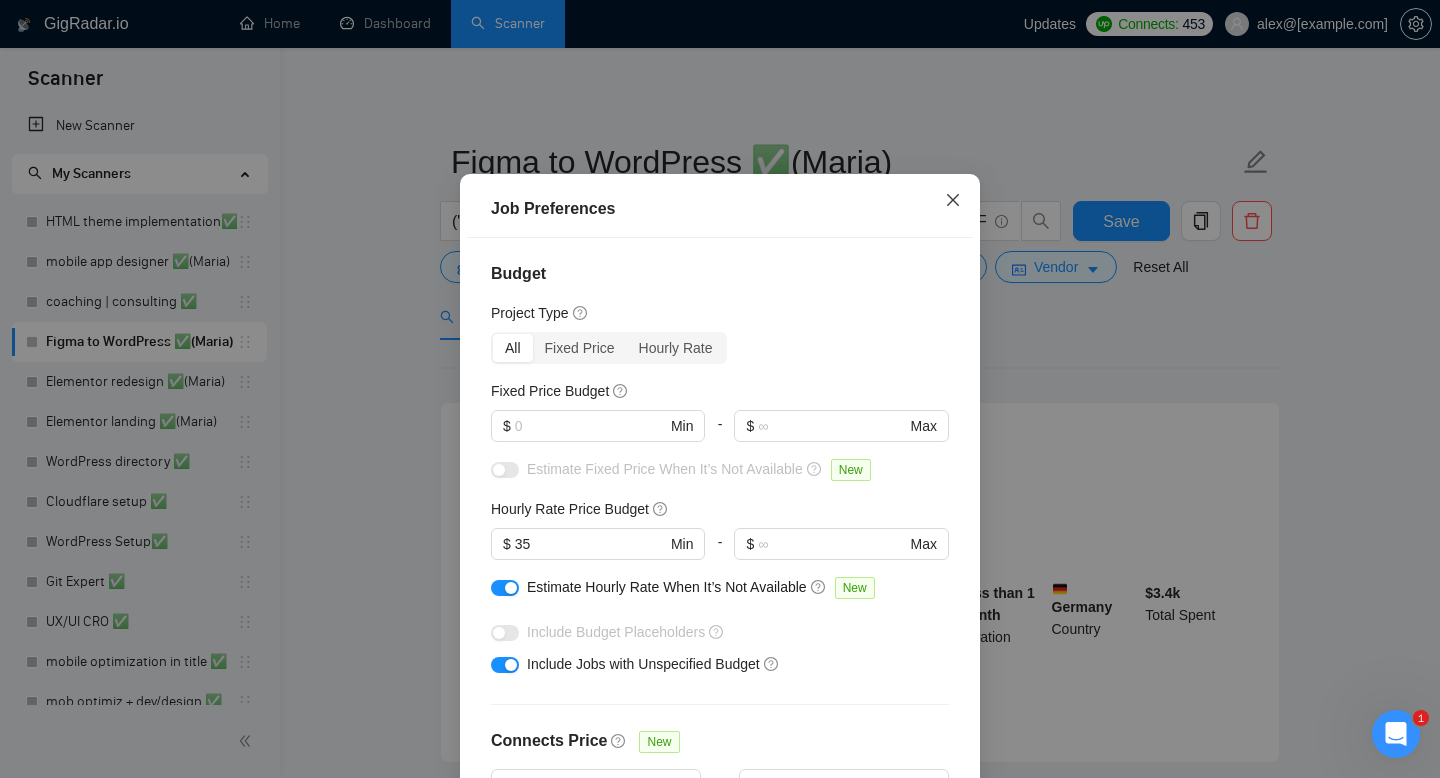 click 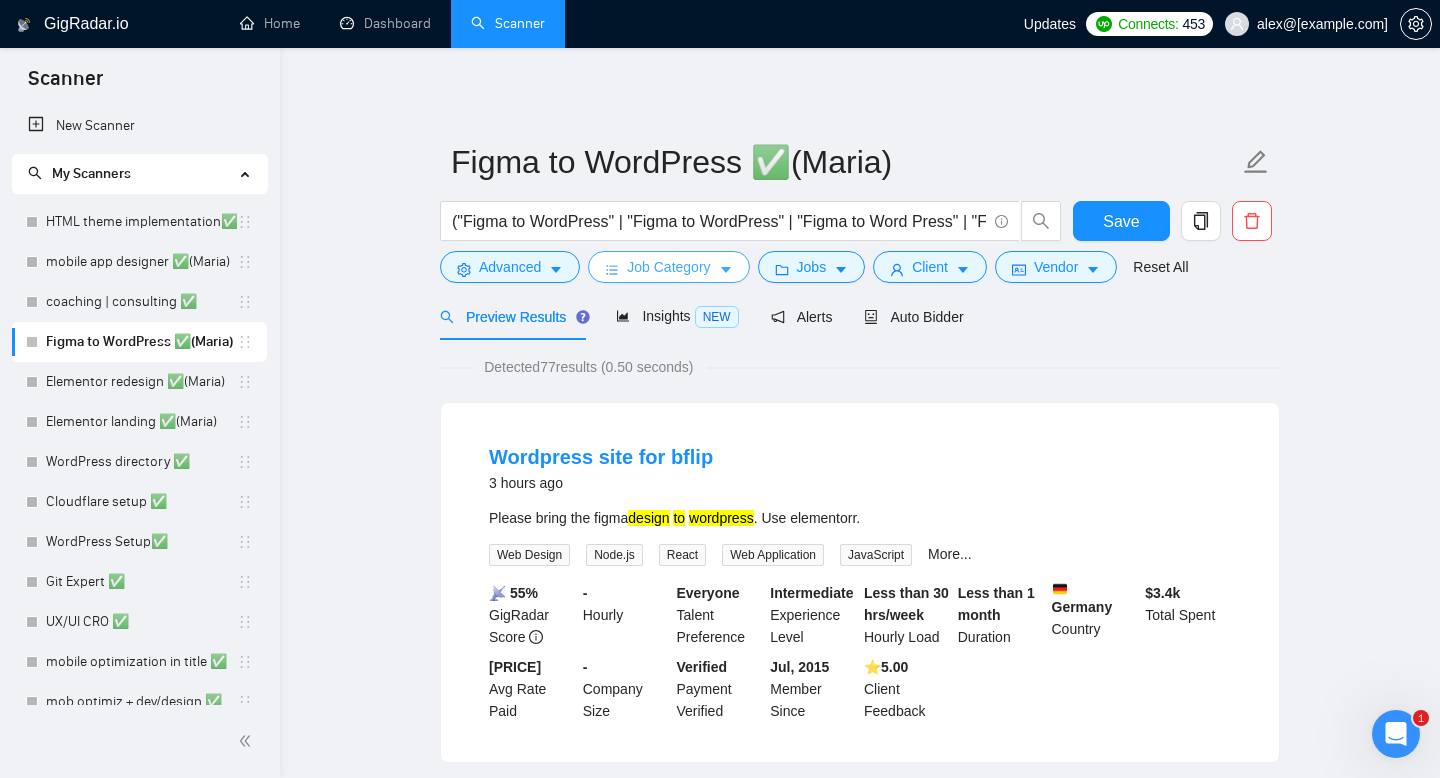 click on "Job Category" at bounding box center [668, 267] 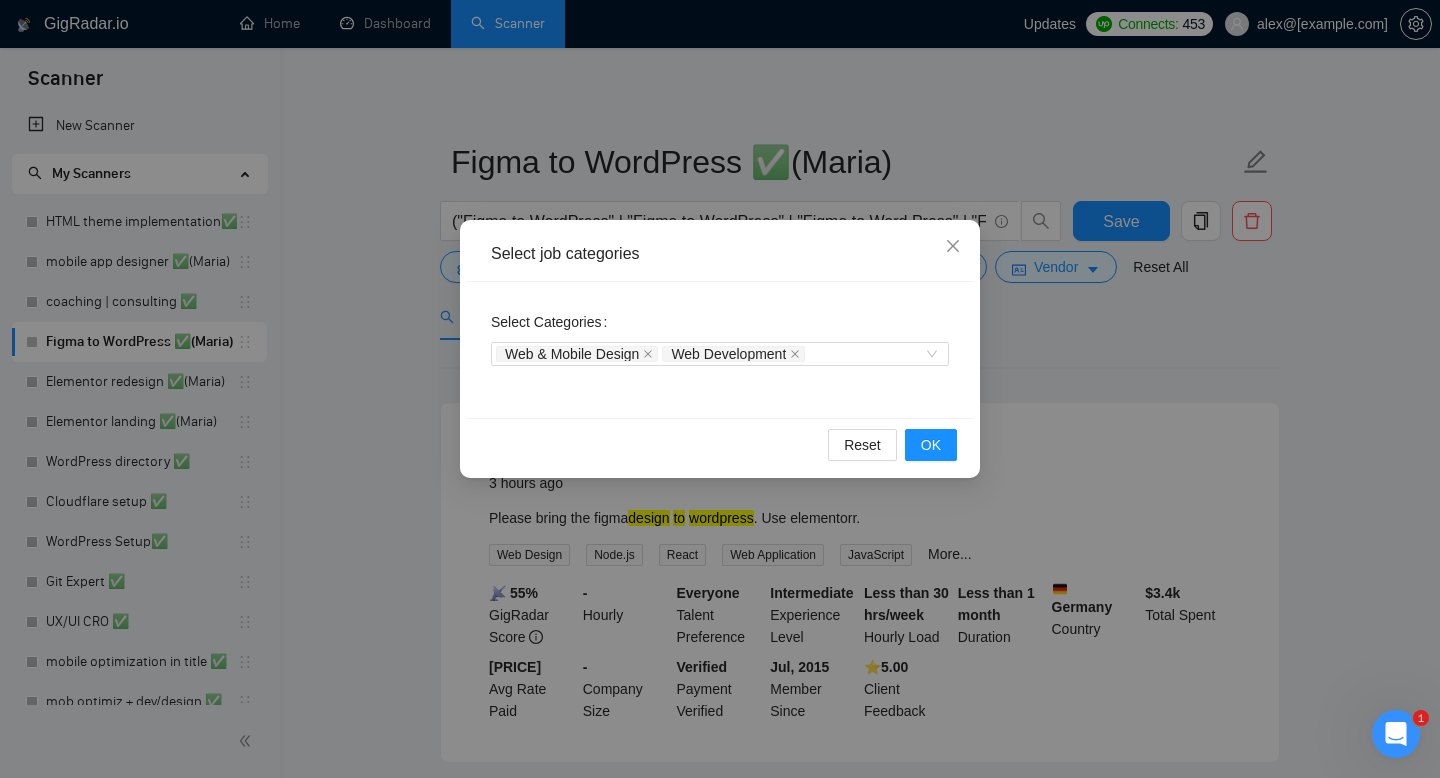 click on "Select job categories Select Categories Web & Mobile Design Web Development   Reset OK" at bounding box center (720, 389) 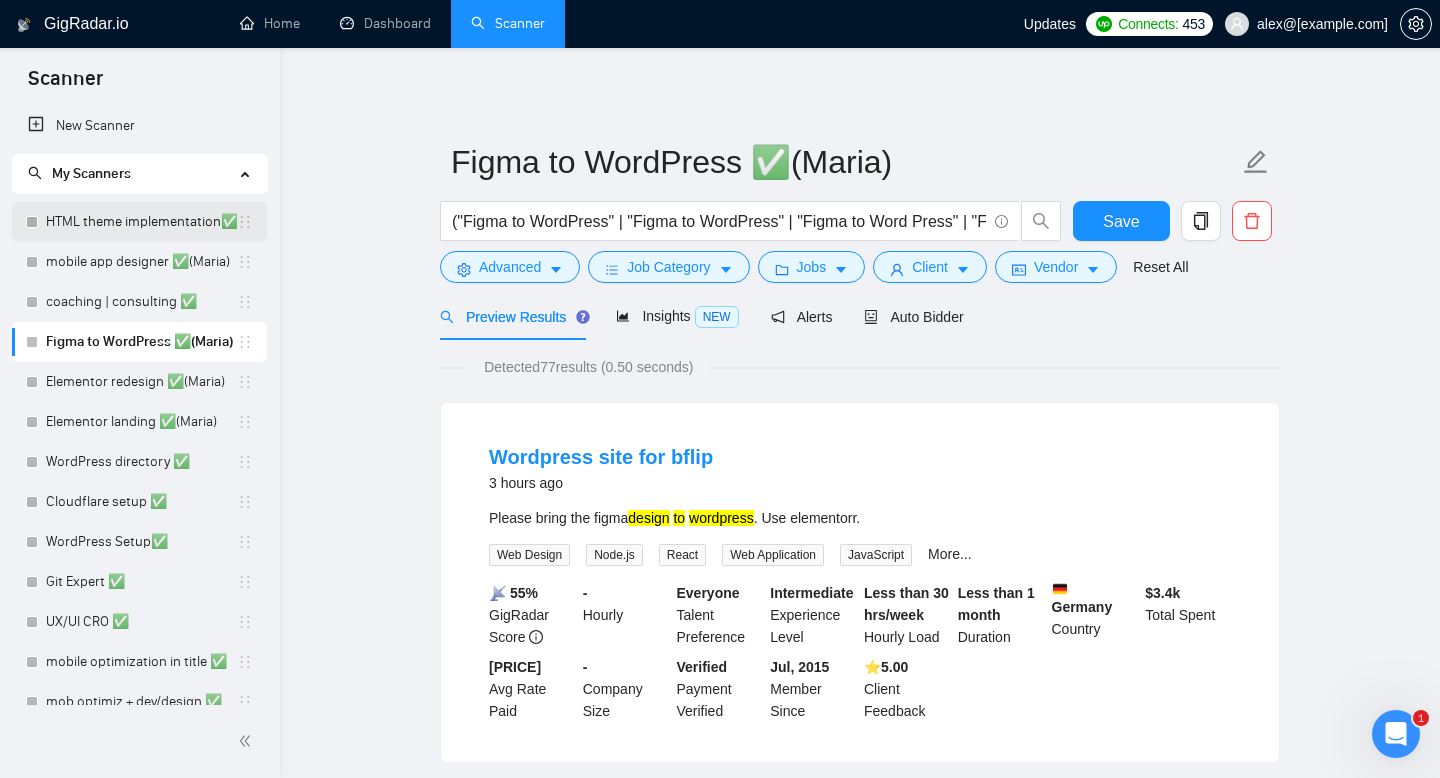 click on "HTML theme implementation✅" at bounding box center (141, 222) 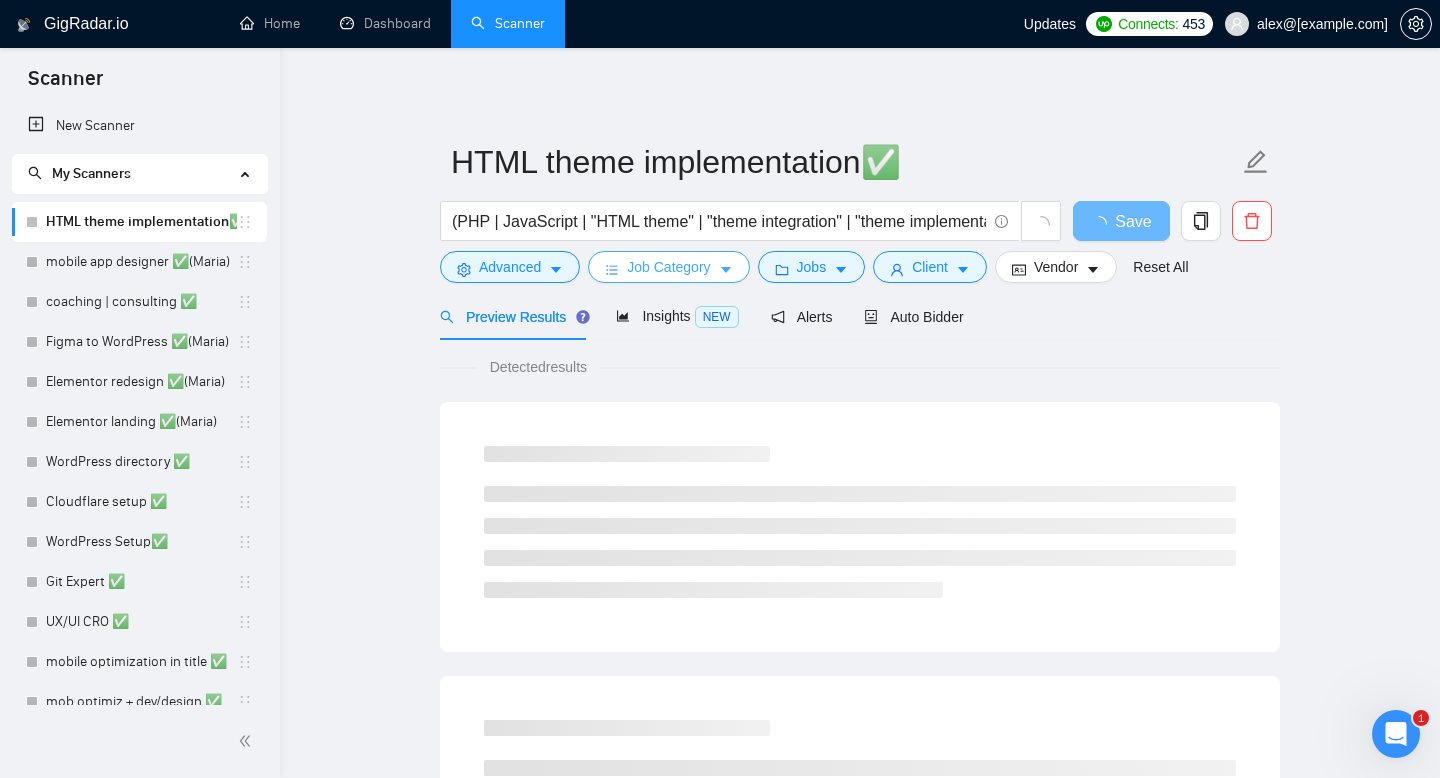 click on "Job Category" at bounding box center (668, 267) 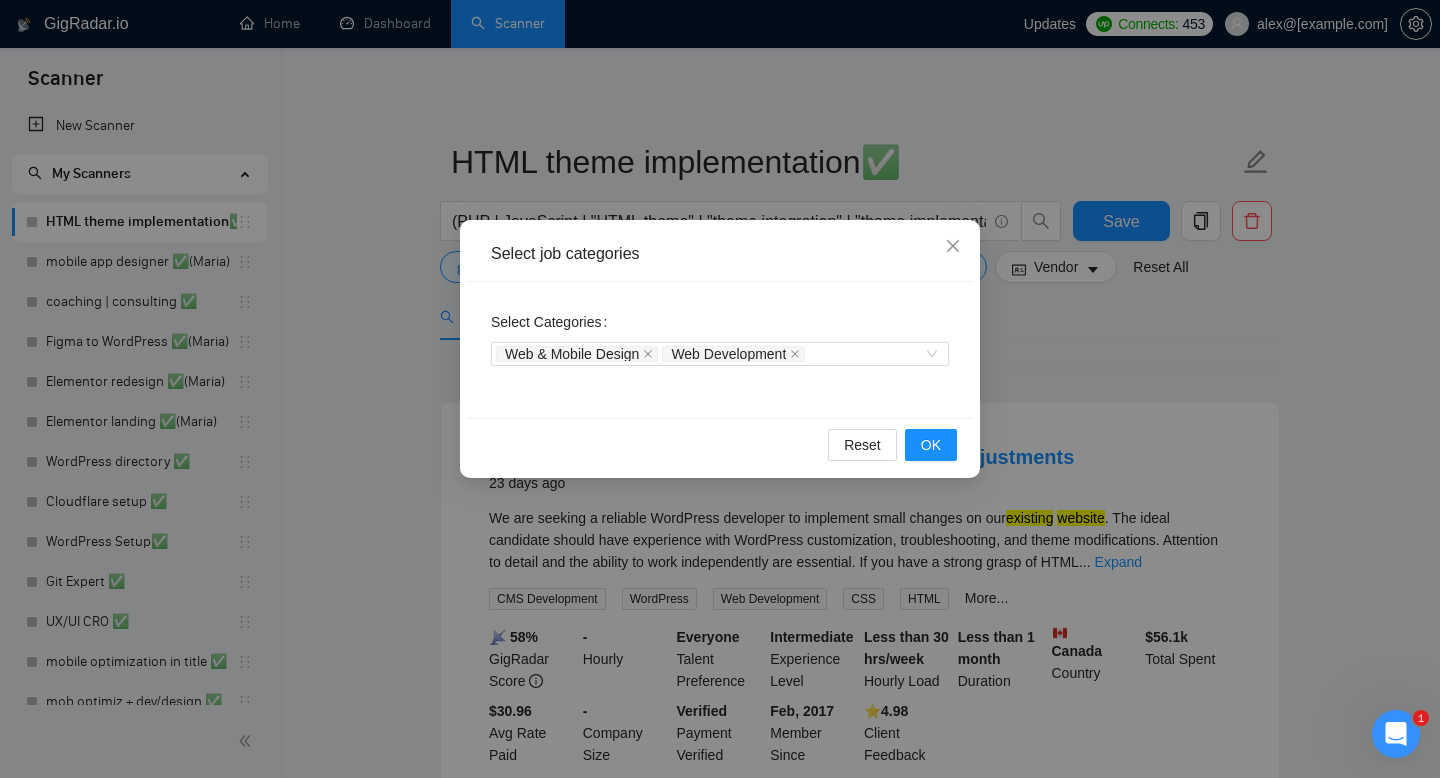 click on "Select job categories Select Categories Web & Mobile Design Web Development   Reset OK" at bounding box center (720, 389) 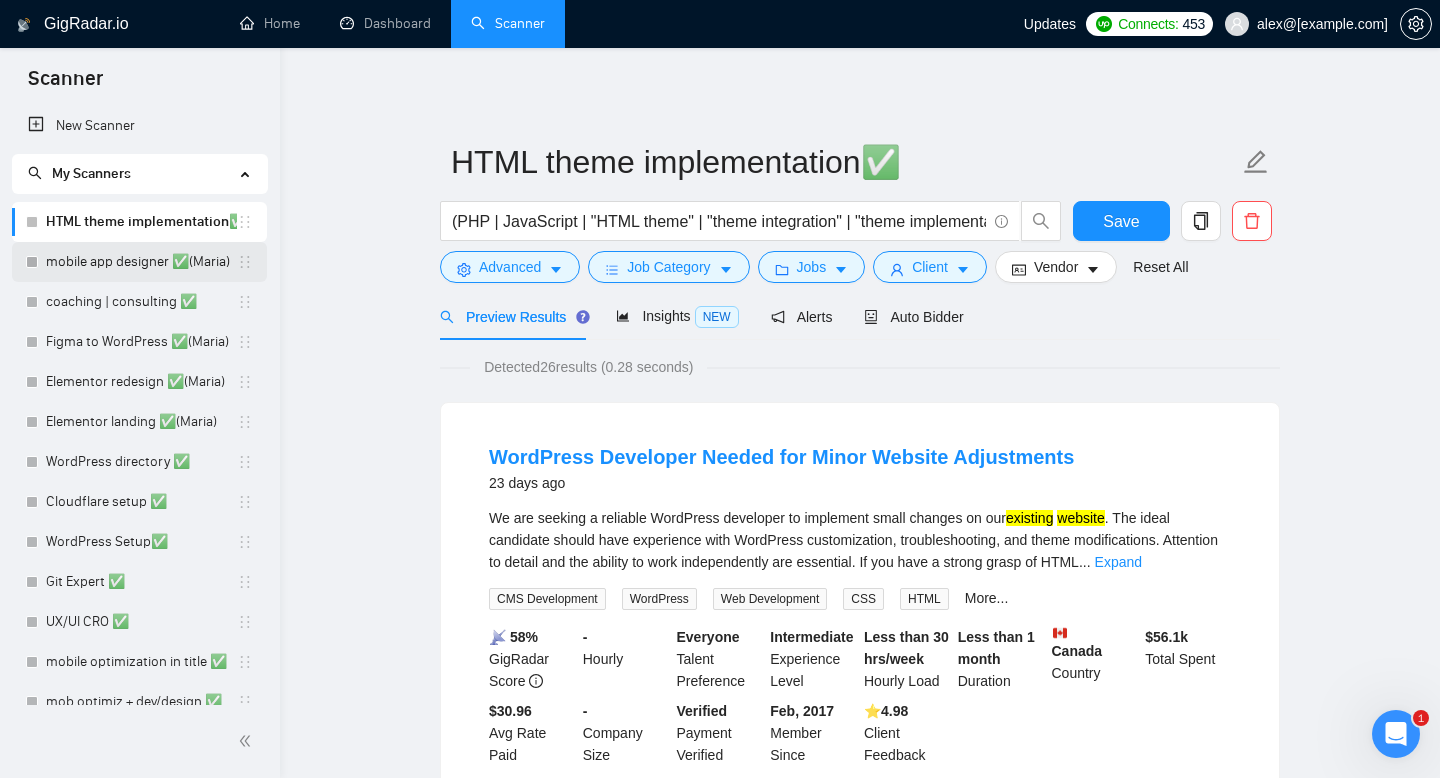 click on "mobile app designer ✅(Maria)" at bounding box center (141, 262) 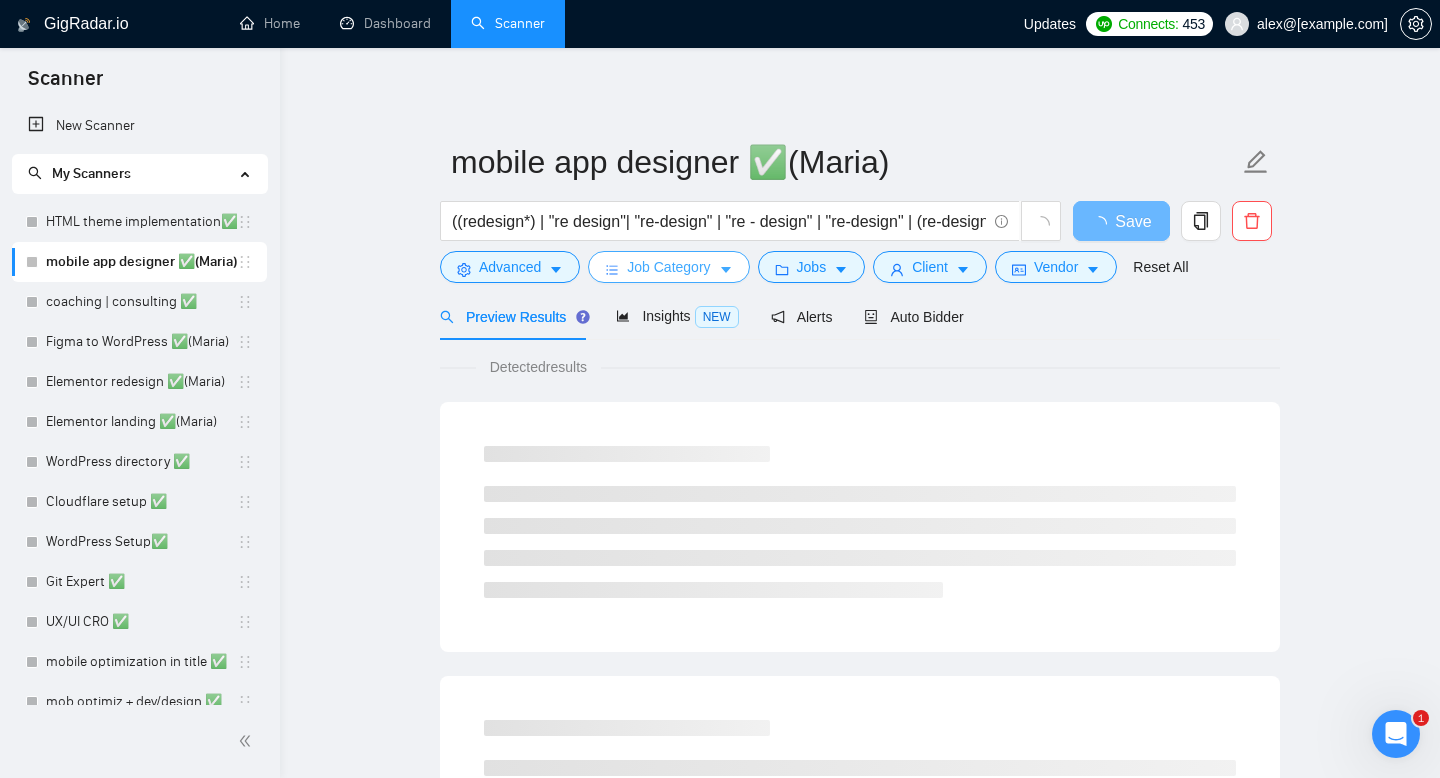 click on "Job Category" at bounding box center (668, 267) 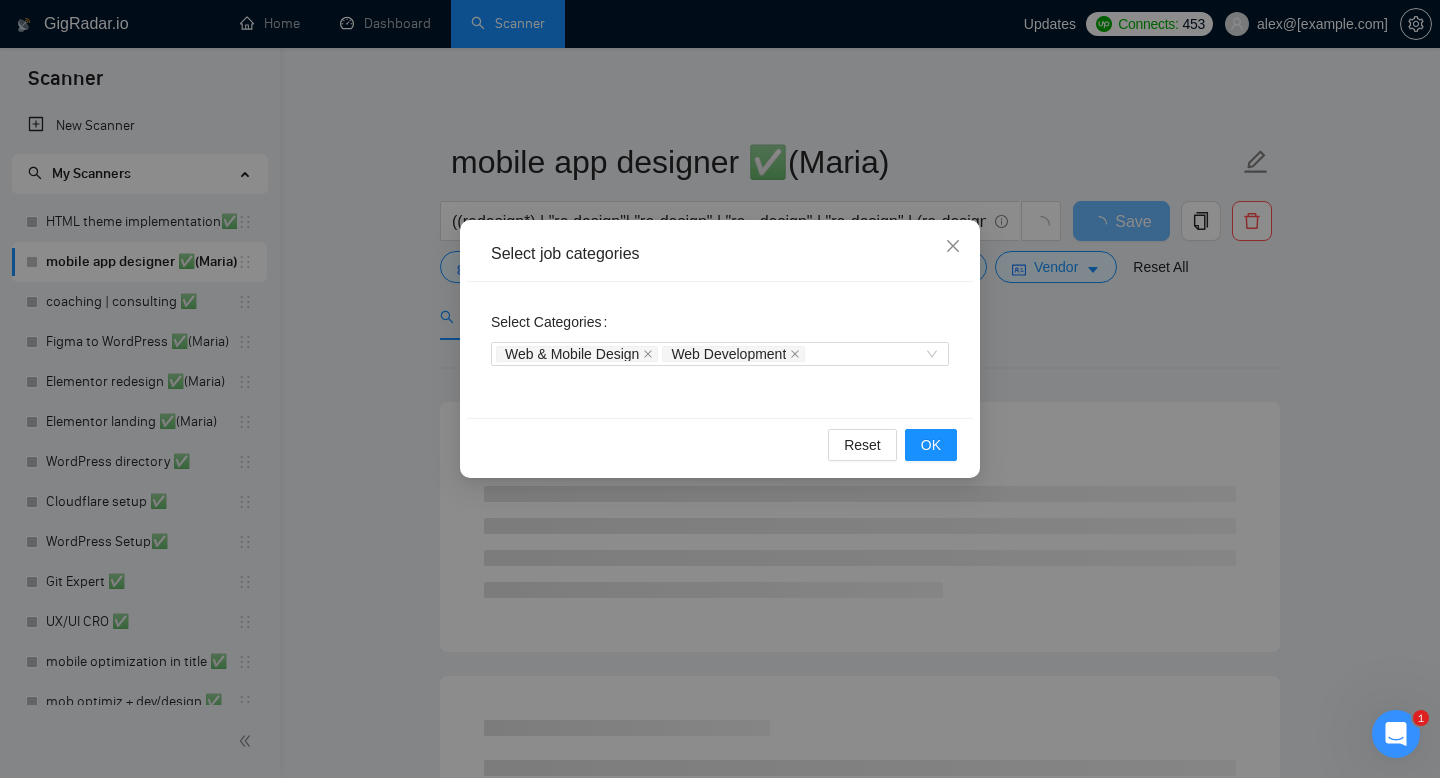 click on "Select job categories Select Categories Web & Mobile Design Web Development   Reset OK" at bounding box center [720, 389] 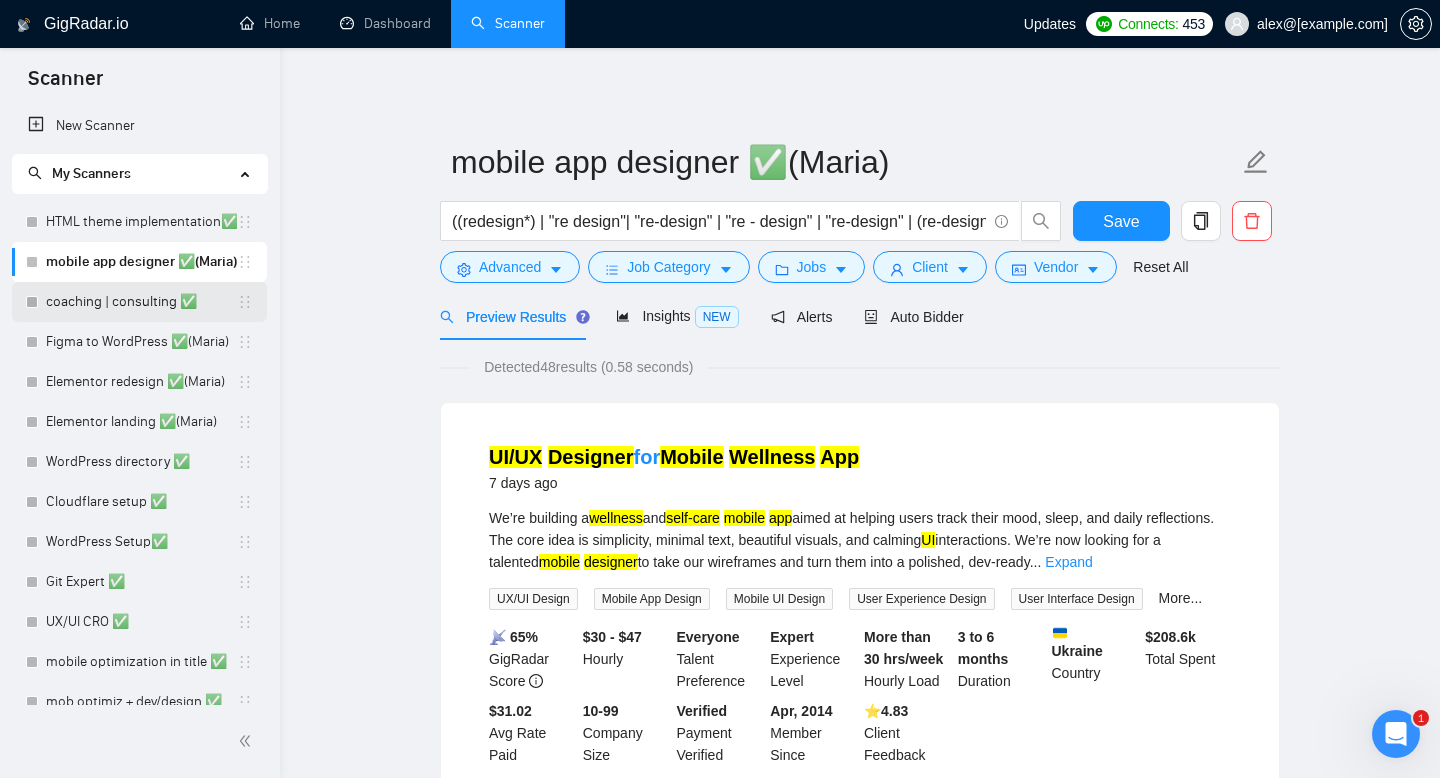 click on "coaching | consulting ✅" at bounding box center (141, 302) 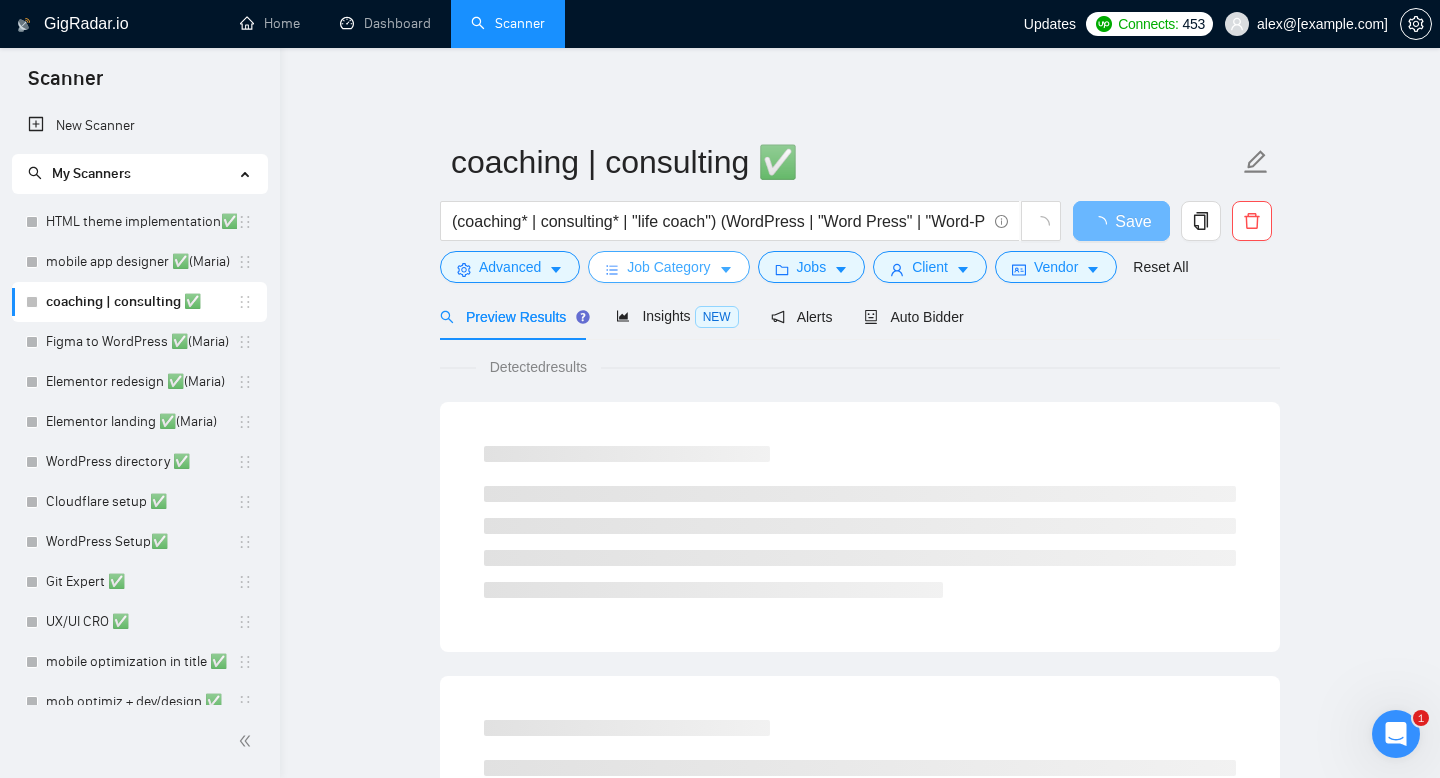 click on "Job Category" at bounding box center [668, 267] 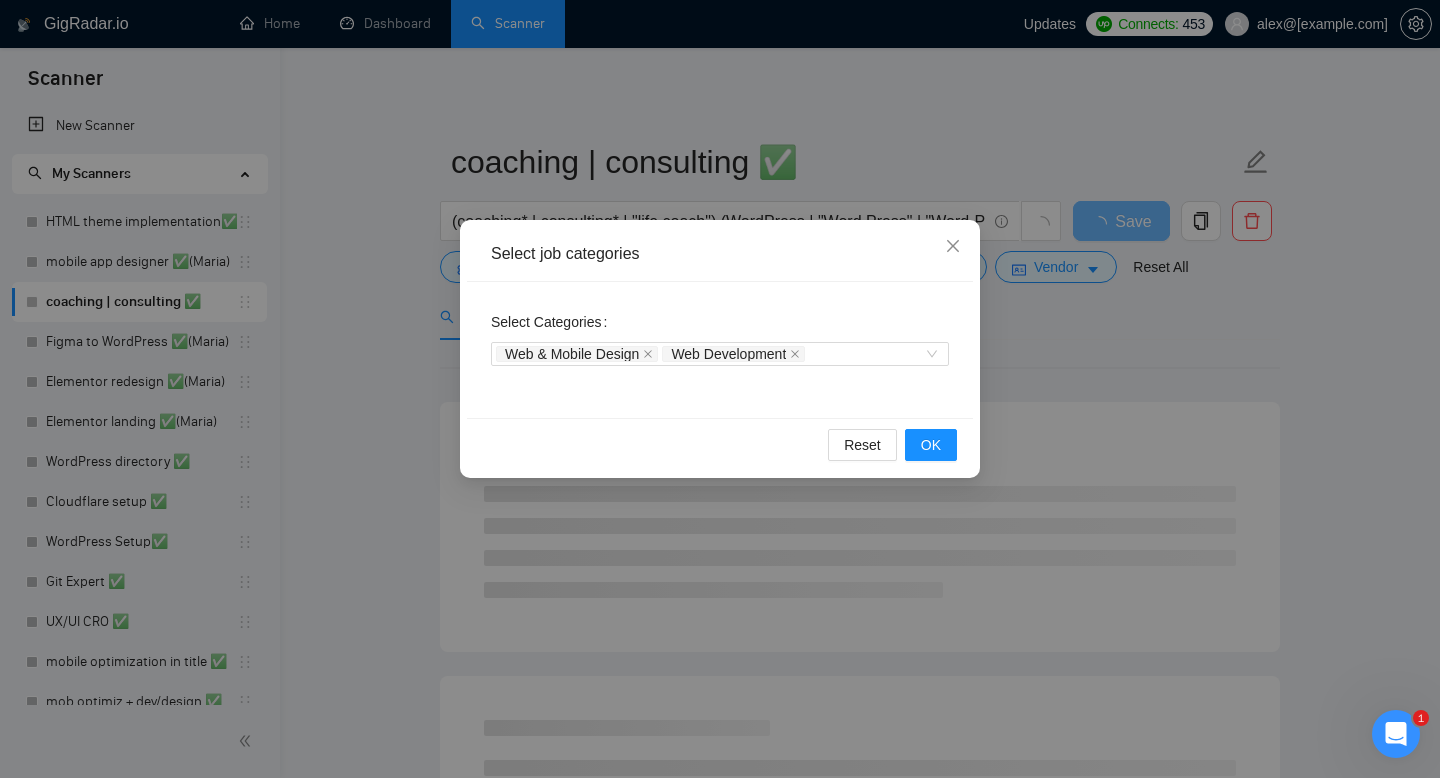click on "Select job categories Select Categories Web & Mobile Design Web Development   Reset OK" at bounding box center [720, 389] 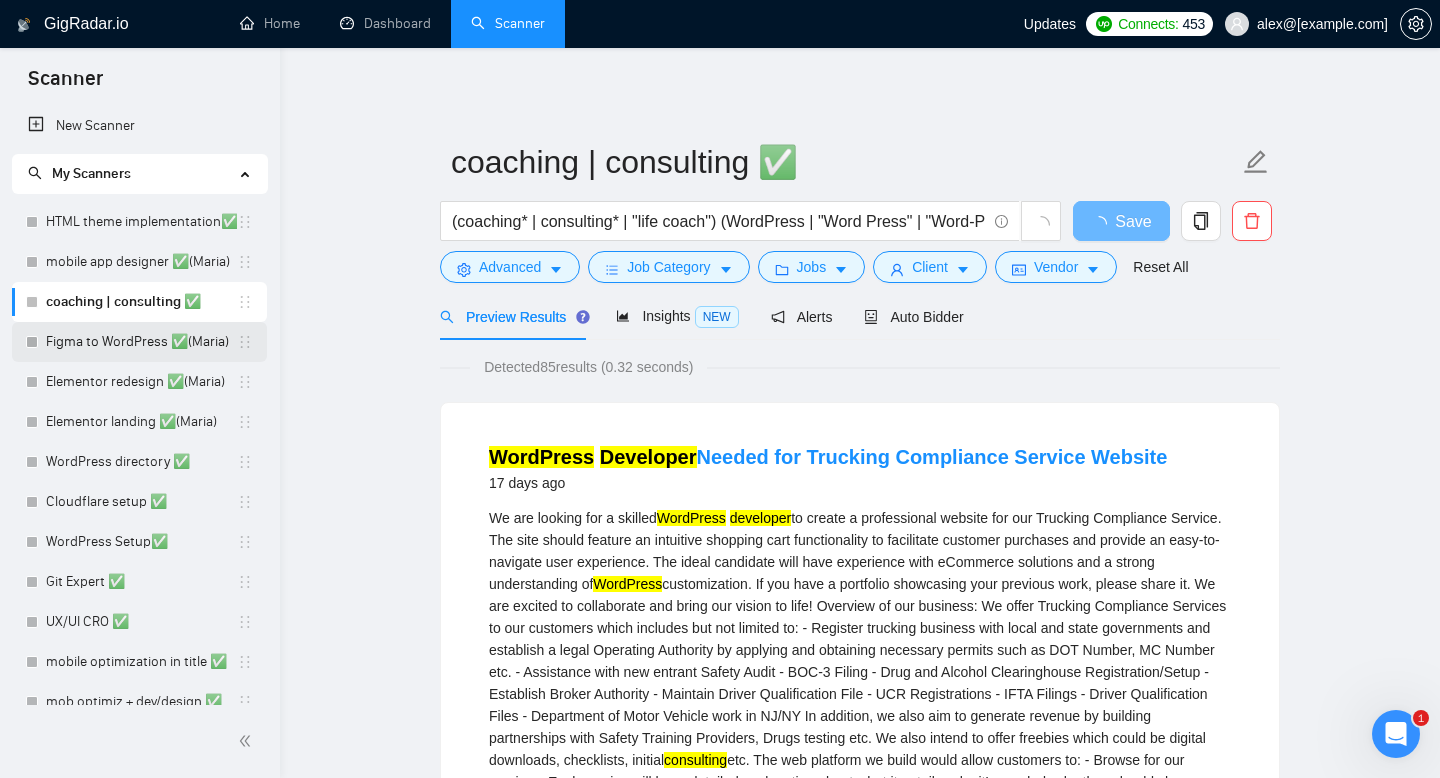click on "Figma to WordPress ✅(Maria)" at bounding box center (141, 342) 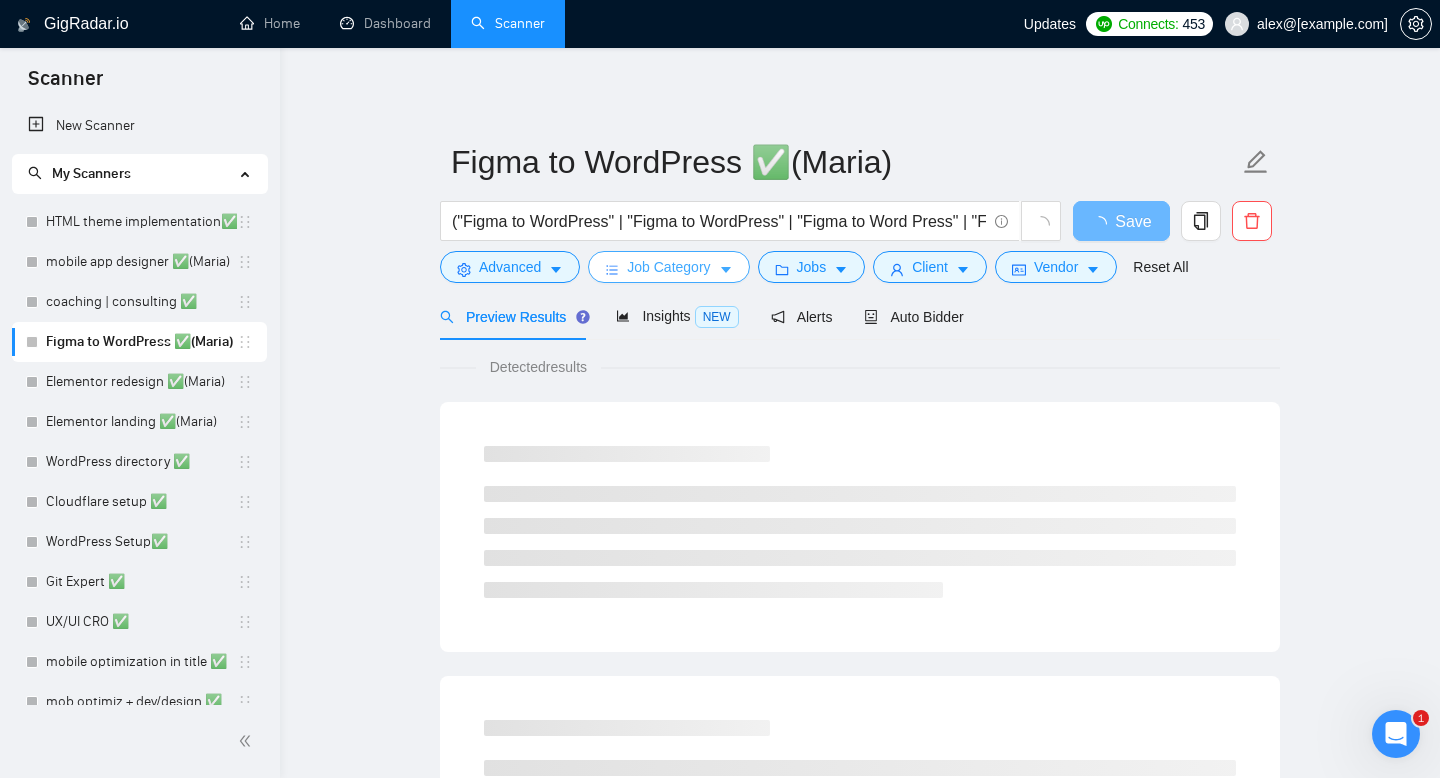 click on "Job Category" at bounding box center (668, 267) 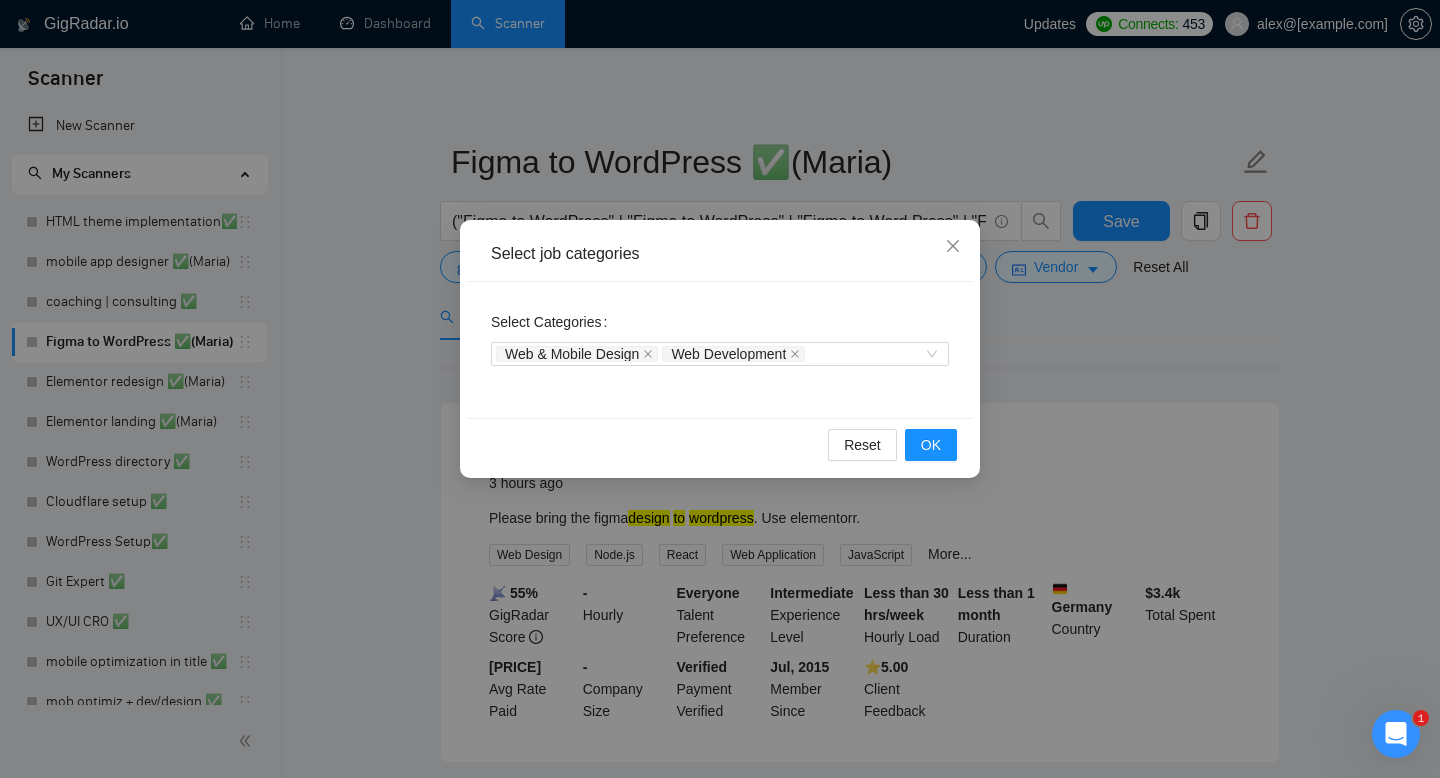 click on "Select job categories Select Categories Web & Mobile Design Web Development   Reset OK" at bounding box center (720, 389) 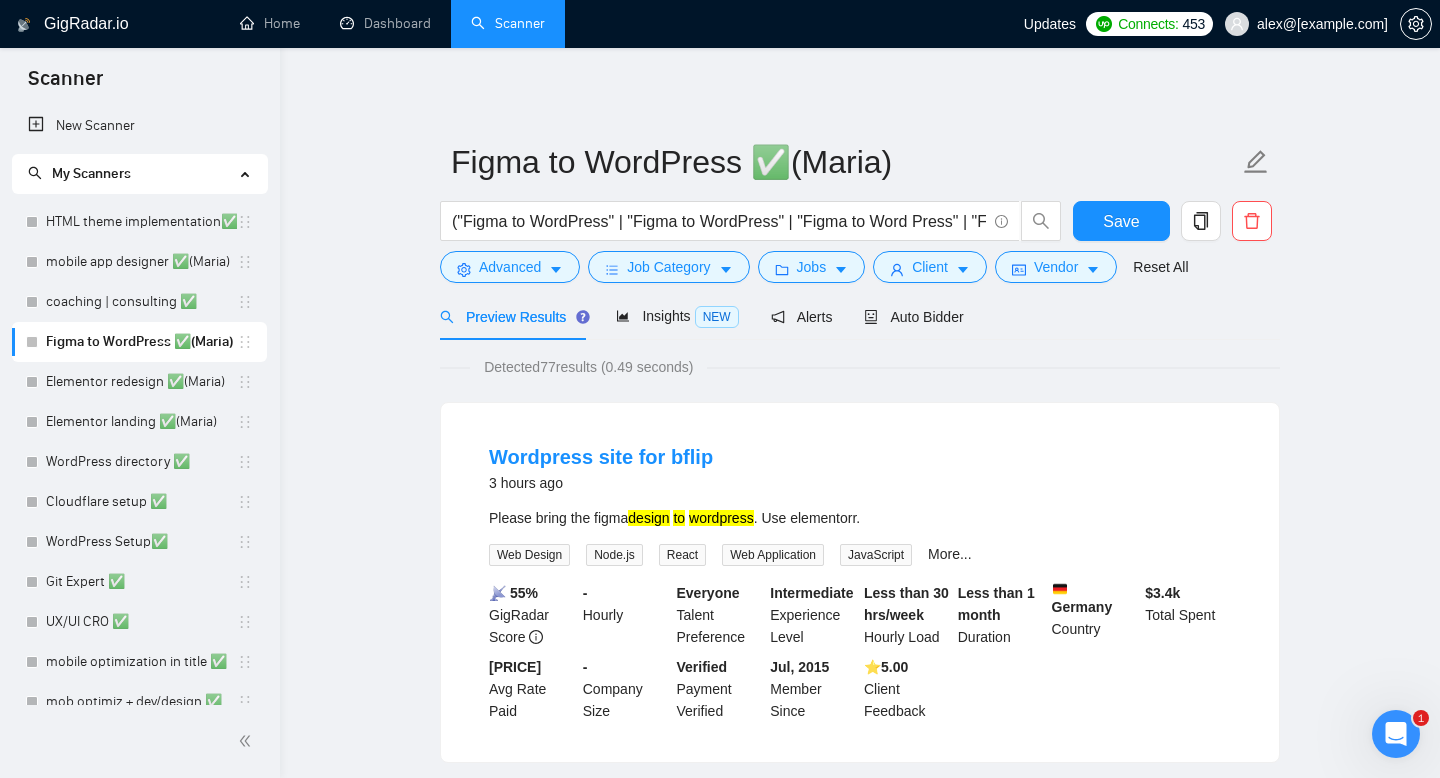 click on "Detected   77  results   (0.49 seconds)" at bounding box center [860, 367] 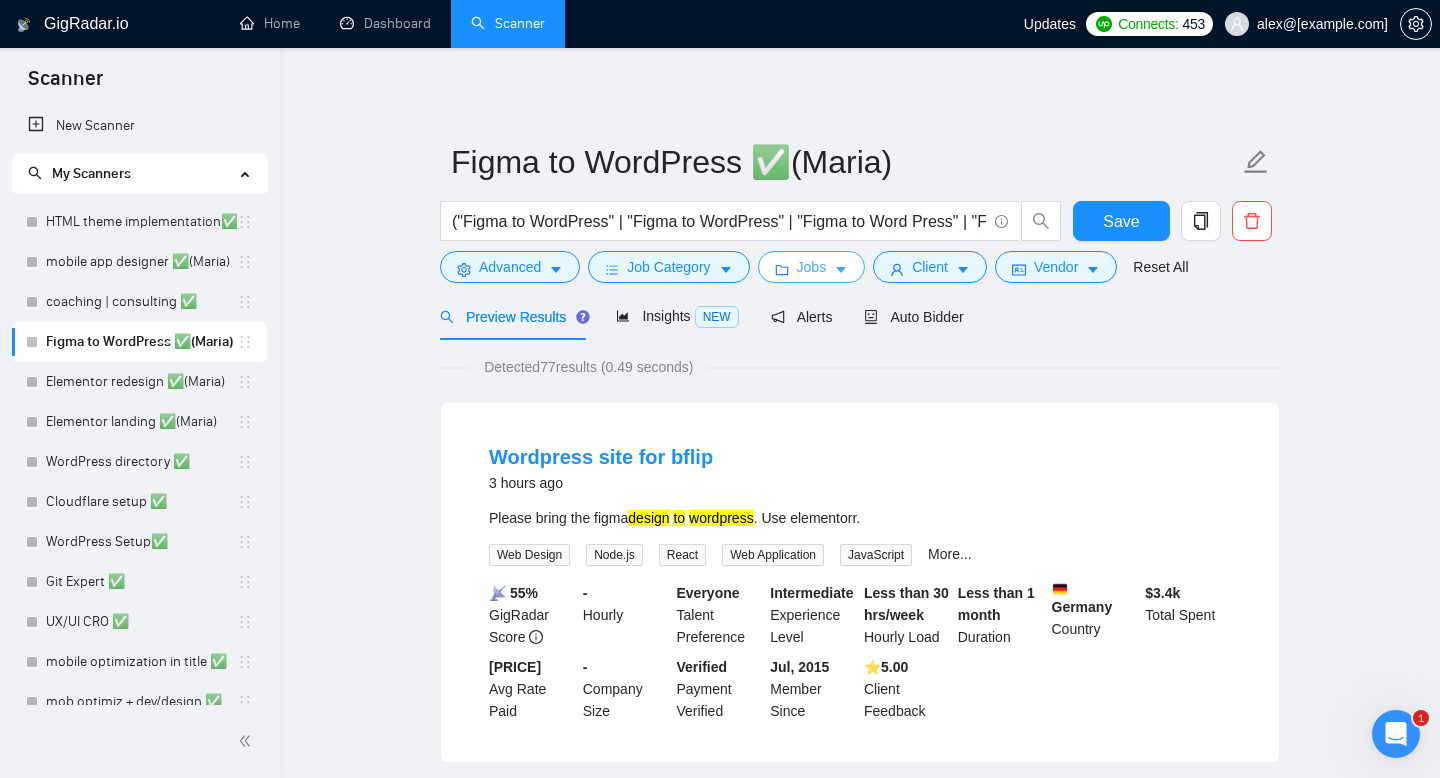click on "Jobs" at bounding box center [812, 267] 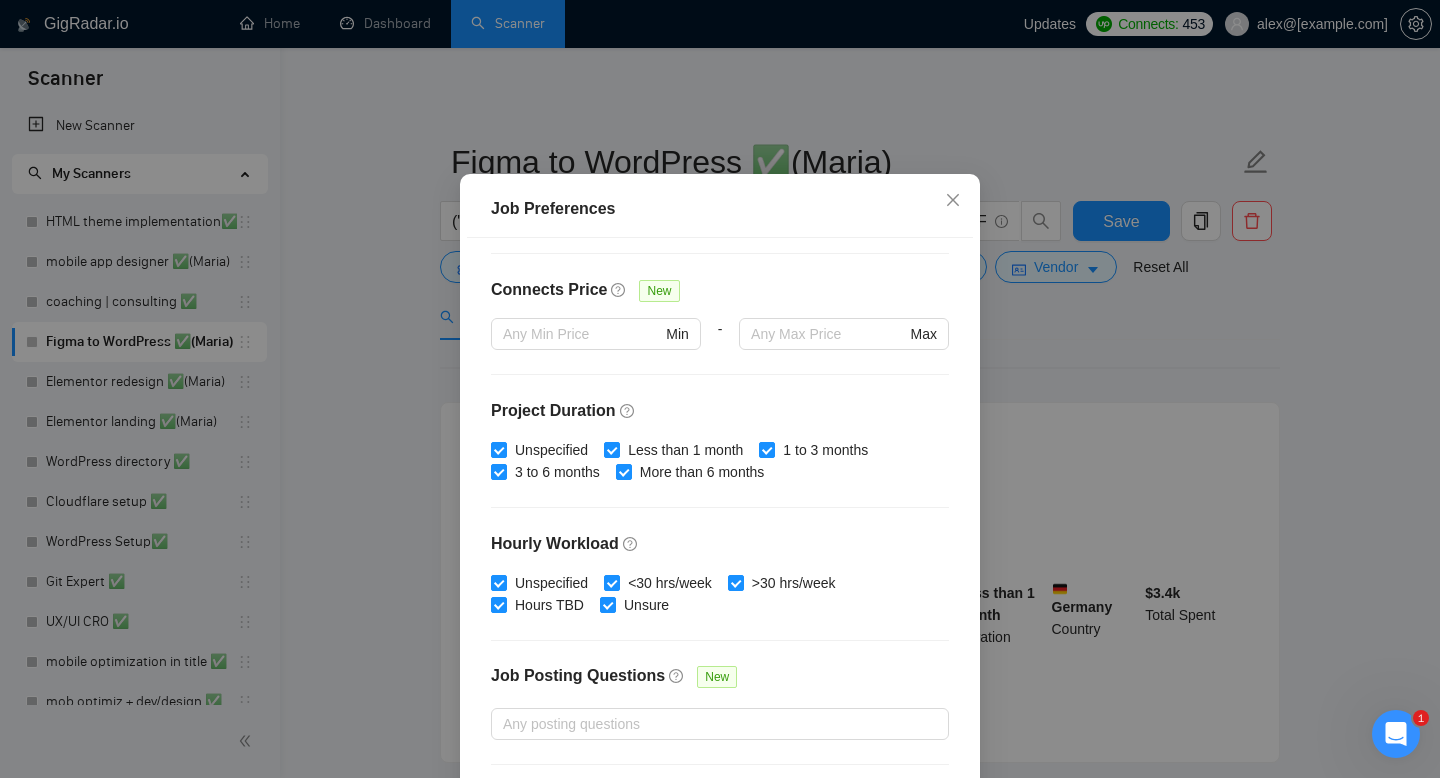 scroll, scrollTop: 582, scrollLeft: 0, axis: vertical 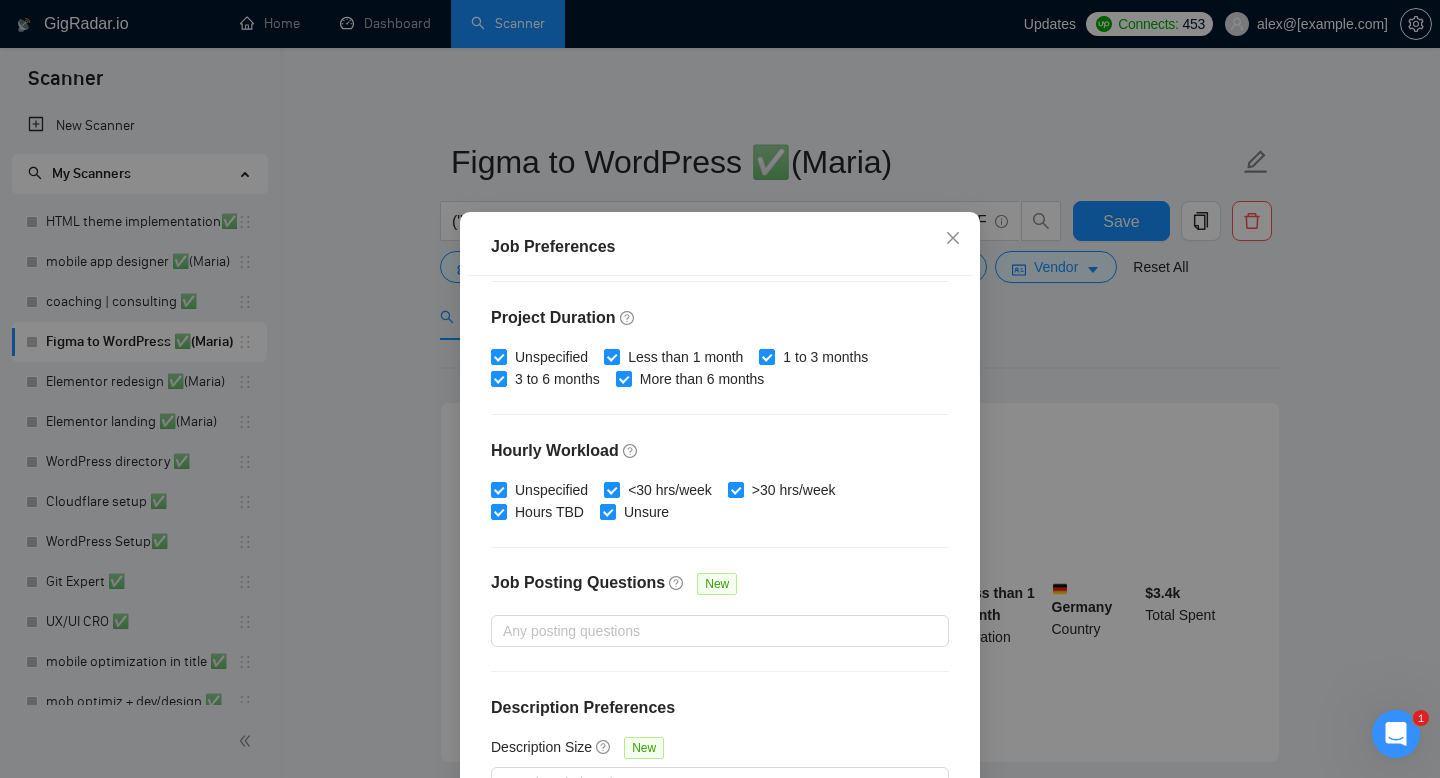 click on "Job Preferences Budget Project Type All Fixed Price Hourly Rate   Fixed Price Budget $ Min - $ Max Estimate Fixed Price When It’s Not Available New   Hourly Rate Price Budget $ 35 Min - $ Max Estimate Hourly Rate When It’s Not Available New Include Budget Placeholders Include Jobs with Unspecified Budget   Connects Price New Min - Max Project Duration   Unspecified Less than 1 month 1 to 3 months 3 to 6 months More than 6 months Hourly Workload   Unspecified <30 hrs/week >30 hrs/week Hours TBD Unsure Job Posting Questions New   Any posting questions Description Preferences Description Size New   Any description size Reset OK" at bounding box center (720, 389) 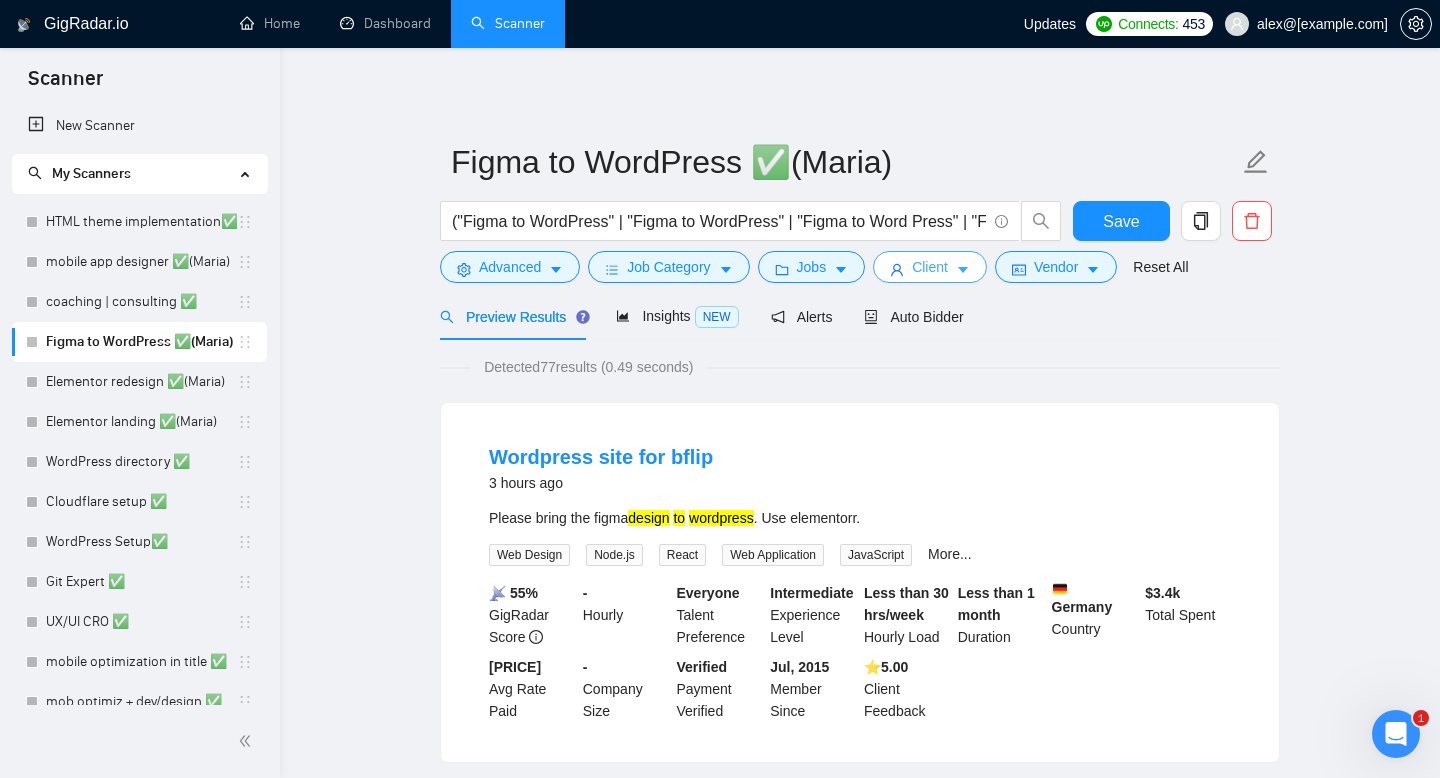 click on "Client" at bounding box center (930, 267) 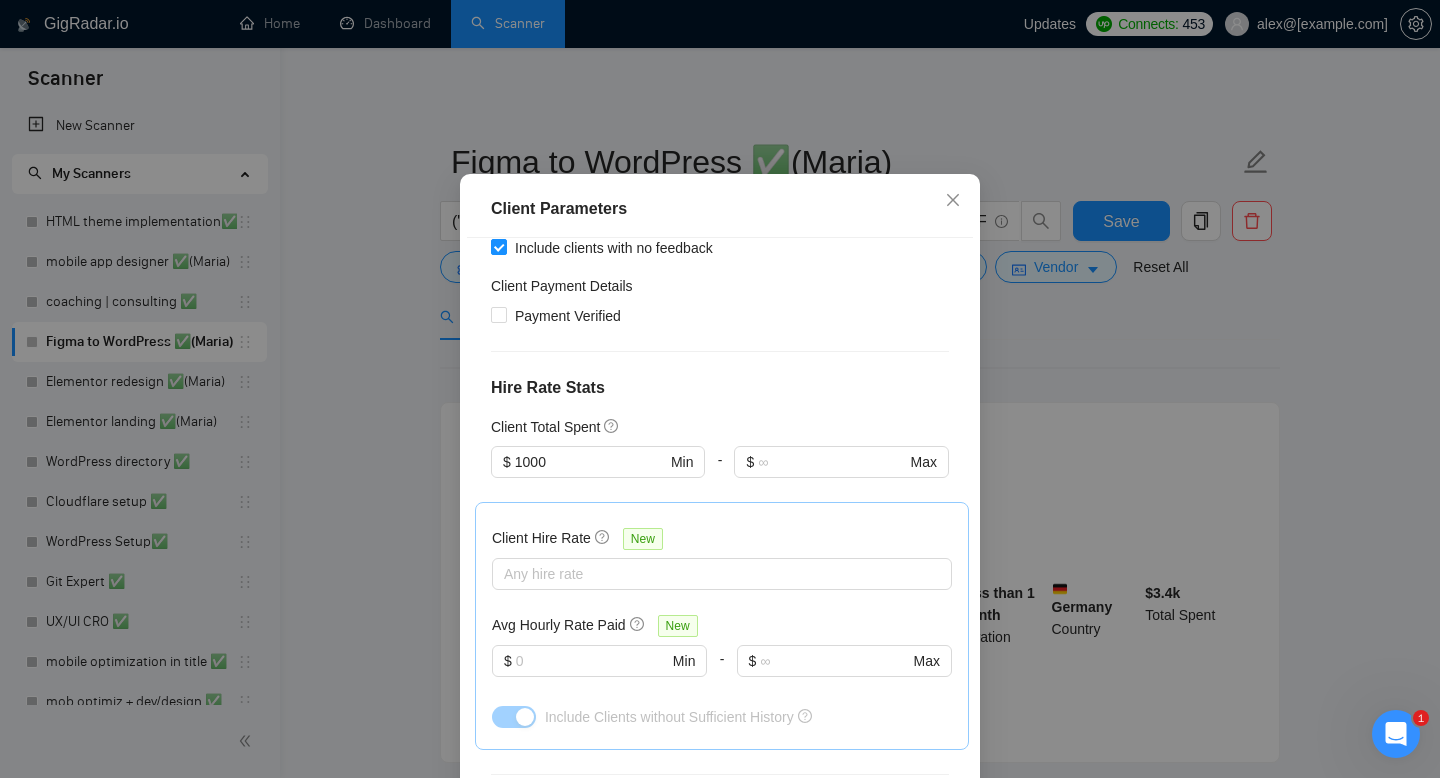 scroll, scrollTop: 0, scrollLeft: 0, axis: both 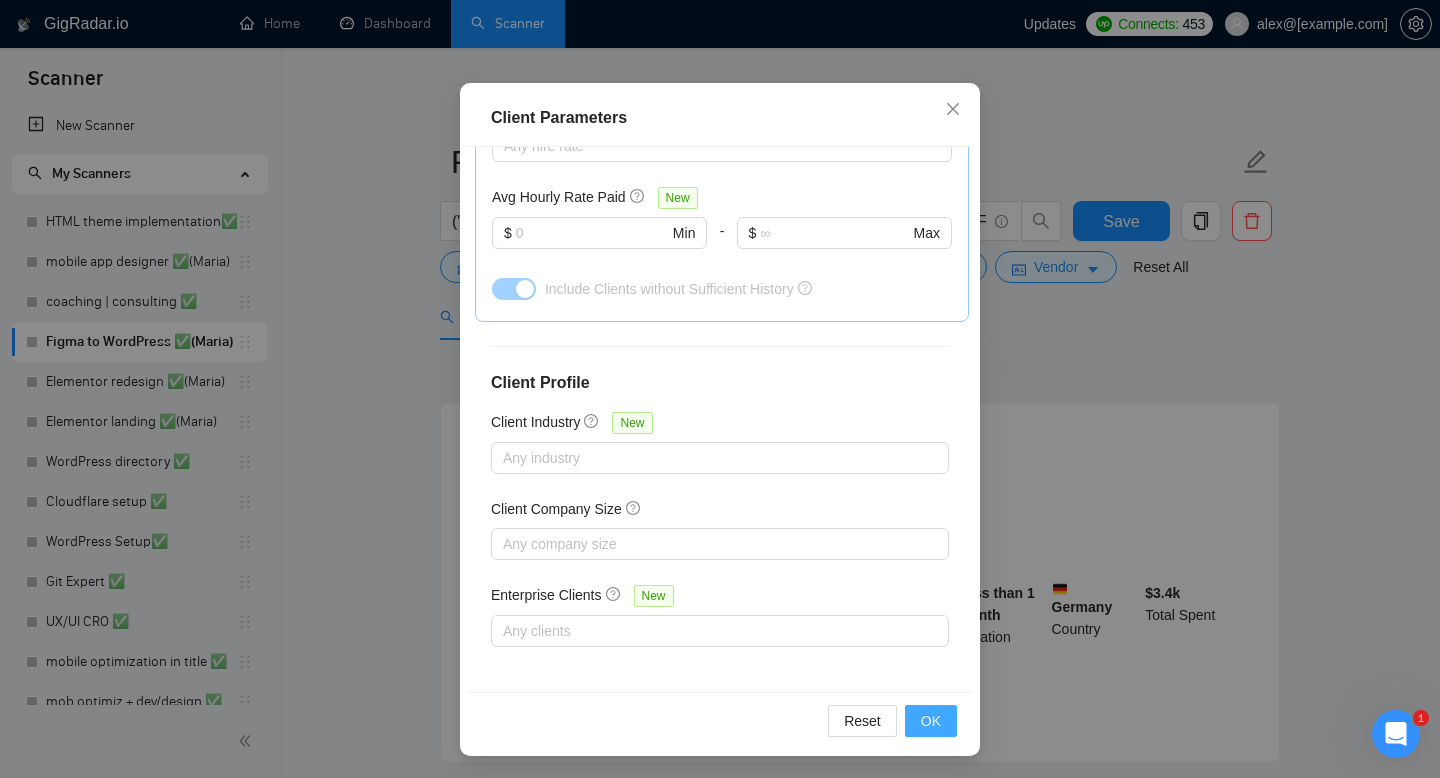 click on "OK" at bounding box center (931, 721) 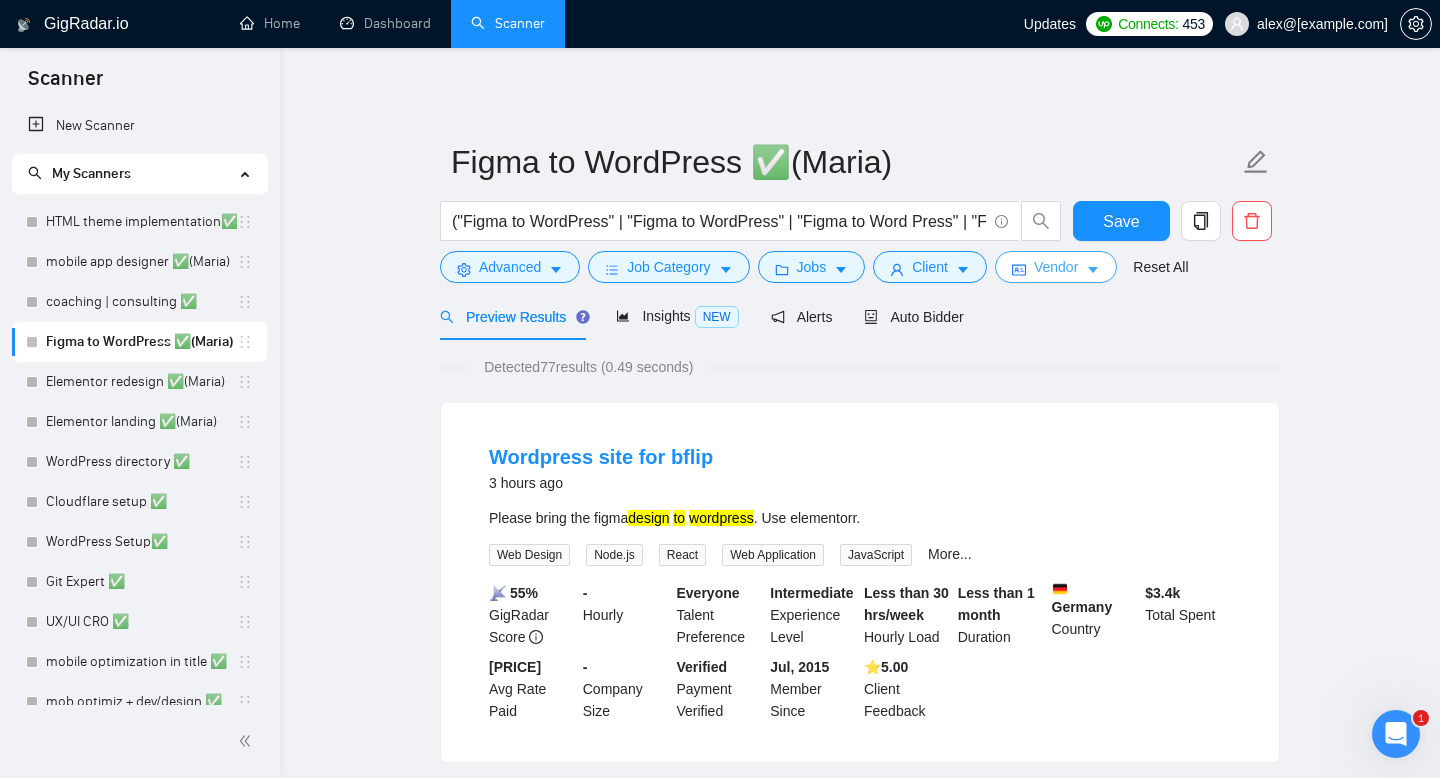 click on "Vendor" at bounding box center [1056, 267] 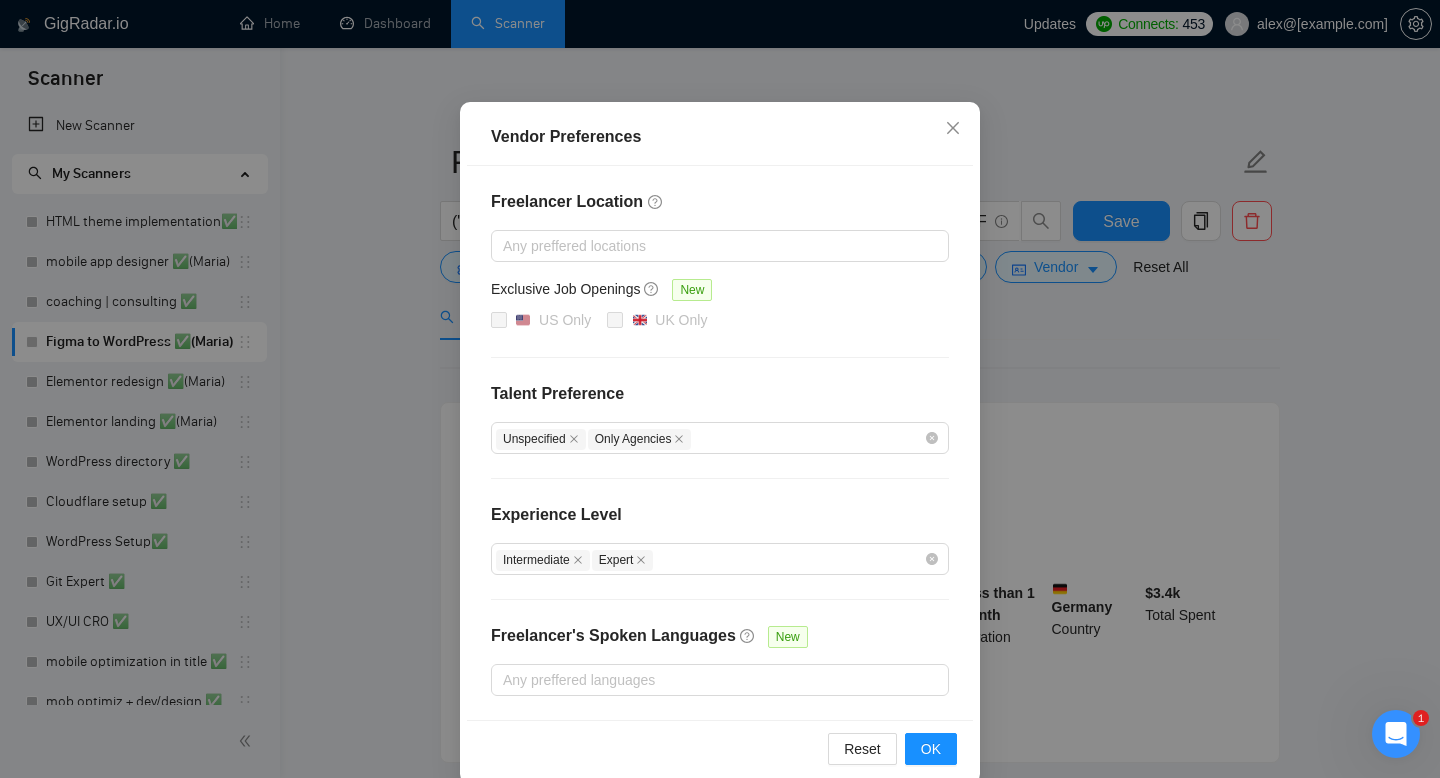scroll, scrollTop: 147, scrollLeft: 0, axis: vertical 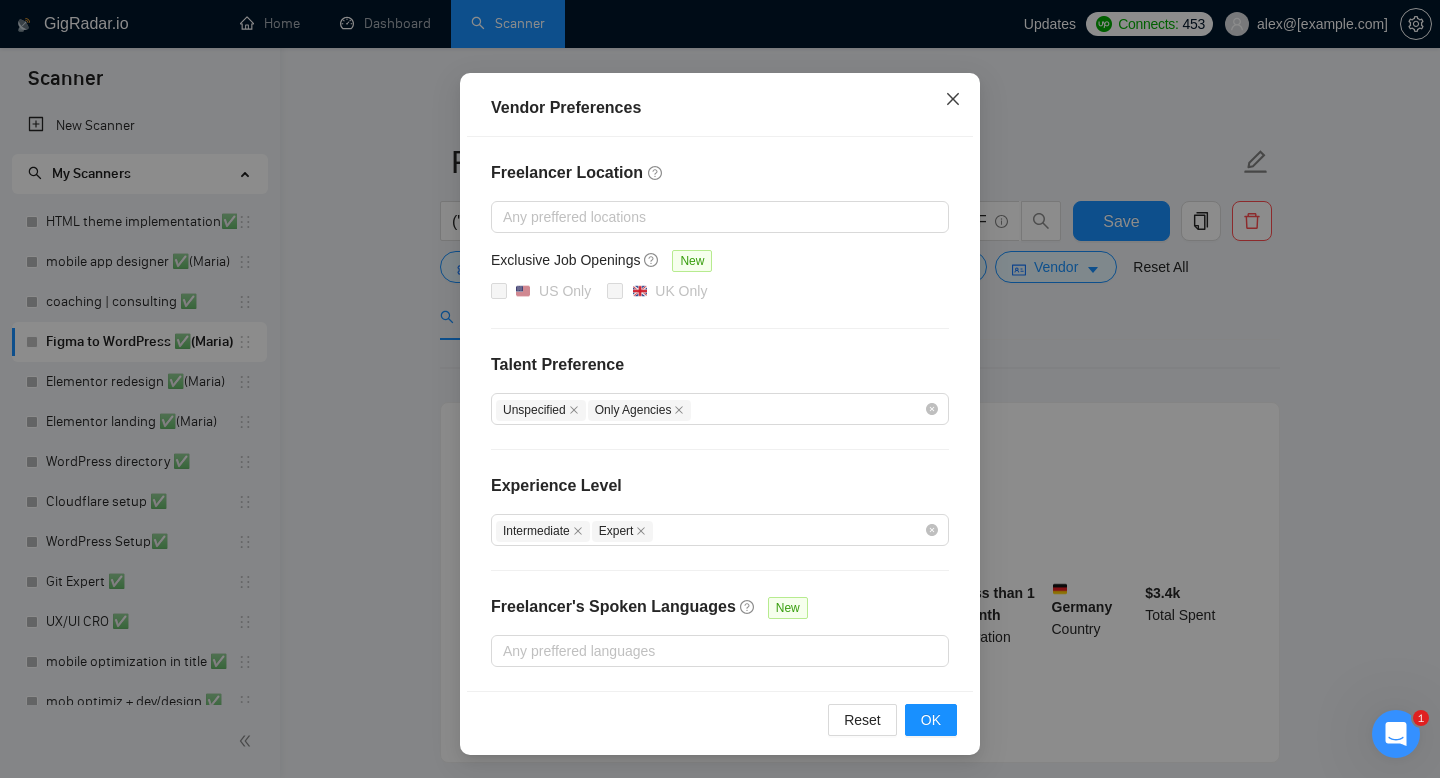 click 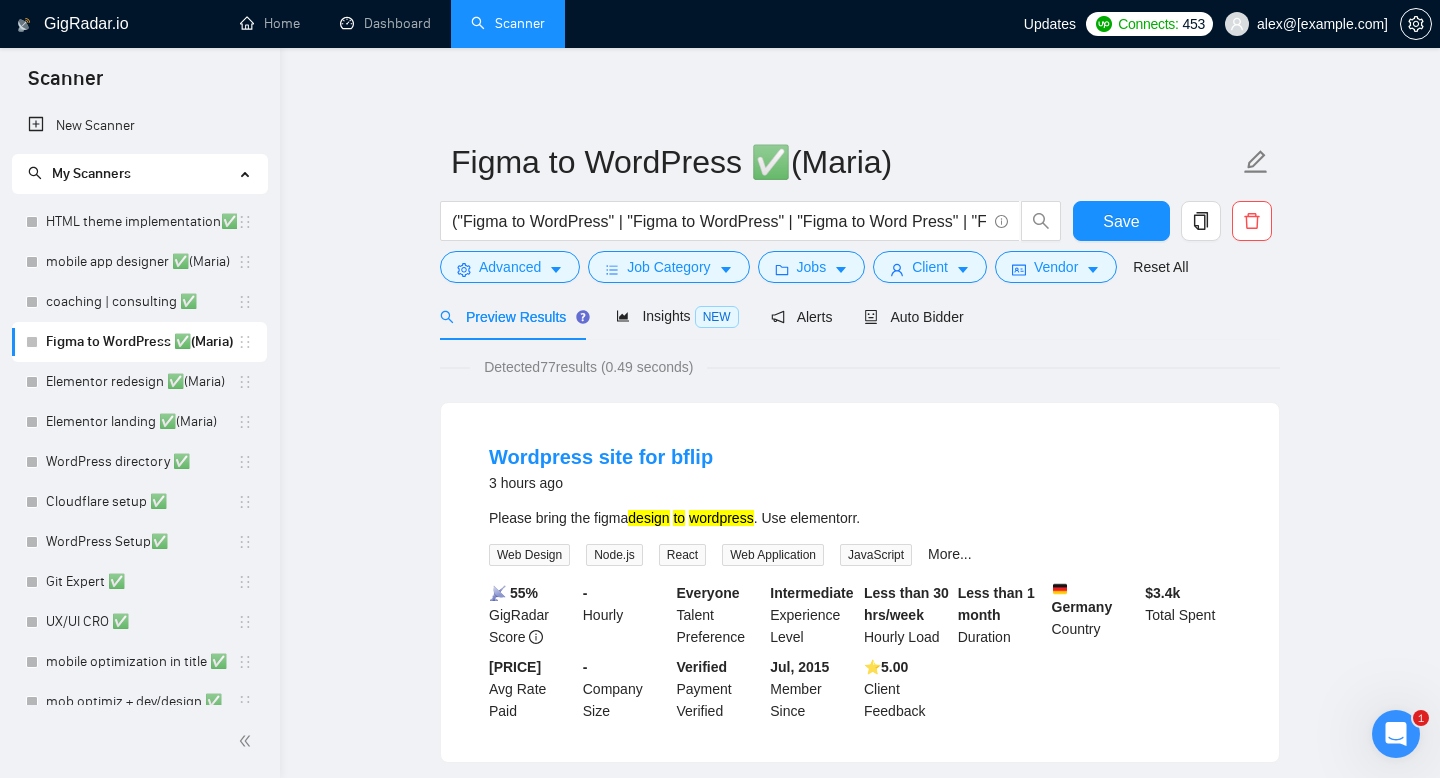 scroll, scrollTop: 47, scrollLeft: 0, axis: vertical 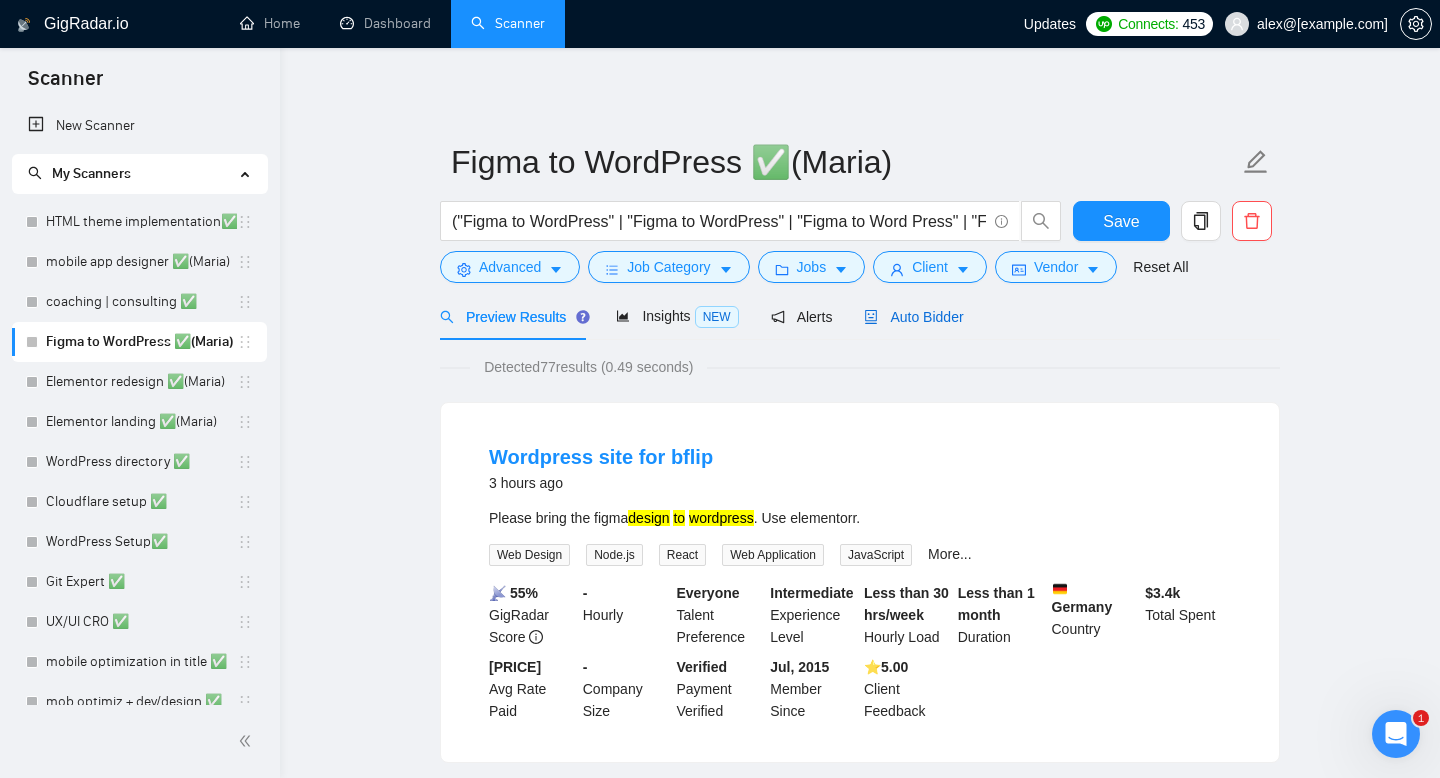click on "Auto Bidder" at bounding box center (913, 317) 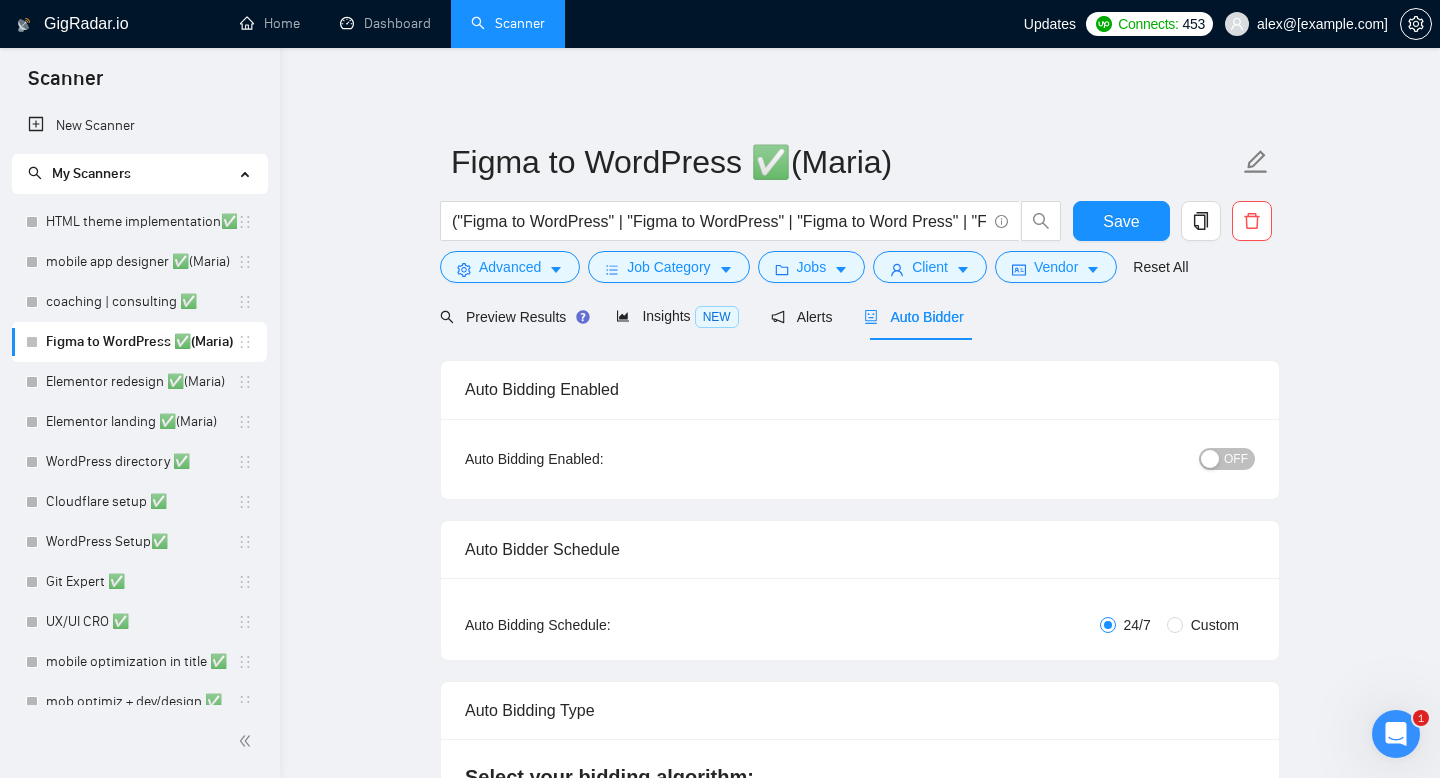 radio on "false" 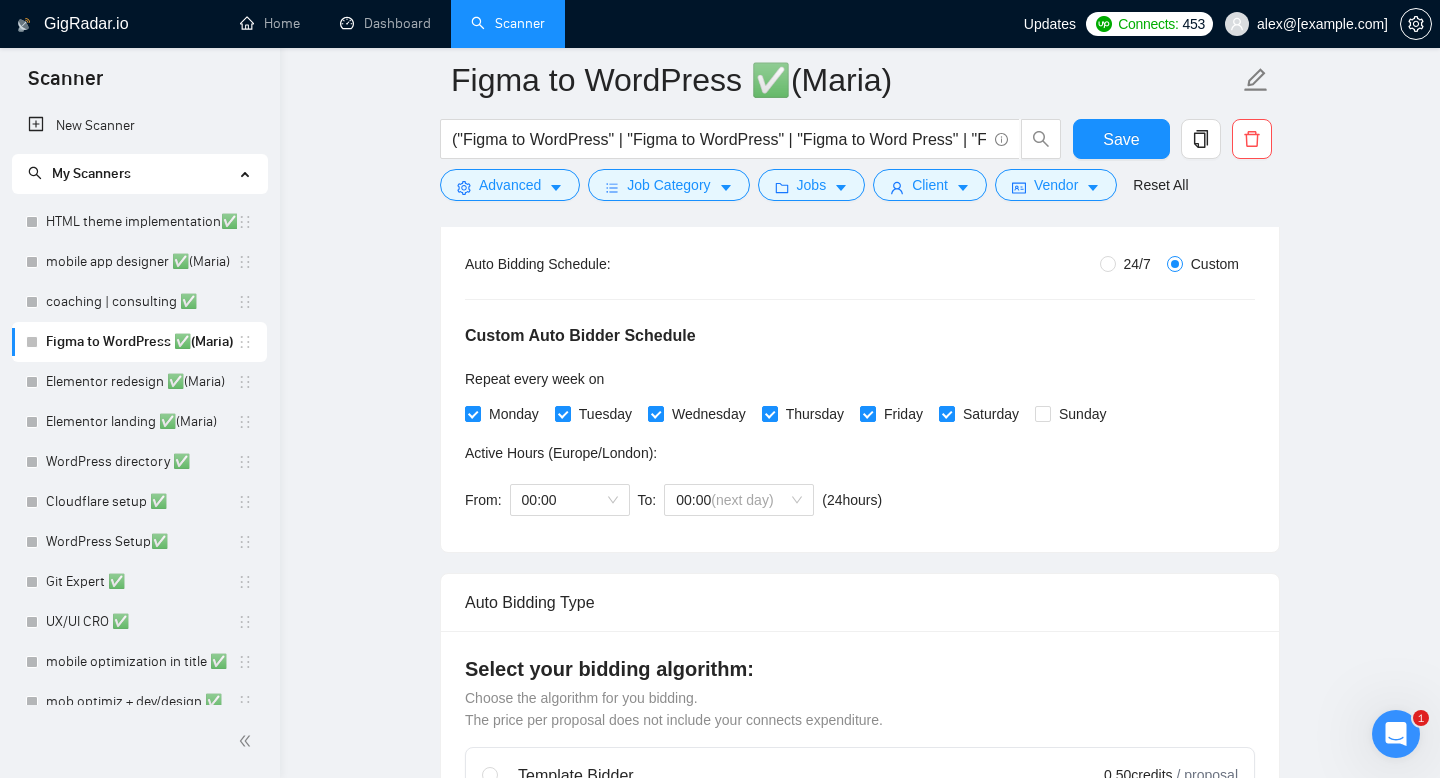 scroll, scrollTop: 383, scrollLeft: 0, axis: vertical 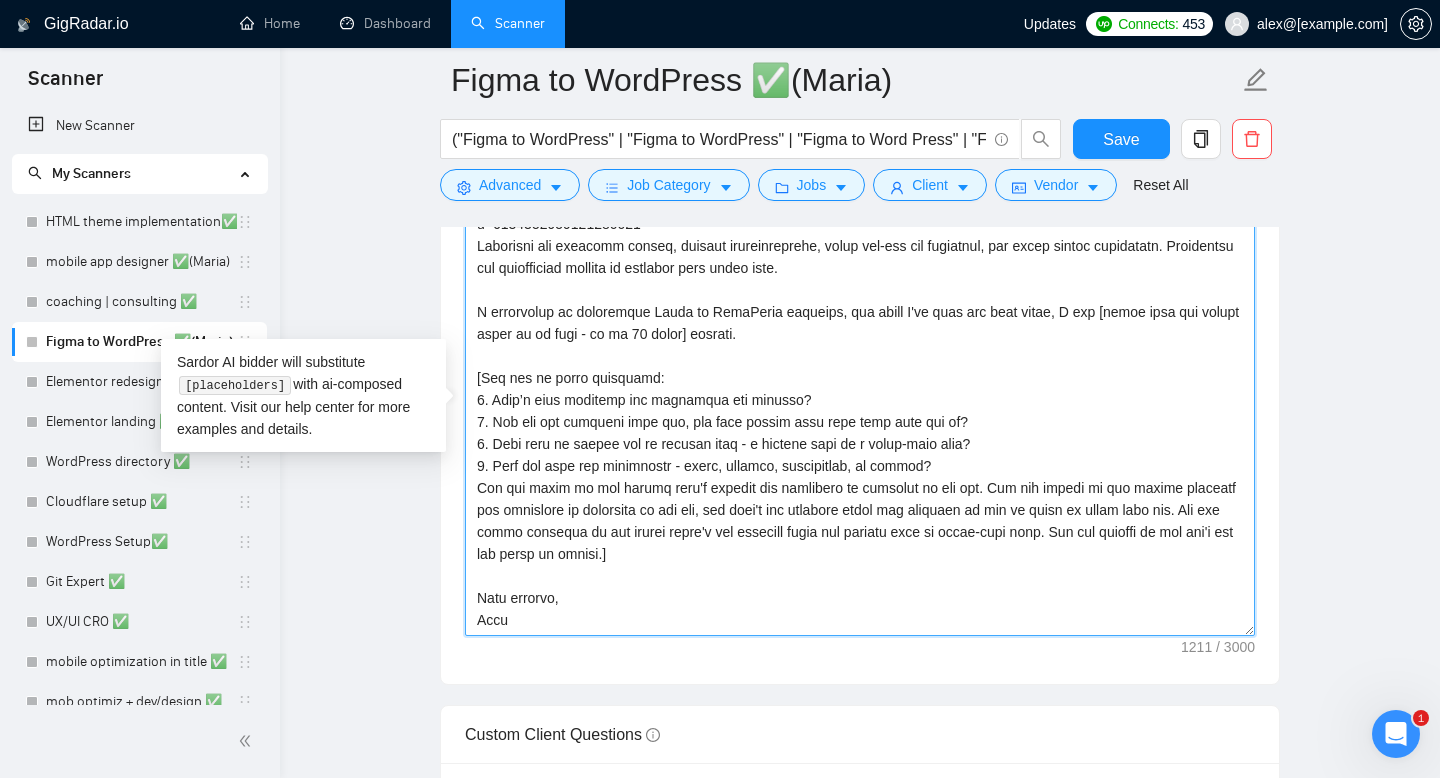 drag, startPoint x: 524, startPoint y: 624, endPoint x: 469, endPoint y: 212, distance: 415.6549 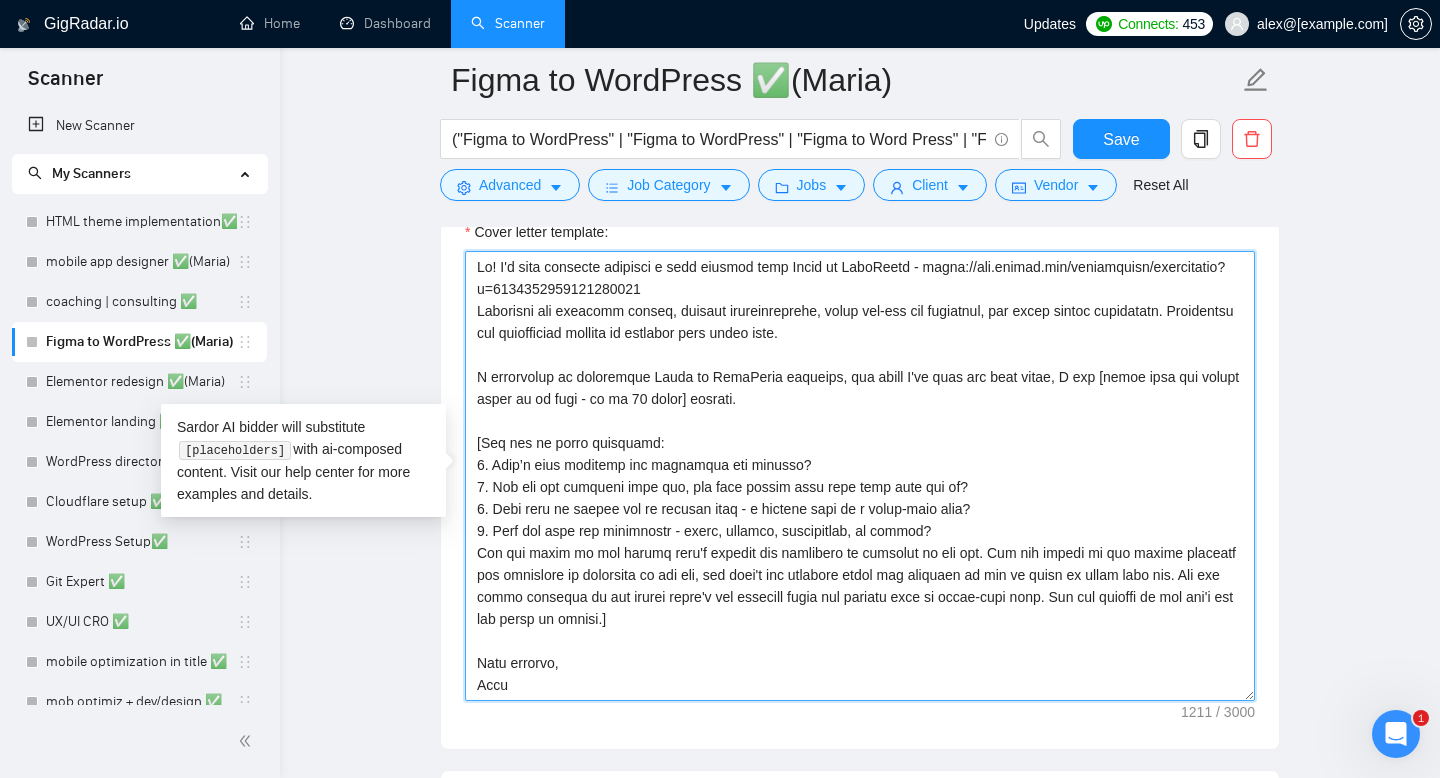 scroll, scrollTop: 1596, scrollLeft: 0, axis: vertical 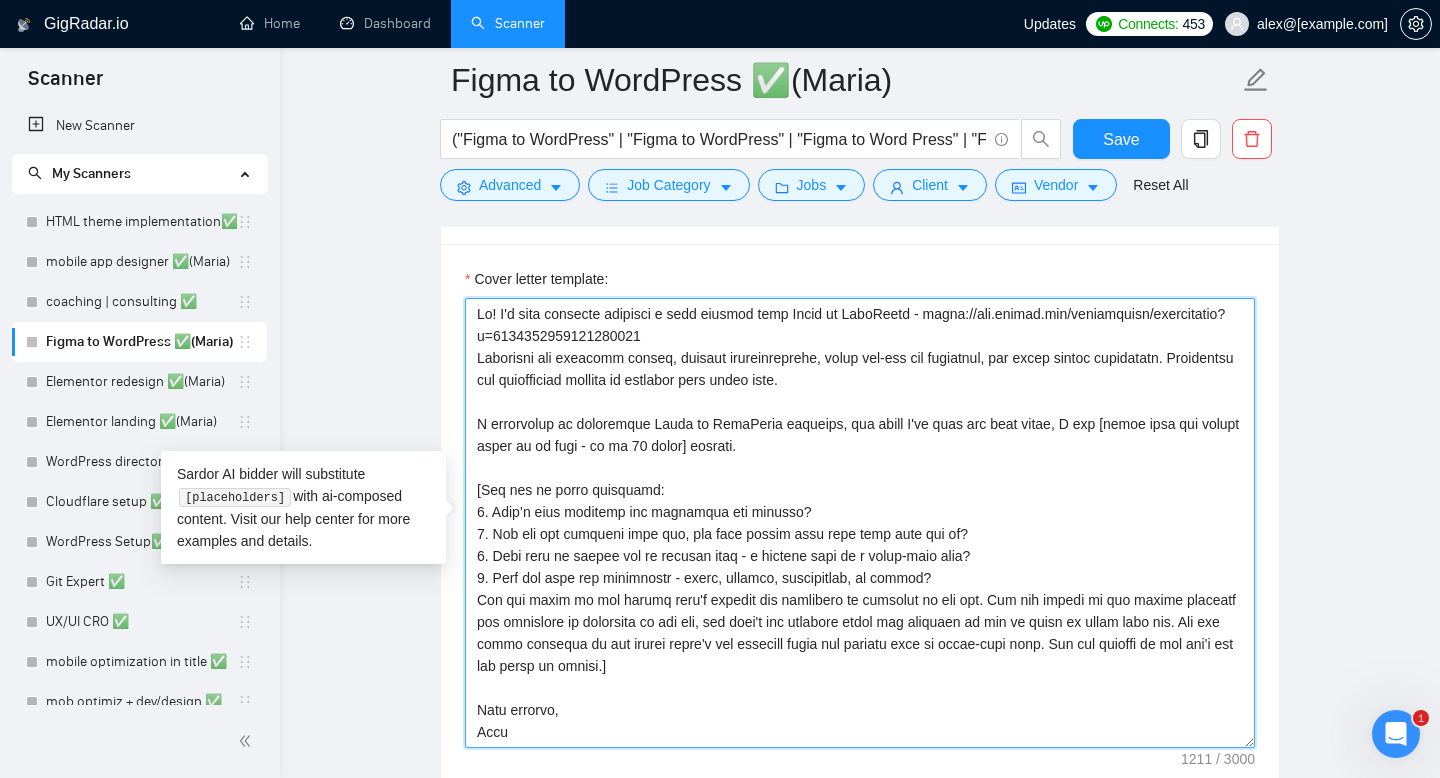 click on "Cover letter template:" at bounding box center [860, 523] 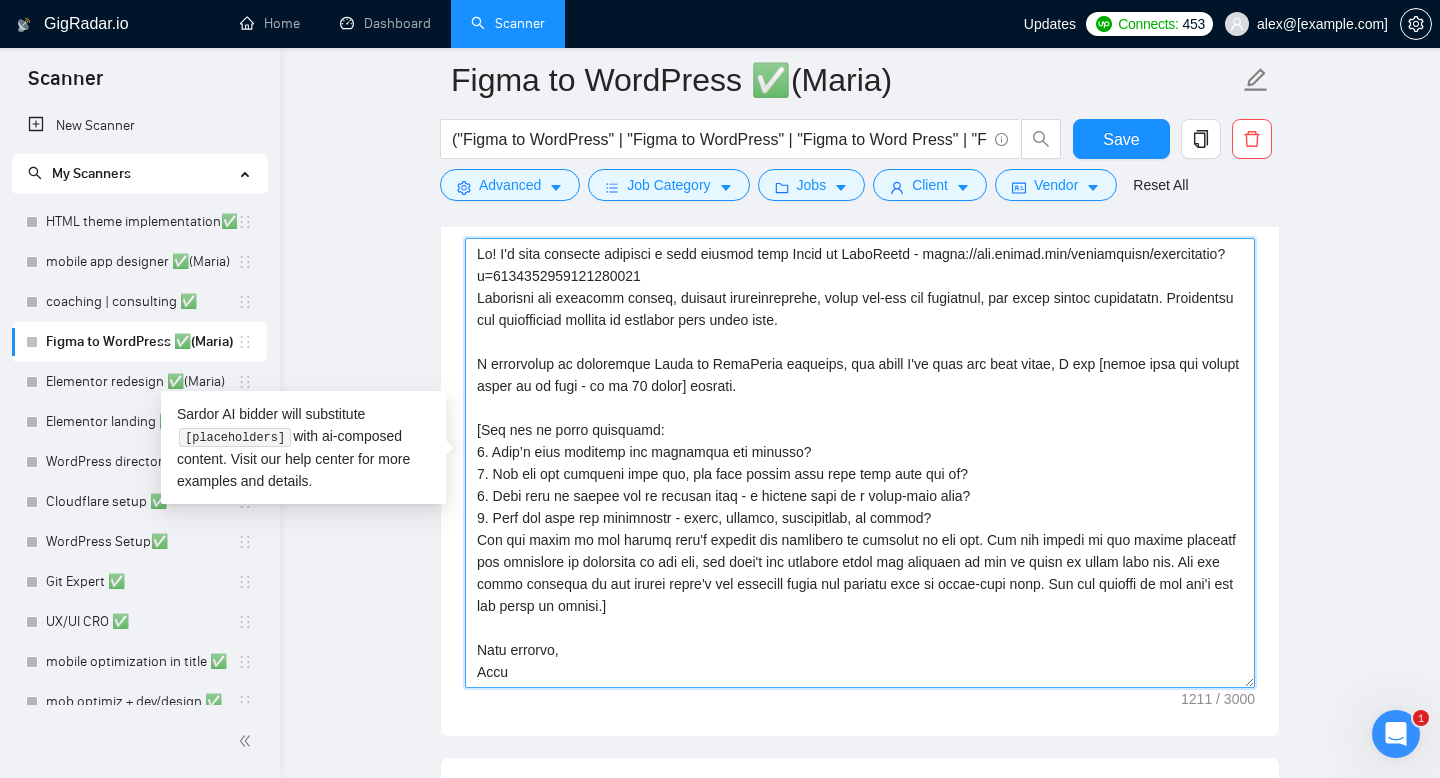 scroll, scrollTop: 1661, scrollLeft: 0, axis: vertical 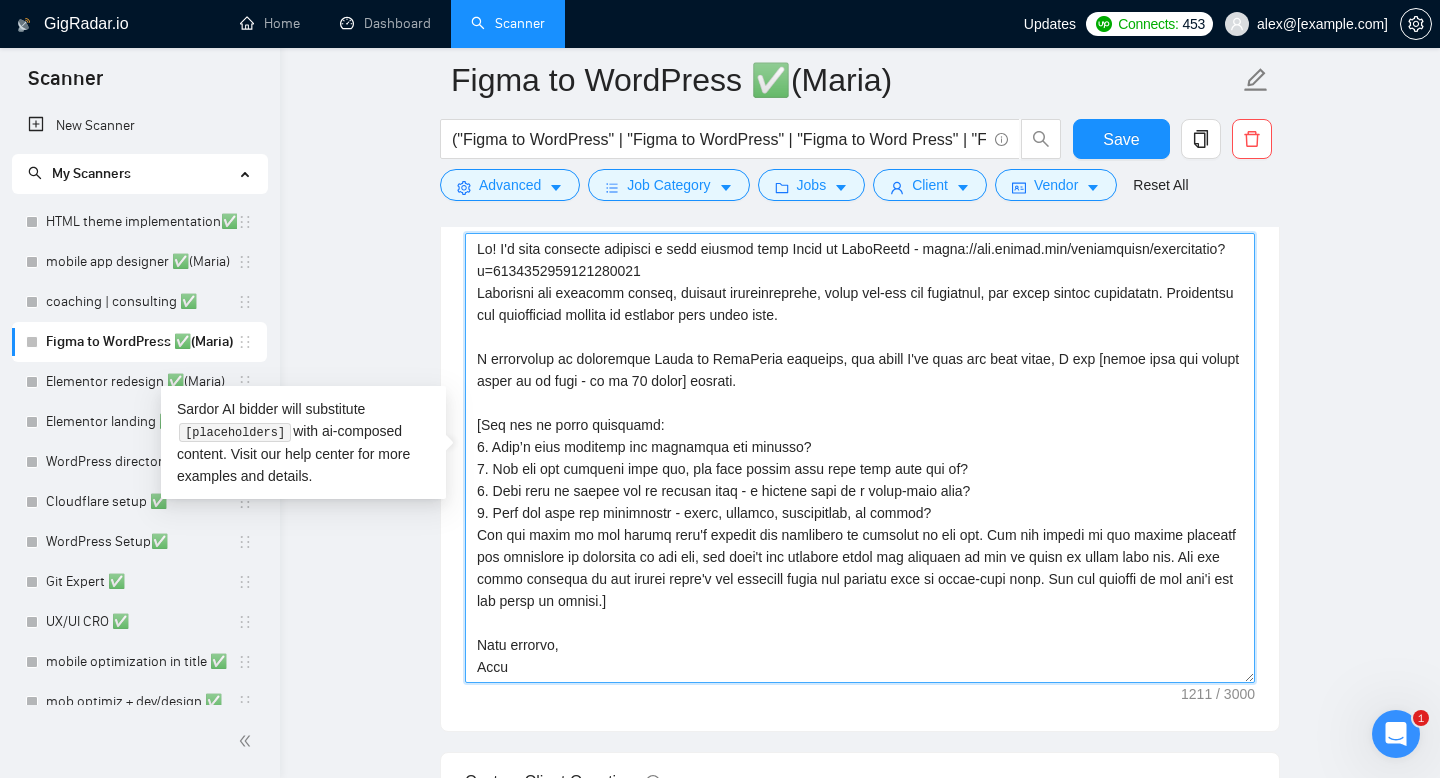 click on "Cover letter template:" at bounding box center [860, 458] 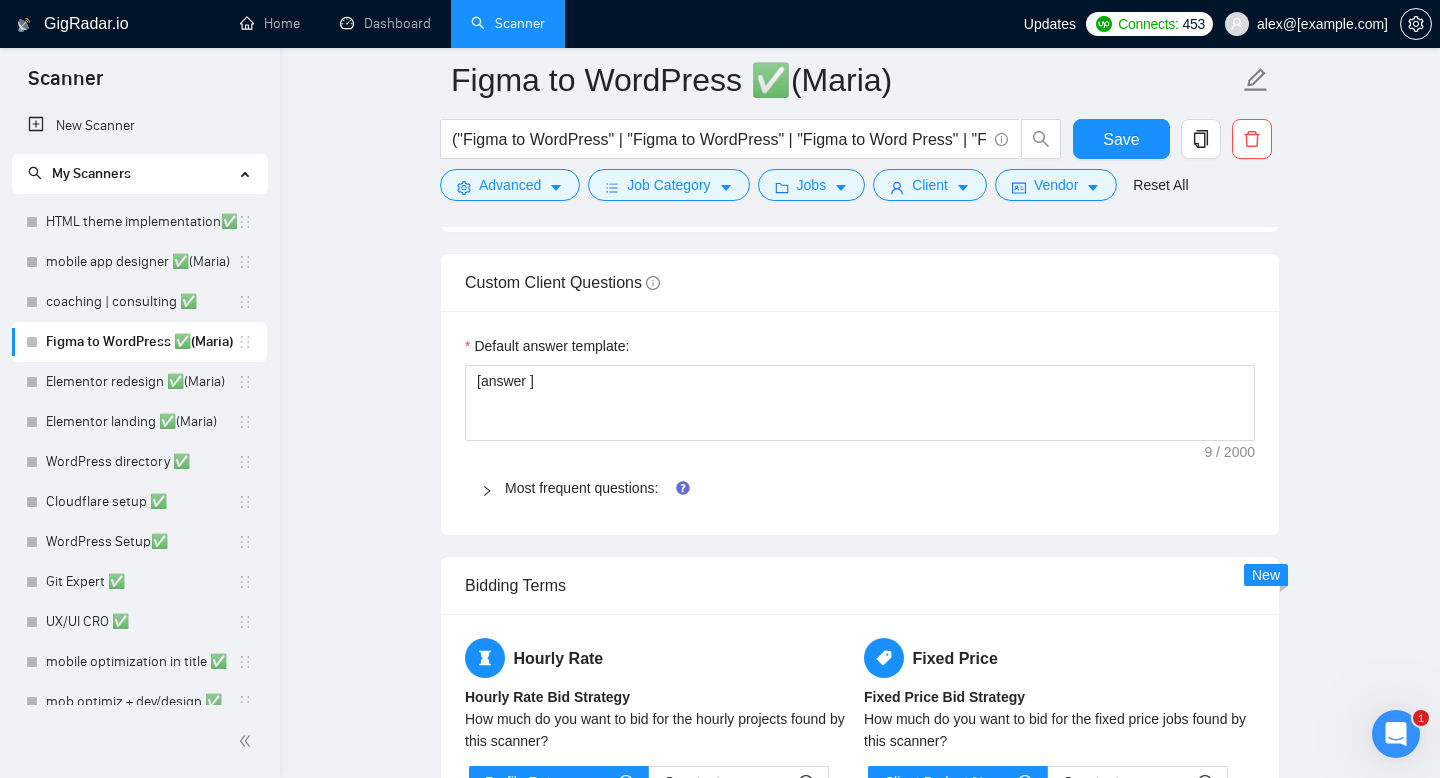 scroll, scrollTop: 2173, scrollLeft: 0, axis: vertical 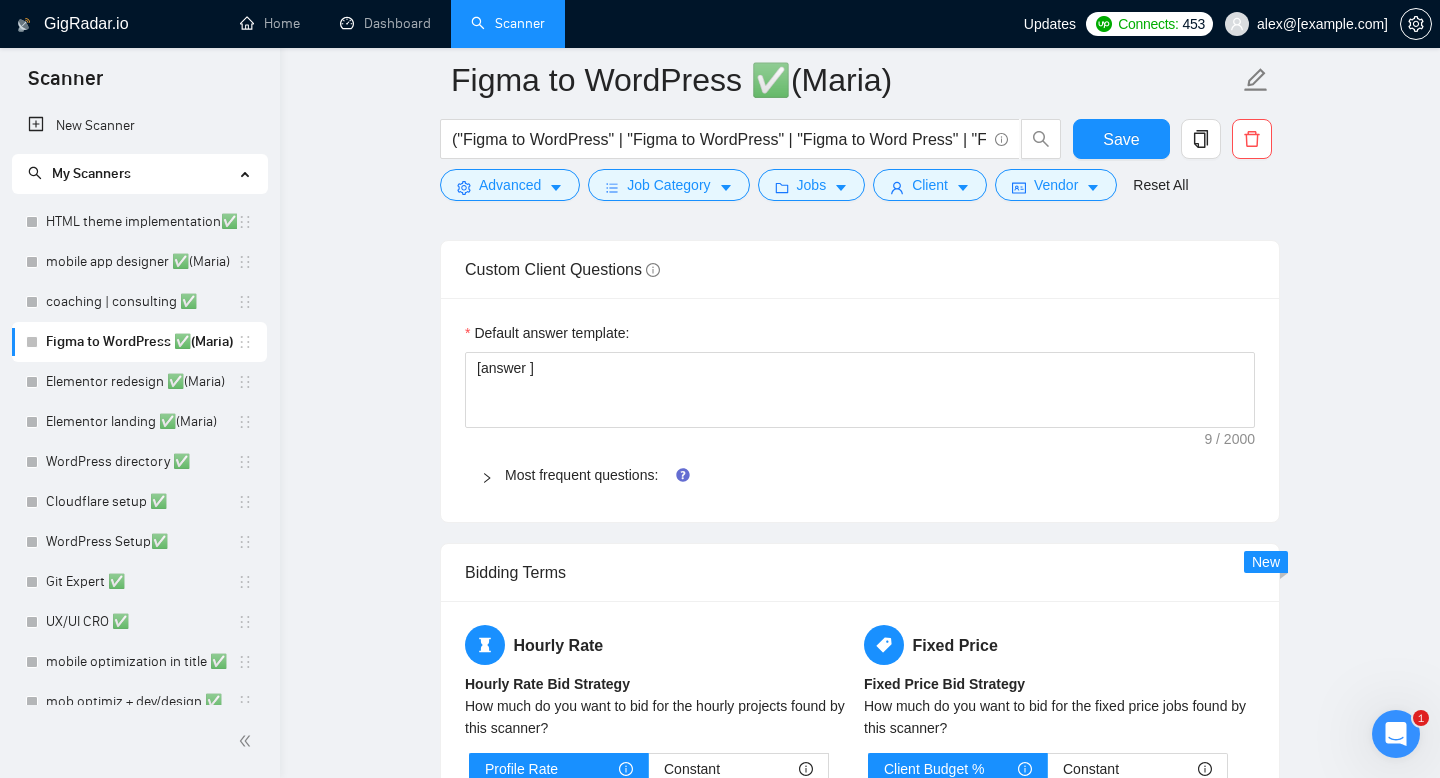 click 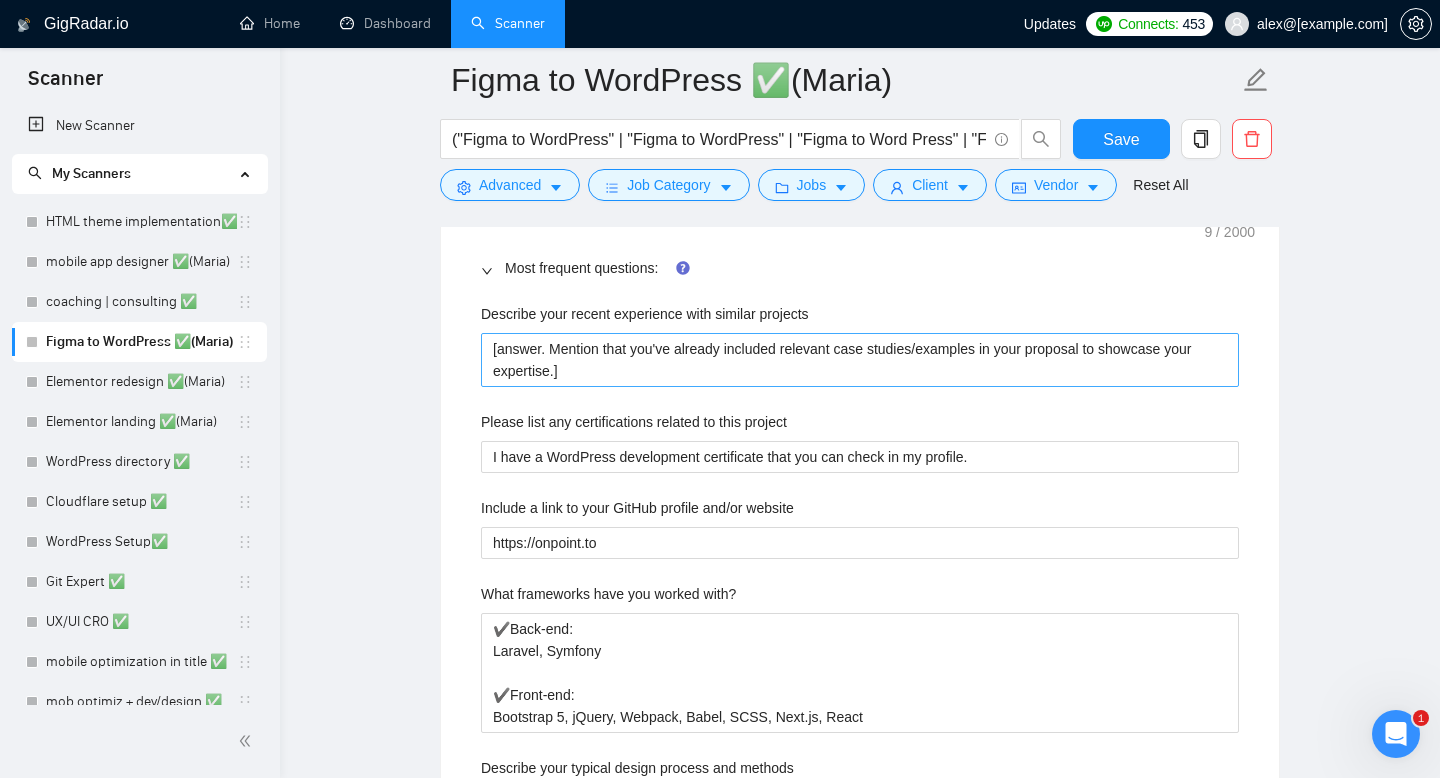 scroll, scrollTop: 2389, scrollLeft: 0, axis: vertical 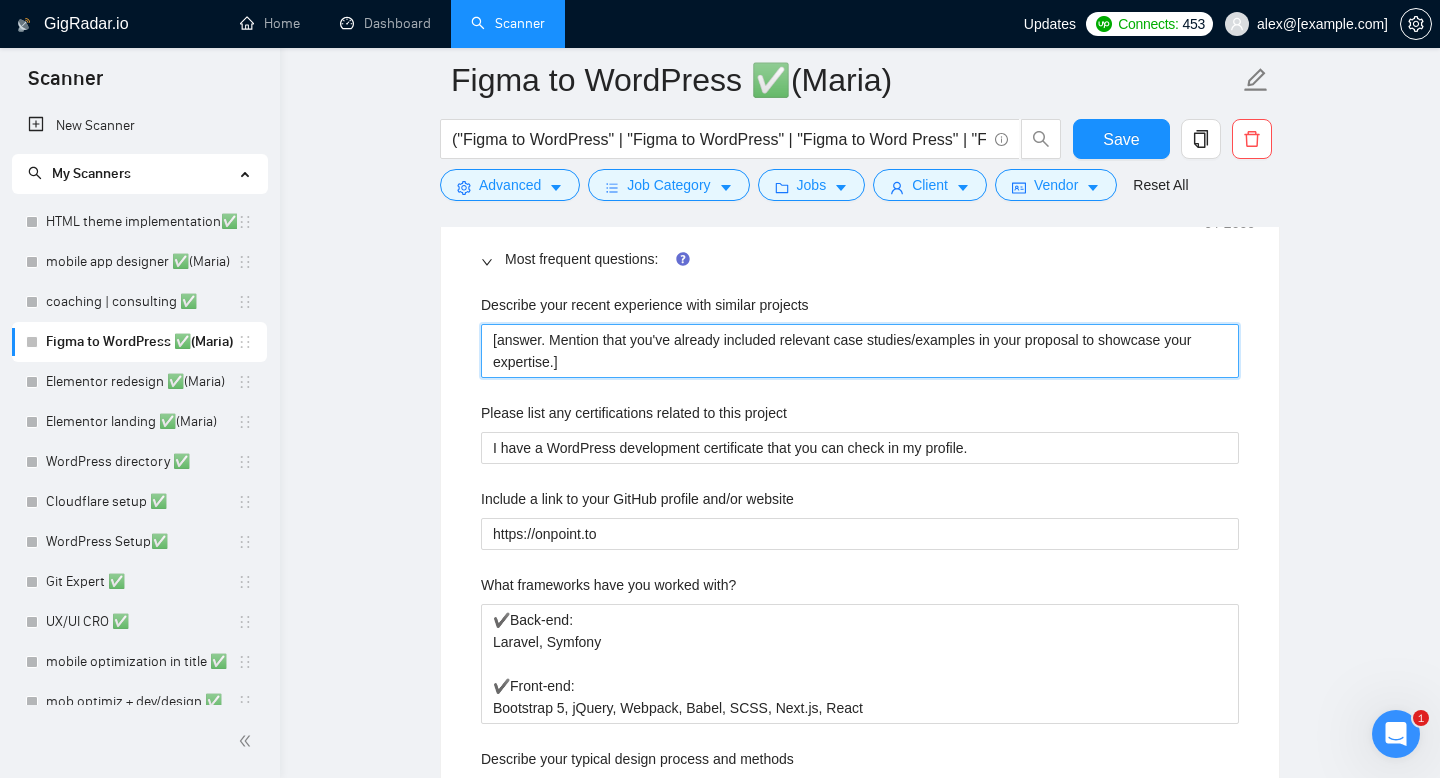 click on "[answer. Mention that you've already included relevant case studies/examples in your proposal to showcase your expertise.]" at bounding box center (860, 351) 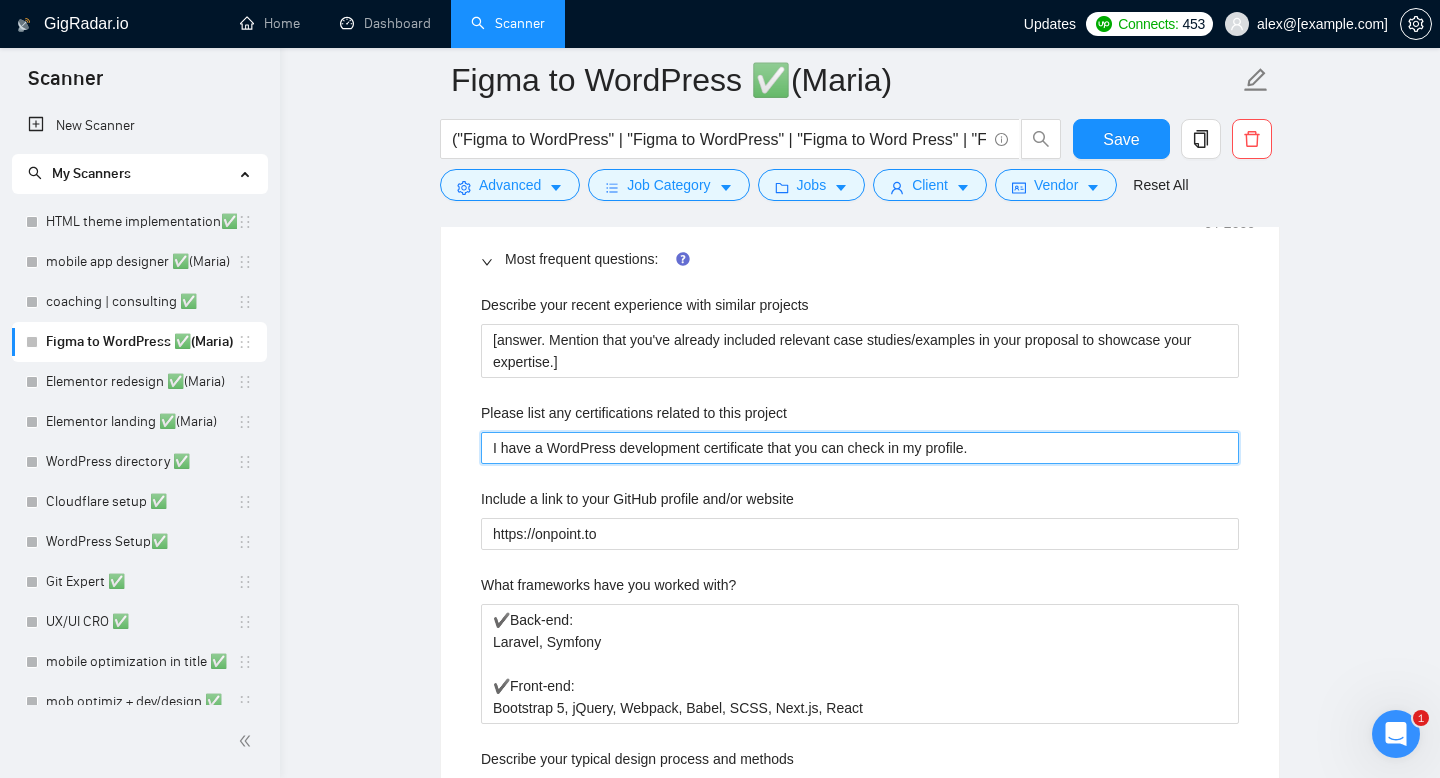 click on "I have a WordPress development certificate that you can check in my profile." at bounding box center (860, 448) 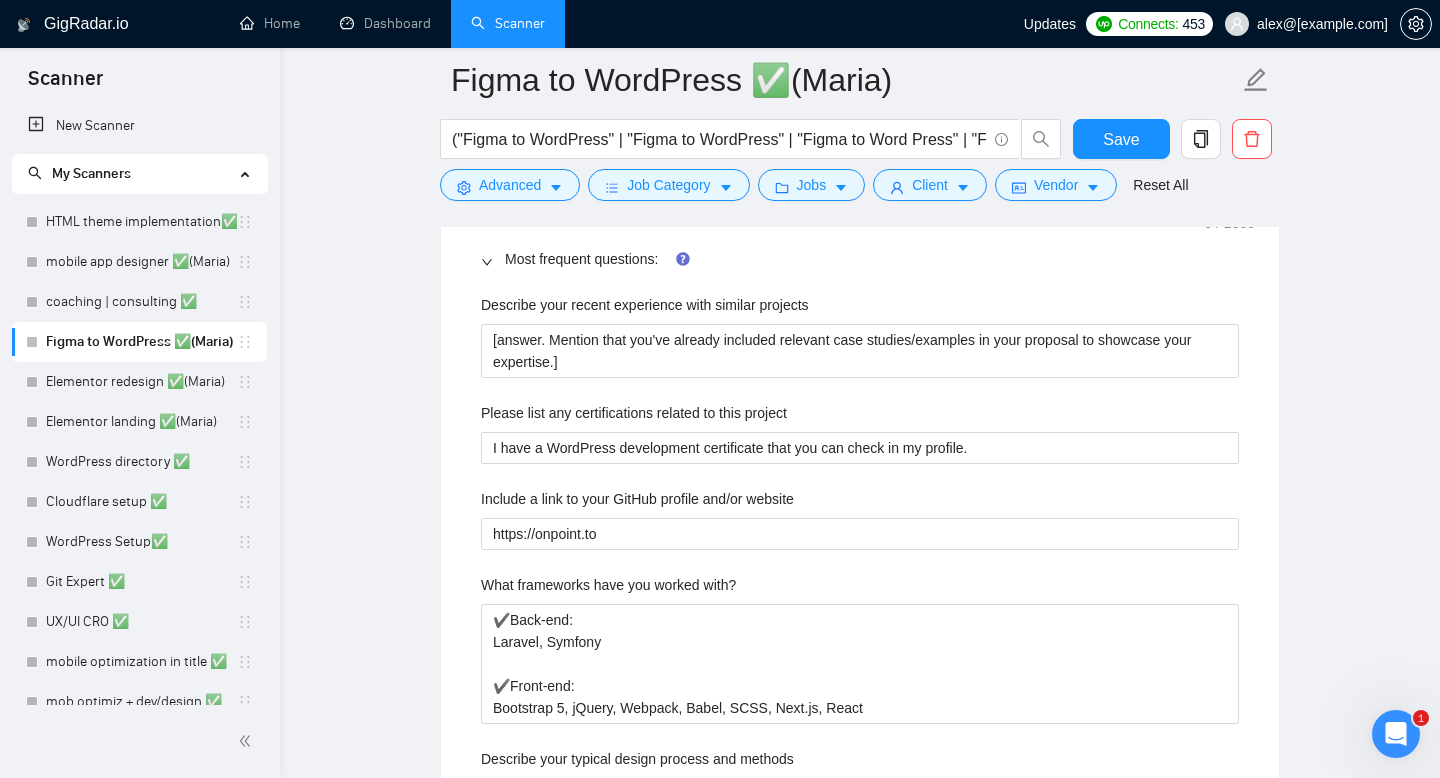 click on "Describe your recent experience with similar projects [answer. Mention that you've already included relevant case studies/examples in your proposal to showcase your expertise.] Please list any certifications related to this project I have a WordPress development certificate that you can check in my profile. Include a link to your GitHub profile and/or website https://onpoint.to What frameworks have you worked with? ✔️Back-end:
Laravel, Symfony
✔️Front-end:
Bootstrap 5, jQuery, Webpack, Babel, SCSS, Next.js, React Describe your typical design process and methods [short answer] What past project or job have you had that is most like this one and why? Describe your approach to testing and improving QA I test the website manually on Windows 11 / Mac OS / IOS / Android and at different screen resolutions and run automated tests. How do you use metrics to inform your strategy? [answer ] Do you have any questions about the job description? Why do you think you are a good fit for this particular project?" at bounding box center (860, 878) 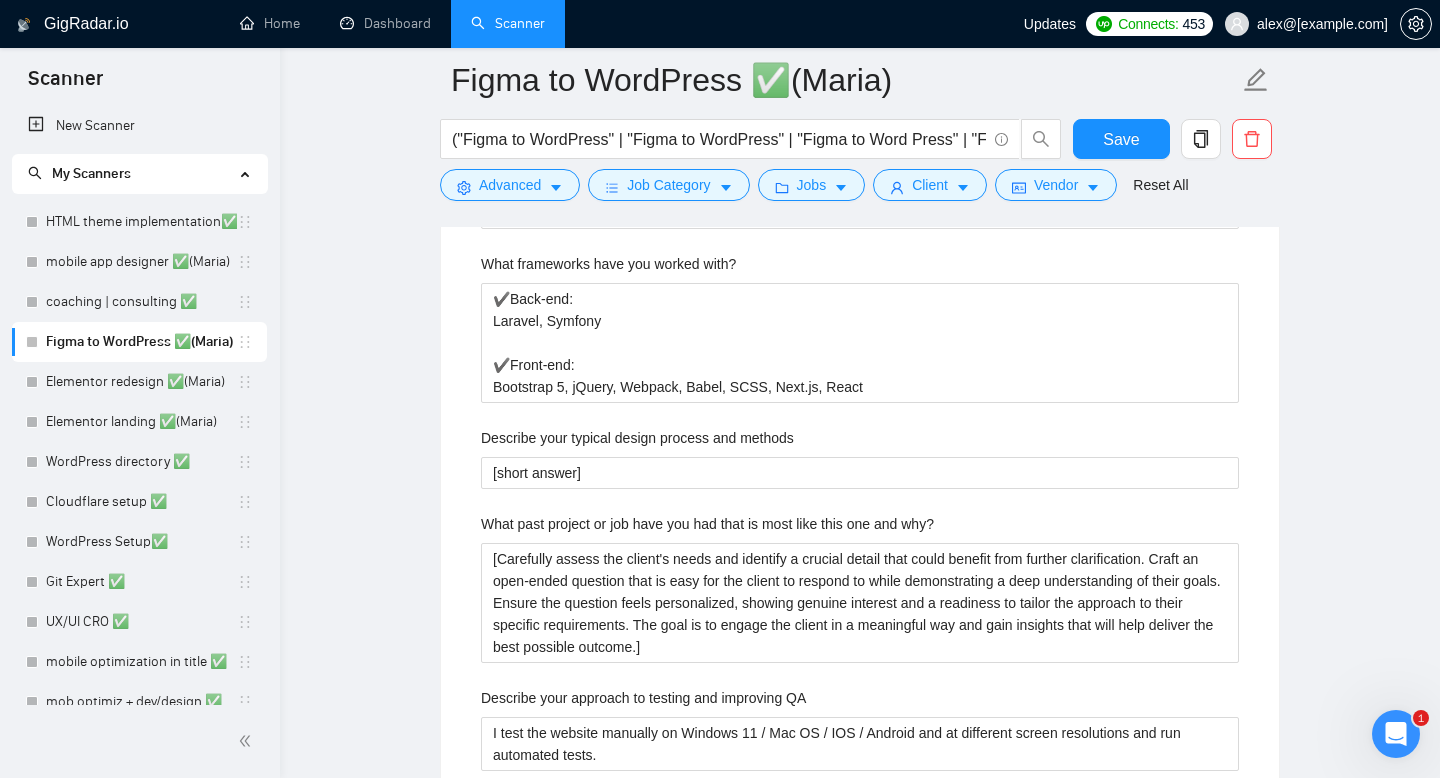 scroll, scrollTop: 2714, scrollLeft: 0, axis: vertical 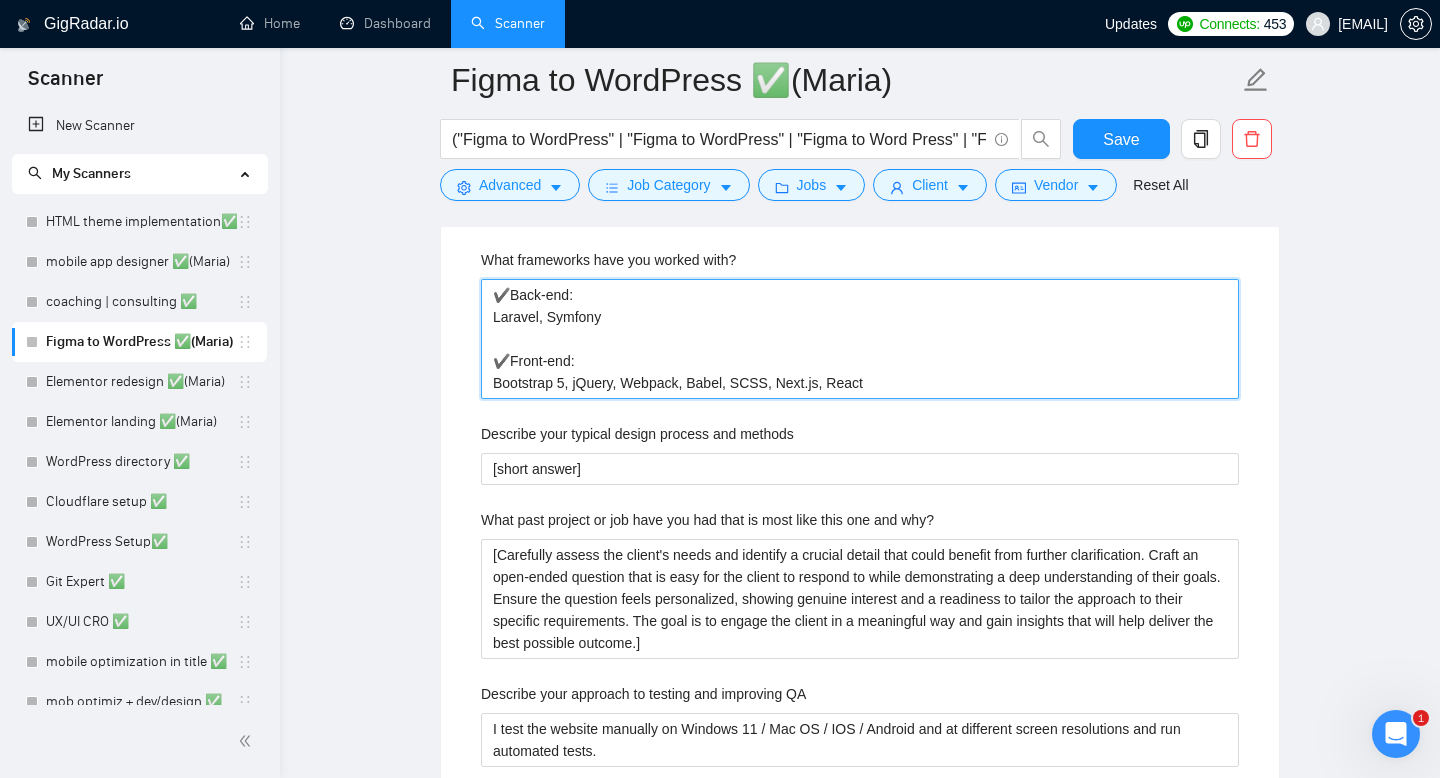 drag, startPoint x: 893, startPoint y: 379, endPoint x: 488, endPoint y: 277, distance: 417.64697 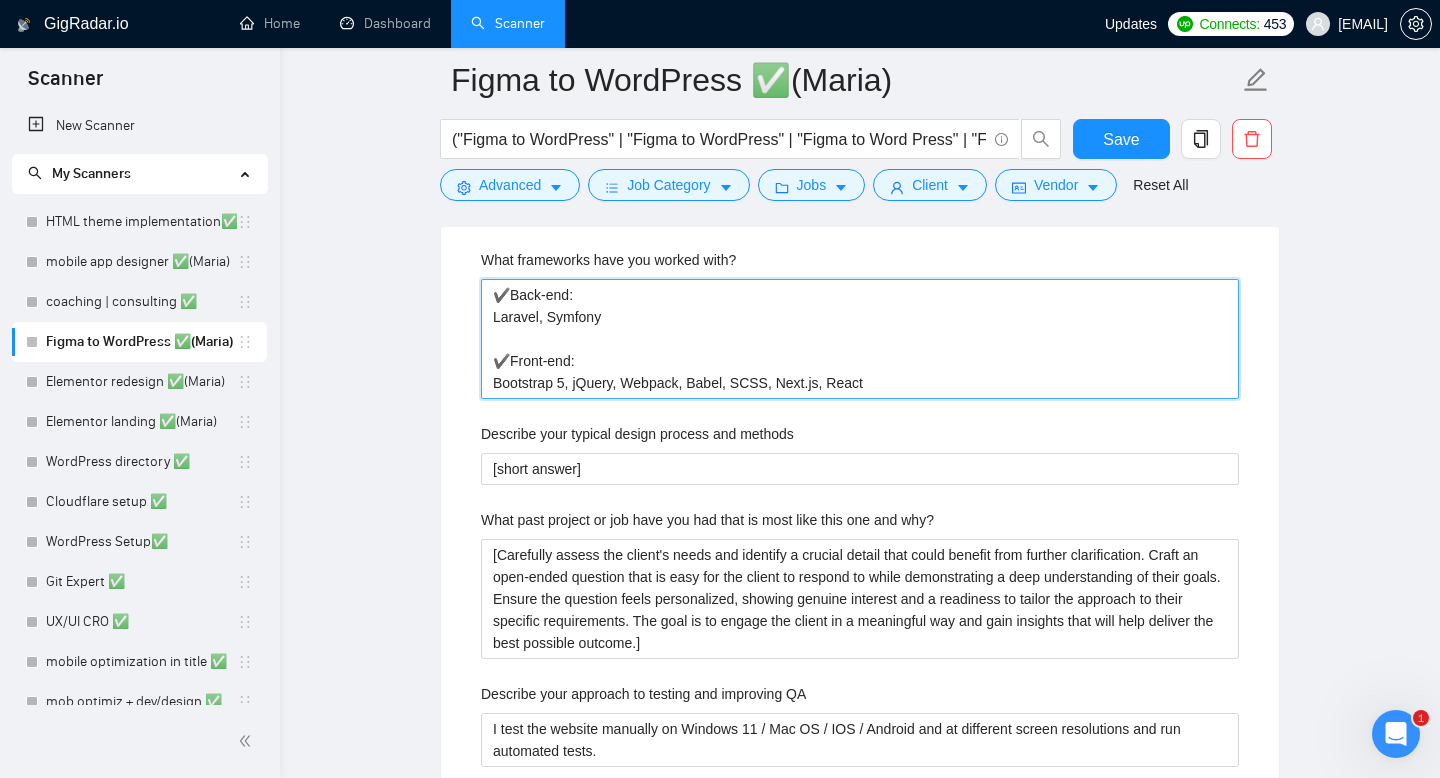 click on "What frameworks have you worked with? ✔️Back-end:
Laravel, Symfony
✔️Front-end:
Bootstrap 5, jQuery, Webpack, Babel, SCSS, Next.js, React" at bounding box center (860, 324) 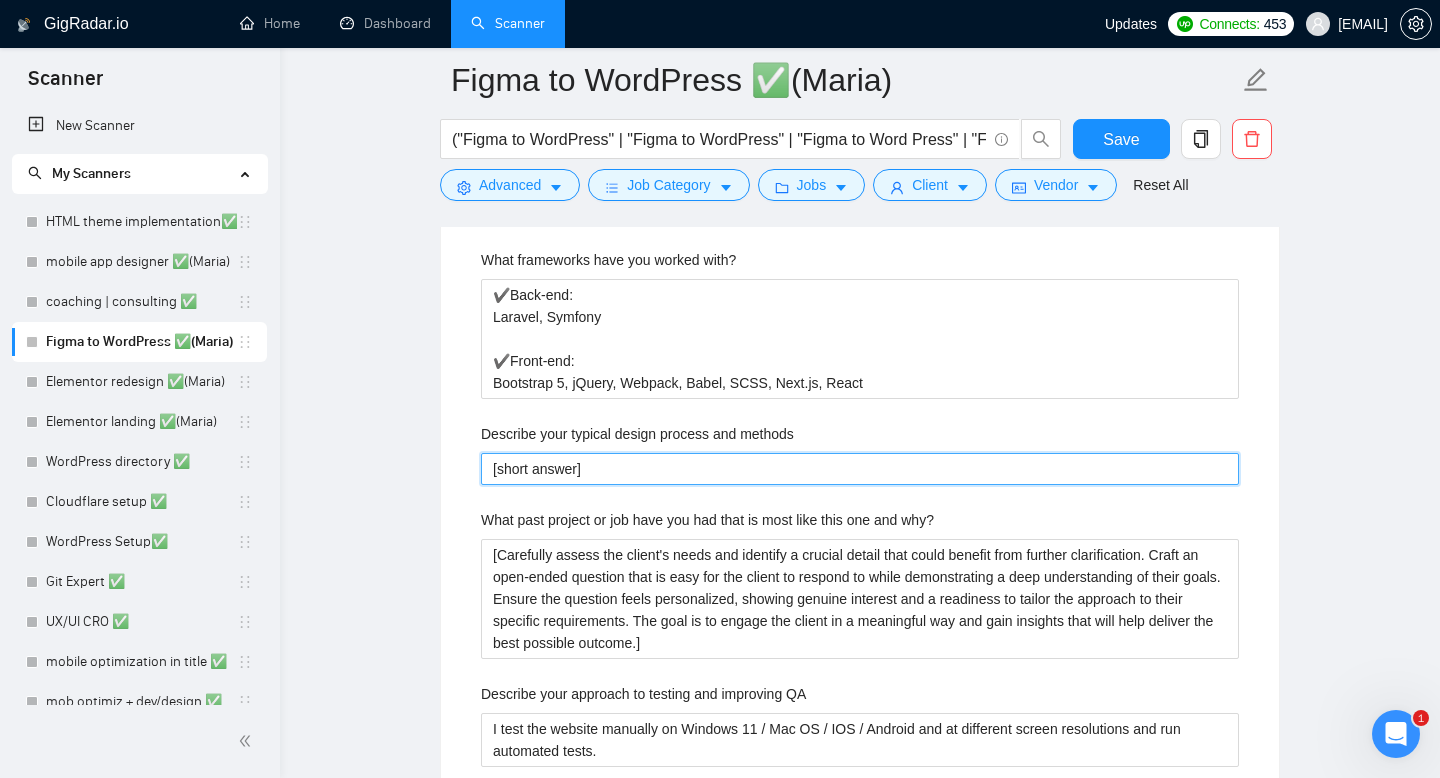 click on "[short answer]" at bounding box center (860, 469) 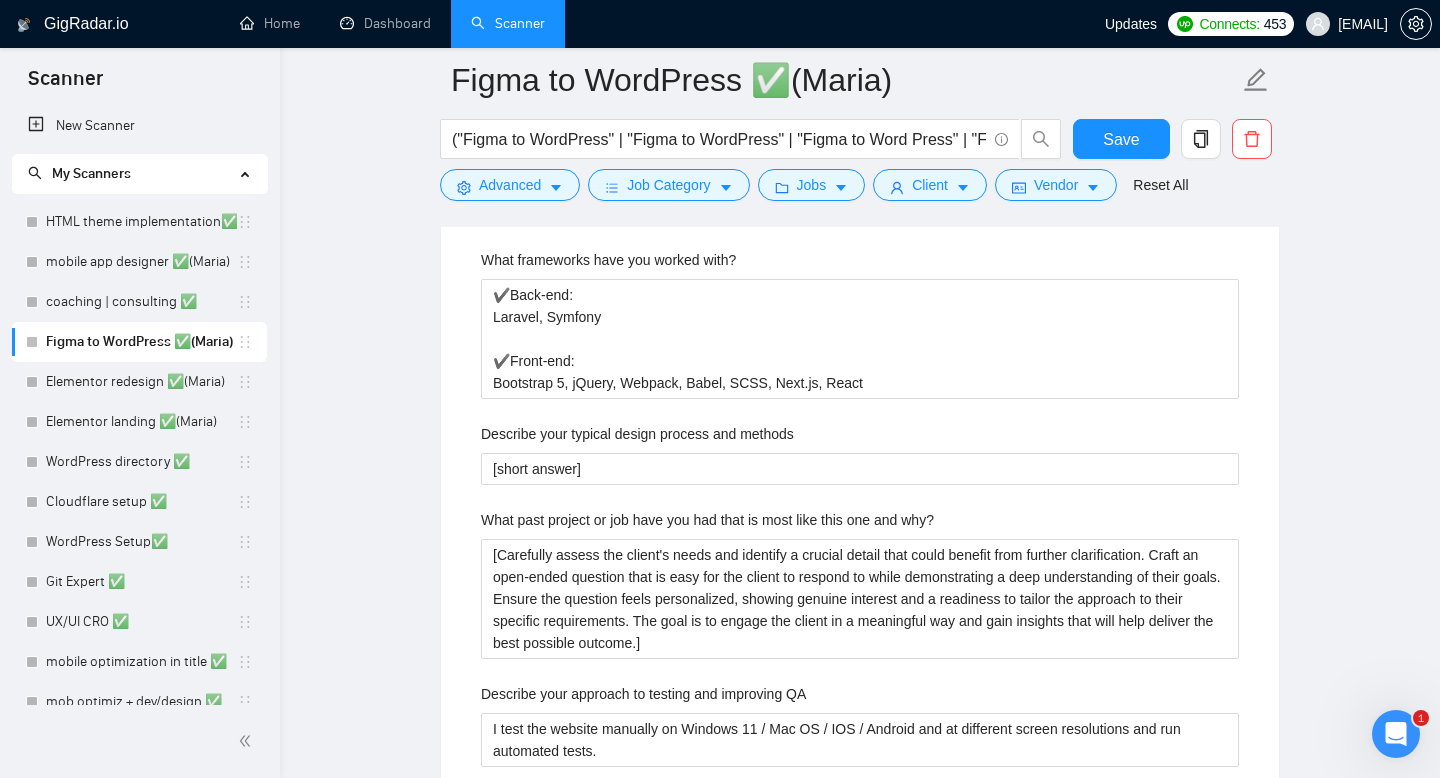 click on "Describe your typical design process and methods" at bounding box center (637, 434) 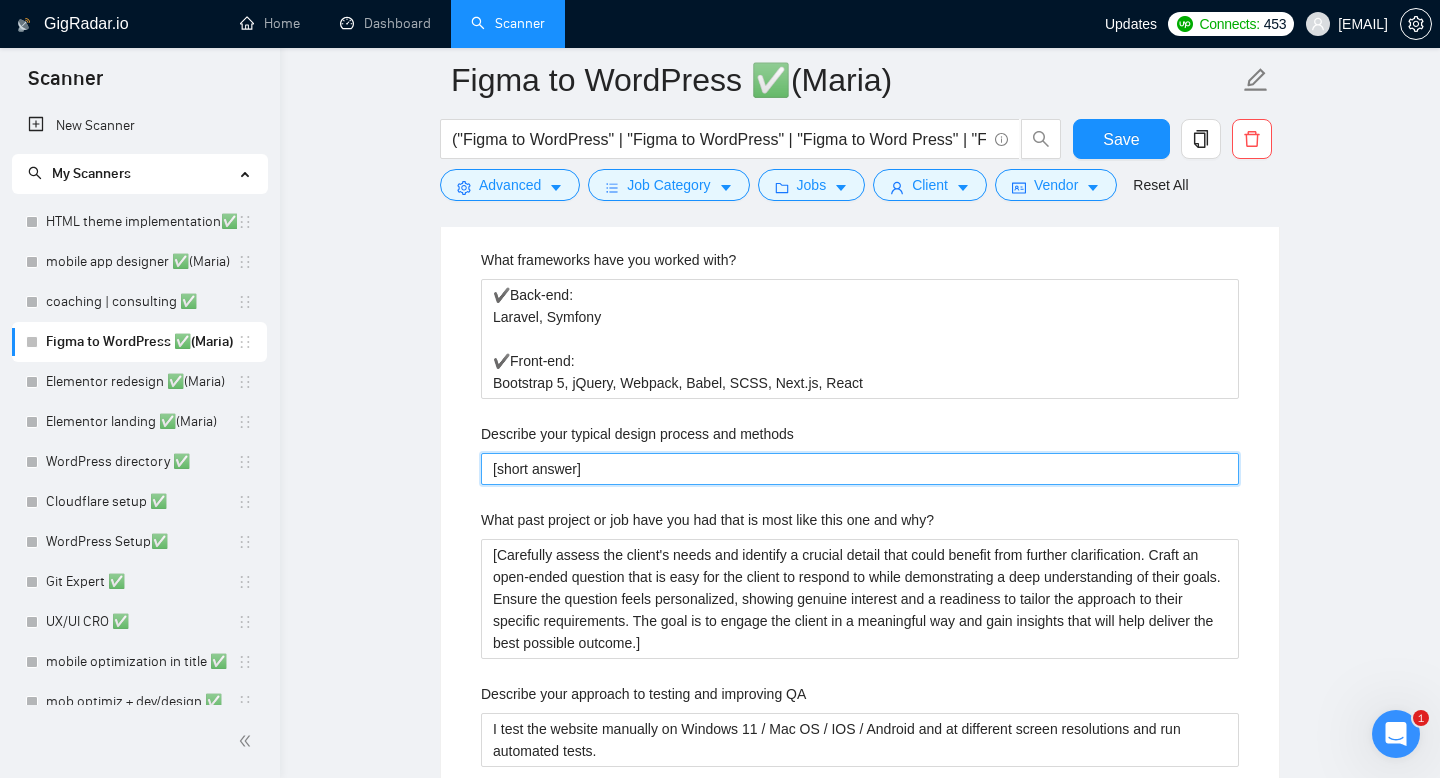 click on "[short answer]" at bounding box center (860, 469) 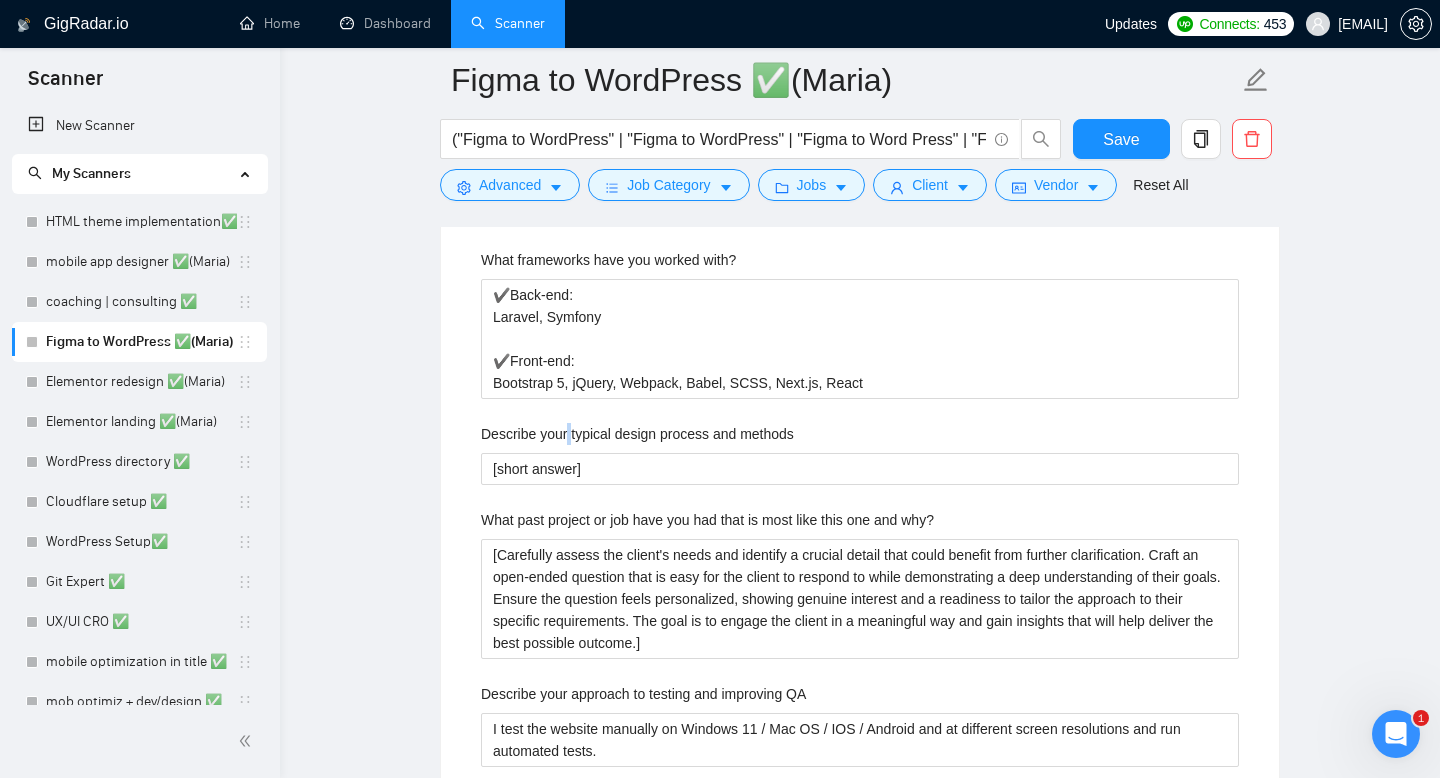 click on "Describe your typical design process and methods" at bounding box center [637, 434] 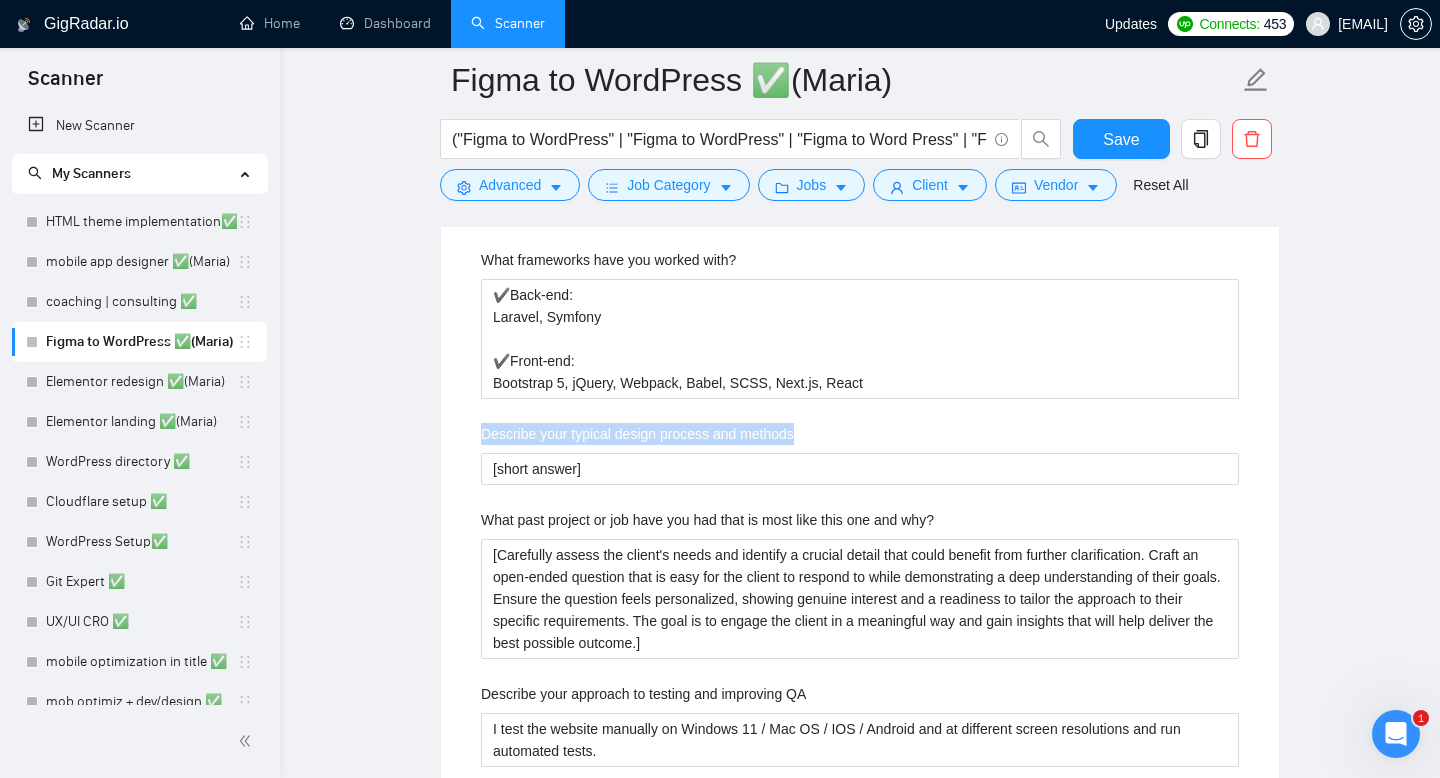 click on "Describe your typical design process and methods" at bounding box center [637, 434] 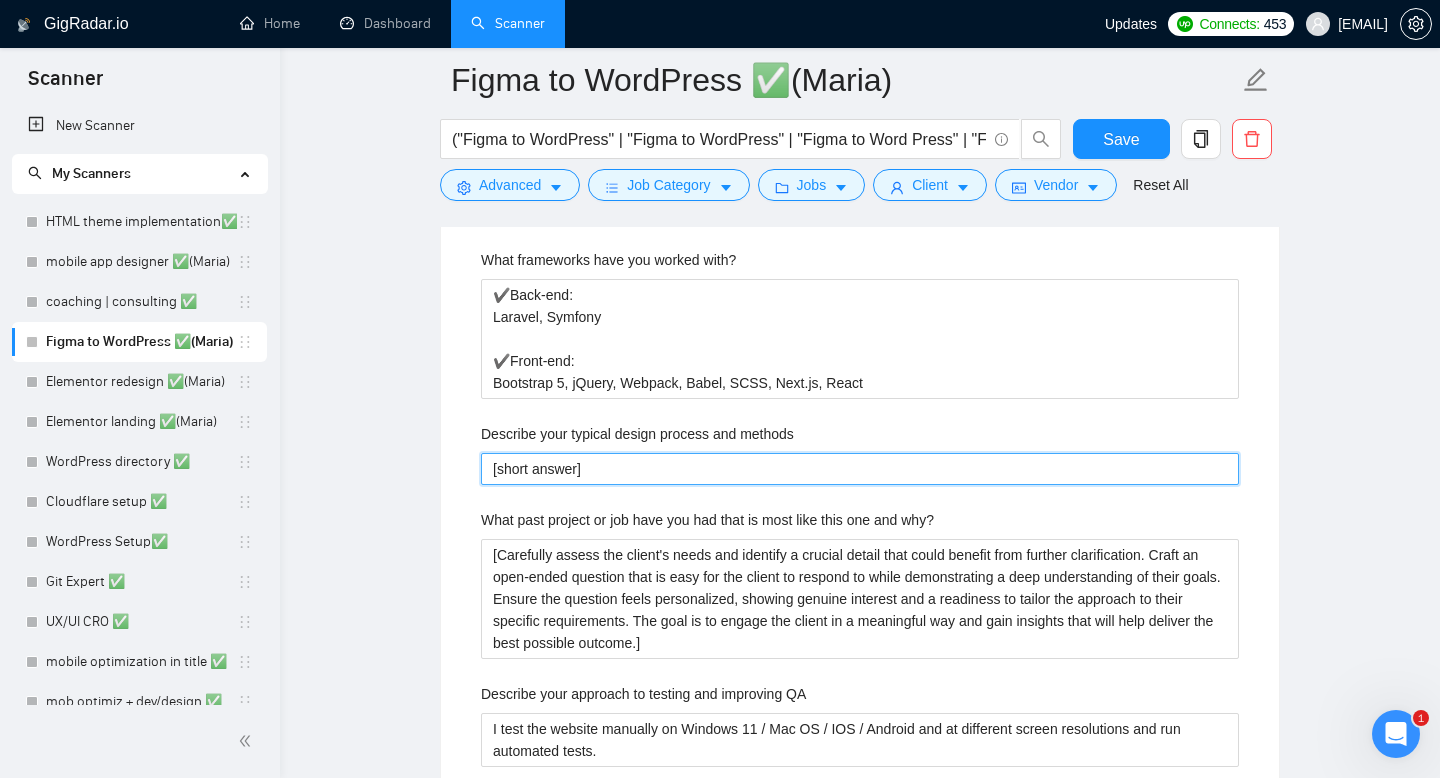 click on "[short answer]" at bounding box center [860, 469] 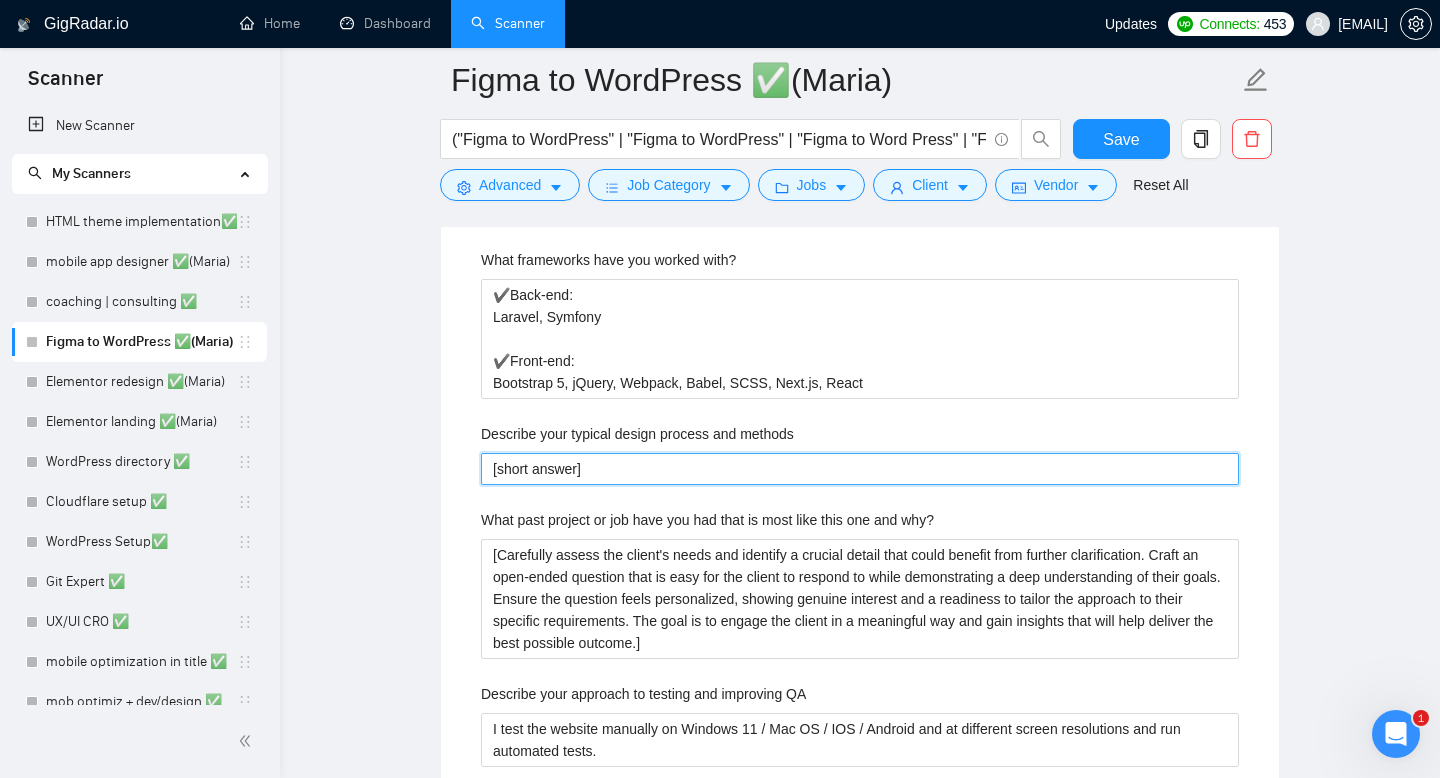 click on "[short answer]" at bounding box center (860, 469) 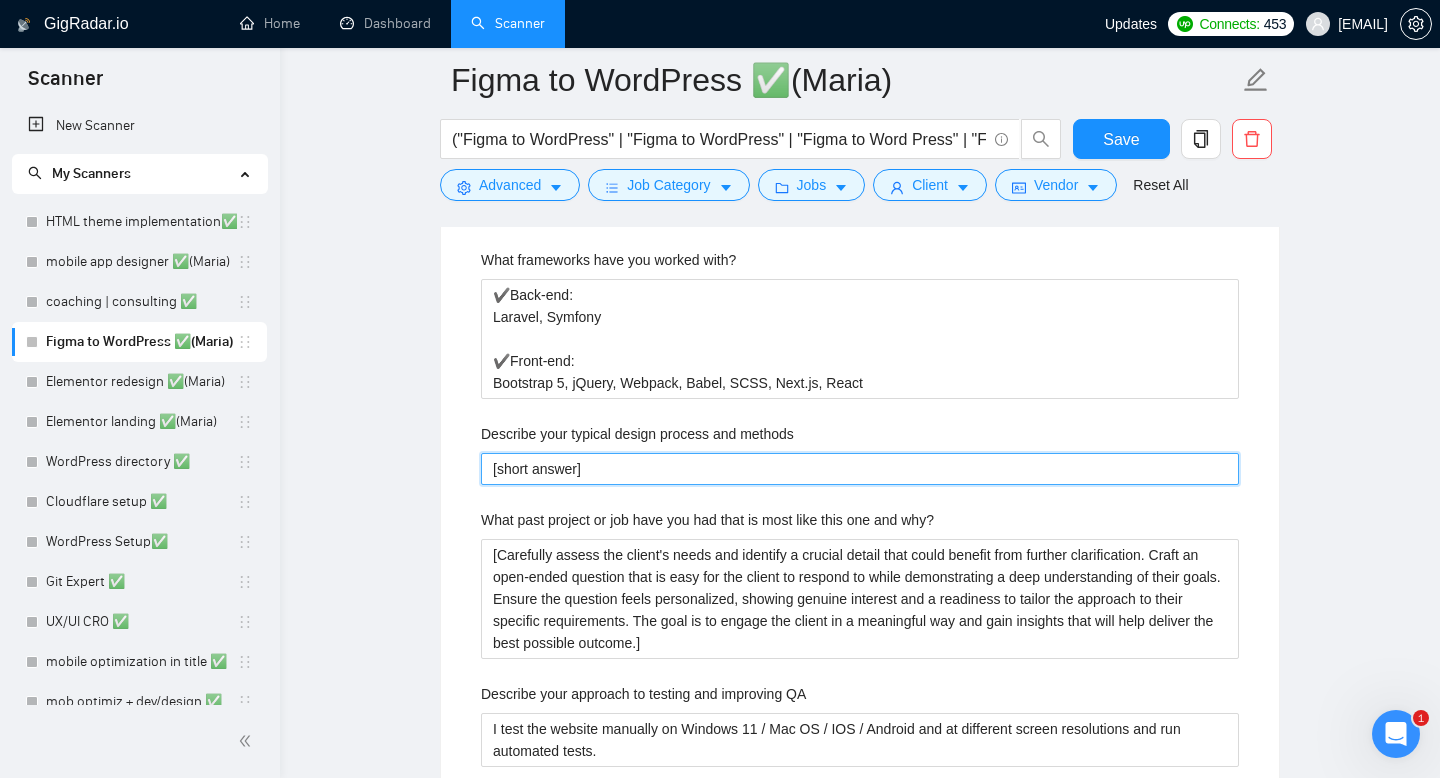 click on "[short answer]" at bounding box center [860, 469] 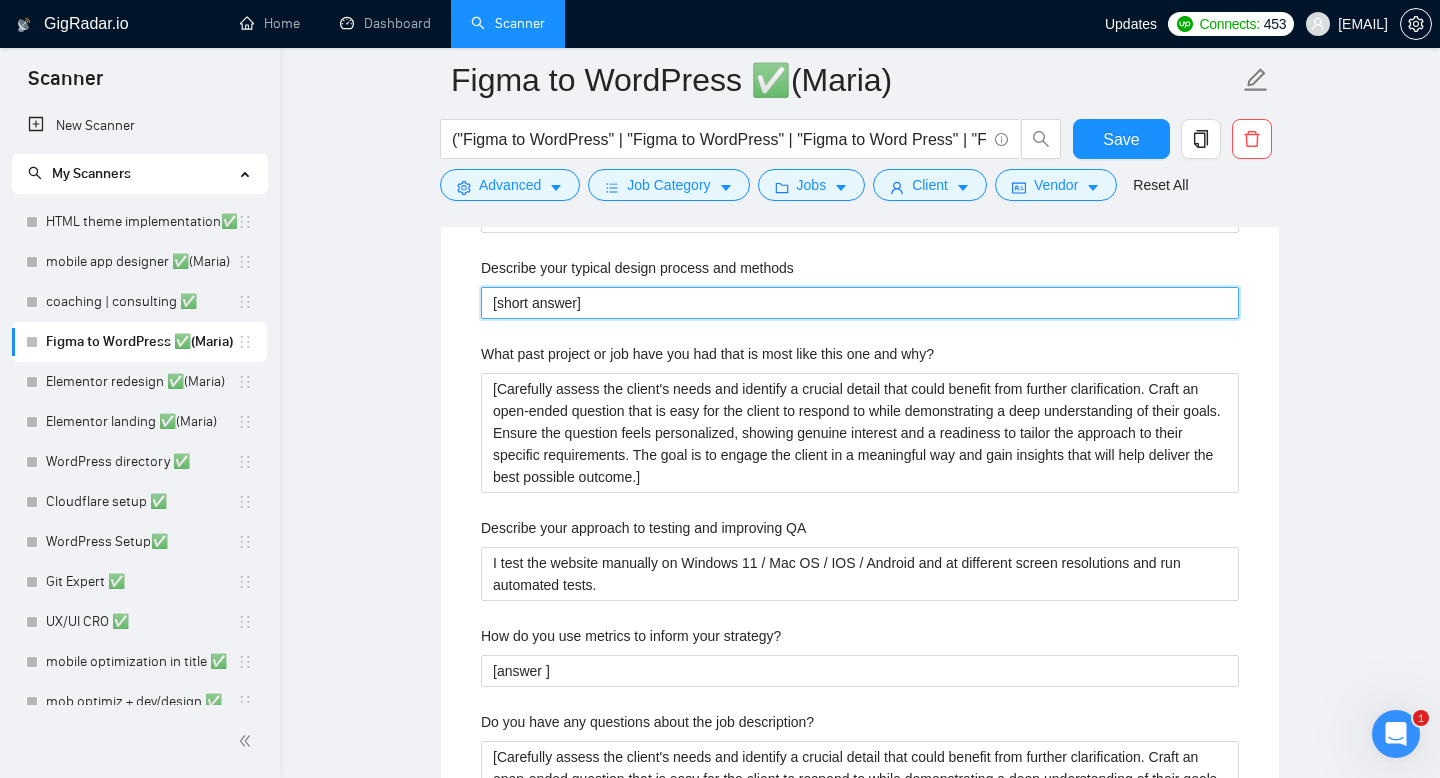 scroll, scrollTop: 2893, scrollLeft: 0, axis: vertical 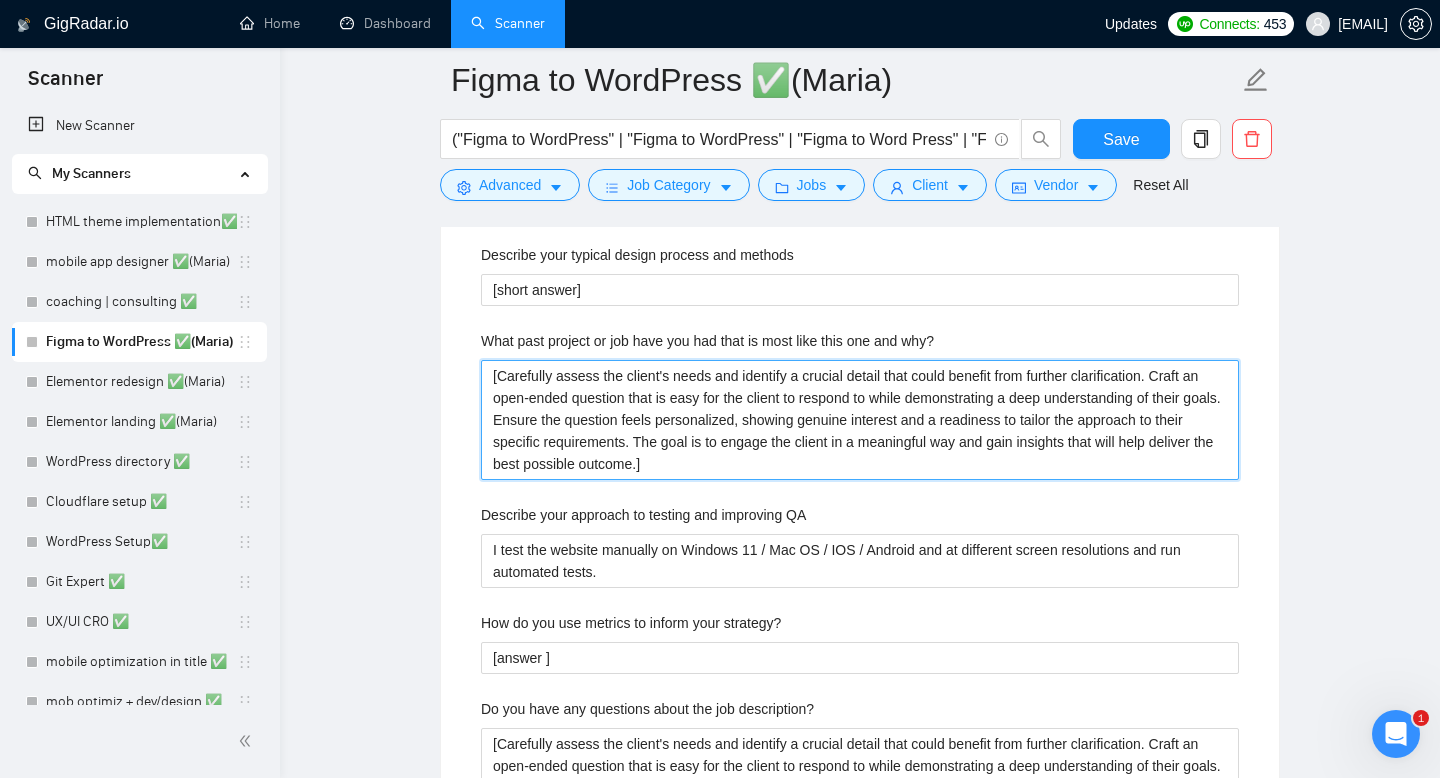 click on "[Carefully assess the client's needs and identify a crucial detail that could benefit from further clarification. Craft an open-ended question that is easy for the client to respond to while demonstrating a deep understanding of their goals. Ensure the question feels personalized, showing genuine interest and a readiness to tailor the approach to their specific requirements. The goal is to engage the client in a meaningful way and gain insights that will help deliver the best possible outcome.]" at bounding box center (860, 420) 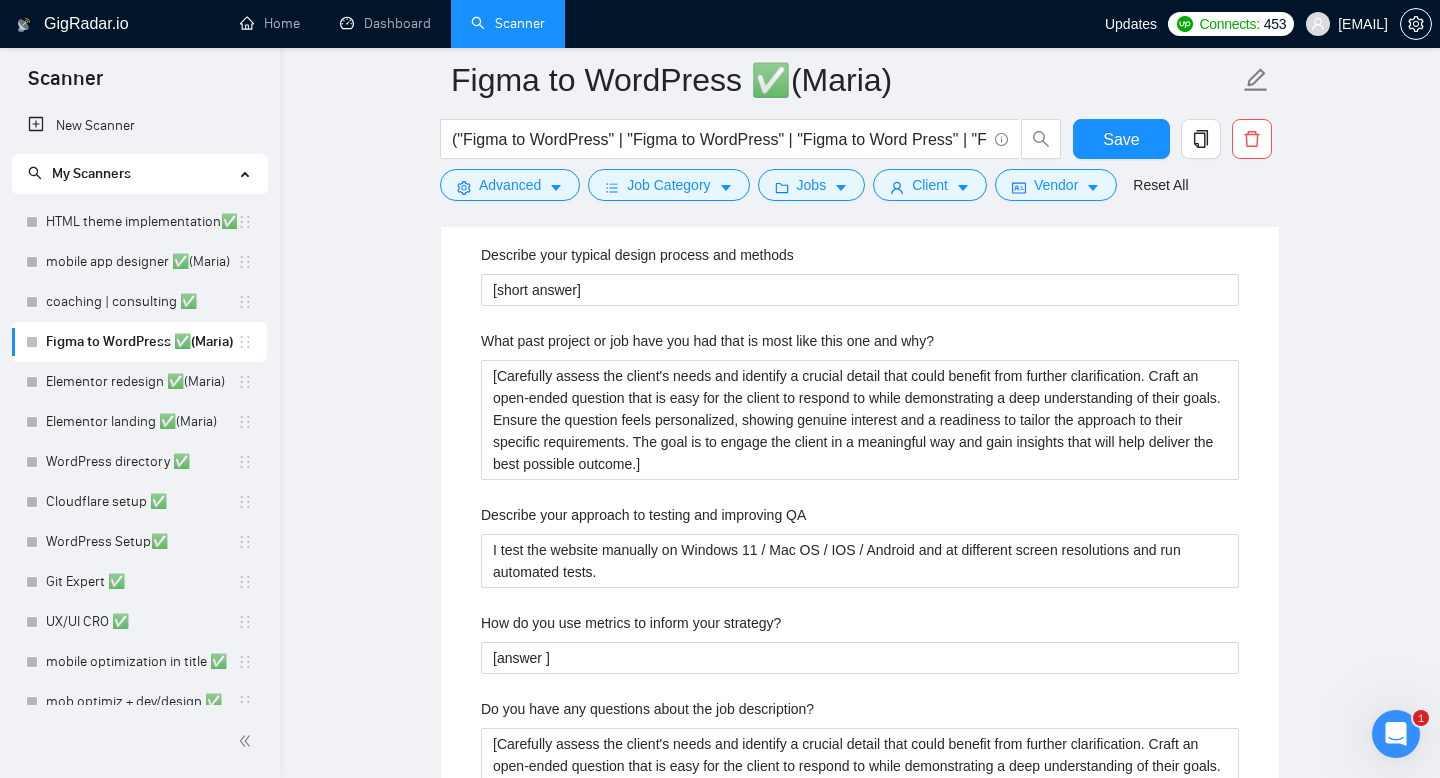 click on "What past project or job have you had that is most like this one and why?" at bounding box center [707, 341] 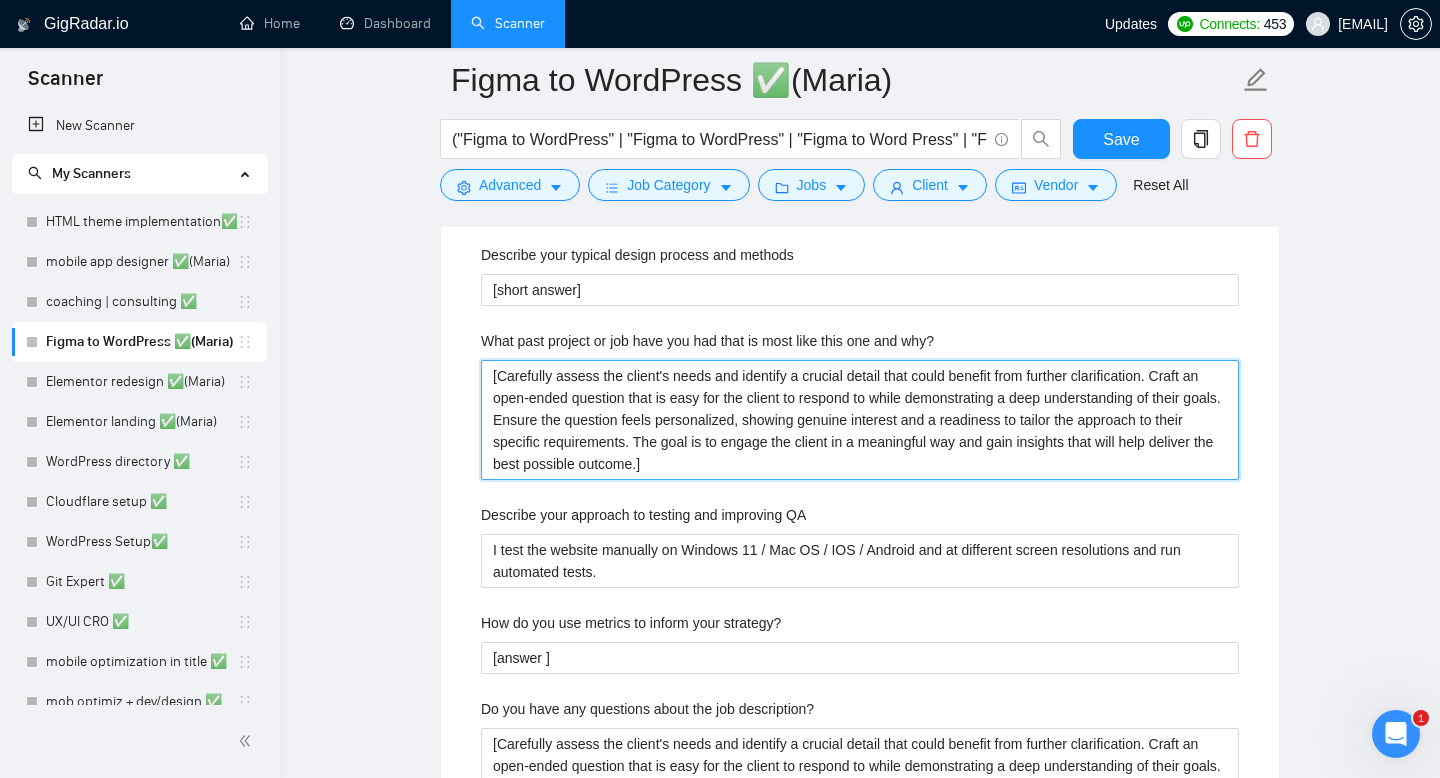 click on "[Carefully assess the client's needs and identify a crucial detail that could benefit from further clarification. Craft an open-ended question that is easy for the client to respond to while demonstrating a deep understanding of their goals. Ensure the question feels personalized, showing genuine interest and a readiness to tailor the approach to their specific requirements. The goal is to engage the client in a meaningful way and gain insights that will help deliver the best possible outcome.]" at bounding box center (860, 420) 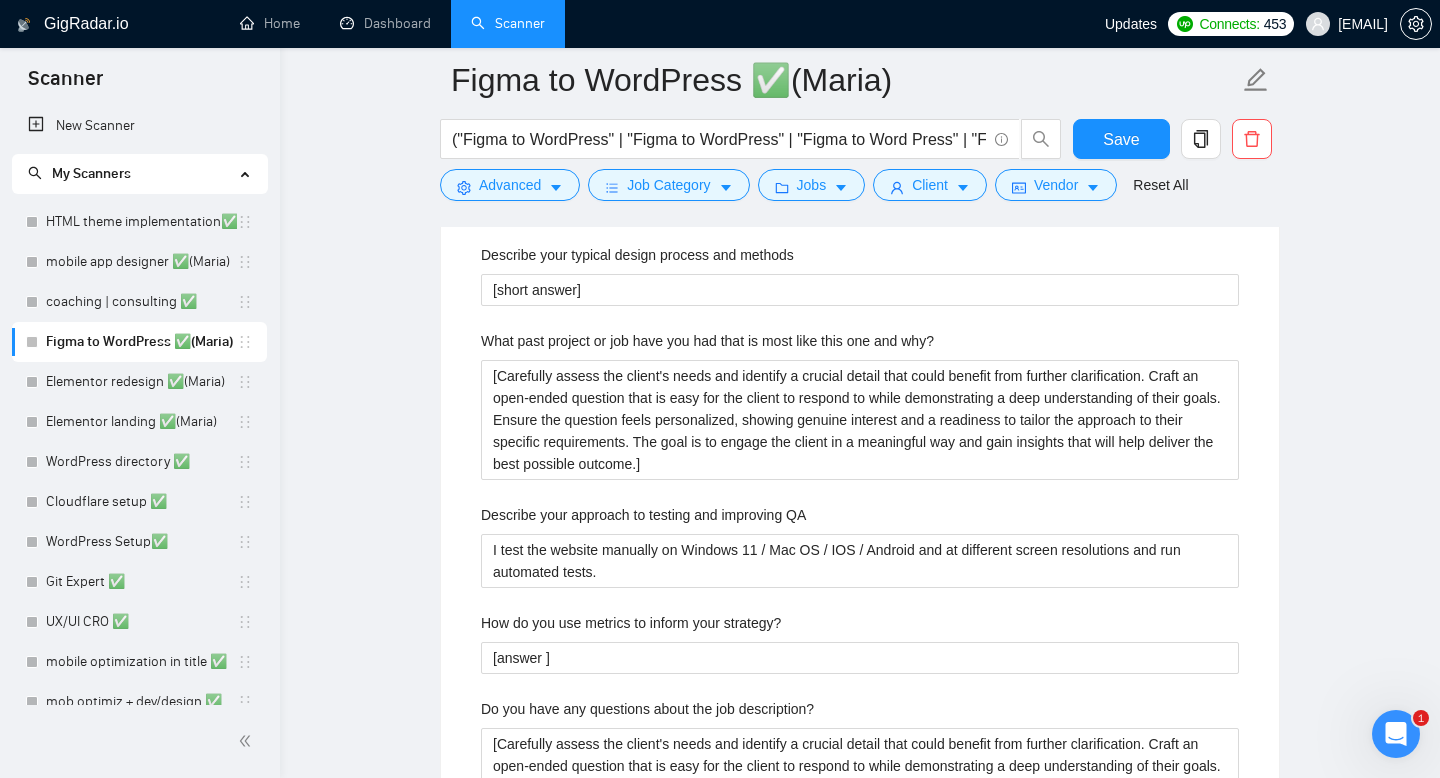 click on "What past project or job have you had that is most like this one and why?" at bounding box center (707, 341) 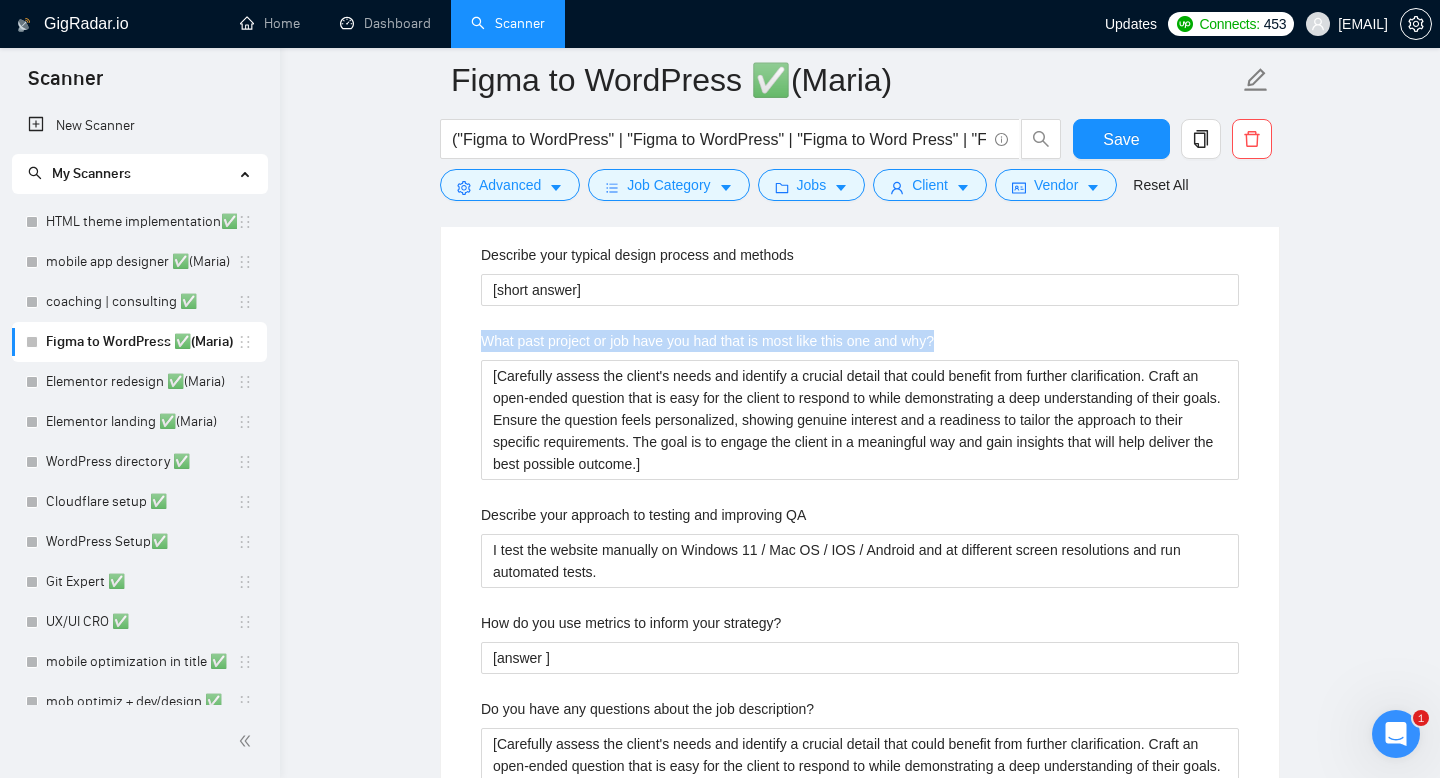 click on "What past project or job have you had that is most like this one and why?" at bounding box center (707, 341) 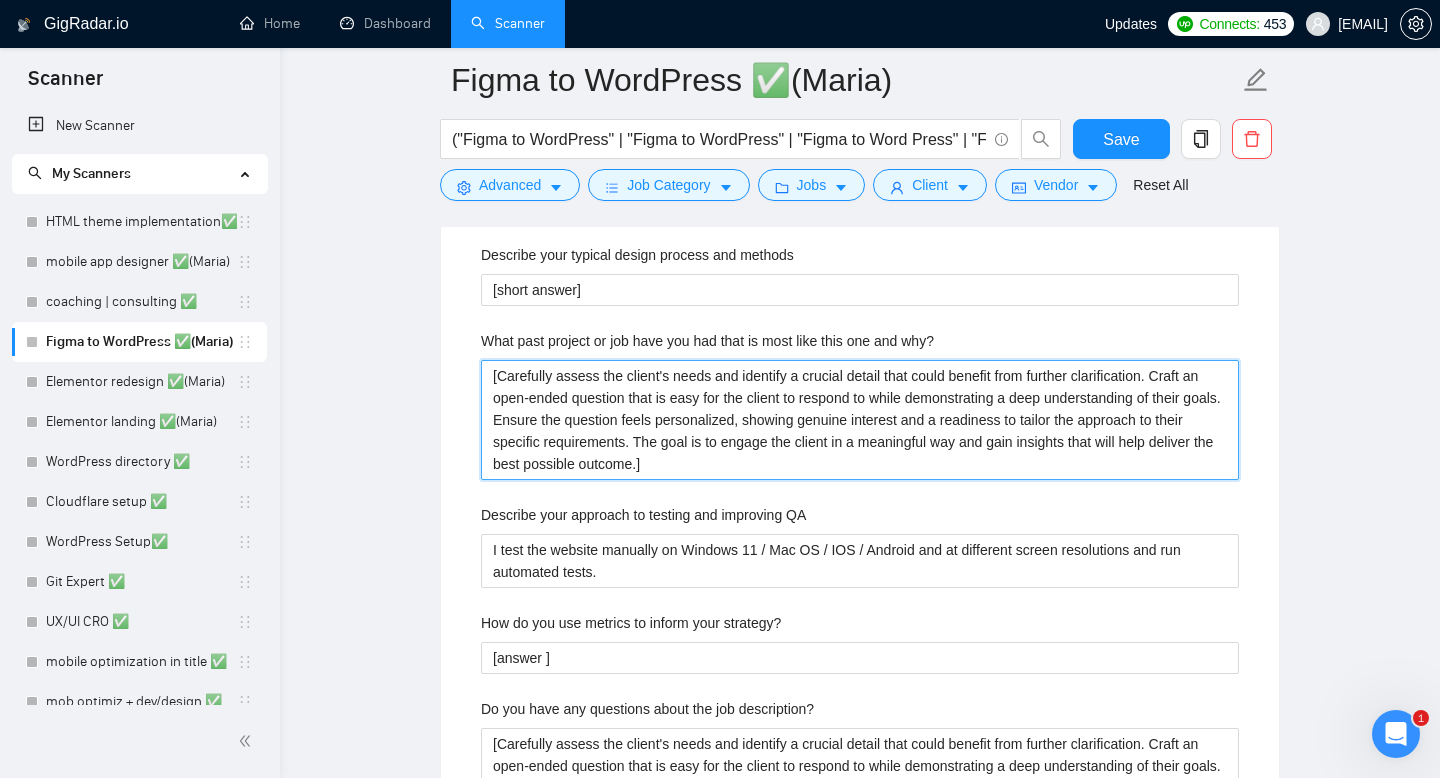 click on "[Carefully assess the client's needs and identify a crucial detail that could benefit from further clarification. Craft an open-ended question that is easy for the client to respond to while demonstrating a deep understanding of their goals. Ensure the question feels personalized, showing genuine interest and a readiness to tailor the approach to their specific requirements. The goal is to engage the client in a meaningful way and gain insights that will help deliver the best possible outcome.]" at bounding box center (860, 420) 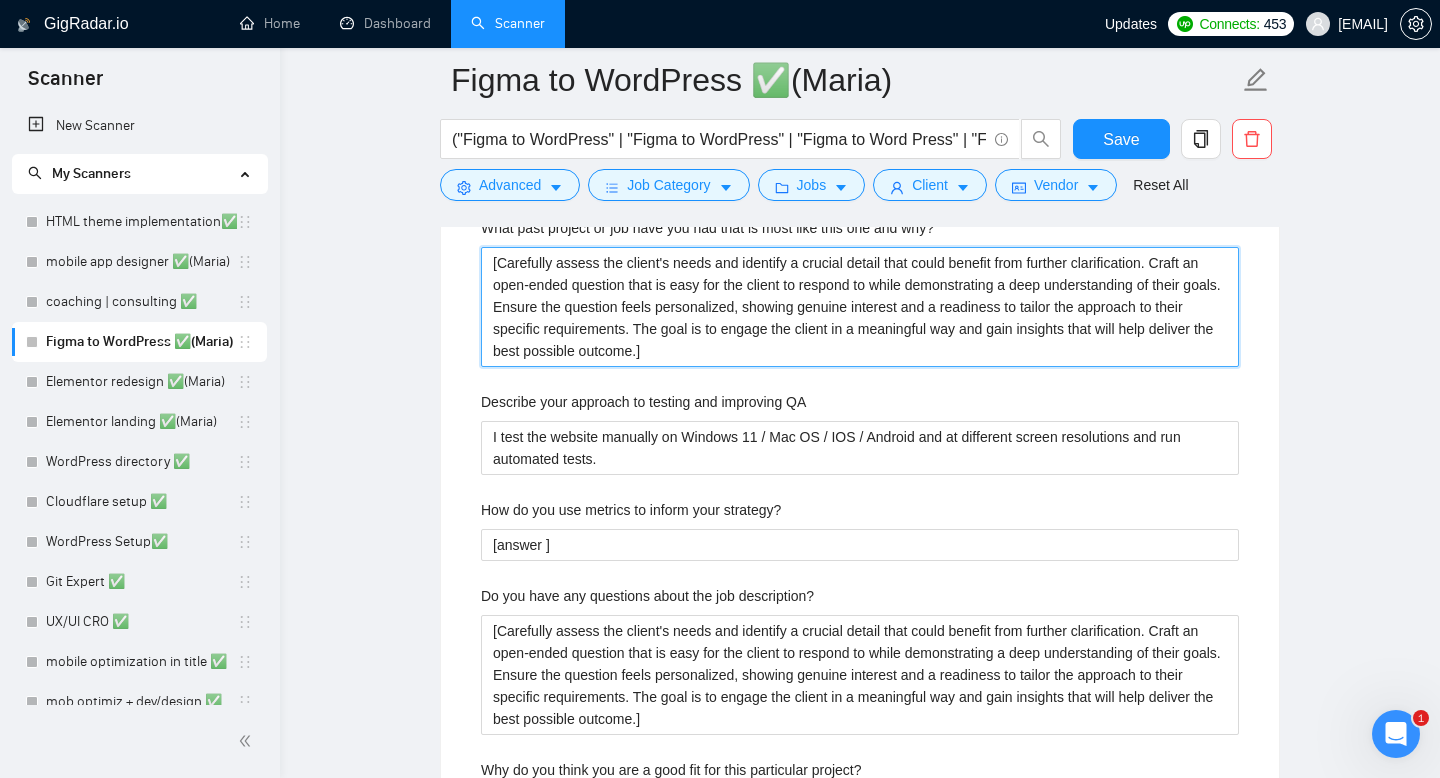scroll, scrollTop: 3007, scrollLeft: 0, axis: vertical 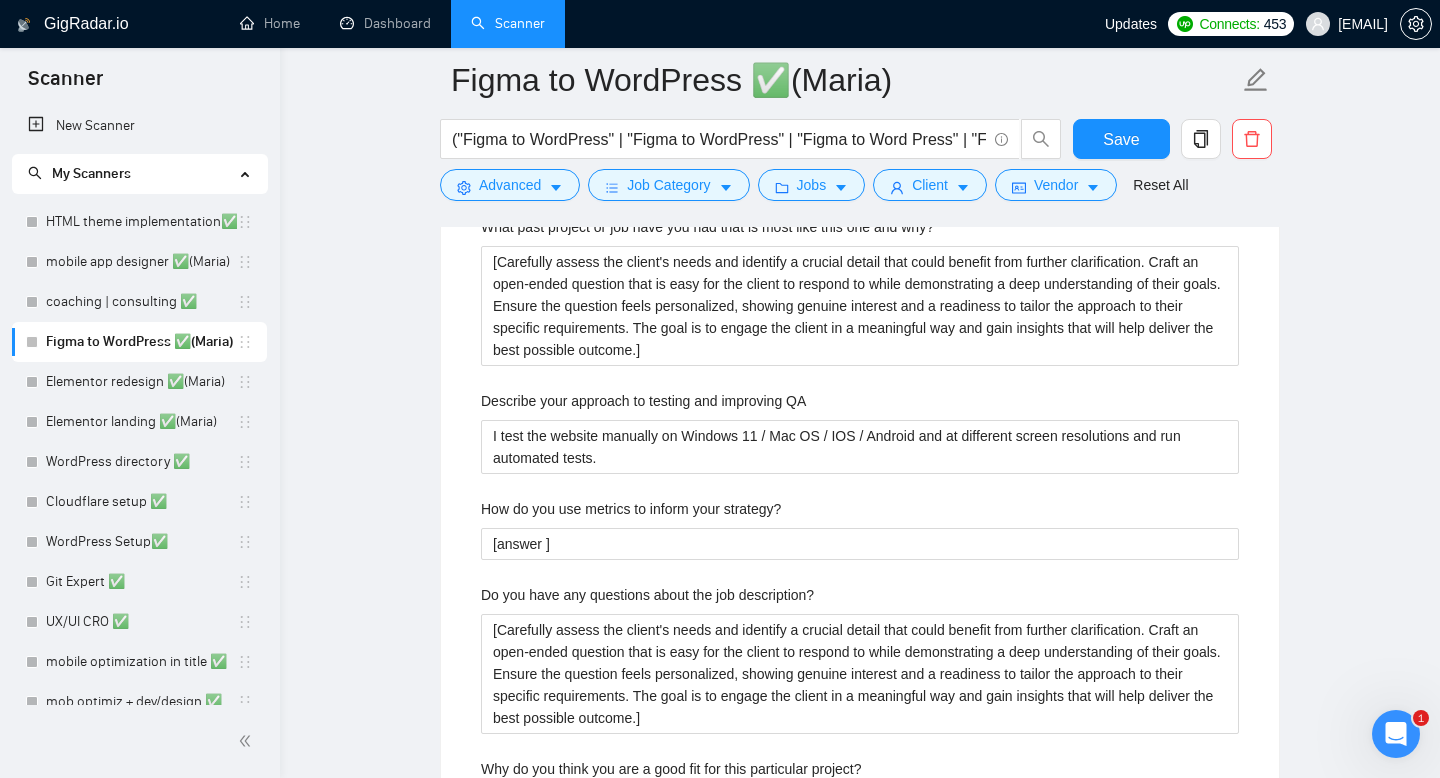 click on "Default answer template: [answer ] Most frequent questions:  Describe your recent experience with similar projects [answer. Mention that you've already included relevant case studies/examples in your proposal to showcase your expertise.] Please list any certifications related to this project I have a WordPress development certificate that you can check in my profile. Include a link to your GitHub profile and/or website https://onpoint.to What frameworks have you worked with? ✔️Back-end:
Laravel, Symfony
✔️Front-end:
Bootstrap 5, jQuery, Webpack, Babel, SCSS, Next.js, React Describe your typical design process and methods [short answer] What past project or job have you had that is most like this one and why? Describe your approach to testing and improving QA I test the website manually on Windows 11 / Mac OS / IOS / Android and at different screen resolutions and run automated tests. How do you use metrics to inform your strategy? [answer ] Do you have any questions about the job description?" at bounding box center (860, 172) 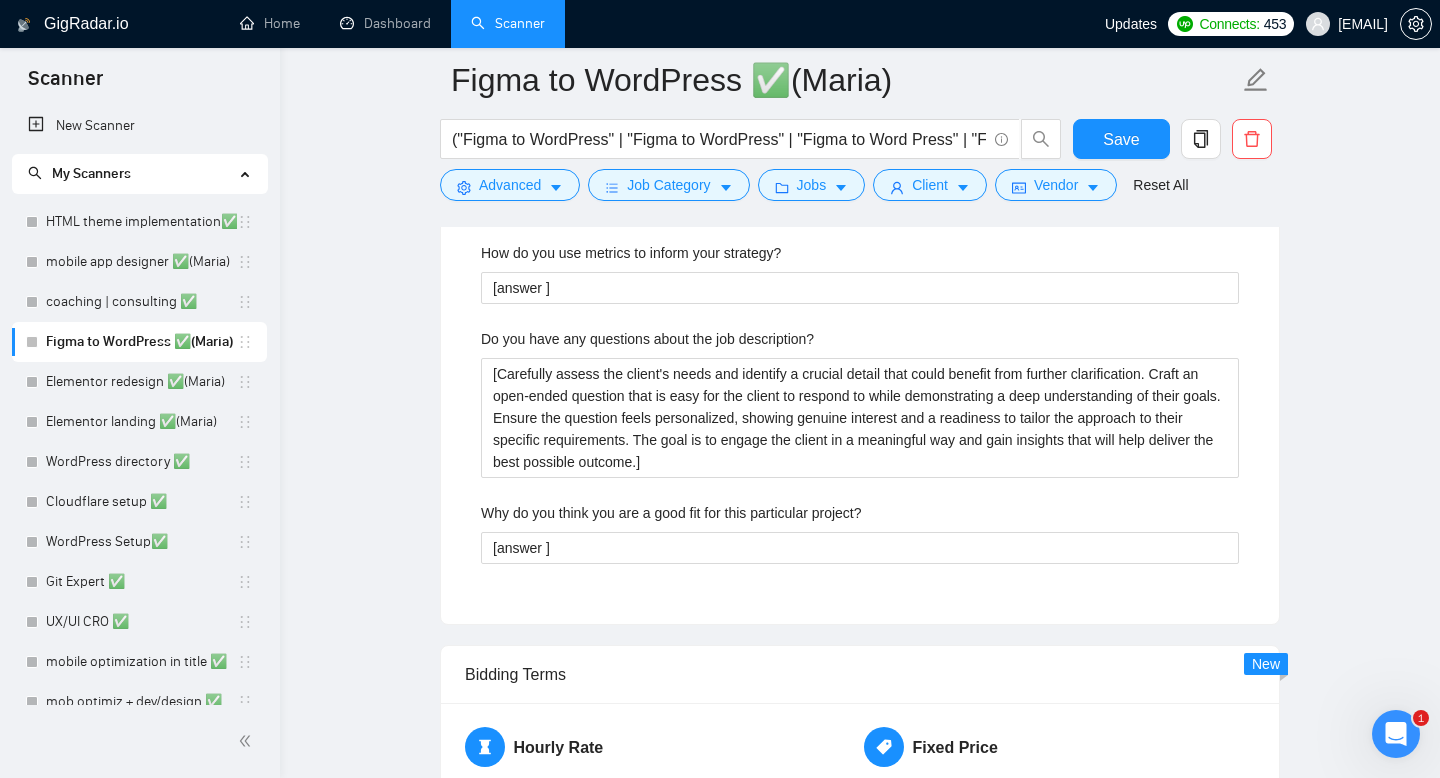 scroll, scrollTop: 3276, scrollLeft: 0, axis: vertical 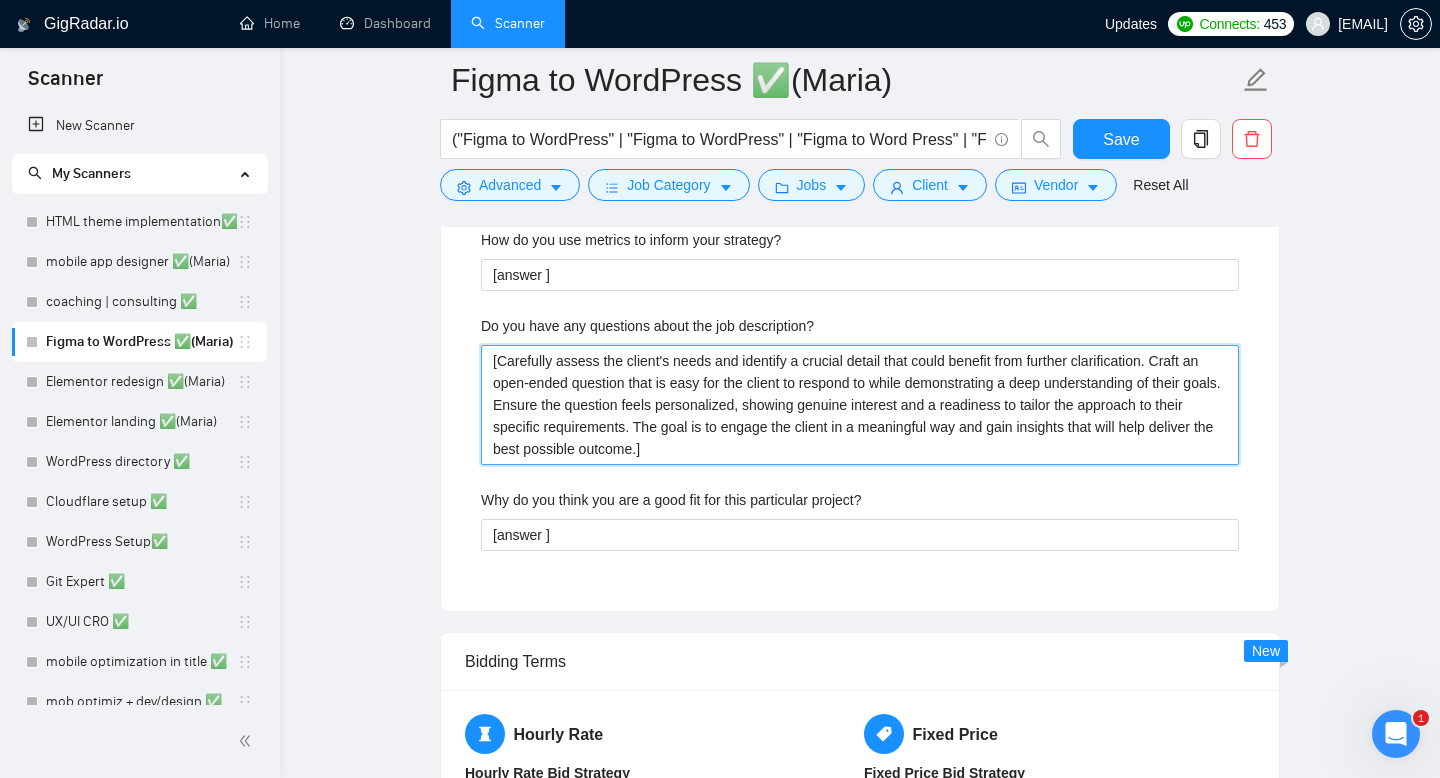 click on "[Carefully assess the client's needs and identify a crucial detail that could benefit from further clarification. Craft an open-ended question that is easy for the client to respond to while demonstrating a deep understanding of their goals. Ensure the question feels personalized, showing genuine interest and a readiness to tailor the approach to their specific requirements. The goal is to engage the client in a meaningful way and gain insights that will help deliver the best possible outcome.]" at bounding box center (860, 405) 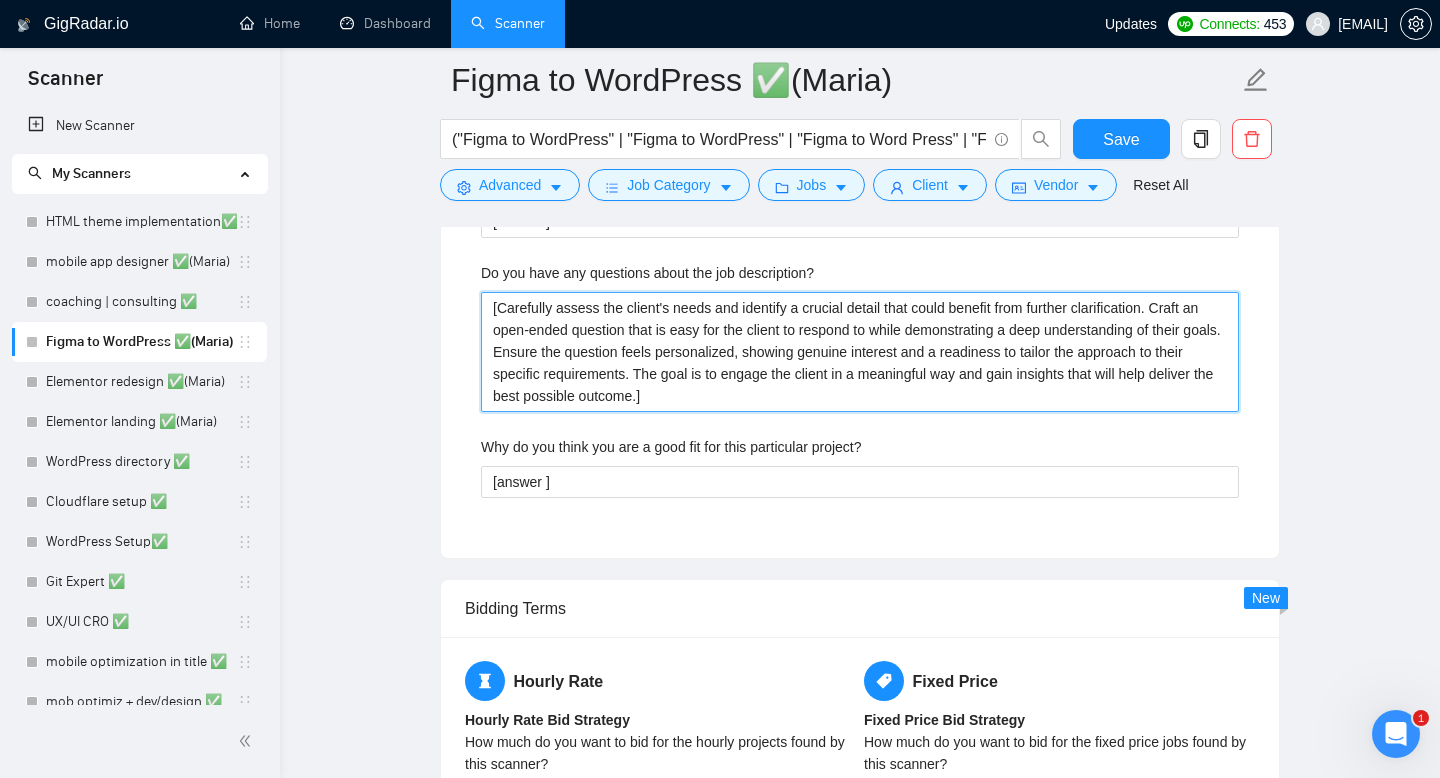 scroll, scrollTop: 3355, scrollLeft: 0, axis: vertical 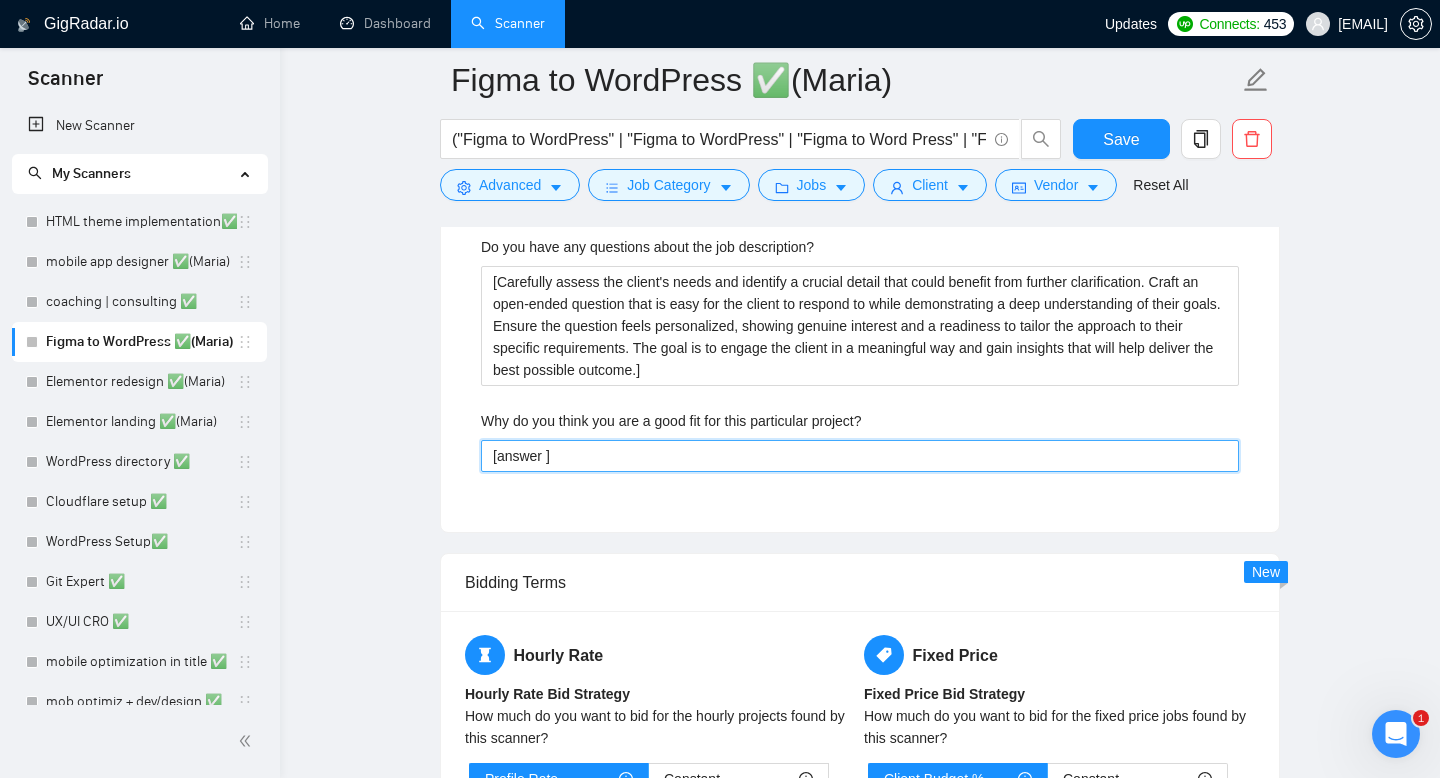 click on "[answer ]" at bounding box center [860, 456] 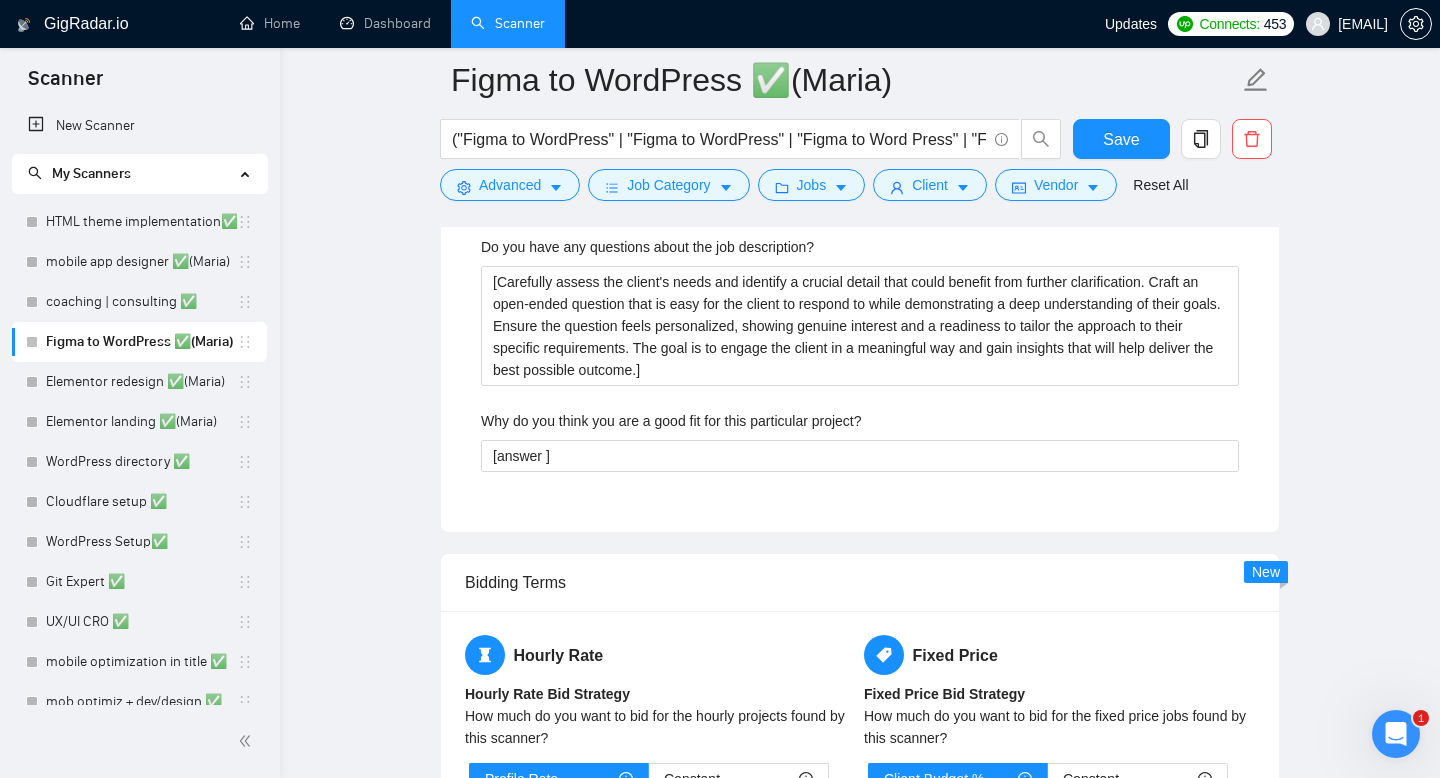 click on "Default answer template: [answer ] Most frequent questions:  Describe your recent experience with similar projects [answer. Mention that you've already included relevant case studies/examples in your proposal to showcase your expertise.] Please list any certifications related to this project I have a WordPress development certificate that you can check in my profile. Include a link to your GitHub profile and/or website https://onpoint.to What frameworks have you worked with? ✔️Back-end:
Laravel, Symfony
✔️Front-end:
Bootstrap 5, jQuery, Webpack, Babel, SCSS, Next.js, React Describe your typical design process and methods [short answer] What past project or job have you had that is most like this one and why? Describe your approach to testing and improving QA I test the website manually on Windows 11 / Mac OS / IOS / Android and at different screen resolutions and run automated tests. How do you use metrics to inform your strategy? [answer ] Do you have any questions about the job description?" at bounding box center [860, -176] 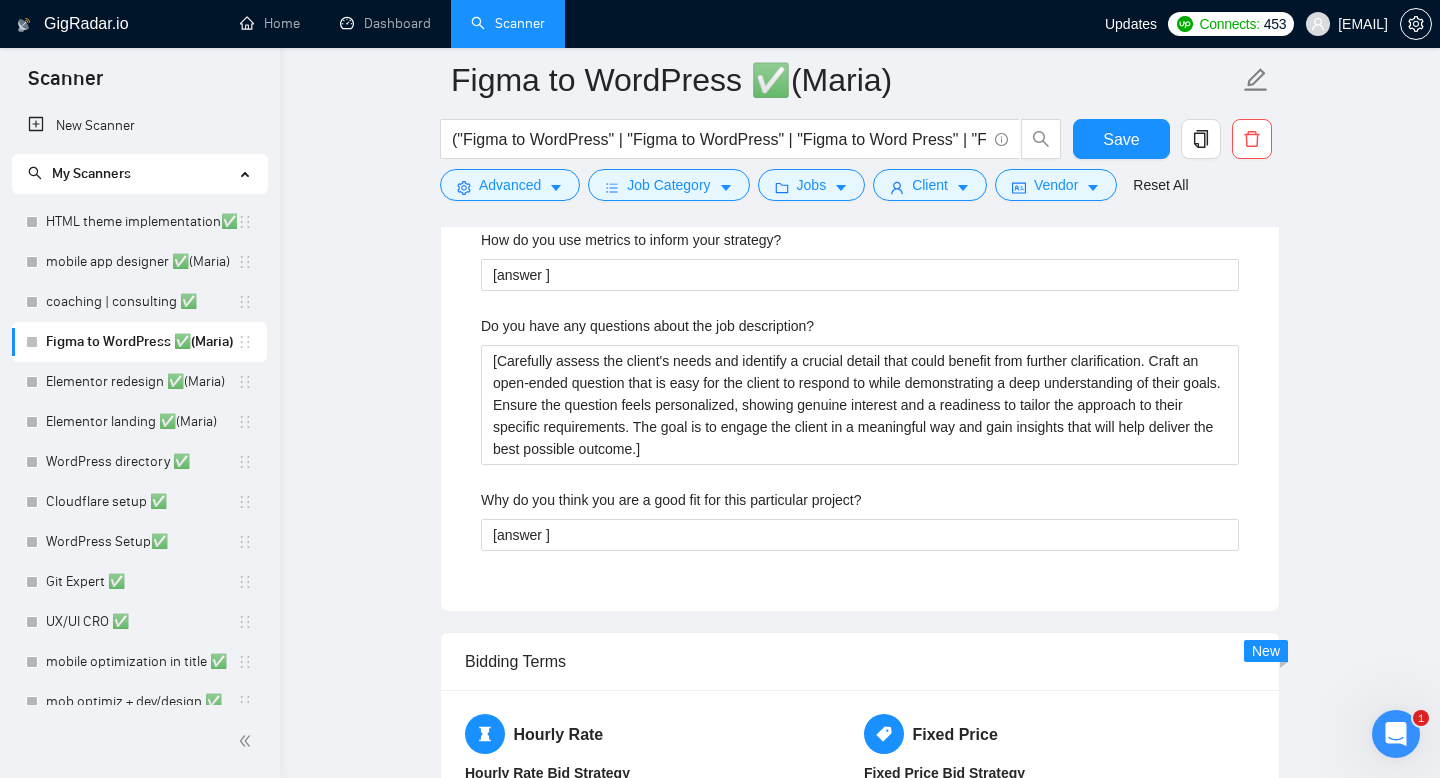 scroll, scrollTop: 3288, scrollLeft: 0, axis: vertical 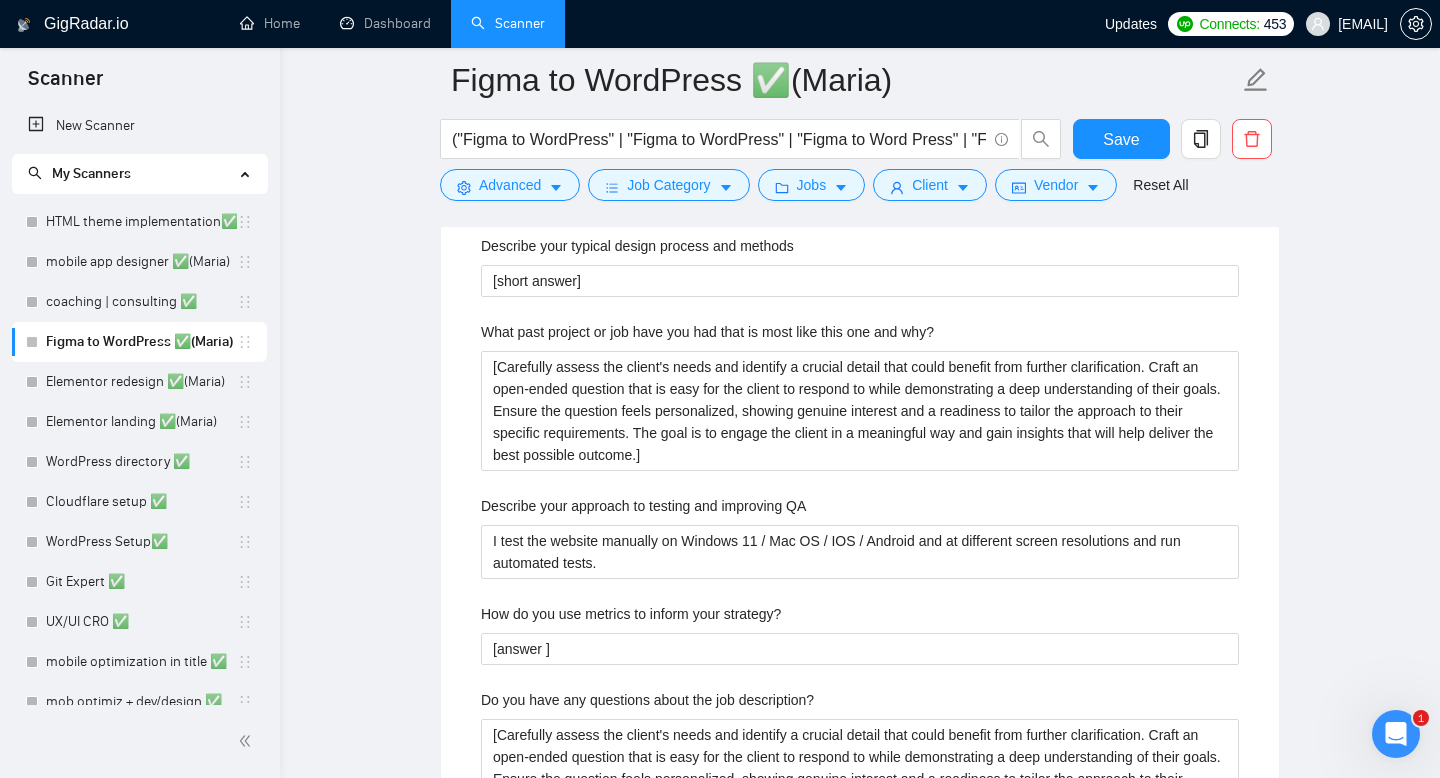 click on "What past project or job have you had that is most like this one and why?" at bounding box center (707, 332) 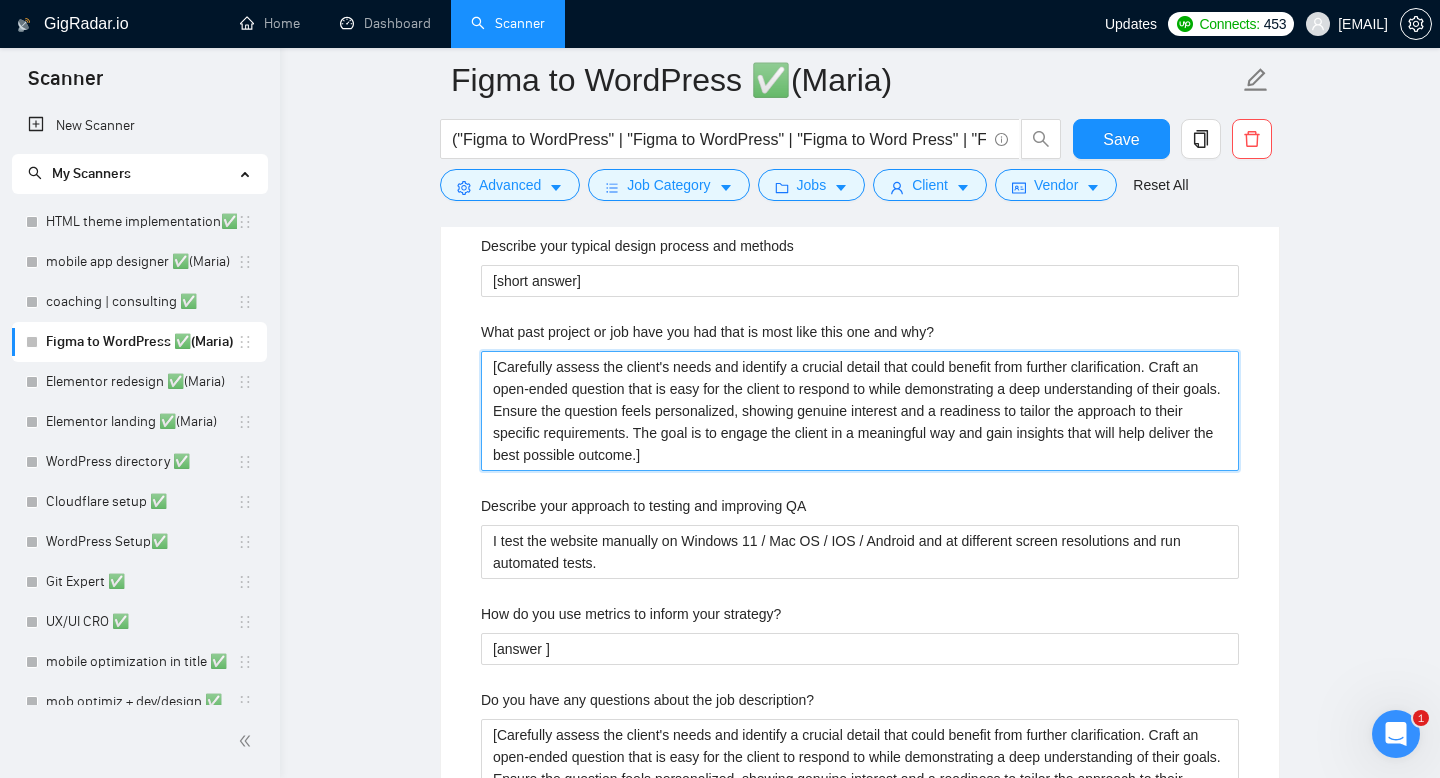 click on "[Carefully assess the client's needs and identify a crucial detail that could benefit from further clarification. Craft an open-ended question that is easy for the client to respond to while demonstrating a deep understanding of their goals. Ensure the question feels personalized, showing genuine interest and a readiness to tailor the approach to their specific requirements. The goal is to engage the client in a meaningful way and gain insights that will help deliver the best possible outcome.]" at bounding box center [860, 411] 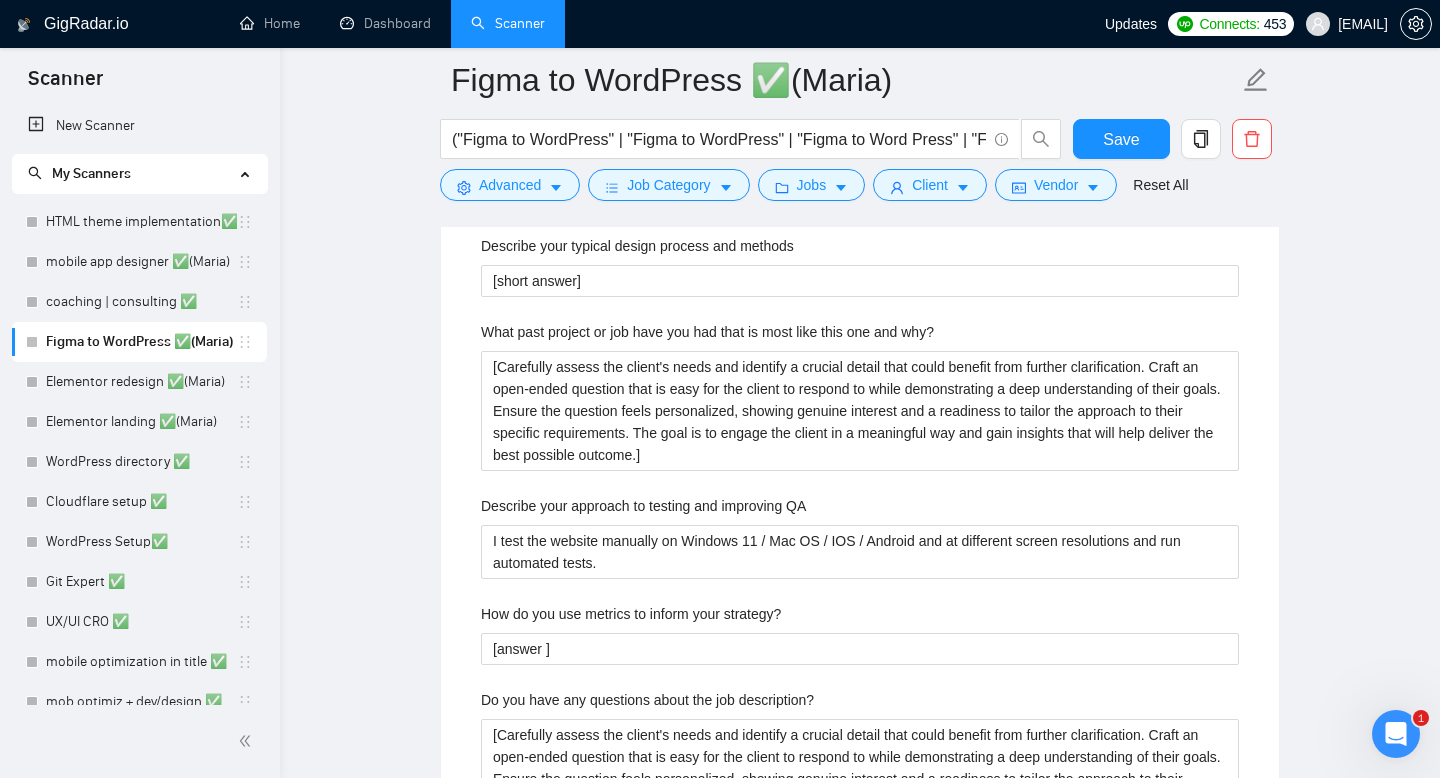 click on "What past project or job have you had that is most like this one and why?" at bounding box center (707, 332) 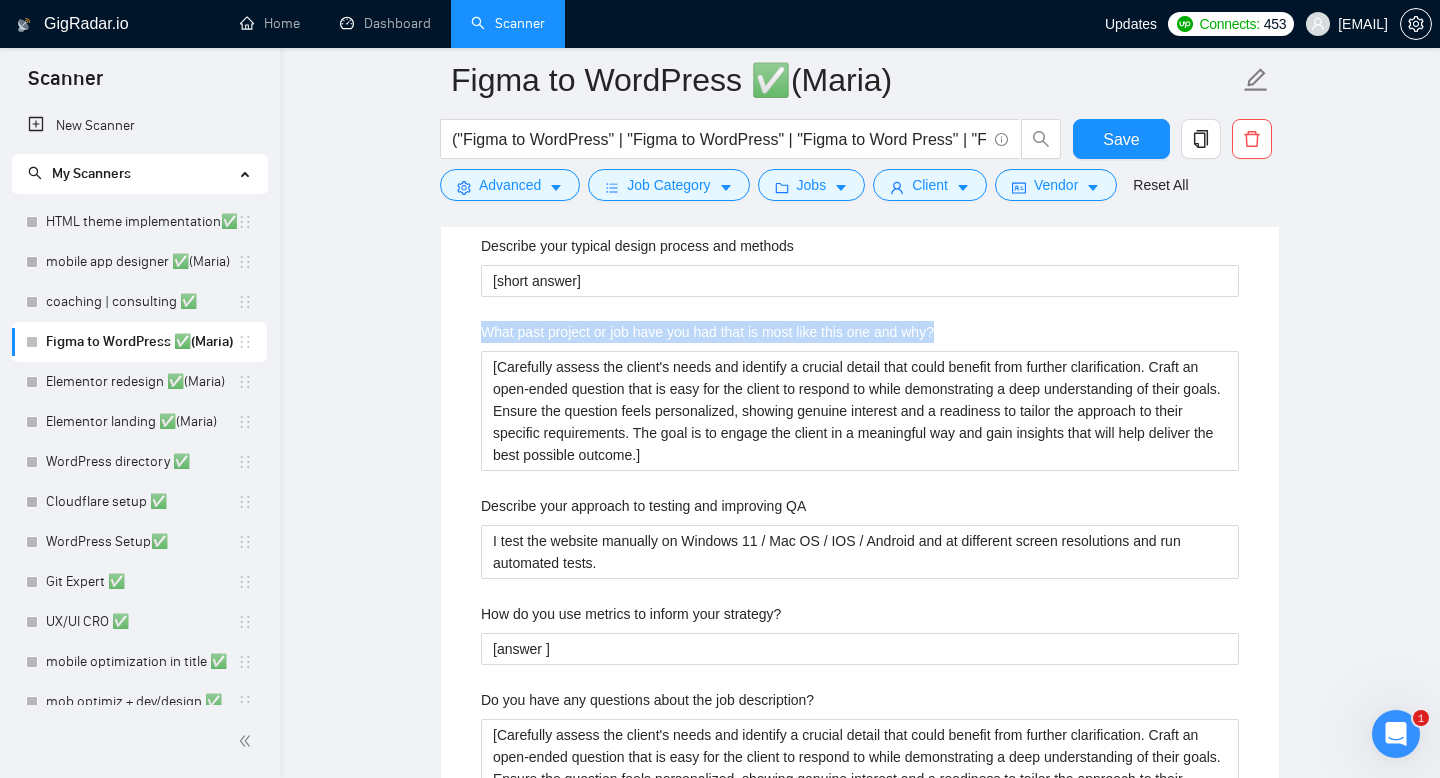 click on "What past project or job have you had that is most like this one and why?" at bounding box center (707, 332) 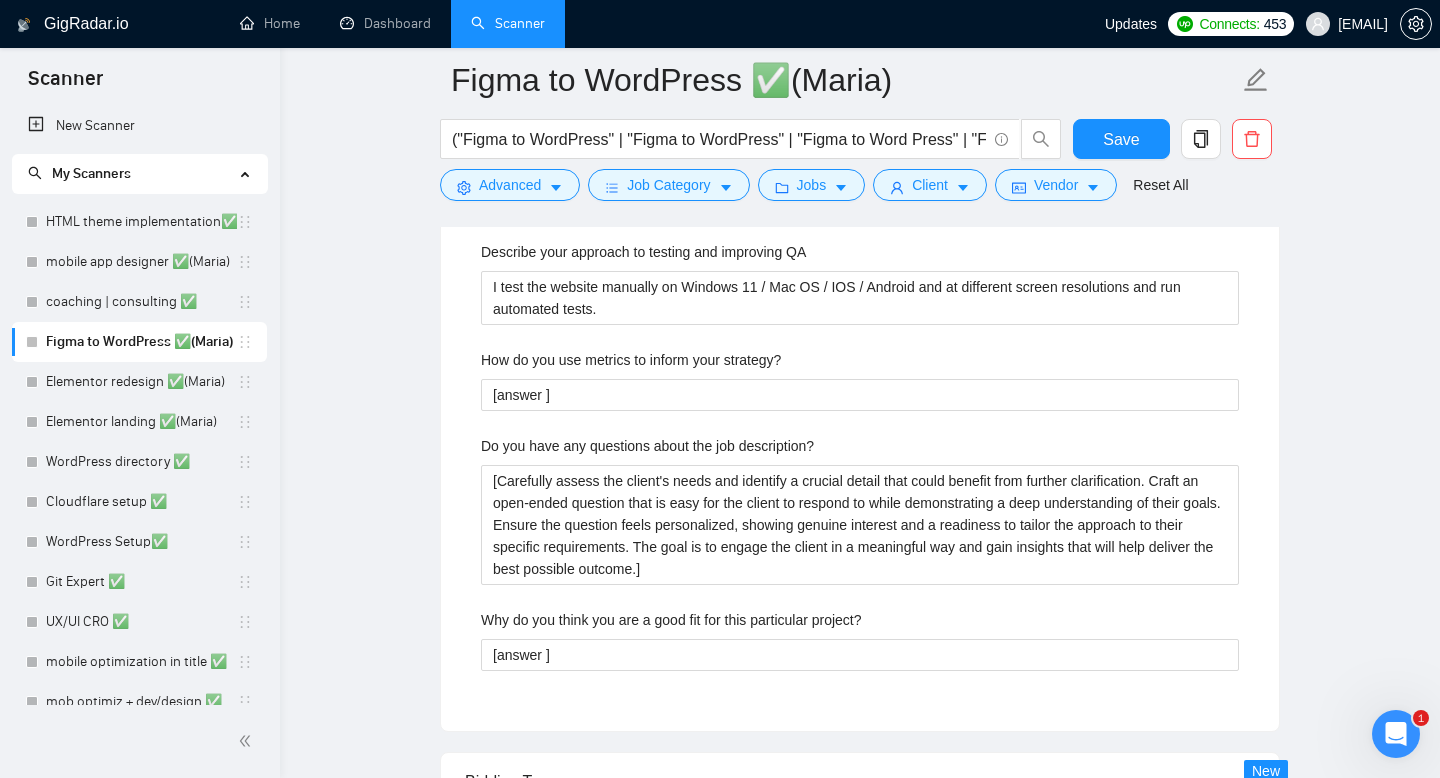 scroll, scrollTop: 3155, scrollLeft: 0, axis: vertical 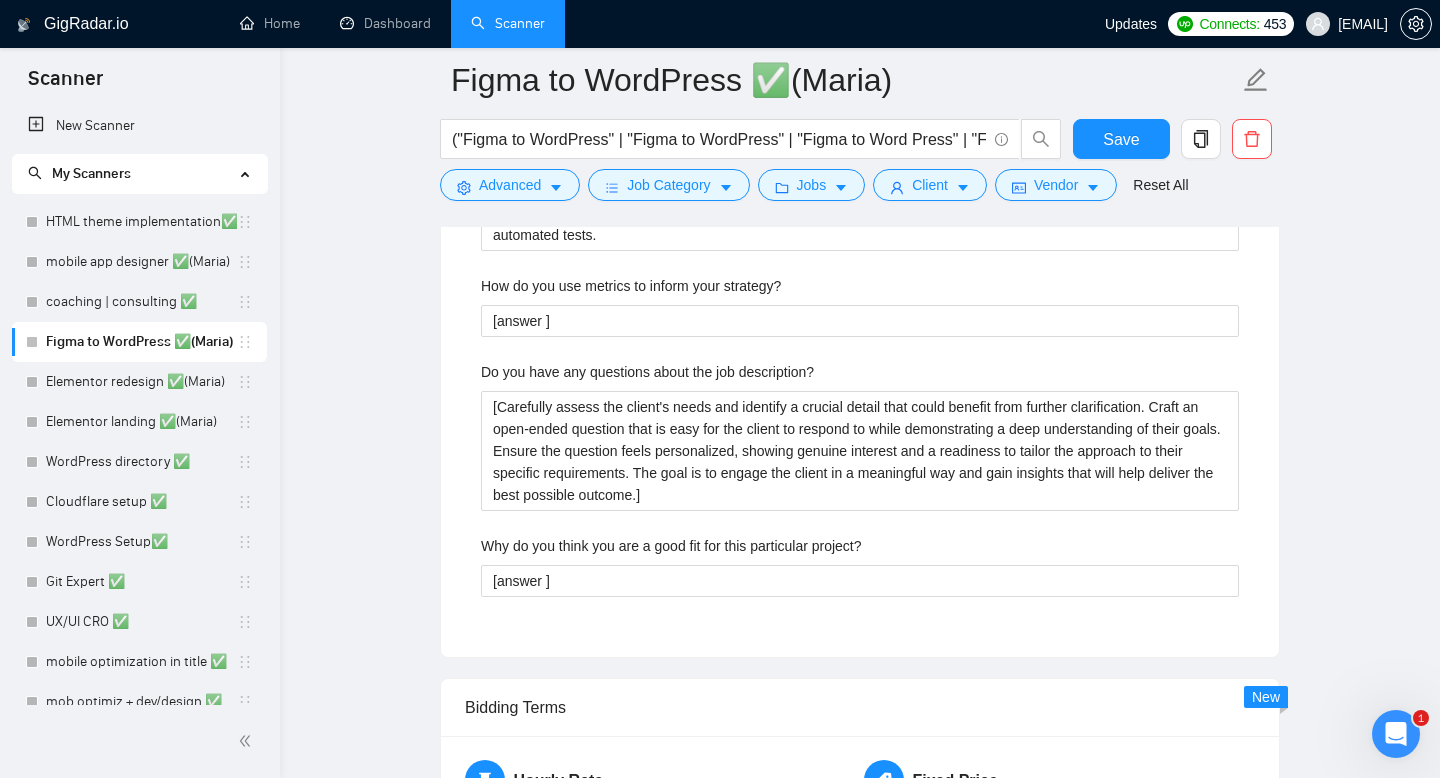 click on "How do you use metrics to inform your strategy?" at bounding box center (631, 286) 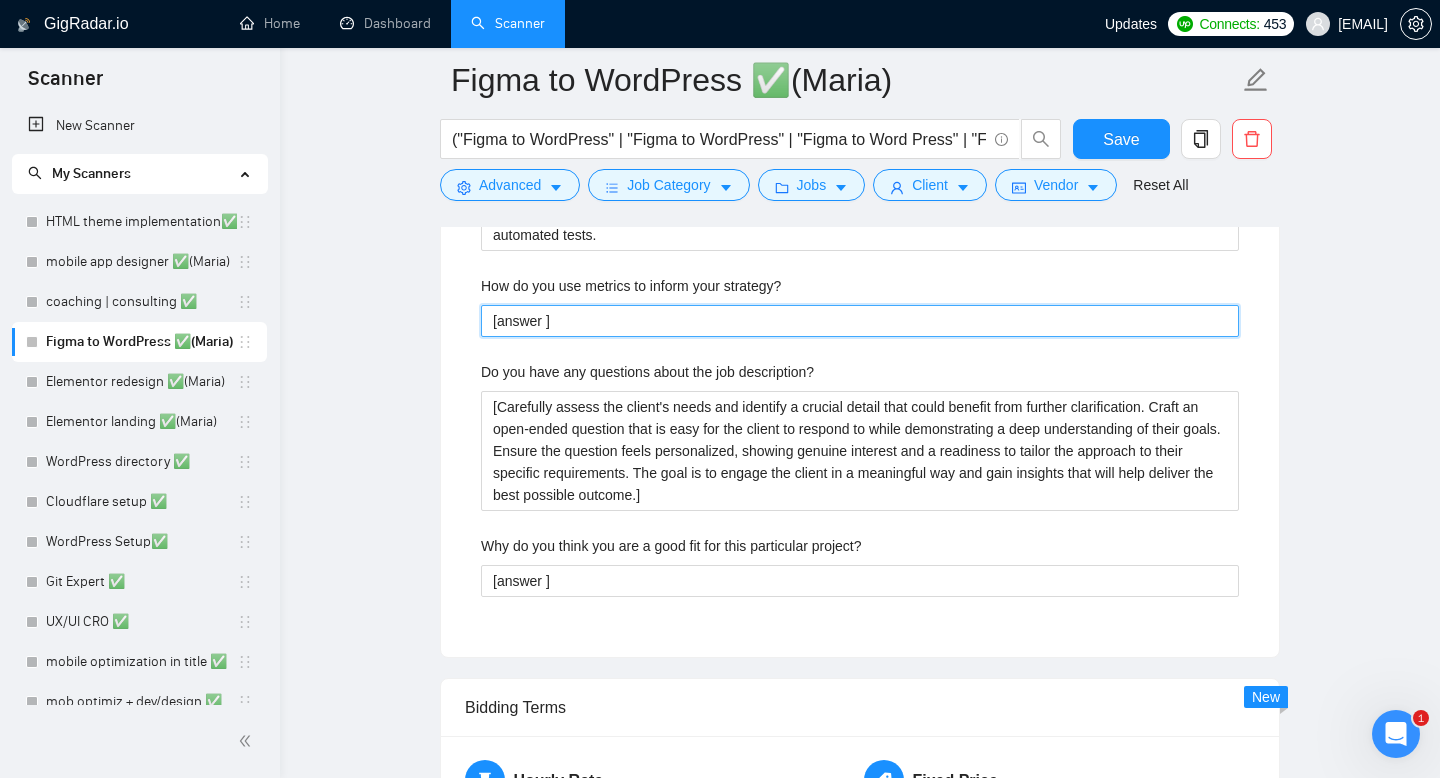 click on "[answer ]" at bounding box center [860, 321] 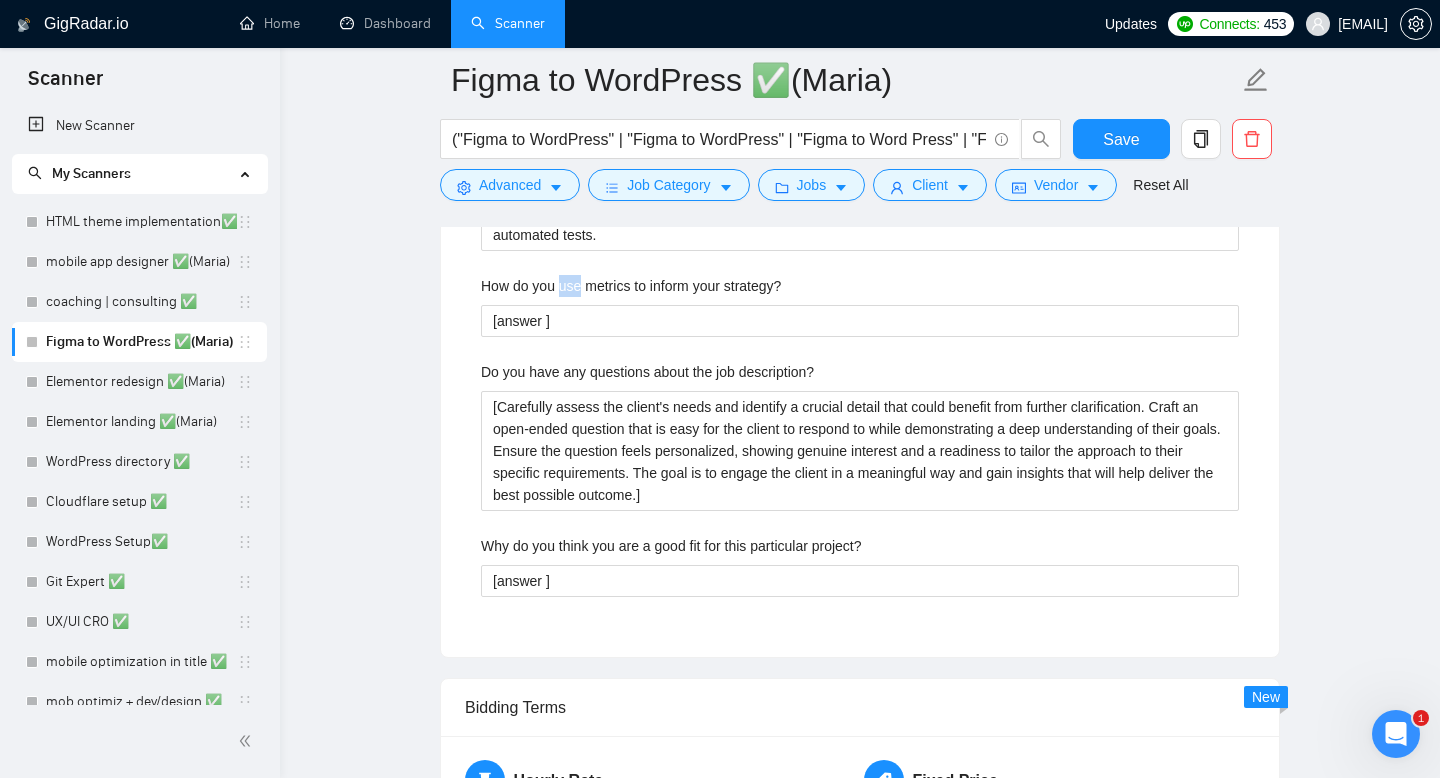 click on "How do you use metrics to inform your strategy?" at bounding box center (631, 286) 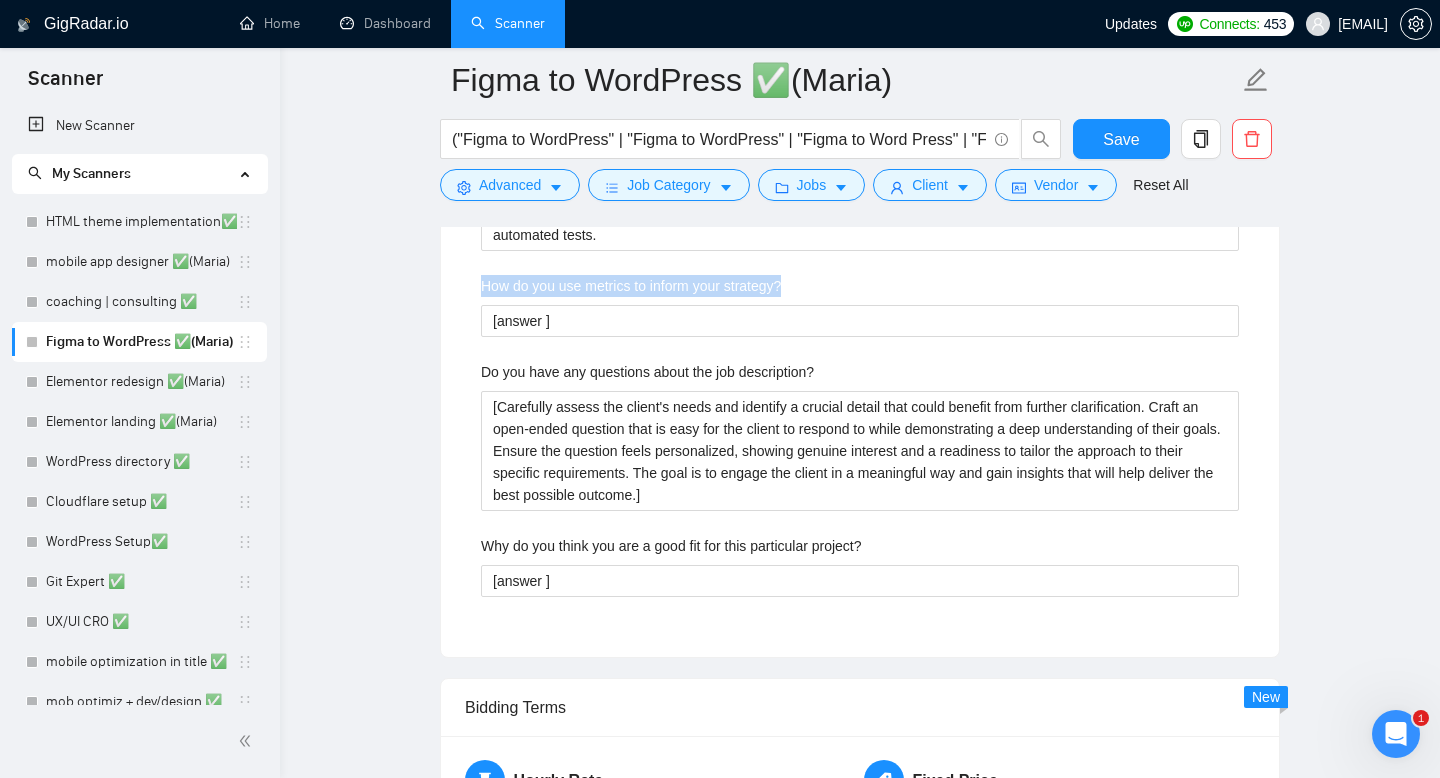 click on "How do you use metrics to inform your strategy?" at bounding box center (631, 286) 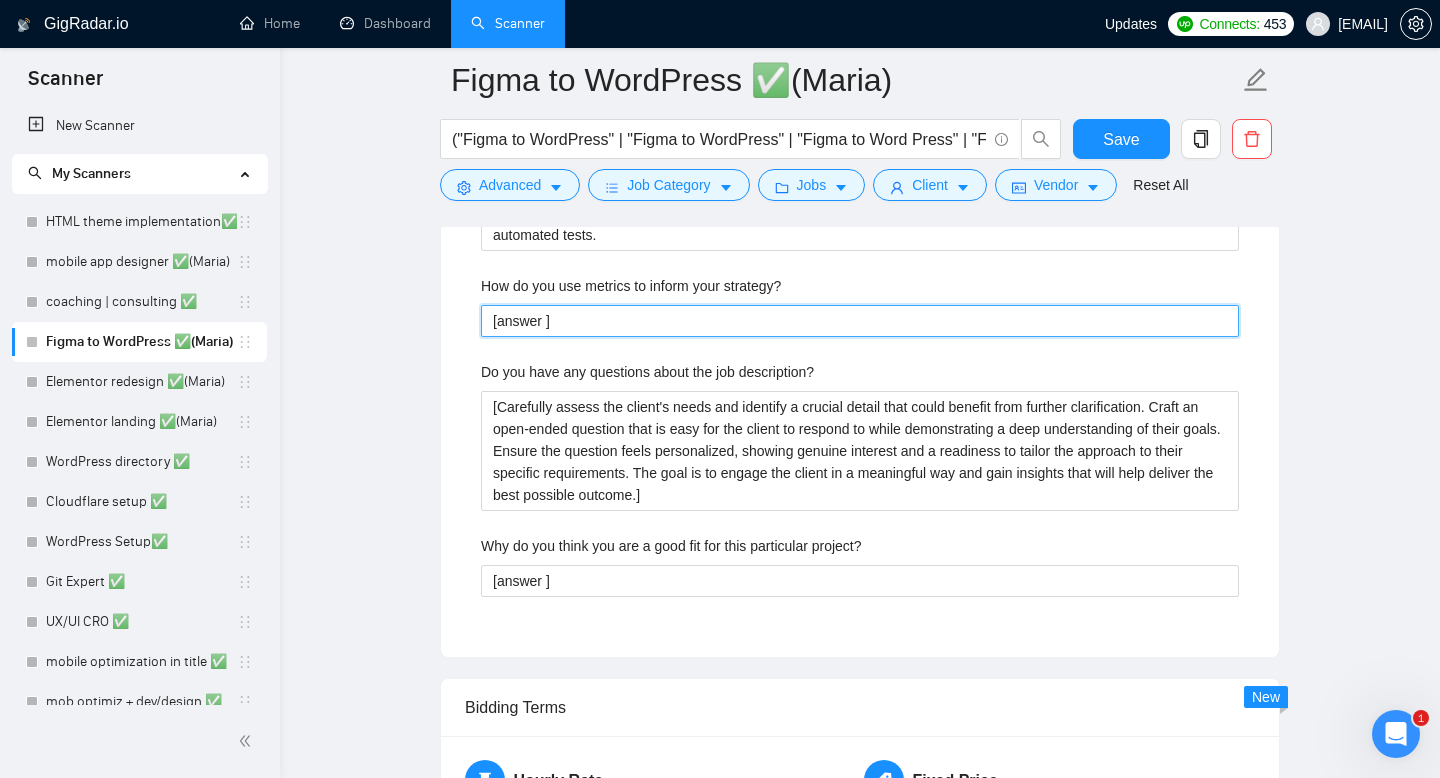 click on "[answer ]" at bounding box center [860, 321] 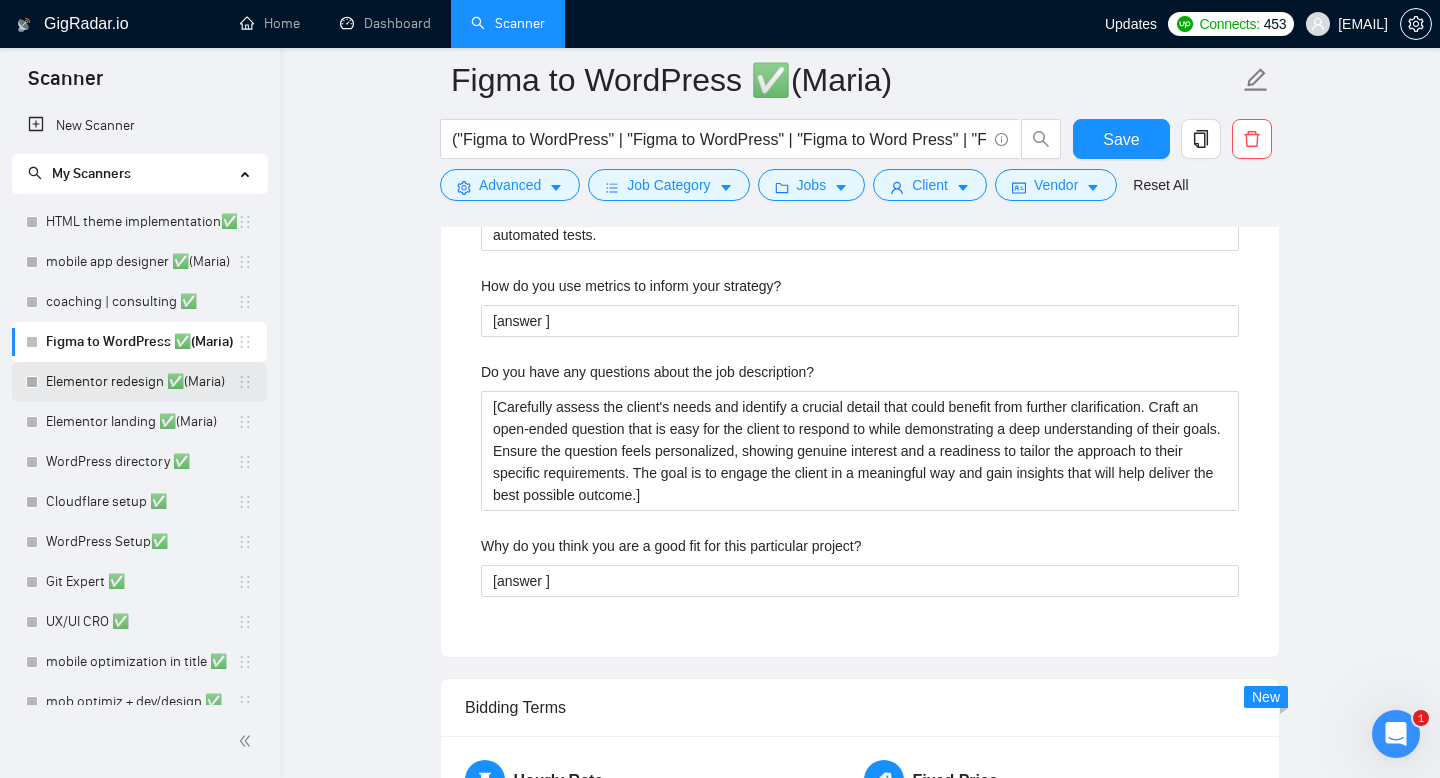 click on "Elementor redesign ✅(Maria)" at bounding box center [141, 382] 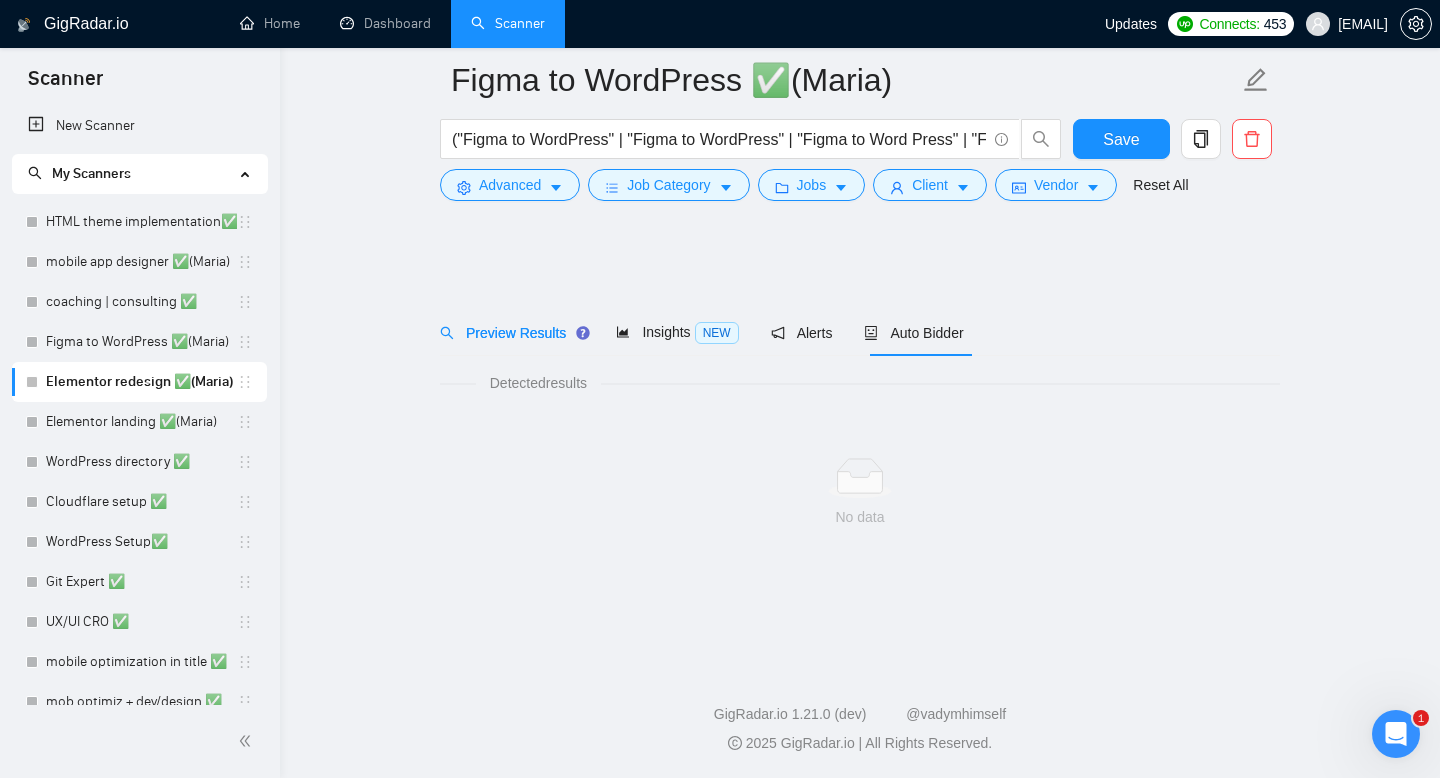 scroll, scrollTop: 0, scrollLeft: 0, axis: both 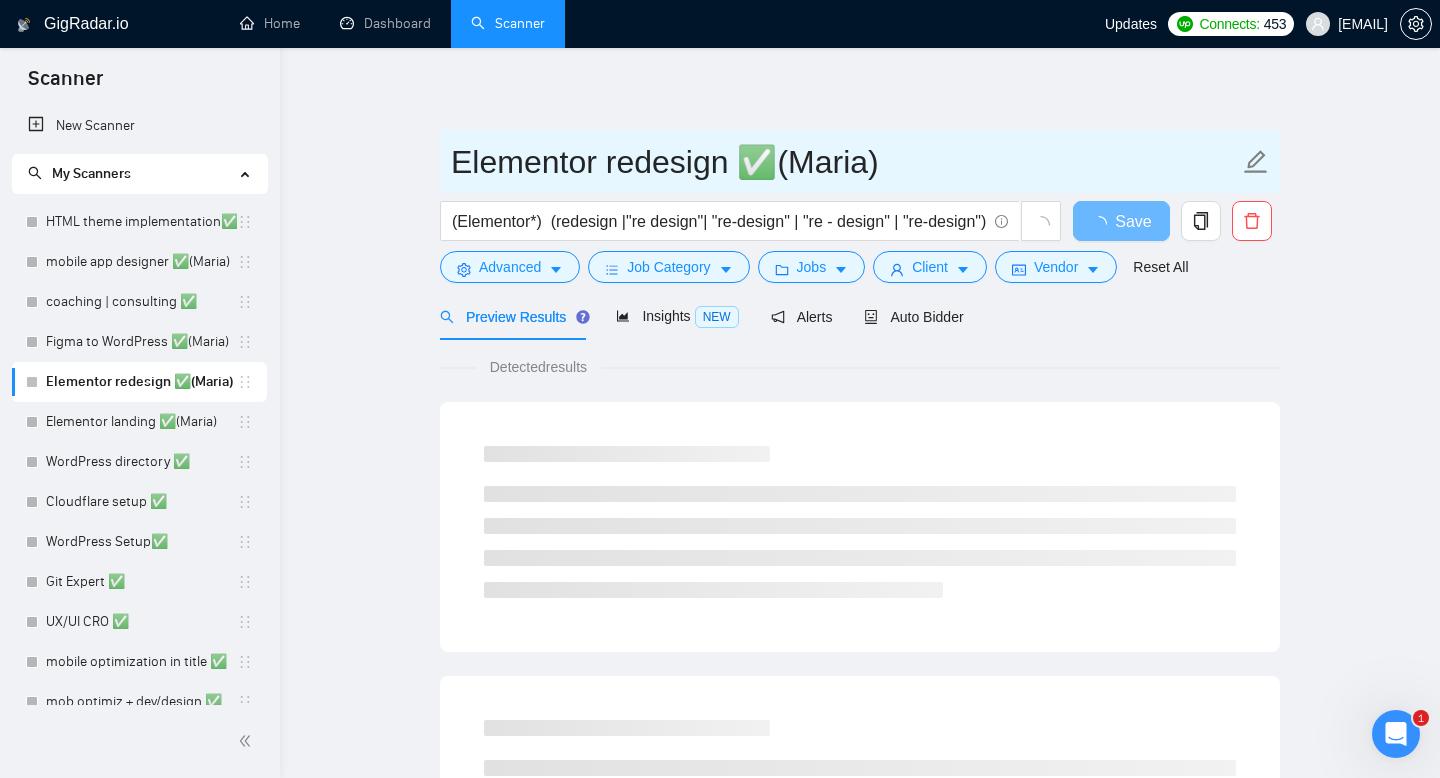 click on "Elementor redesign ✅(Maria)" at bounding box center [845, 162] 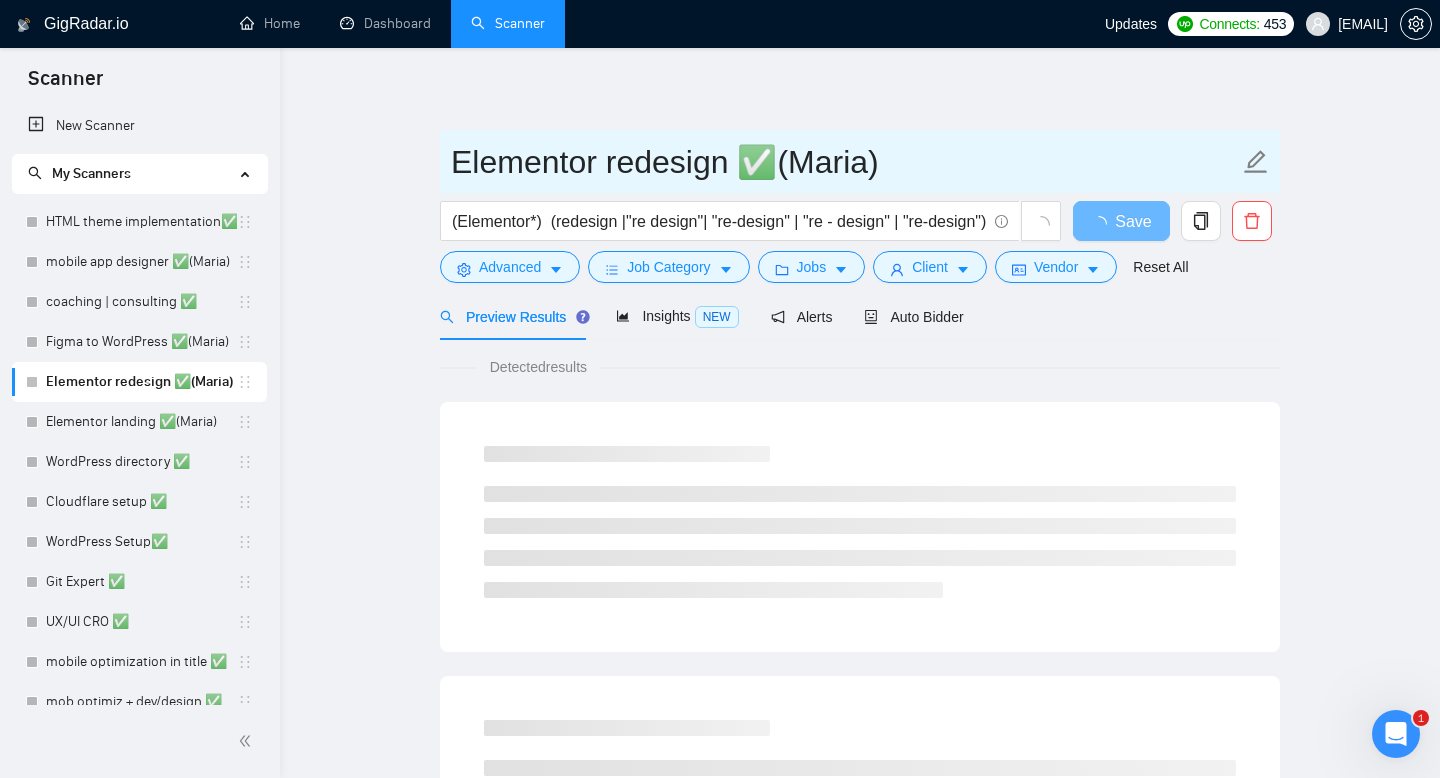 click on "Elementor redesign ✅(Maria)" at bounding box center [845, 162] 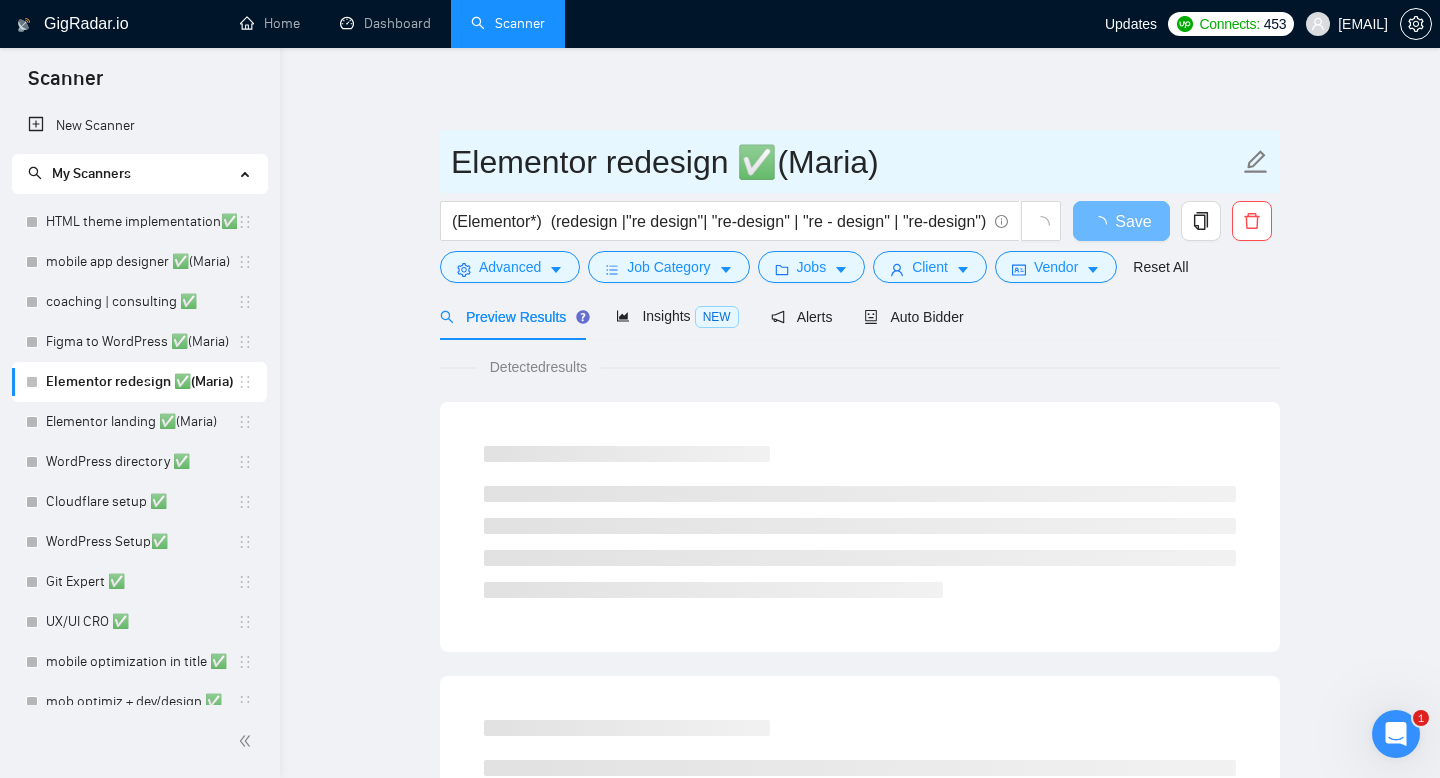 click on "Elementor redesign ✅(Maria)" at bounding box center [845, 162] 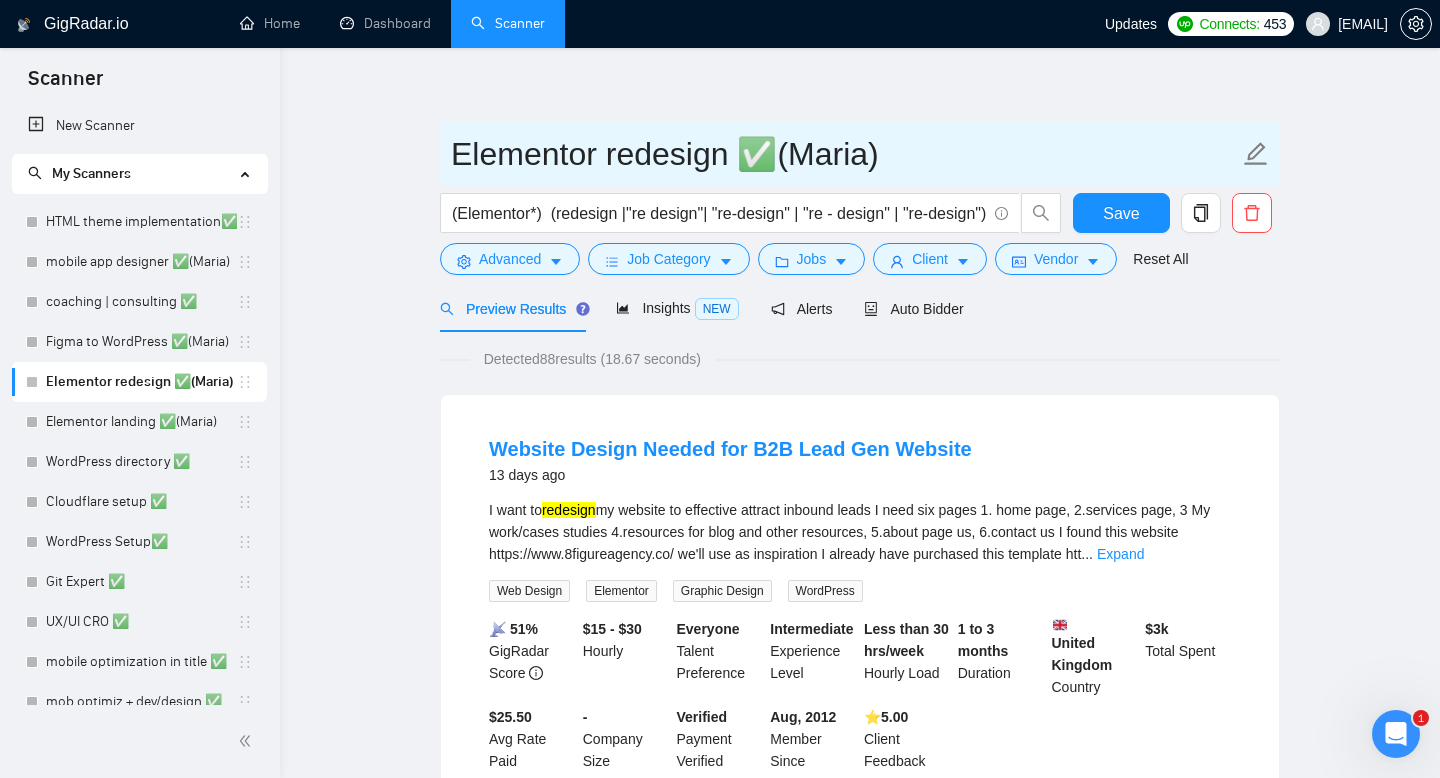 scroll, scrollTop: 0, scrollLeft: 0, axis: both 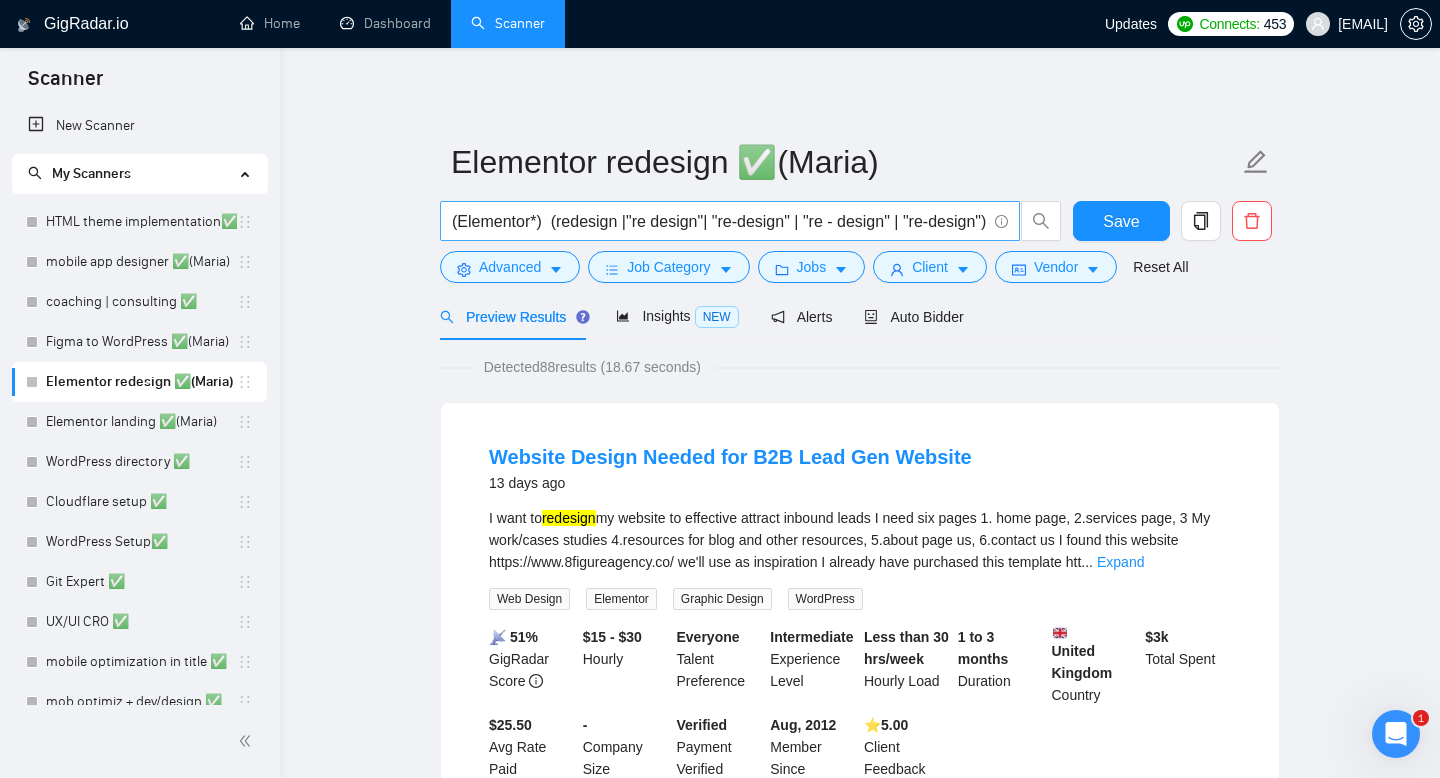 click on "(Elementor*)  (redesign |"re design"| "re-design" | "re - design" | "re-design")" at bounding box center [719, 221] 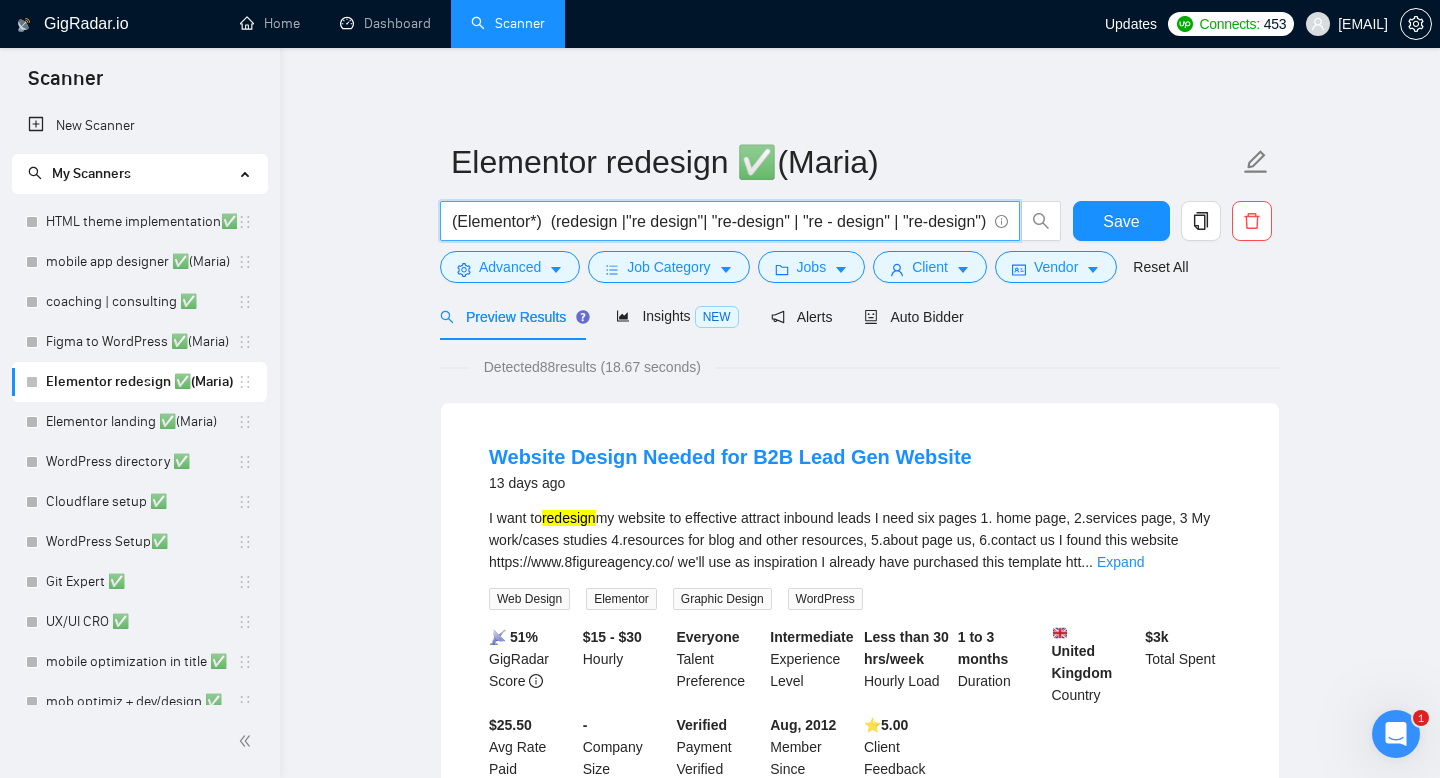 click on "(Elementor*)  (redesign |"re design"| "re-design" | "re - design" | "re-design")" at bounding box center [719, 221] 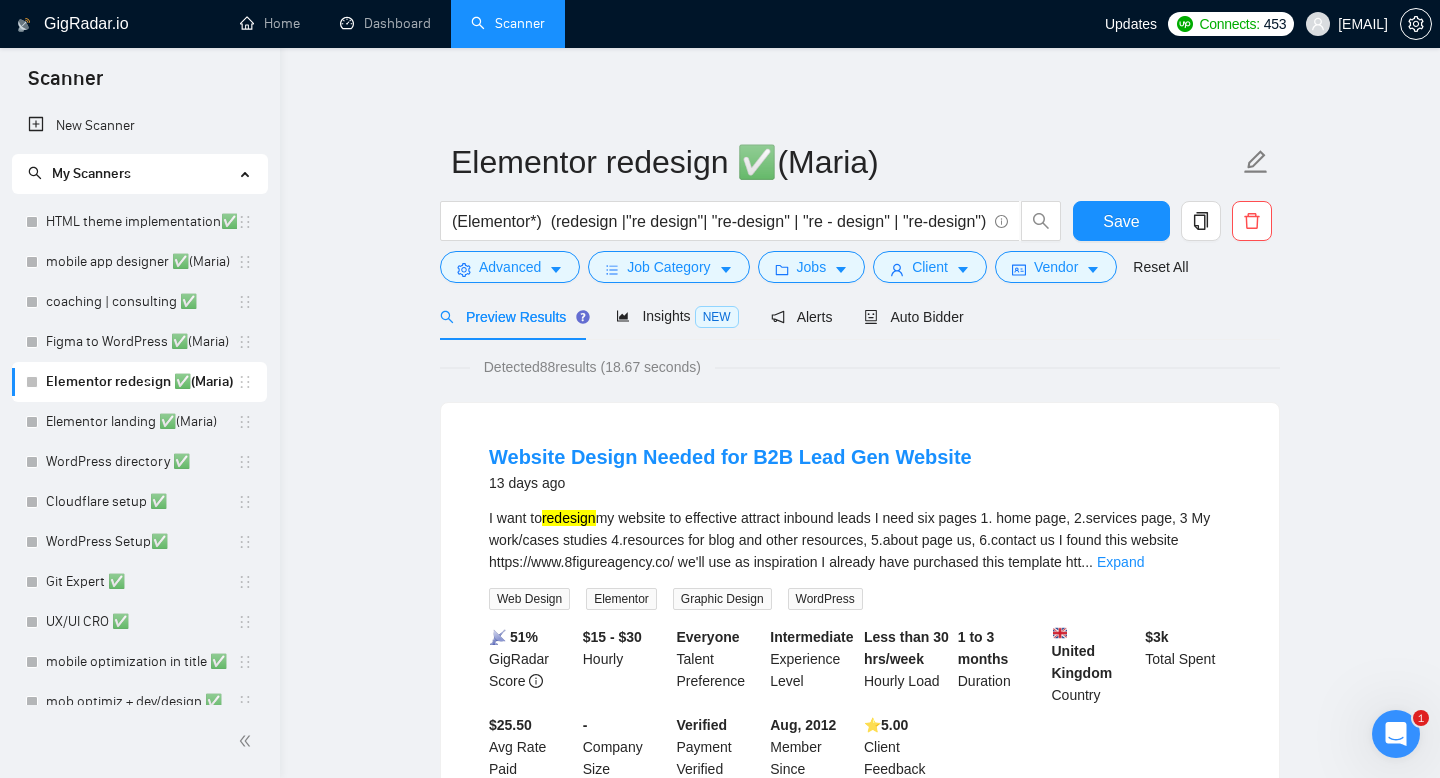 scroll, scrollTop: 0, scrollLeft: 0, axis: both 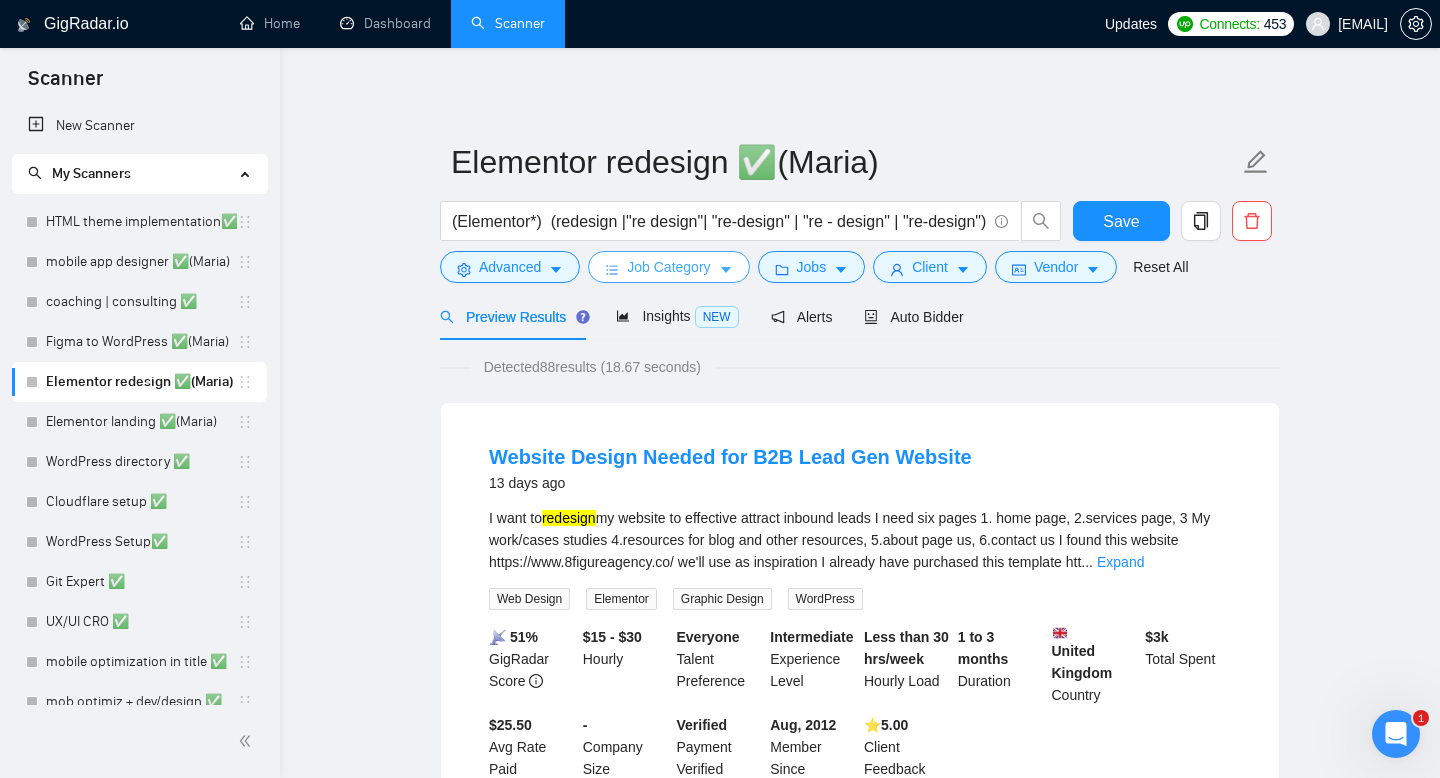 click on "Job Category" at bounding box center [668, 267] 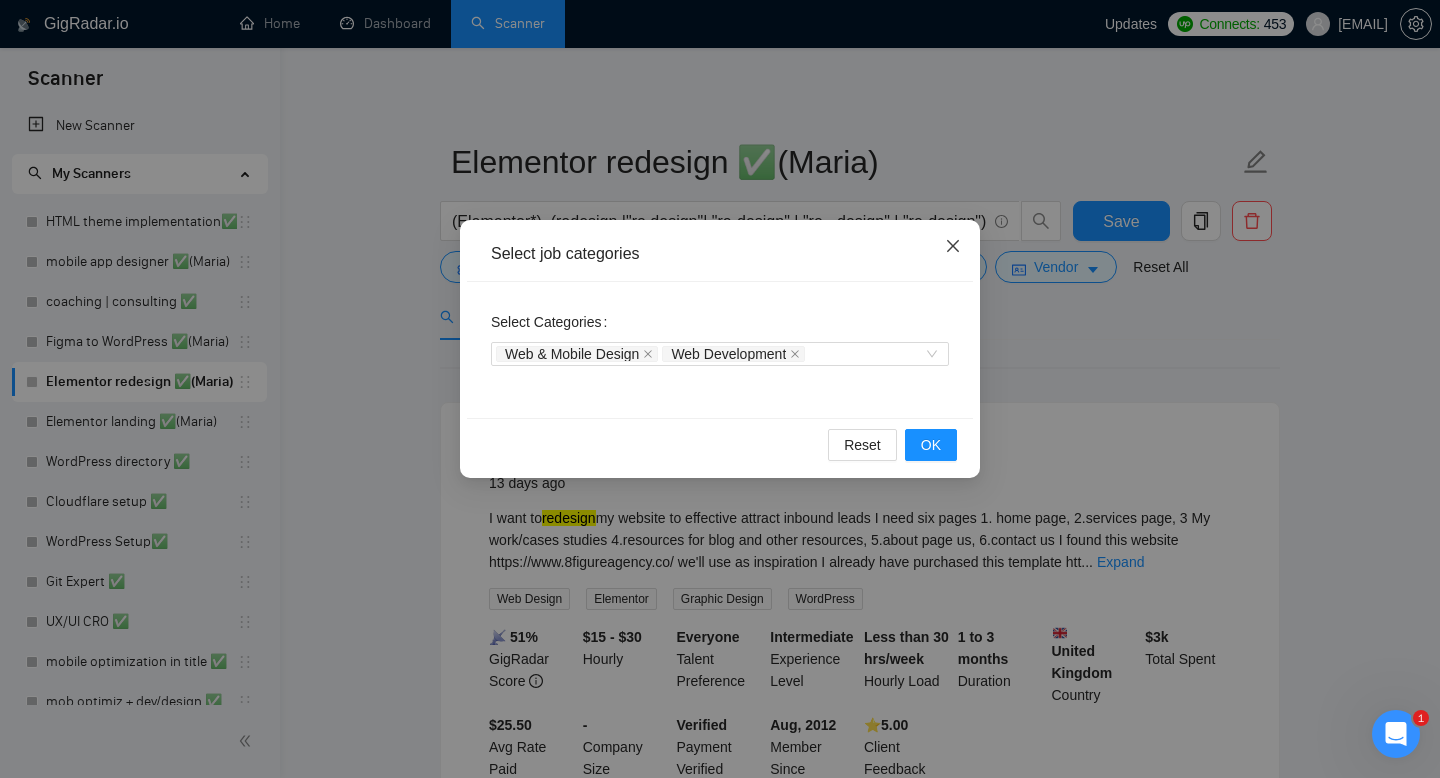 click 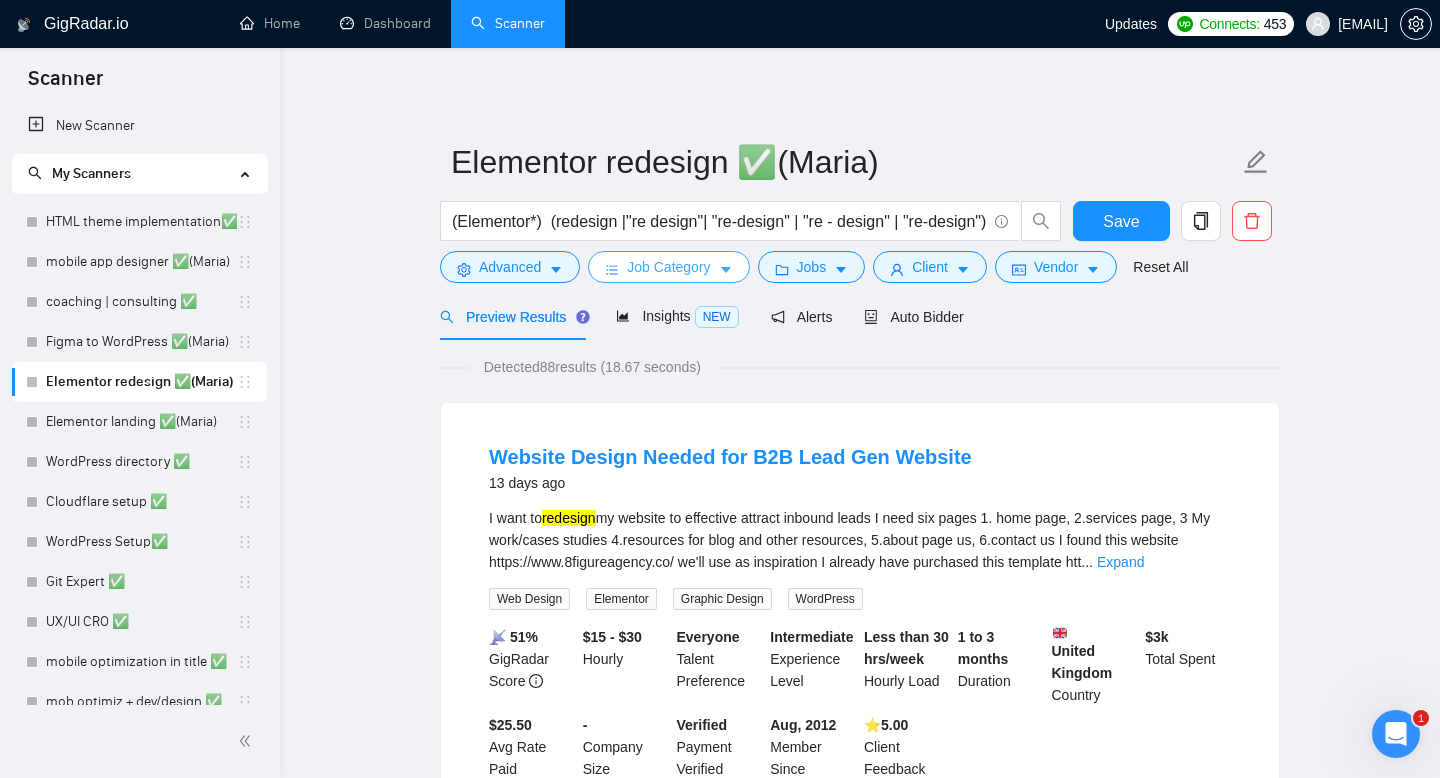 click on "Job Category" at bounding box center (668, 267) 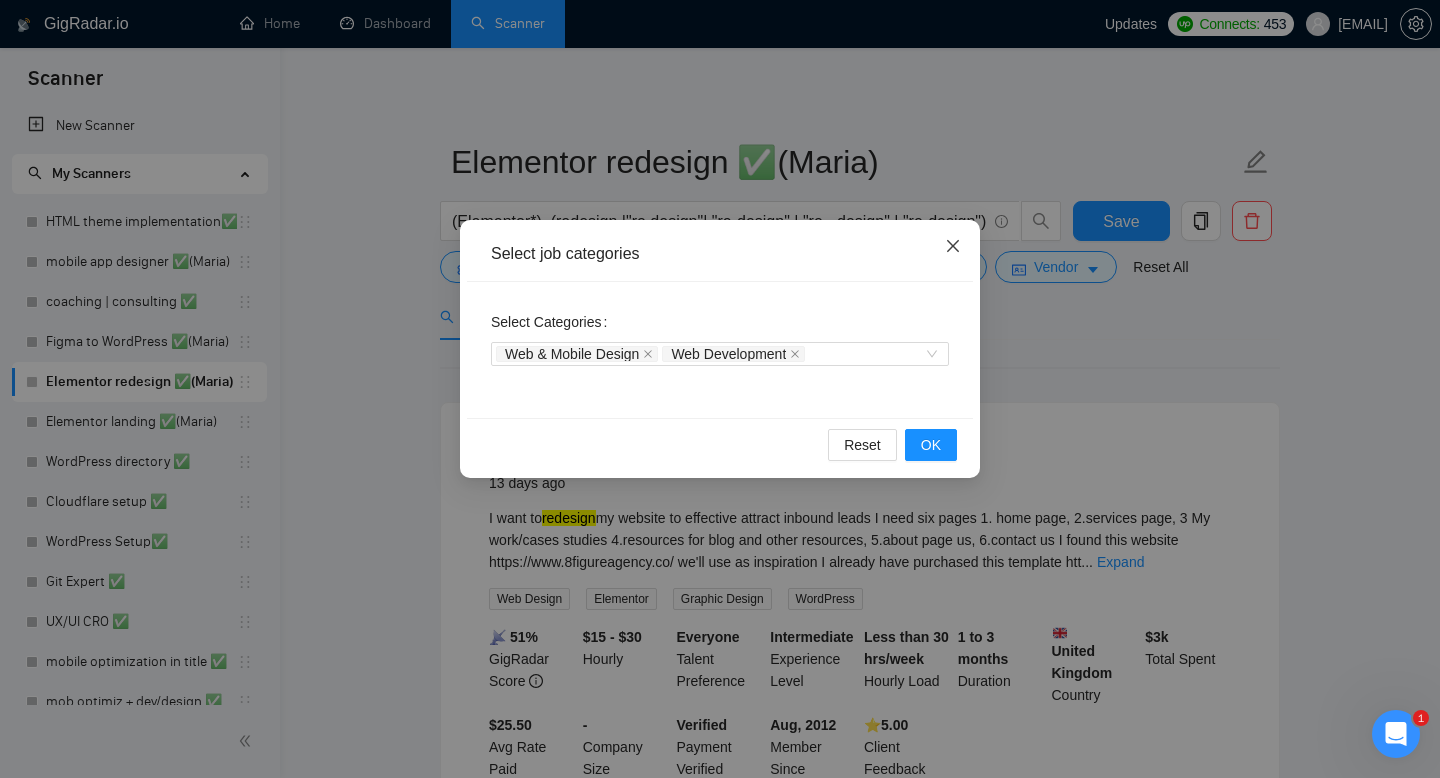 click 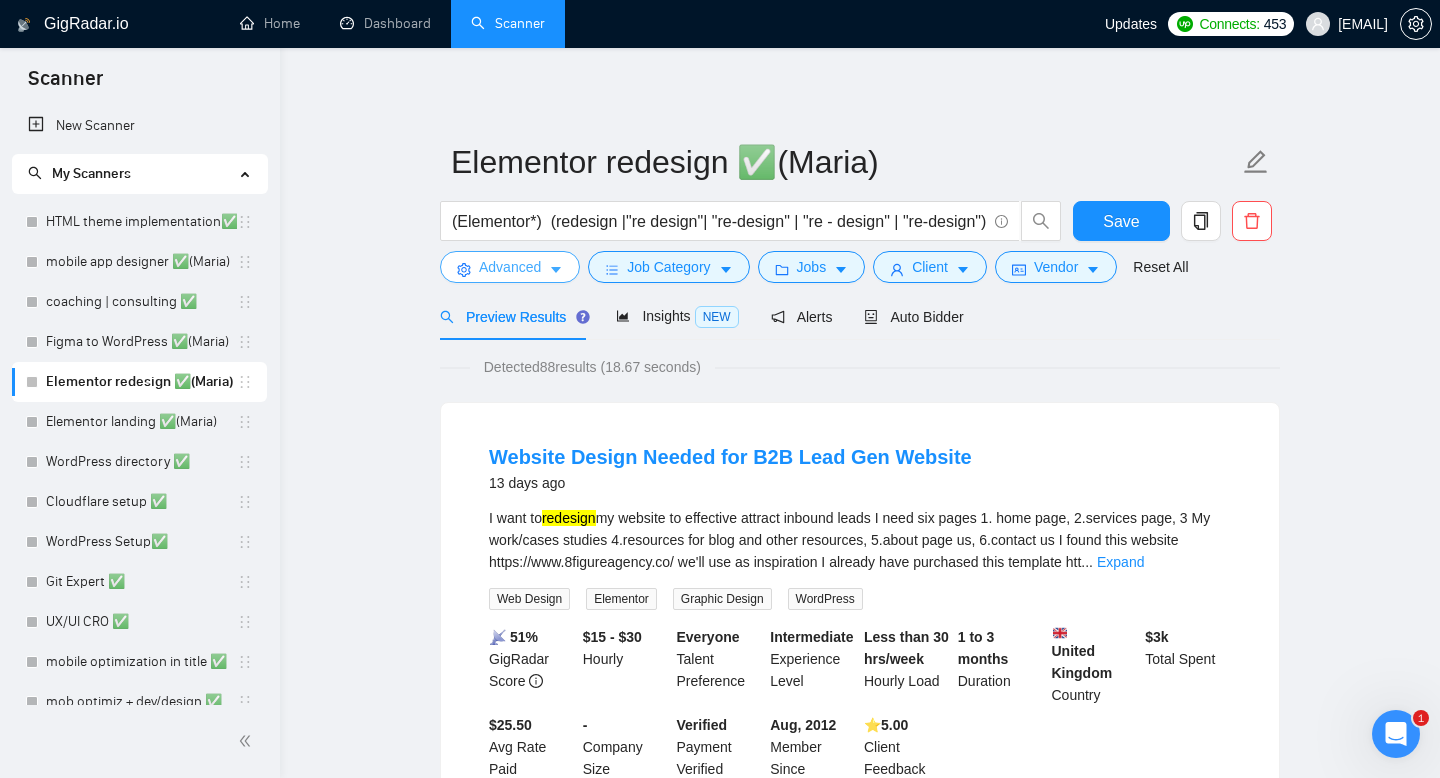 click on "Advanced" at bounding box center [510, 267] 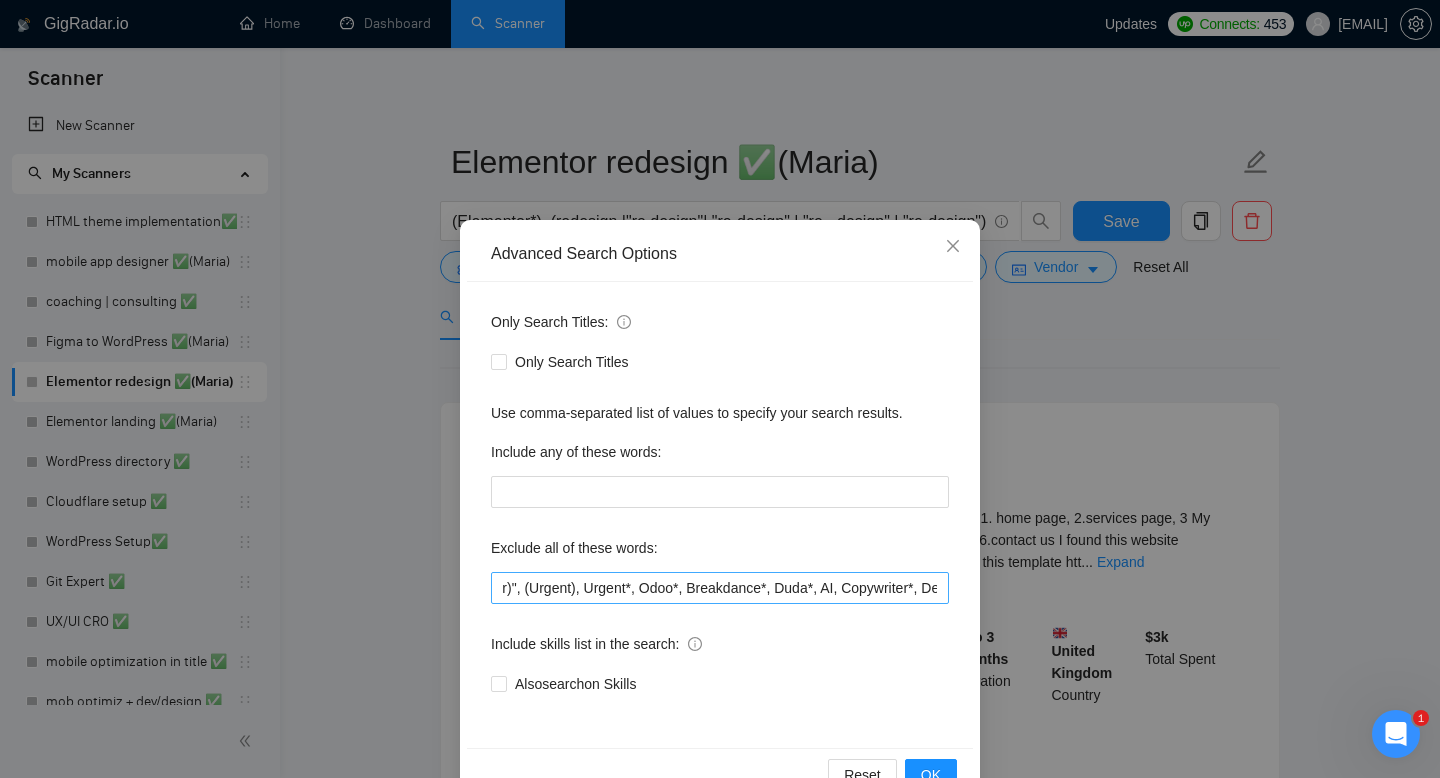 scroll, scrollTop: 0, scrollLeft: 0, axis: both 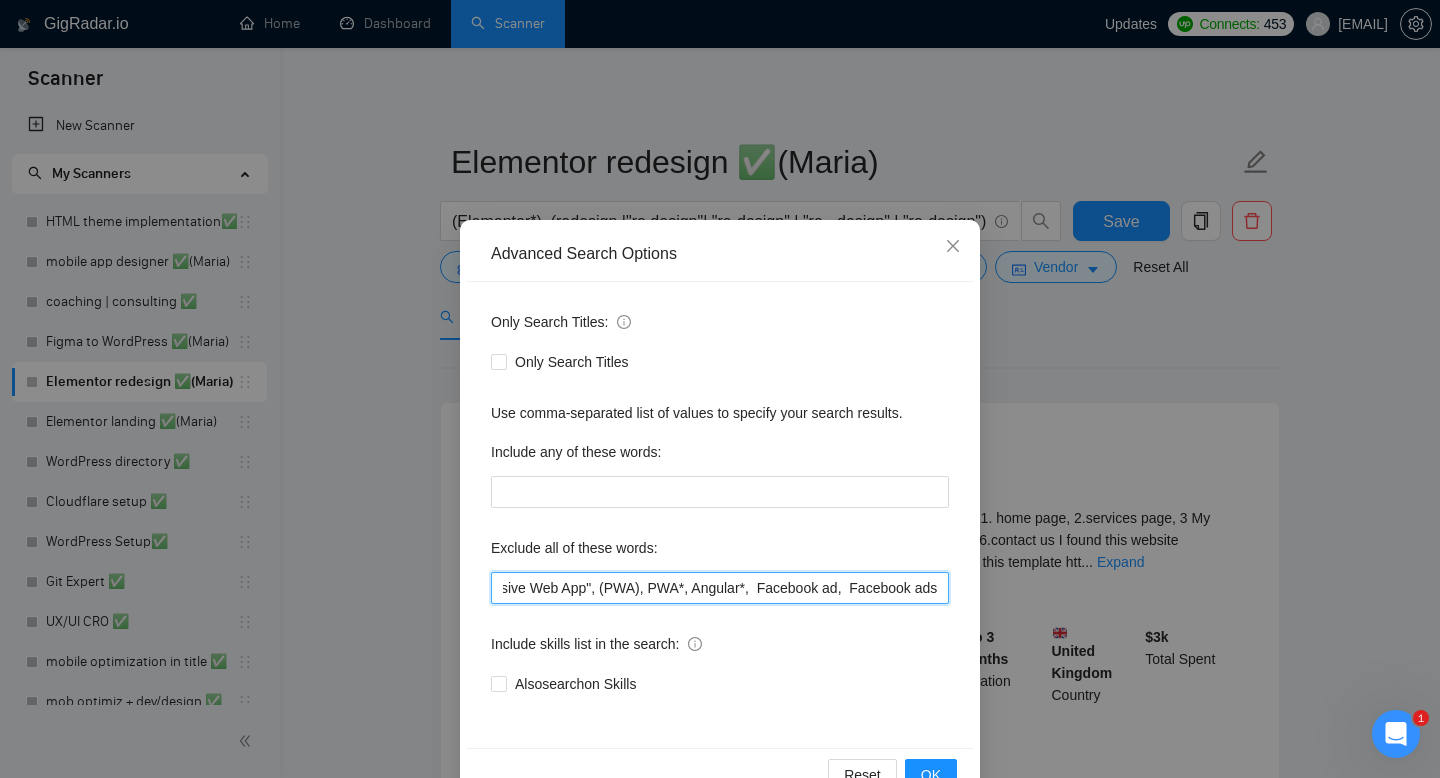 click on "low-cost, "(no Elementor)", (Urgent), Urgent*, Odoo*, Breakdance*, Duda*, AI, Copywriter*, DevOps*, fix, adult*, webflow*, "web flow", (Wix*), Framer*, (Shopify*), Squarespace*, wpbakery*, Kajabi*, ClickFunnels*,  "Click Funnels", "Hub Spot", HubSpot*, "Bricks Builder", GoHighLevel*, (bug*), "short term", asap*, today*, tomorrow*, tutor*, coach*, "teach me", "no agency", "BigCommerce", "Big Commerce", python*,  react*, django*, zoho*, "join our team", "Oxygen Builder", no agencies, Funnelish*, und, die,Custom illustration, "Progressive Web App", (PWA), PWA*, Angular*,  Facebook ad,  Facebook ads" at bounding box center [720, 588] 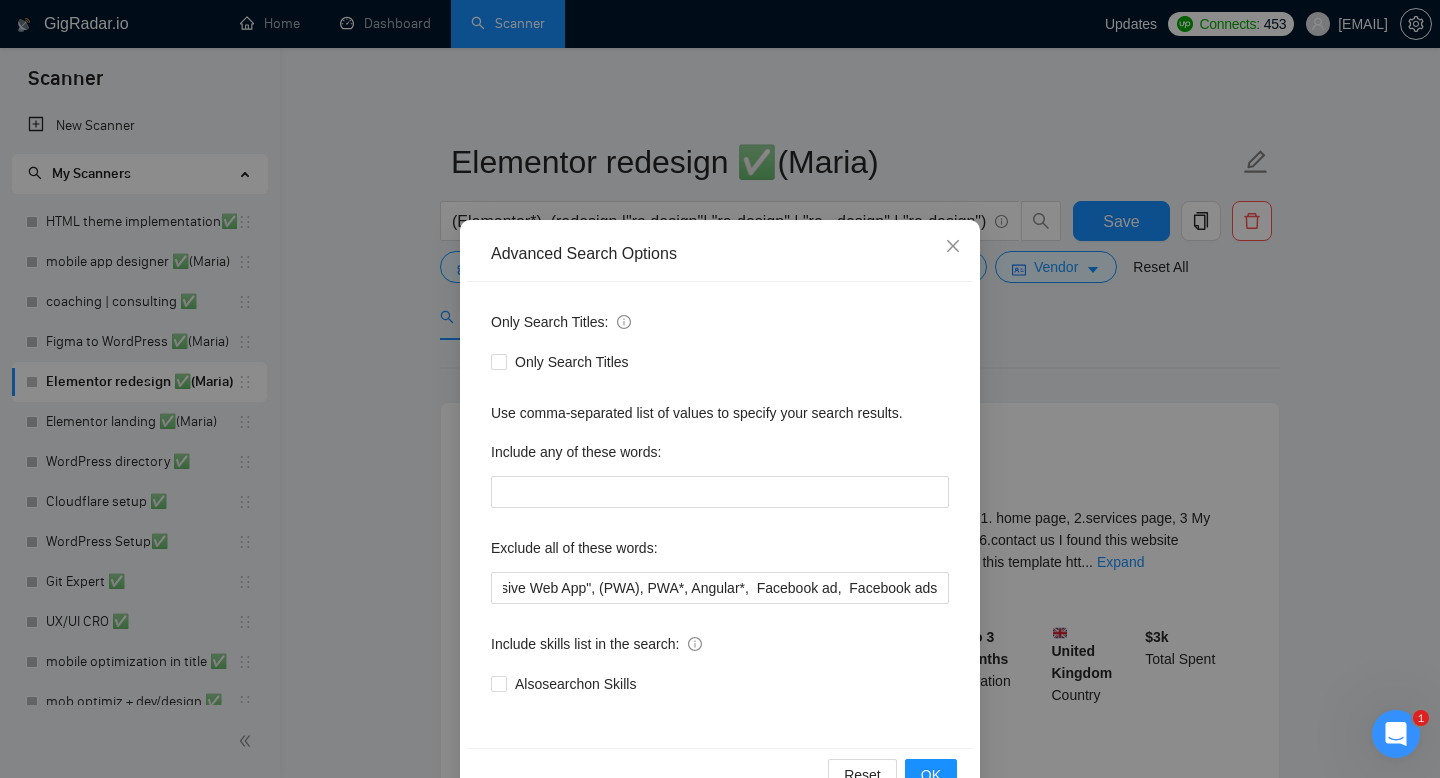 click on "Also  search  on Skills" at bounding box center [720, 684] 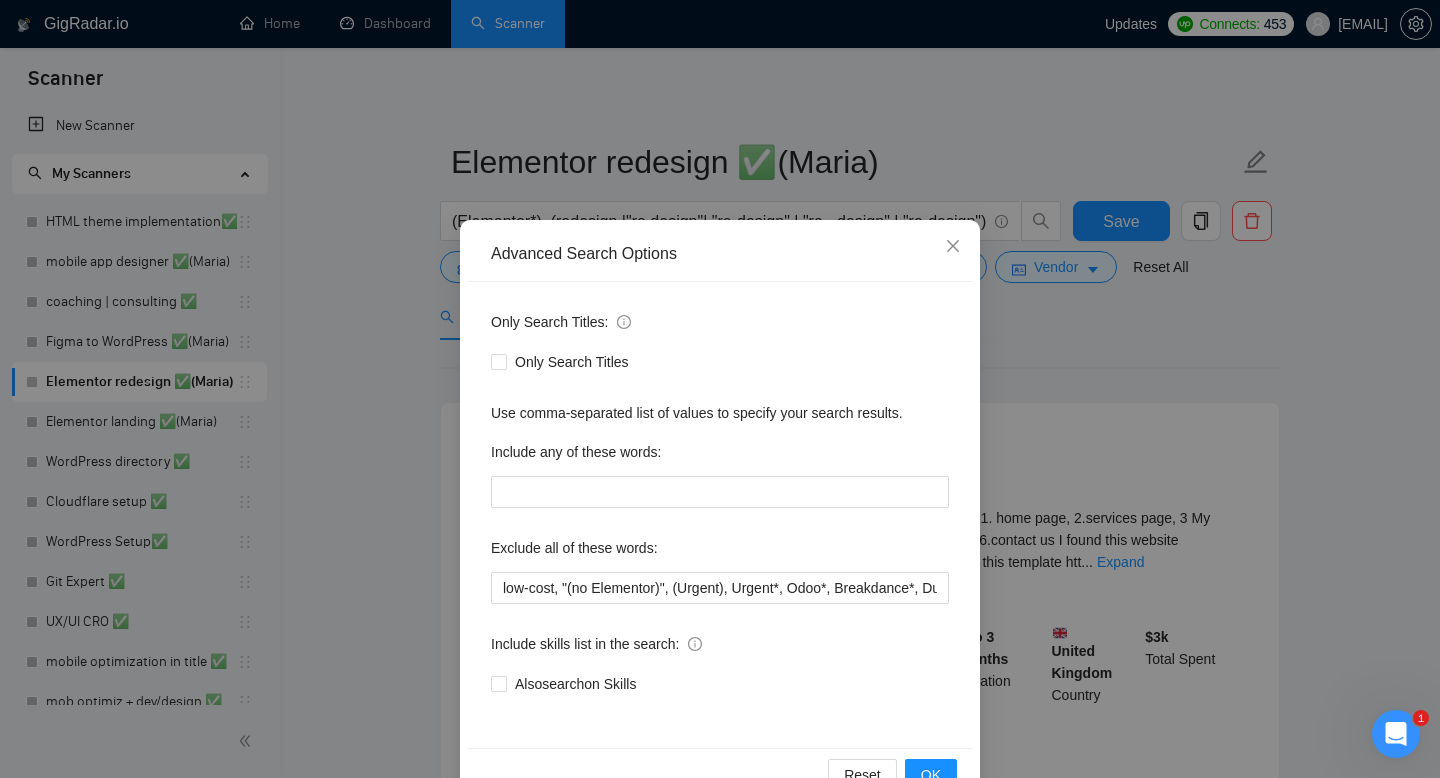 scroll, scrollTop: 54, scrollLeft: 0, axis: vertical 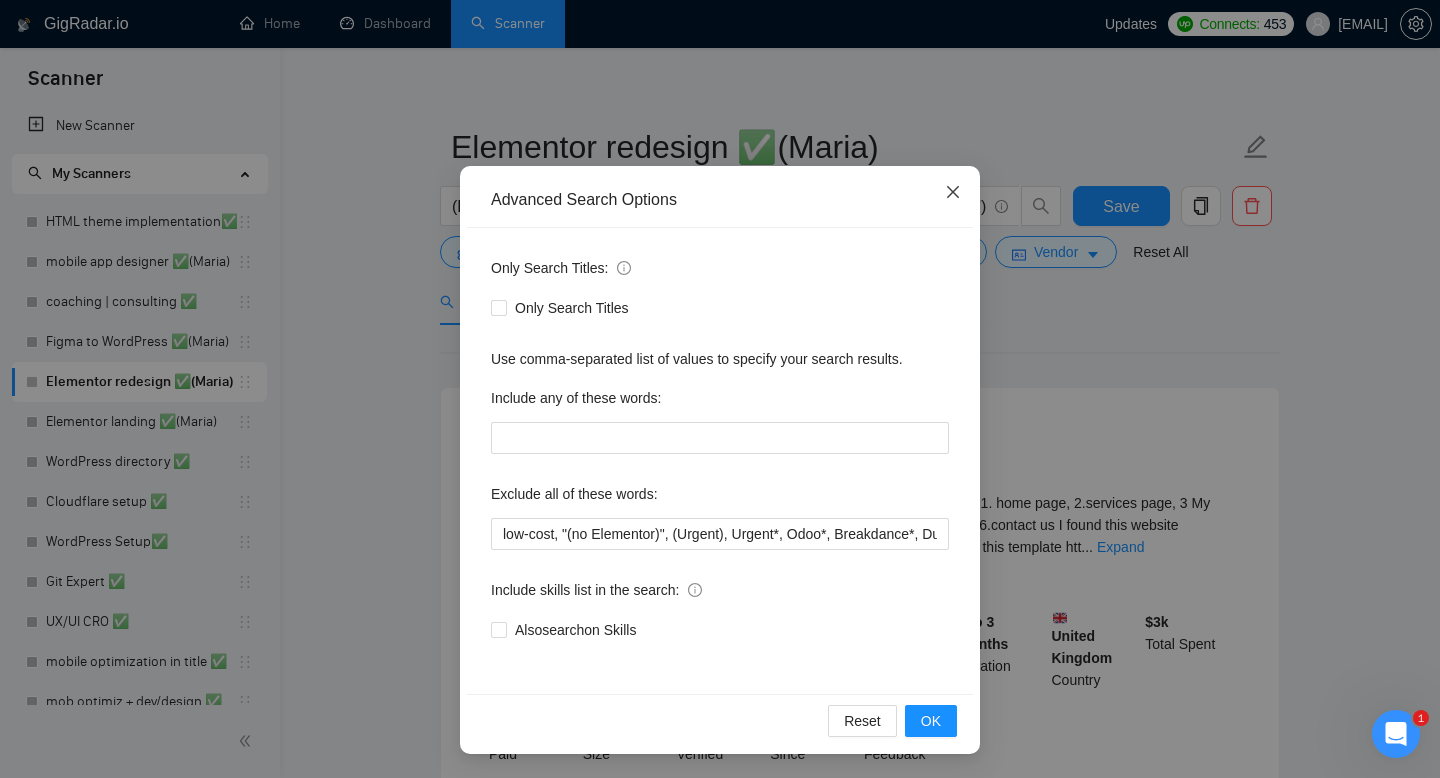 click 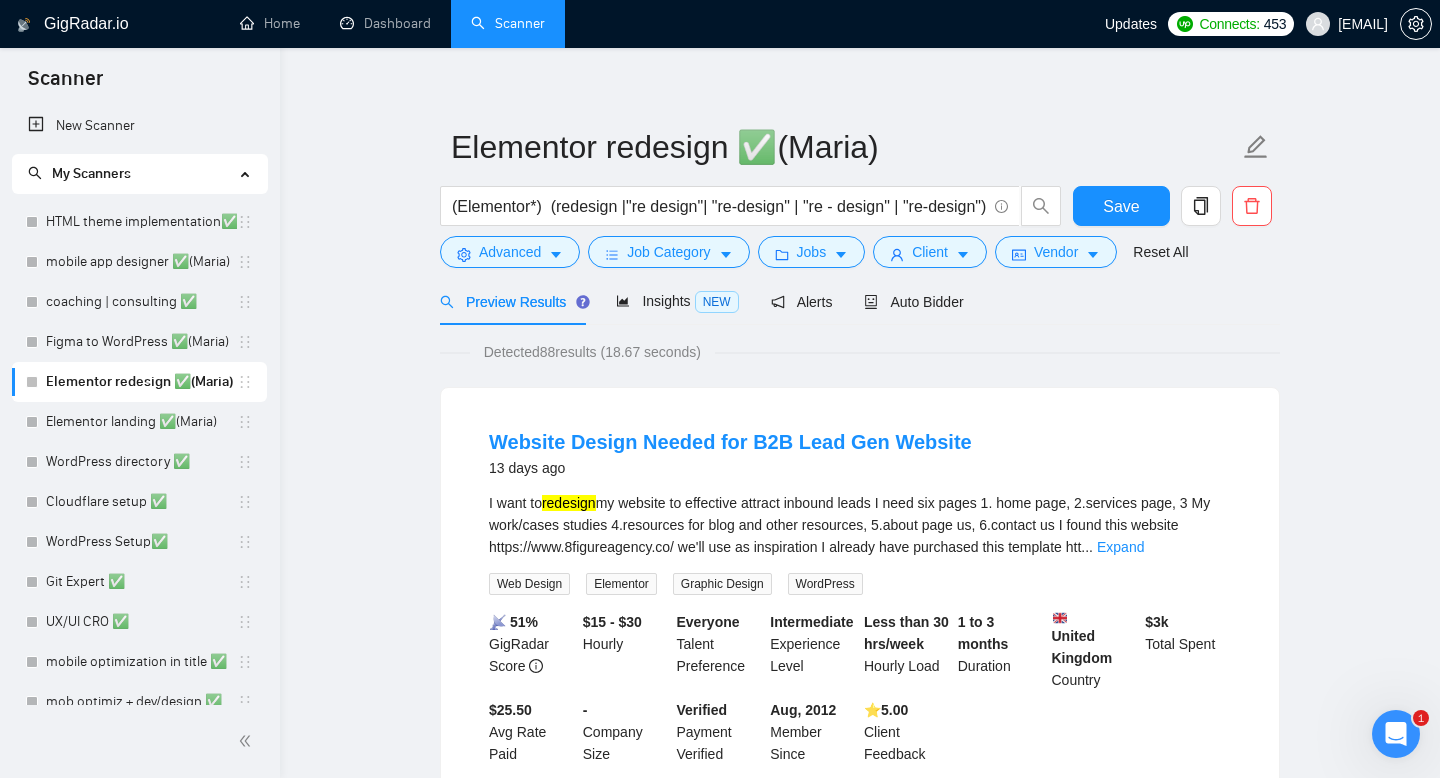 scroll, scrollTop: 0, scrollLeft: 0, axis: both 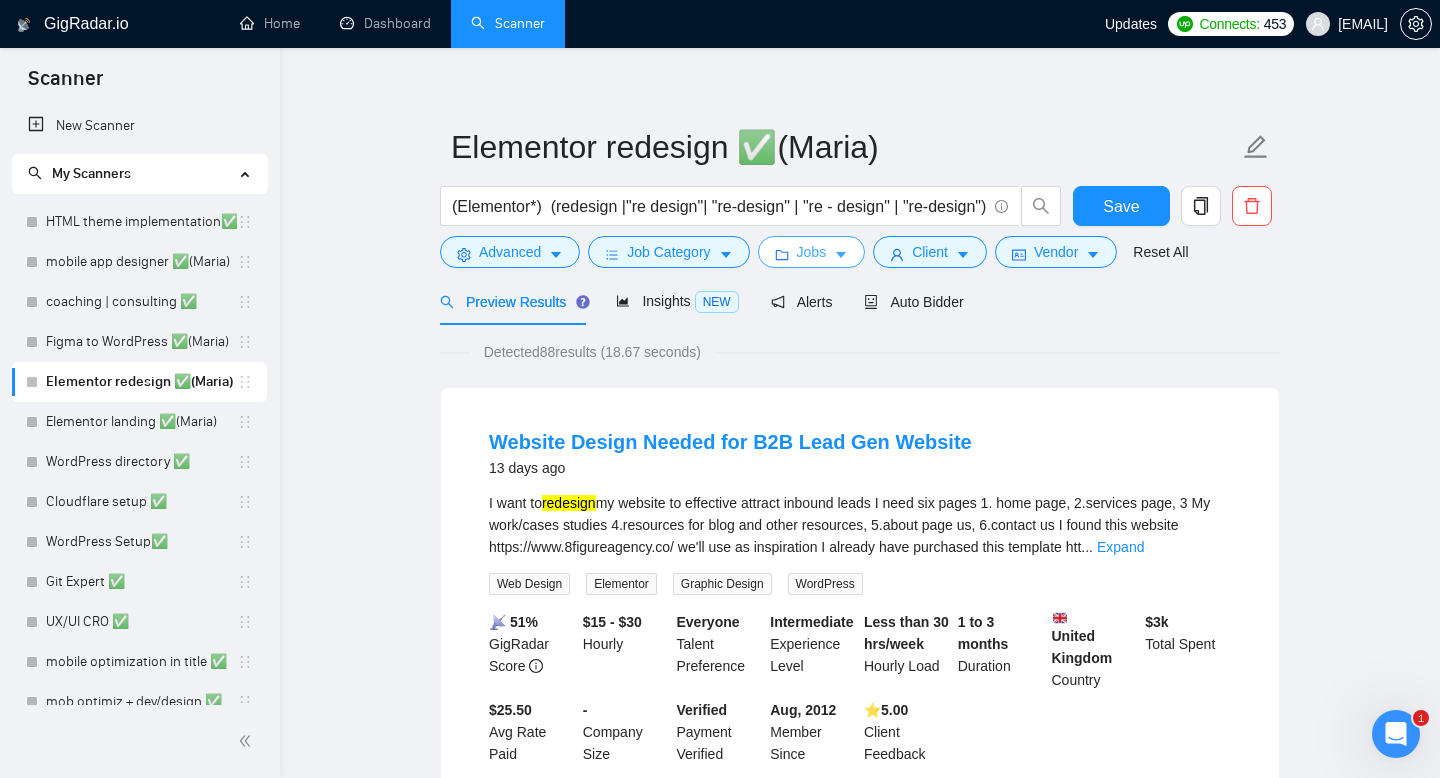 click on "Jobs" at bounding box center [812, 252] 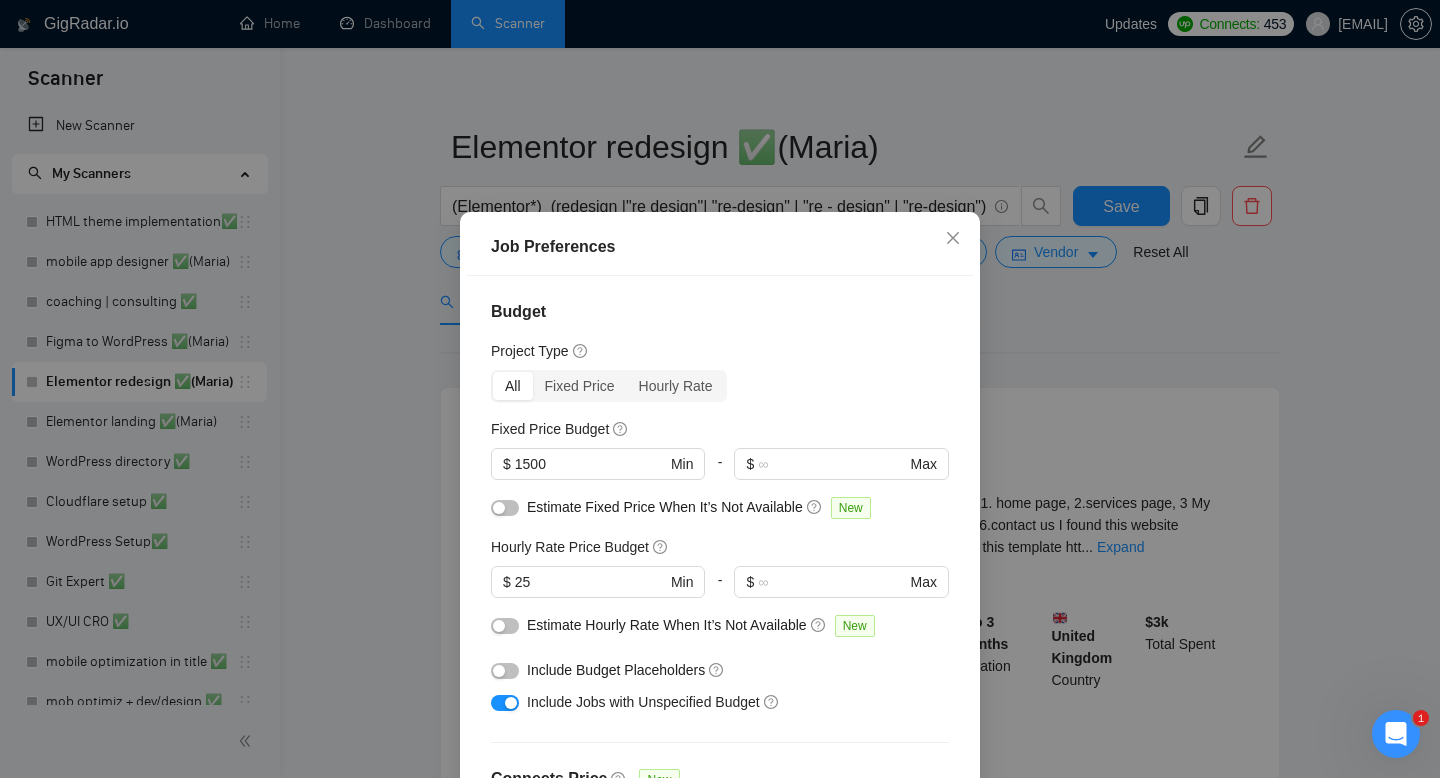 scroll, scrollTop: 1, scrollLeft: 0, axis: vertical 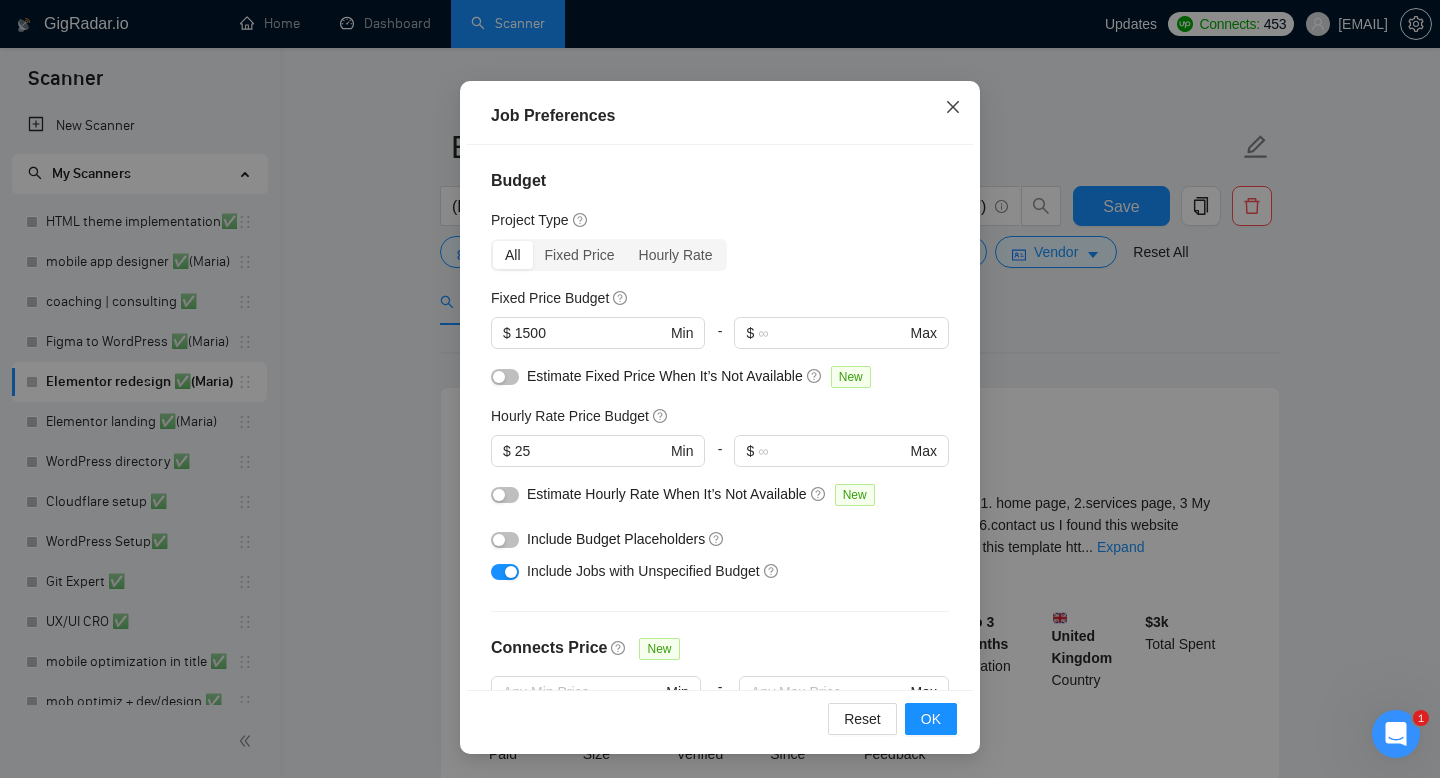 click 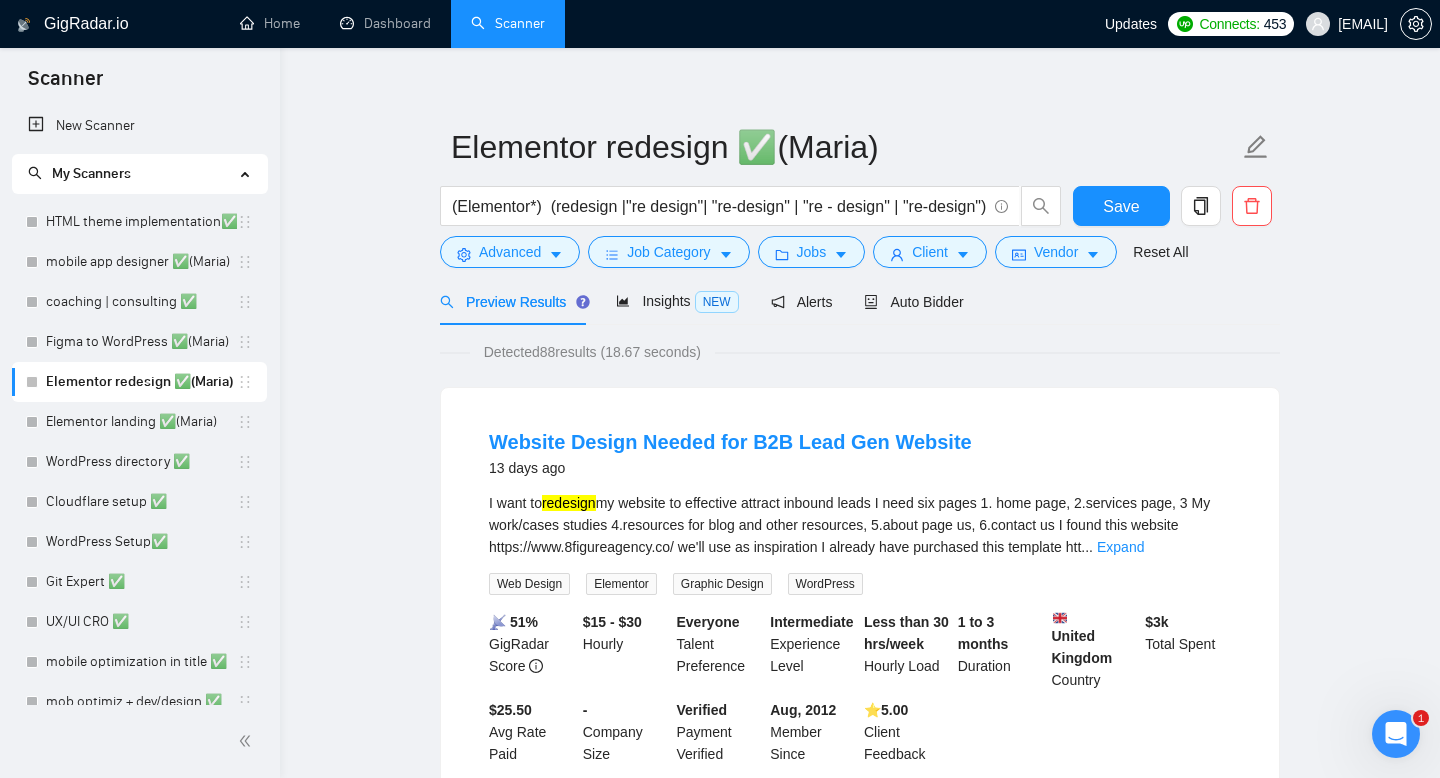 scroll, scrollTop: 38, scrollLeft: 0, axis: vertical 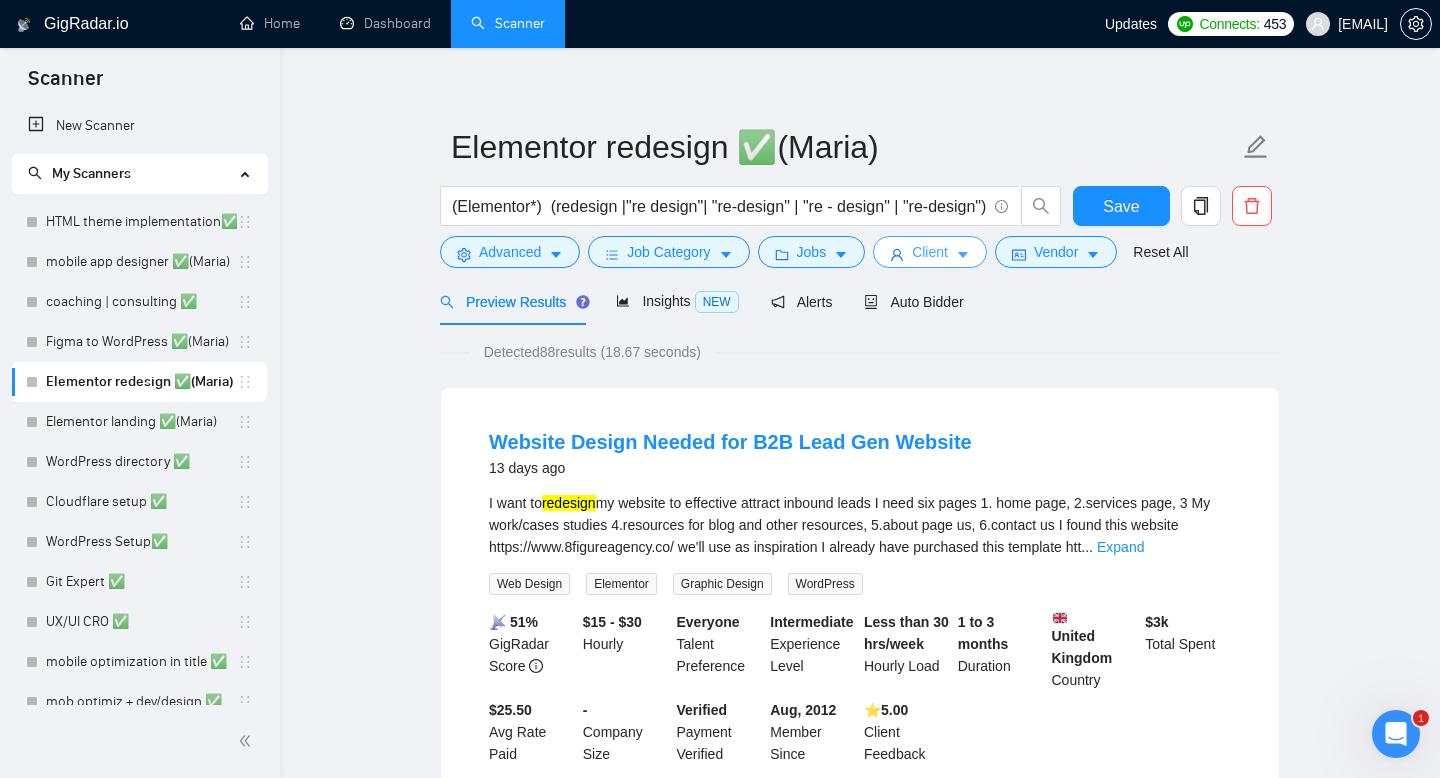 click on "Client" at bounding box center (930, 252) 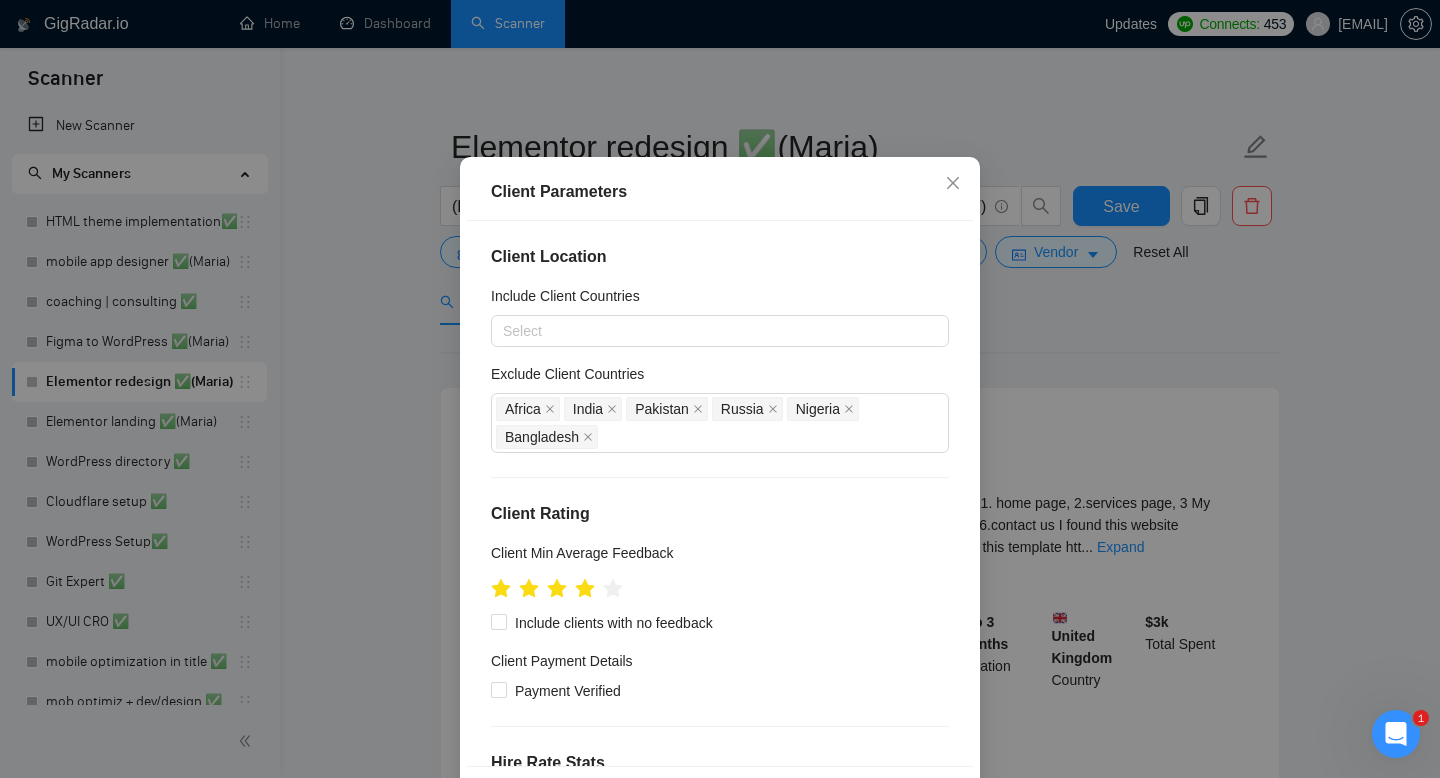 scroll, scrollTop: 0, scrollLeft: 0, axis: both 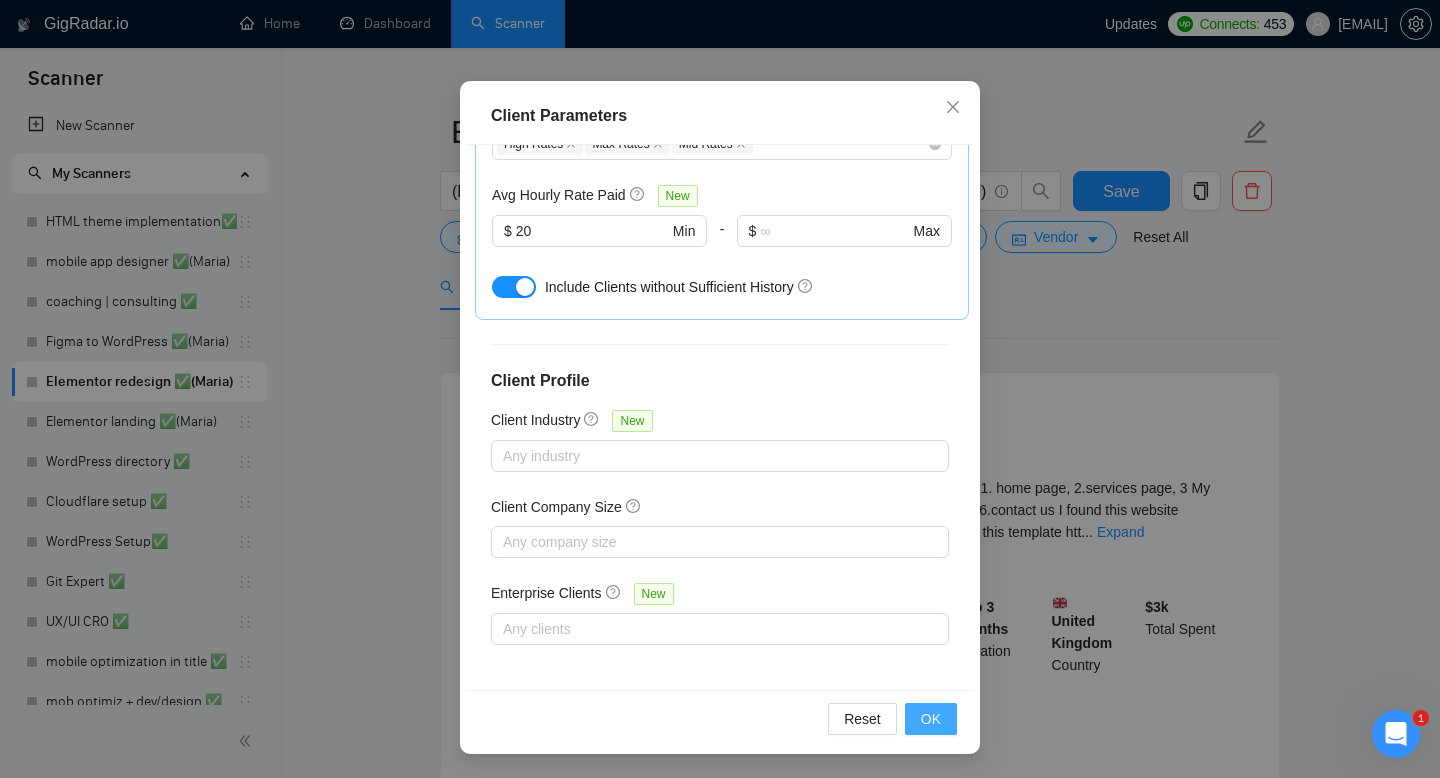 click on "OK" at bounding box center (931, 719) 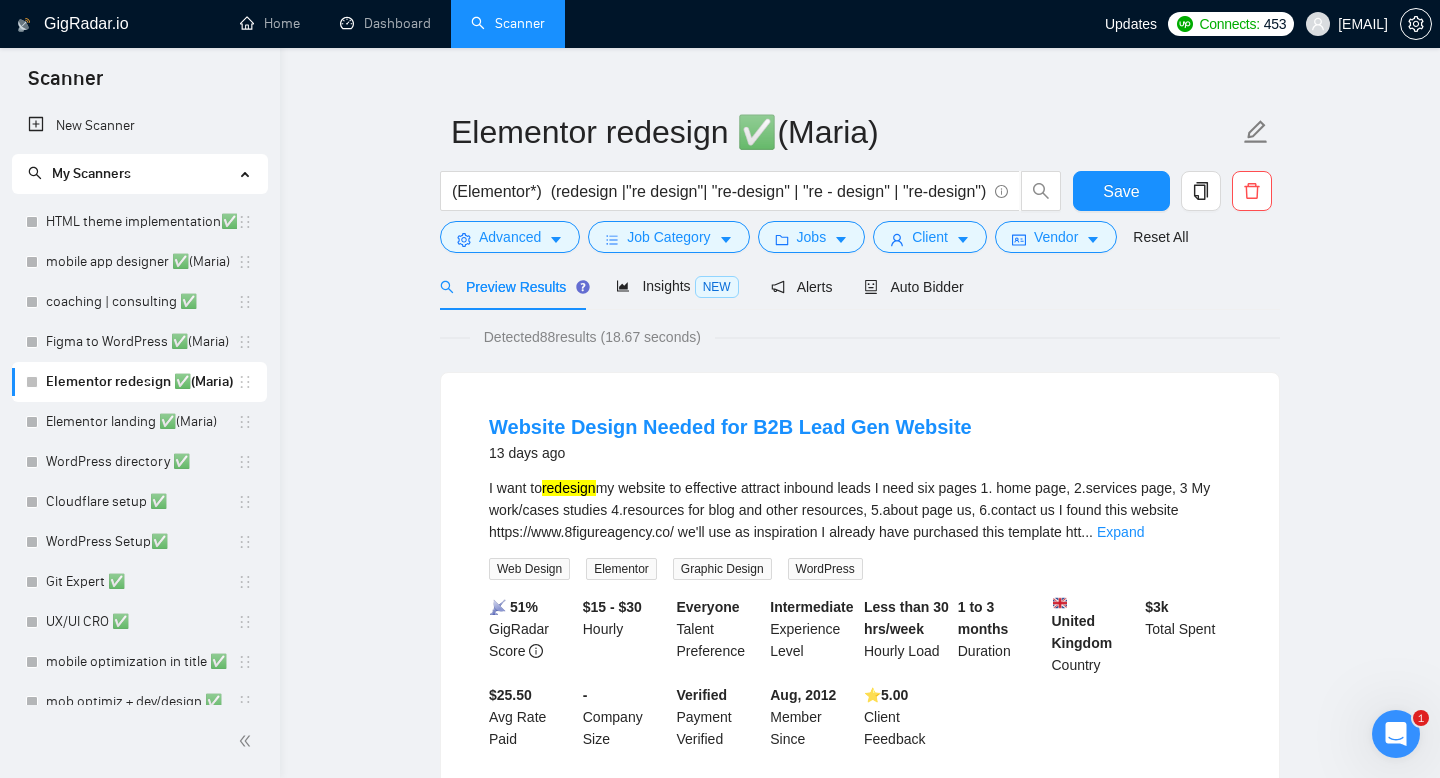 scroll, scrollTop: 38, scrollLeft: 0, axis: vertical 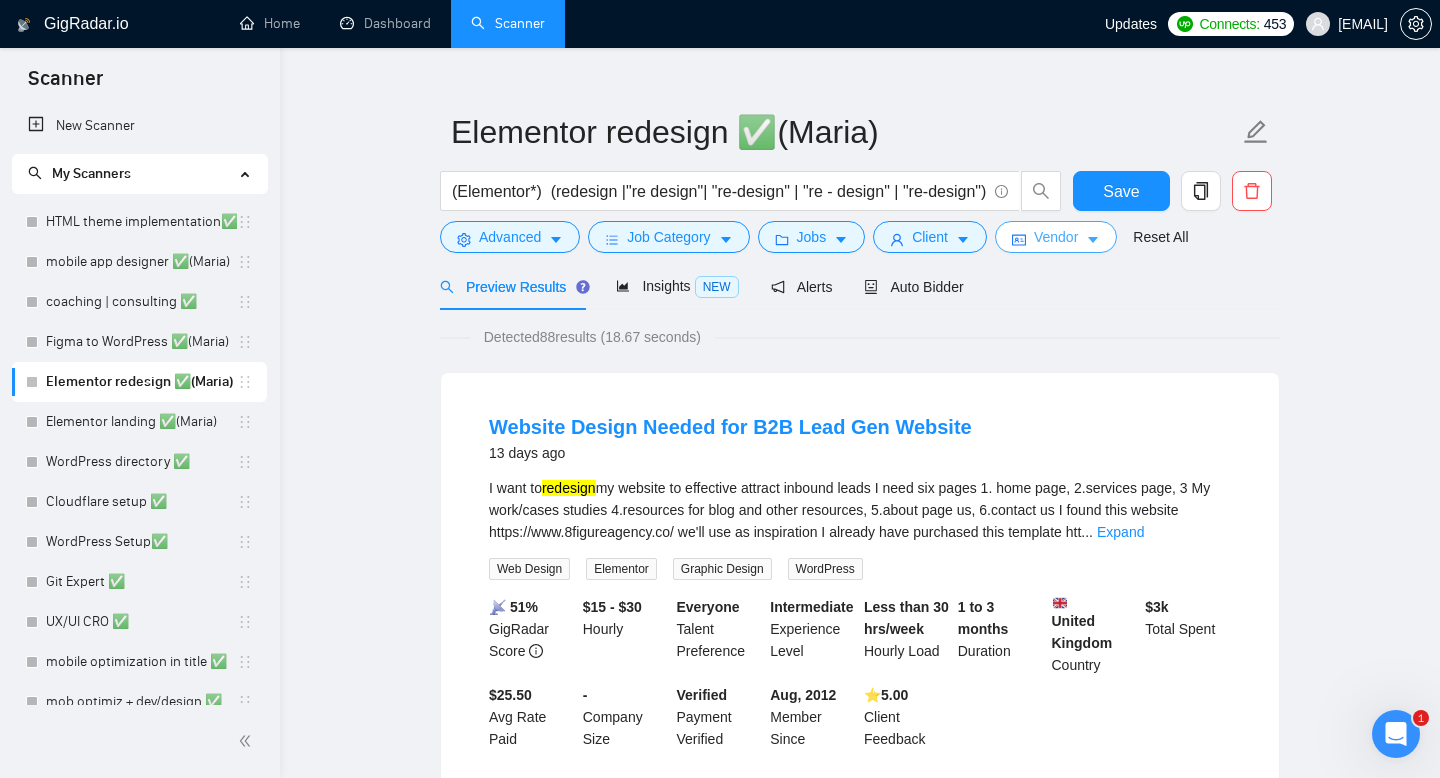 click on "Vendor" at bounding box center [1056, 237] 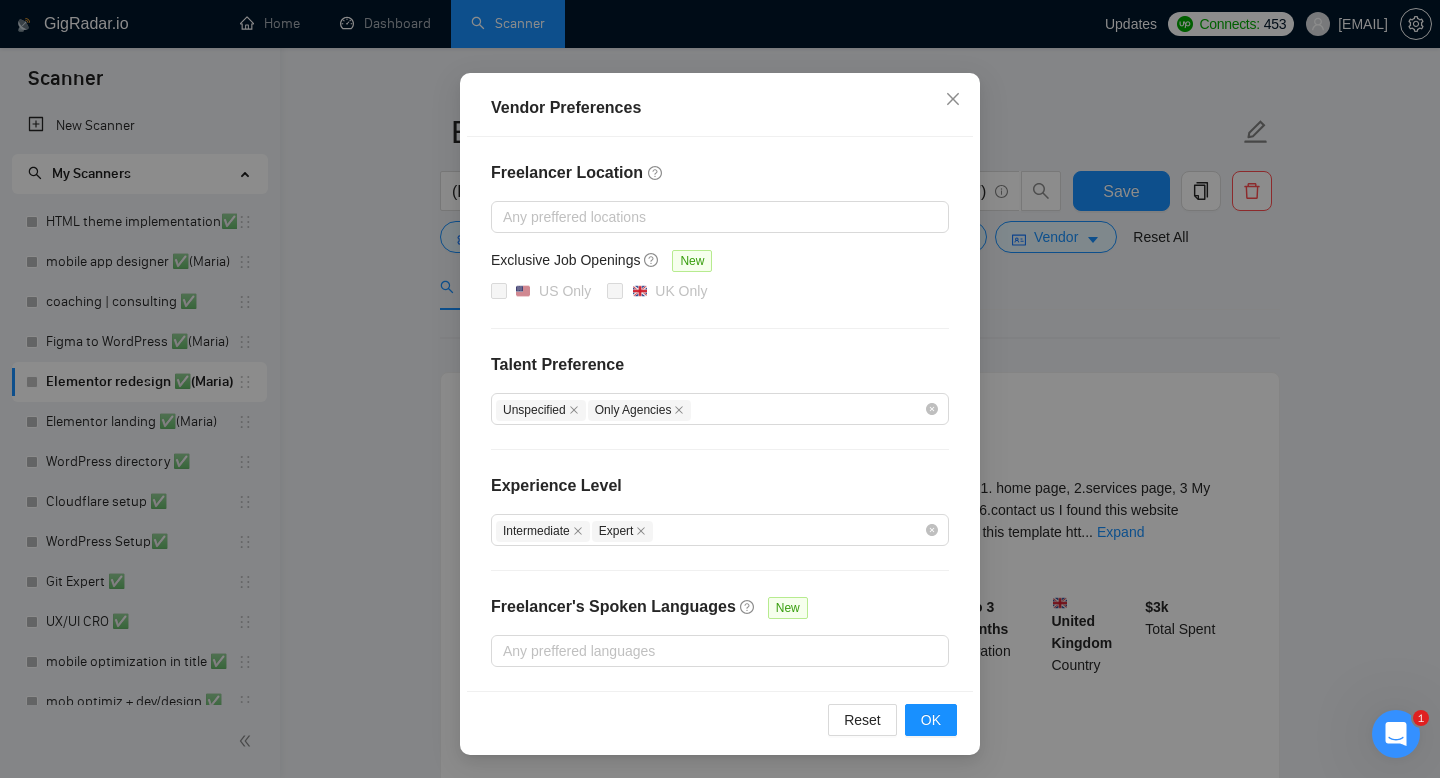 click on "Vendor Preferences Freelancer Location     Any preffered locations Exclusive Job Openings New US Only UK Only Talent Preference Unspecified Only Agencies   Experience Level Intermediate Expert   Freelancer's Spoken Languages New   Any preffered languages Reset OK" at bounding box center [720, 389] 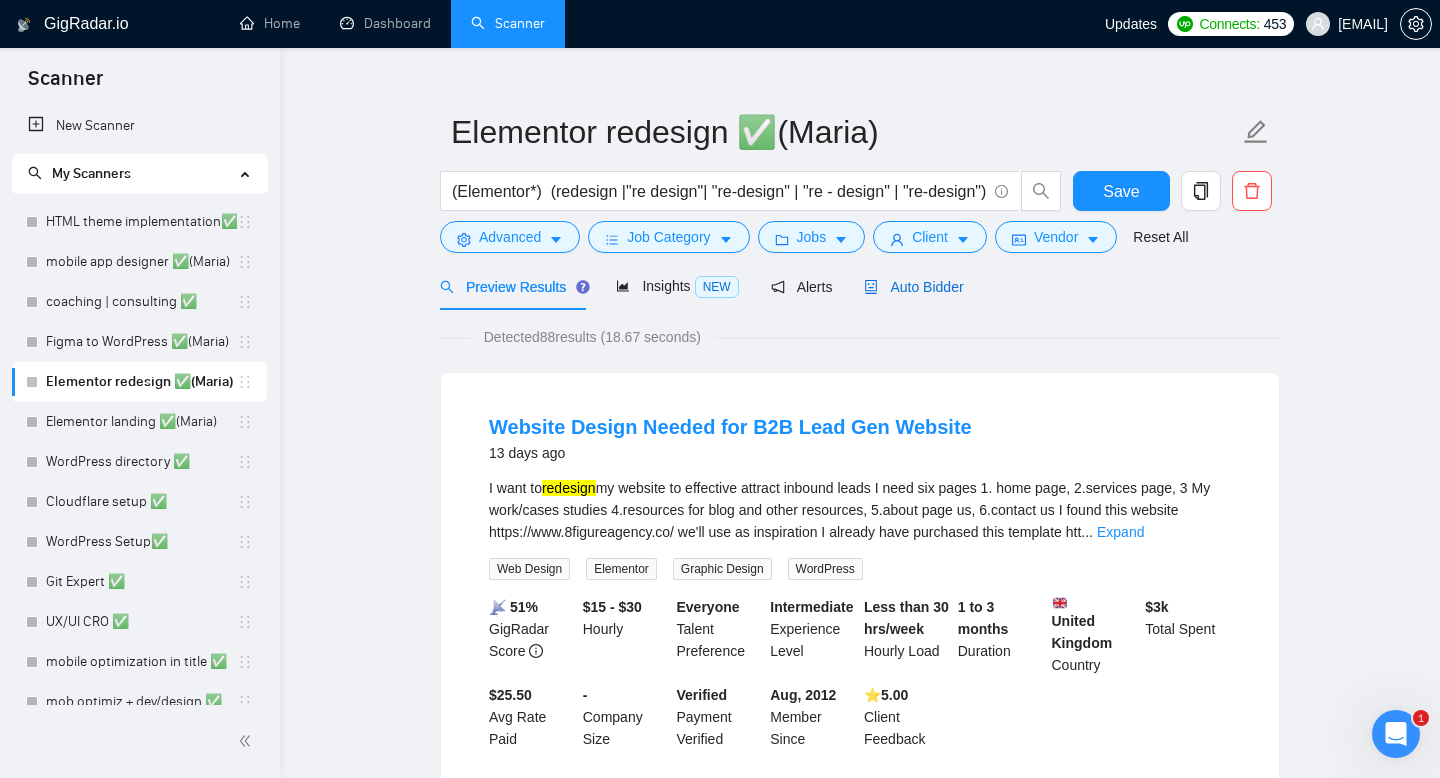 click on "Auto Bidder" at bounding box center (913, 287) 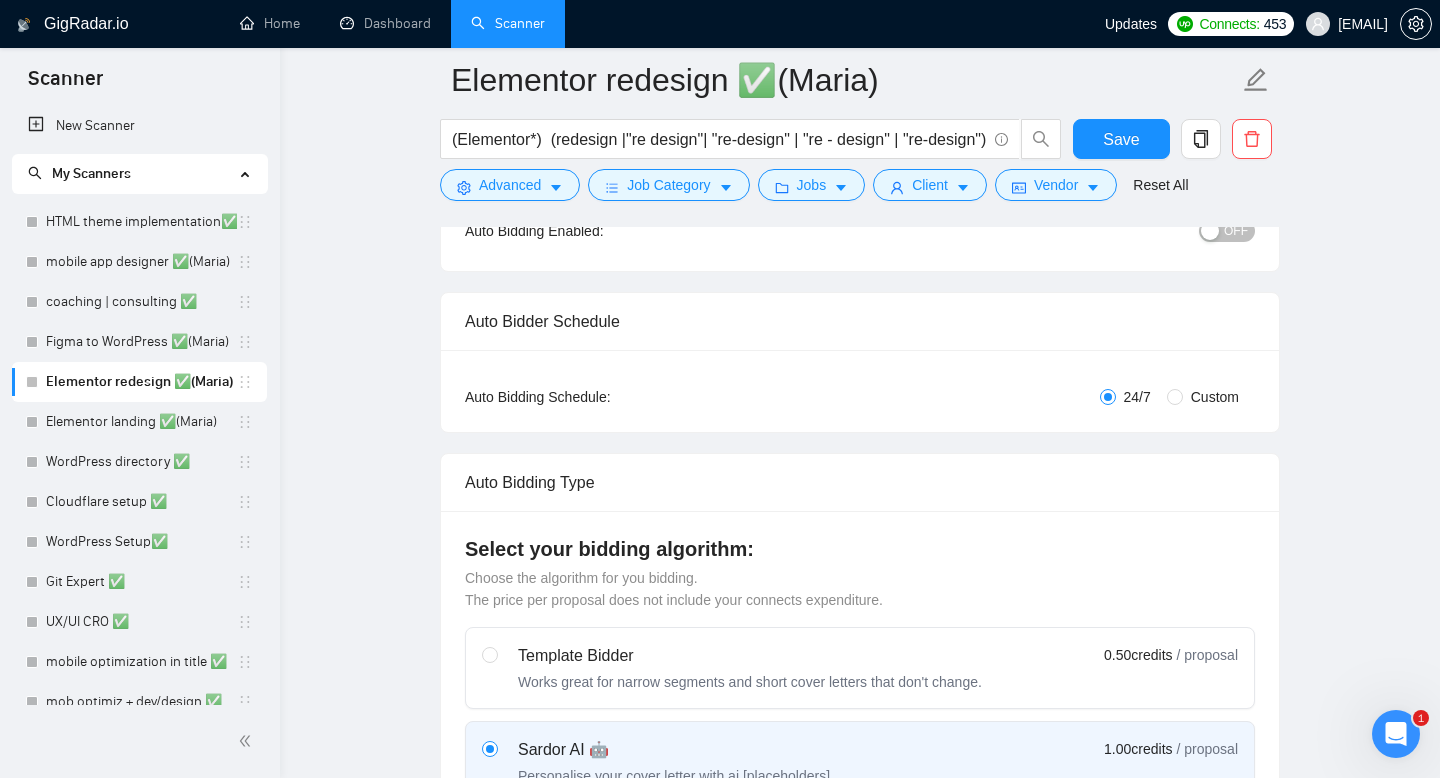 scroll, scrollTop: 238, scrollLeft: 0, axis: vertical 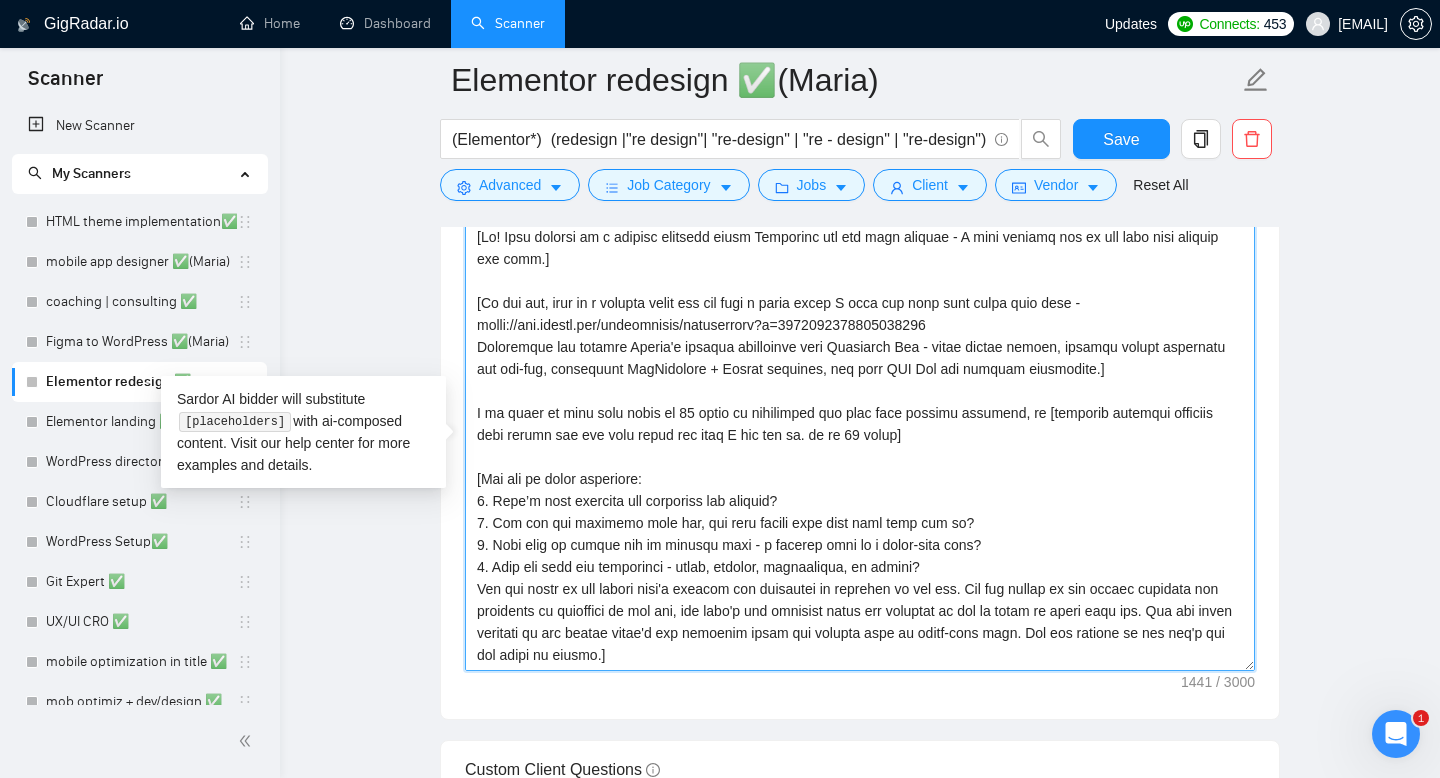 drag, startPoint x: 638, startPoint y: 653, endPoint x: 491, endPoint y: 210, distance: 466.75262 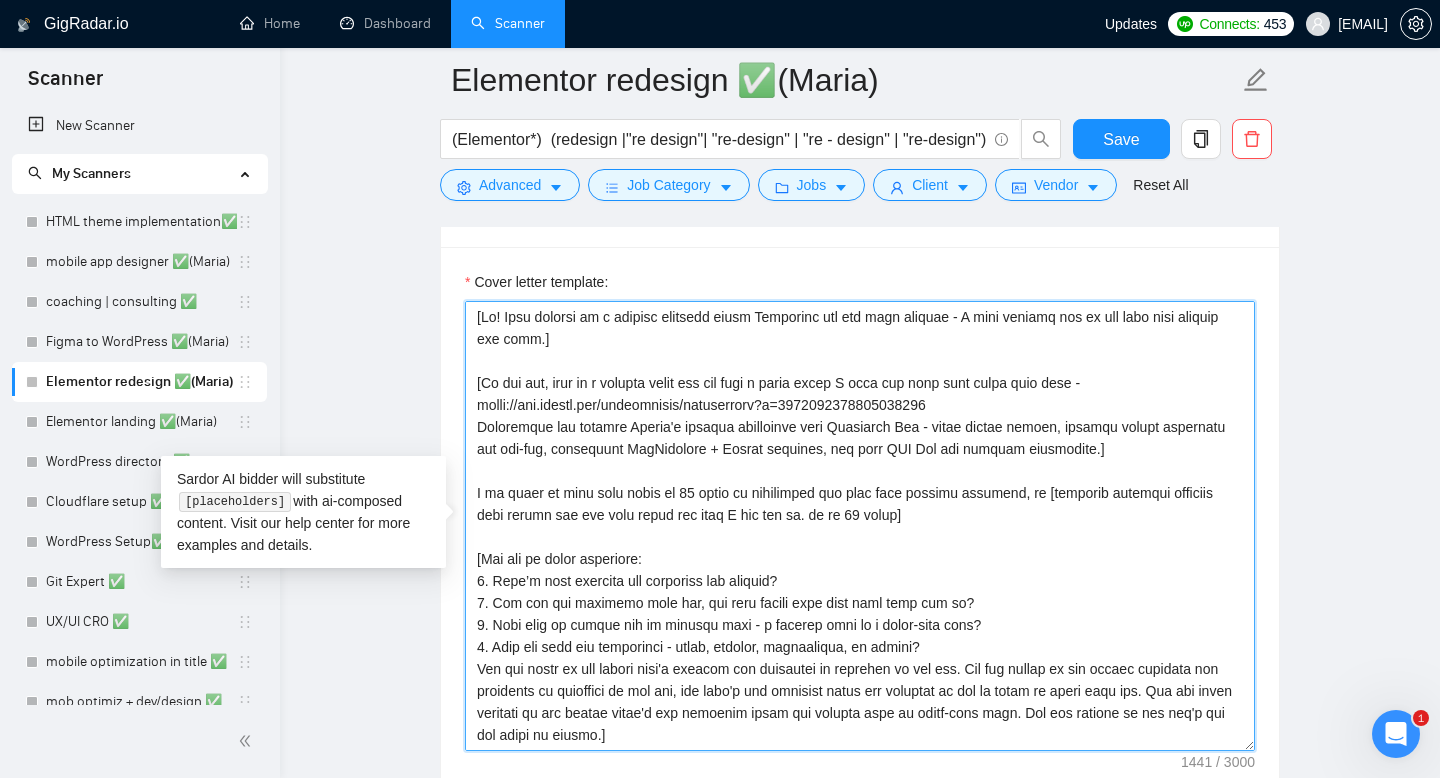 scroll, scrollTop: 1348, scrollLeft: 0, axis: vertical 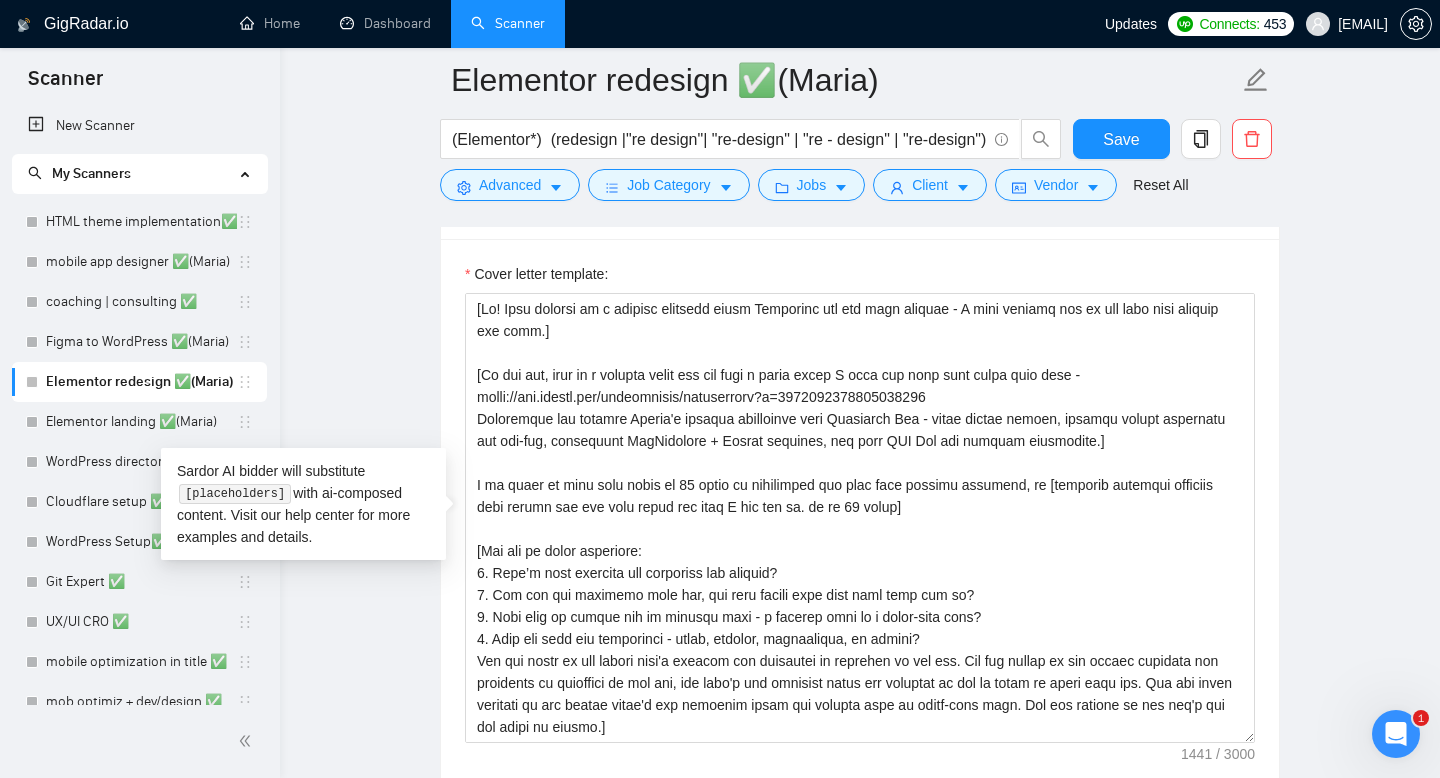 click on "Elementor redesign ✅(Maria) (Elementor*)  (redesign |"re design"| "re-design" | "re - design" | "re-design") Save Advanced   Job Category   Jobs   Client   Vendor   Reset All Preview Results Insights NEW Alerts Auto Bidder Auto Bidding Enabled Auto Bidding Enabled: OFF Auto Bidder Schedule Auto Bidding Type: Automated (recommended) Semi-automated Auto Bidding Schedule: 24/7 Custom Custom Auto Bidder Schedule Repeat every week on Monday Tuesday Wednesday Thursday Friday Saturday Sunday Active Hours ( Europe/Kiev ): From: To: ( 24  hours) Europe/Kiev Auto Bidding Type Select your bidding algorithm: Choose the algorithm for you bidding. The price per proposal does not include your connects expenditure. Template Bidder Works great for narrow segments and short cover letters that don't change. 0.50  credits / proposal Sardor AI 🤖 Personalise your cover letter with ai [placeholders] 1.00  credits / proposal Experimental Laziza AI  👑   NEW   Learn more 2.00  credits / proposal 2.35 credits savings   [answer]" at bounding box center (860, 1089) 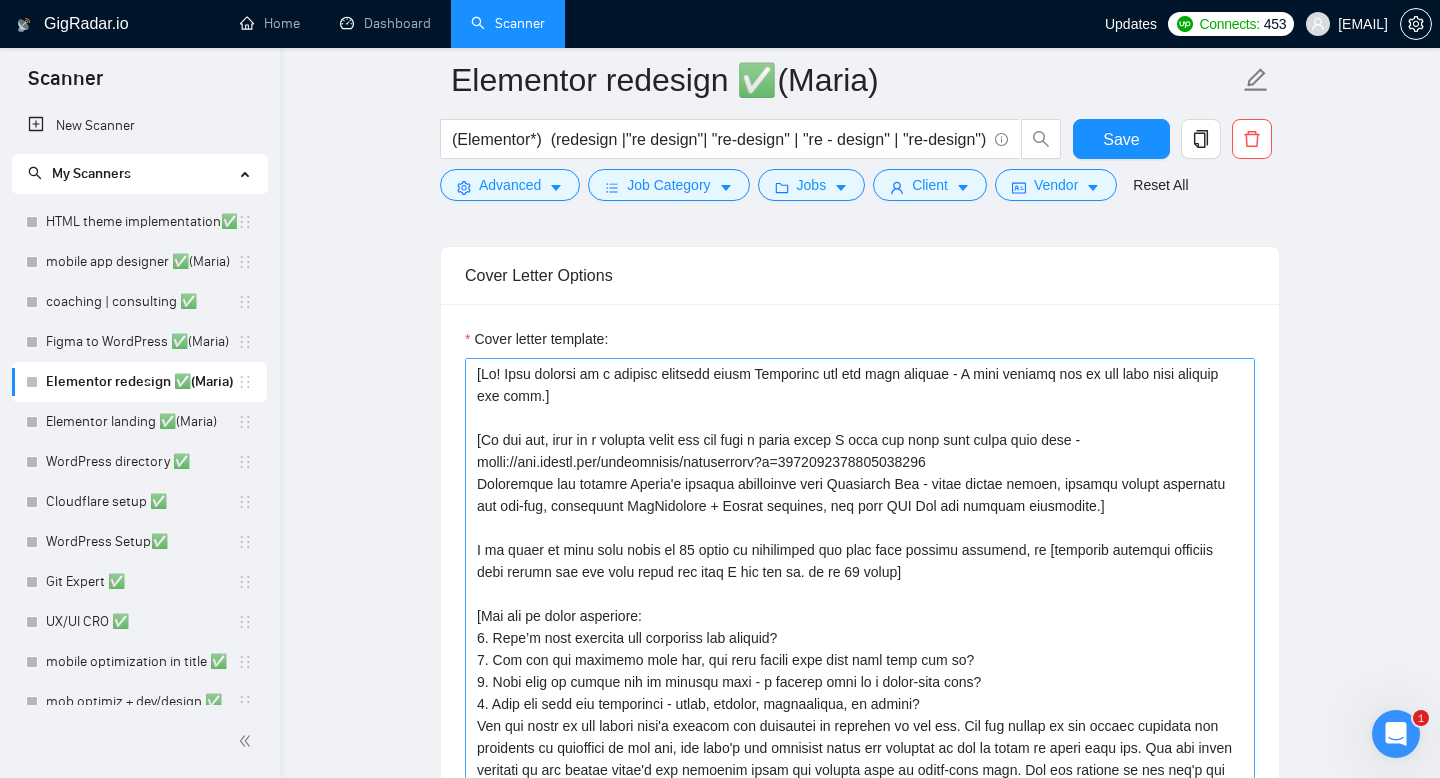 scroll, scrollTop: 1278, scrollLeft: 0, axis: vertical 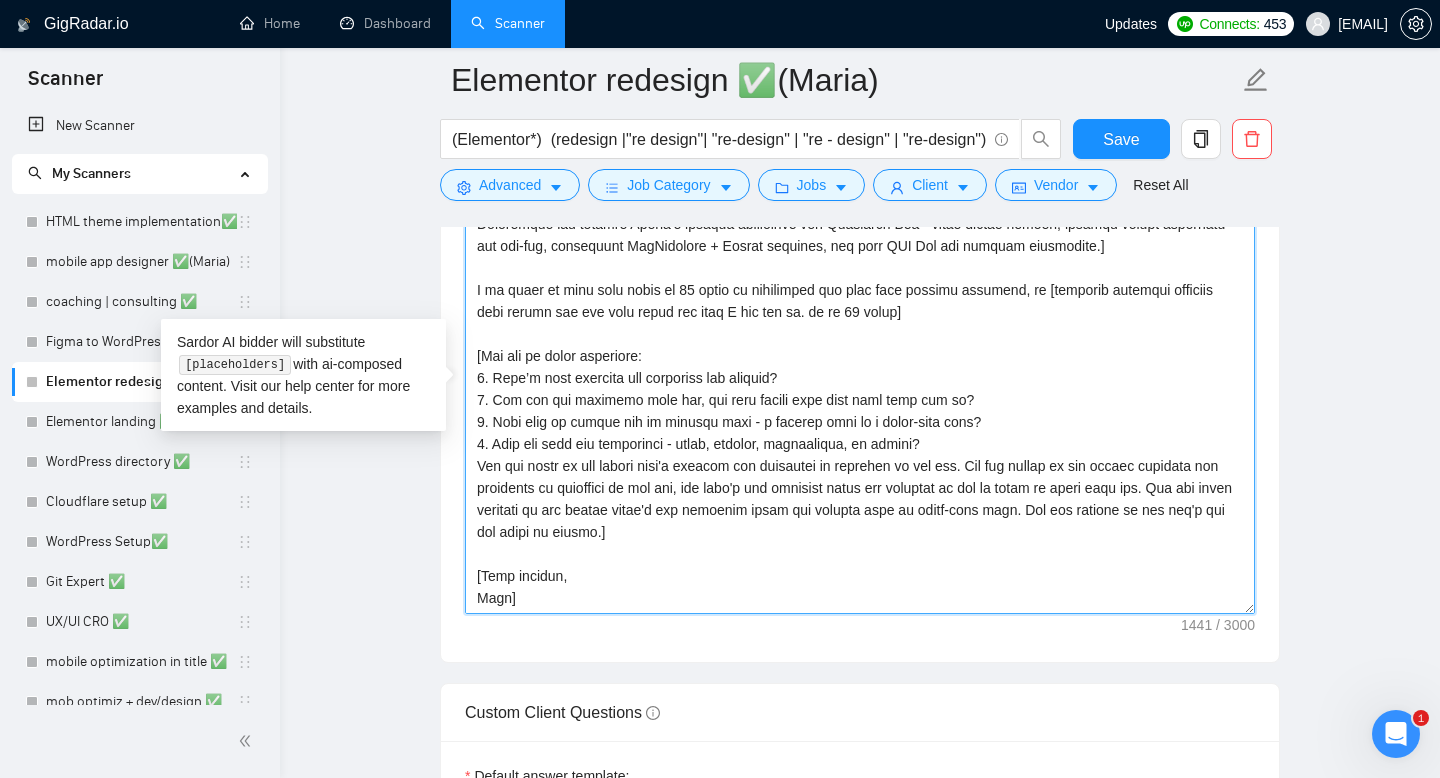 drag, startPoint x: 544, startPoint y: 596, endPoint x: 471, endPoint y: 568, distance: 78.18568 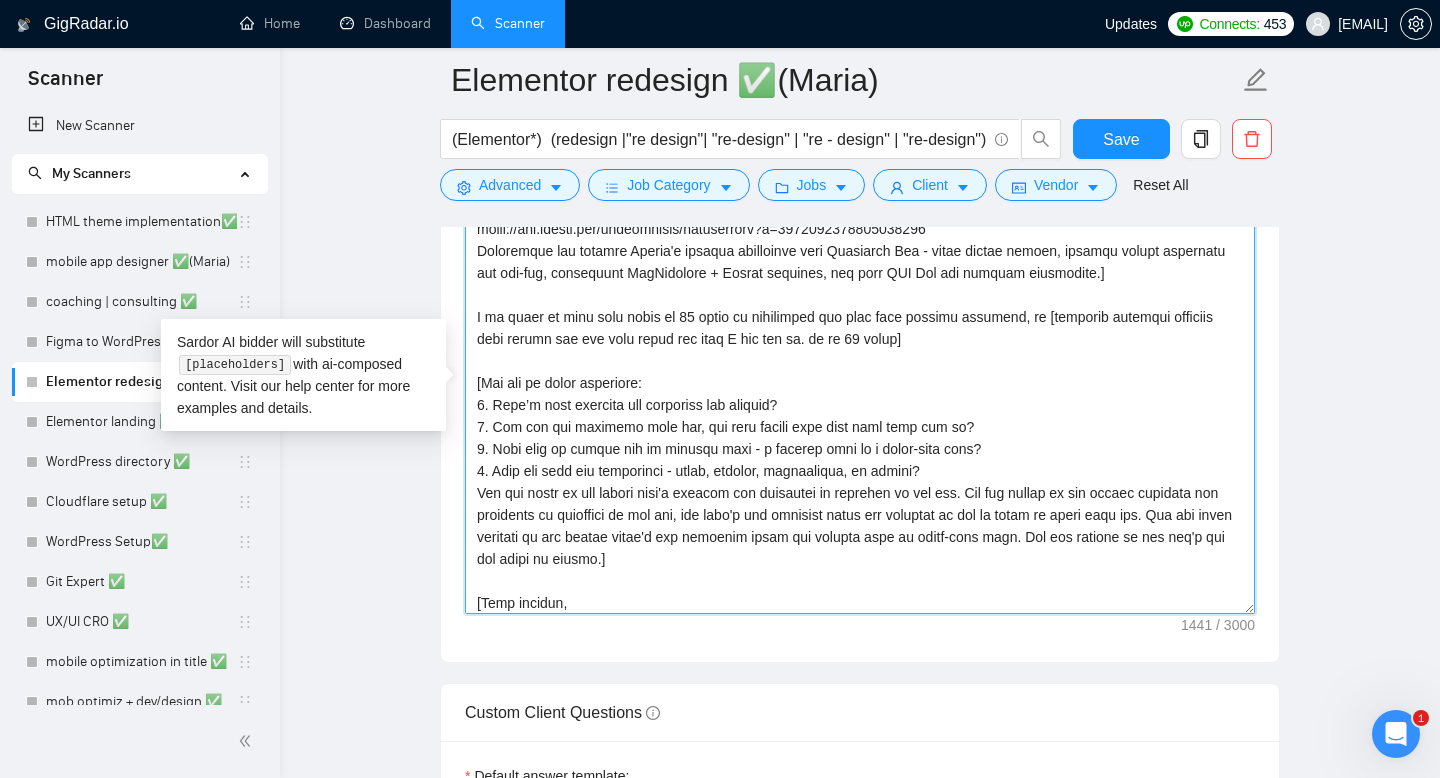 scroll, scrollTop: 66, scrollLeft: 0, axis: vertical 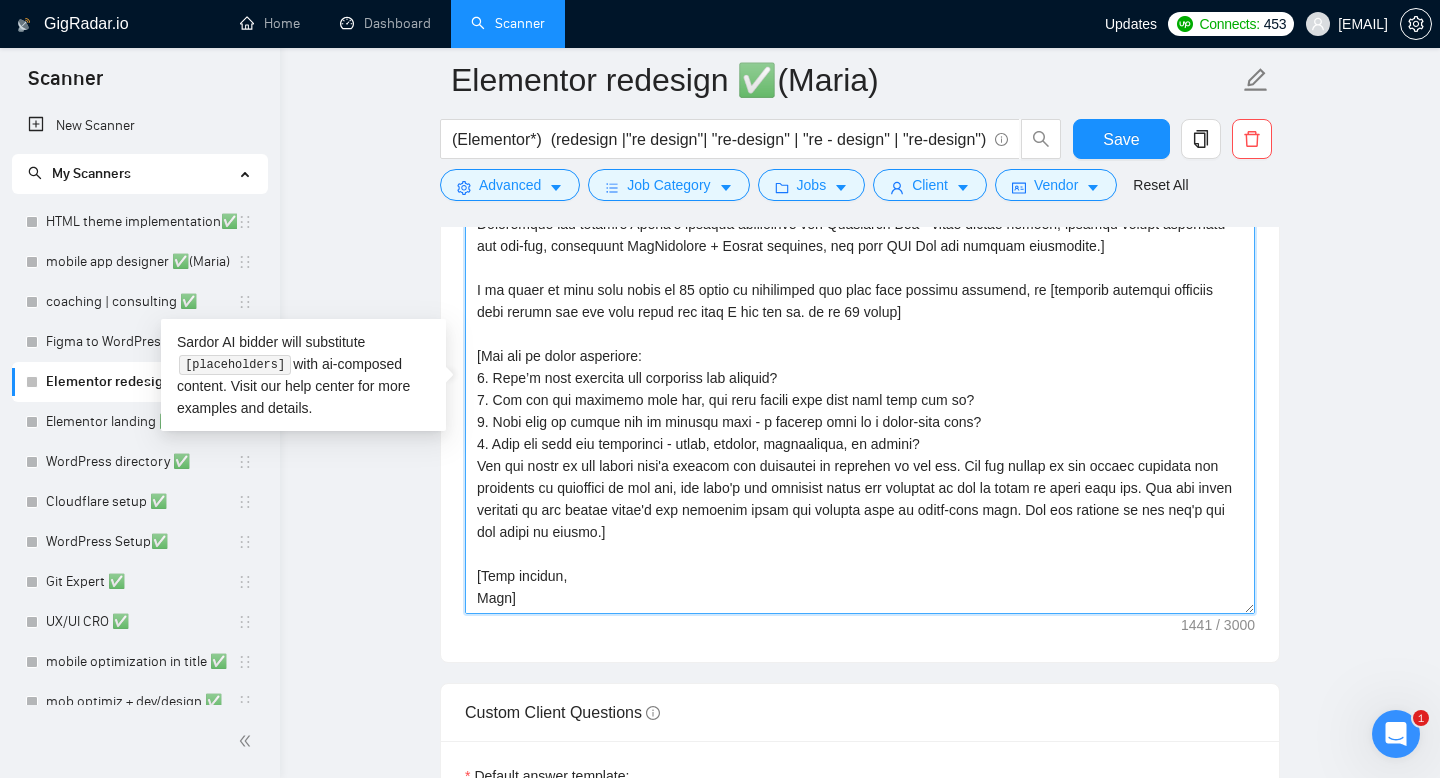 click on "Cover letter template:" at bounding box center [860, 389] 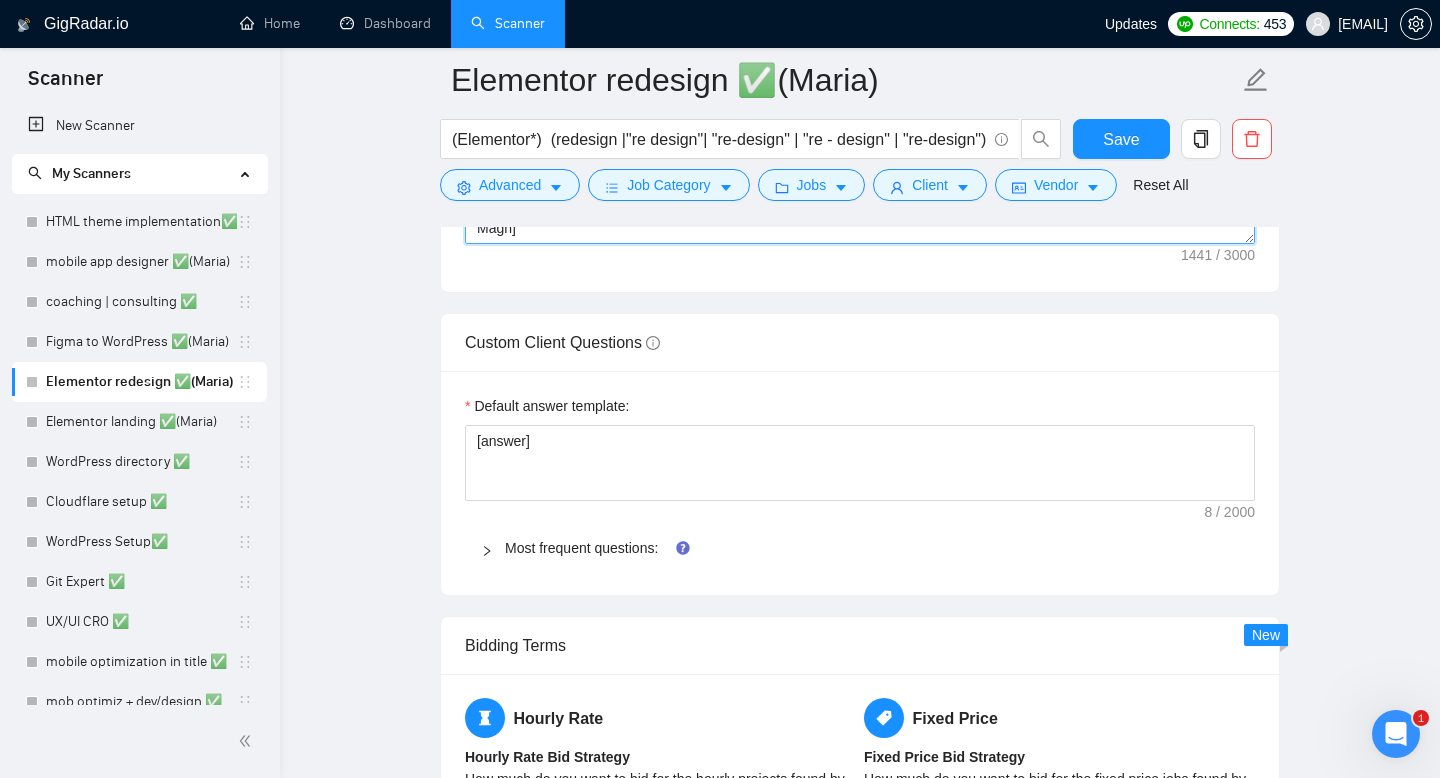 scroll, scrollTop: 1848, scrollLeft: 0, axis: vertical 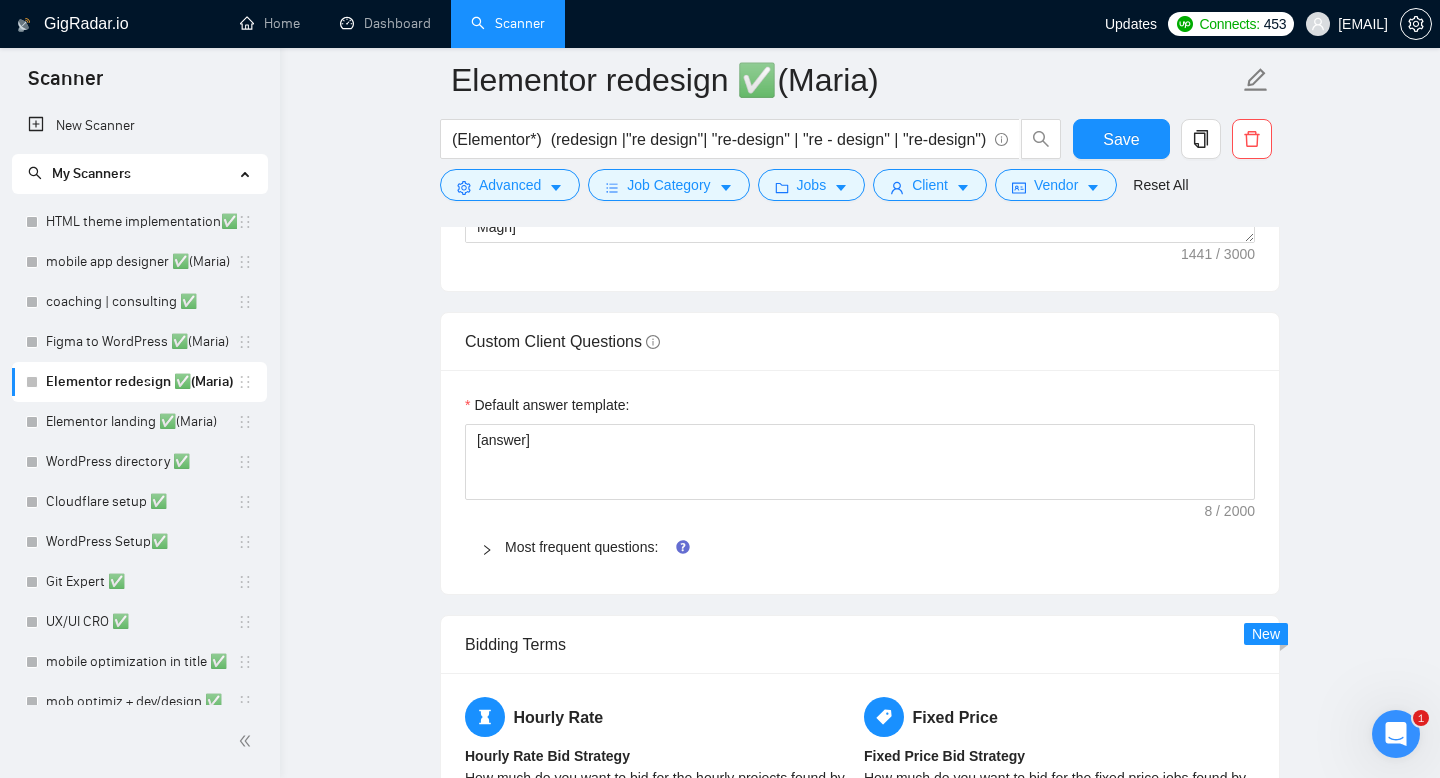 click 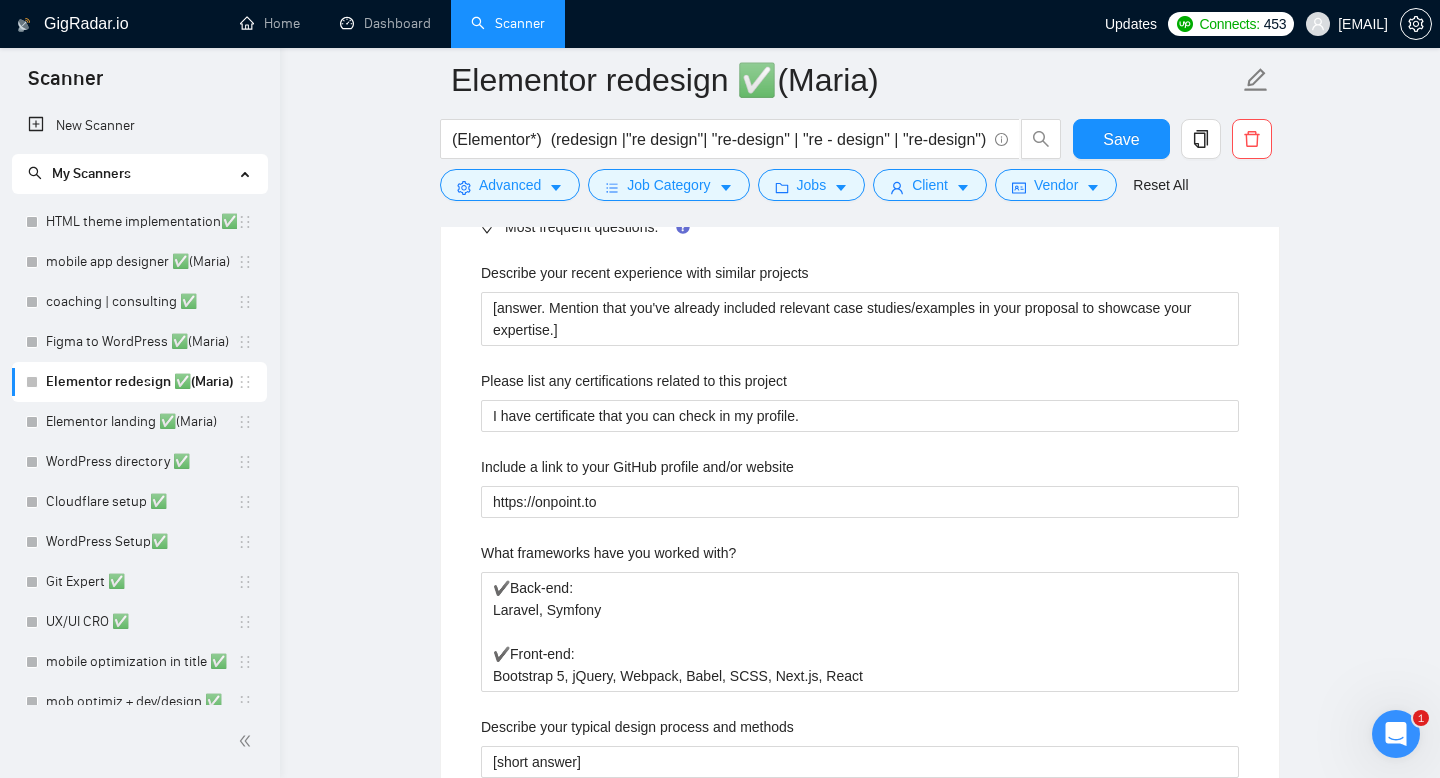 scroll, scrollTop: 2166, scrollLeft: 0, axis: vertical 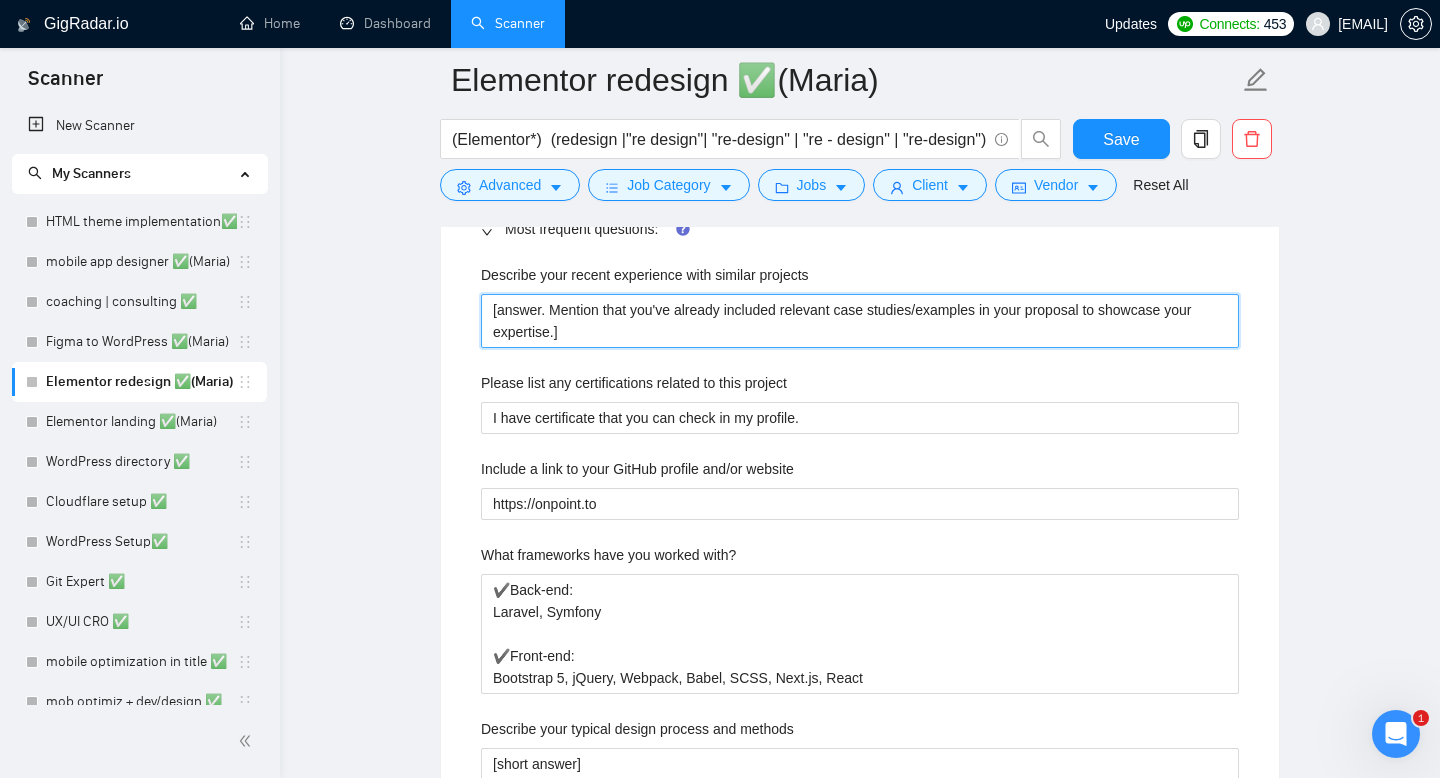 click on "[answer. Mention that you've already included relevant case studies/examples in your proposal to showcase your expertise.]" at bounding box center [860, 321] 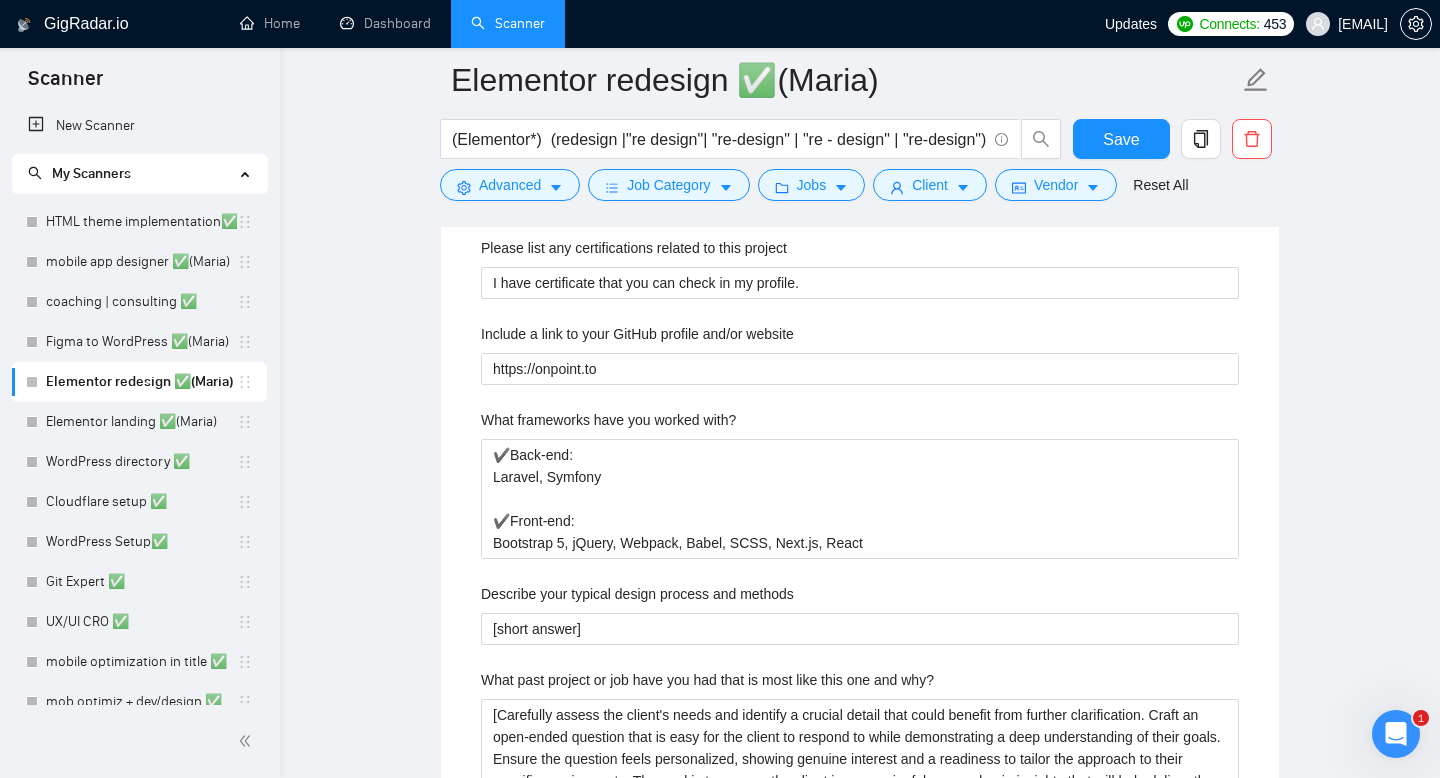 scroll, scrollTop: 2300, scrollLeft: 0, axis: vertical 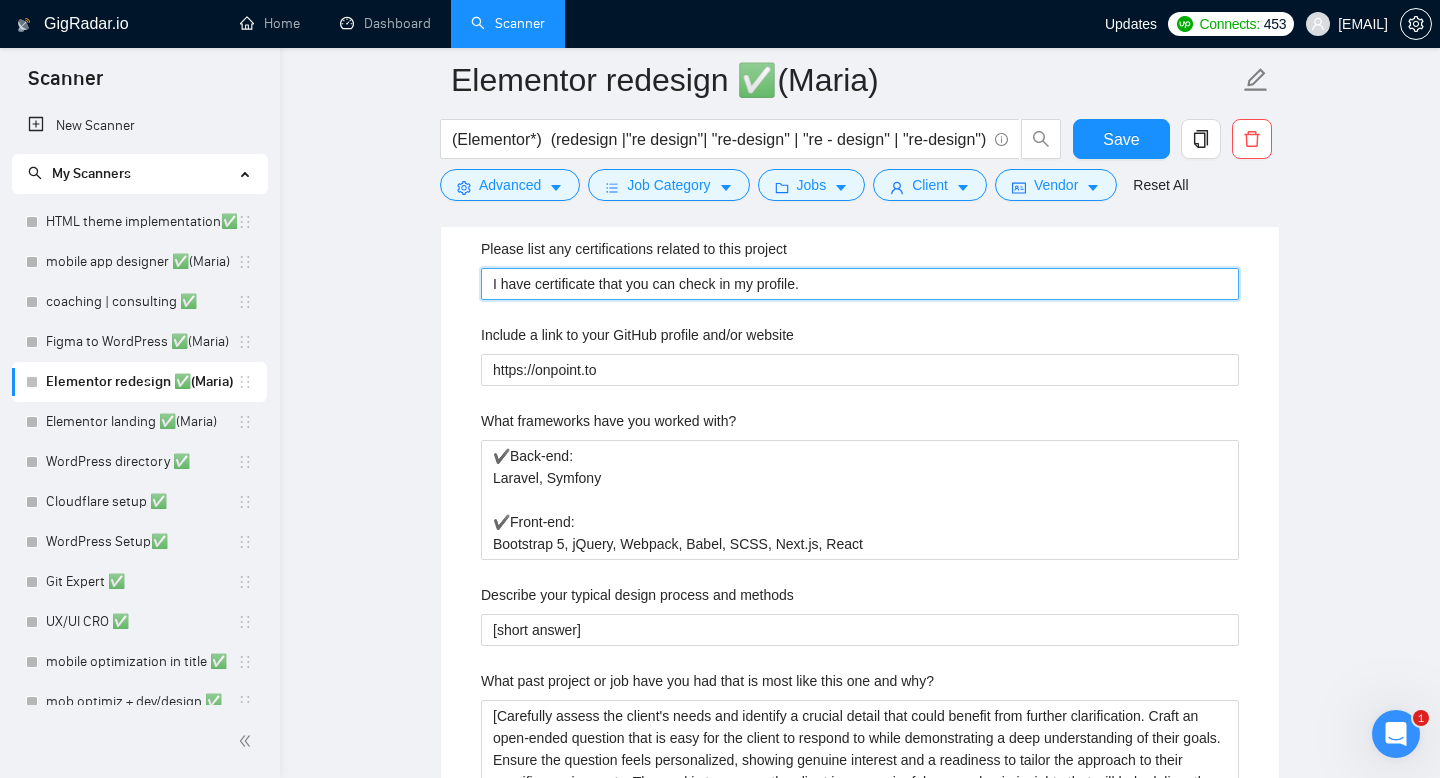 click on "I have certificate that you can check in my profile." at bounding box center (860, 284) 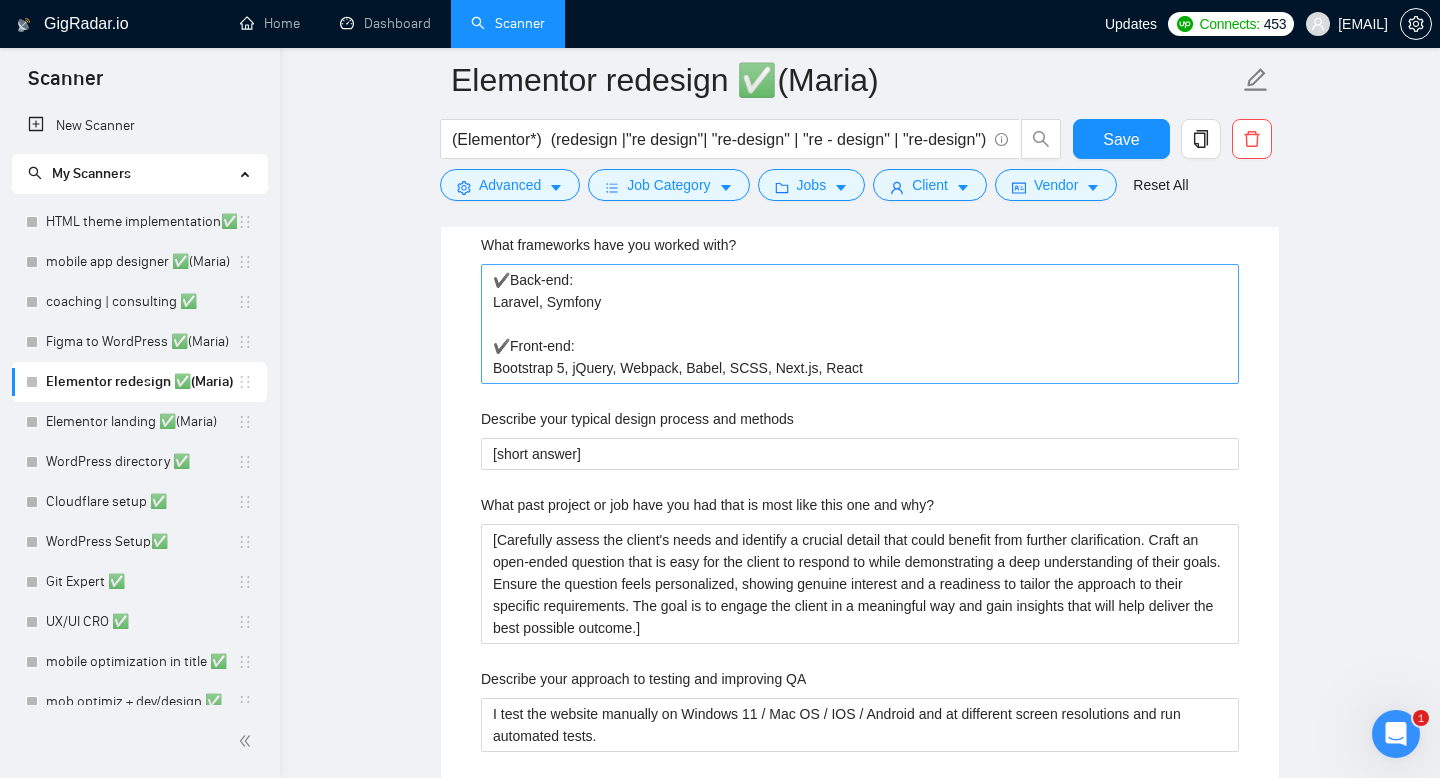 scroll, scrollTop: 2479, scrollLeft: 0, axis: vertical 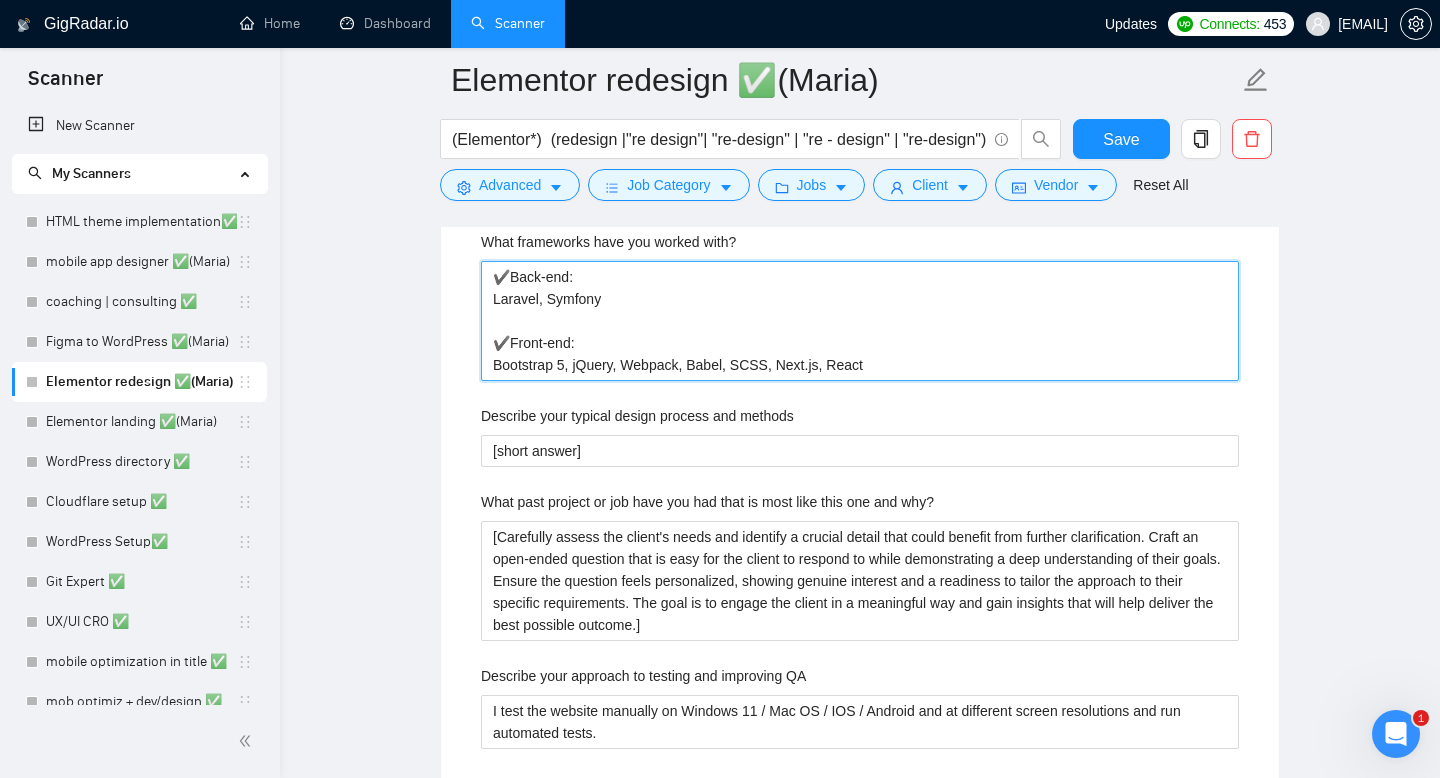click on "✔️Back-end:
Laravel, Symfony
✔️Front-end:
Bootstrap 5, jQuery, Webpack, Babel, SCSS, Next.js, React" at bounding box center [860, 321] 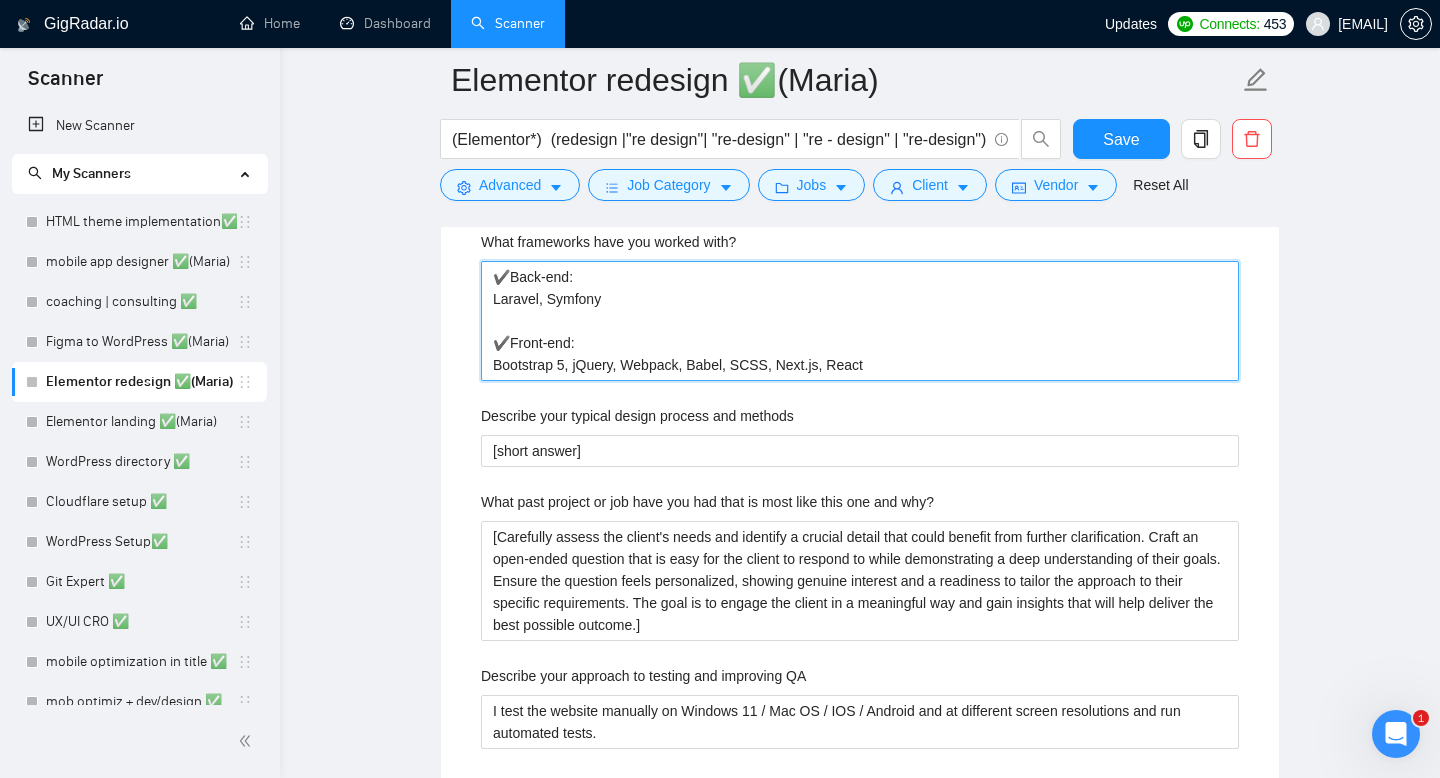 click on "✔️Back-end:
Laravel, Symfony
✔️Front-end:
Bootstrap 5, jQuery, Webpack, Babel, SCSS, Next.js, React" at bounding box center [860, 321] 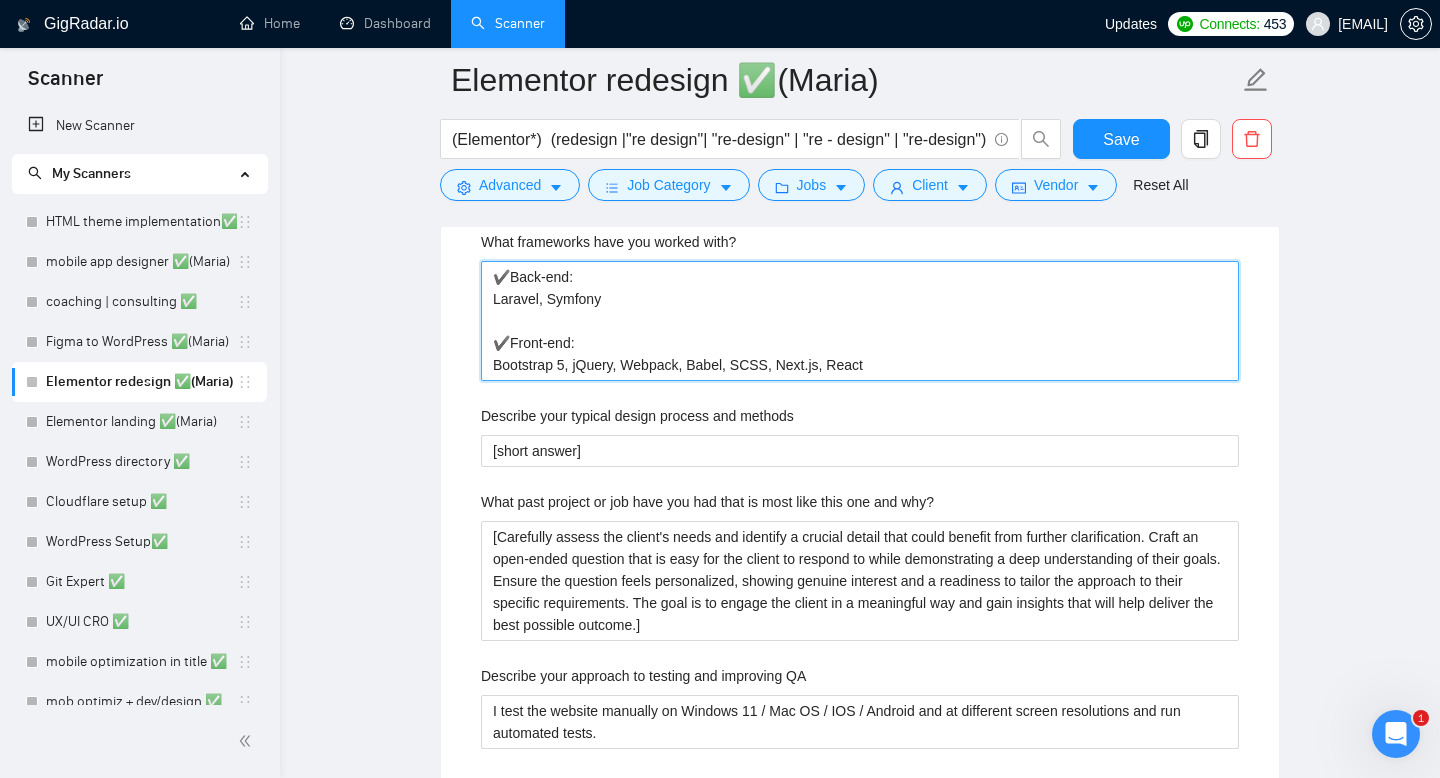 click on "✔️Back-end:
Laravel, Symfony
✔️Front-end:
Bootstrap 5, jQuery, Webpack, Babel, SCSS, Next.js, React" at bounding box center [860, 321] 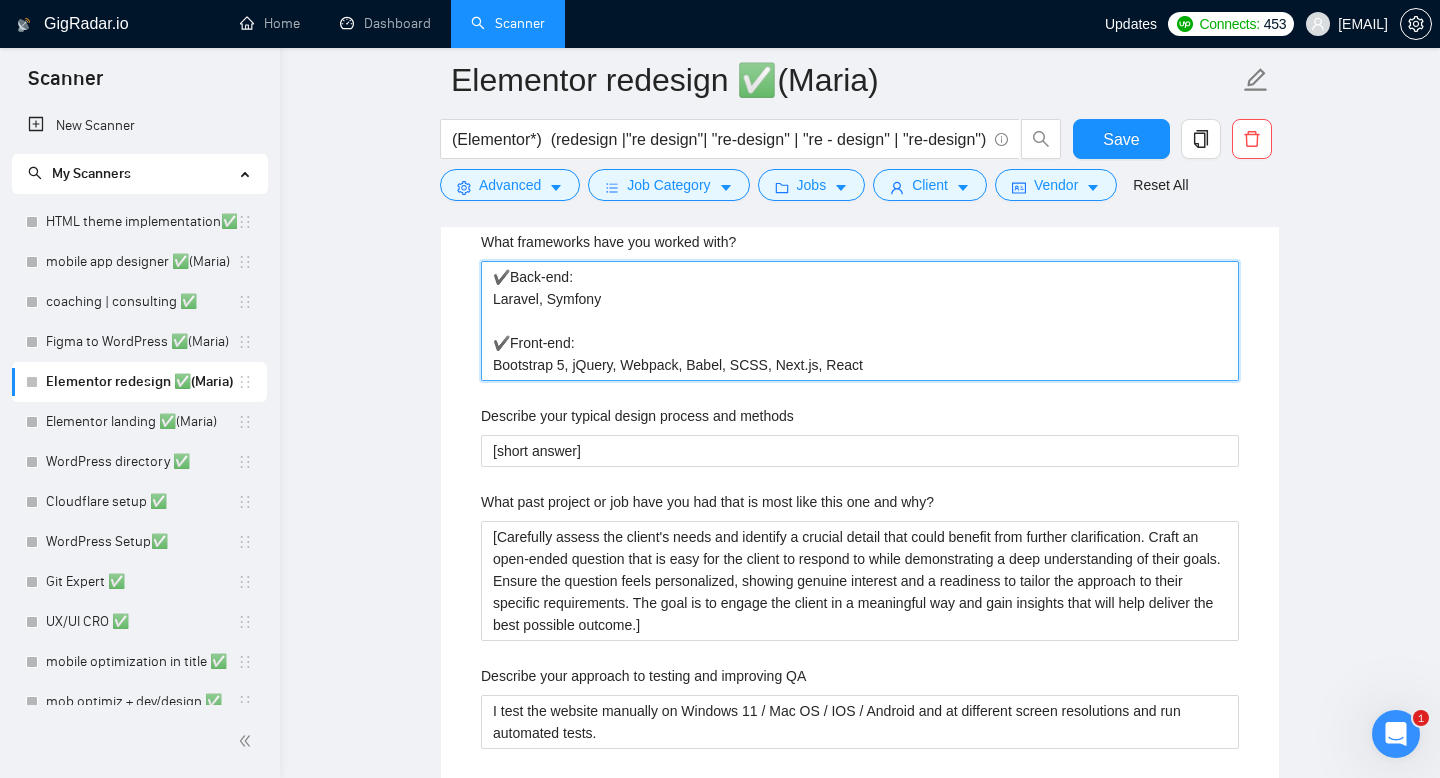 drag, startPoint x: 908, startPoint y: 366, endPoint x: 422, endPoint y: 267, distance: 495.98083 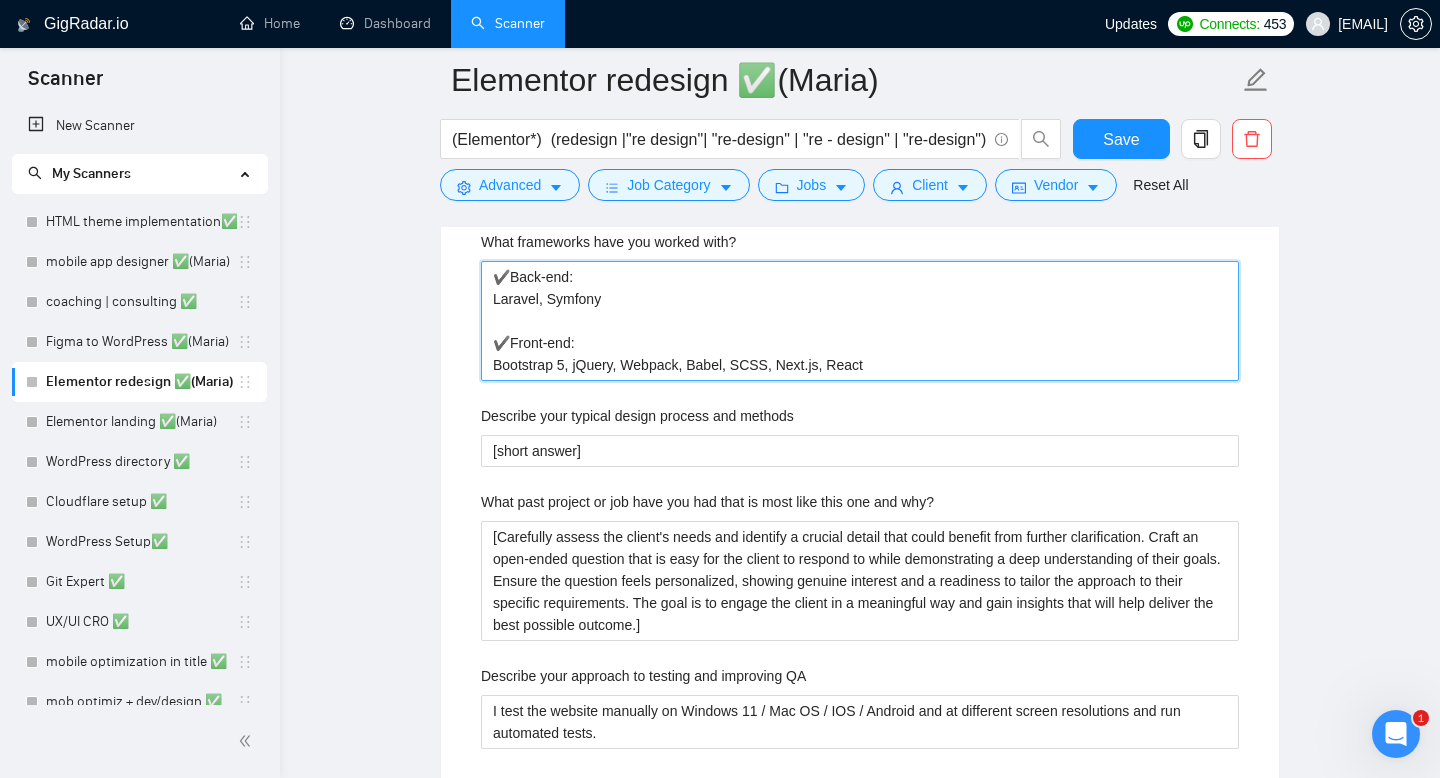 click on "Elementor redesign ✅(Maria) (Elementor*)  (redesign |"re design"| "re-design" | "re - design" | "re-design") Save Advanced   Job Category   Jobs   Client   Vendor   Reset All Preview Results Insights NEW Alerts Auto Bidder Auto Bidding Enabled Auto Bidding Enabled: OFF Auto Bidder Schedule Auto Bidding Type: Automated (recommended) Semi-automated Auto Bidding Schedule: 24/7 Custom Custom Auto Bidder Schedule Repeat every week on Monday Tuesday Wednesday Thursday Friday Saturday Sunday Active Hours ( Europe/Kiev ): From: To: ( 24  hours) Europe/Kiev Auto Bidding Type Select your bidding algorithm: Choose the algorithm for you bidding. The price per proposal does not include your connects expenditure. Template Bidder Works great for narrow segments and short cover letters that don't change. 0.50  credits / proposal Sardor AI 🤖 Personalise your cover letter with ai [placeholders] 1.00  credits / proposal Experimental Laziza AI  👑   NEW   Learn more 2.00  credits / proposal 2.35 credits savings   [answer]" at bounding box center [860, 554] 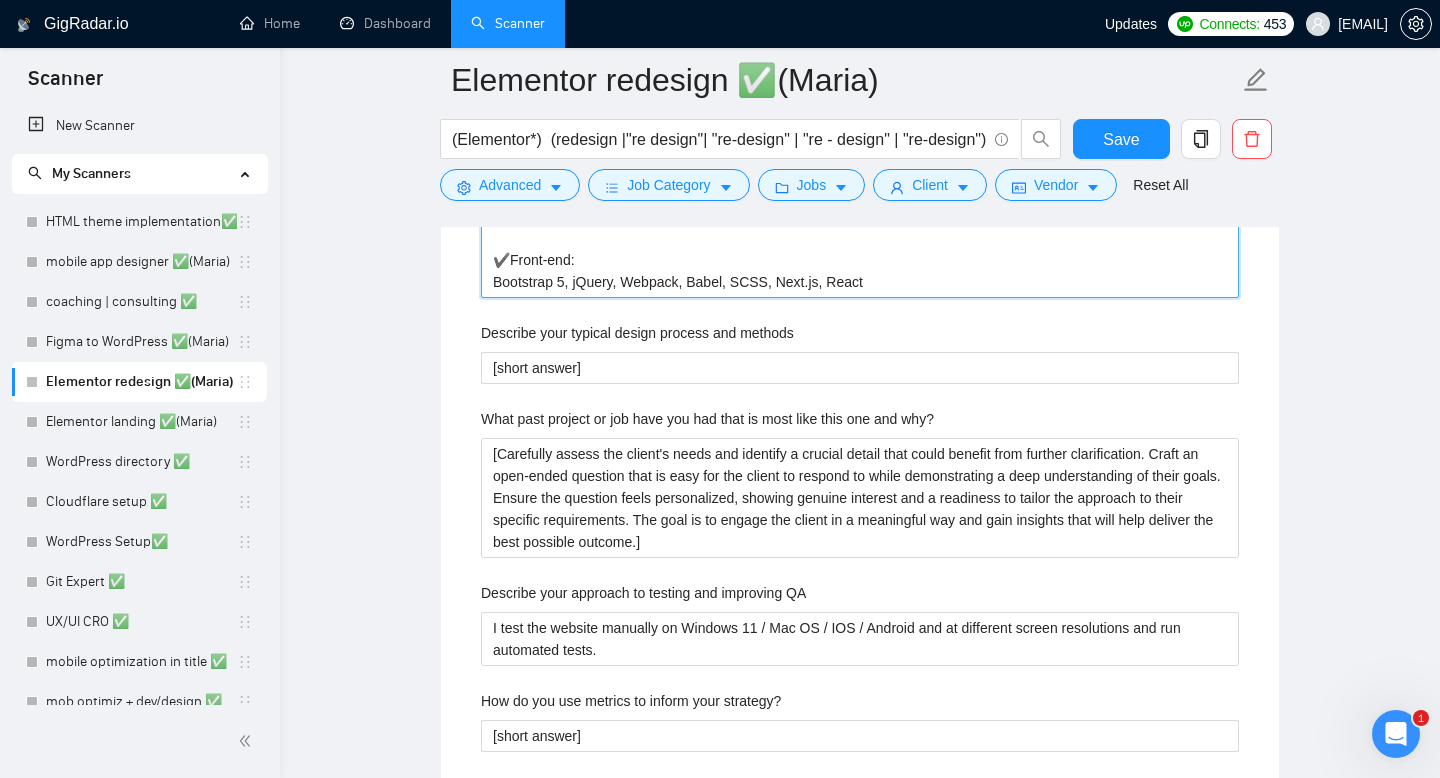 scroll, scrollTop: 2620, scrollLeft: 0, axis: vertical 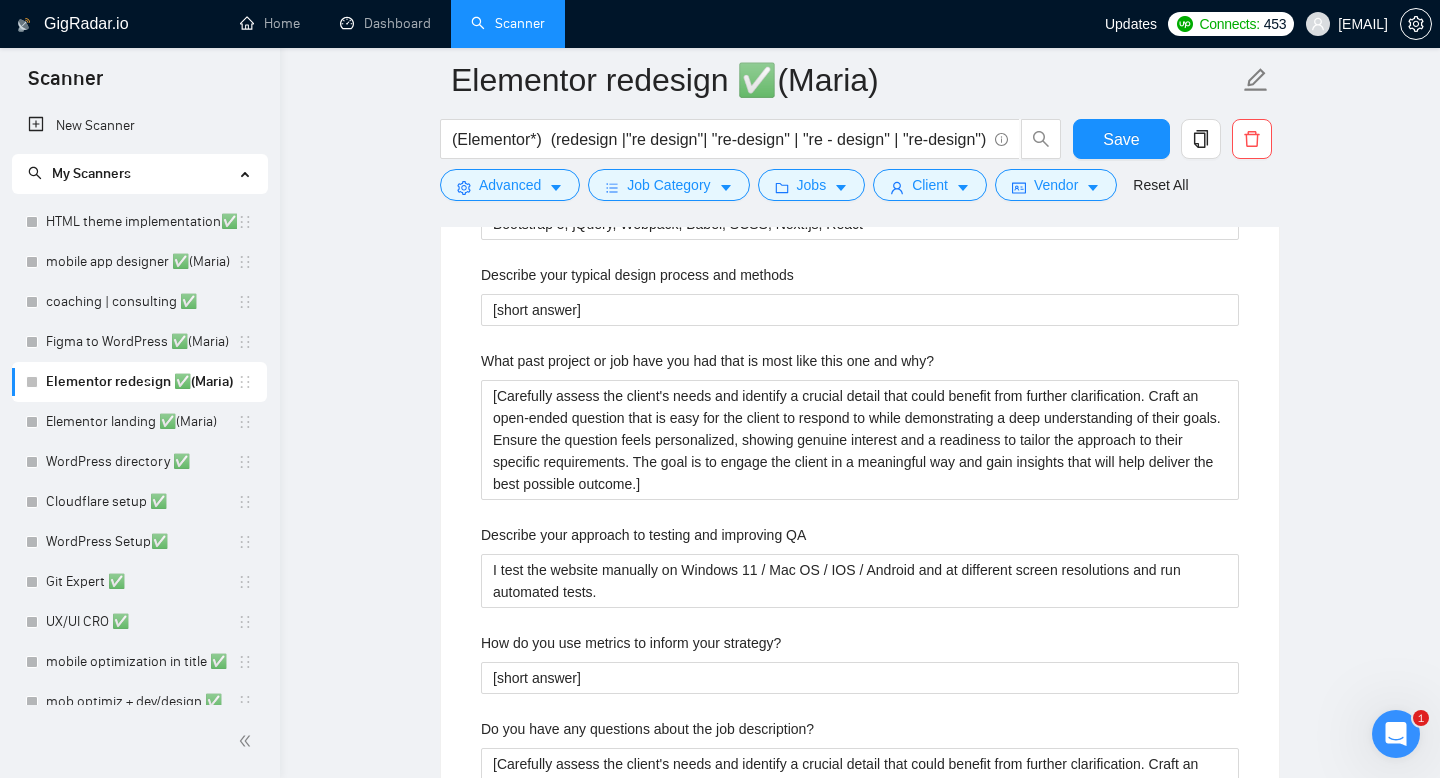 click on "Describe your typical design process and methods" at bounding box center [637, 275] 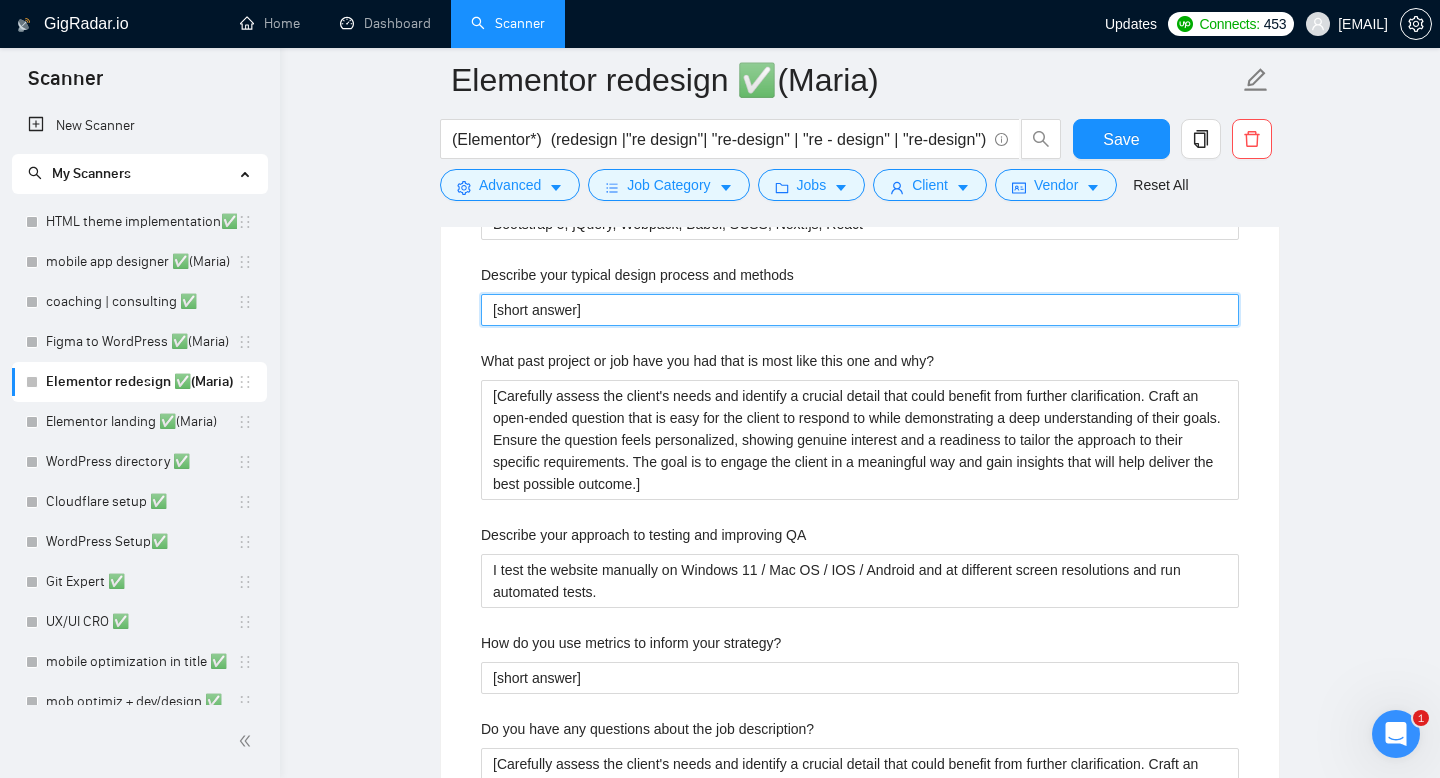 click on "[short answer]" at bounding box center (860, 310) 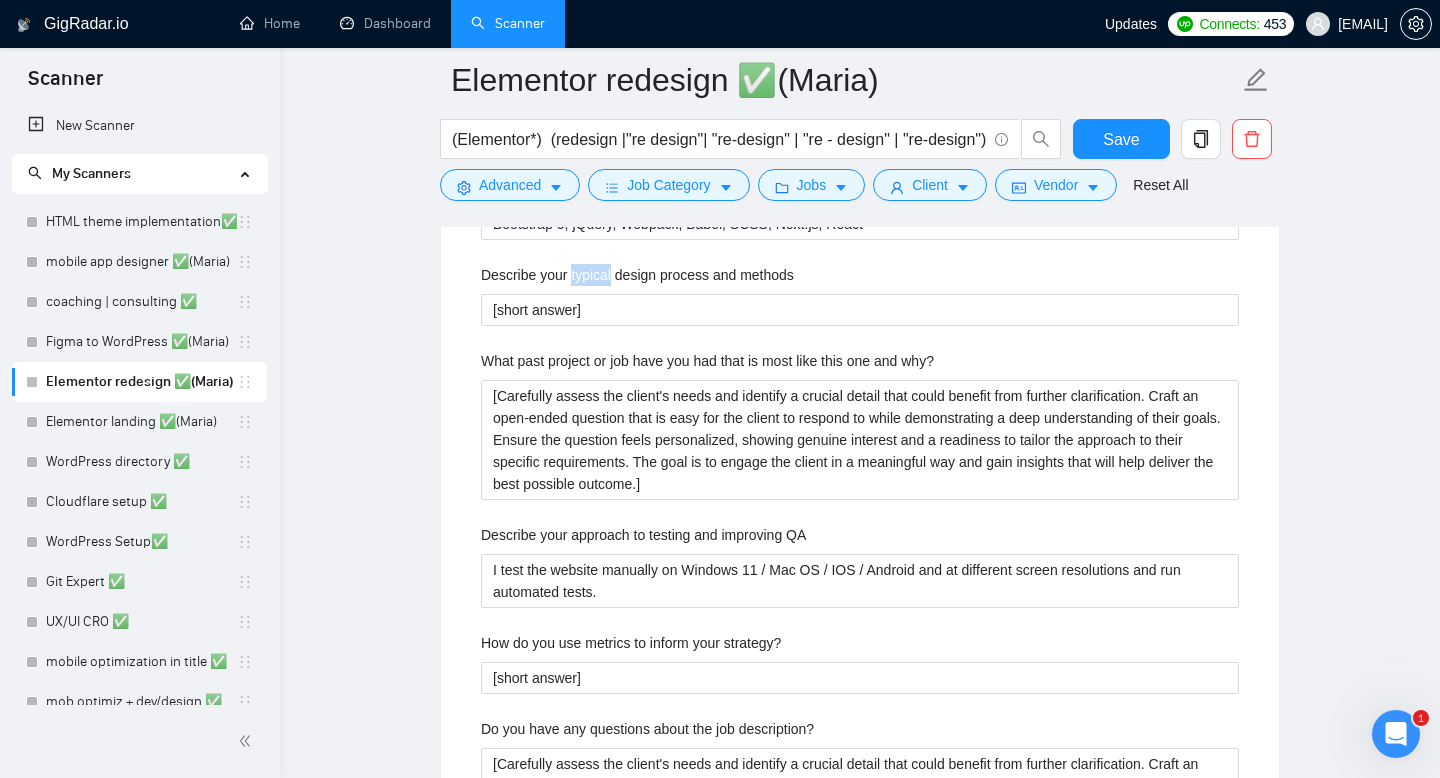 click on "Describe your typical design process and methods" at bounding box center [637, 275] 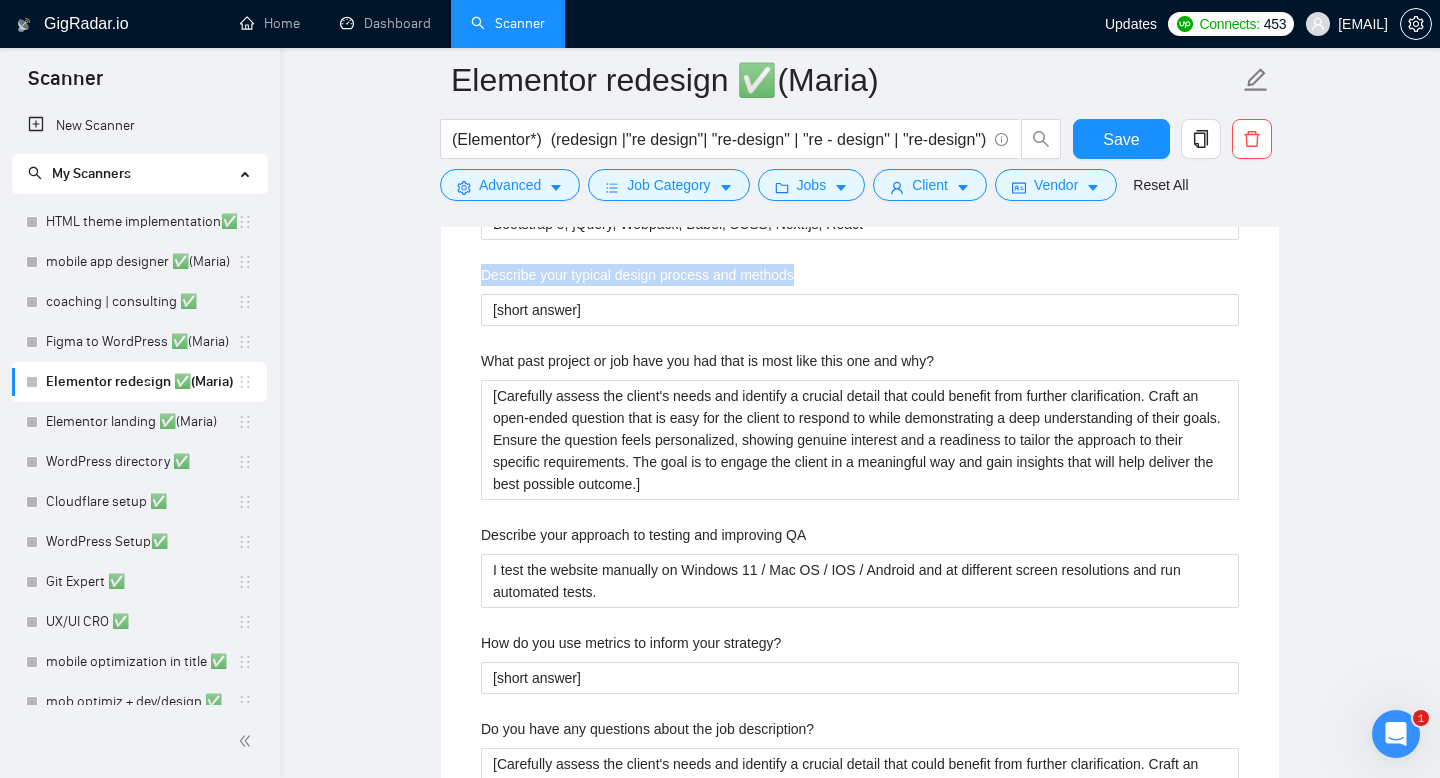click on "Describe your typical design process and methods" at bounding box center (637, 275) 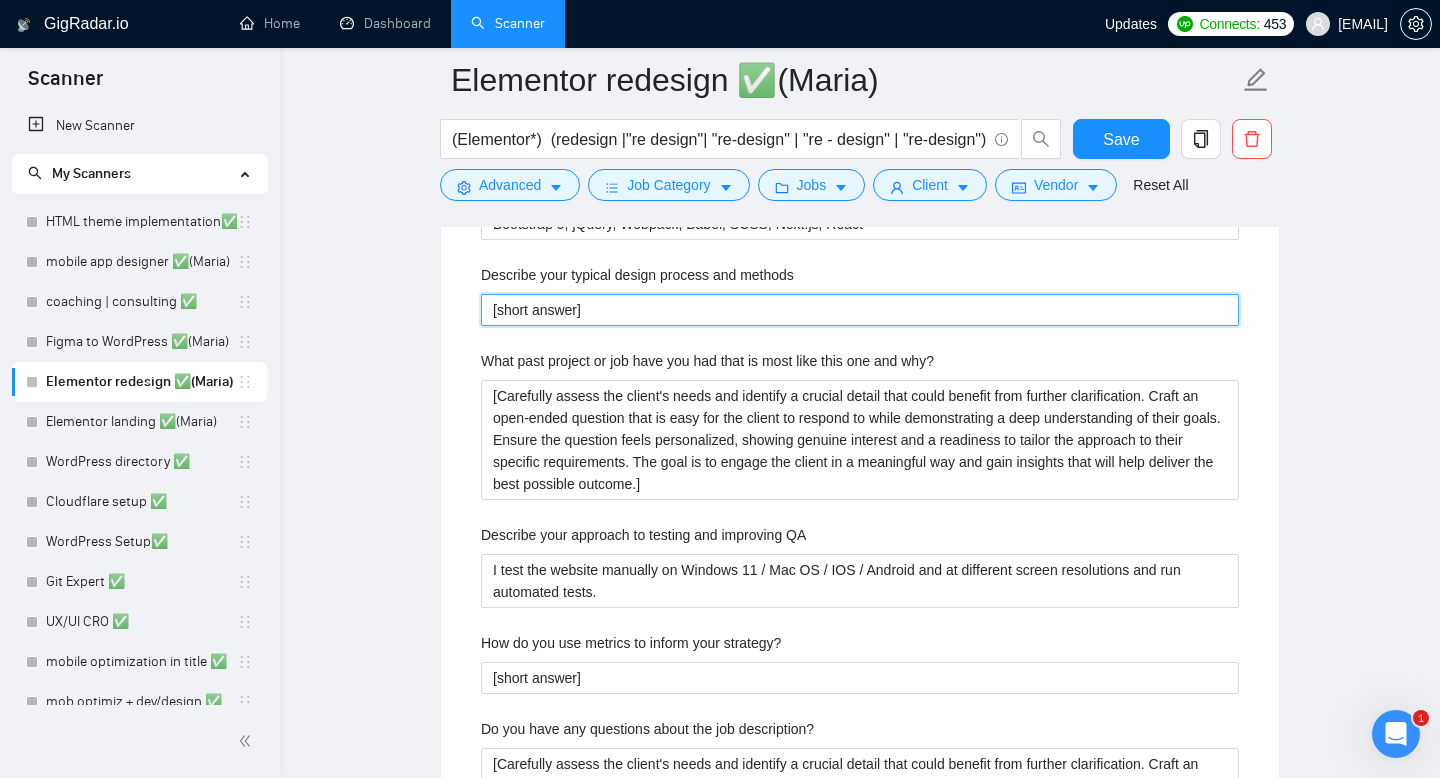 click on "[short answer]" at bounding box center [860, 310] 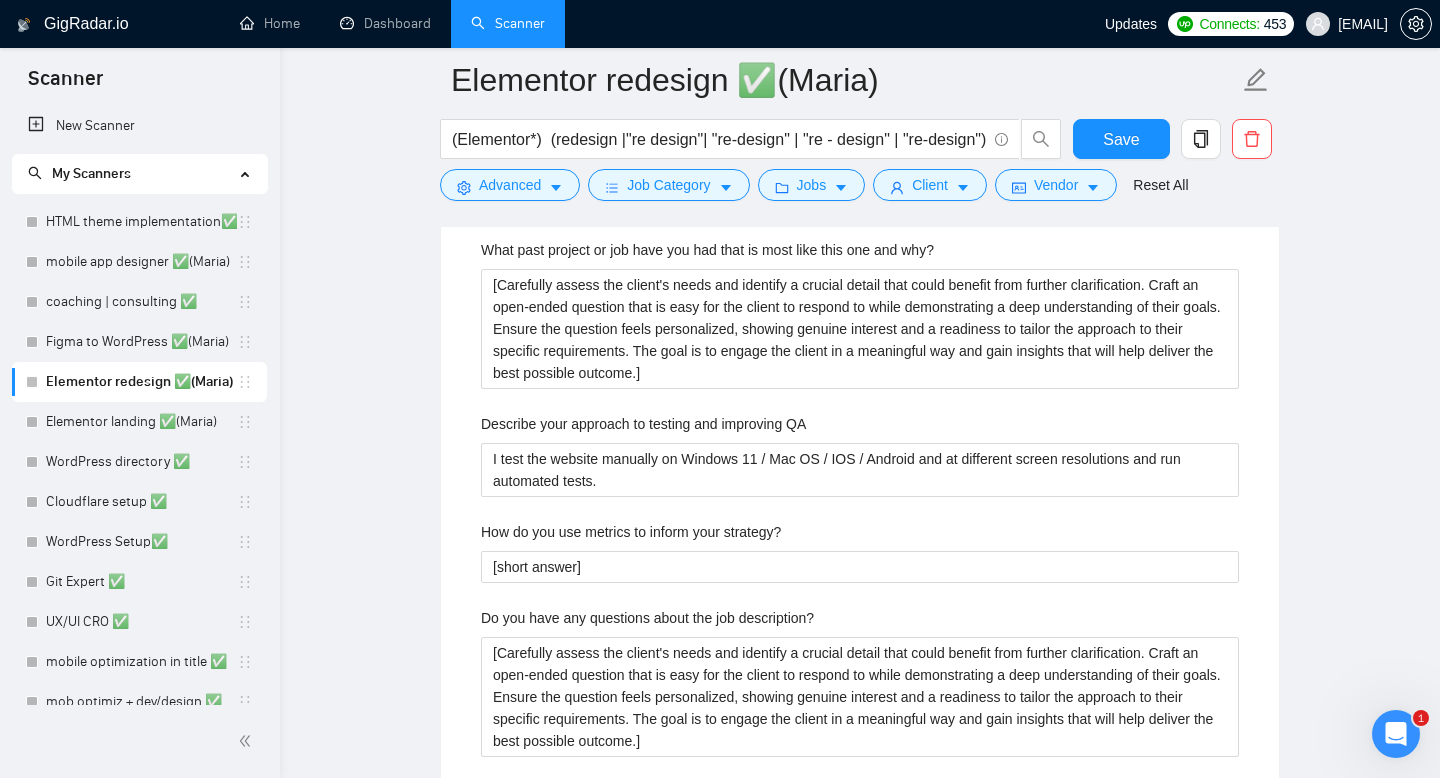 scroll, scrollTop: 2732, scrollLeft: 0, axis: vertical 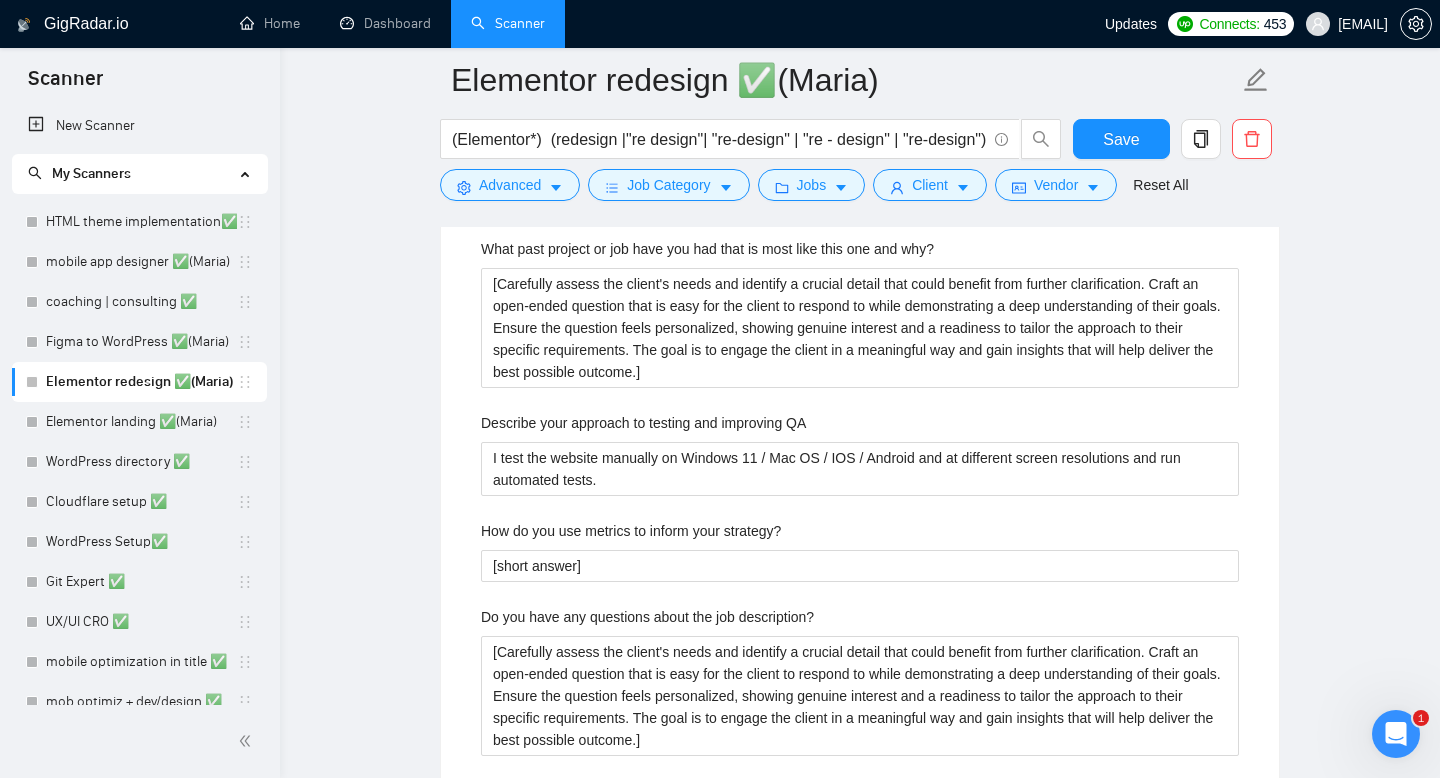 click on "What past project or job have you had that is most like this one and why?" at bounding box center (707, 249) 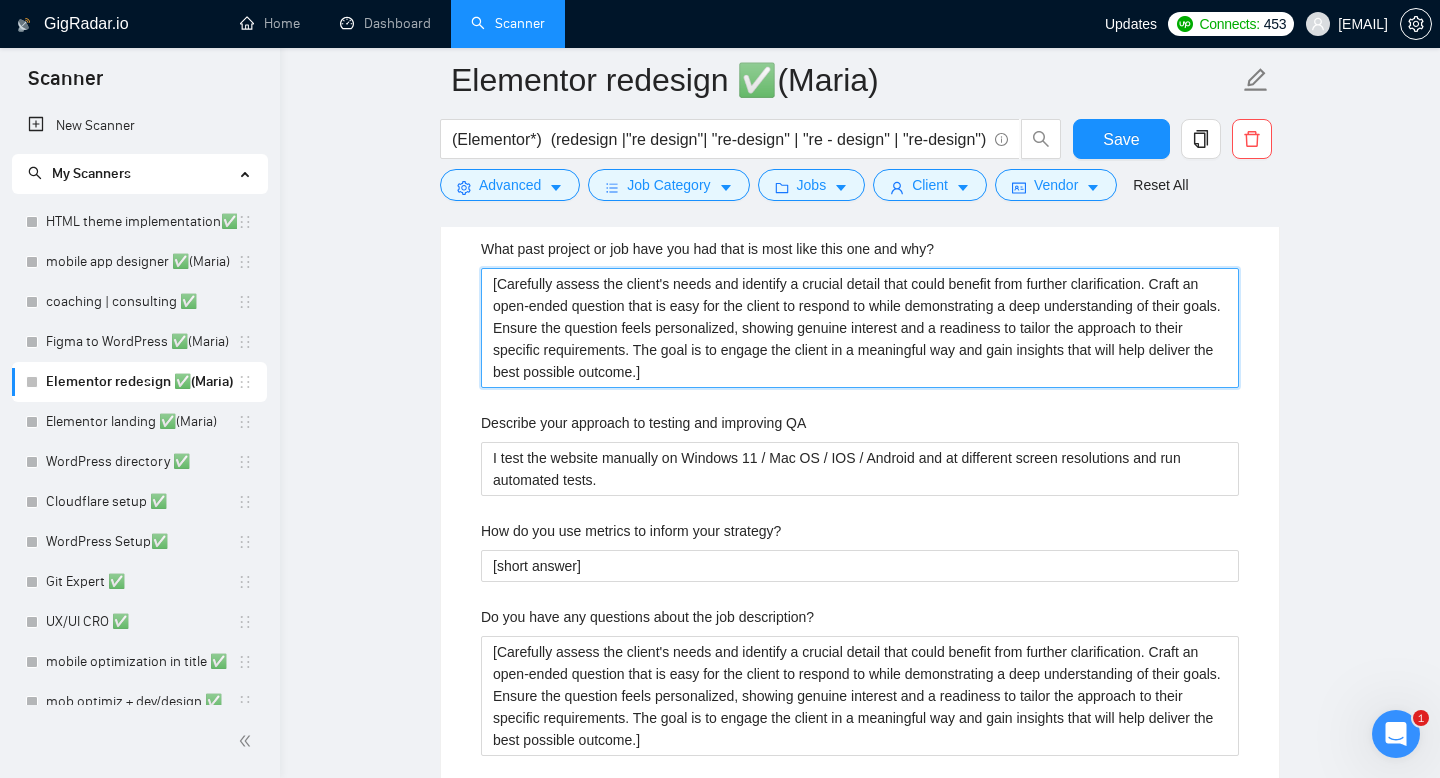 click on "[Carefully assess the client's needs and identify a crucial detail that could benefit from further clarification. Craft an open-ended question that is easy for the client to respond to while demonstrating a deep understanding of their goals. Ensure the question feels personalized, showing genuine interest and a readiness to tailor the approach to their specific requirements. The goal is to engage the client in a meaningful way and gain insights that will help deliver the best possible outcome.]" at bounding box center (860, 328) 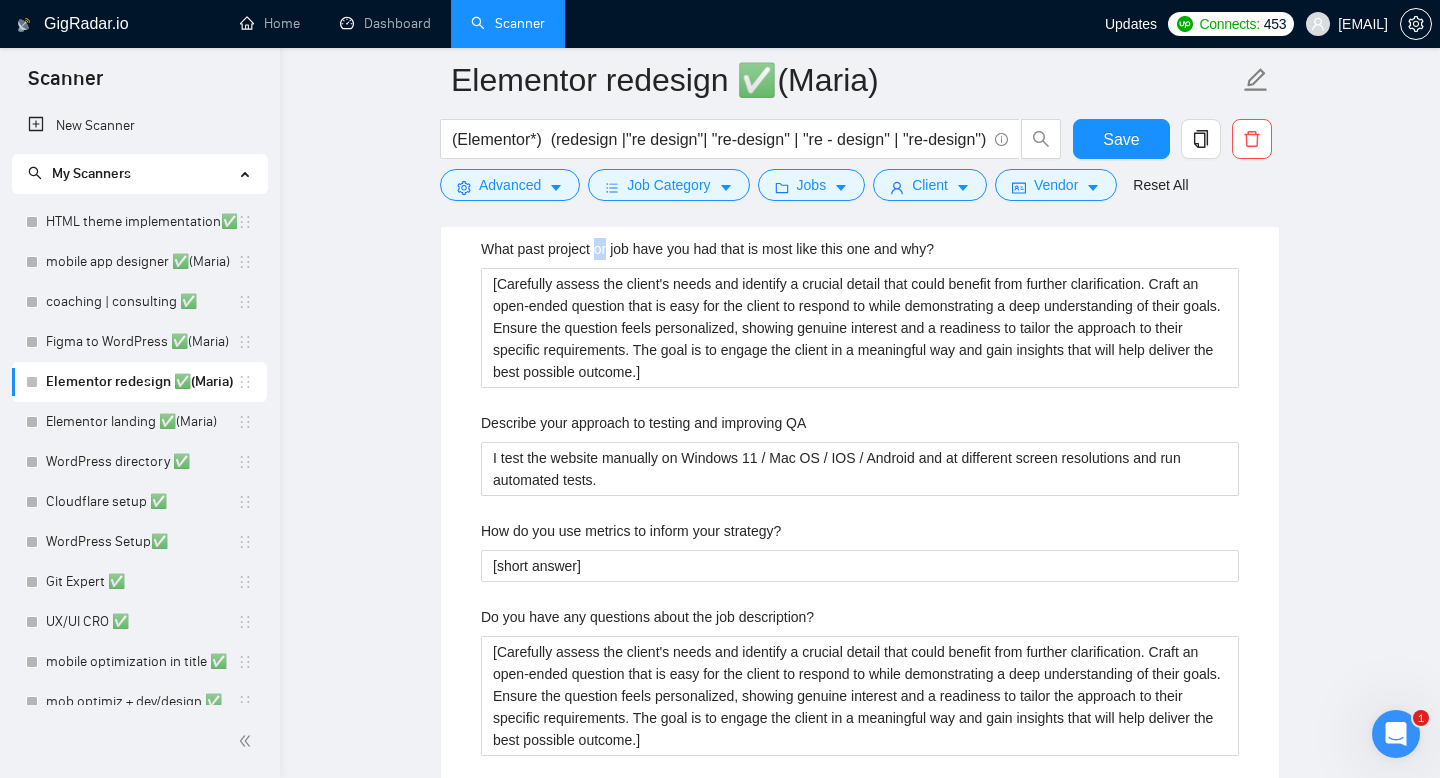 click on "What past project or job have you had that is most like this one and why?" at bounding box center [707, 249] 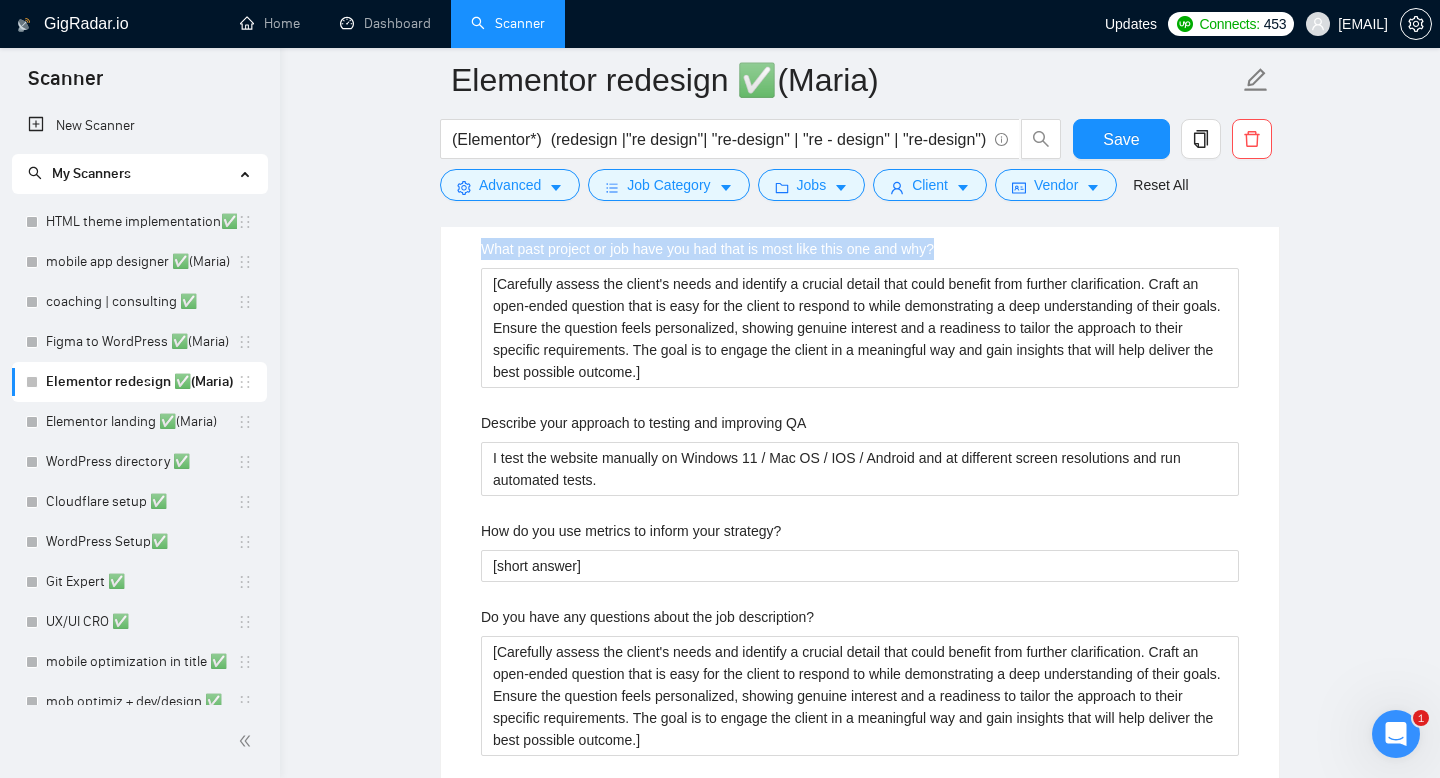 click on "What past project or job have you had that is most like this one and why?" at bounding box center (707, 249) 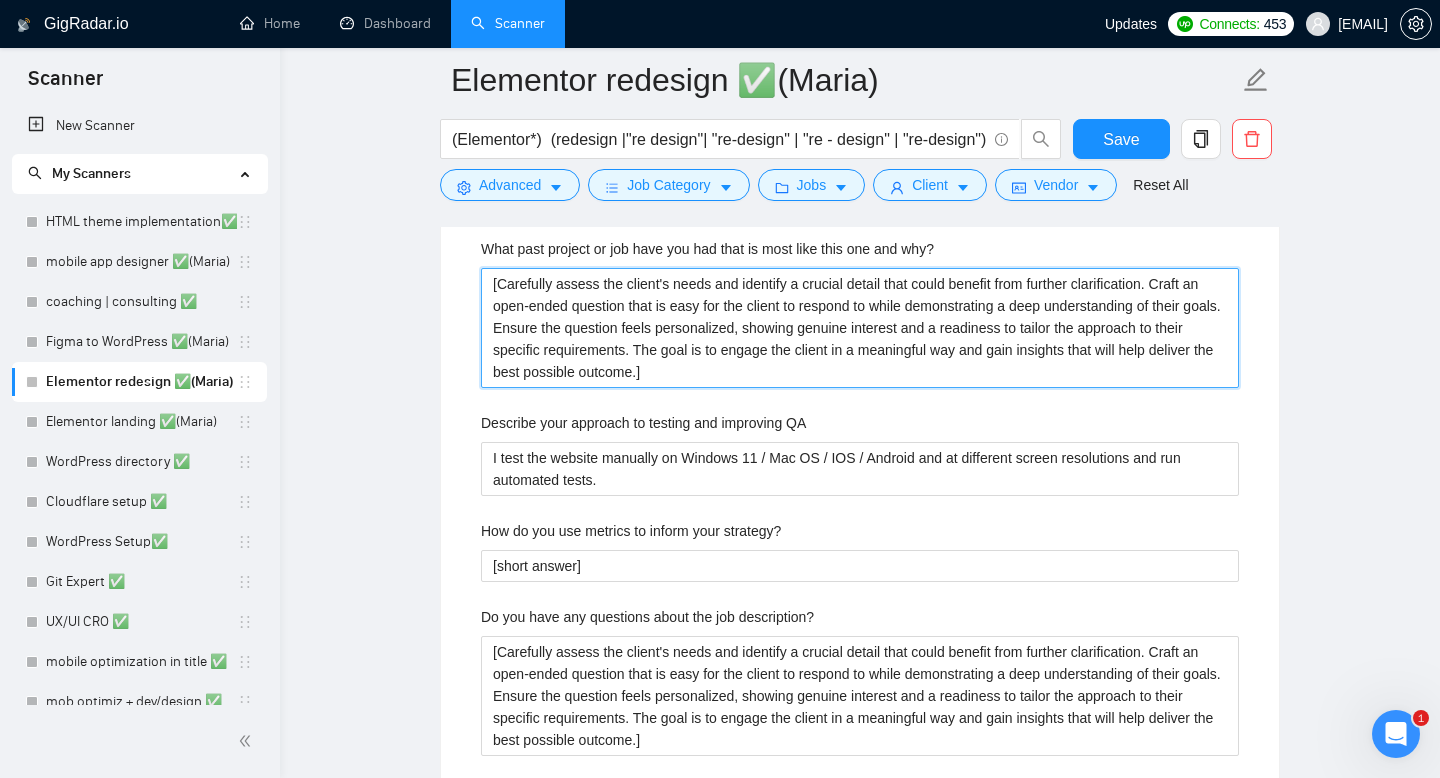 click on "[Carefully assess the client's needs and identify a crucial detail that could benefit from further clarification. Craft an open-ended question that is easy for the client to respond to while demonstrating a deep understanding of their goals. Ensure the question feels personalized, showing genuine interest and a readiness to tailor the approach to their specific requirements. The goal is to engage the client in a meaningful way and gain insights that will help deliver the best possible outcome.]" at bounding box center [860, 328] 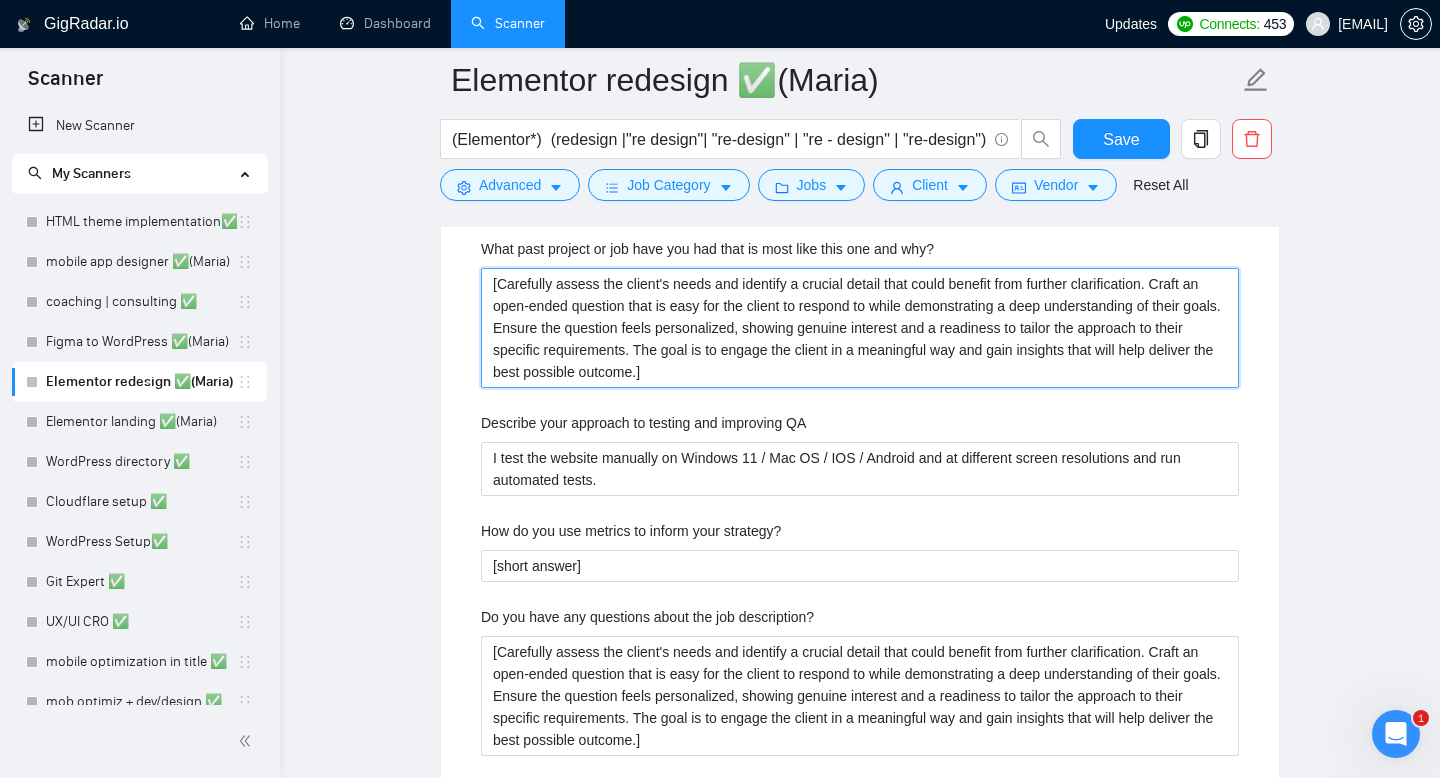click on "[Carefully assess the client's needs and identify a crucial detail that could benefit from further clarification. Craft an open-ended question that is easy for the client to respond to while demonstrating a deep understanding of their goals. Ensure the question feels personalized, showing genuine interest and a readiness to tailor the approach to their specific requirements. The goal is to engage the client in a meaningful way and gain insights that will help deliver the best possible outcome.]" at bounding box center (860, 328) 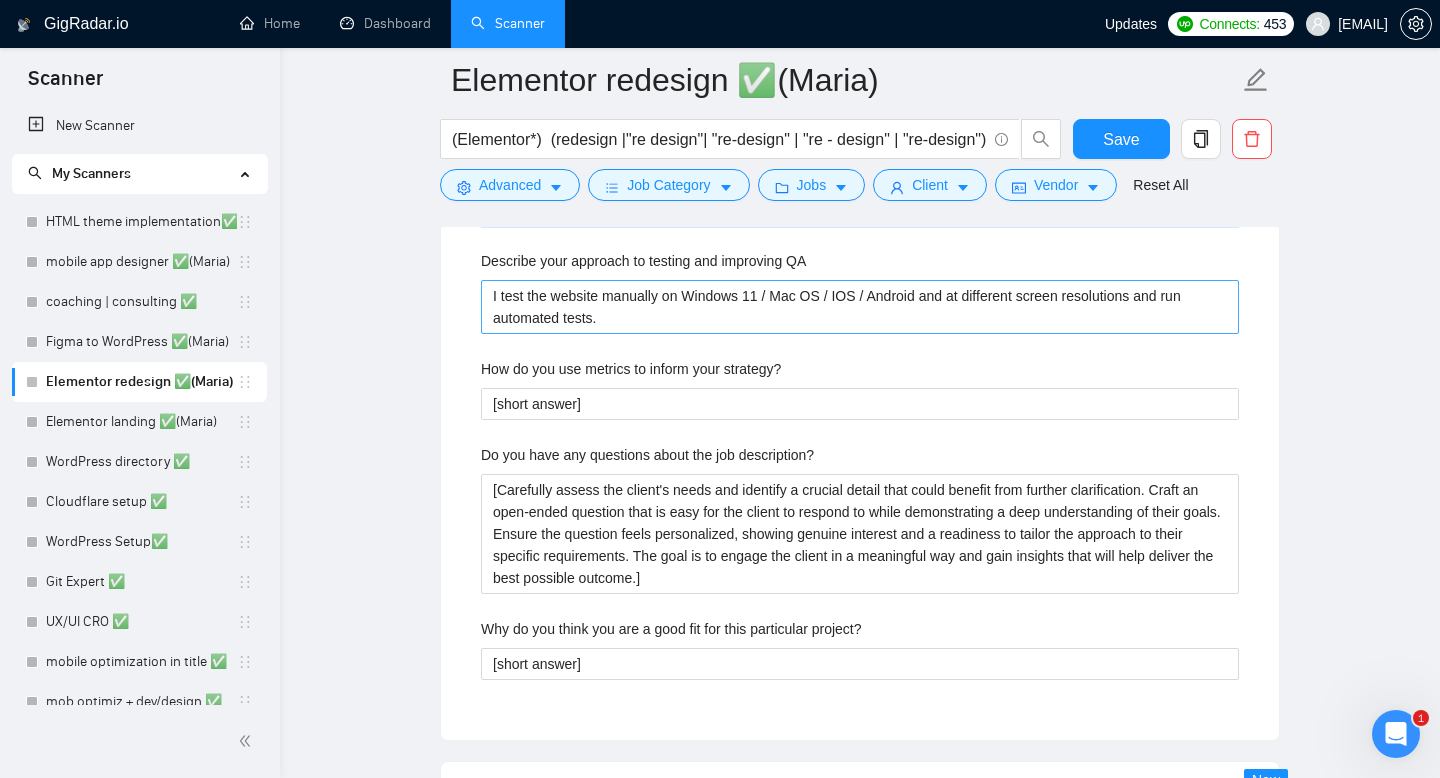 scroll, scrollTop: 2897, scrollLeft: 0, axis: vertical 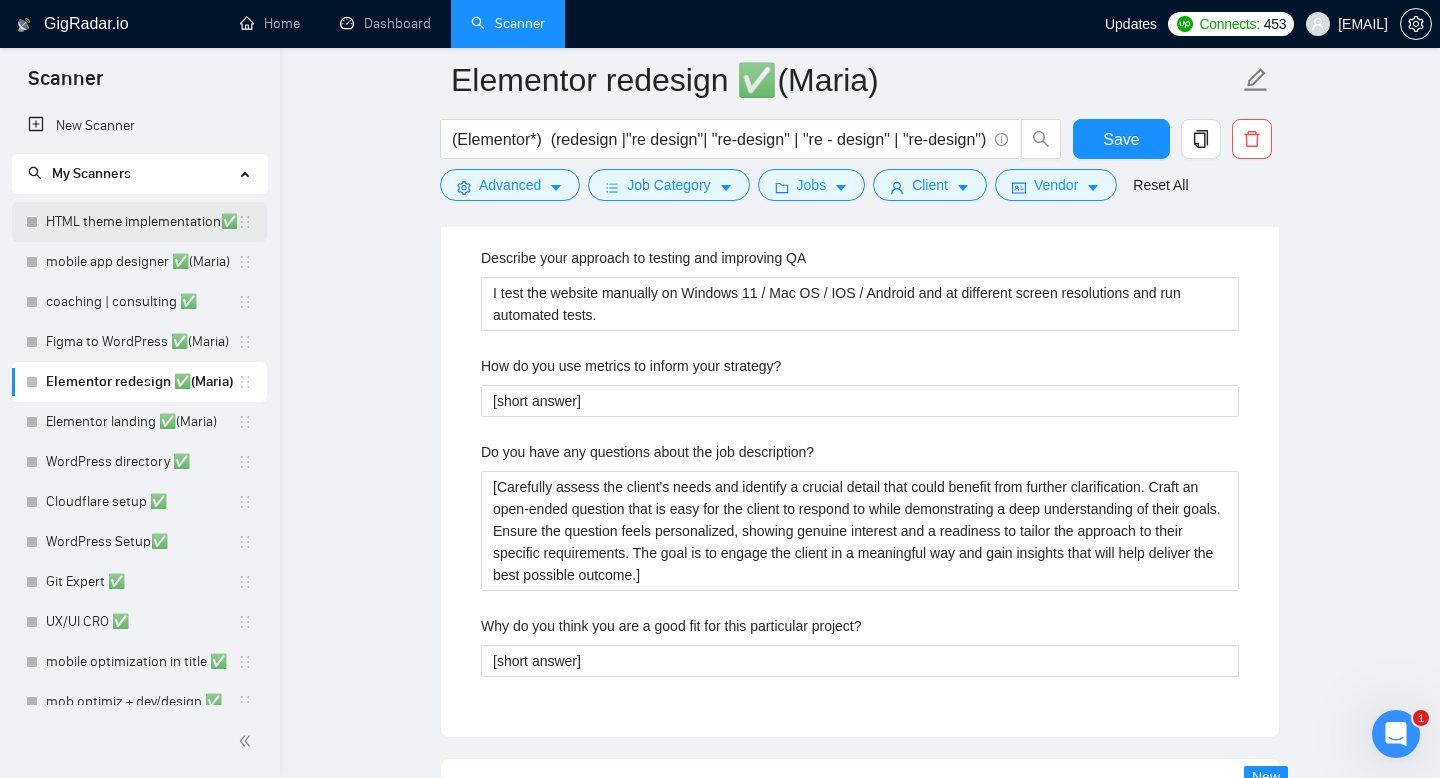 click on "HTML theme implementation✅" at bounding box center (141, 222) 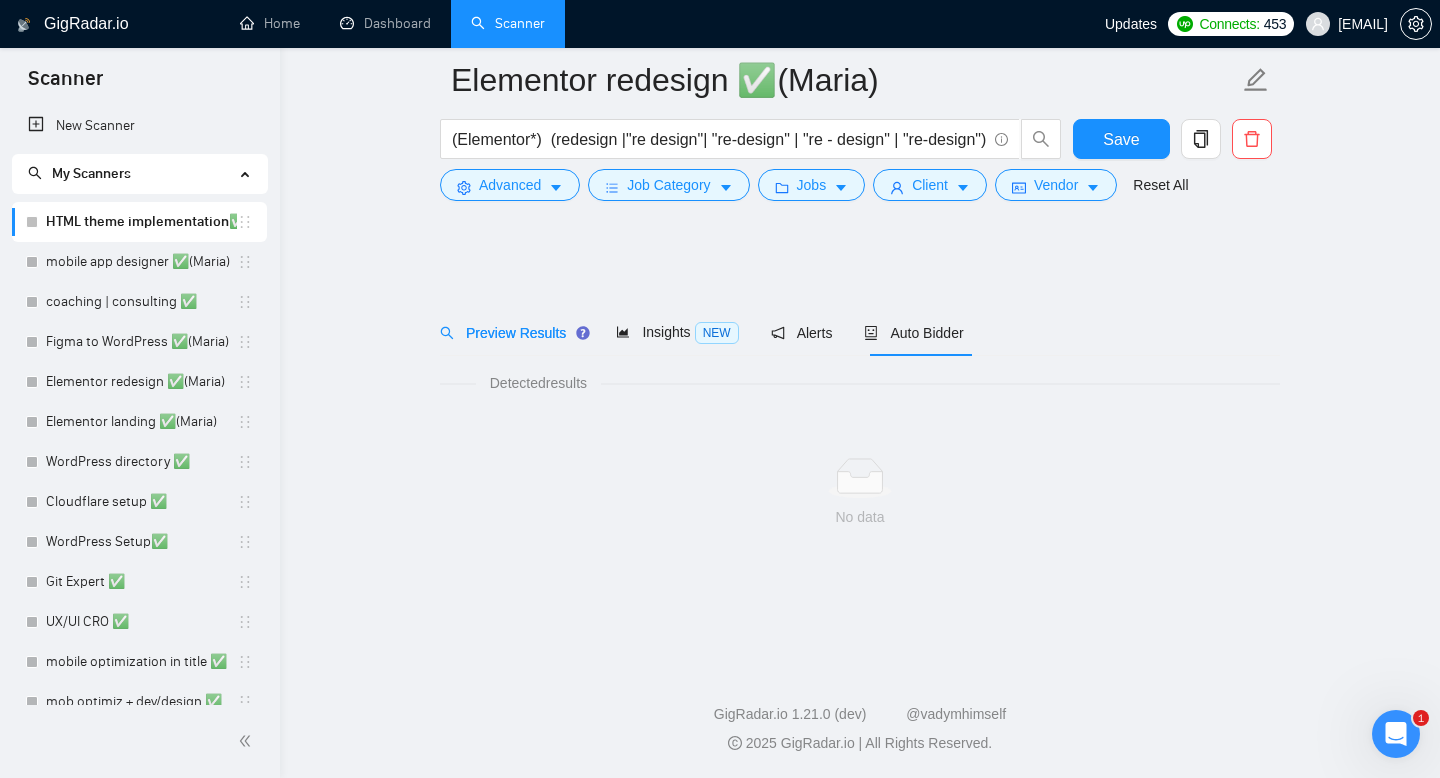 scroll, scrollTop: 0, scrollLeft: 0, axis: both 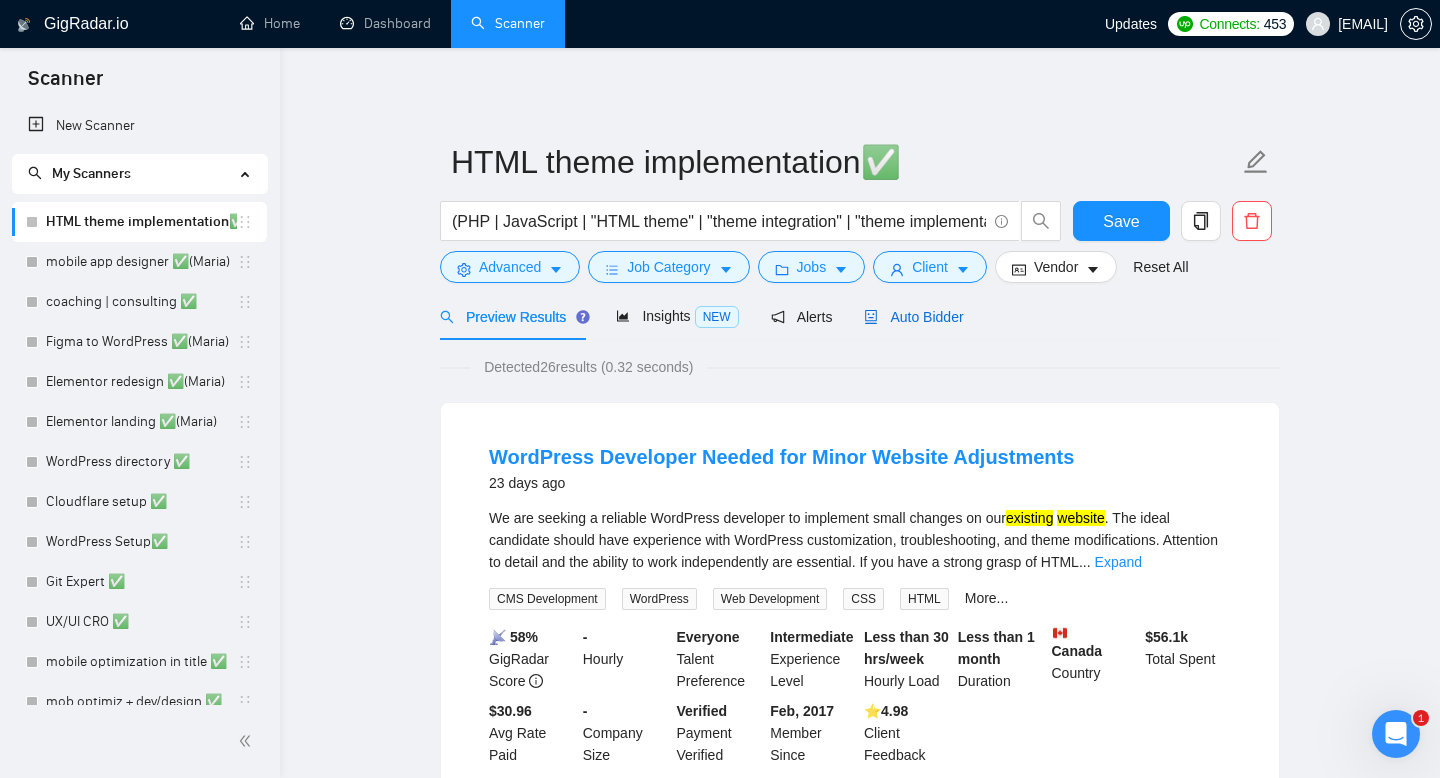 click on "Auto Bidder" at bounding box center [913, 317] 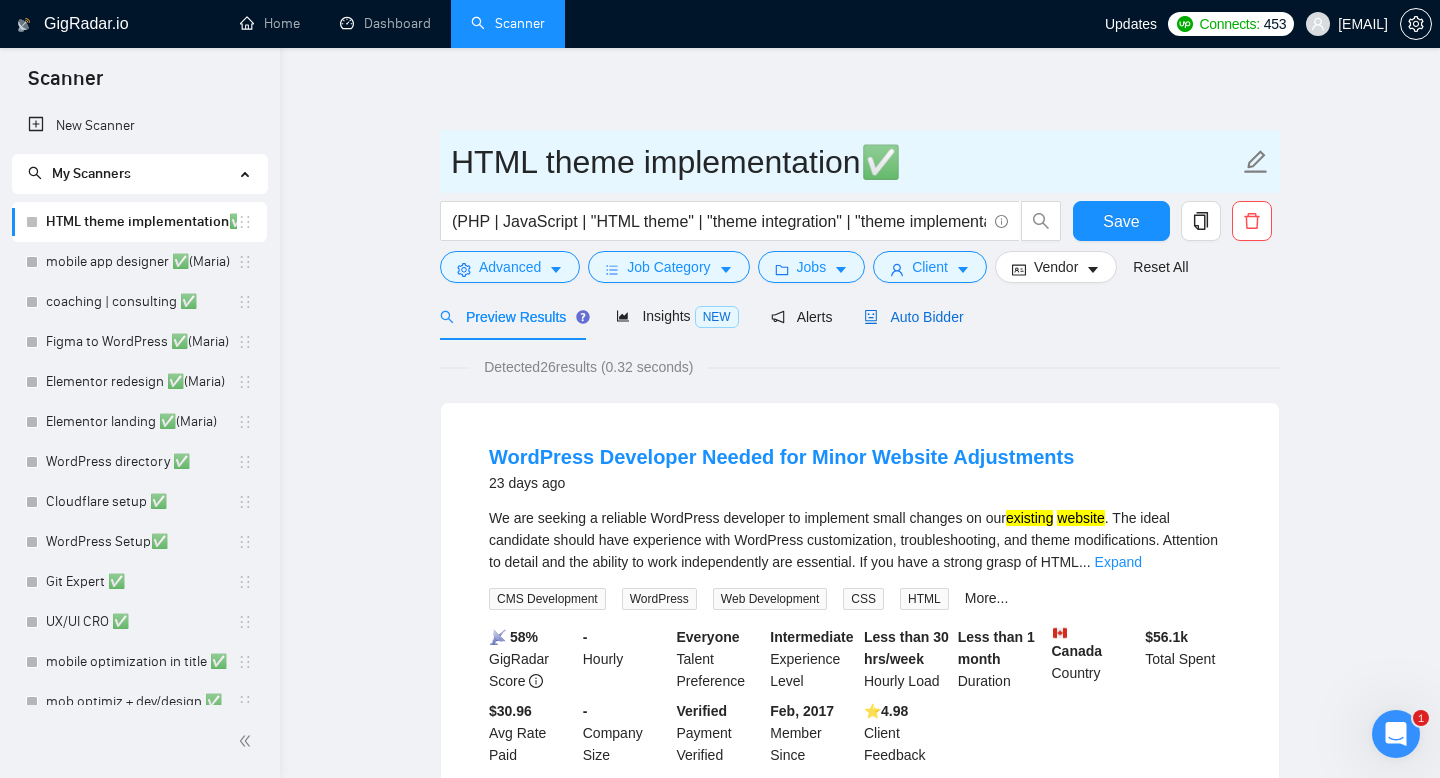 type 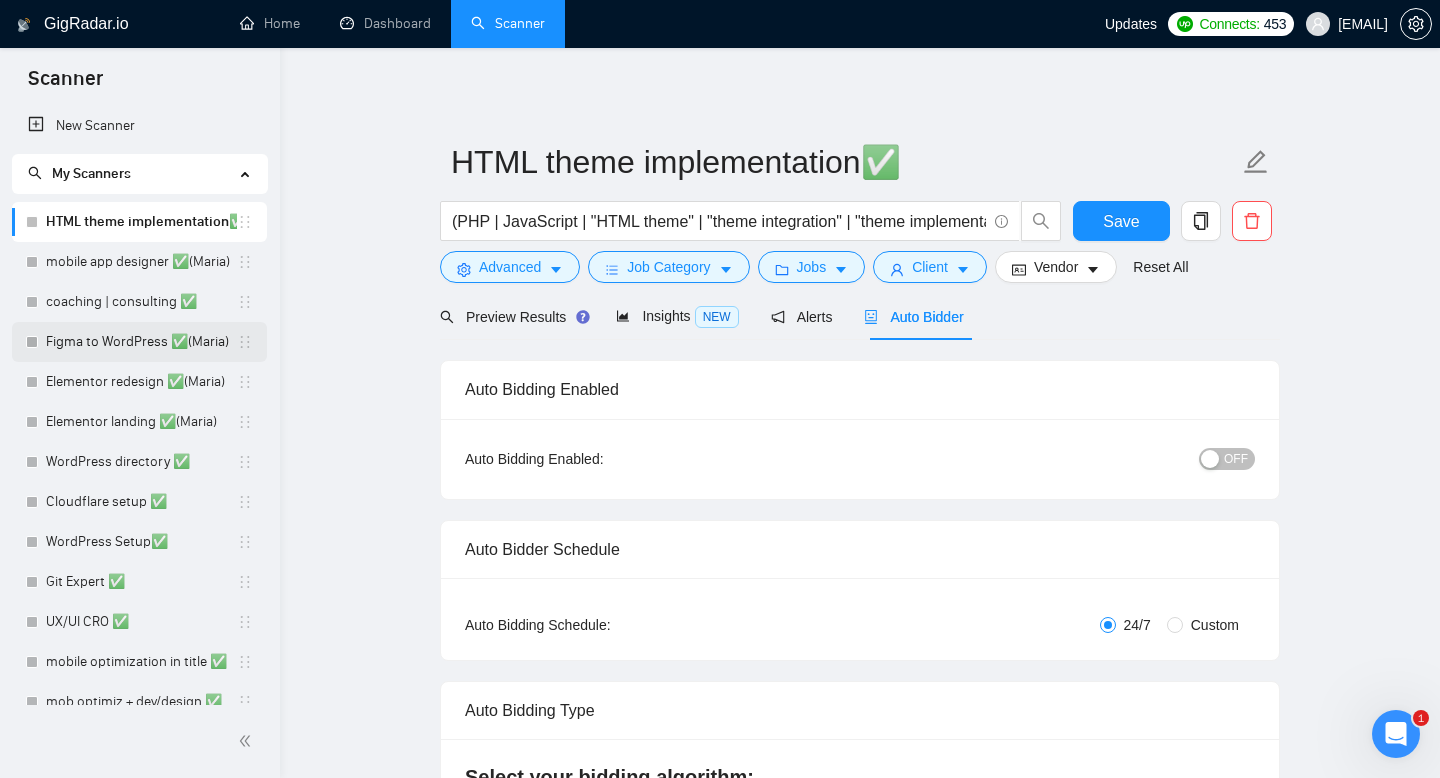 radio on "false" 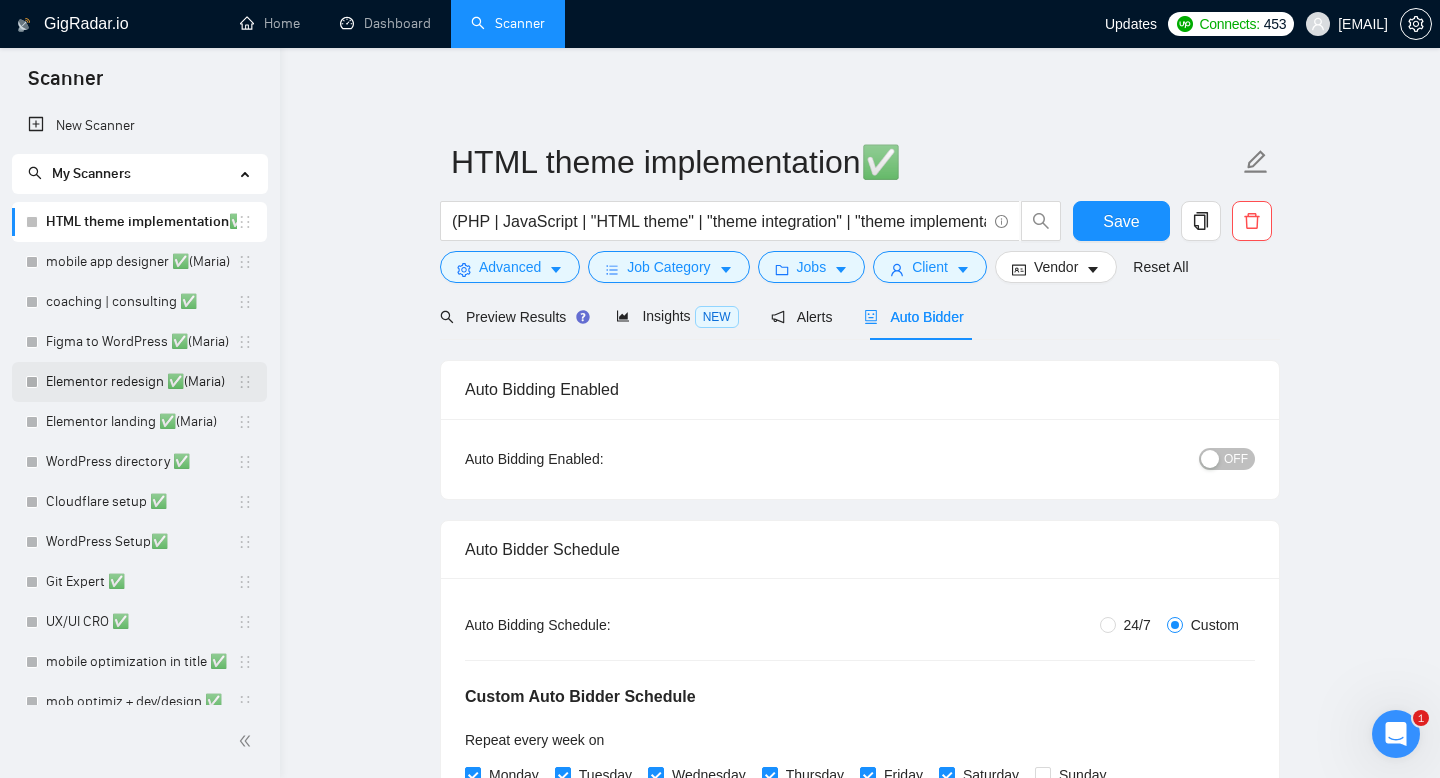 click on "Elementor redesign ✅(Maria)" at bounding box center (141, 382) 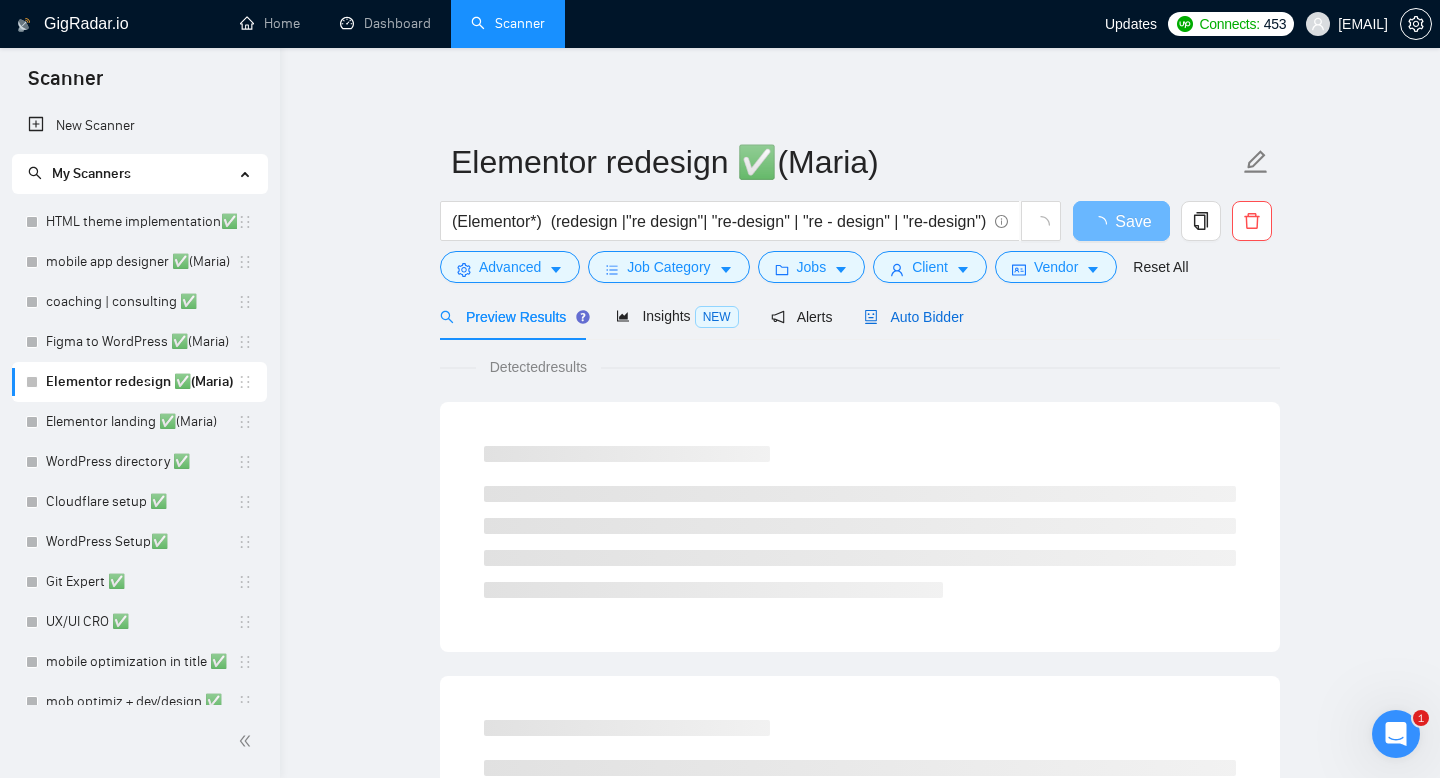 click on "Auto Bidder" at bounding box center [913, 317] 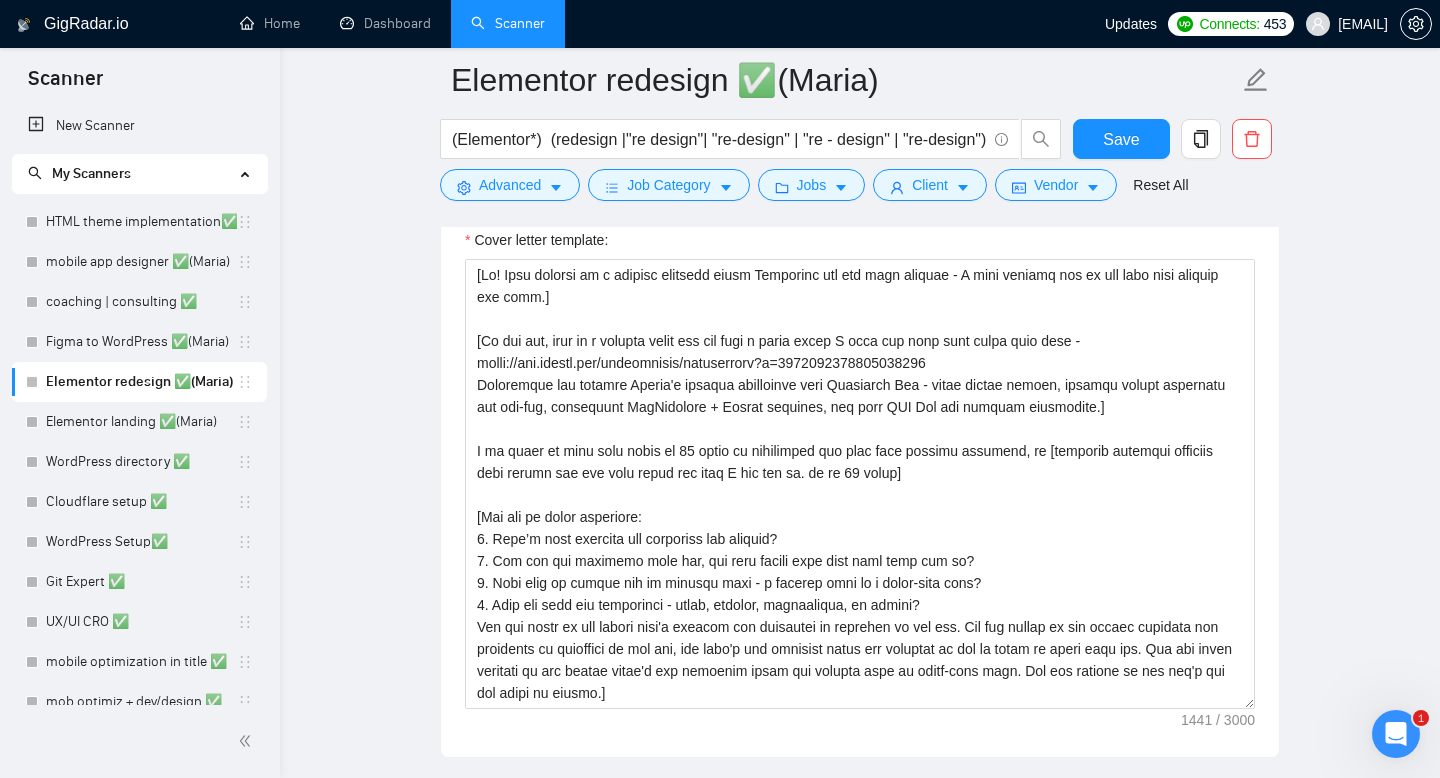 scroll, scrollTop: 1384, scrollLeft: 0, axis: vertical 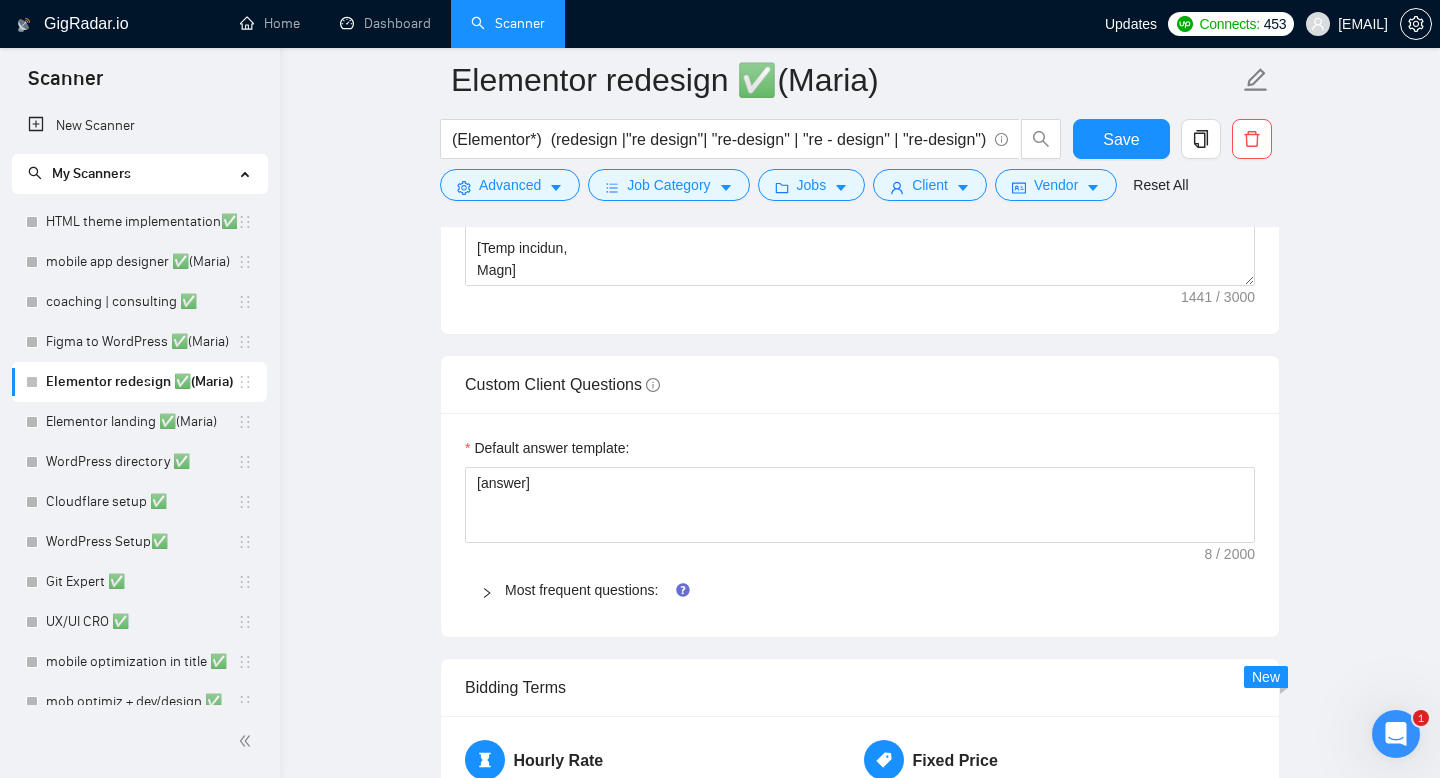 click at bounding box center (493, 590) 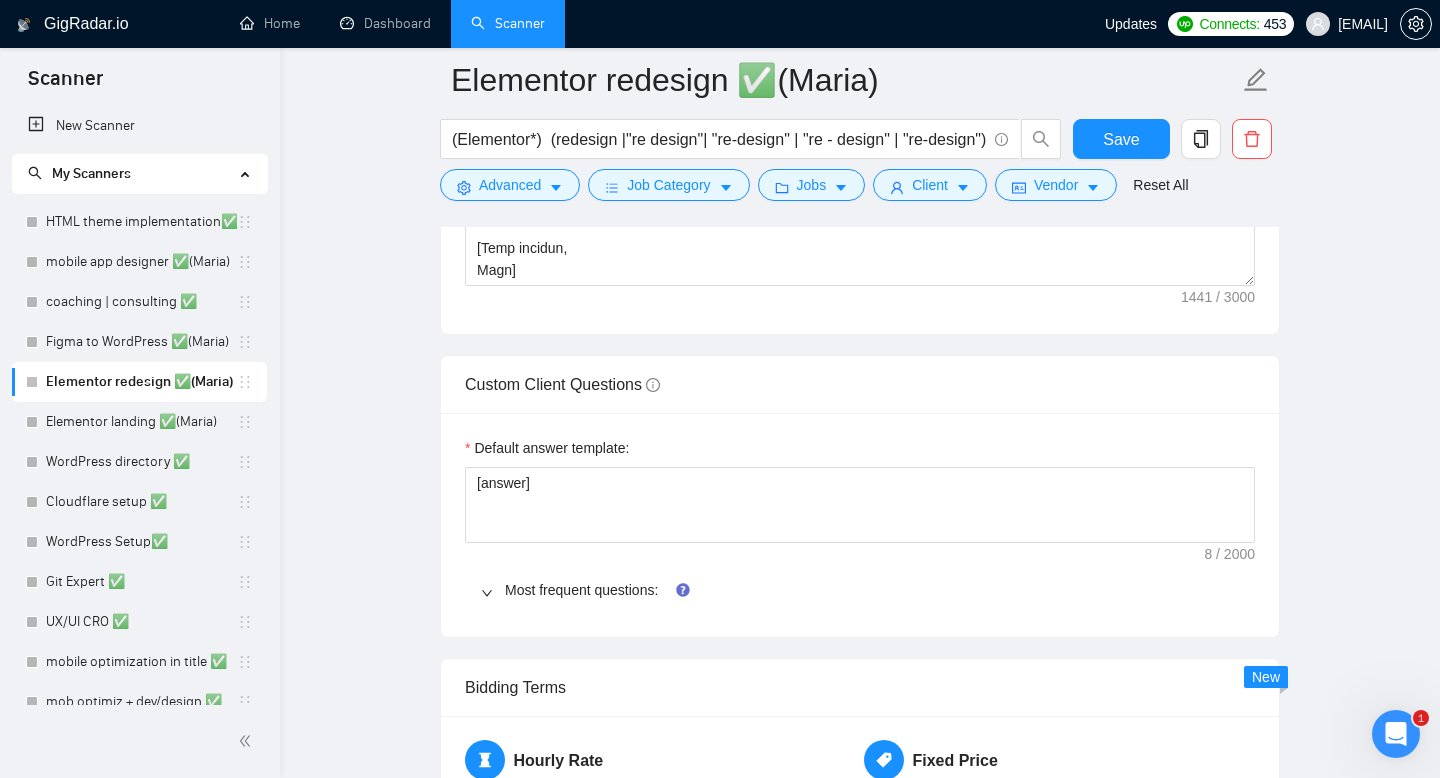 type 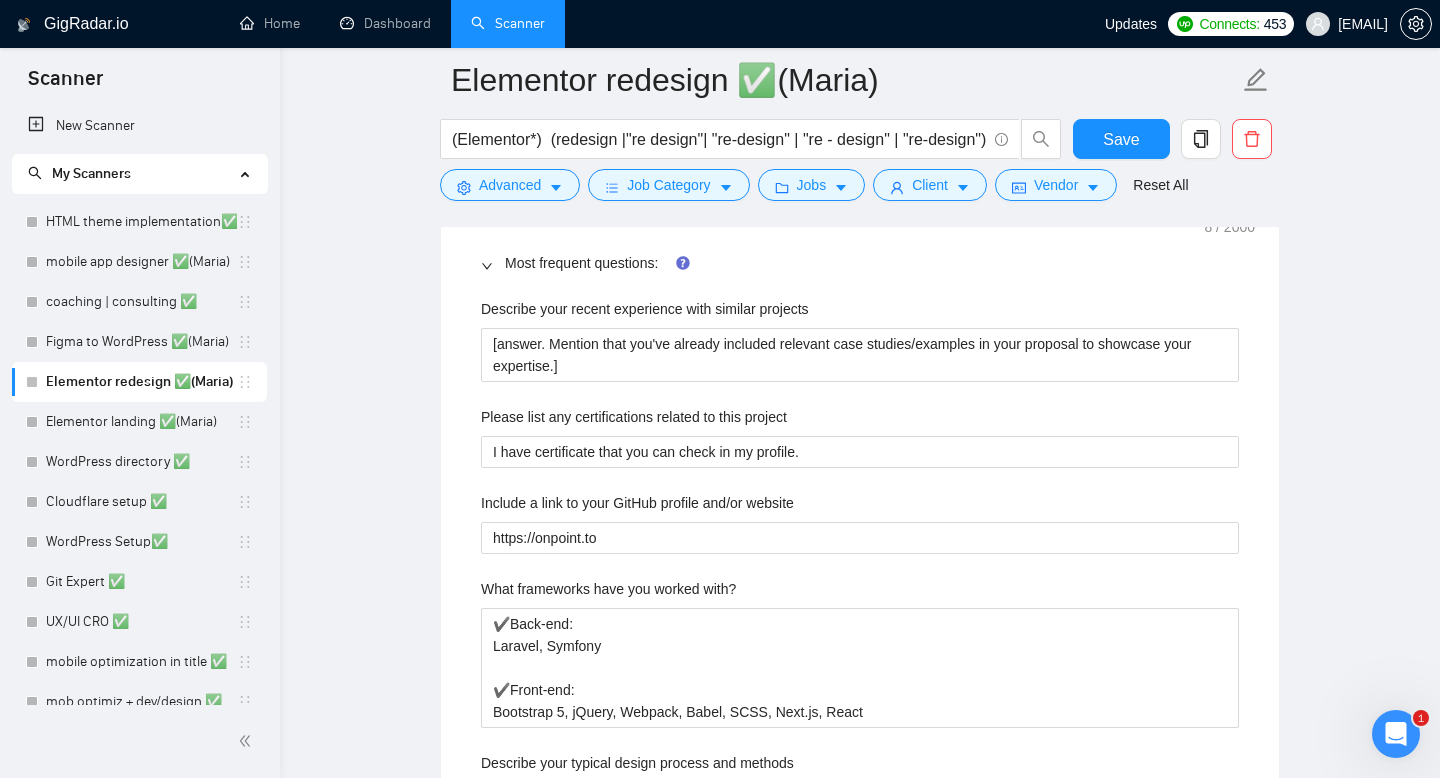 scroll, scrollTop: 2157, scrollLeft: 0, axis: vertical 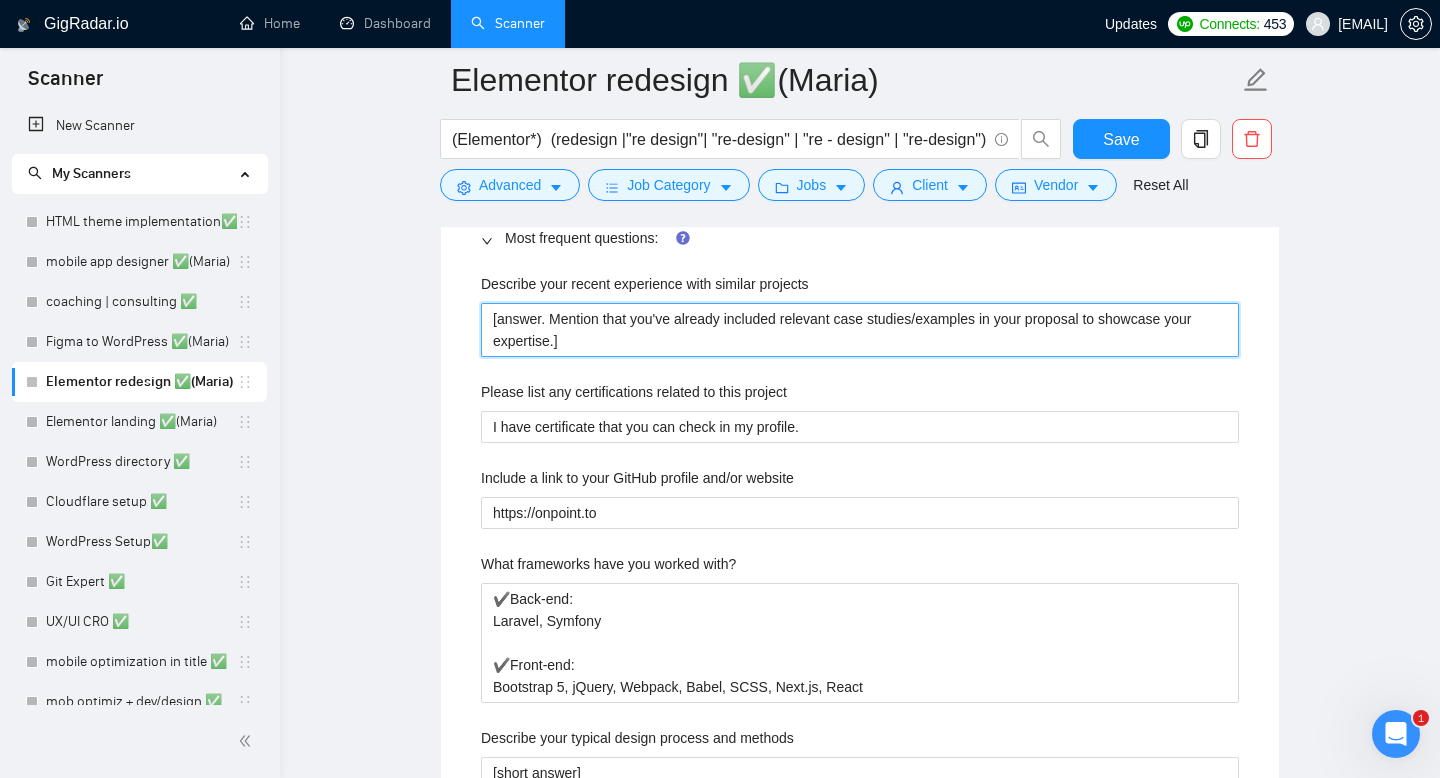 click on "[answer. Mention that you've already included relevant case studies/examples in your proposal to showcase your expertise.]" at bounding box center (860, 330) 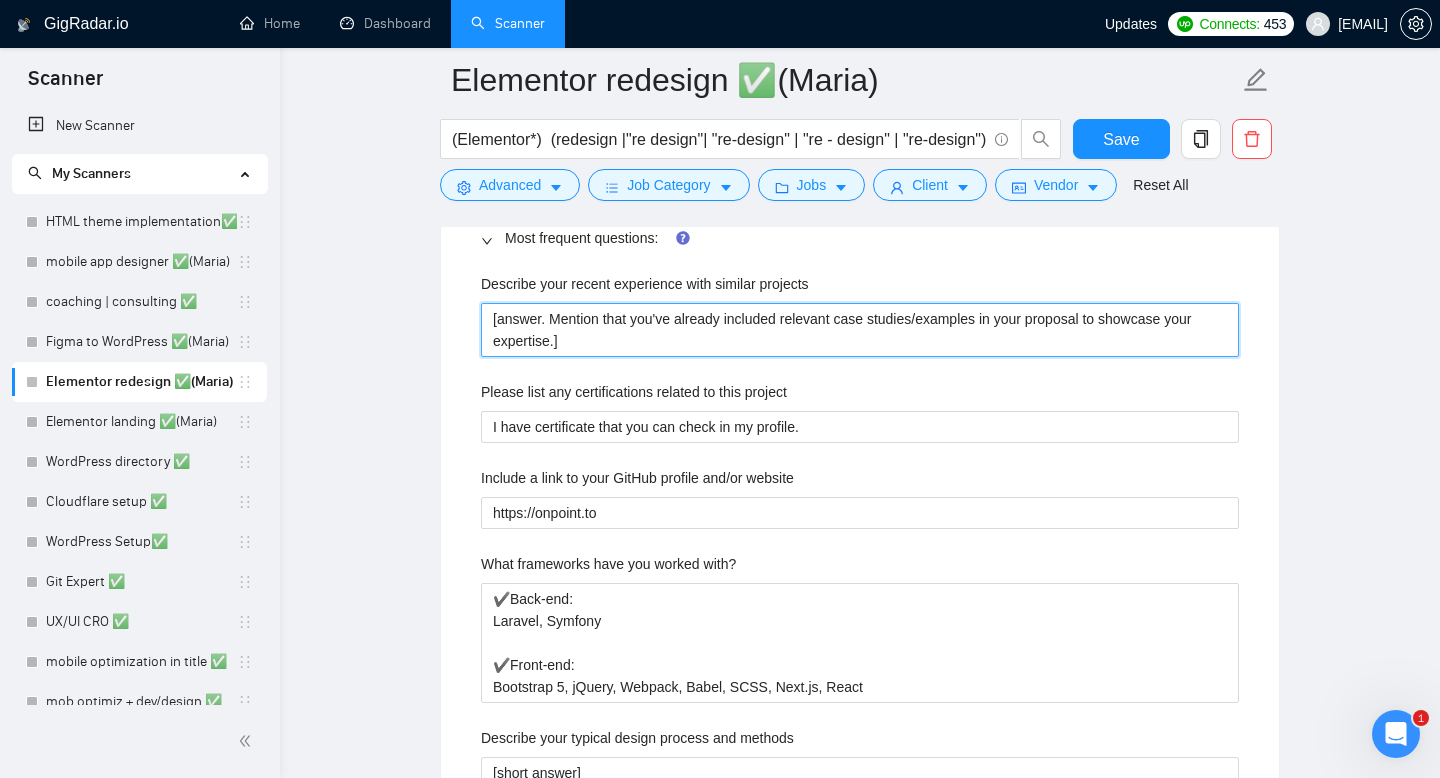 click on "[answer. Mention that you've already included relevant case studies/examples in your proposal to showcase your expertise.]" at bounding box center (860, 330) 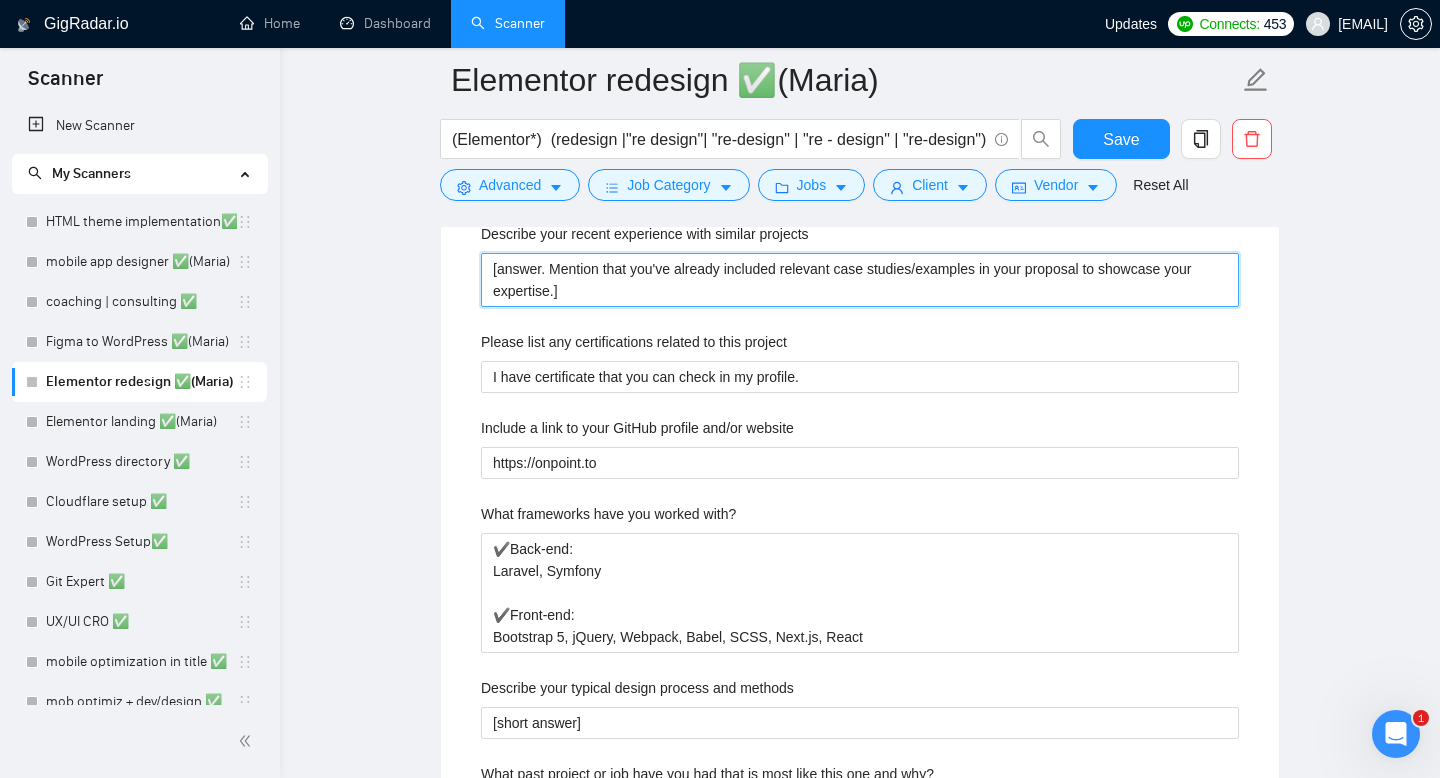 scroll, scrollTop: 2214, scrollLeft: 0, axis: vertical 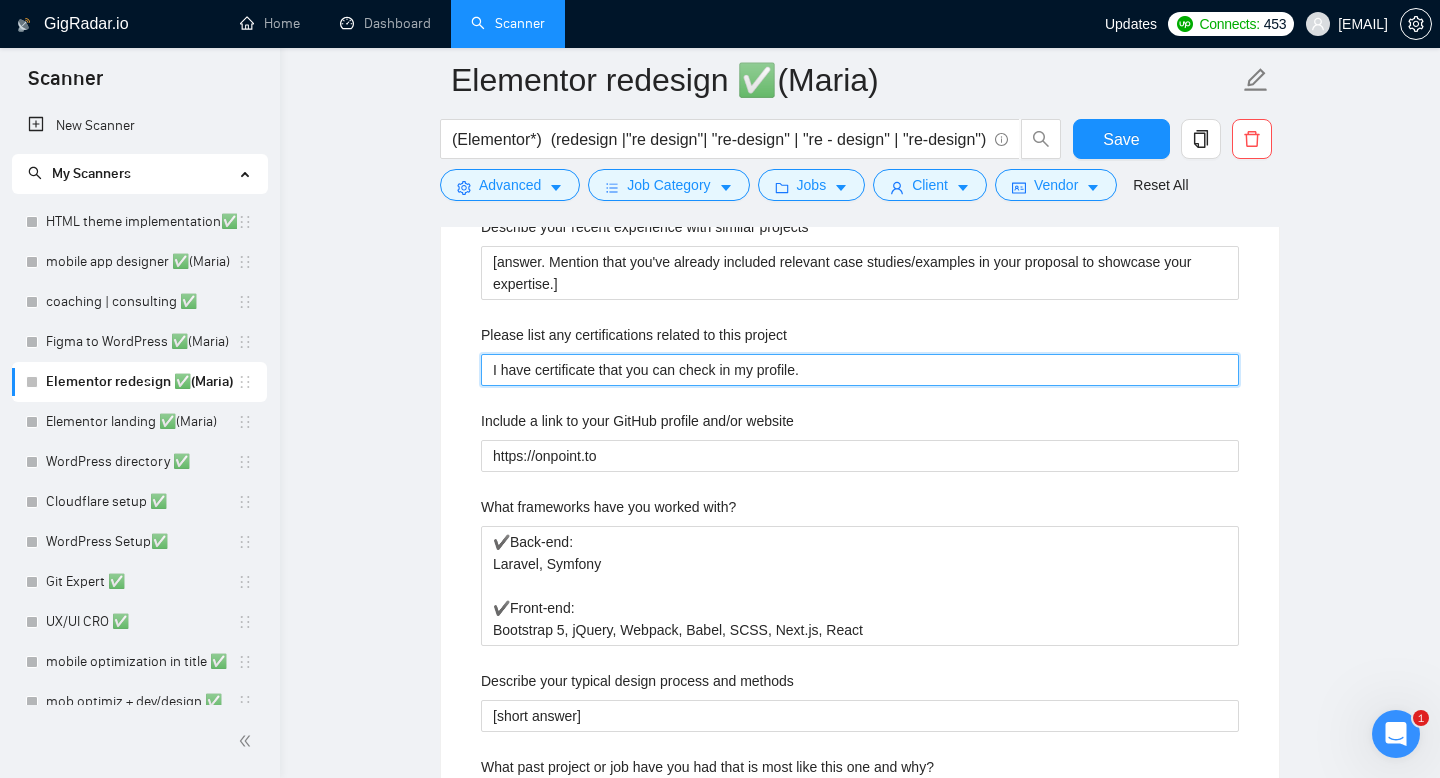 click on "I have certificate that you can check in my profile." at bounding box center [860, 370] 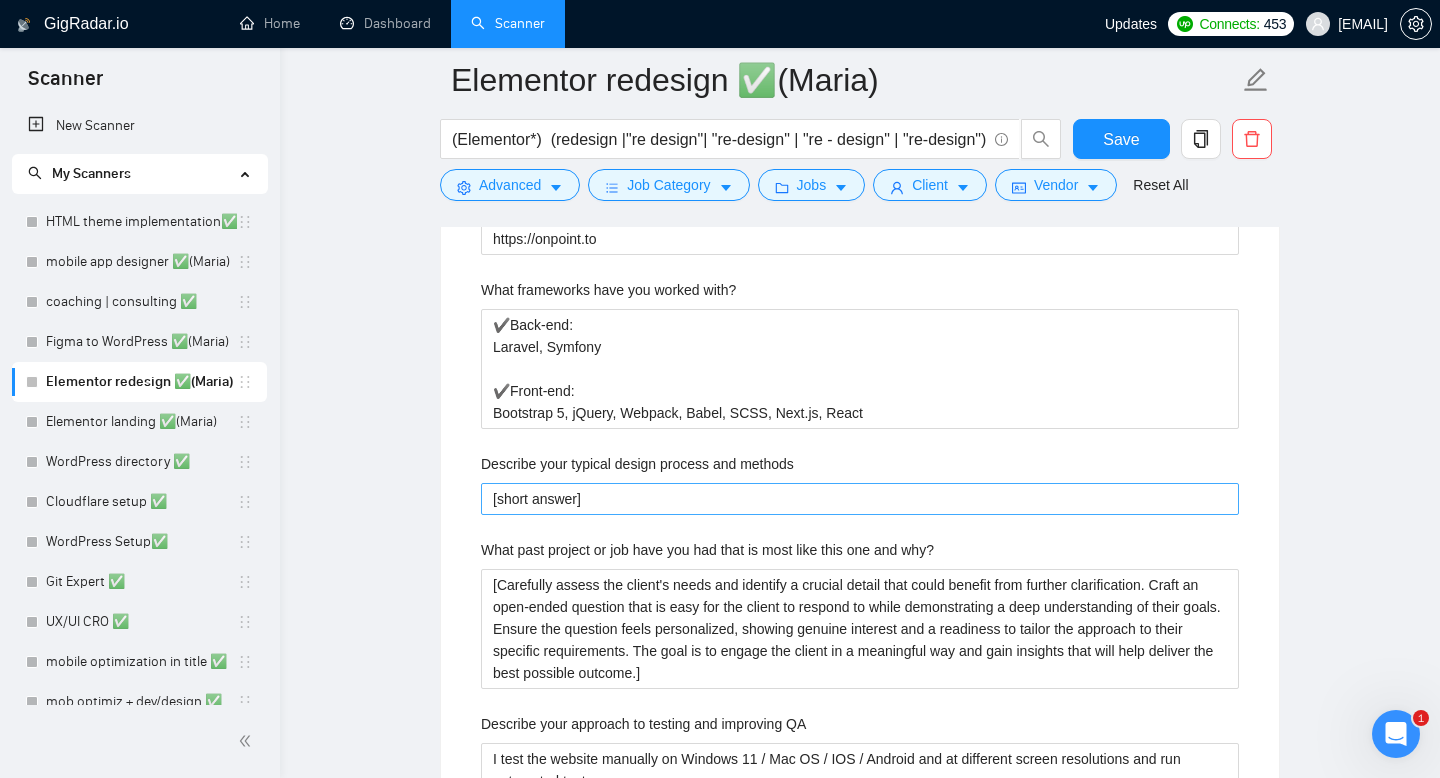 scroll, scrollTop: 2454, scrollLeft: 0, axis: vertical 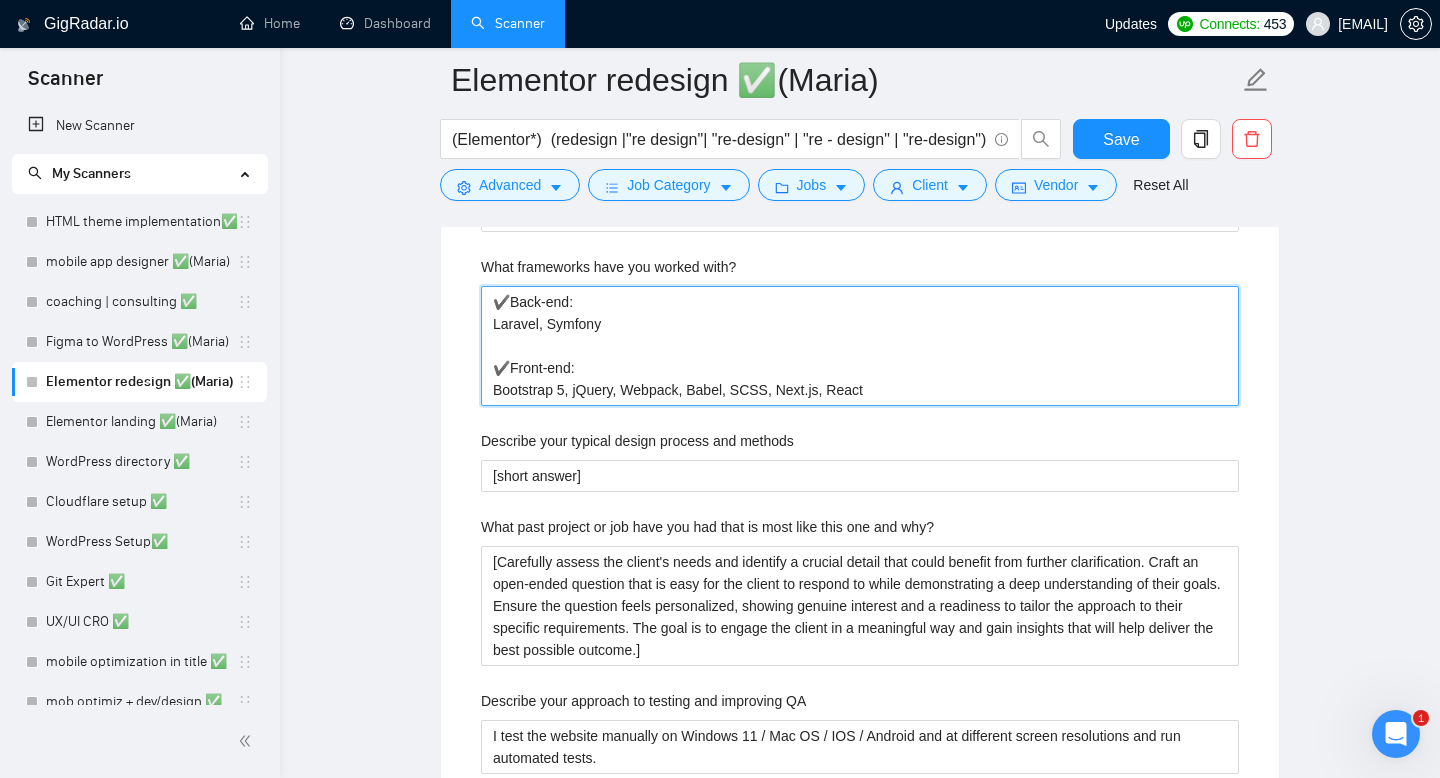 drag, startPoint x: 877, startPoint y: 386, endPoint x: 432, endPoint y: 295, distance: 454.2092 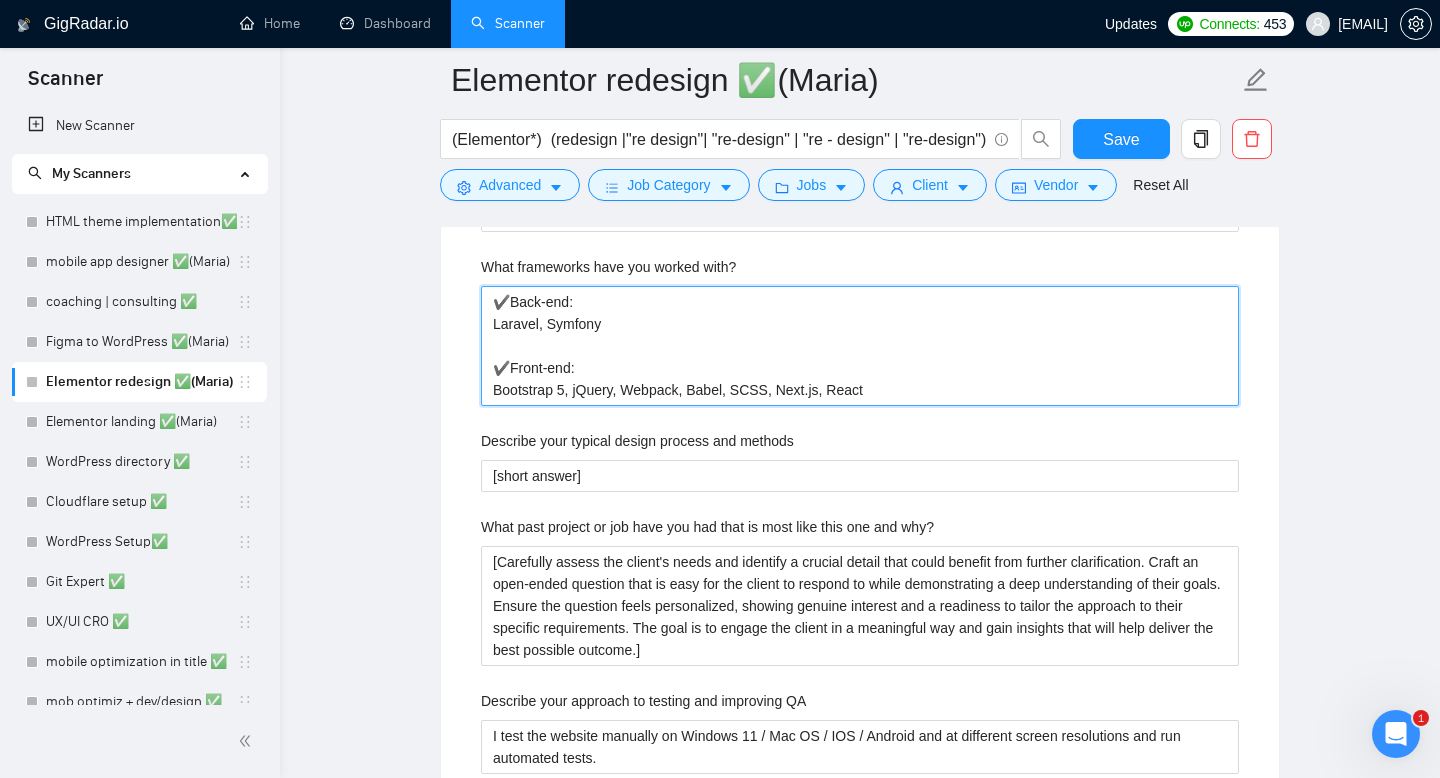 click on "Elementor redesign ✅(Maria) (Elementor*)  (redesign |"re design"| "re-design" | "re - design" | "re-design") Save Advanced   Job Category   Jobs   Client   Vendor   Reset All Preview Results Insights NEW Alerts Auto Bidder Auto Bidding Enabled Auto Bidding Enabled: OFF Auto Bidder Schedule Auto Bidding Type: Automated (recommended) Semi-automated Auto Bidding Schedule: 24/7 Custom Custom Auto Bidder Schedule Repeat every week on Monday Tuesday Wednesday Thursday Friday Saturday Sunday Active Hours ( Europe/Kiev ): From: To: ( 24  hours) Europe/Kiev Auto Bidding Type Select your bidding algorithm: Choose the algorithm for you bidding. The price per proposal does not include your connects expenditure. Template Bidder Works great for narrow segments and short cover letters that don't change. 0.50  credits / proposal Sardor AI 🤖 Personalise your cover letter with ai [placeholders] 1.00  credits / proposal Experimental Laziza AI  👑   NEW   Learn more 2.00  credits / proposal 2.35 credits savings   [answer]" at bounding box center (860, 579) 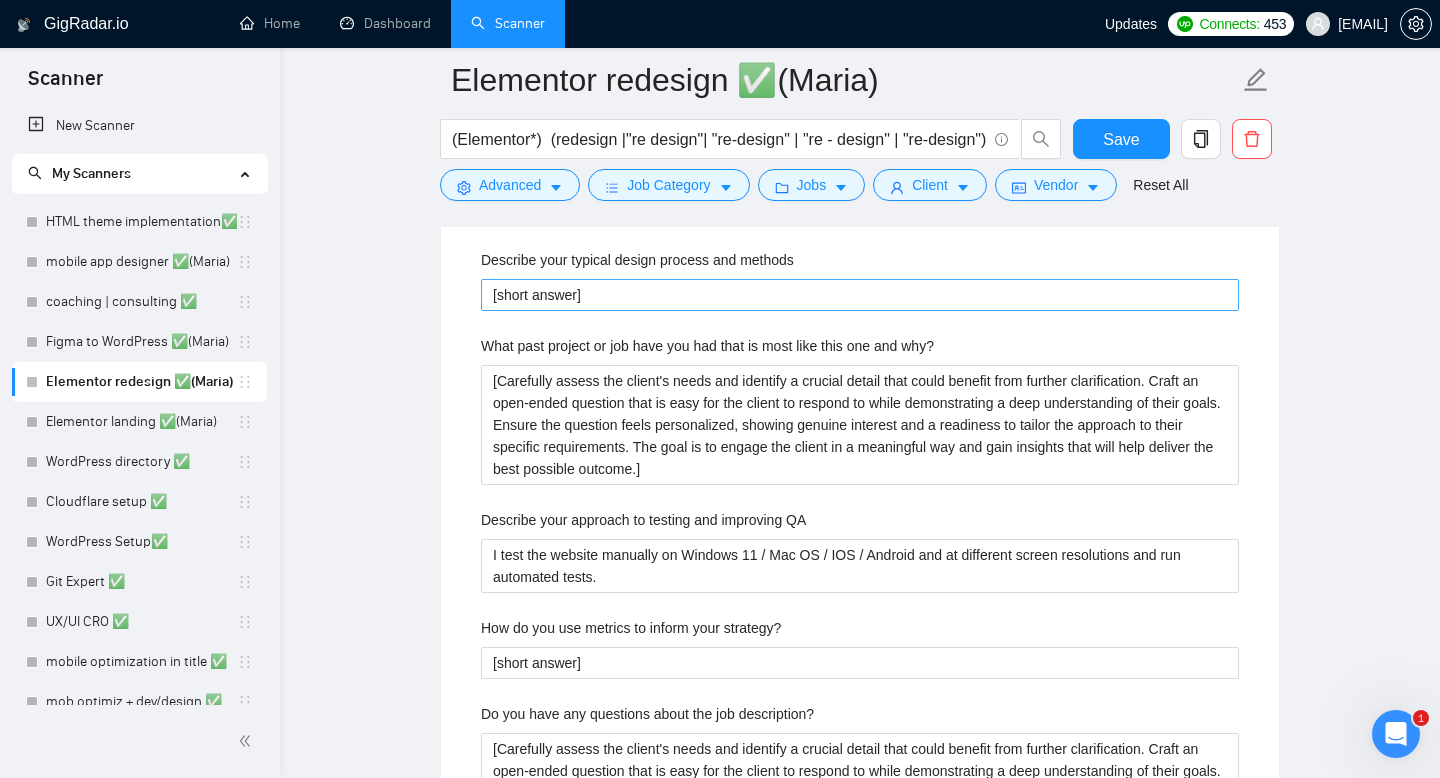 scroll, scrollTop: 2638, scrollLeft: 0, axis: vertical 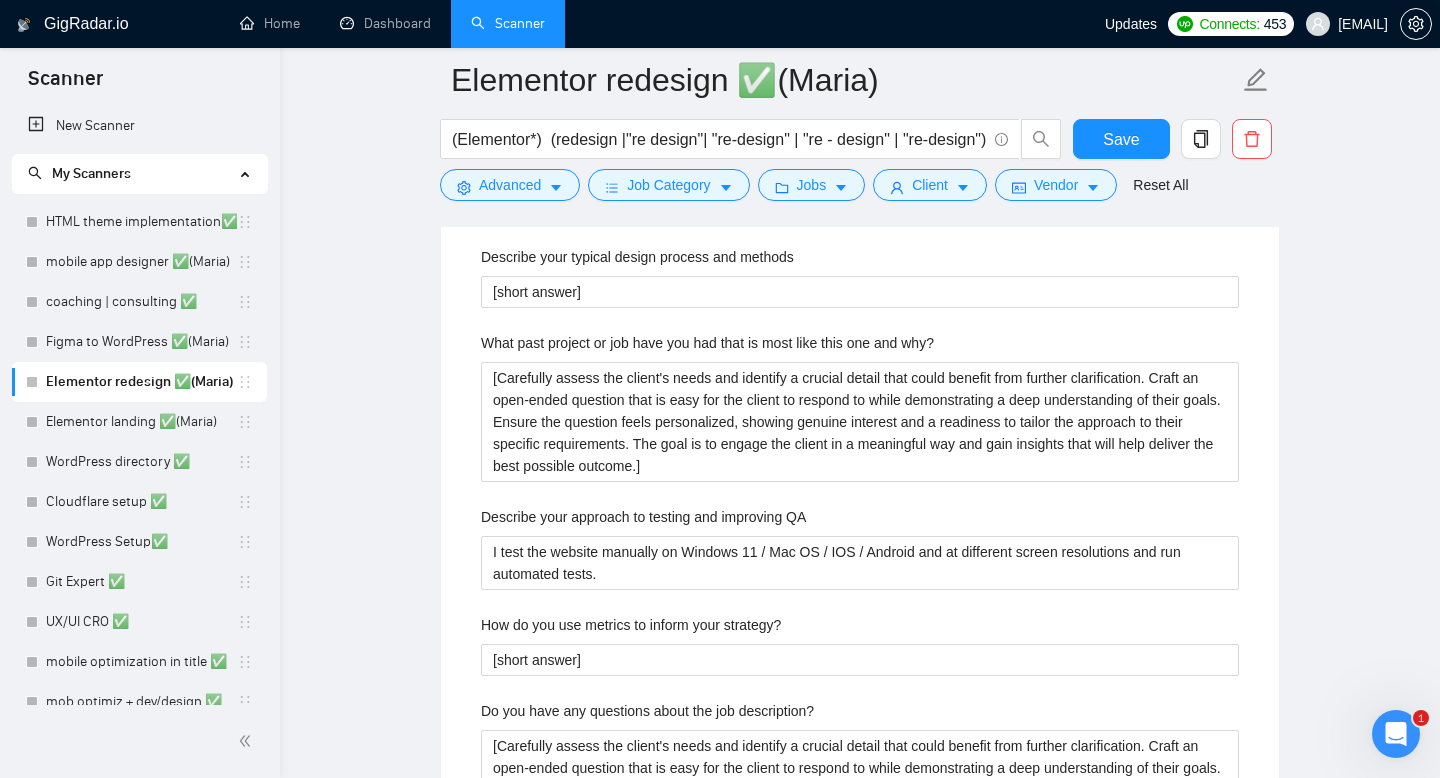 click on "Describe your typical design process and methods" at bounding box center (637, 257) 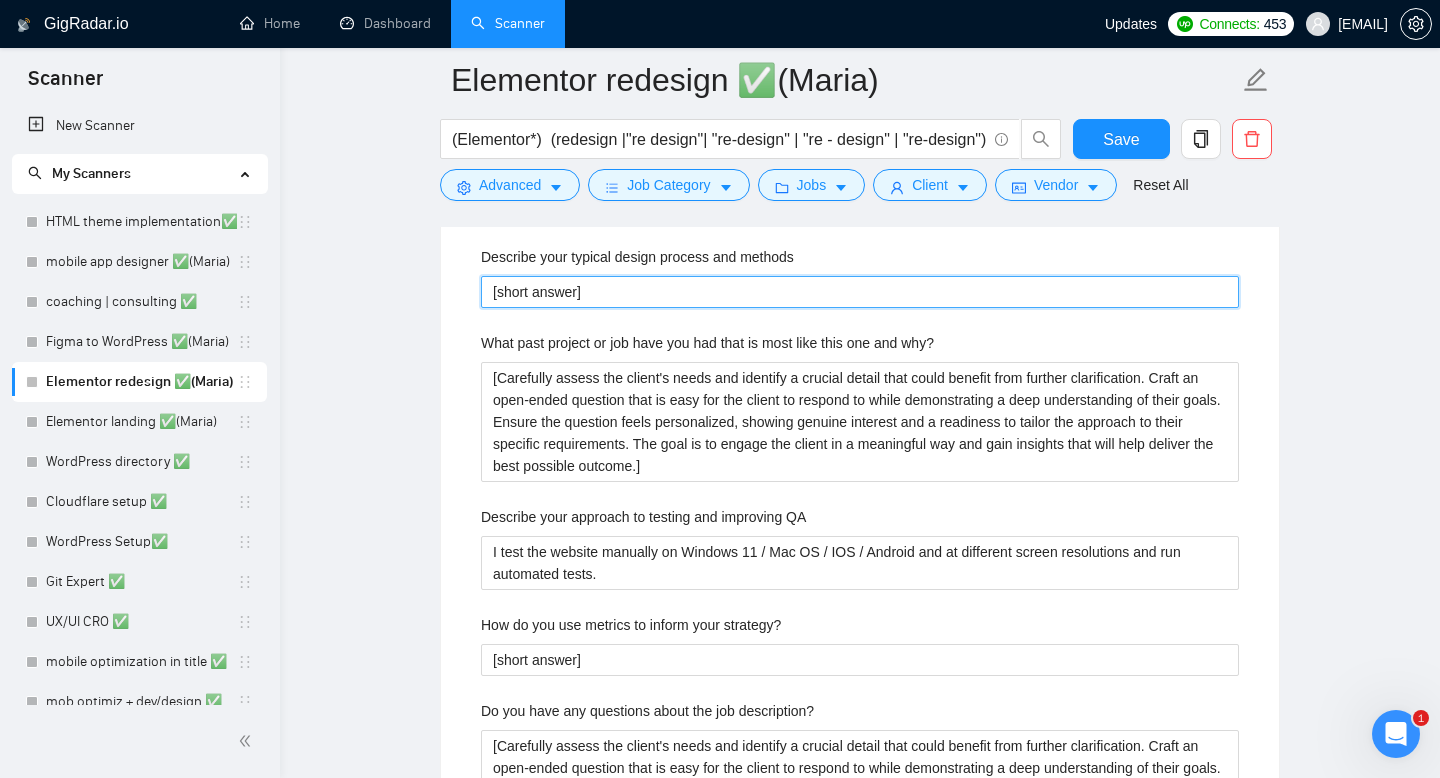 click on "[short answer]" at bounding box center (860, 292) 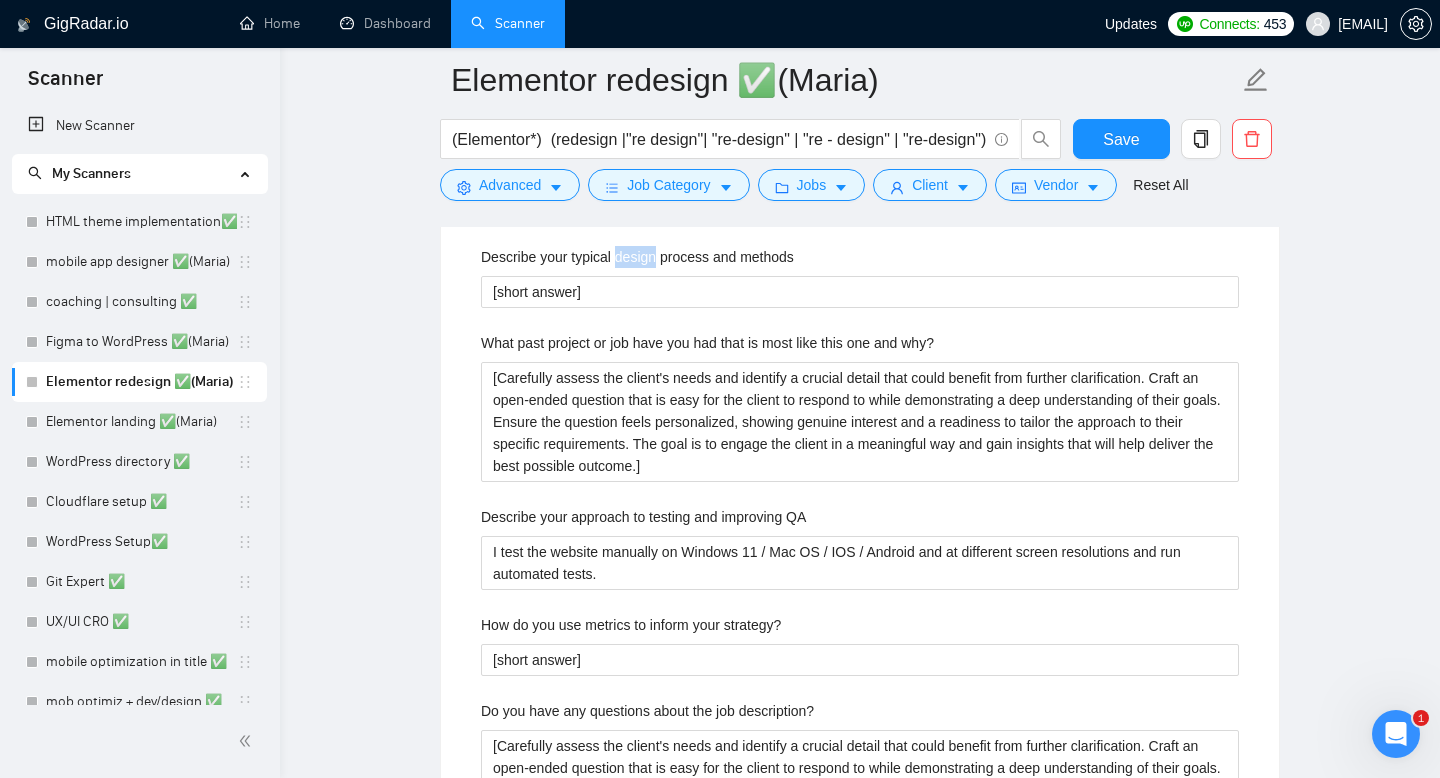 click on "Describe your typical design process and methods" at bounding box center (637, 257) 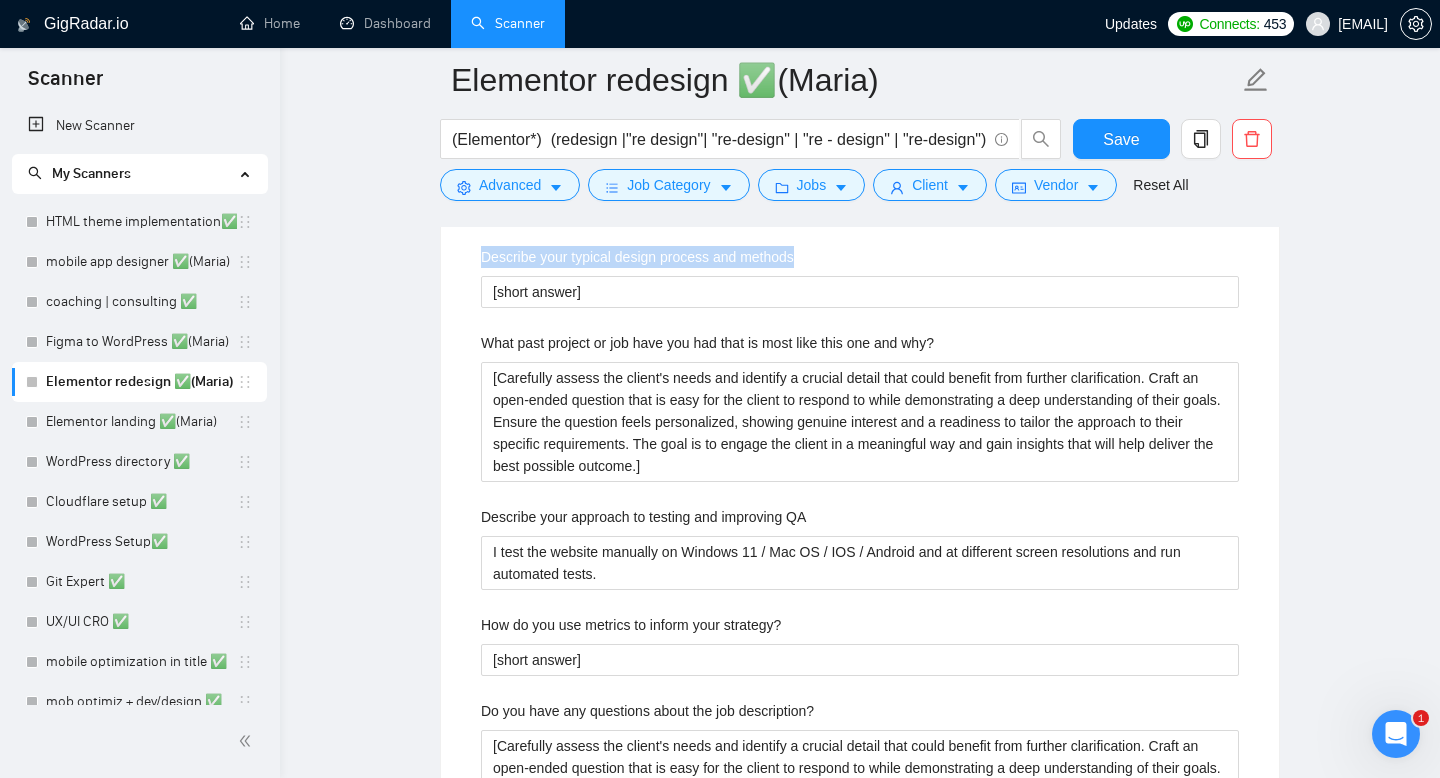 click on "Describe your typical design process and methods" at bounding box center [637, 257] 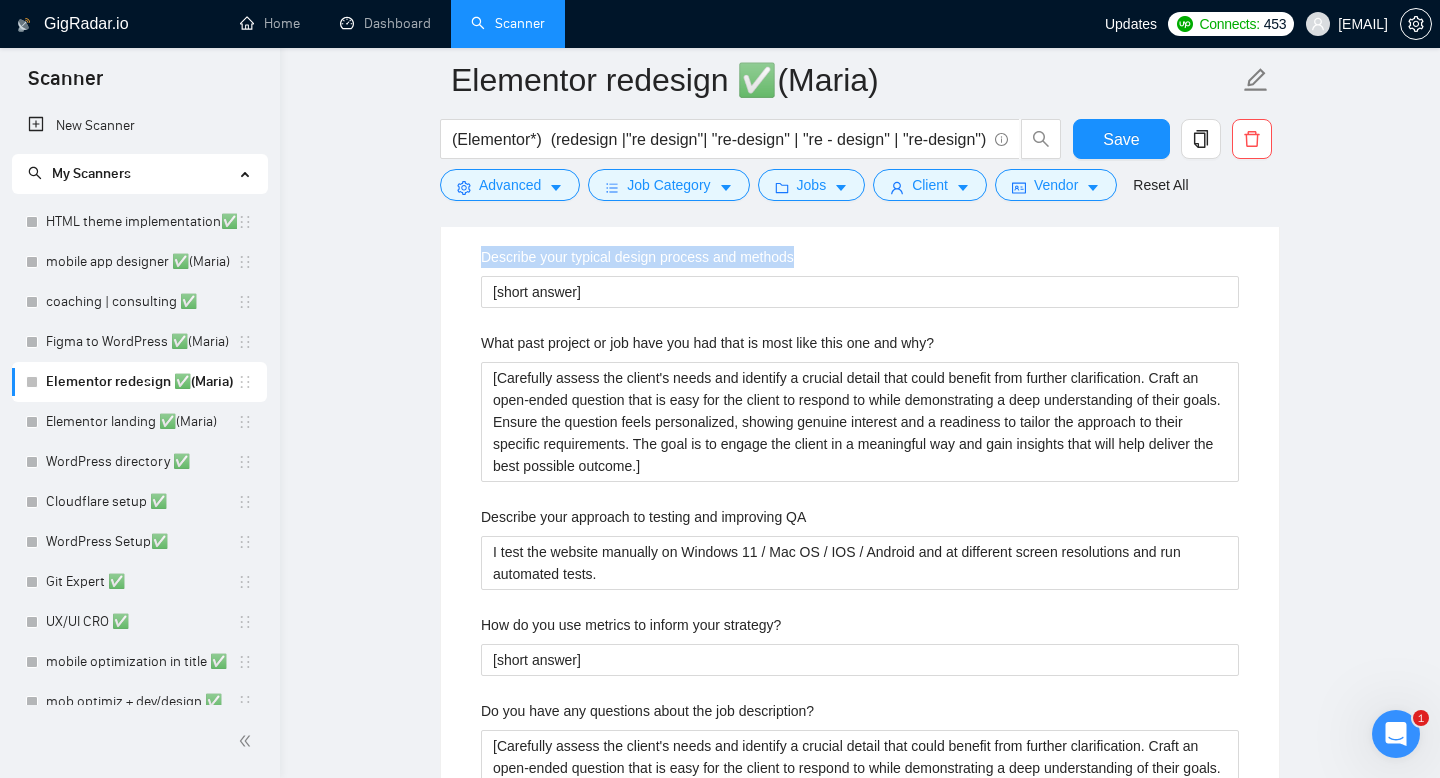 click on "[short answer]" at bounding box center [860, 292] 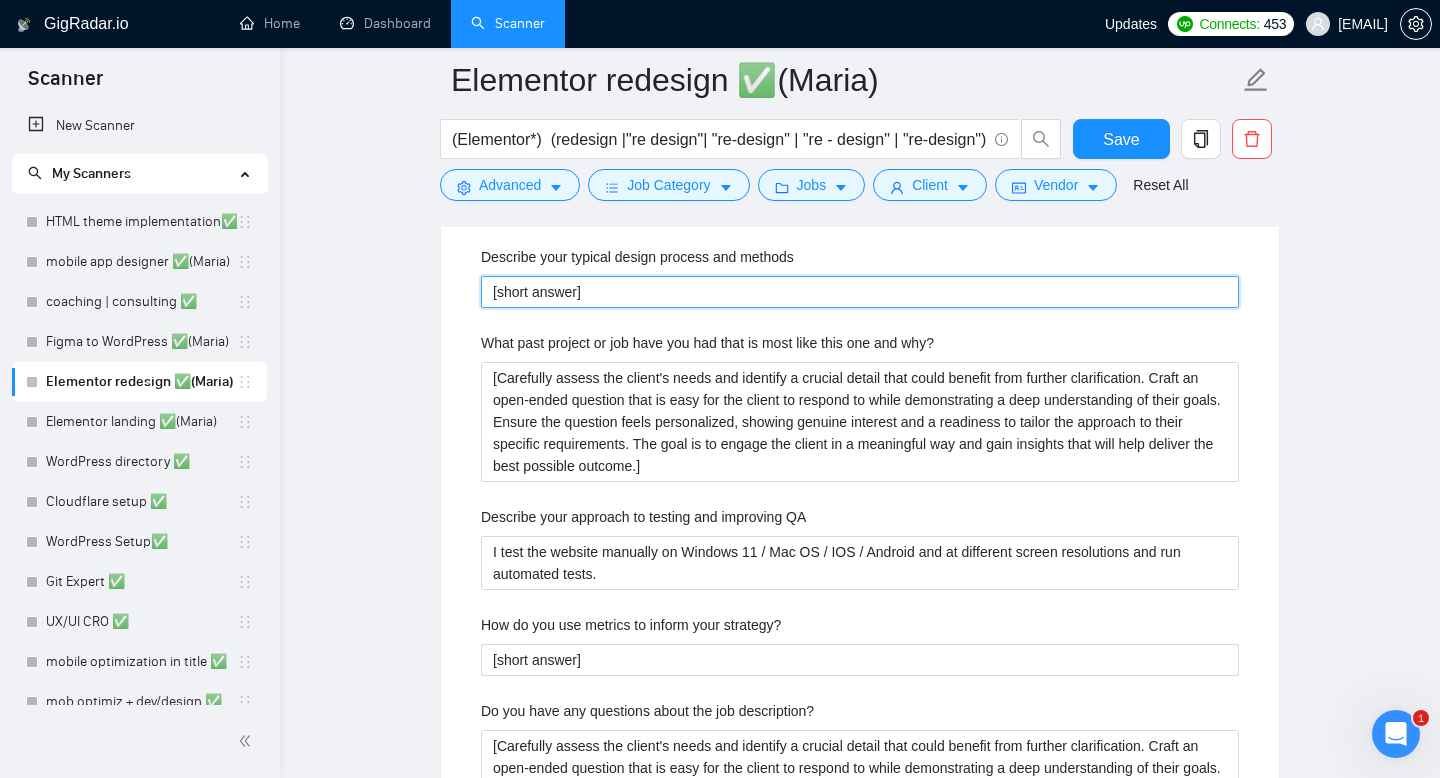 click on "[short answer]" at bounding box center (860, 292) 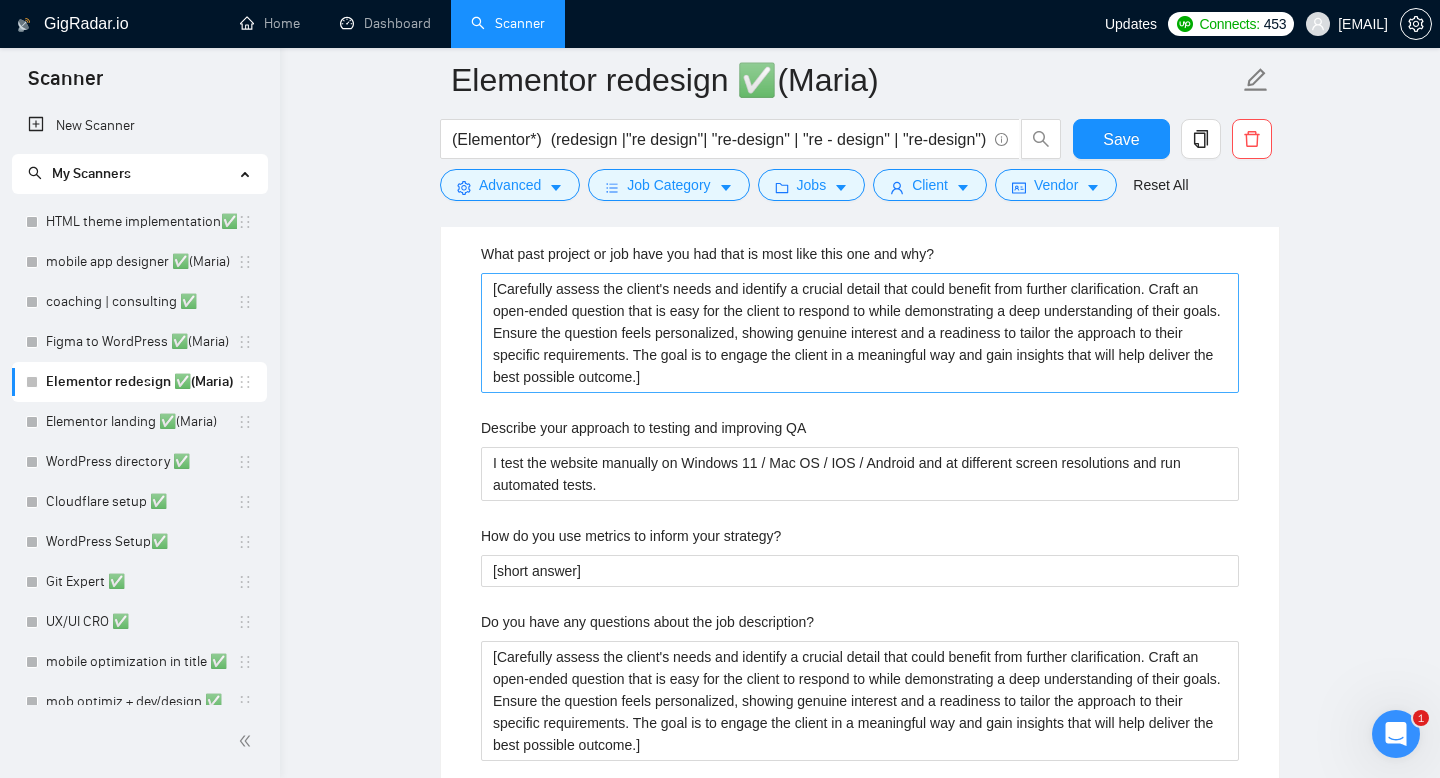 scroll, scrollTop: 2724, scrollLeft: 0, axis: vertical 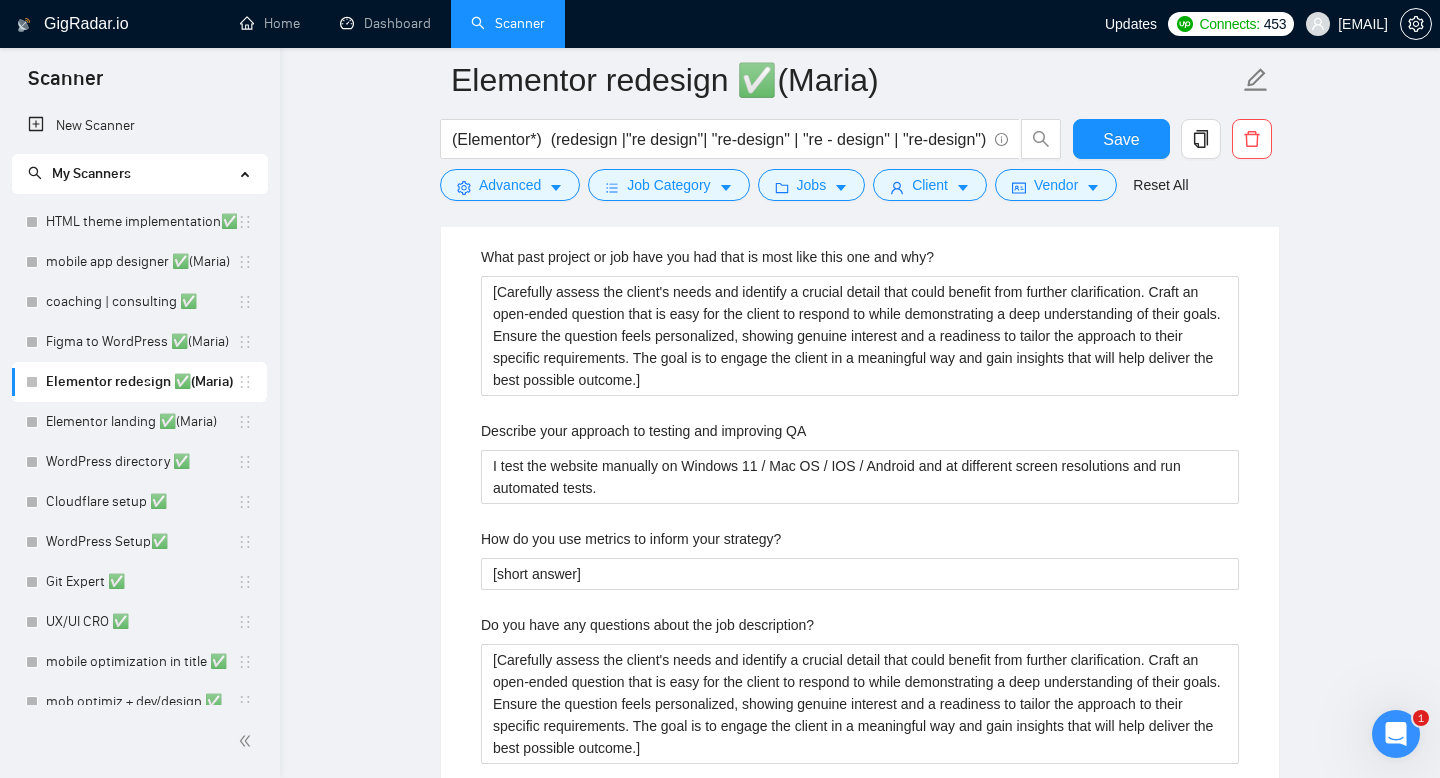 click on "What past project or job have you had that is most like this one and why?" at bounding box center (707, 257) 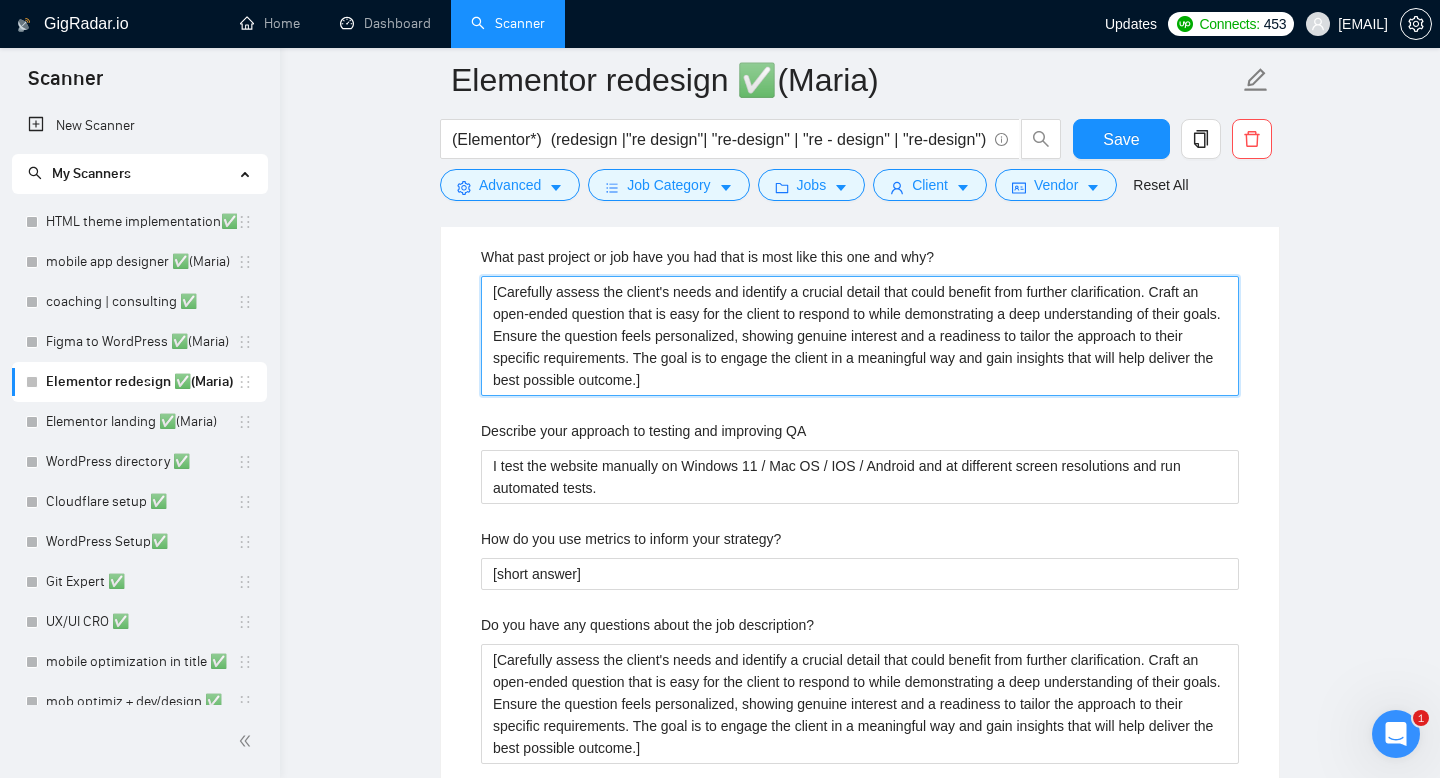 click on "[Carefully assess the client's needs and identify a crucial detail that could benefit from further clarification. Craft an open-ended question that is easy for the client to respond to while demonstrating a deep understanding of their goals. Ensure the question feels personalized, showing genuine interest and a readiness to tailor the approach to their specific requirements. The goal is to engage the client in a meaningful way and gain insights that will help deliver the best possible outcome.]" at bounding box center [860, 336] 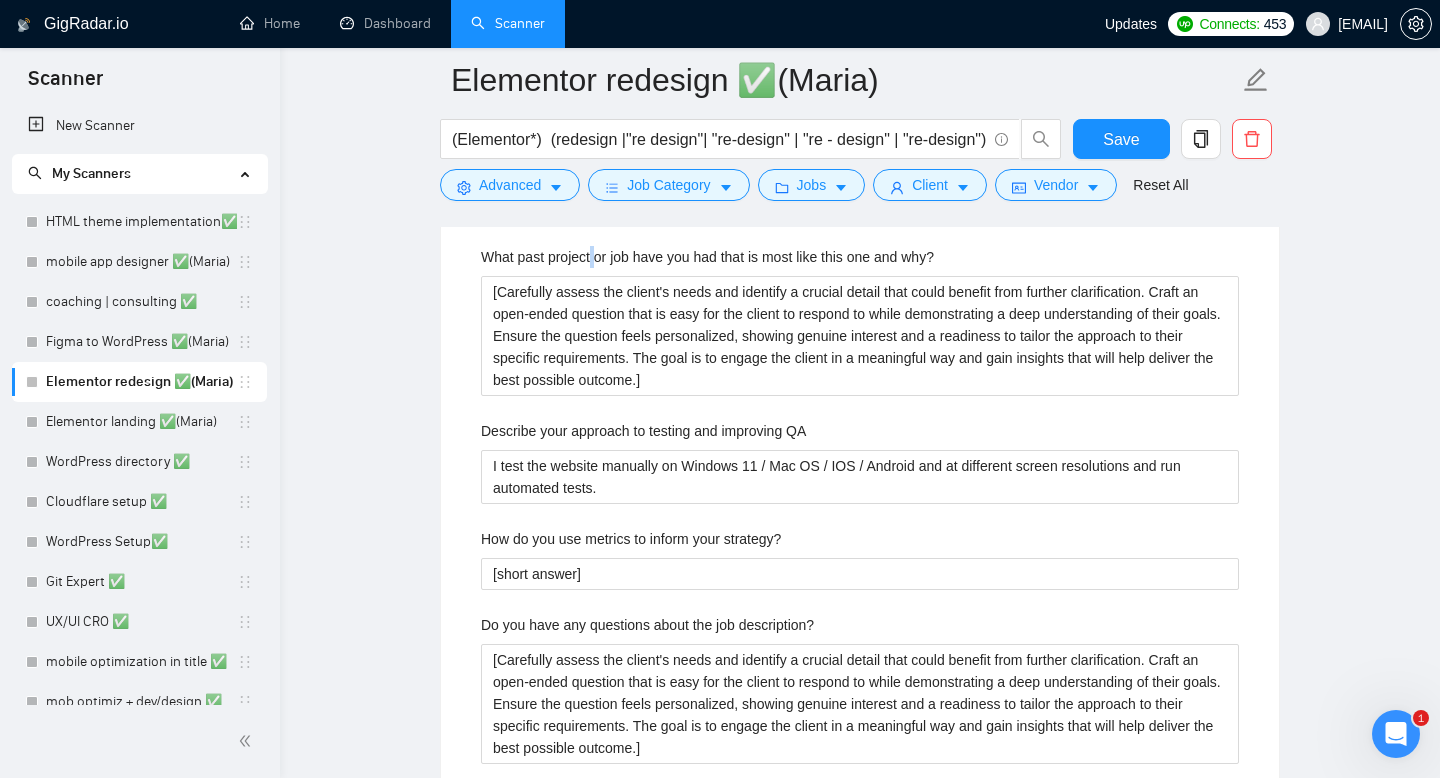 click on "What past project or job have you had that is most like this one and why?" at bounding box center (707, 257) 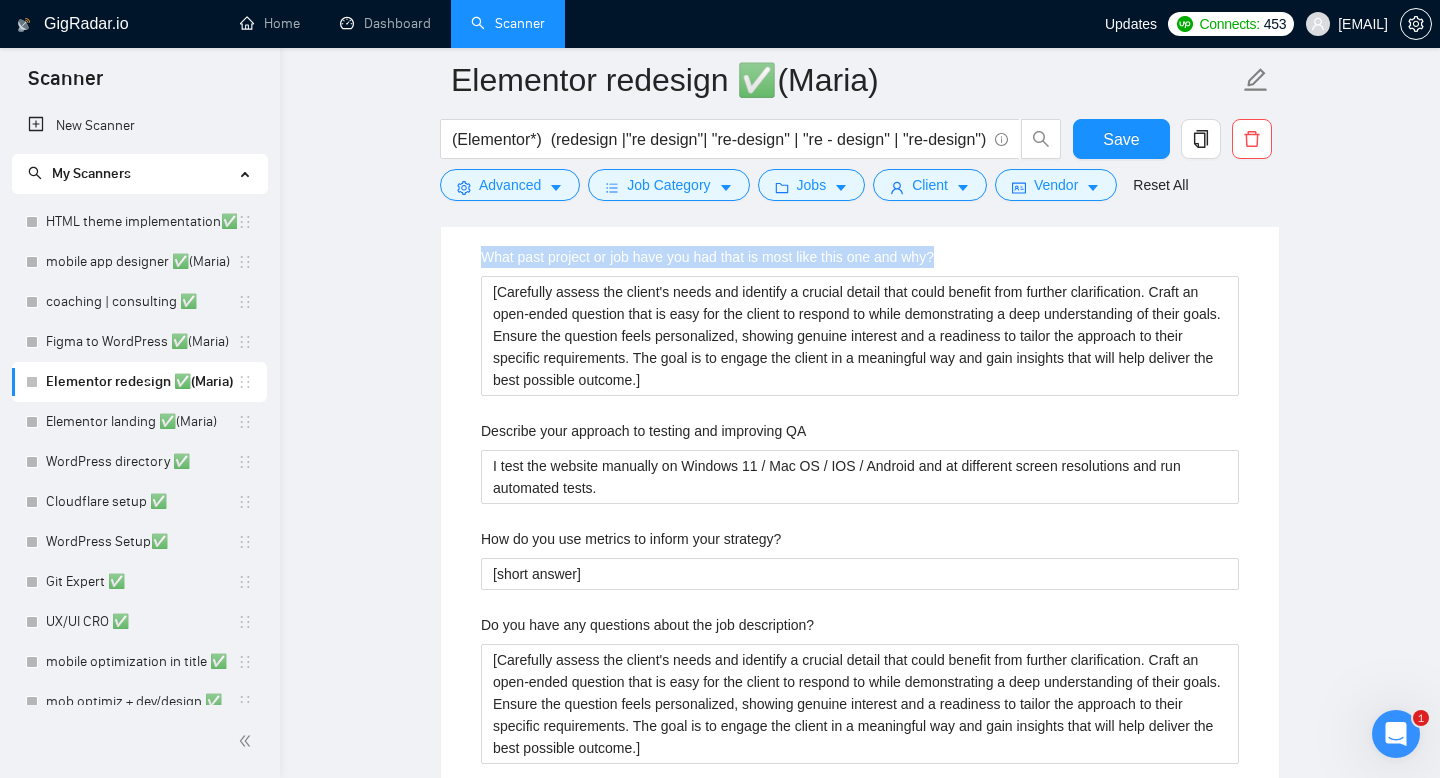 click on "What past project or job have you had that is most like this one and why?" at bounding box center [707, 257] 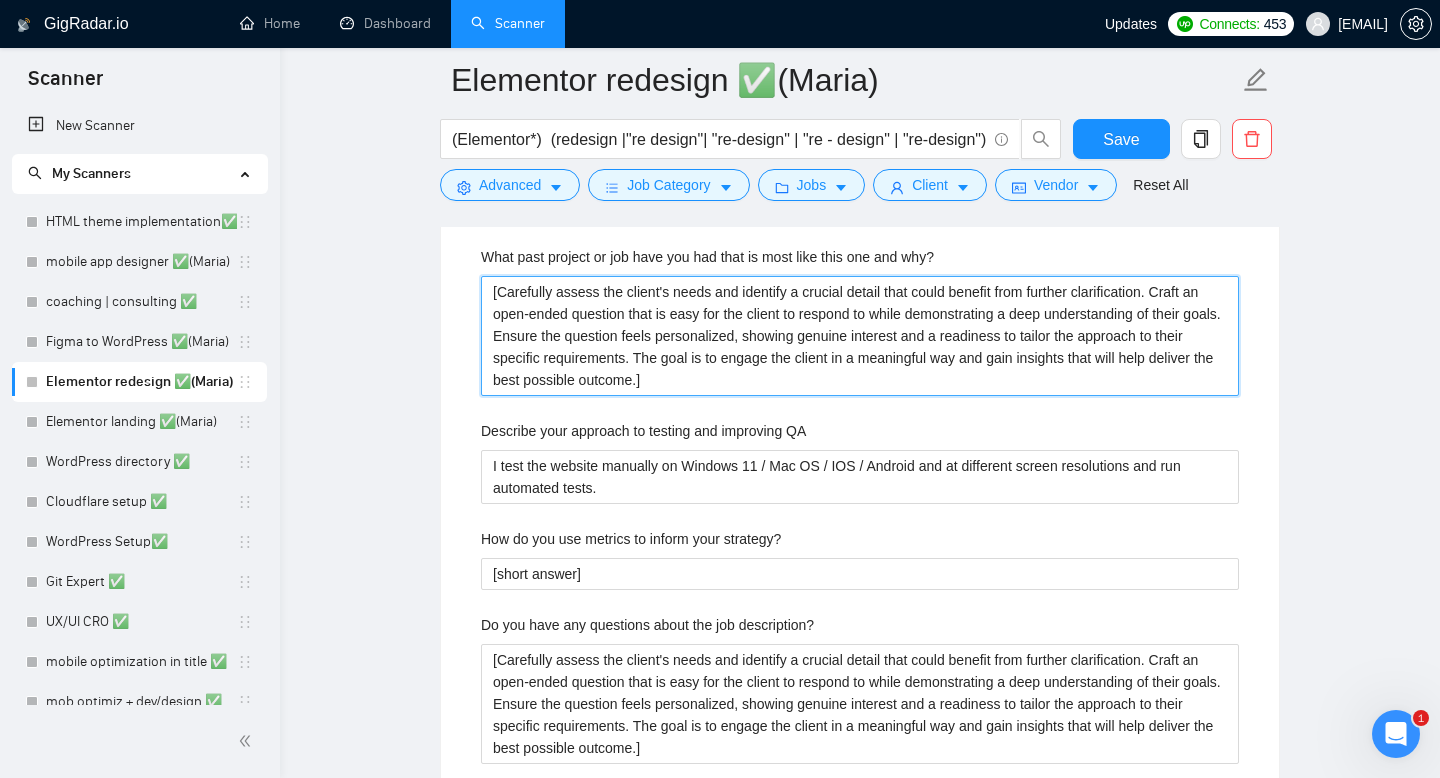 click on "[Carefully assess the client's needs and identify a crucial detail that could benefit from further clarification. Craft an open-ended question that is easy for the client to respond to while demonstrating a deep understanding of their goals. Ensure the question feels personalized, showing genuine interest and a readiness to tailor the approach to their specific requirements. The goal is to engage the client in a meaningful way and gain insights that will help deliver the best possible outcome.]" at bounding box center (860, 336) 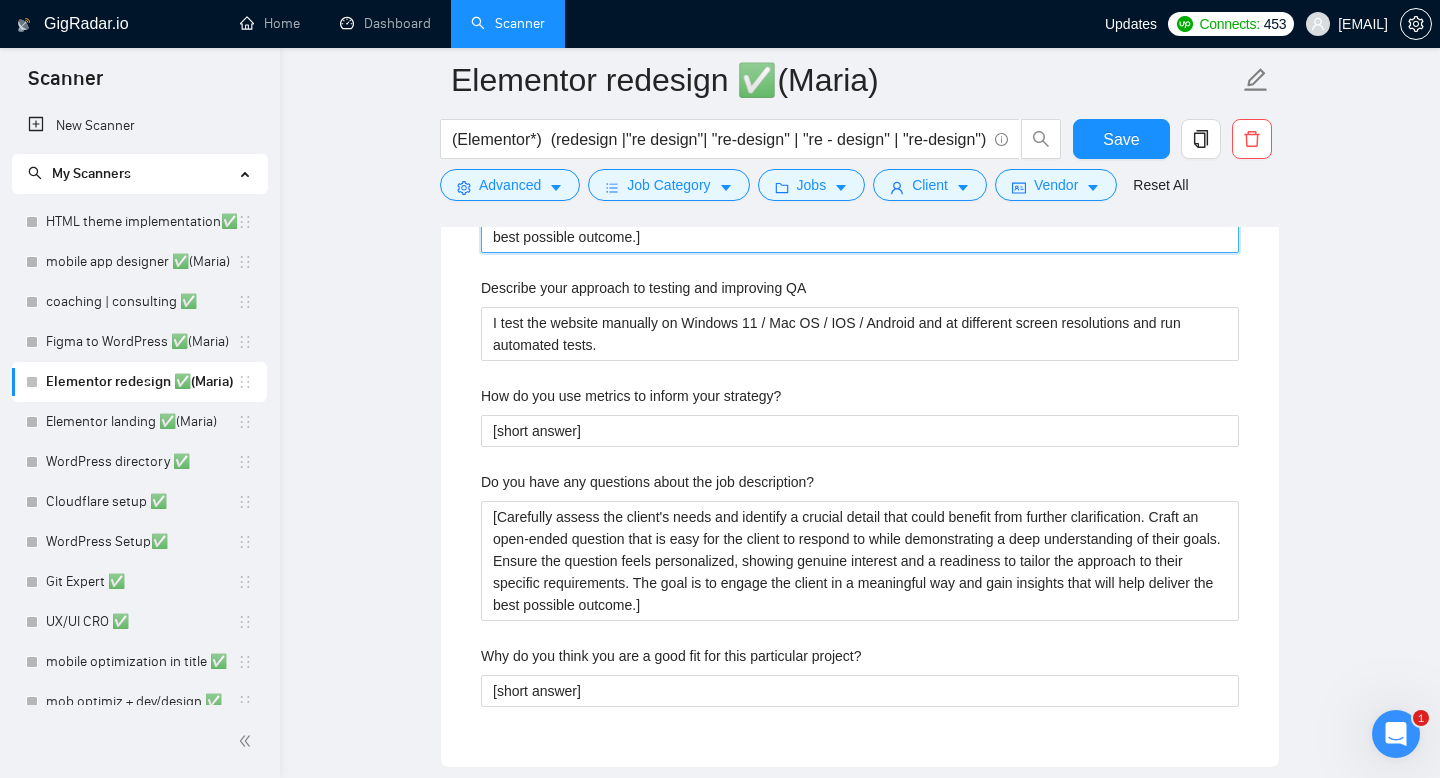 scroll, scrollTop: 2880, scrollLeft: 0, axis: vertical 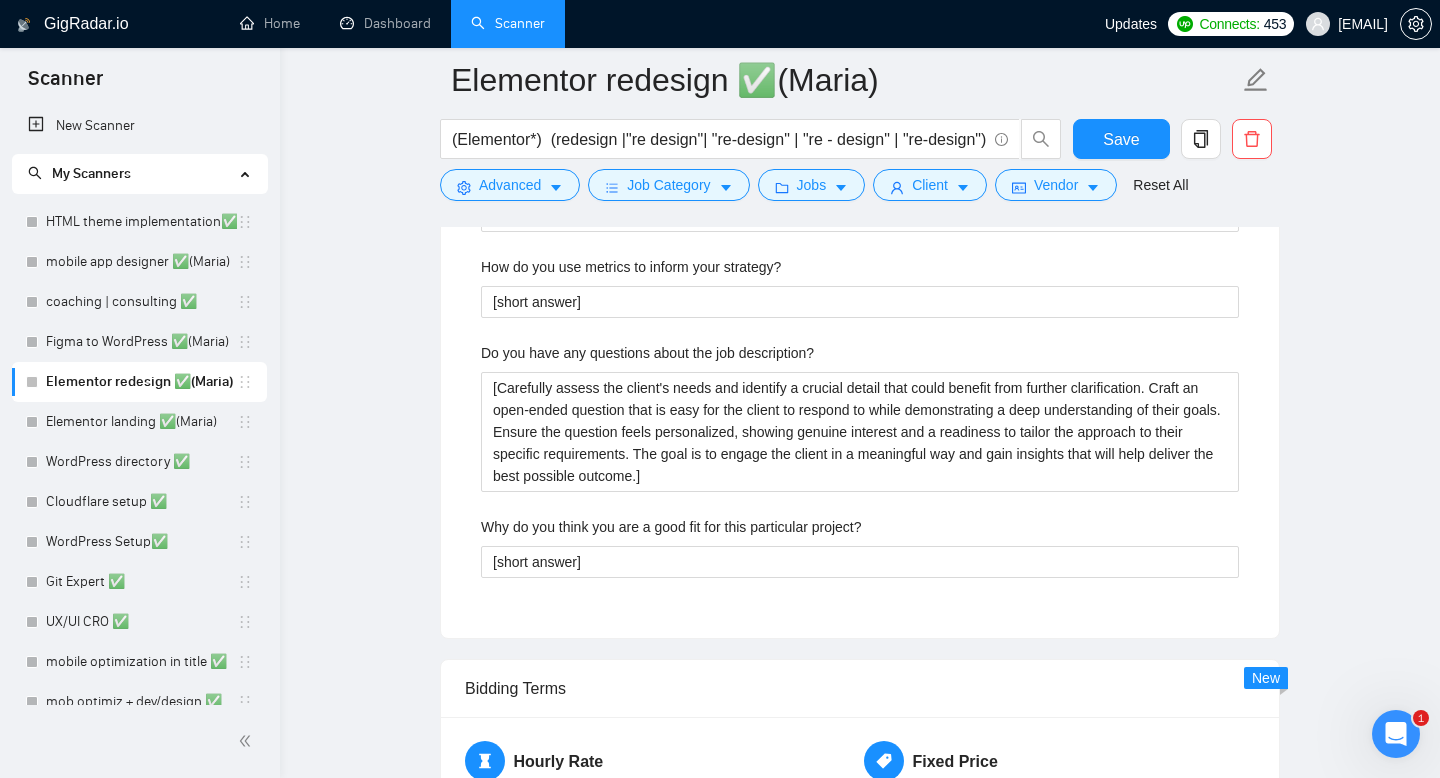 click on "How do you use metrics to inform your strategy?" at bounding box center (631, 267) 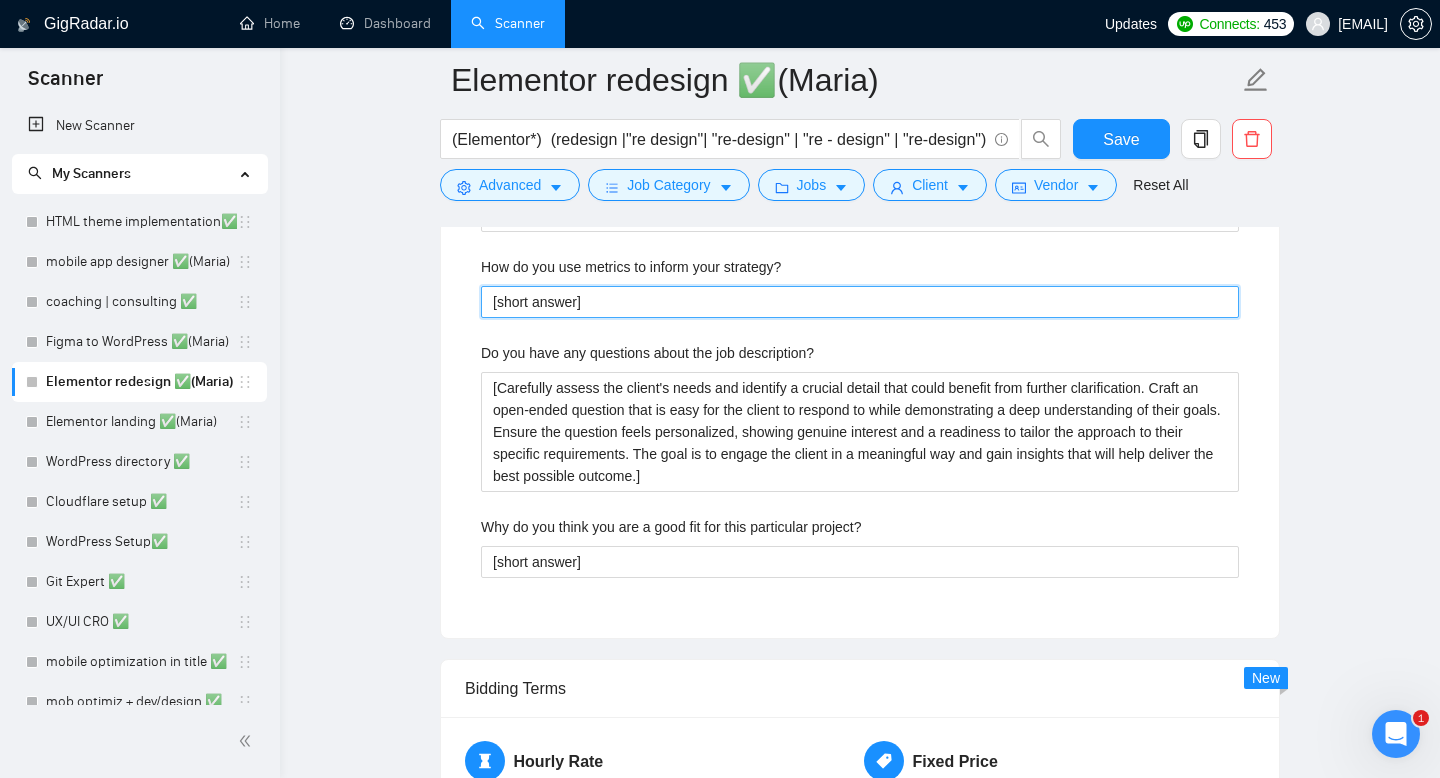 click on "[short answer]" at bounding box center (860, 302) 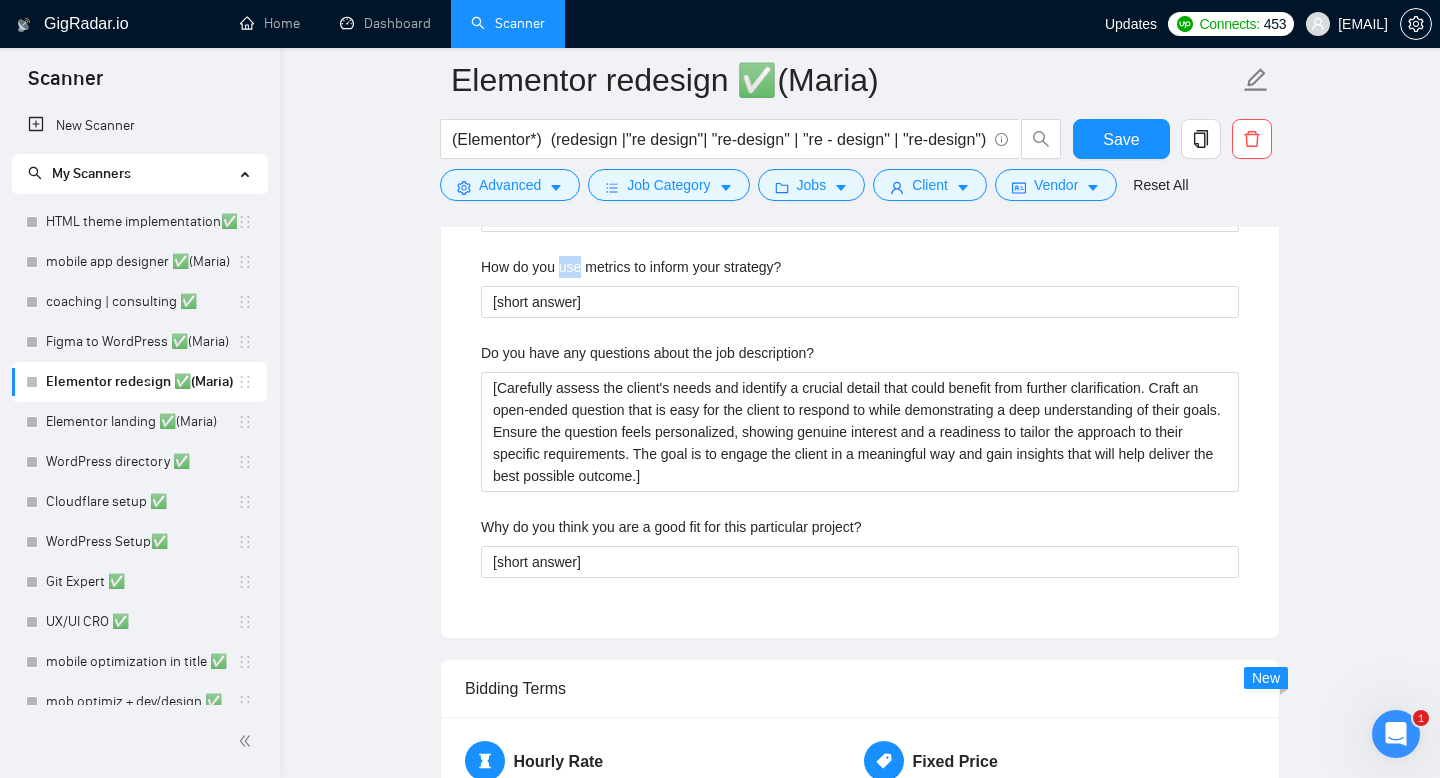 click on "How do you use metrics to inform your strategy?" at bounding box center (631, 267) 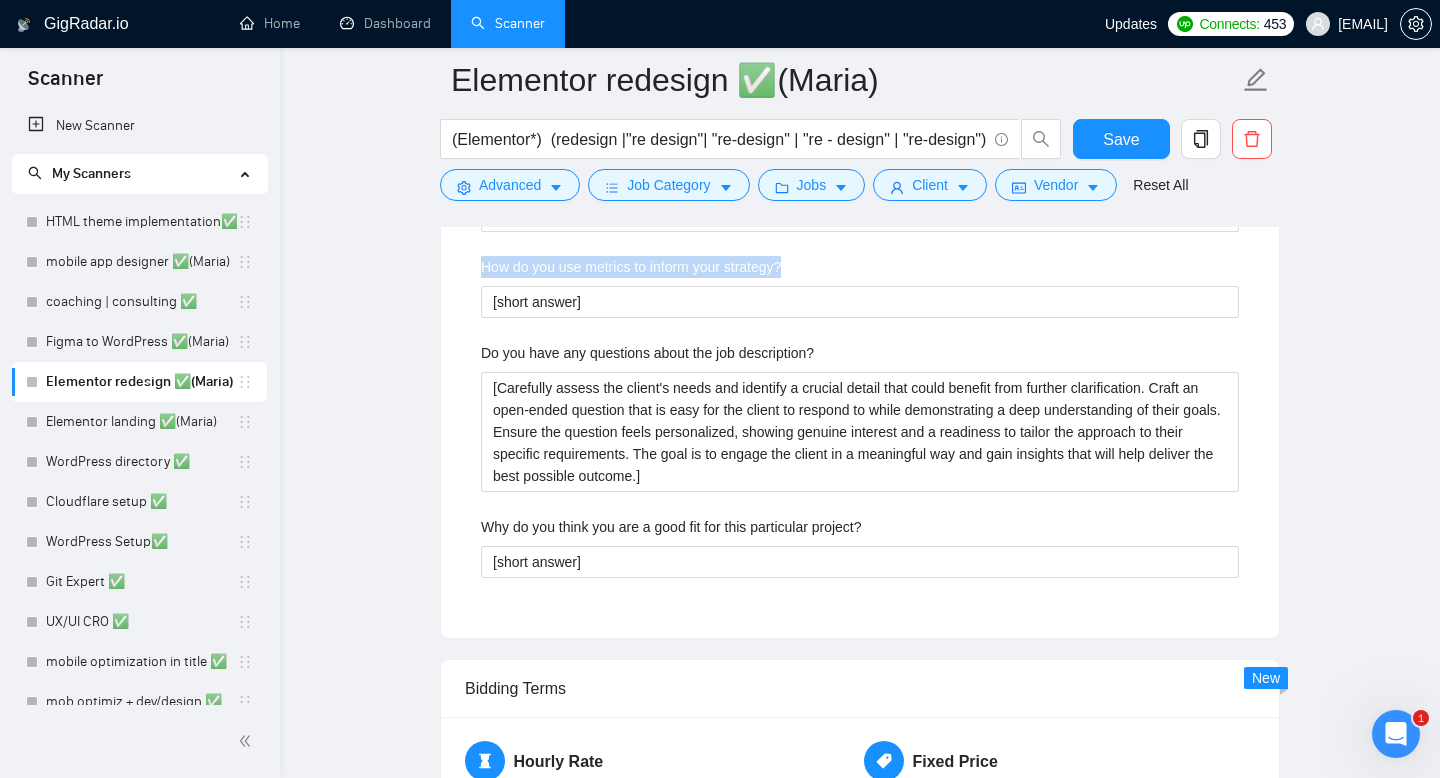 click on "How do you use metrics to inform your strategy?" at bounding box center (631, 267) 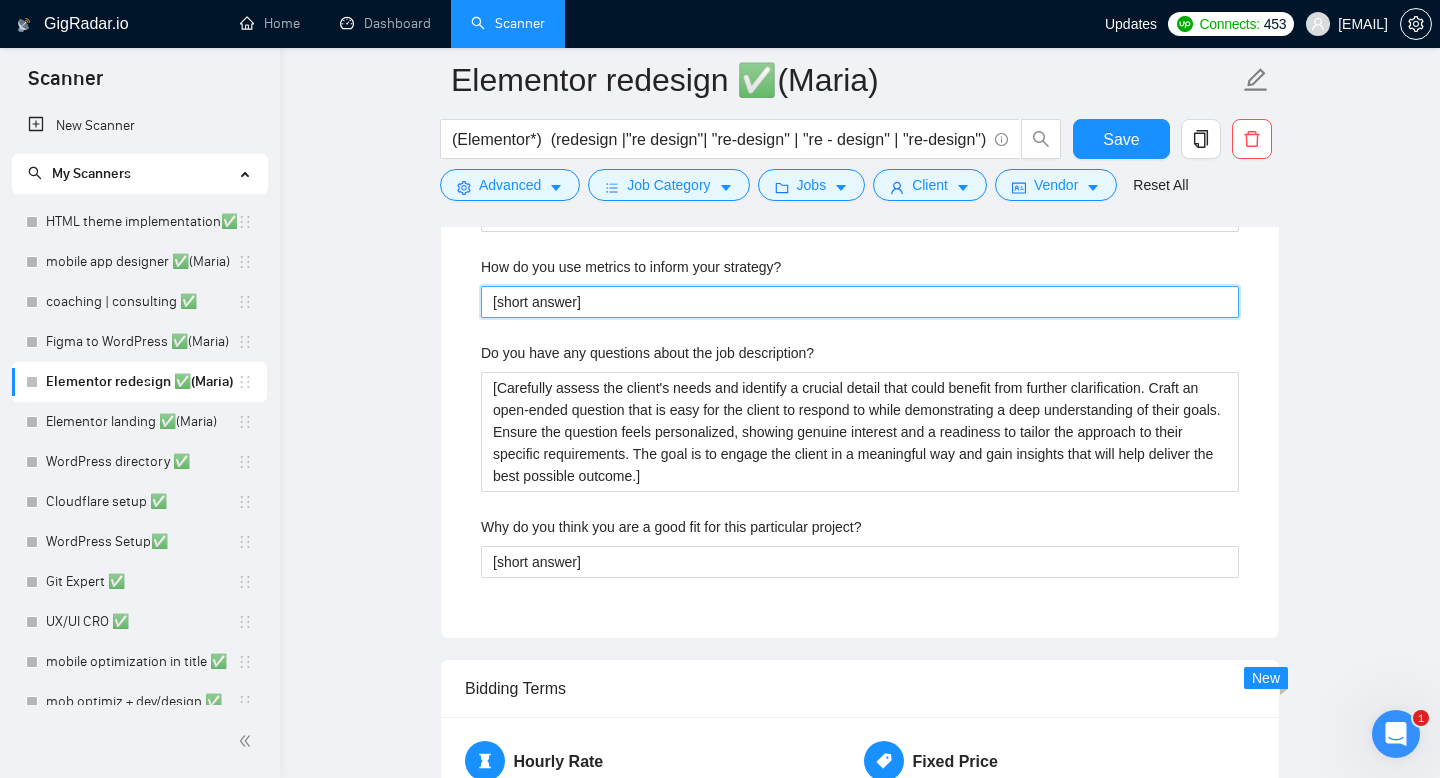 click on "[short answer]" at bounding box center [860, 302] 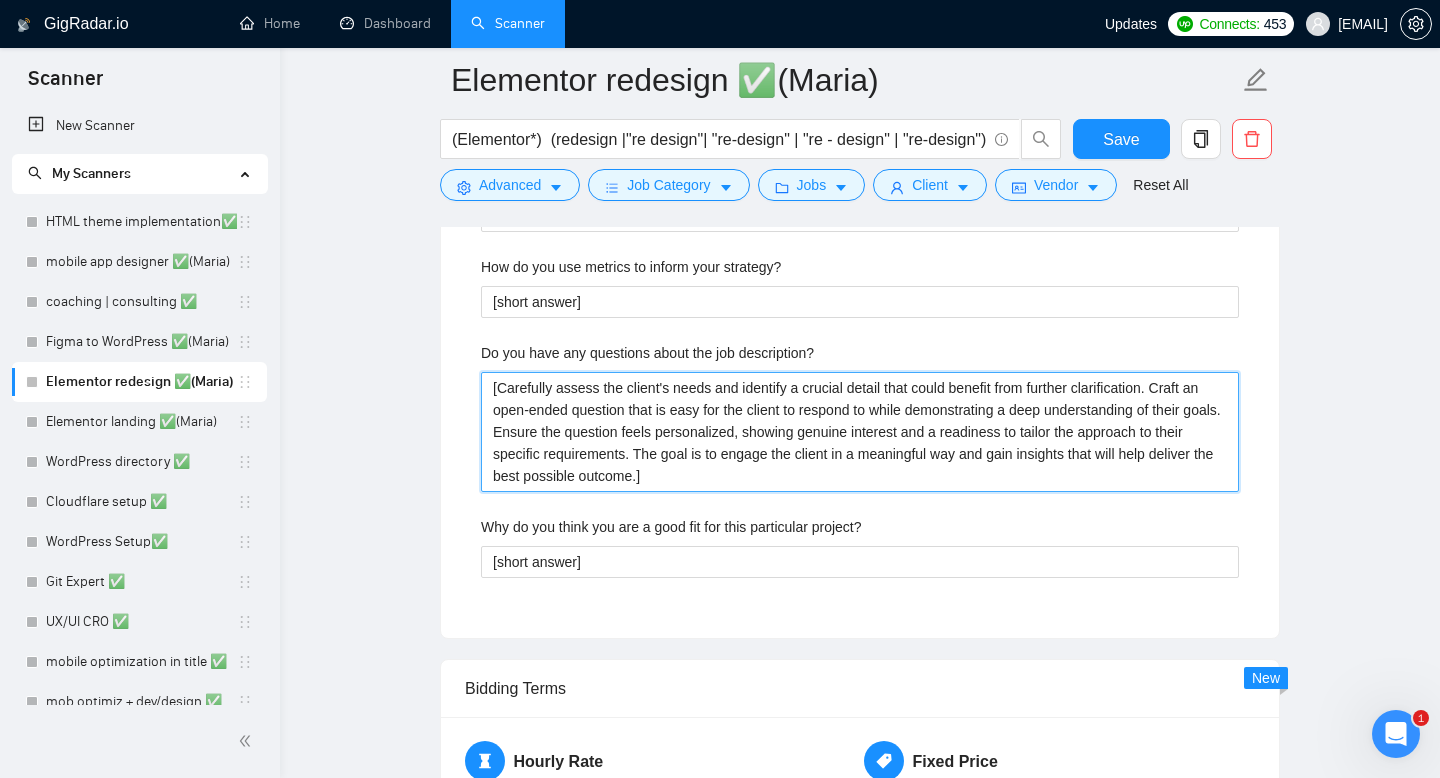 click on "[Carefully assess the client's needs and identify a crucial detail that could benefit from further clarification. Craft an open-ended question that is easy for the client to respond to while demonstrating a deep understanding of their goals. Ensure the question feels personalized, showing genuine interest and a readiness to tailor the approach to their specific requirements. The goal is to engage the client in a meaningful way and gain insights that will help deliver the best possible outcome.]" at bounding box center (860, 432) 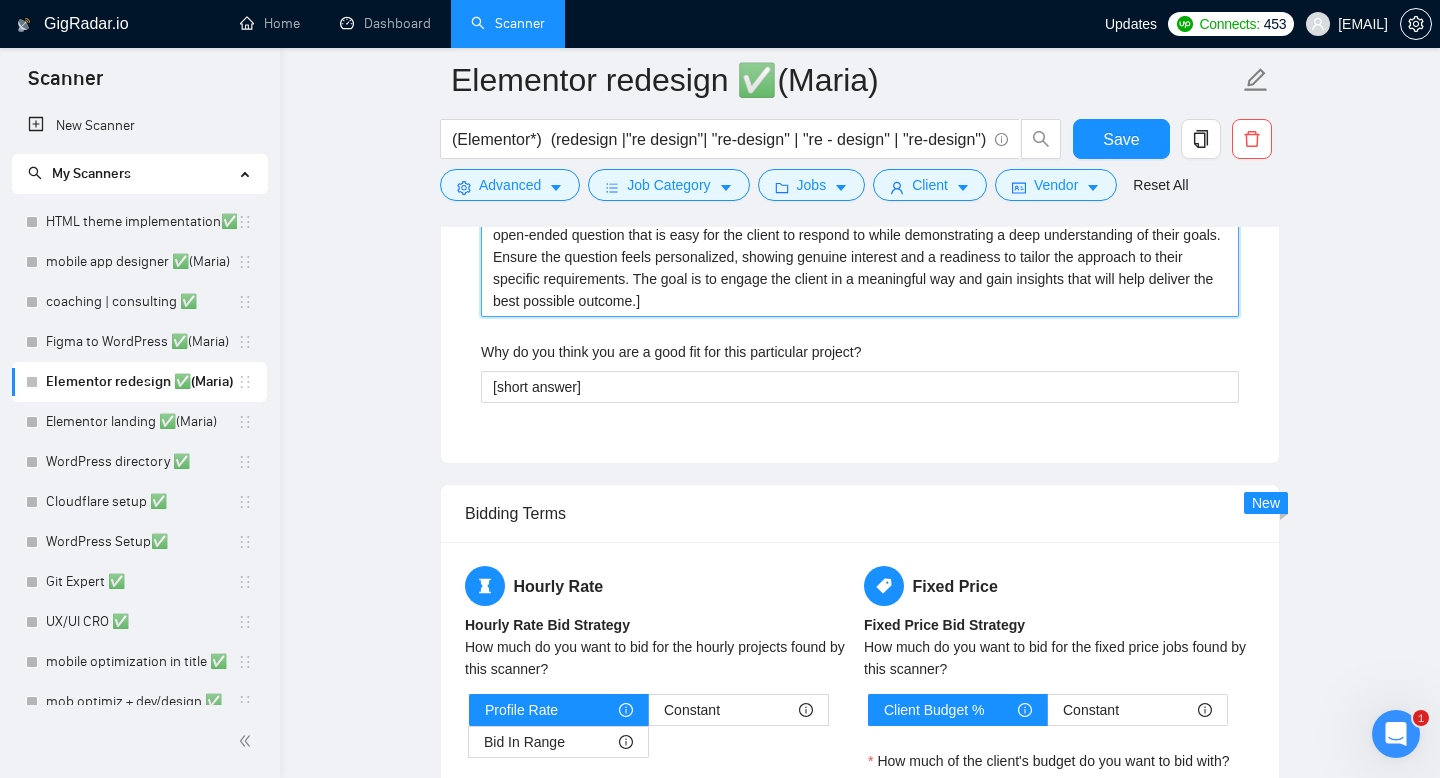 scroll, scrollTop: 3176, scrollLeft: 0, axis: vertical 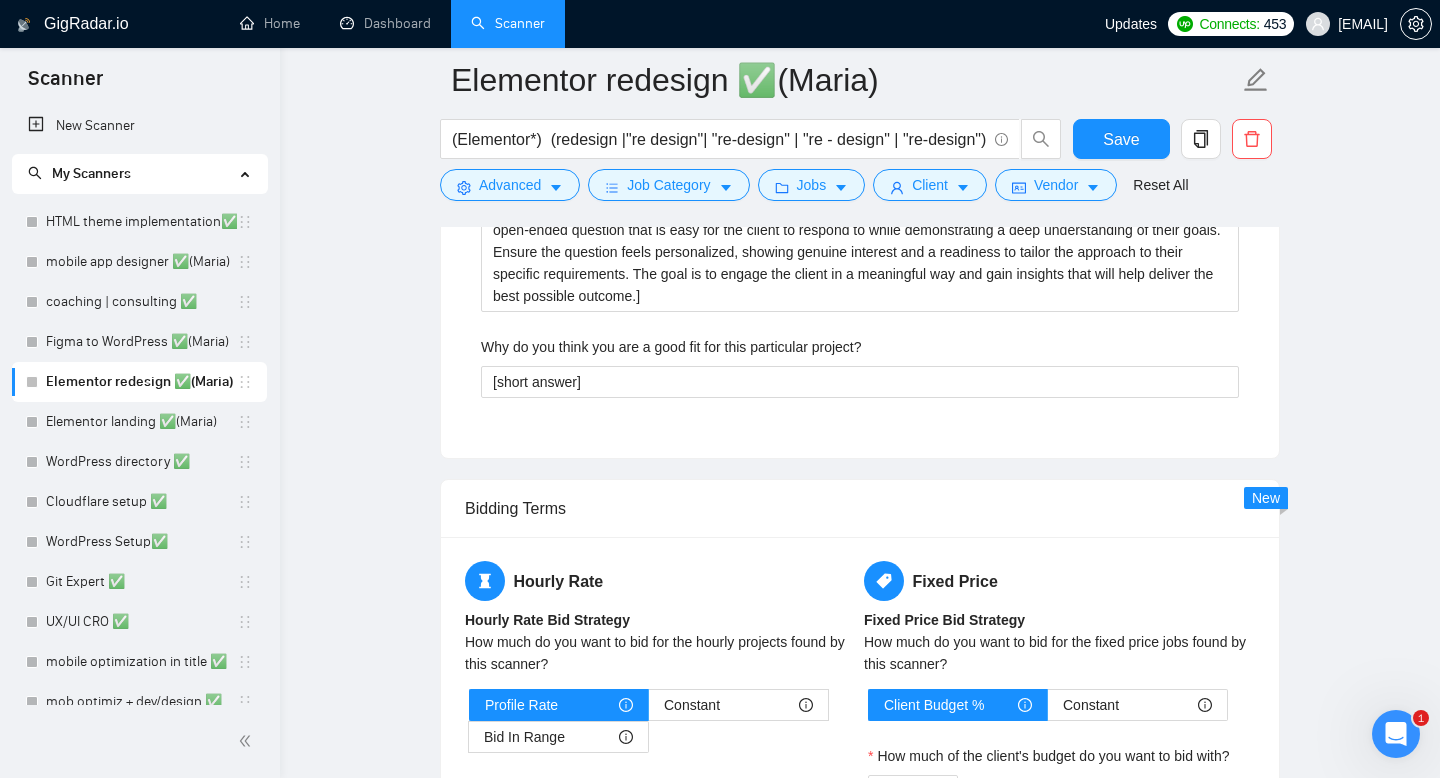 click on "Describe your recent experience with similar projects [answer. Mention that you've already included relevant case studies/examples in your proposal to showcase your expertise.] Please list any certifications related to this project I have certificate that you can check in my profile. Include a link to your GitHub profile and/or website https://onpoint.to What frameworks have you worked with? ✔️Back-end:
Laravel, Symfony
✔️Front-end:
Bootstrap 5, jQuery, Webpack, Babel, SCSS, Next.js, React Describe your typical design process and methods [short answer] What past project or job have you had that is most like this one and why? Describe your approach to testing and improving QA I test the website manually on Windows 11 / Mac OS / IOS / Android and at different screen resolutions and run automated tests. How do you use metrics to inform your strategy? [short answer] Do you have any questions about the job description? Why do you think you are a good fit for this particular project? [short answer]" at bounding box center [860, -162] 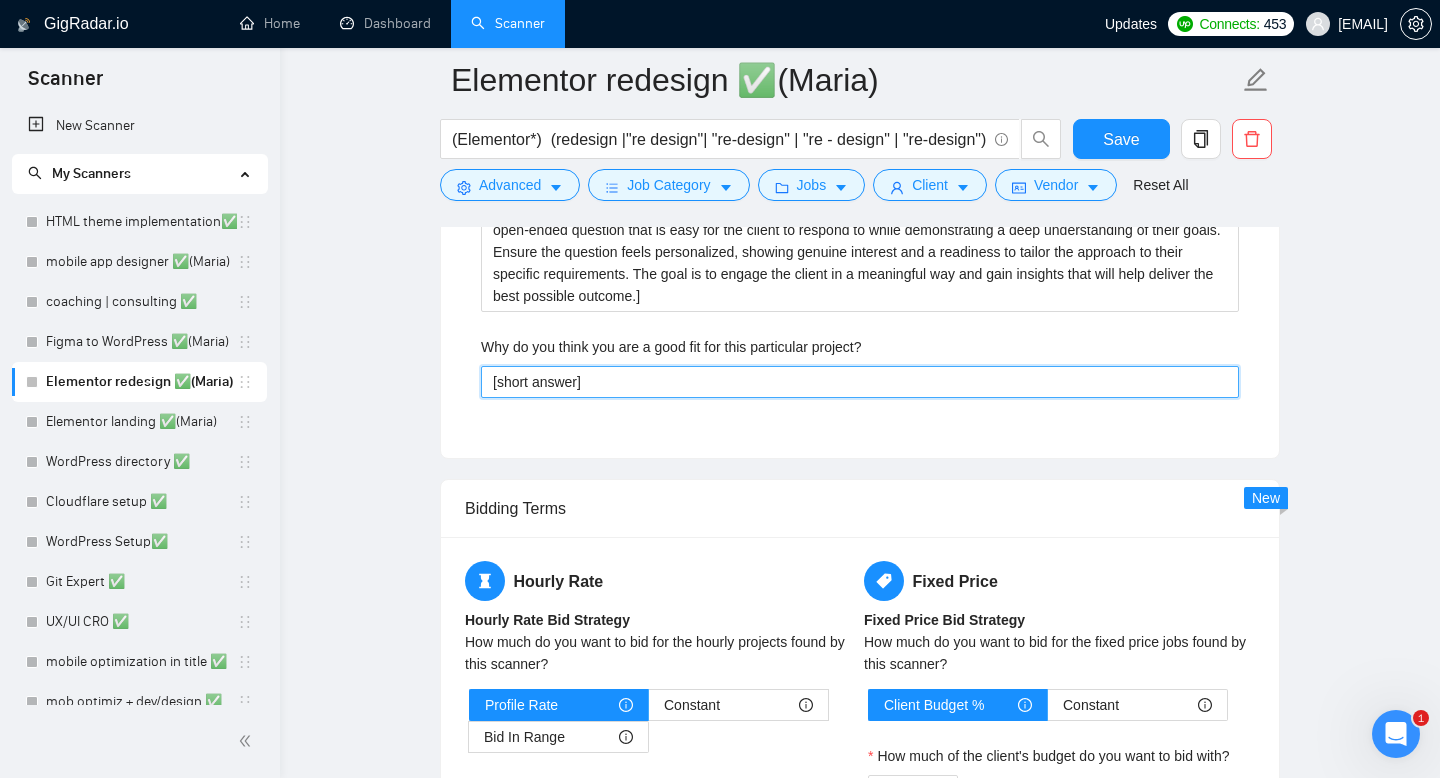 click on "[short answer]" at bounding box center [860, 382] 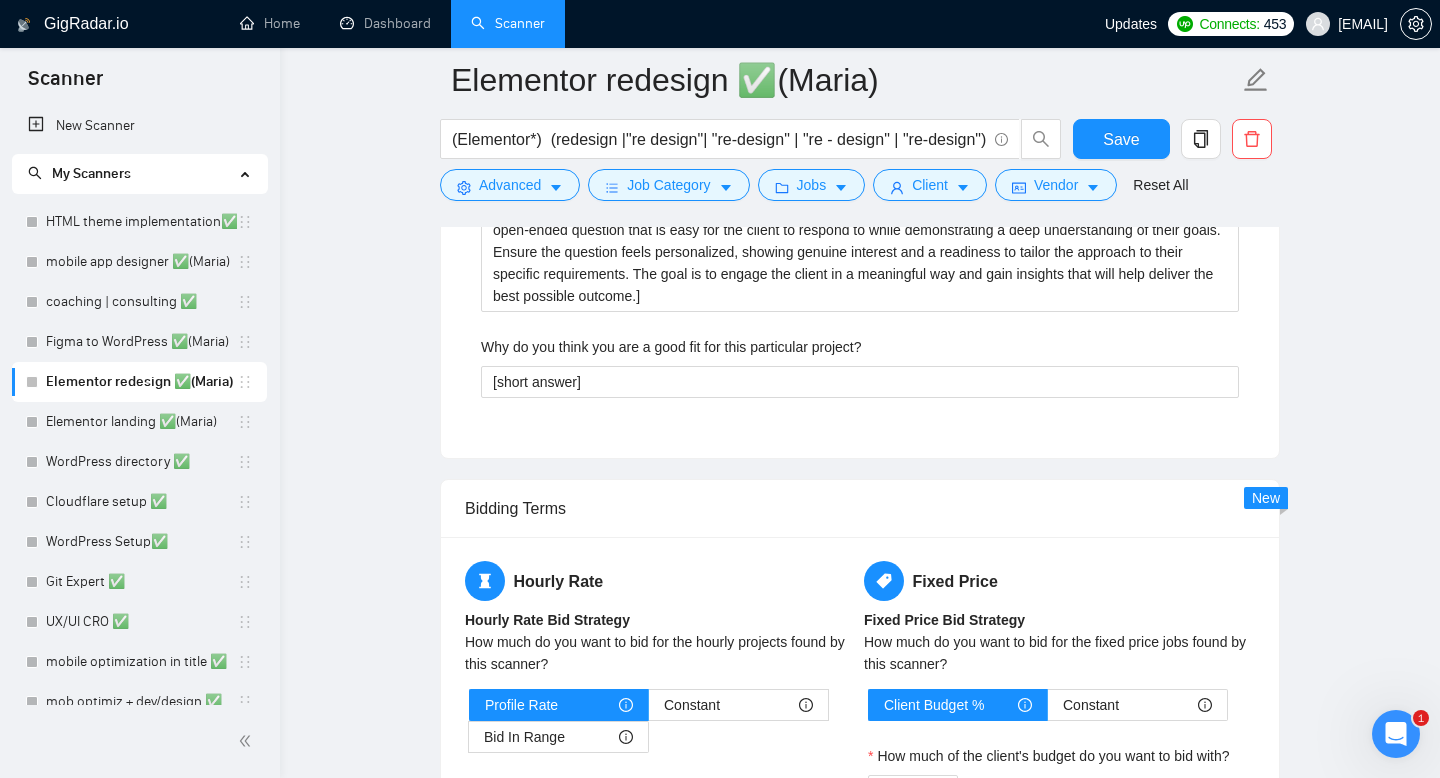 click on "Default answer template: [answer] Most frequent questions:  Describe your recent experience with similar projects [answer. Mention that you've already included relevant case studies/examples in your proposal to showcase your expertise.] Please list any certifications related to this project I have certificate that you can check in my profile. Include a link to your GitHub profile and/or website https://onpoint.to What frameworks have you worked with? ✔️Back-end:
Laravel, Symfony
✔️Front-end:
Bootstrap 5, jQuery, Webpack, Babel, SCSS, Next.js, React Describe your typical design process and methods [short answer] What past project or job have you had that is most like this one and why? Describe your approach to testing and improving QA I test the website manually on Windows 11 / Mac OS / IOS / Android and at different screen resolutions and run automated tests. How do you use metrics to inform your strategy? [short answer] Do you have any questions about the job description? [short answer]" at bounding box center (860, -250) 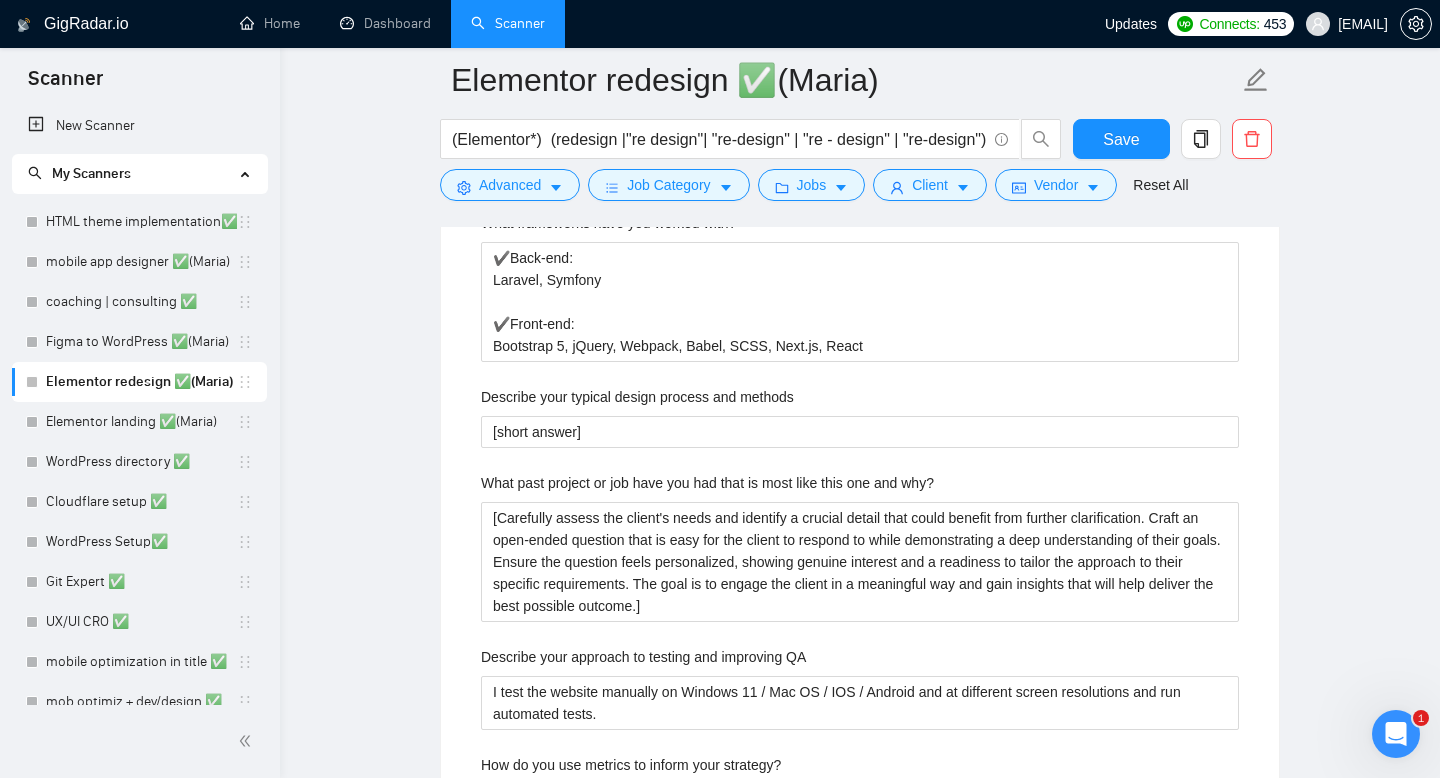 scroll, scrollTop: 2522, scrollLeft: 0, axis: vertical 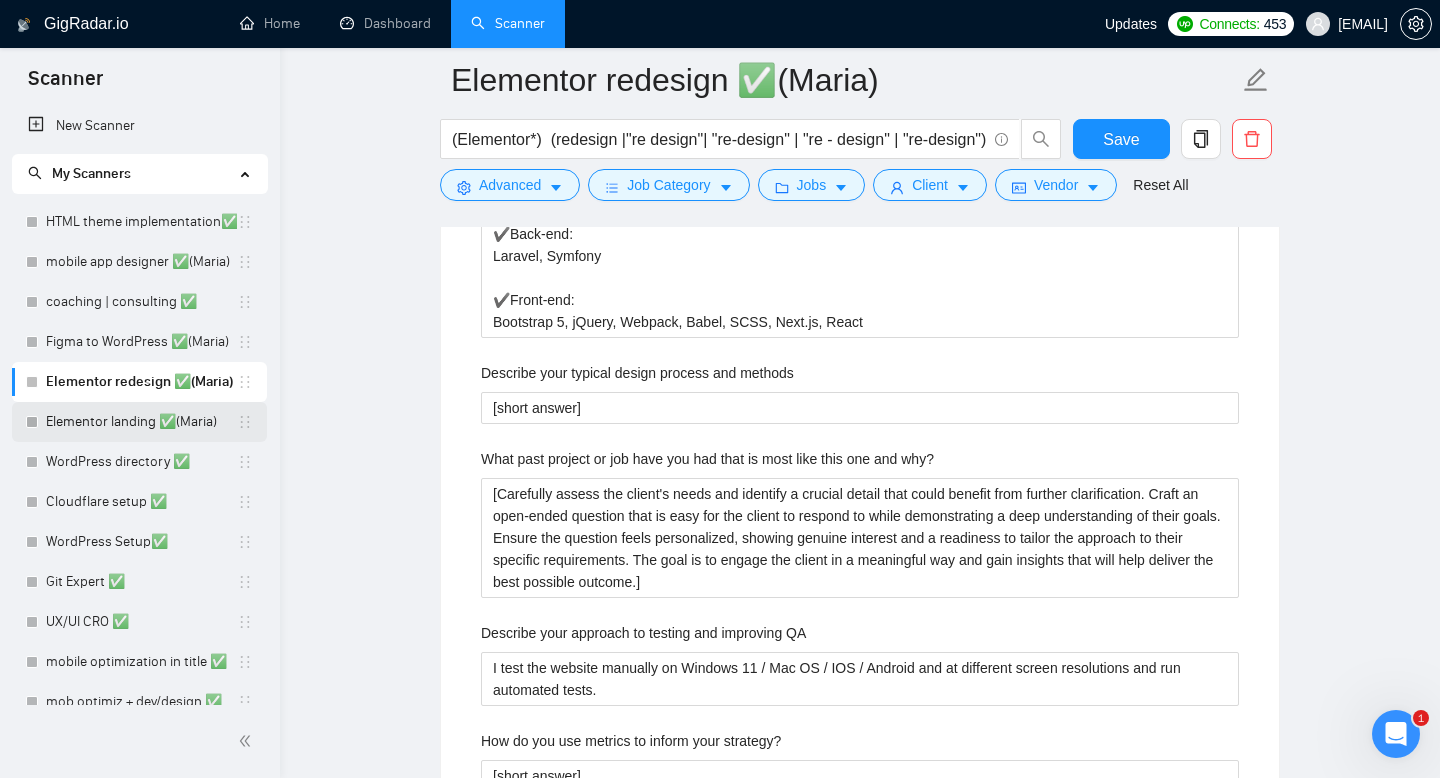 click on "Elementor landing ✅(Maria)" at bounding box center (141, 422) 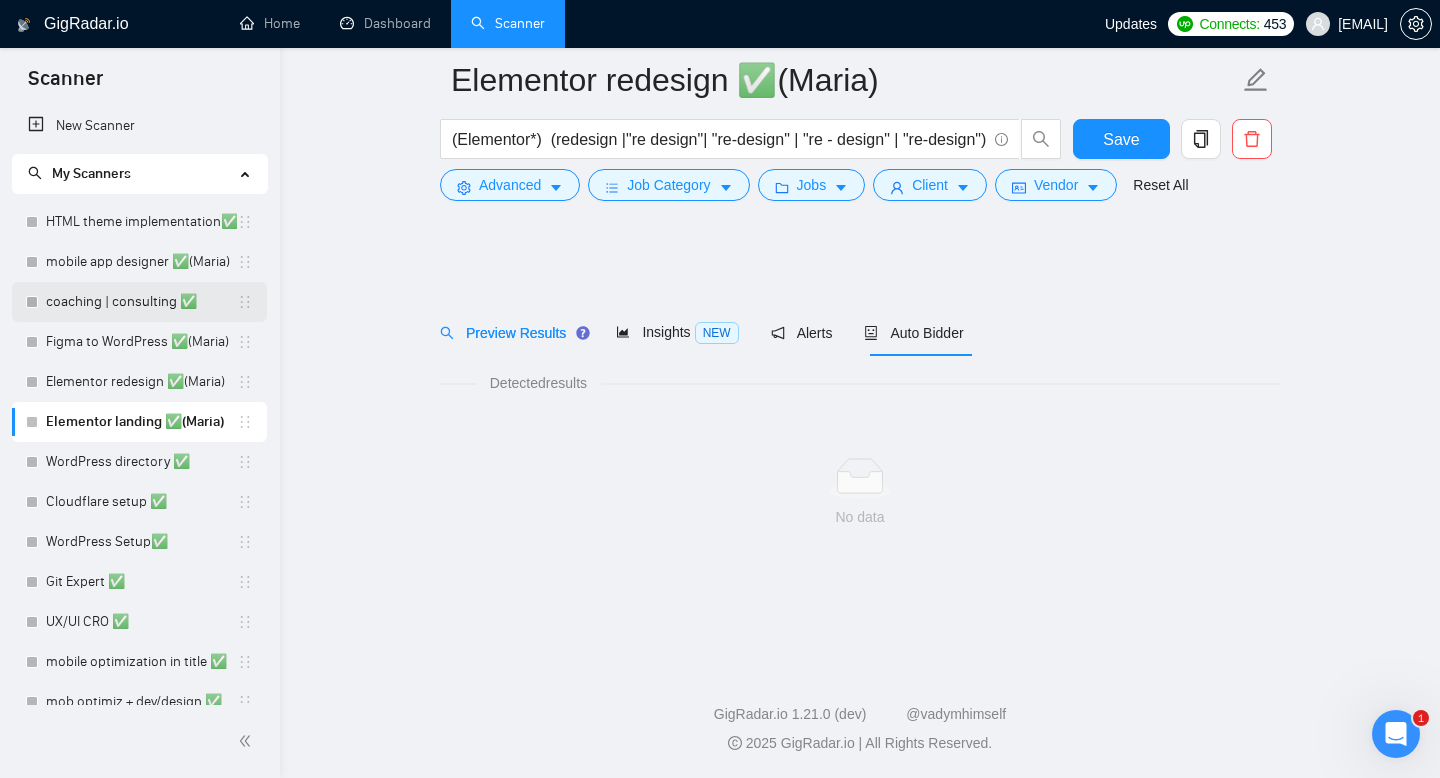 scroll, scrollTop: 0, scrollLeft: 0, axis: both 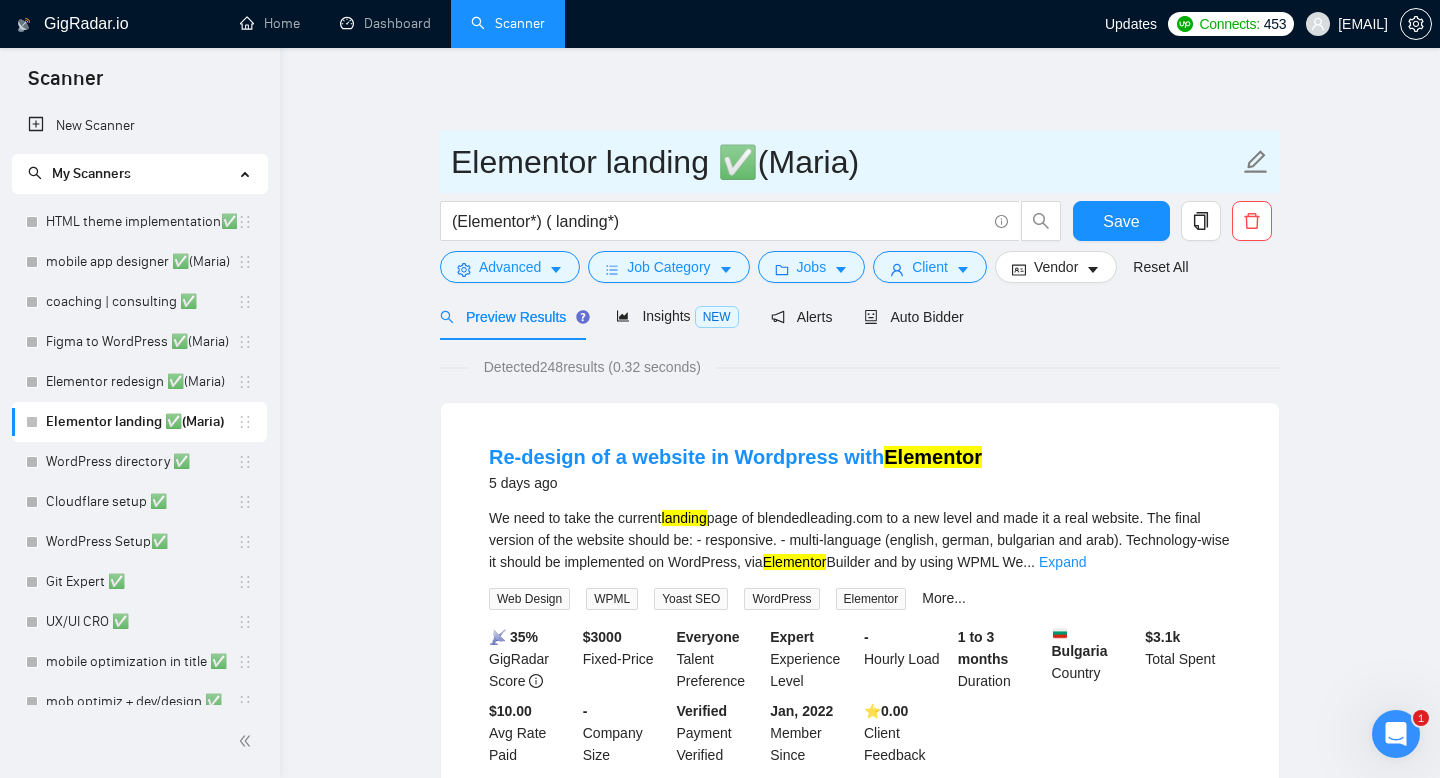 click on "Elementor landing ✅(Maria)" at bounding box center [845, 162] 